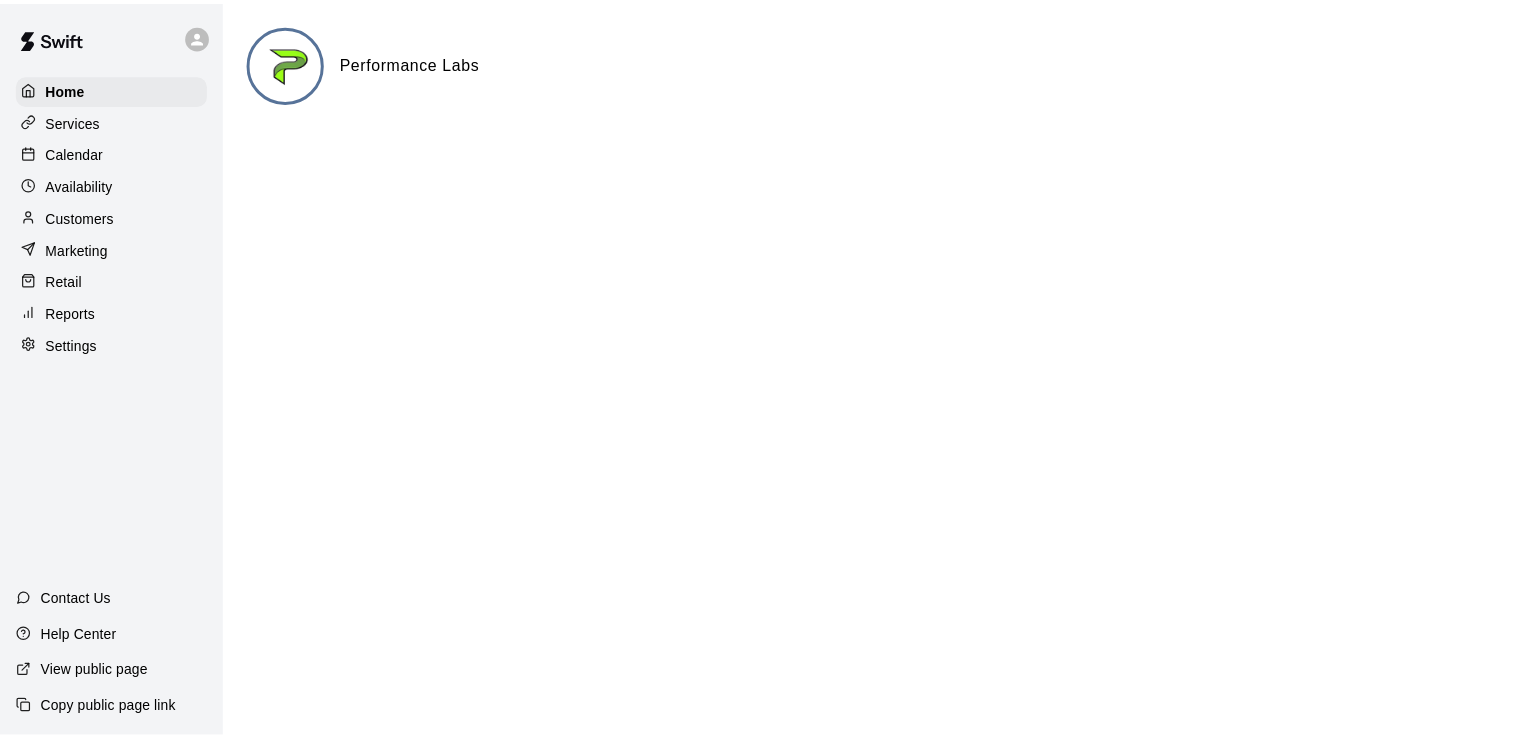 scroll, scrollTop: 0, scrollLeft: 0, axis: both 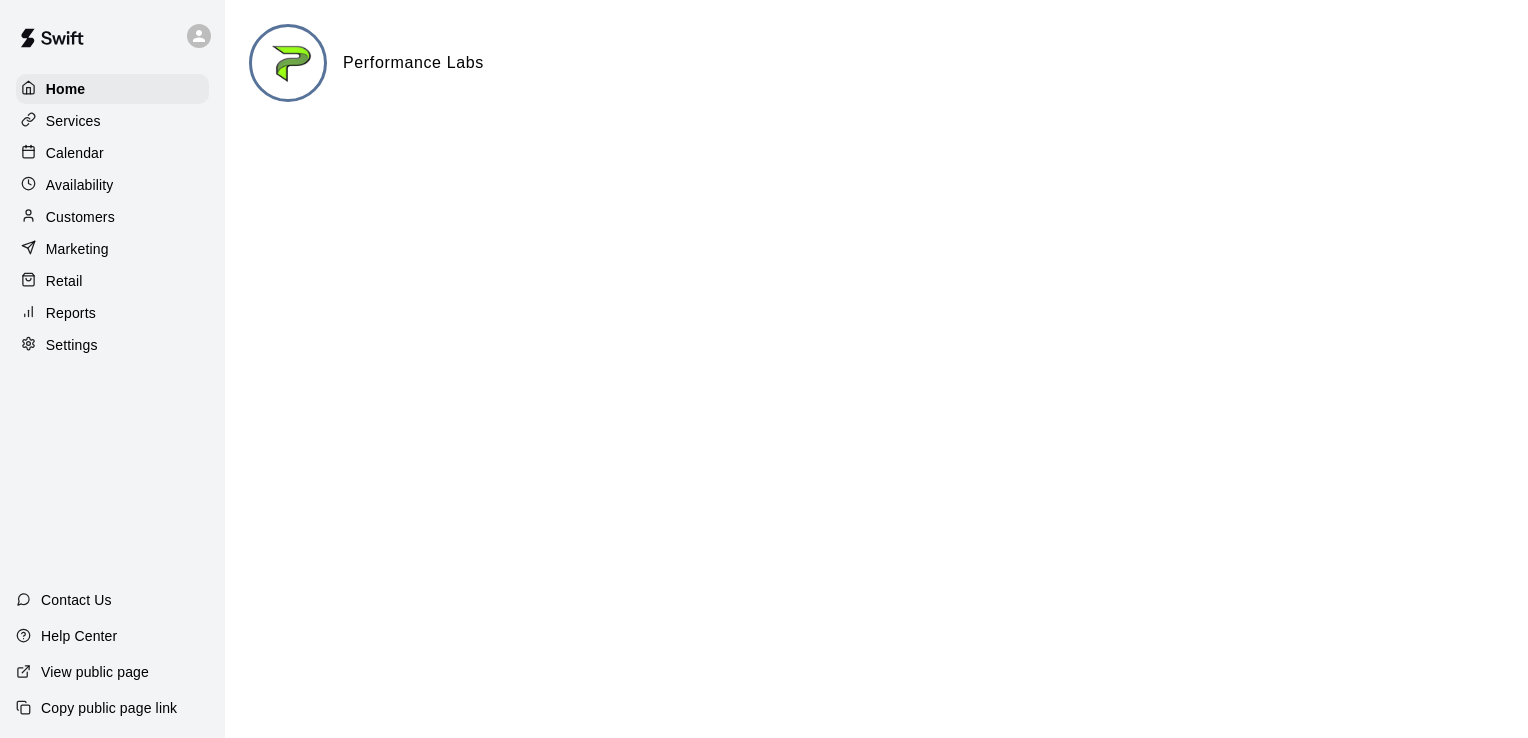 click on "Calendar" at bounding box center [75, 153] 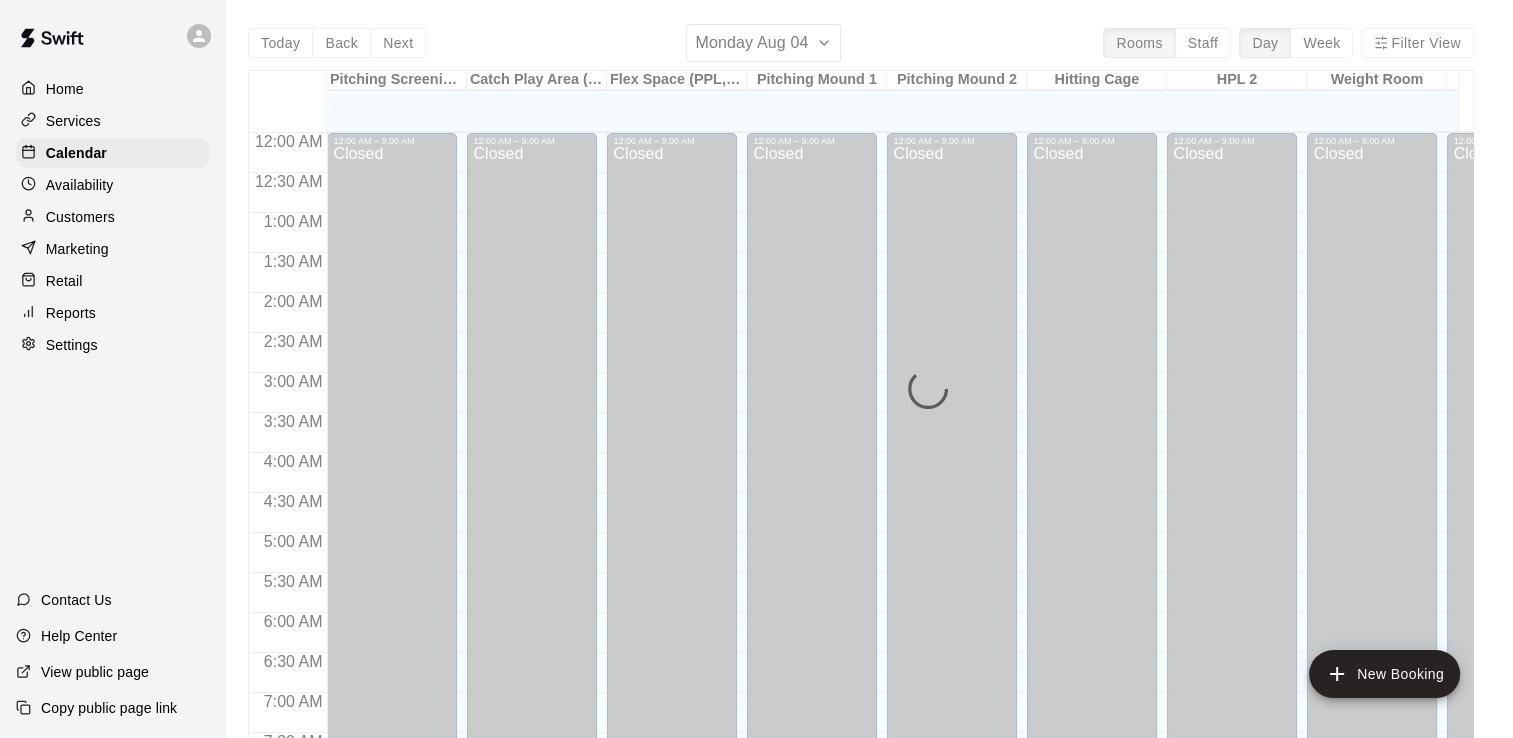 scroll, scrollTop: 797, scrollLeft: 0, axis: vertical 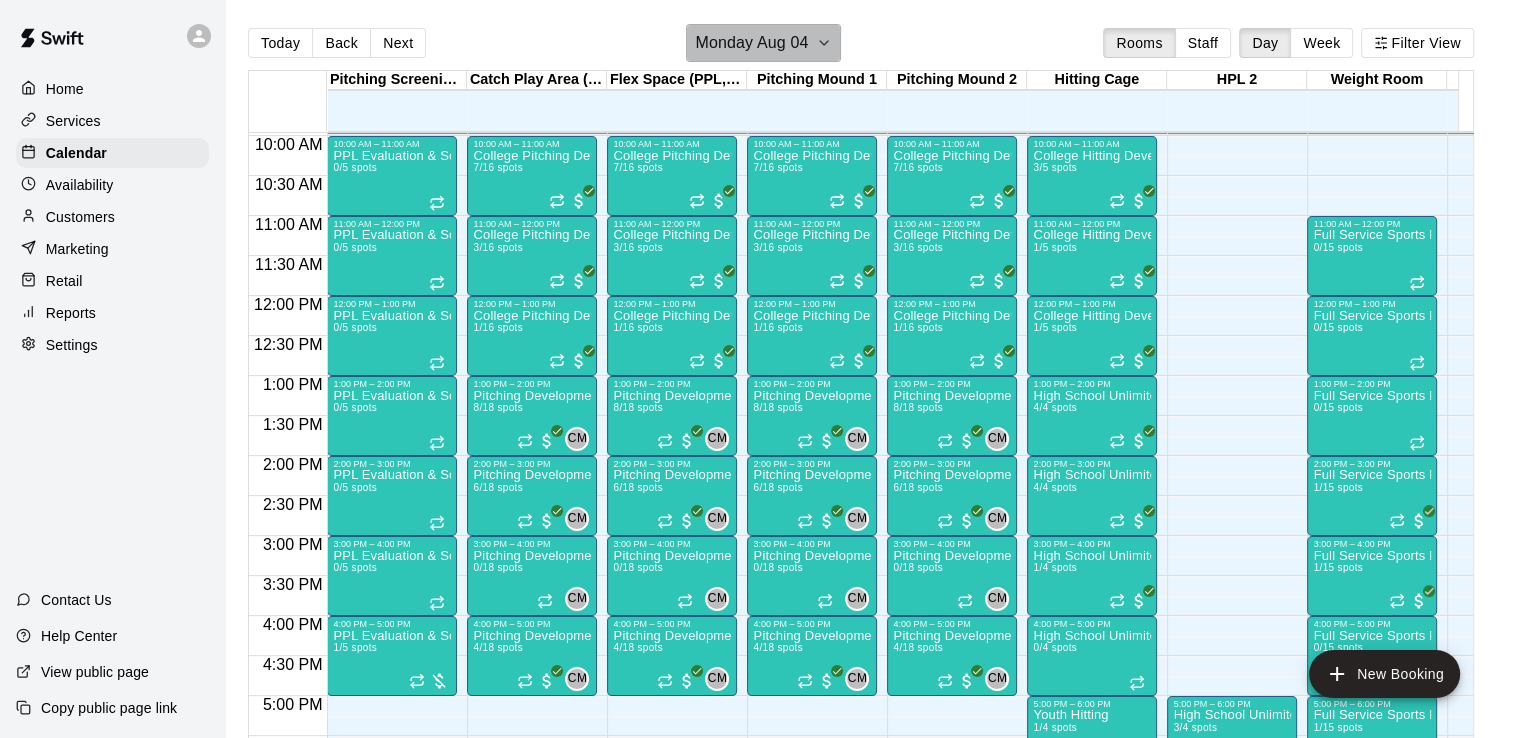 click on "Monday Aug 04" at bounding box center (751, 43) 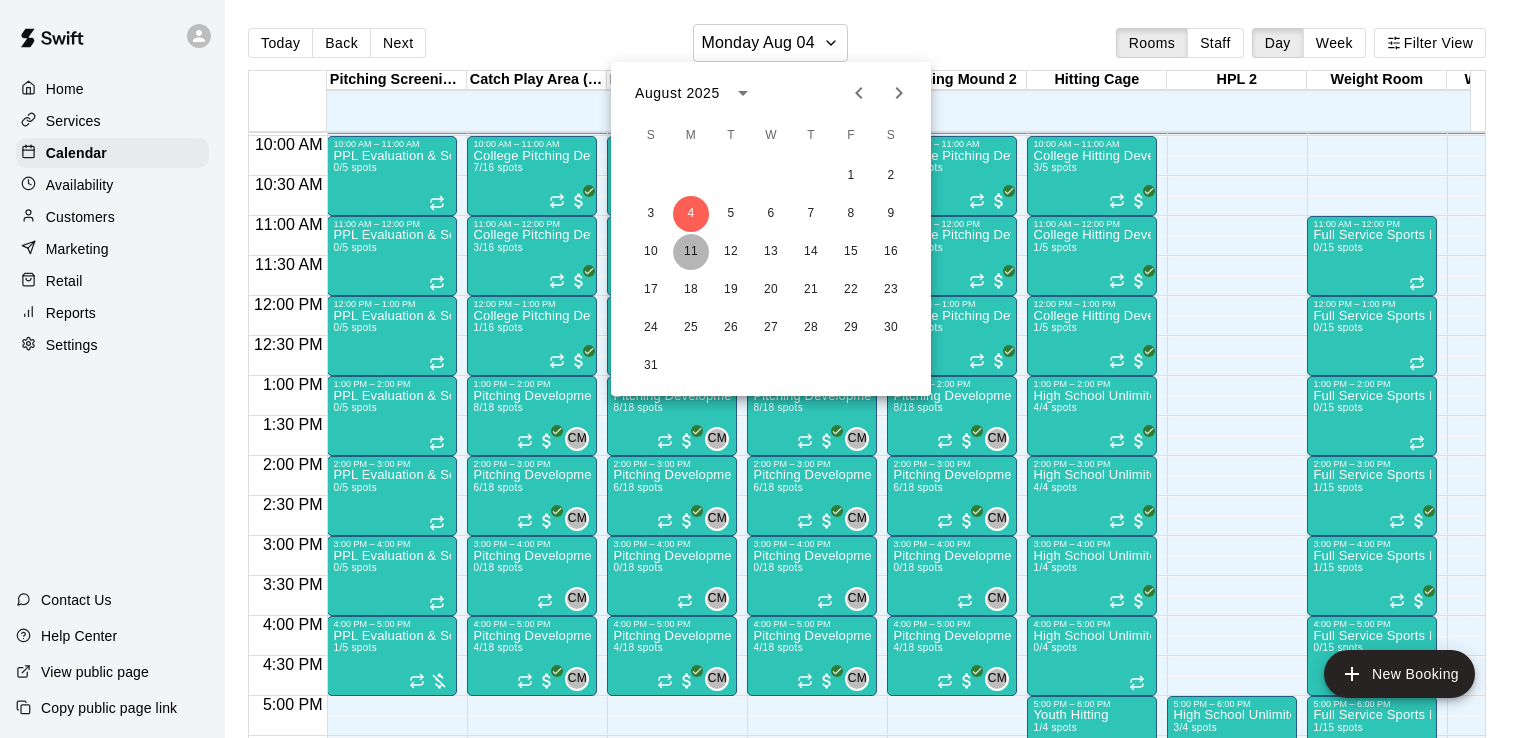 click on "11" at bounding box center (691, 252) 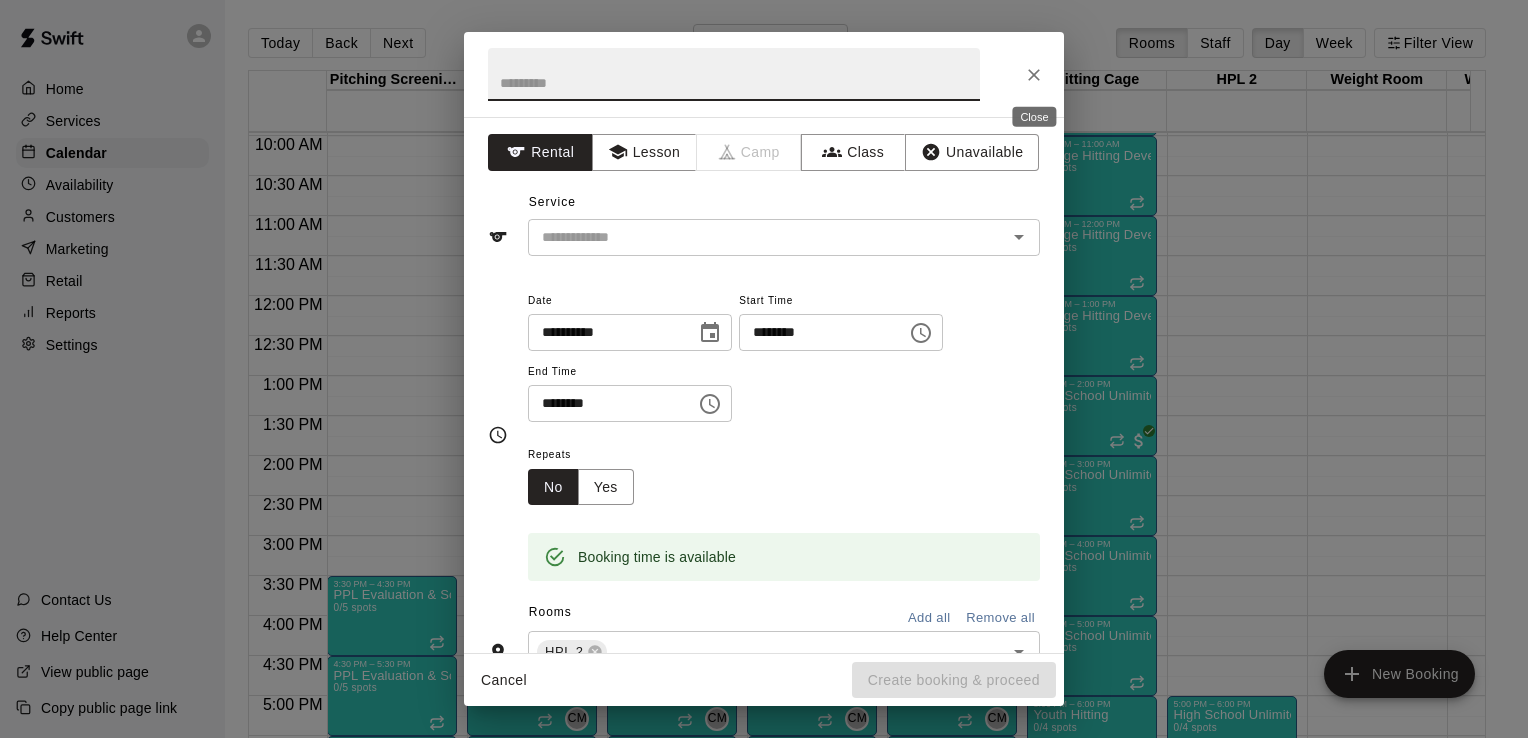 click 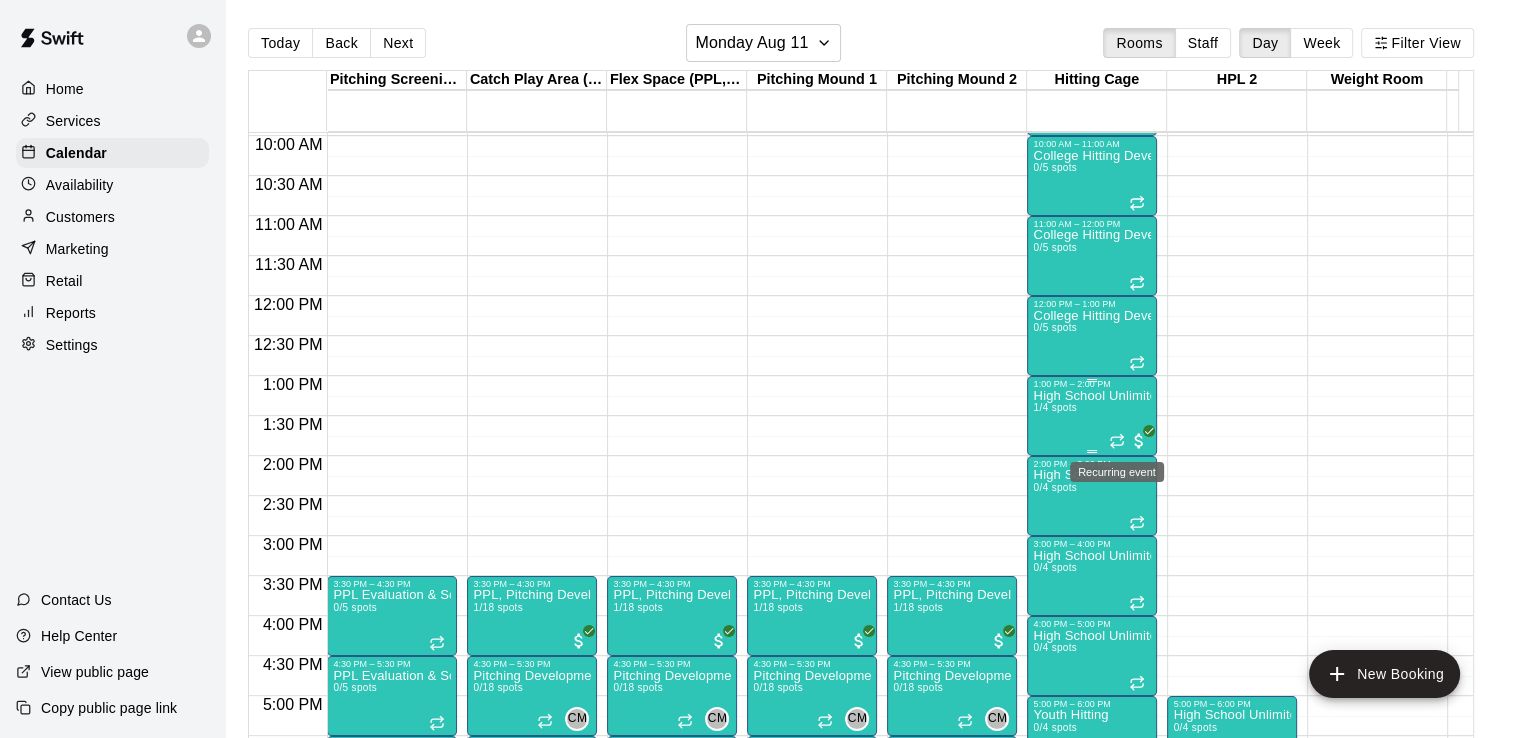 click 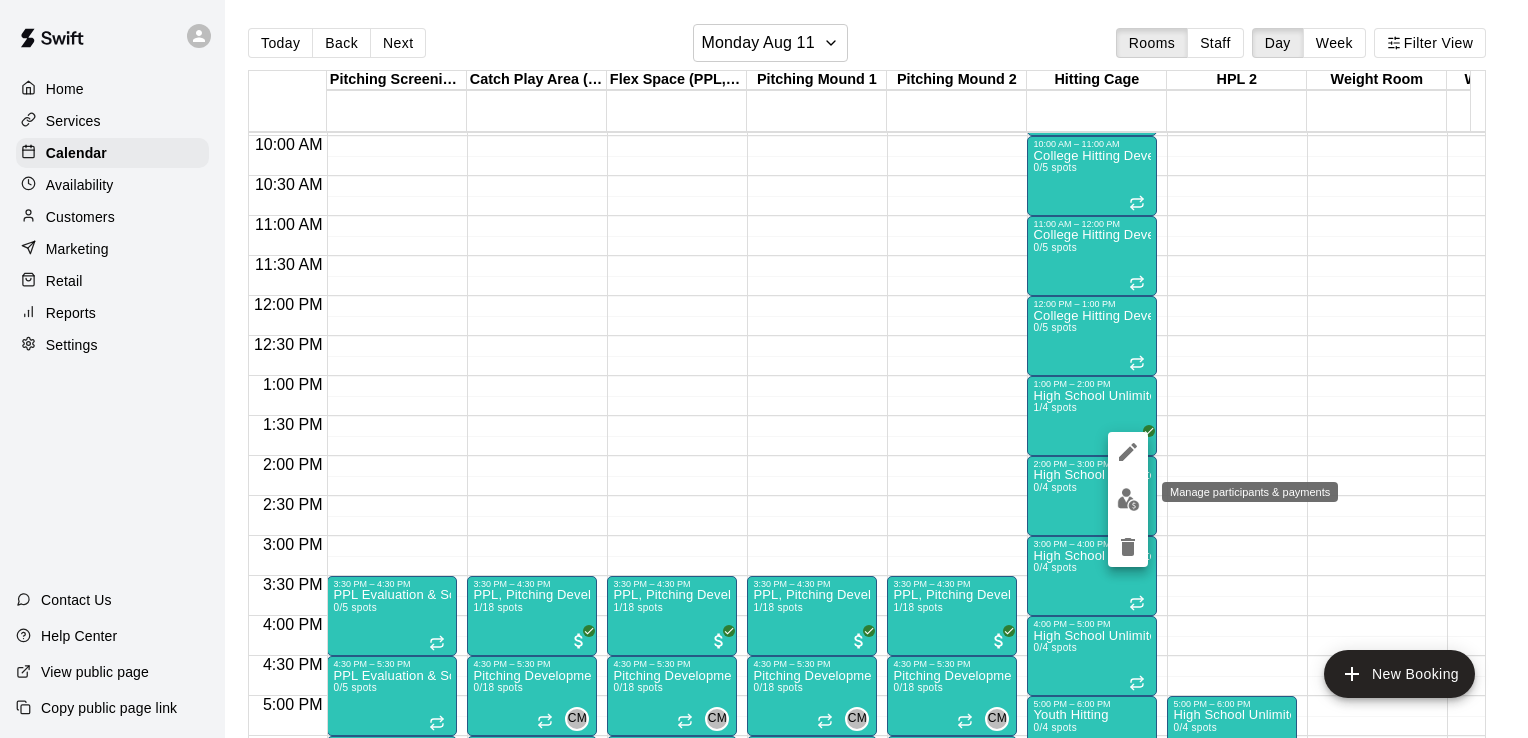 click at bounding box center [1128, 499] 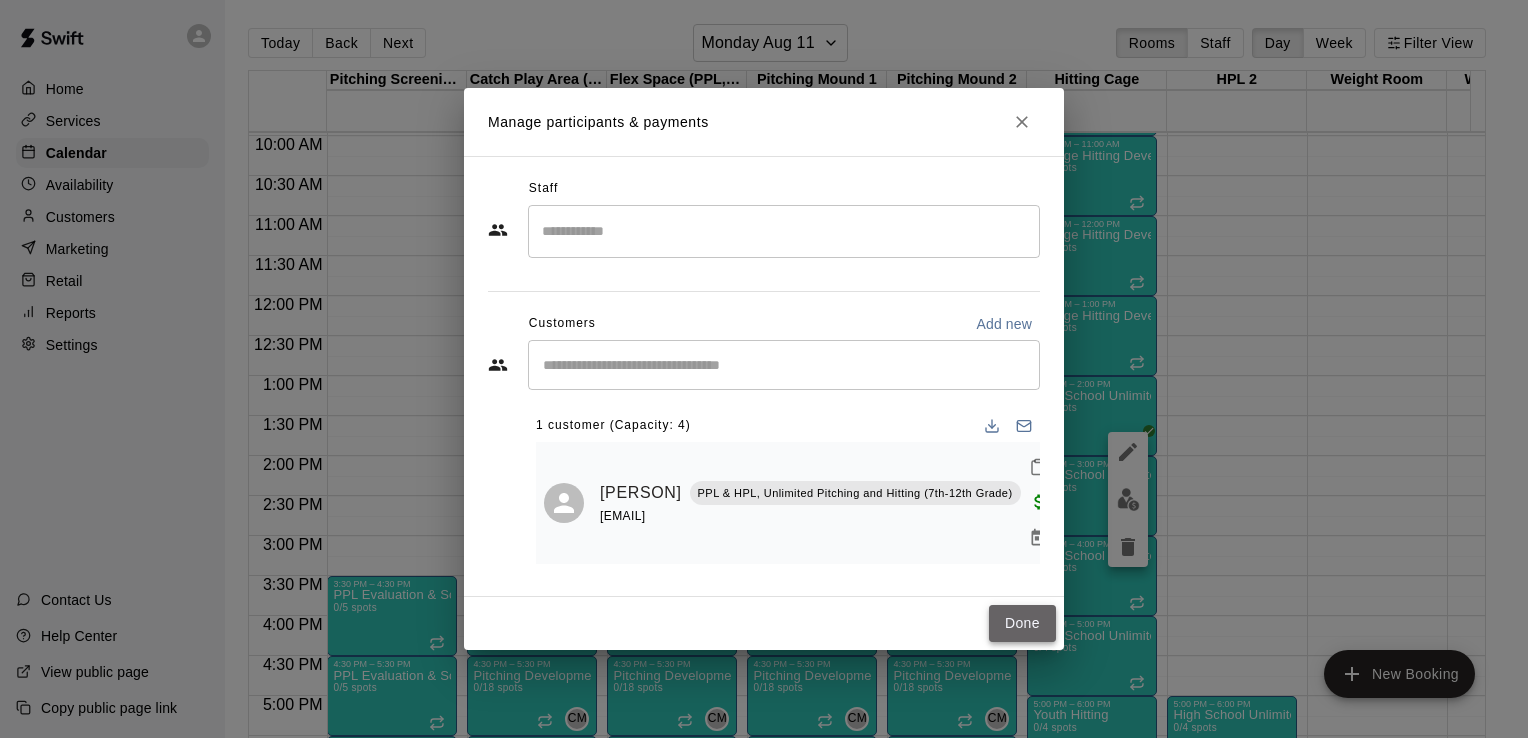 click on "Done" at bounding box center (1022, 623) 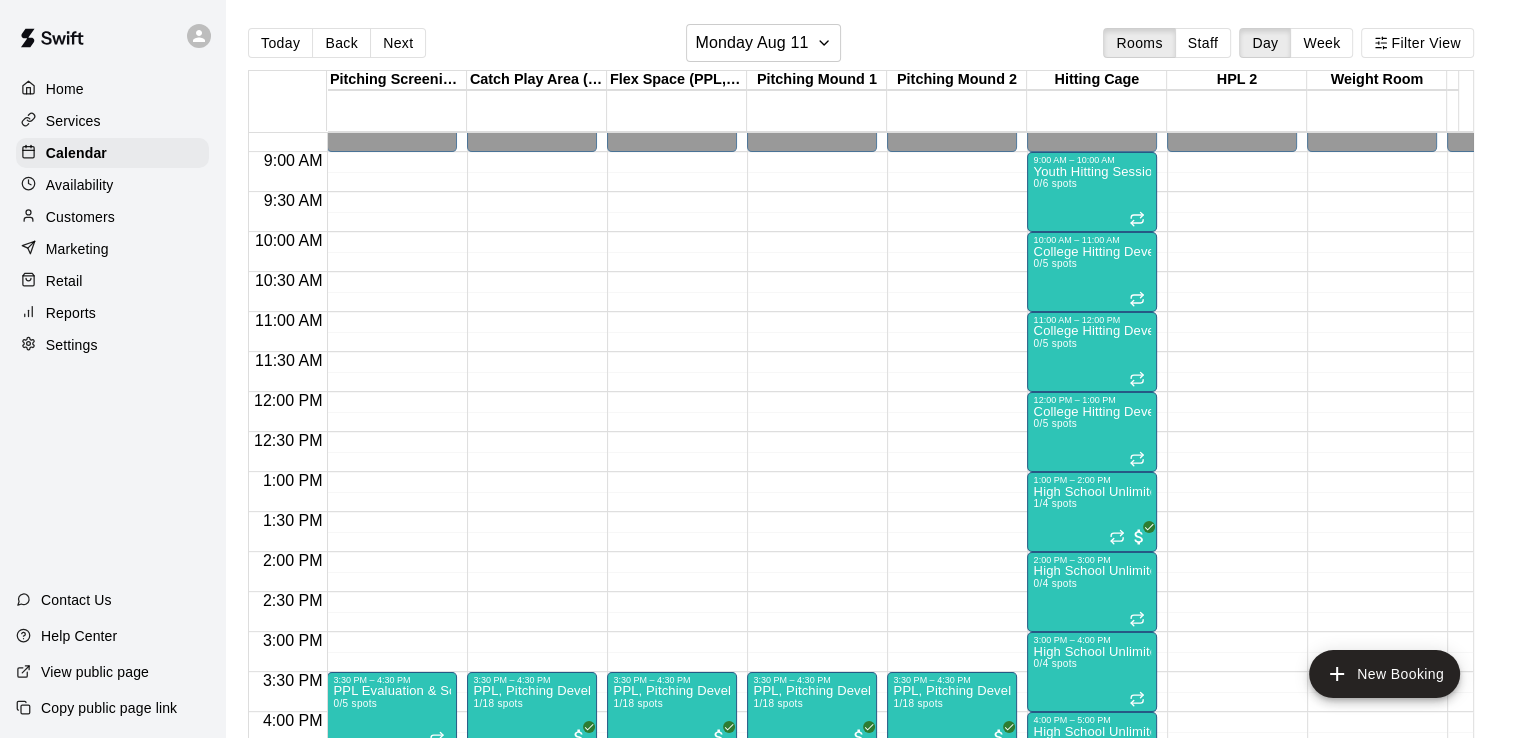 scroll, scrollTop: 693, scrollLeft: 0, axis: vertical 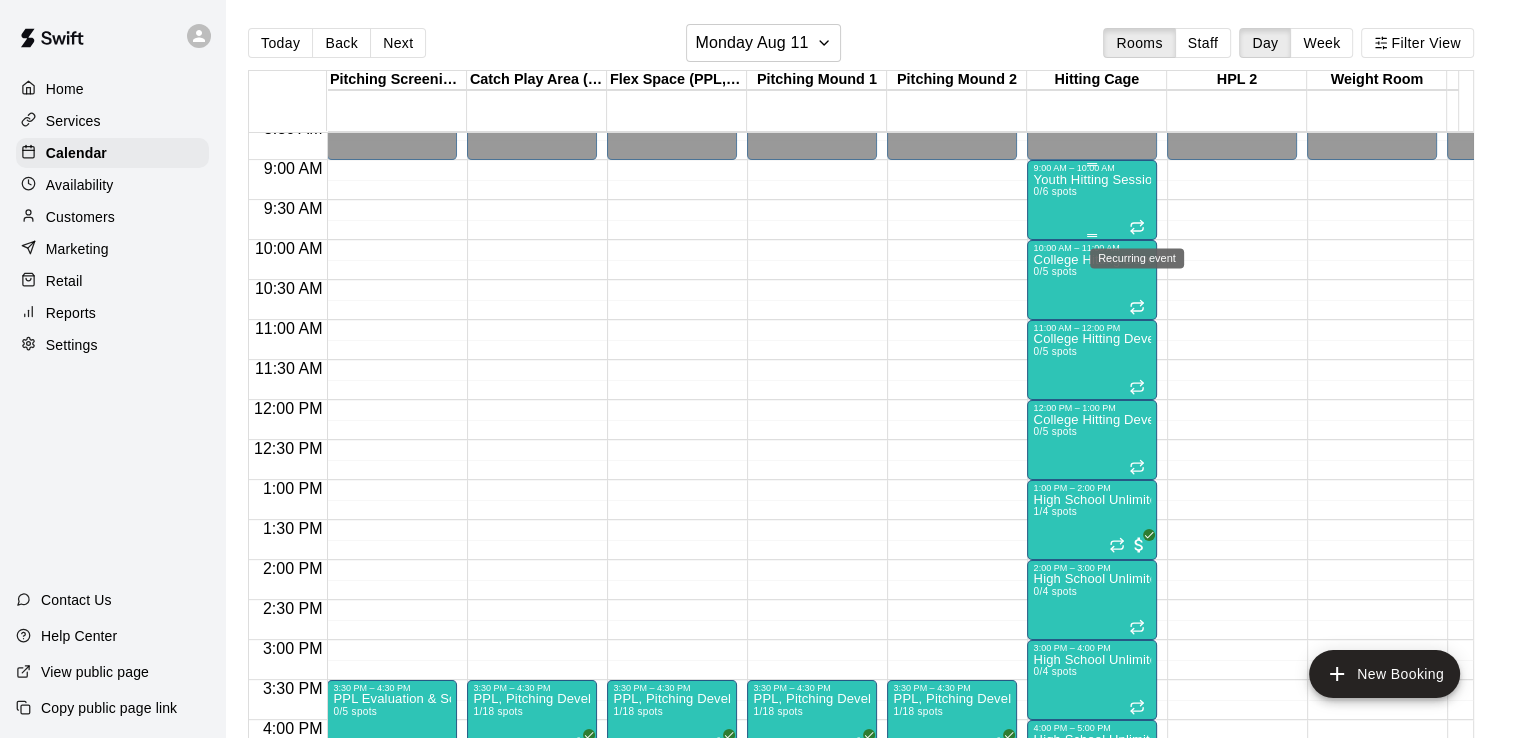 click 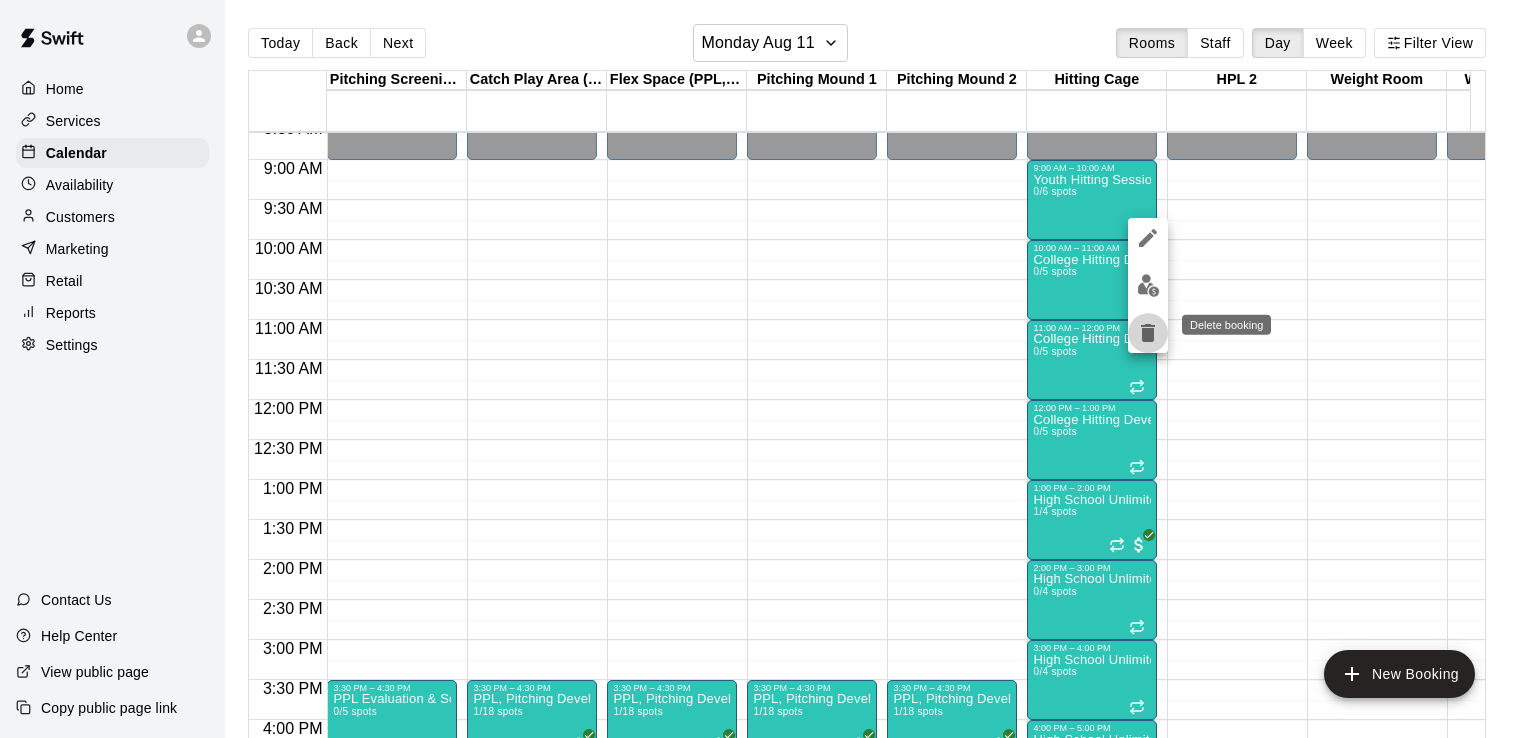 click 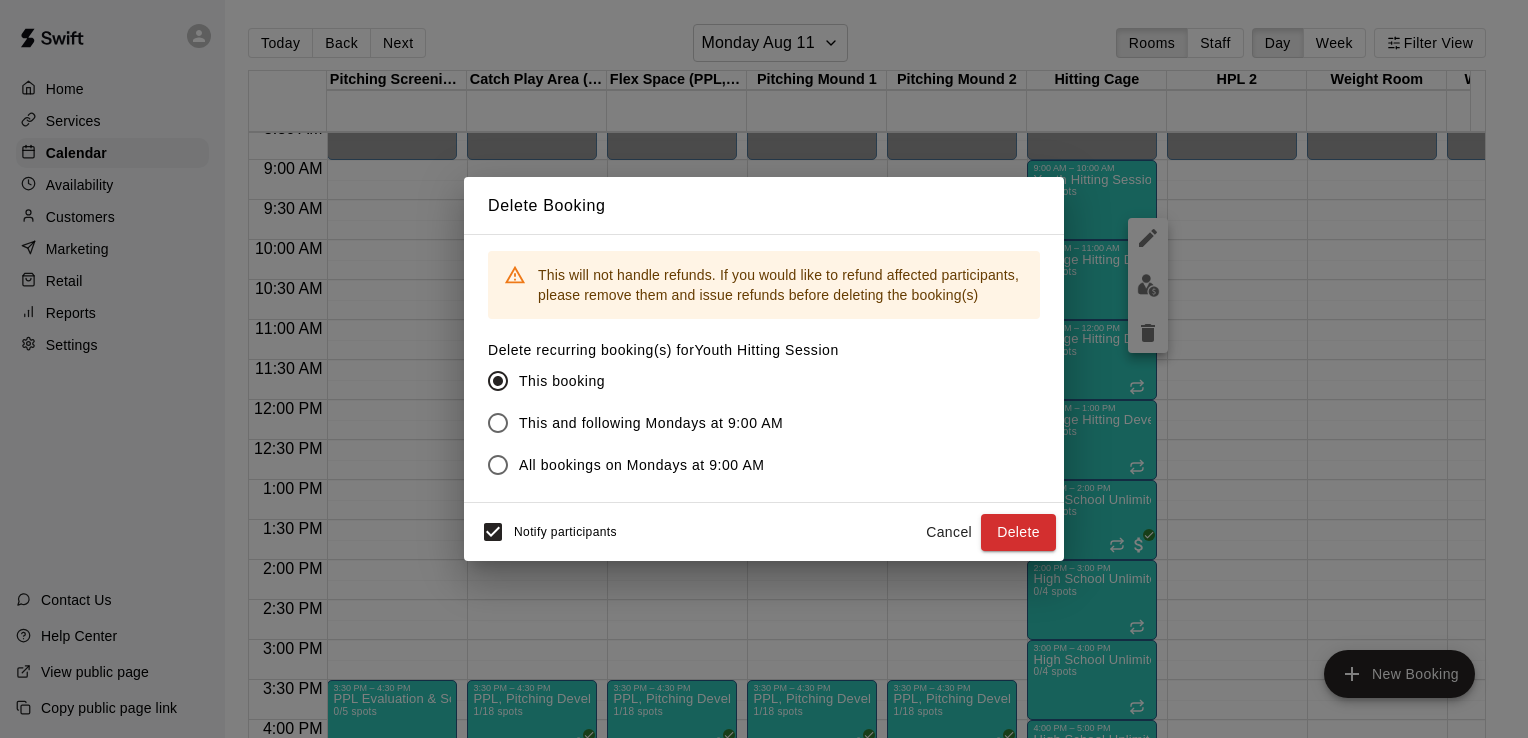click on "This and following Mondays at 9:00 AM" at bounding box center (651, 423) 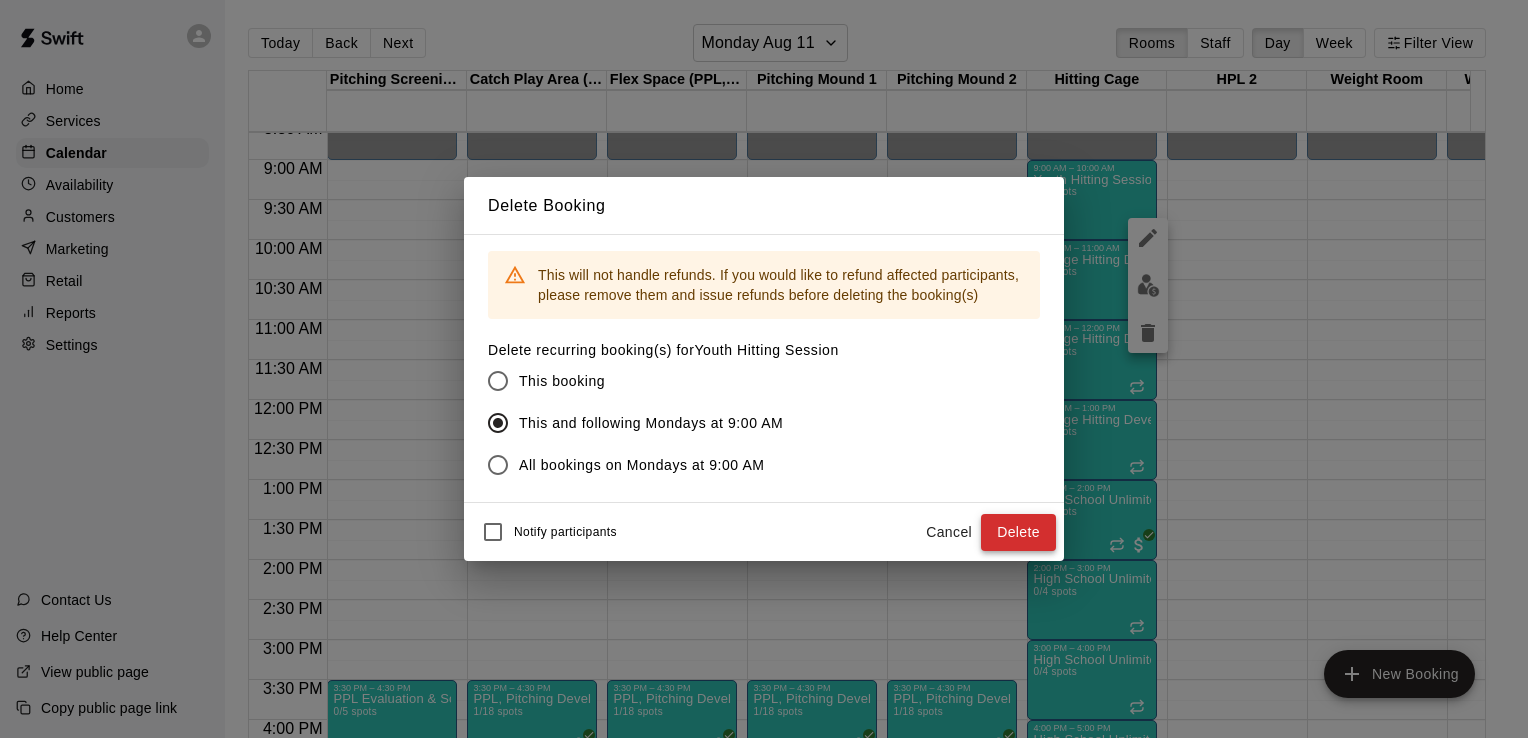 click on "Delete" at bounding box center (1018, 532) 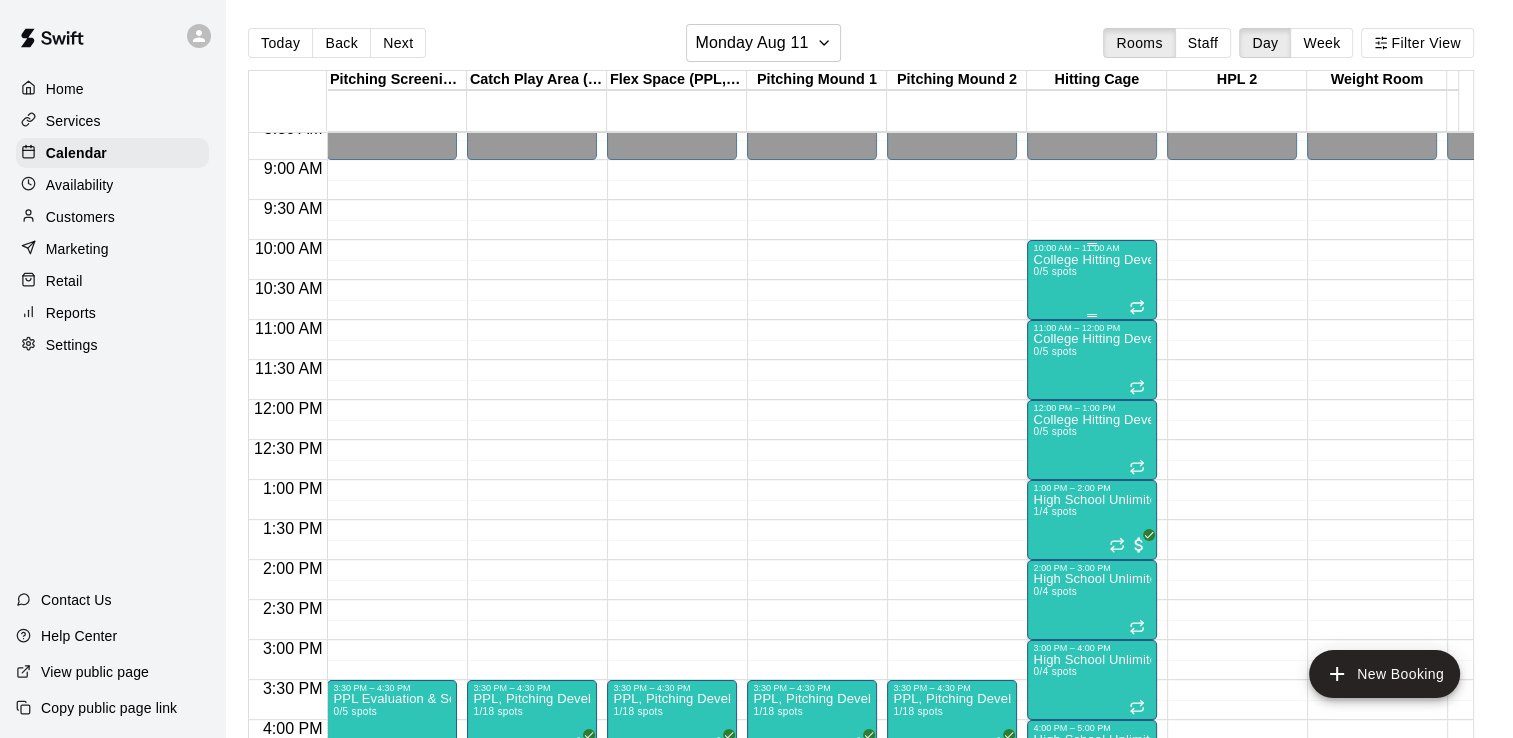click at bounding box center (1139, 307) 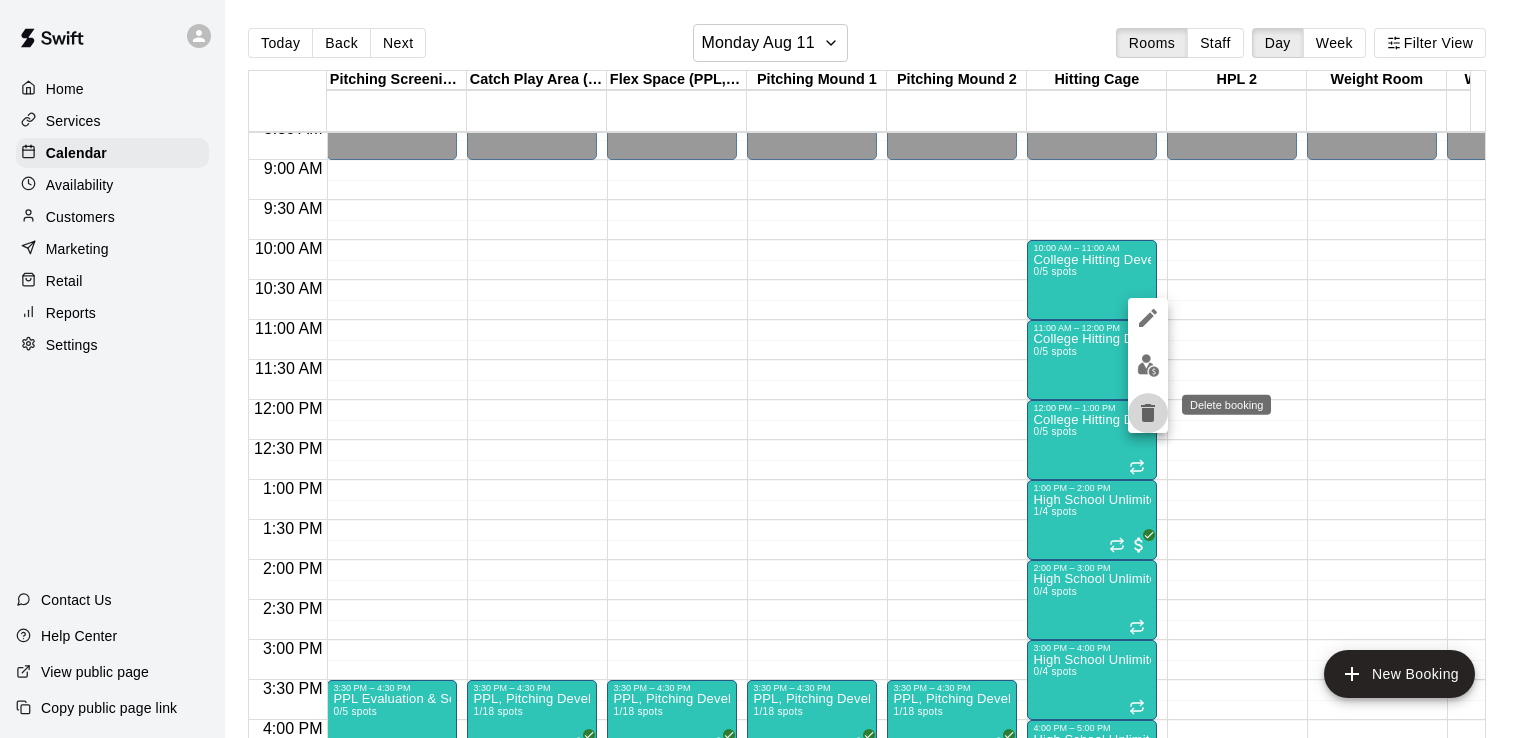 click 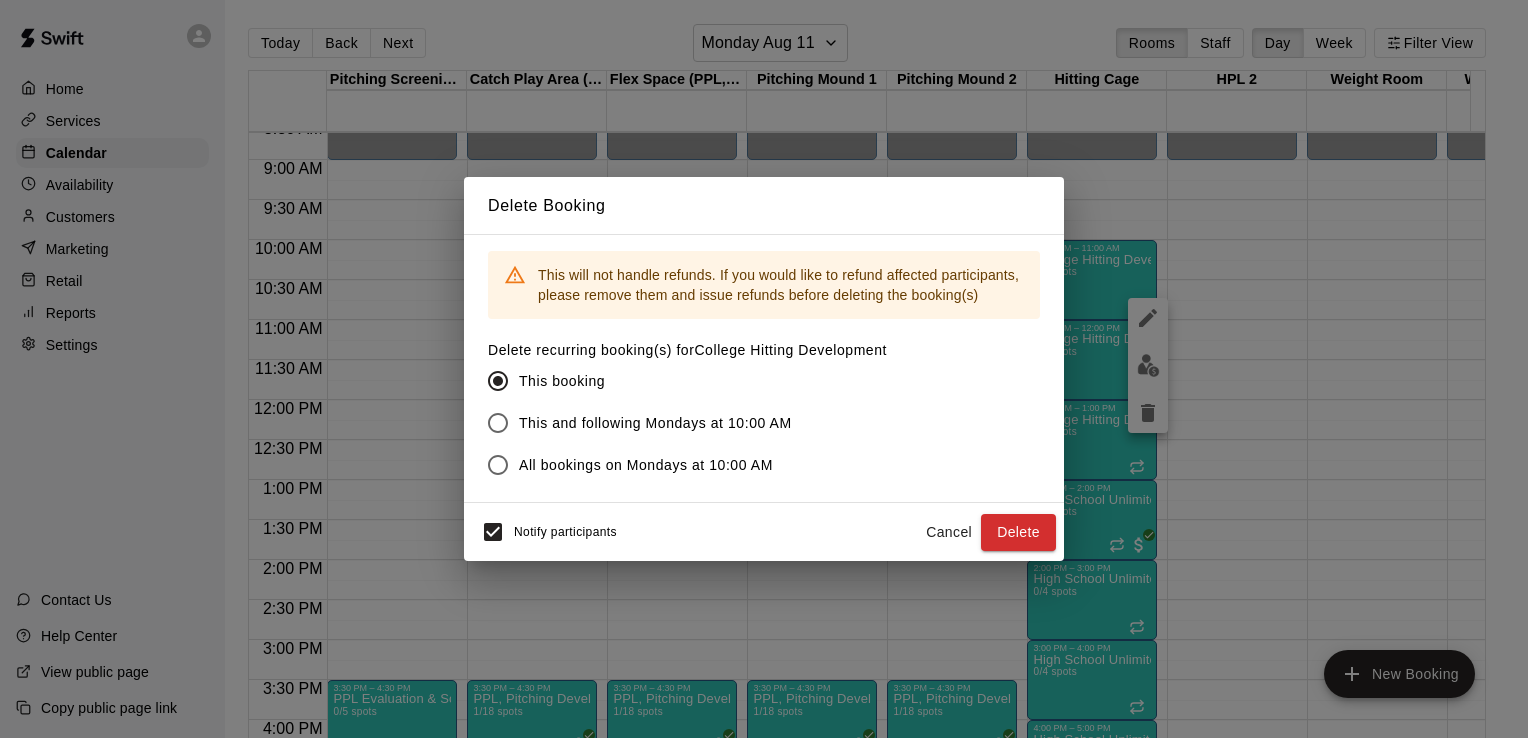click on "This and following Mondays at 10:00 AM" at bounding box center [655, 423] 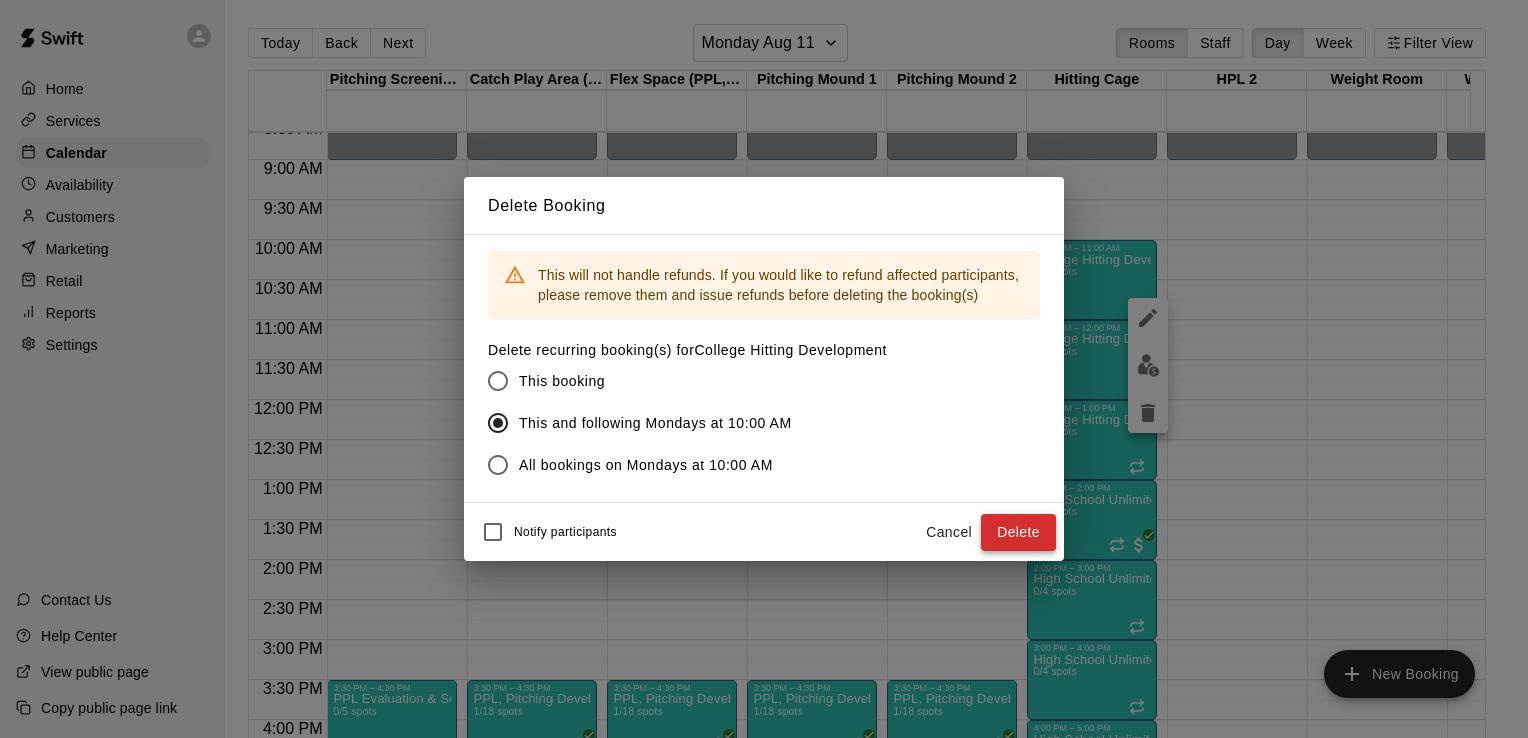 click on "Delete" at bounding box center [1018, 532] 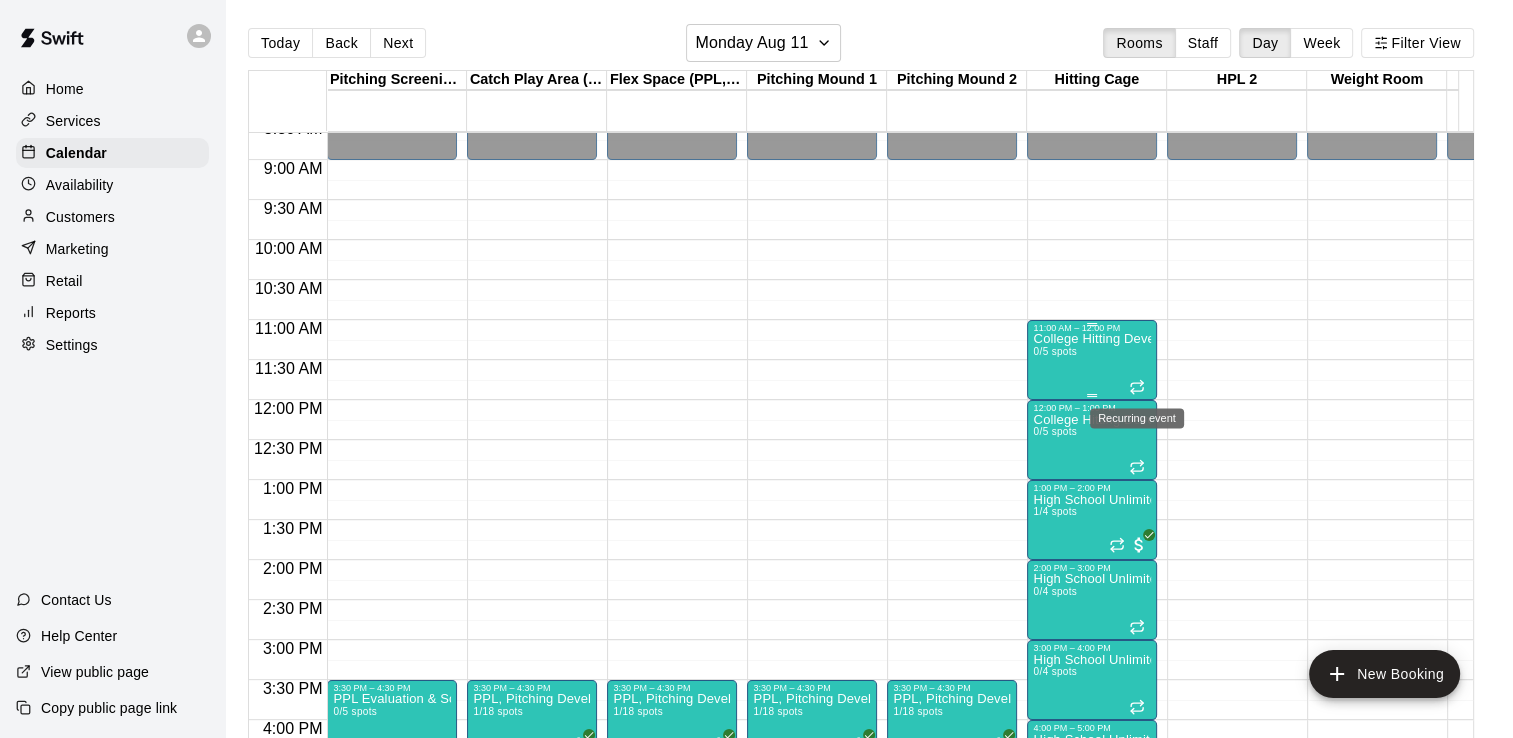 click 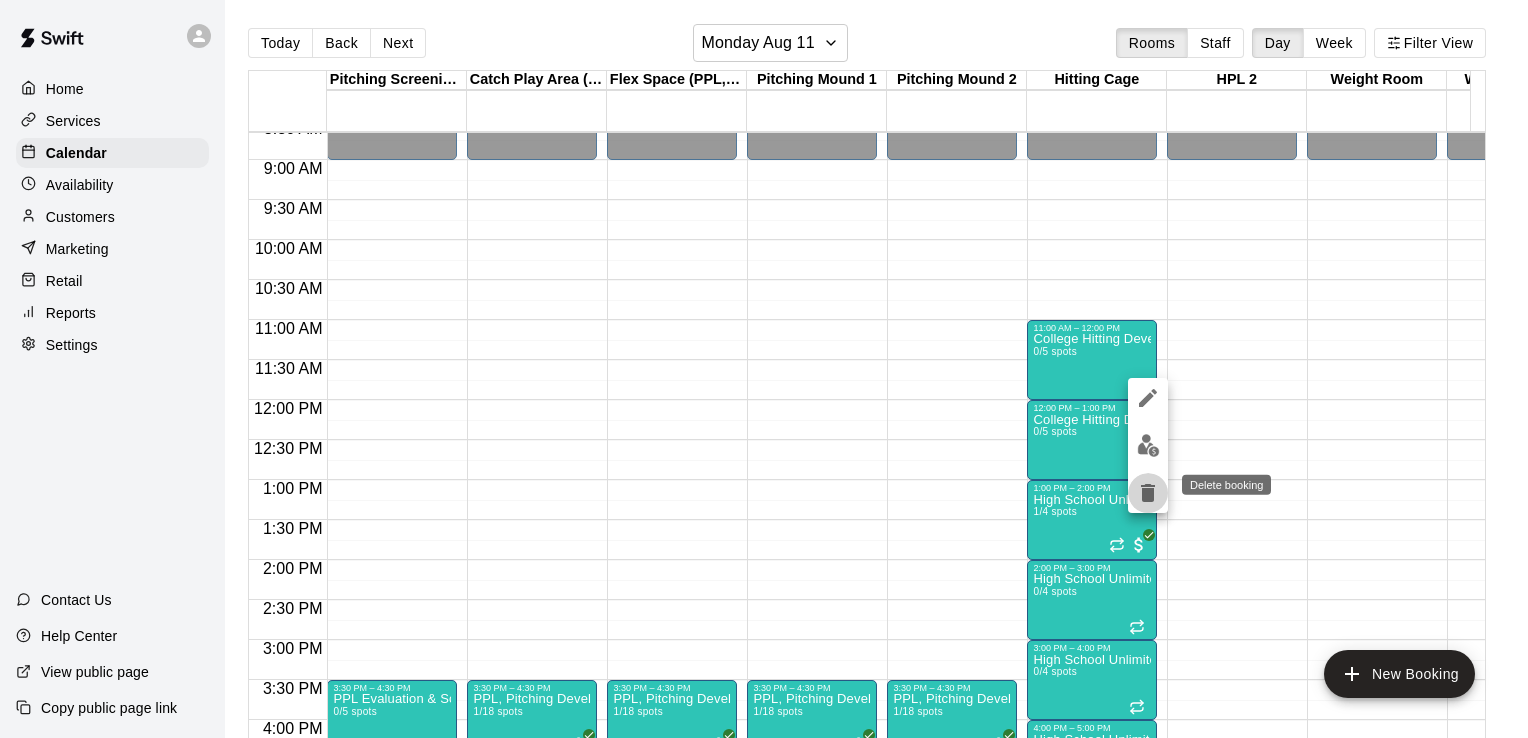 click 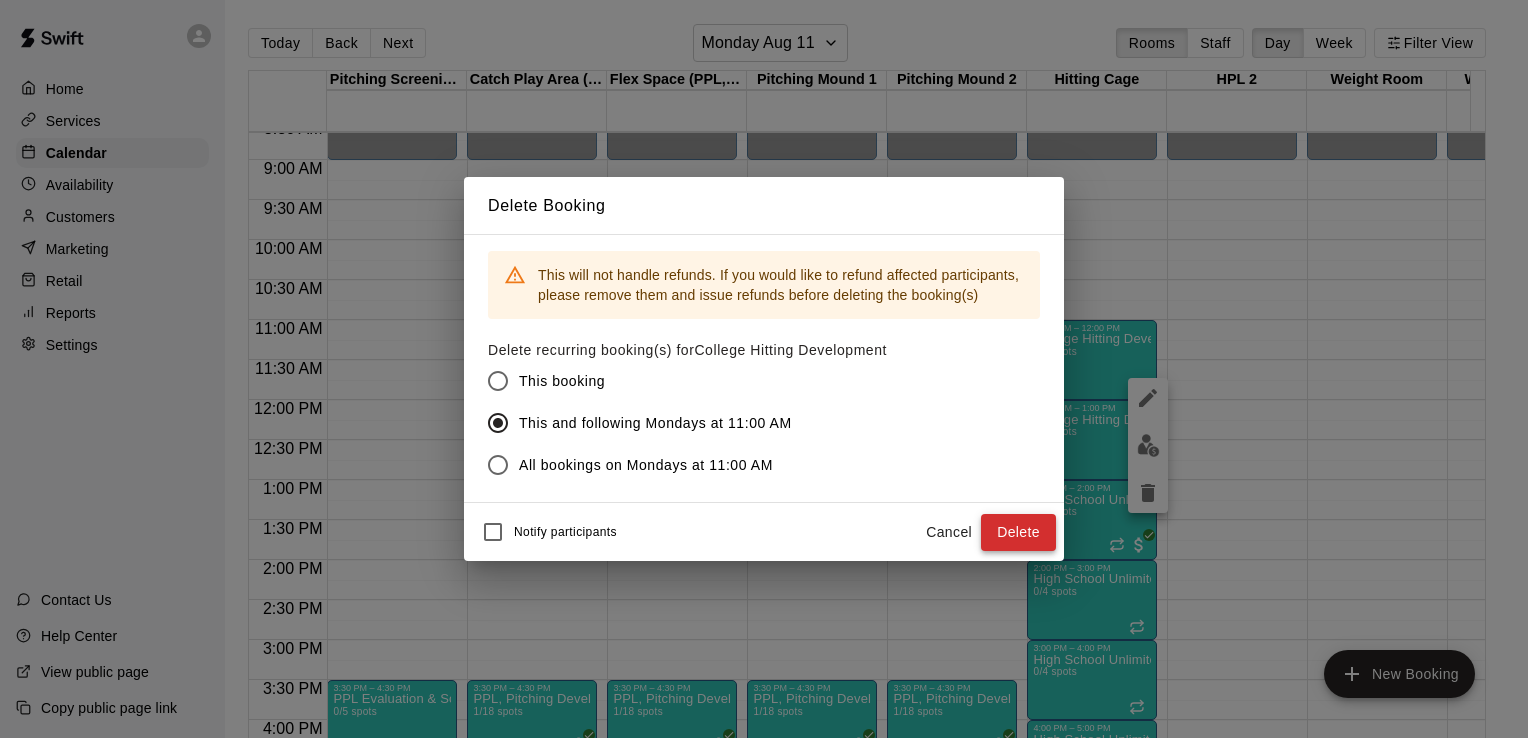 click on "Delete" at bounding box center [1018, 532] 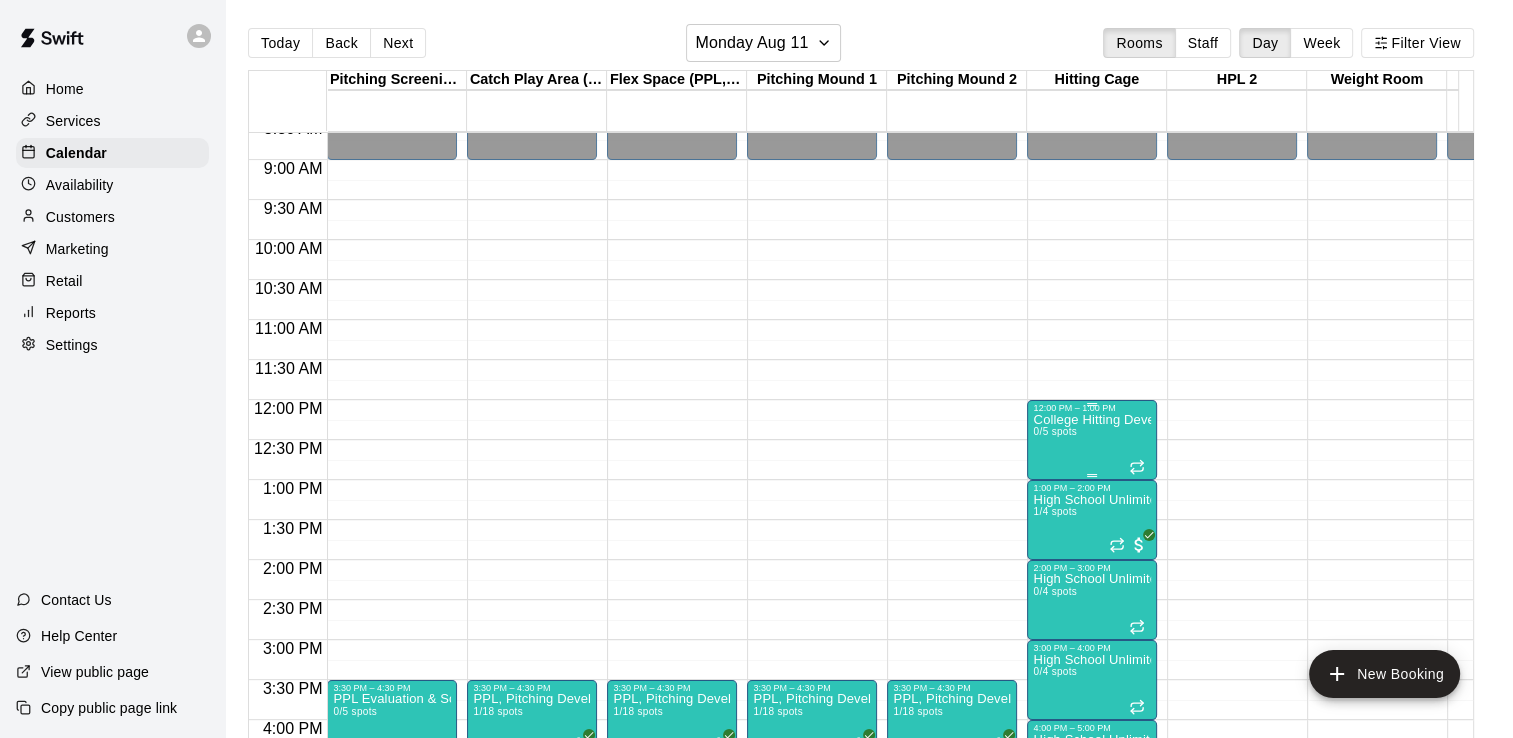 click at bounding box center (1139, 467) 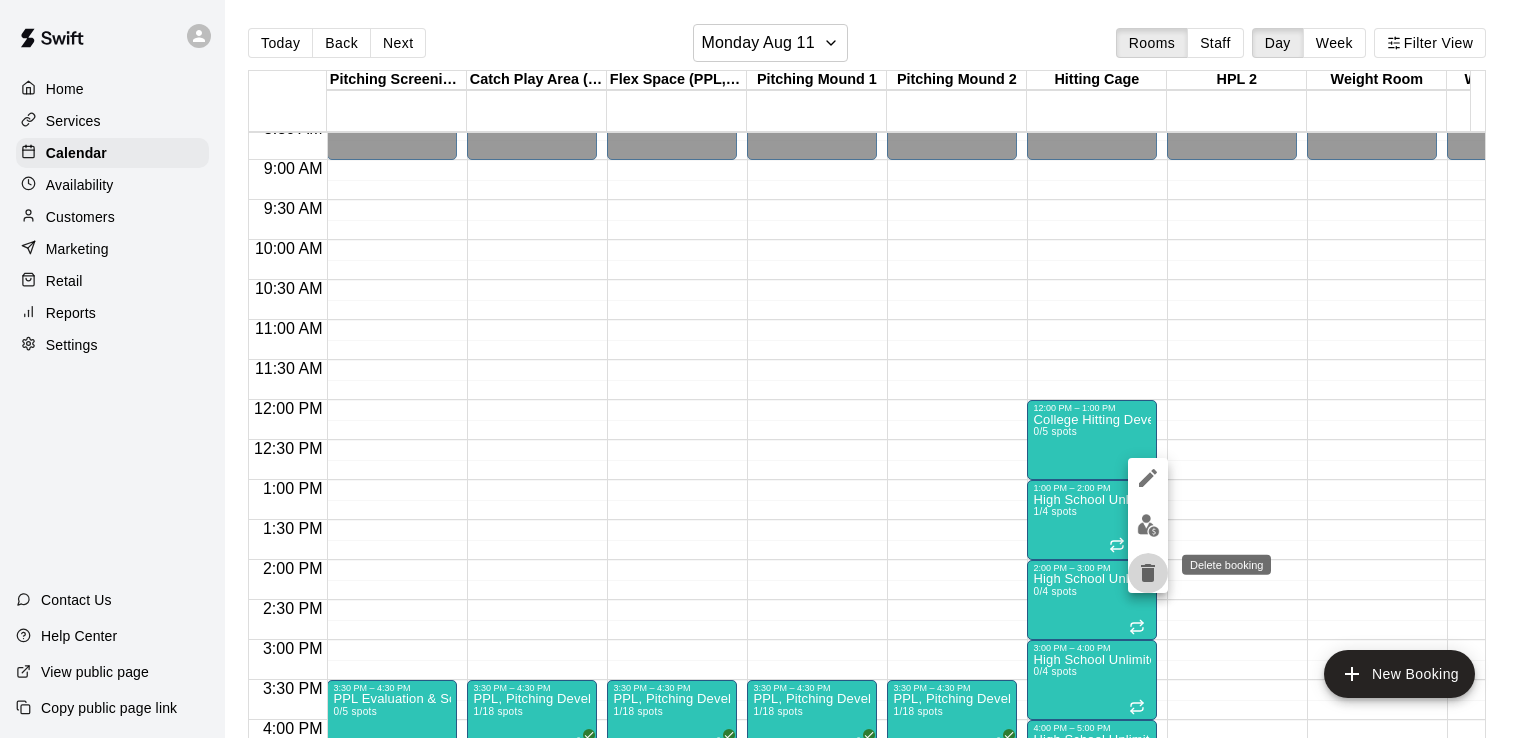 click 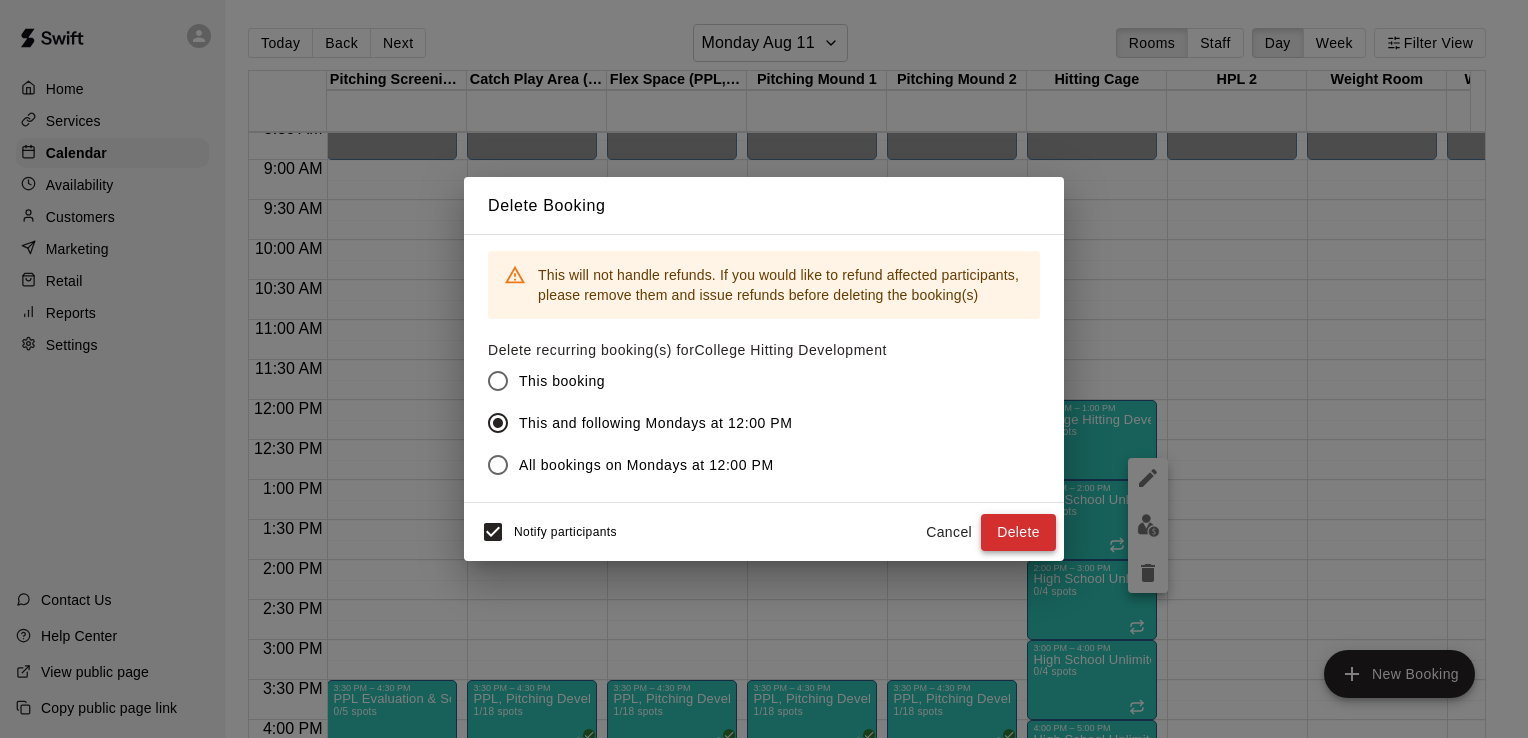 click on "Delete" at bounding box center (1018, 532) 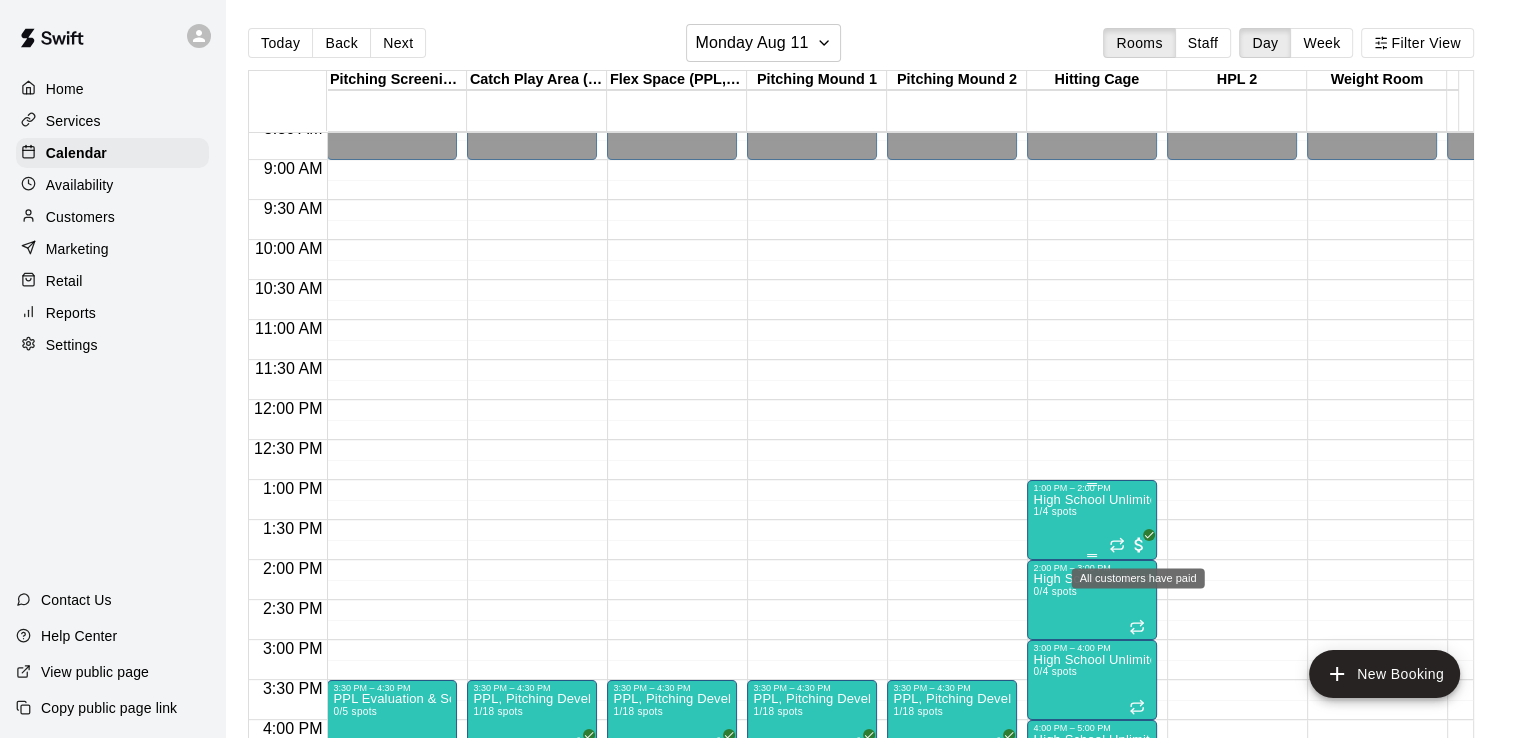 click at bounding box center (1139, 545) 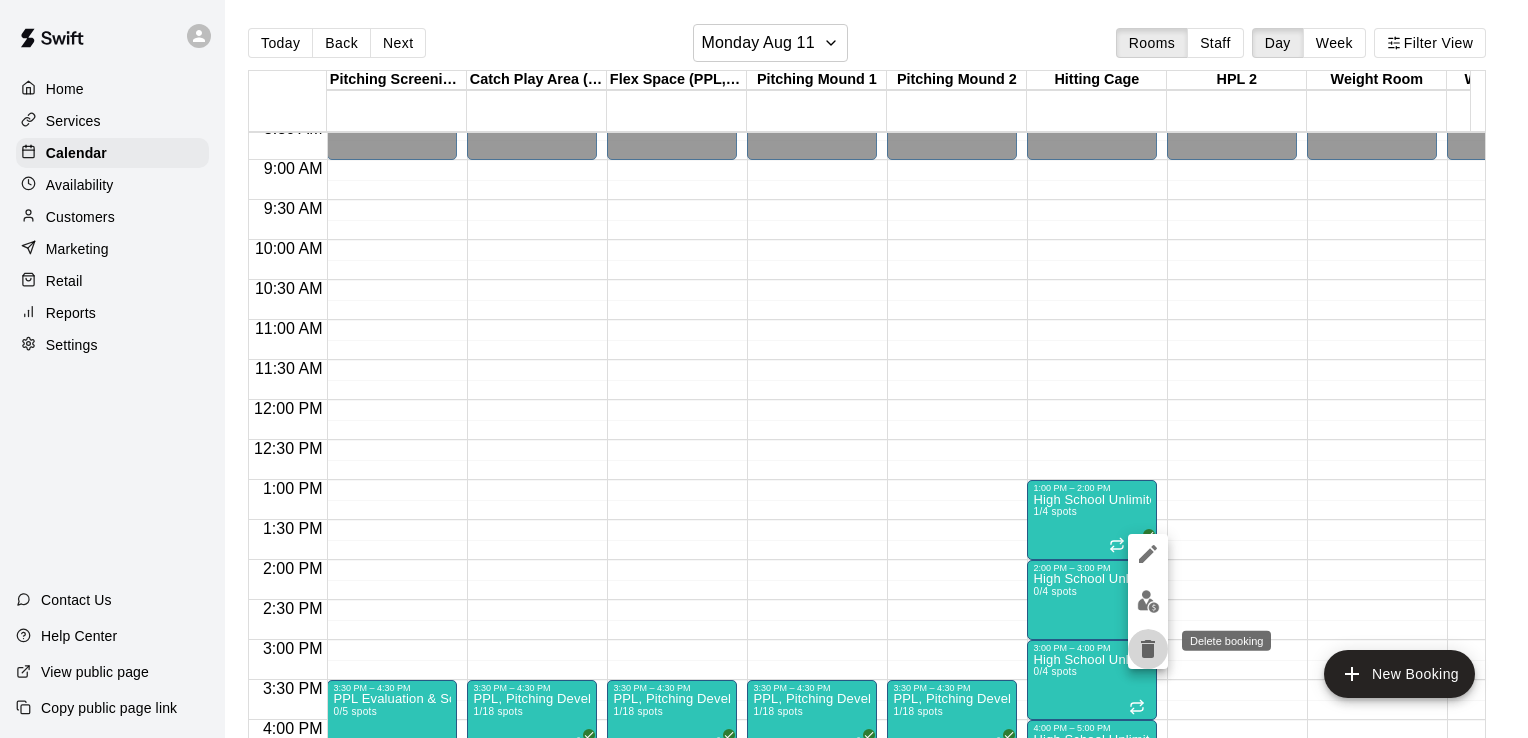 click 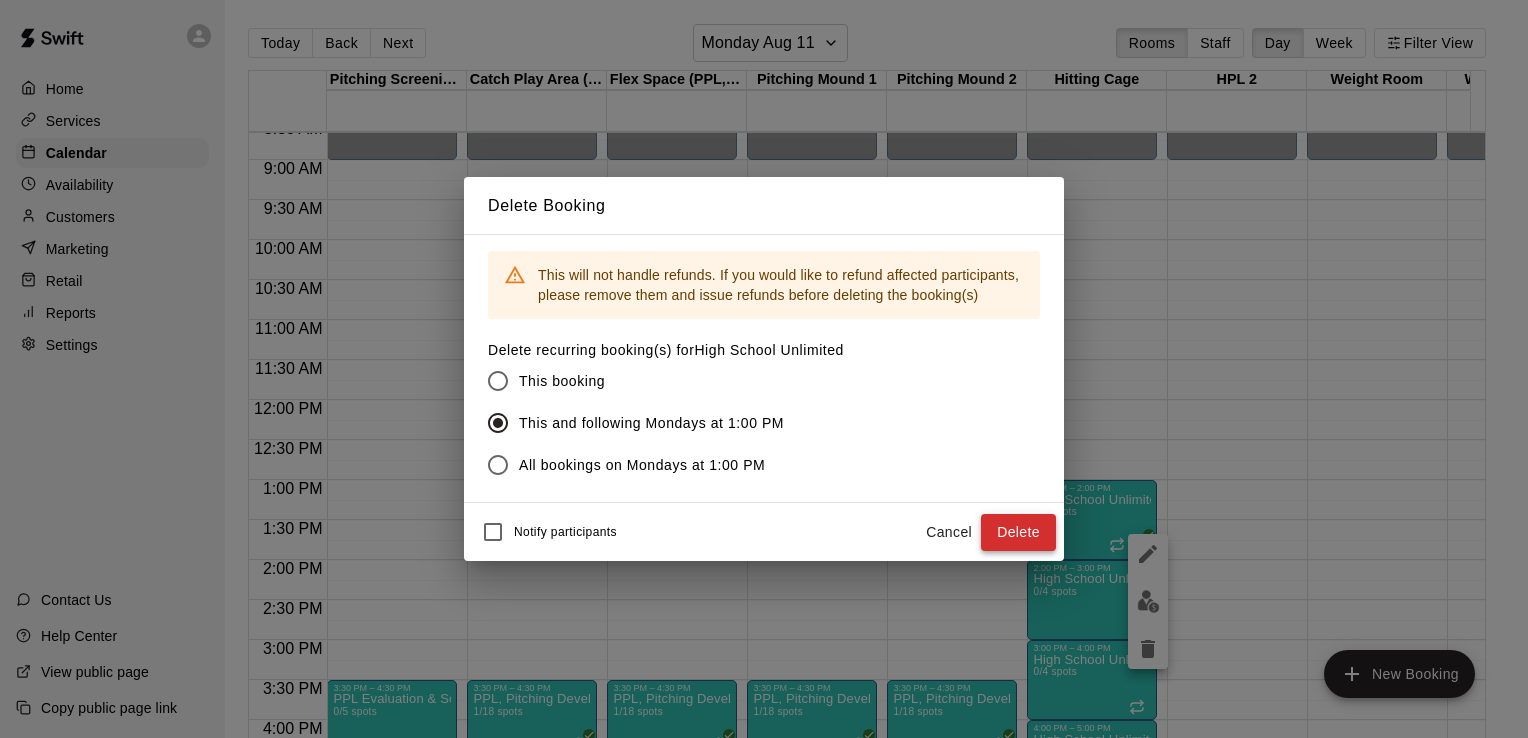 click on "Delete" at bounding box center [1018, 532] 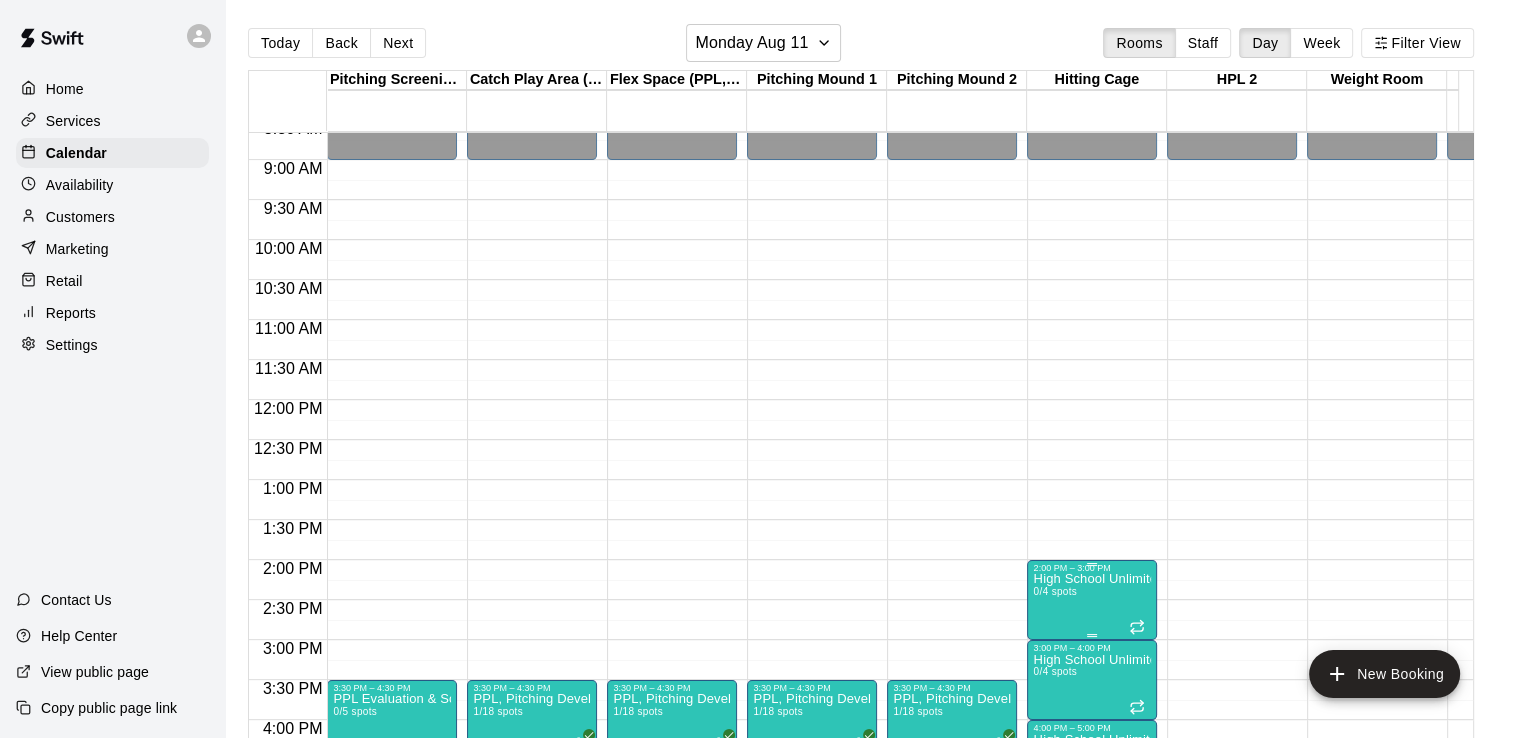 click at bounding box center (1139, 627) 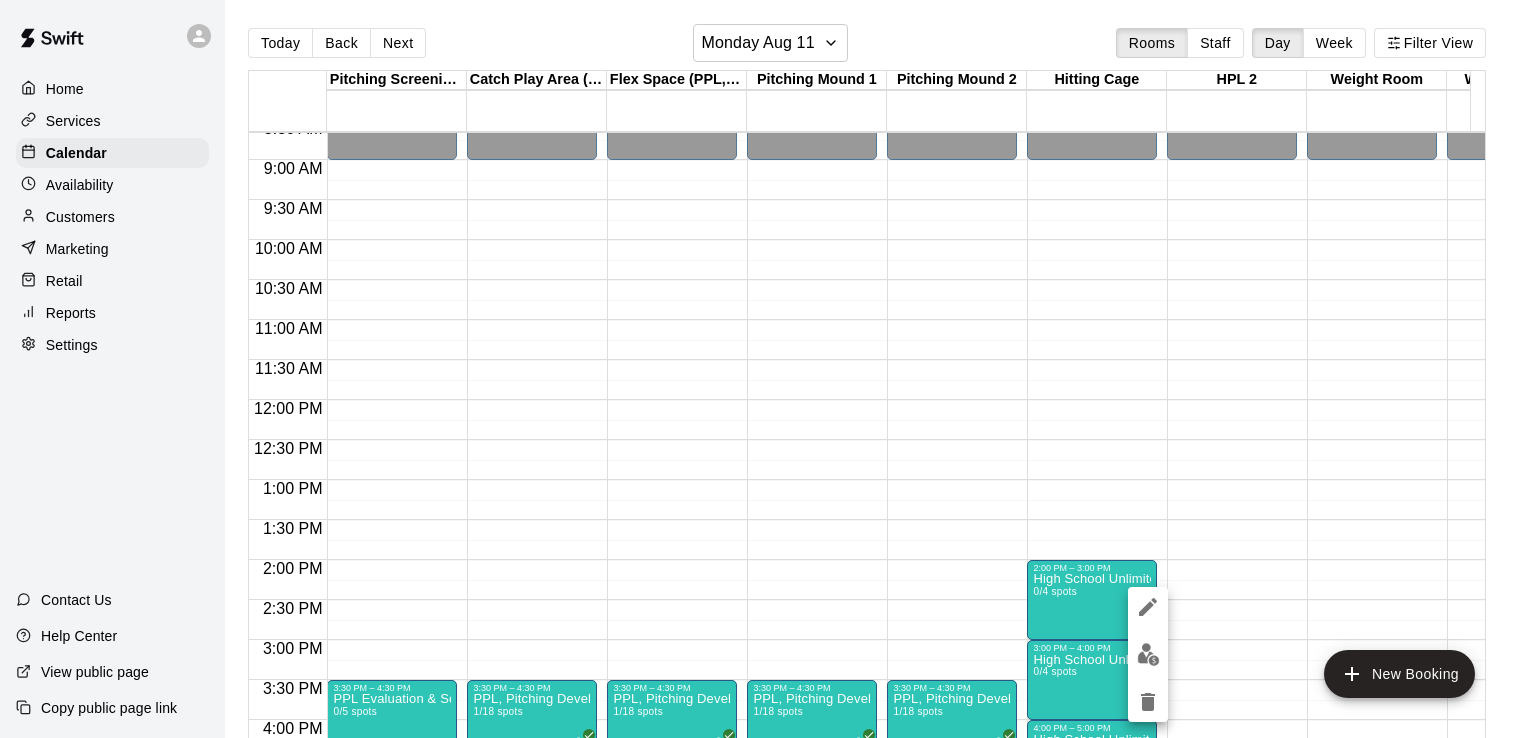drag, startPoint x: 1472, startPoint y: 442, endPoint x: 1487, endPoint y: 502, distance: 61.846584 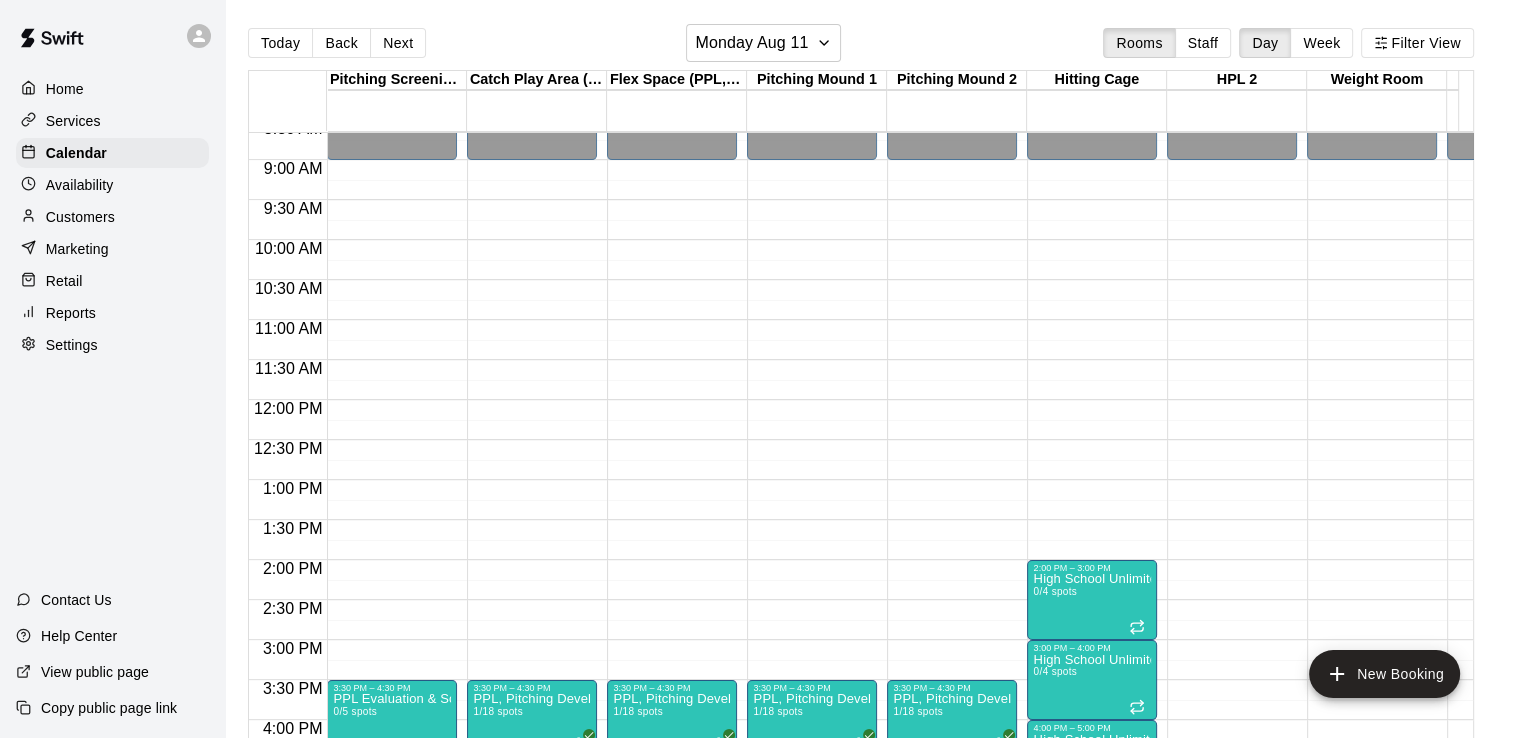 click on "12:00 AM – 9:00 AM Closed 9:00 PM – 11:59 PM Closed" at bounding box center (1372, 400) 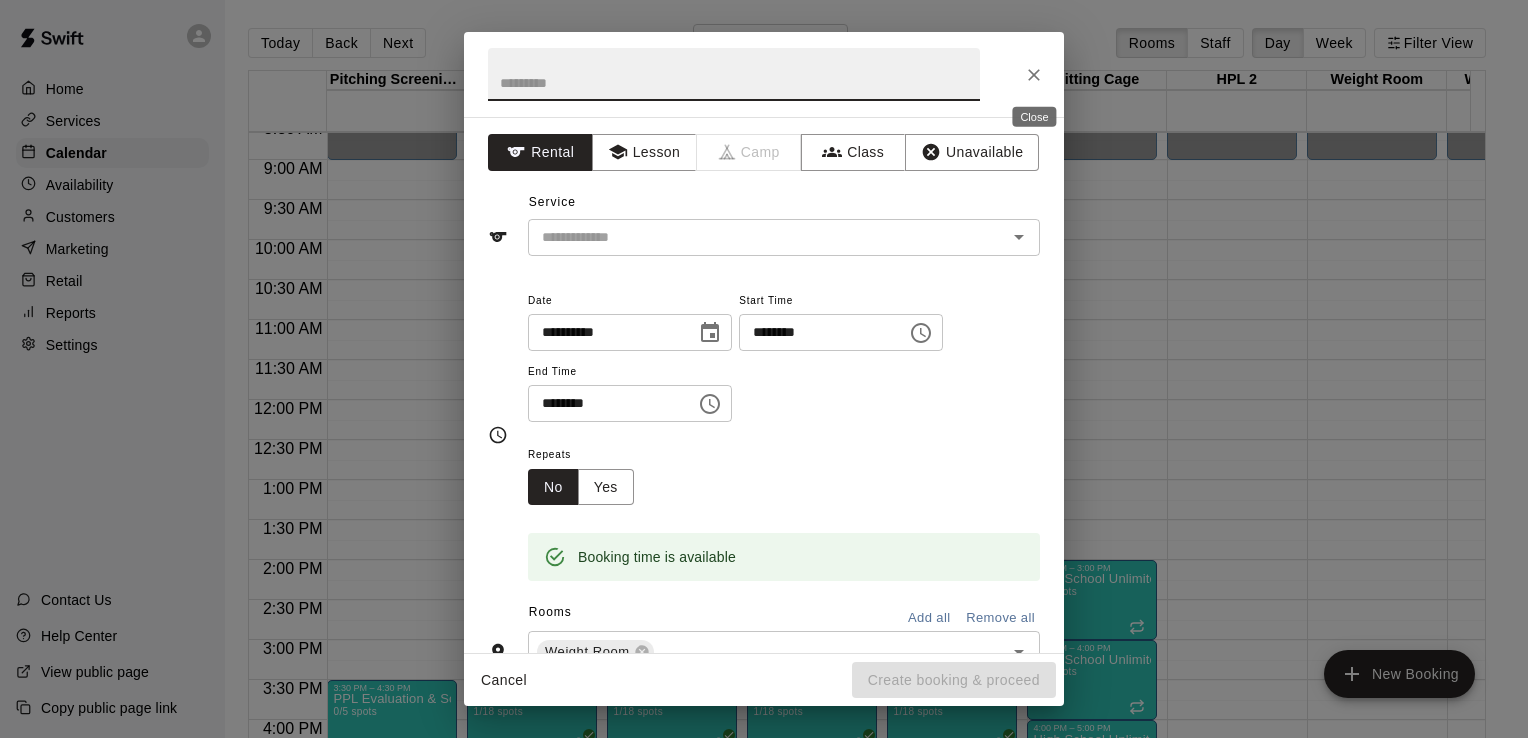 click 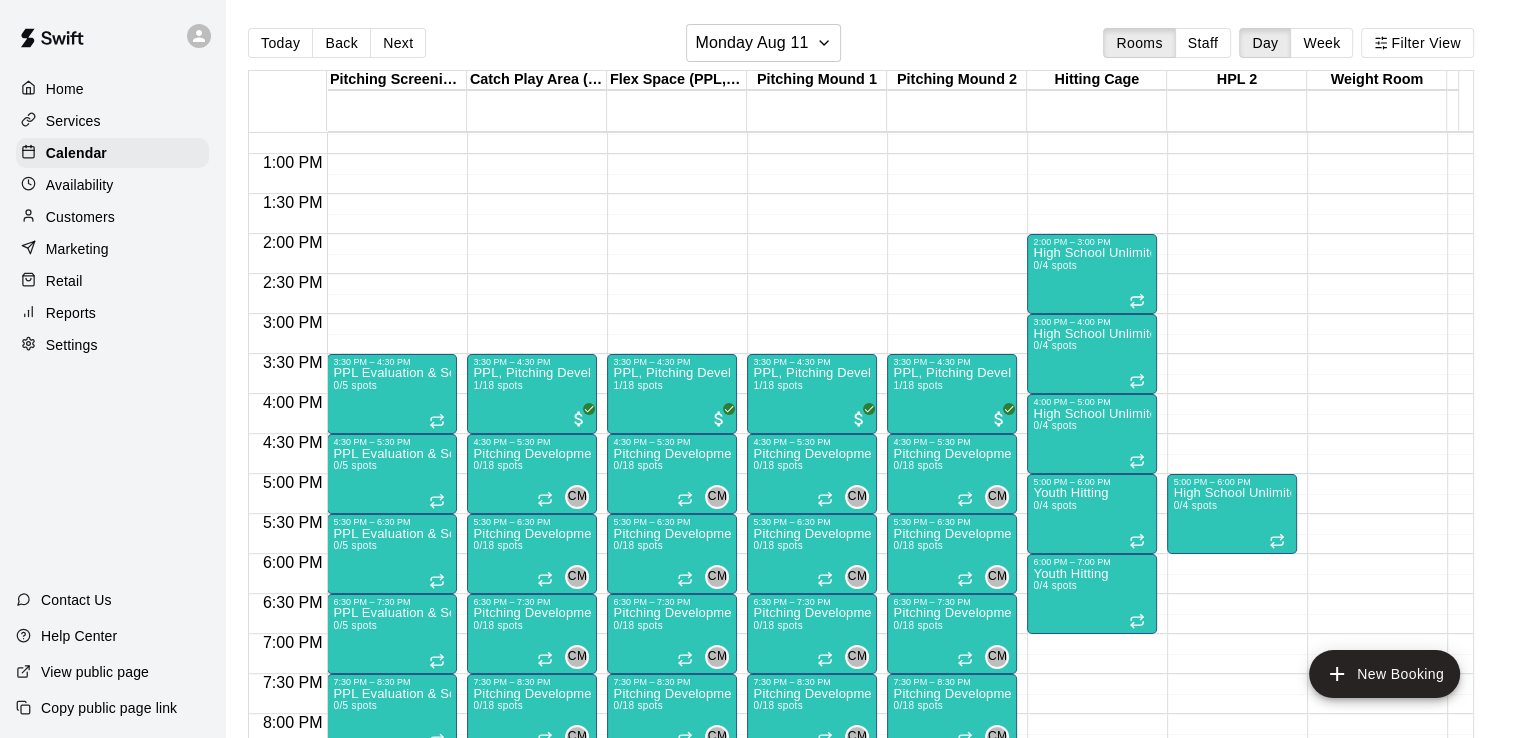 scroll, scrollTop: 1043, scrollLeft: 0, axis: vertical 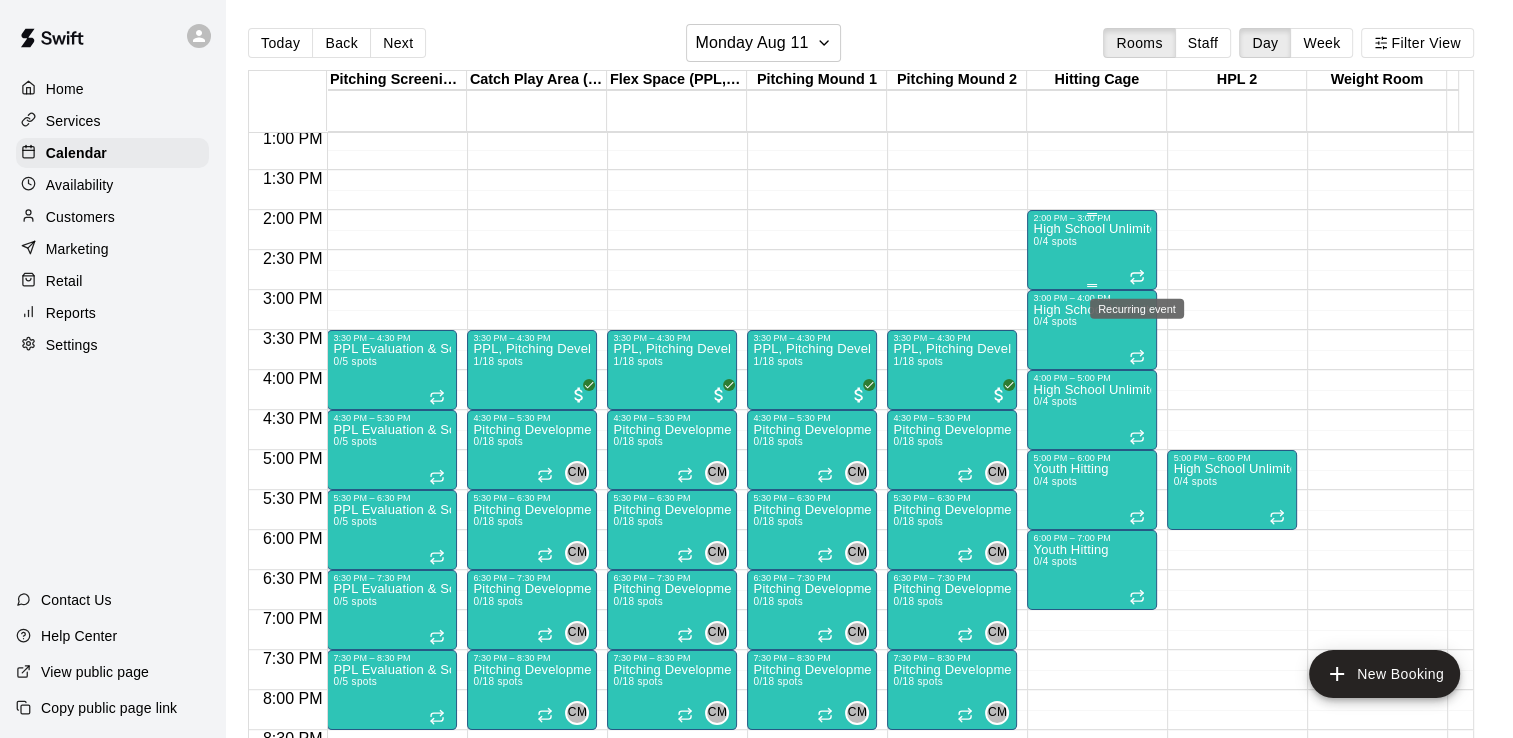 click 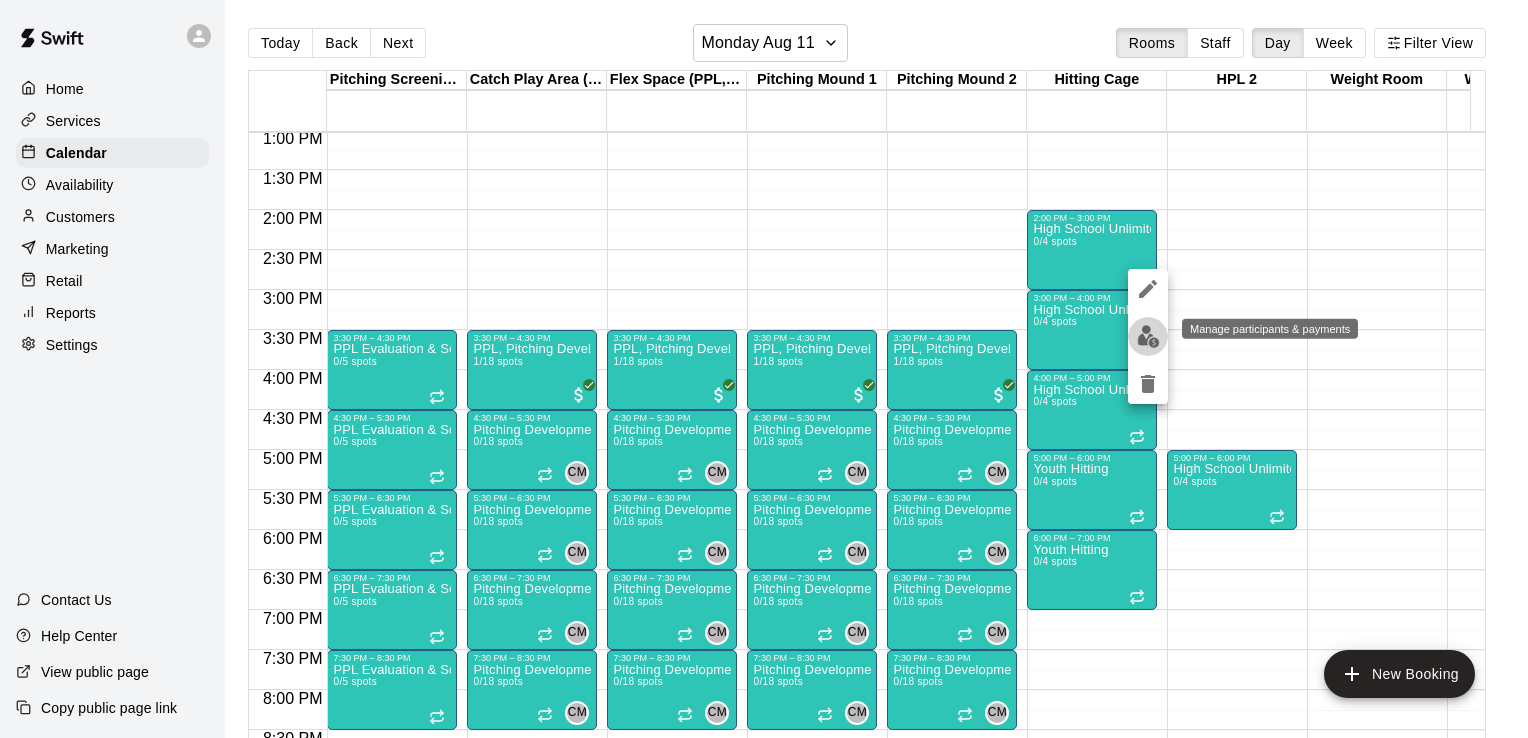 click at bounding box center (1148, 336) 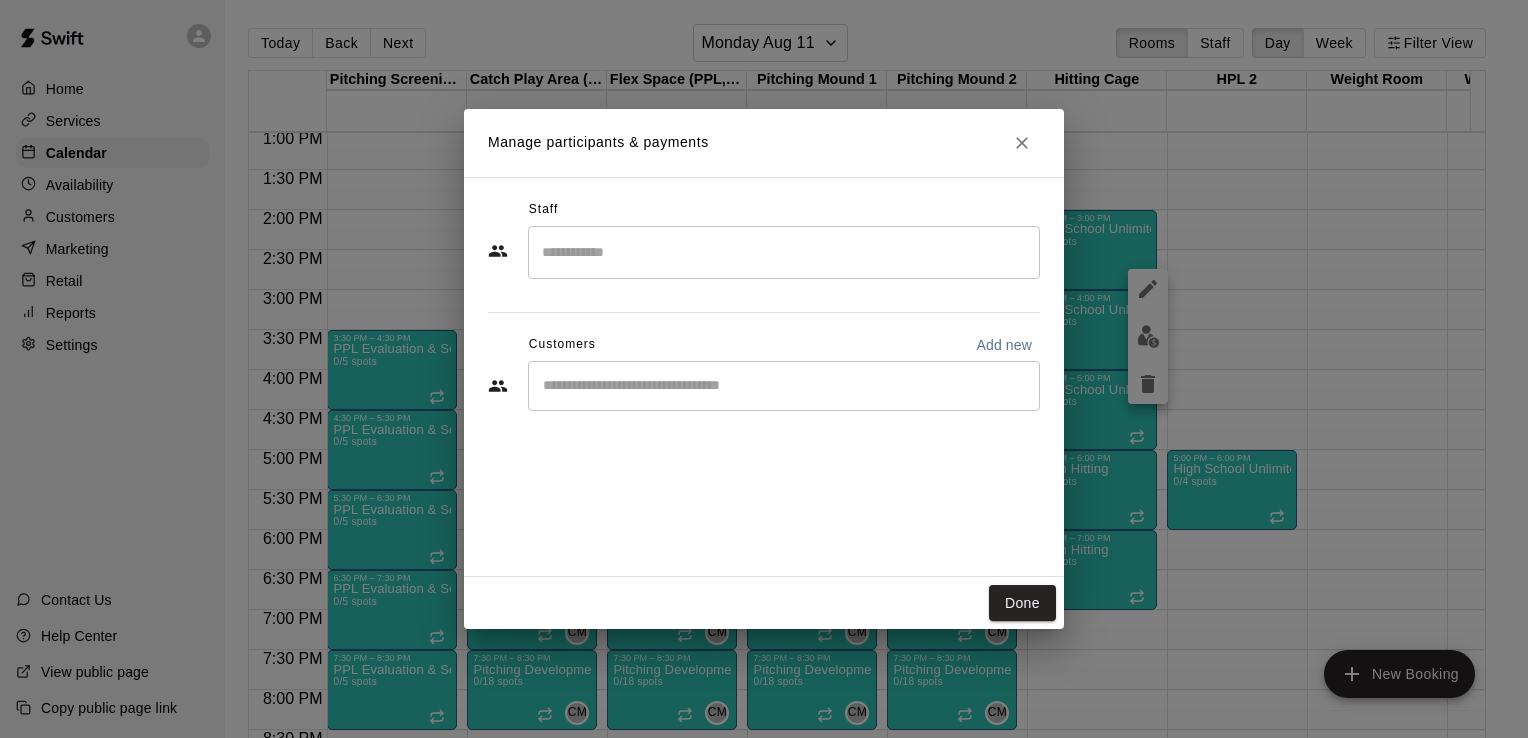 click 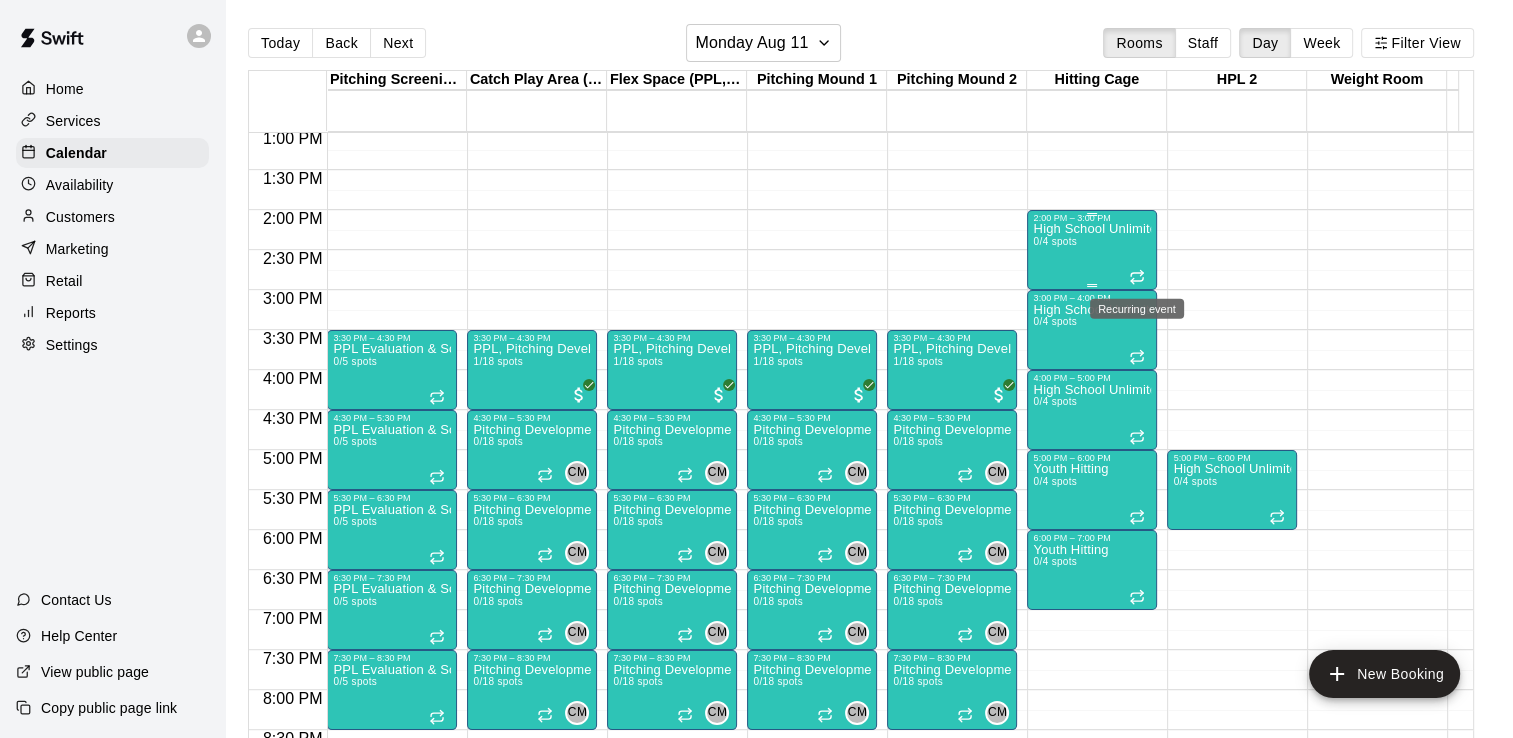 click 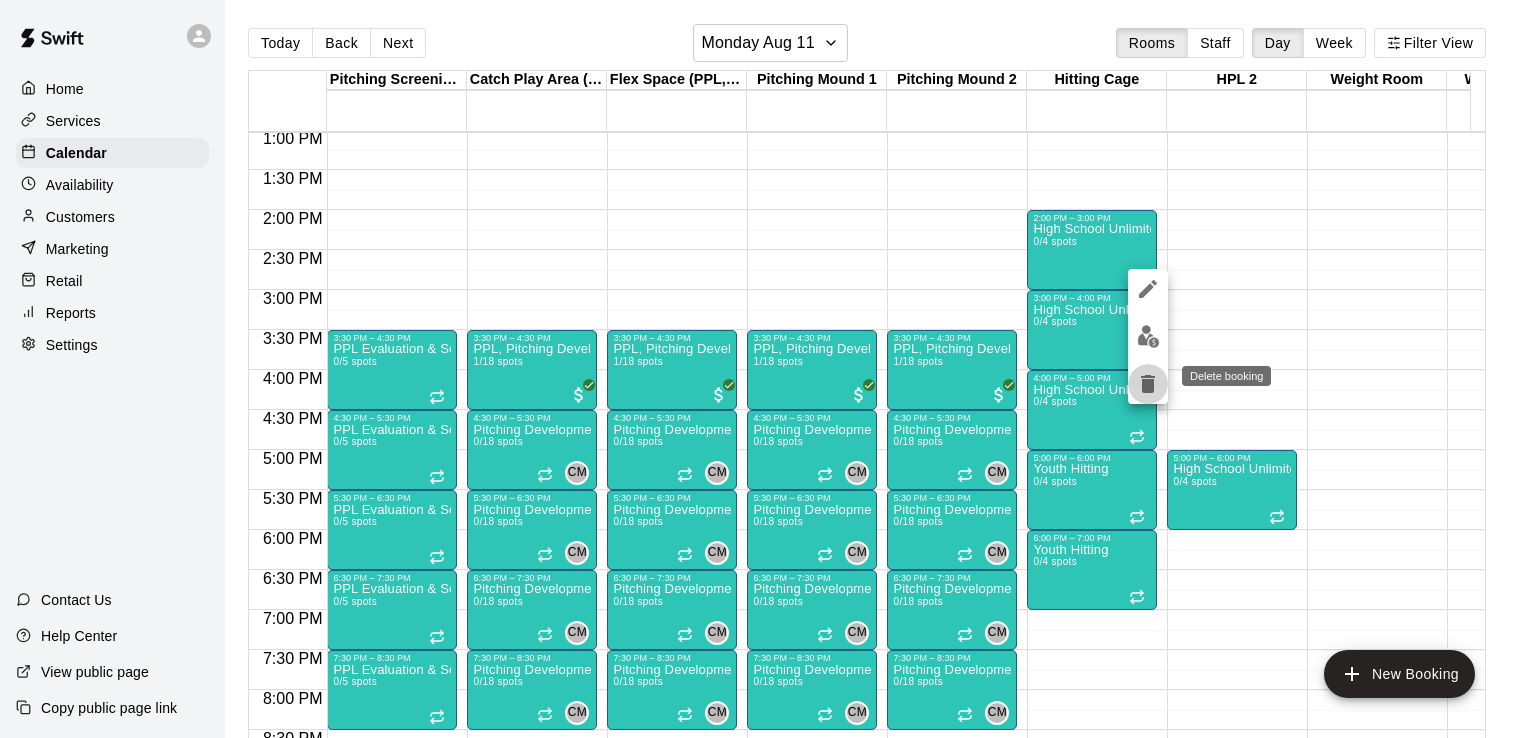 click 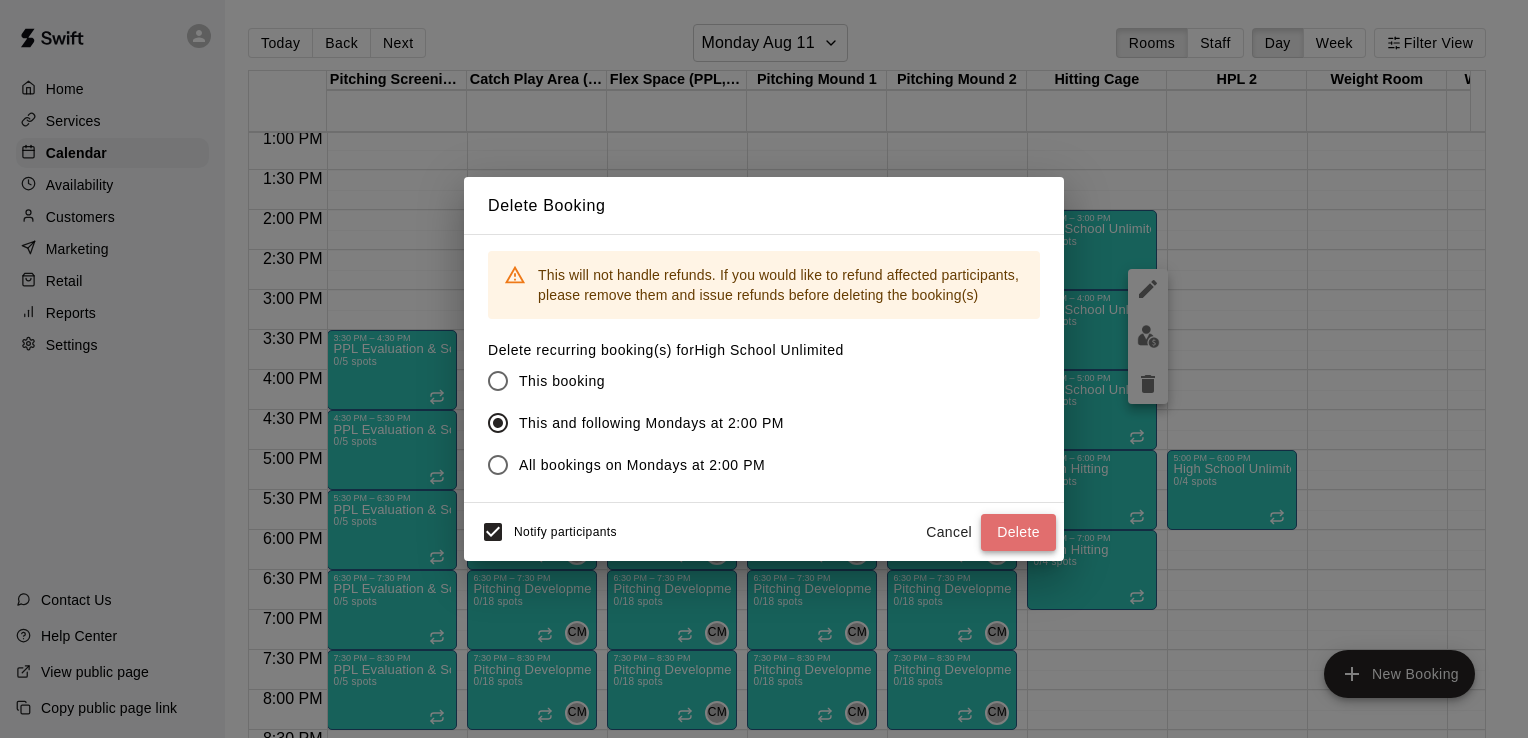click on "Delete" at bounding box center (1018, 532) 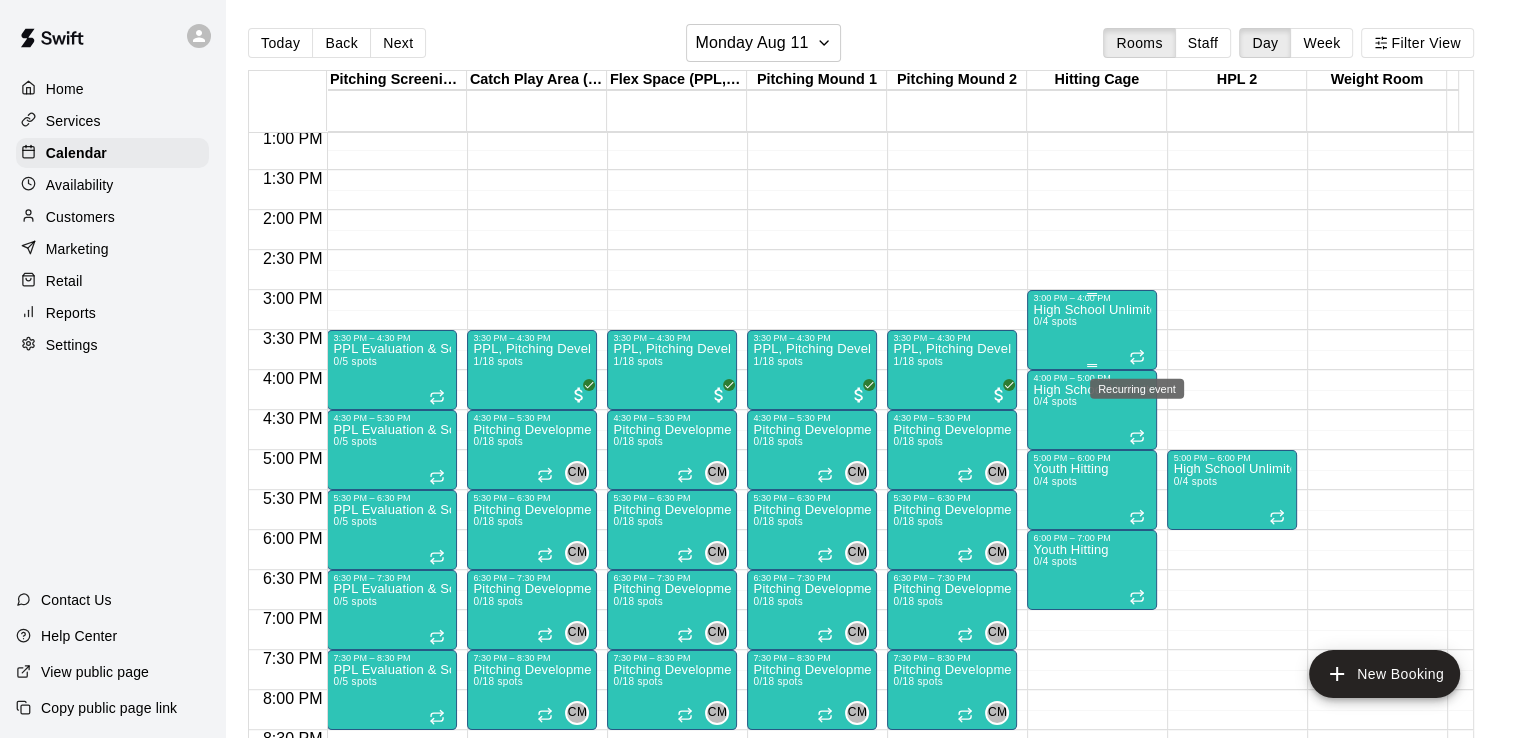 click 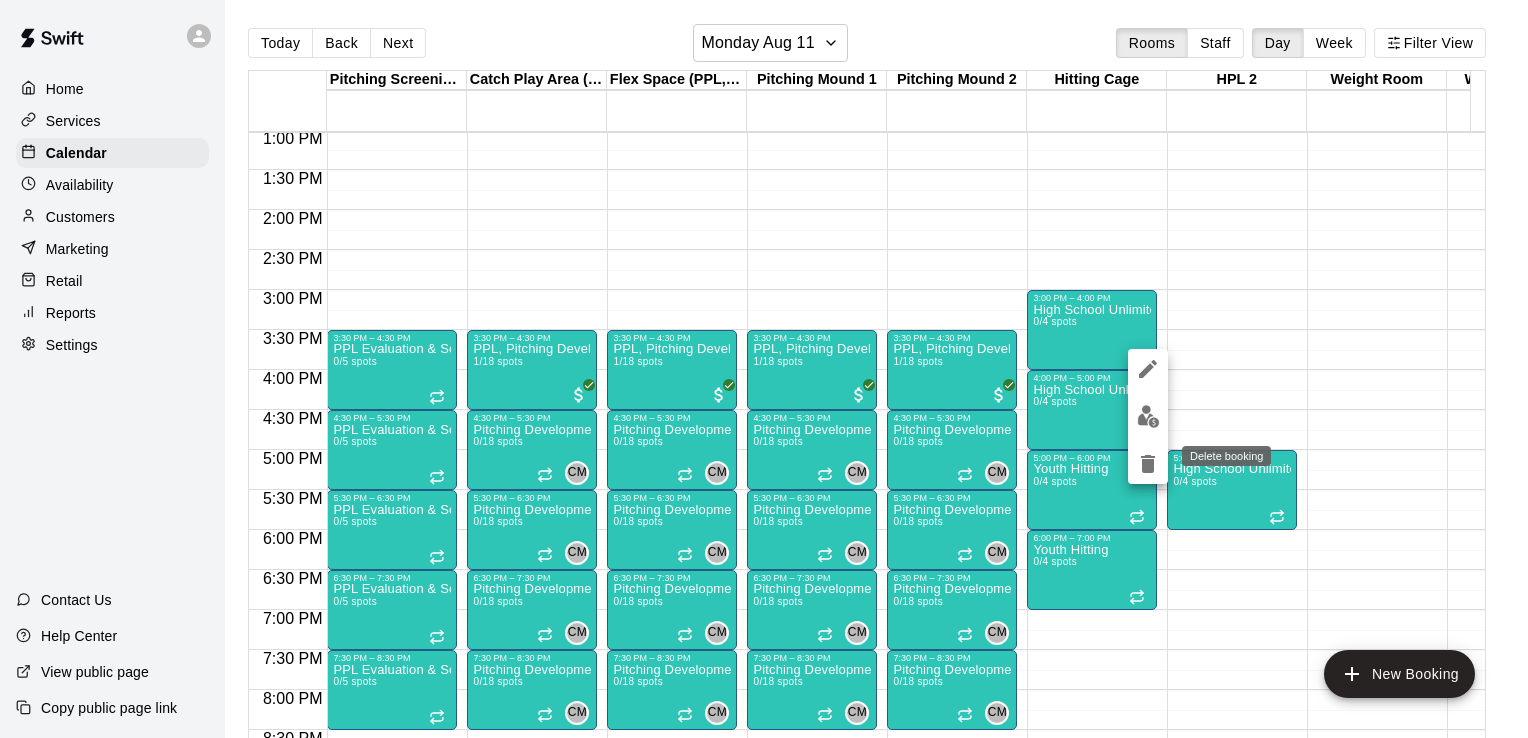 click 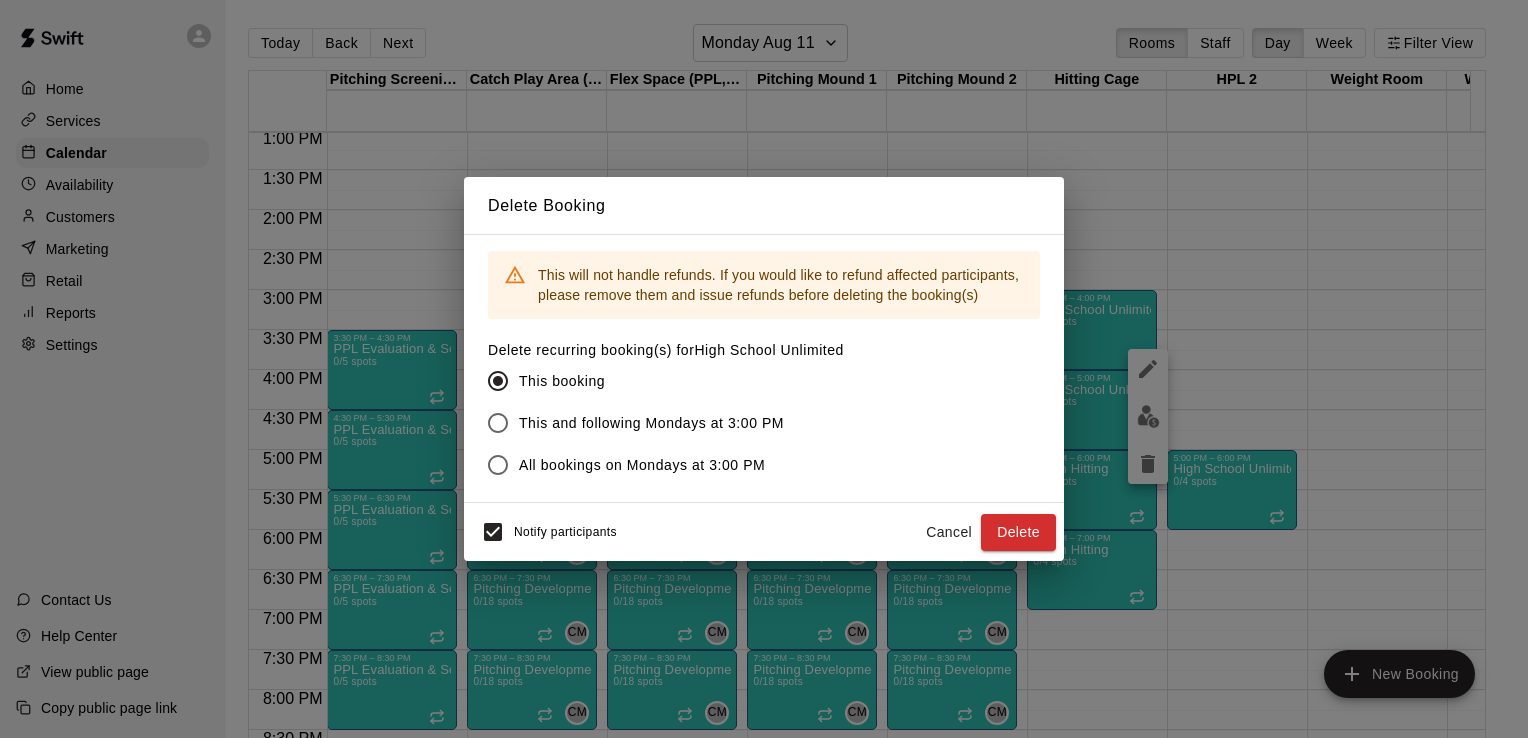 click on "This and following Mondays at 3:00 PM" at bounding box center [652, 423] 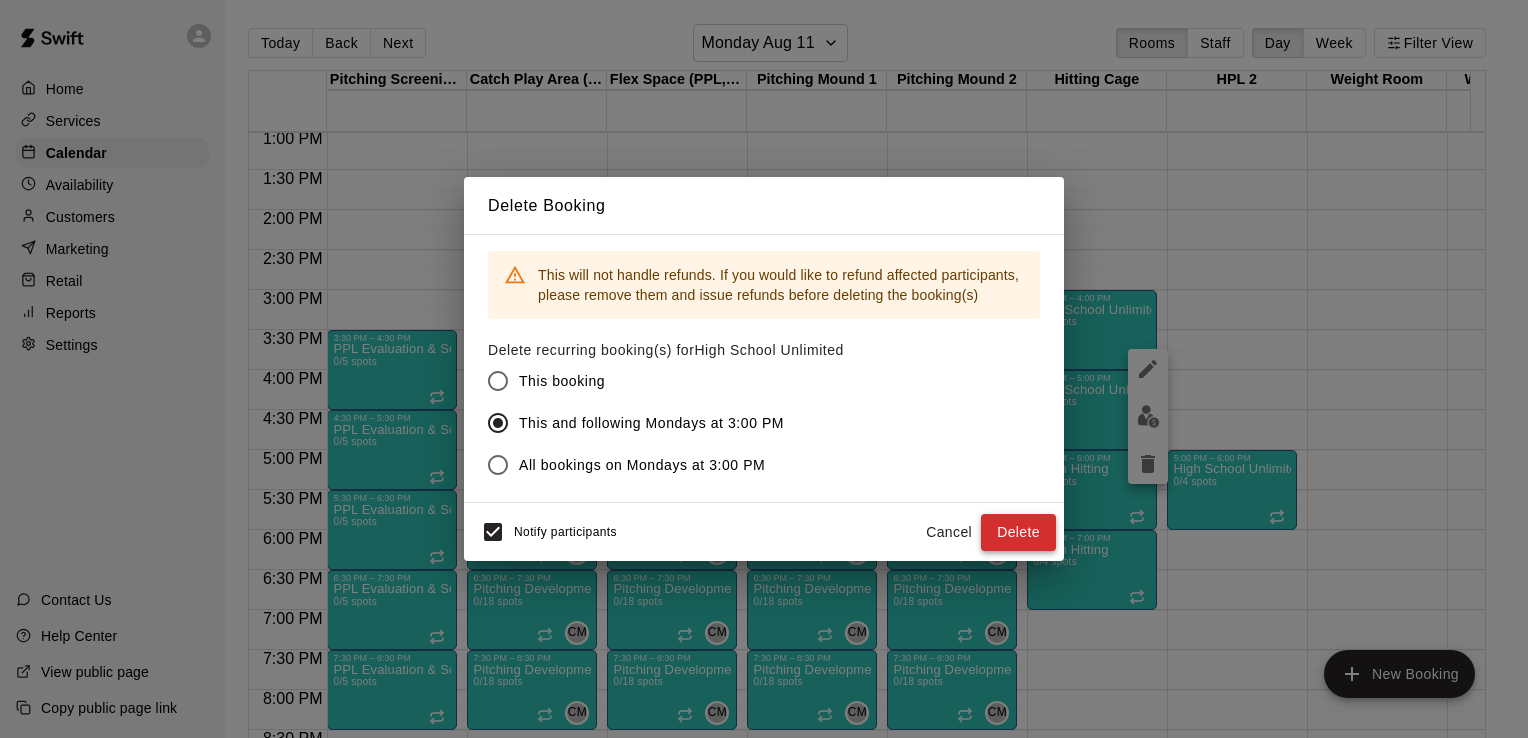 click on "Delete" at bounding box center [1018, 532] 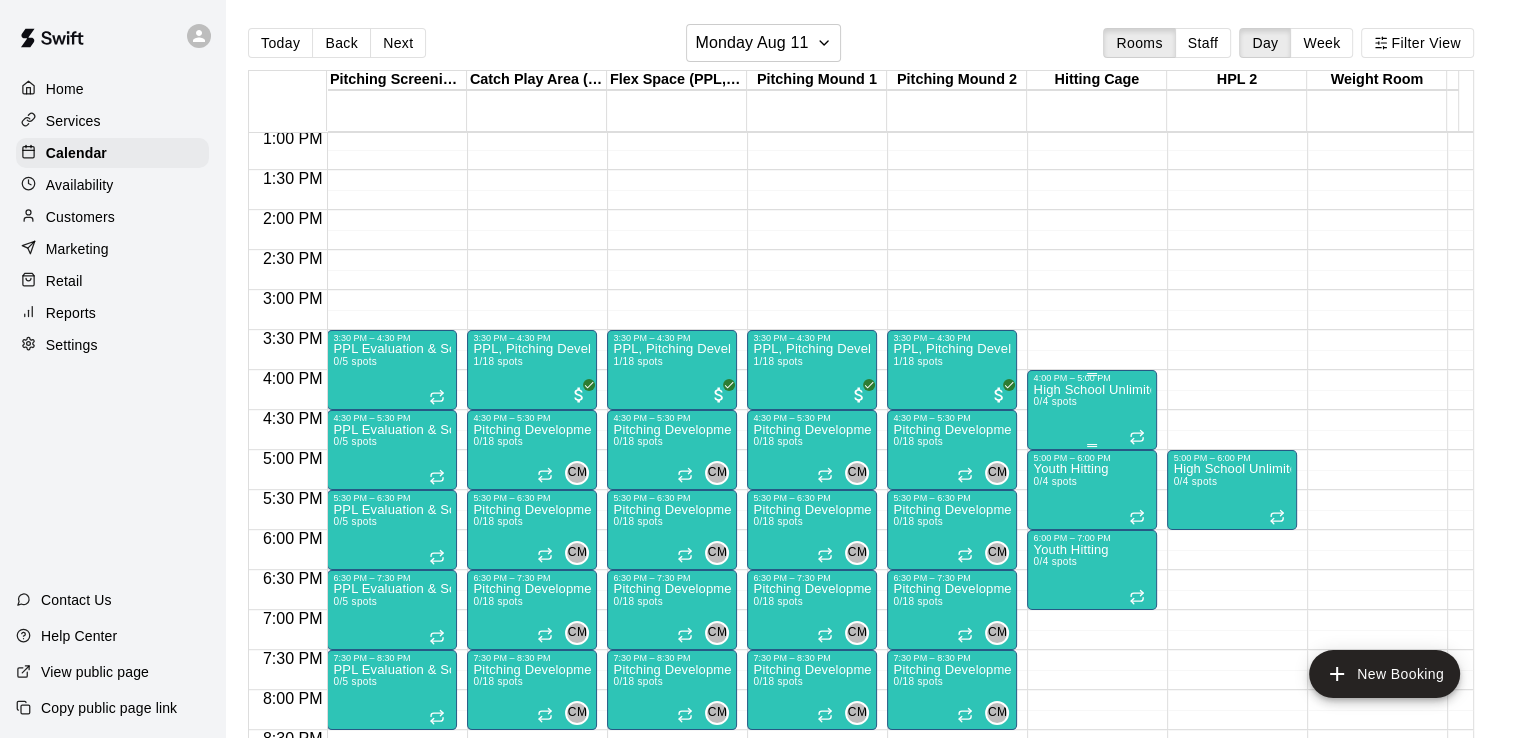 click 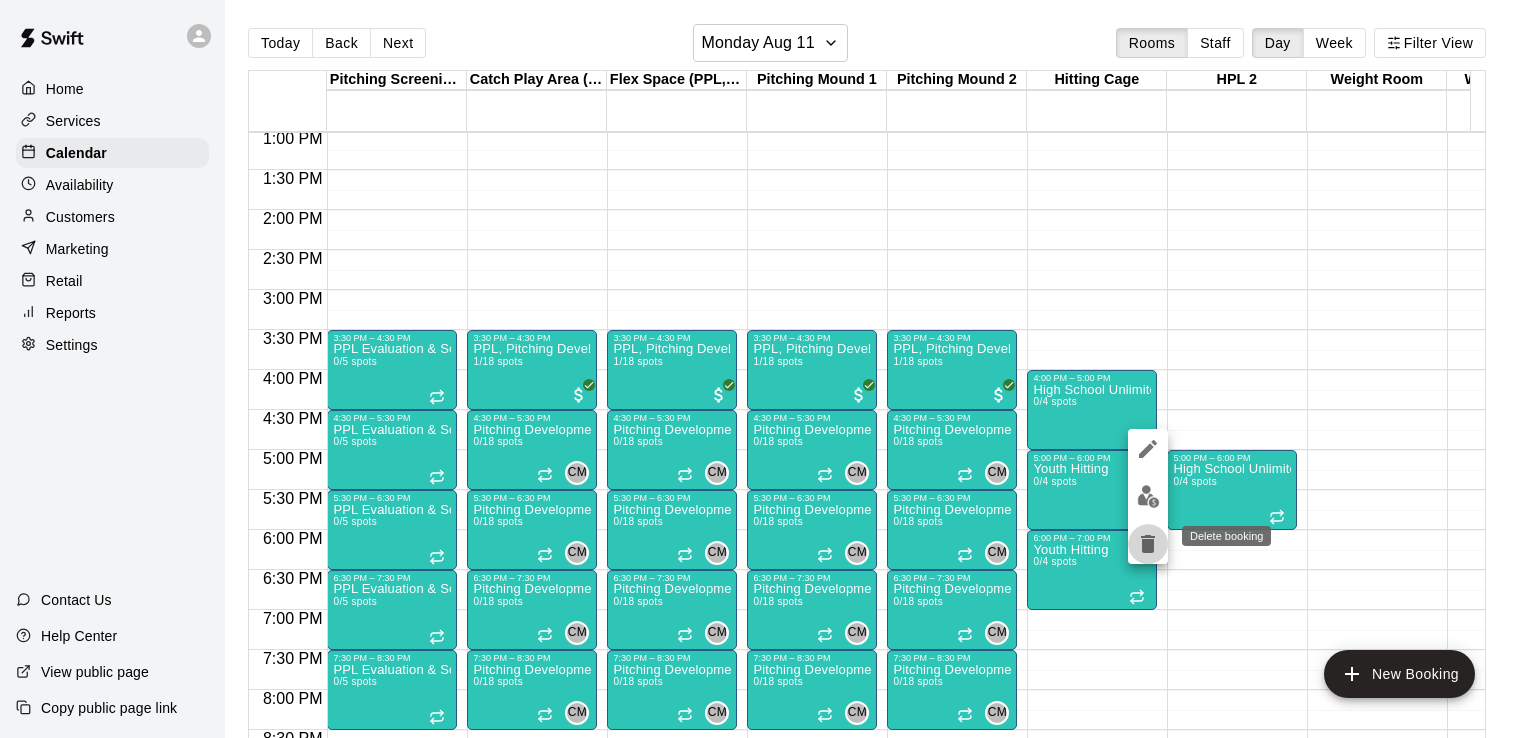 click 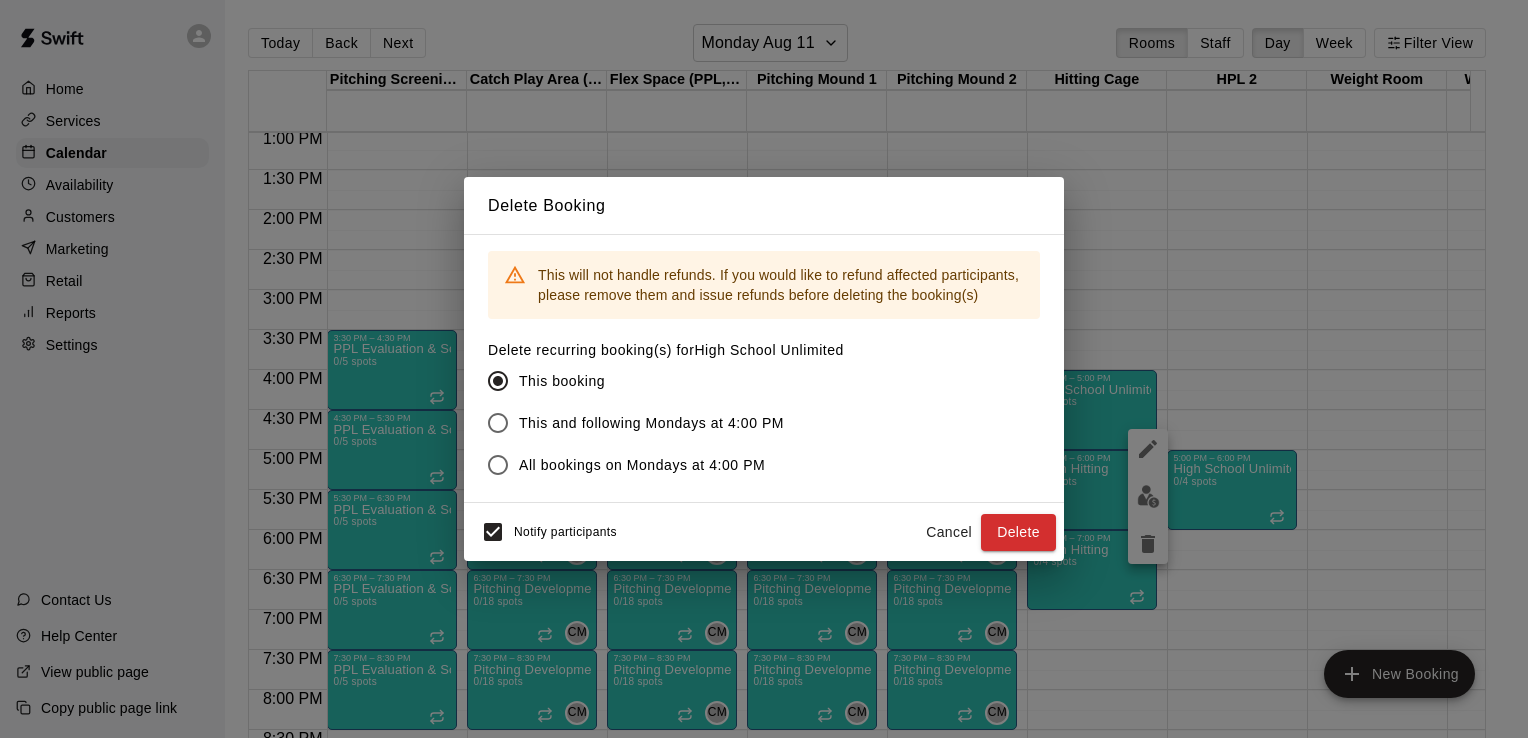click on "This and following Mondays at 4:00 PM" at bounding box center [651, 423] 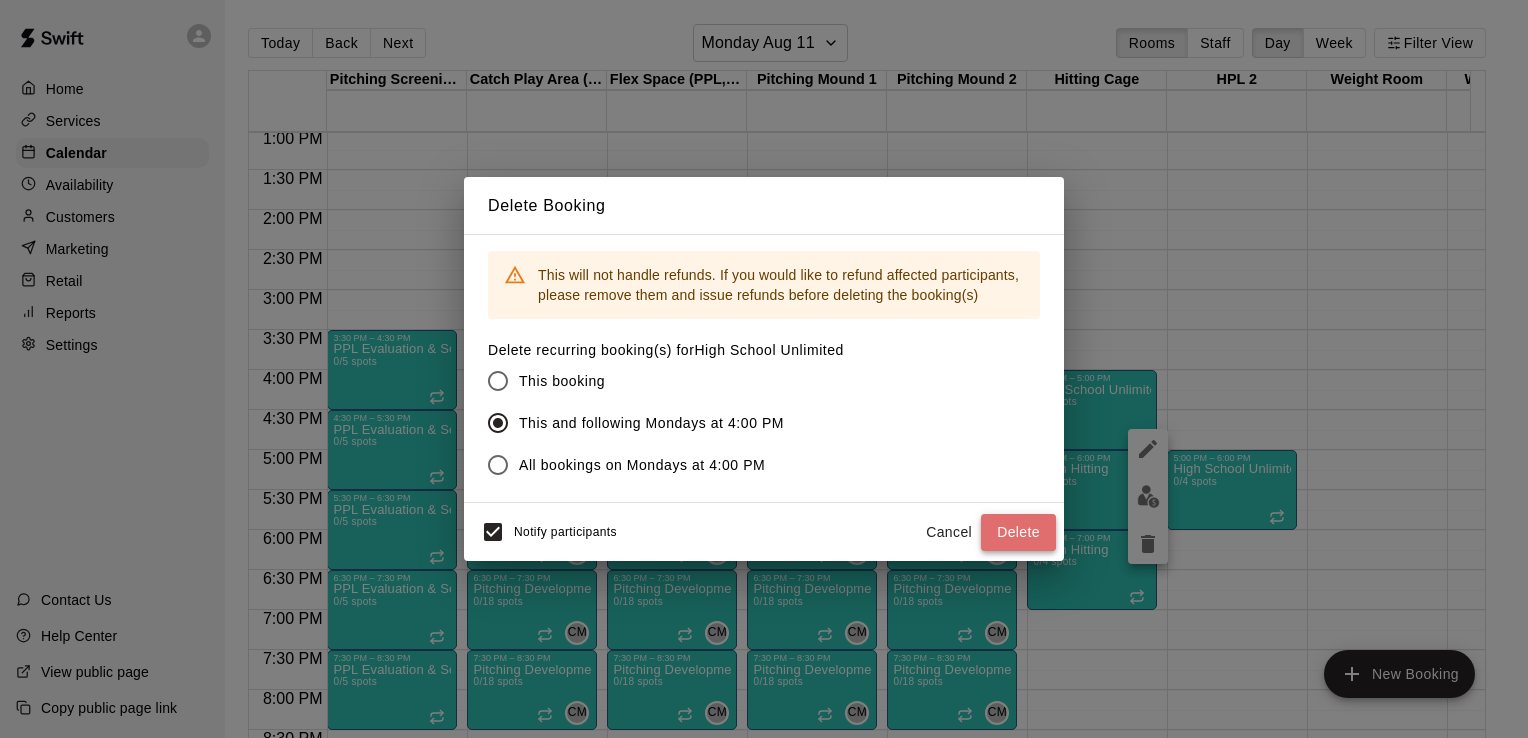 click on "Delete" at bounding box center (1018, 532) 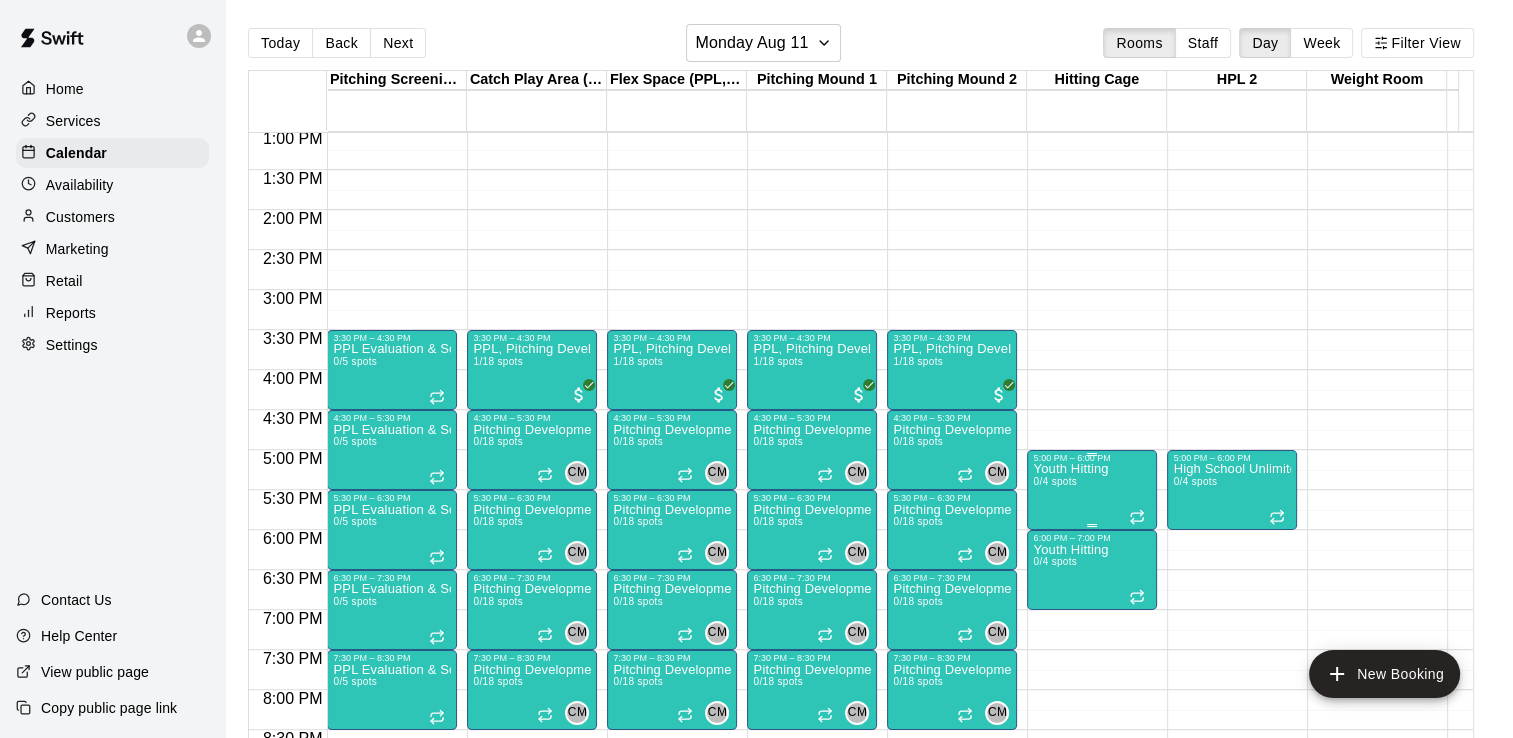 click 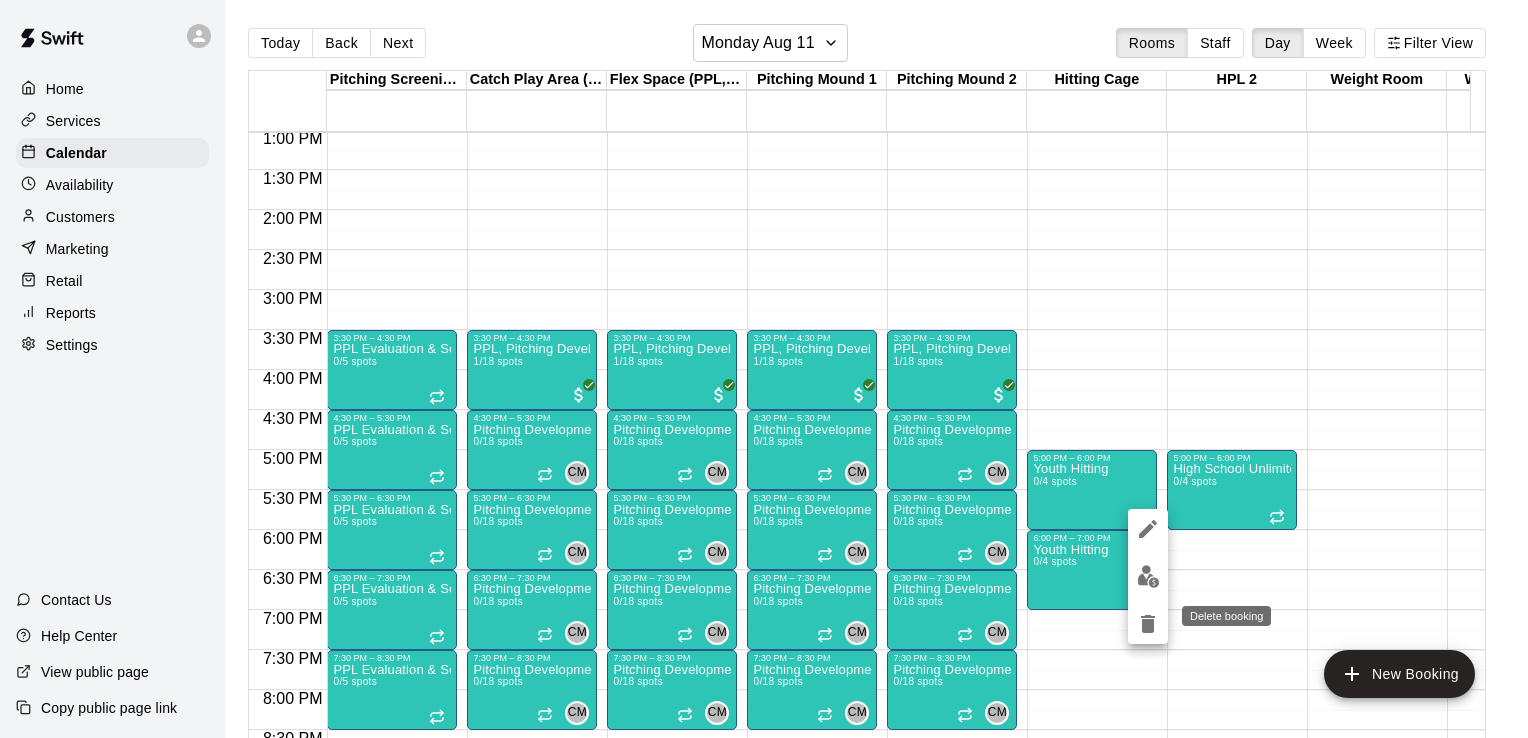 click at bounding box center [1148, 624] 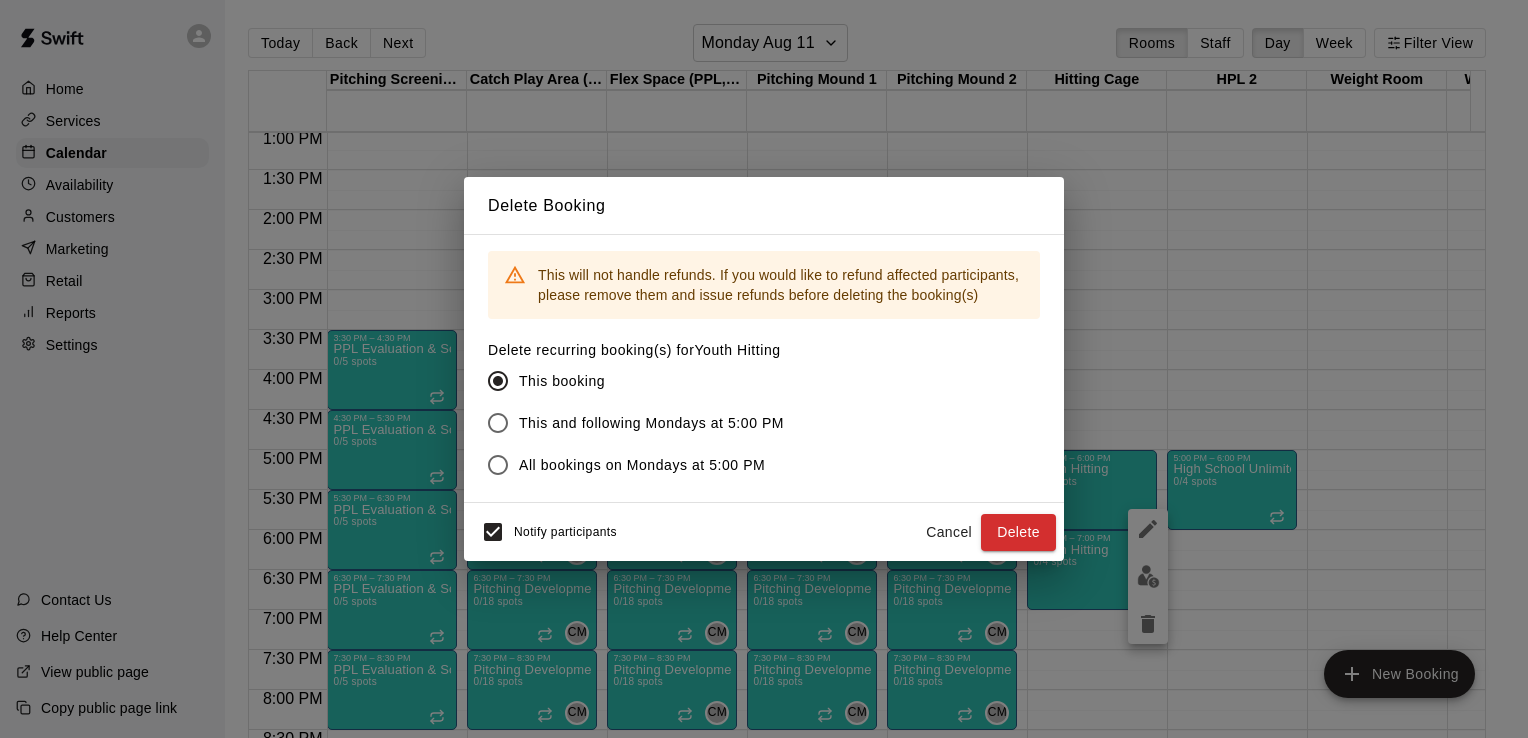 click on "This and following Mondays at 5:00 PM" at bounding box center (651, 423) 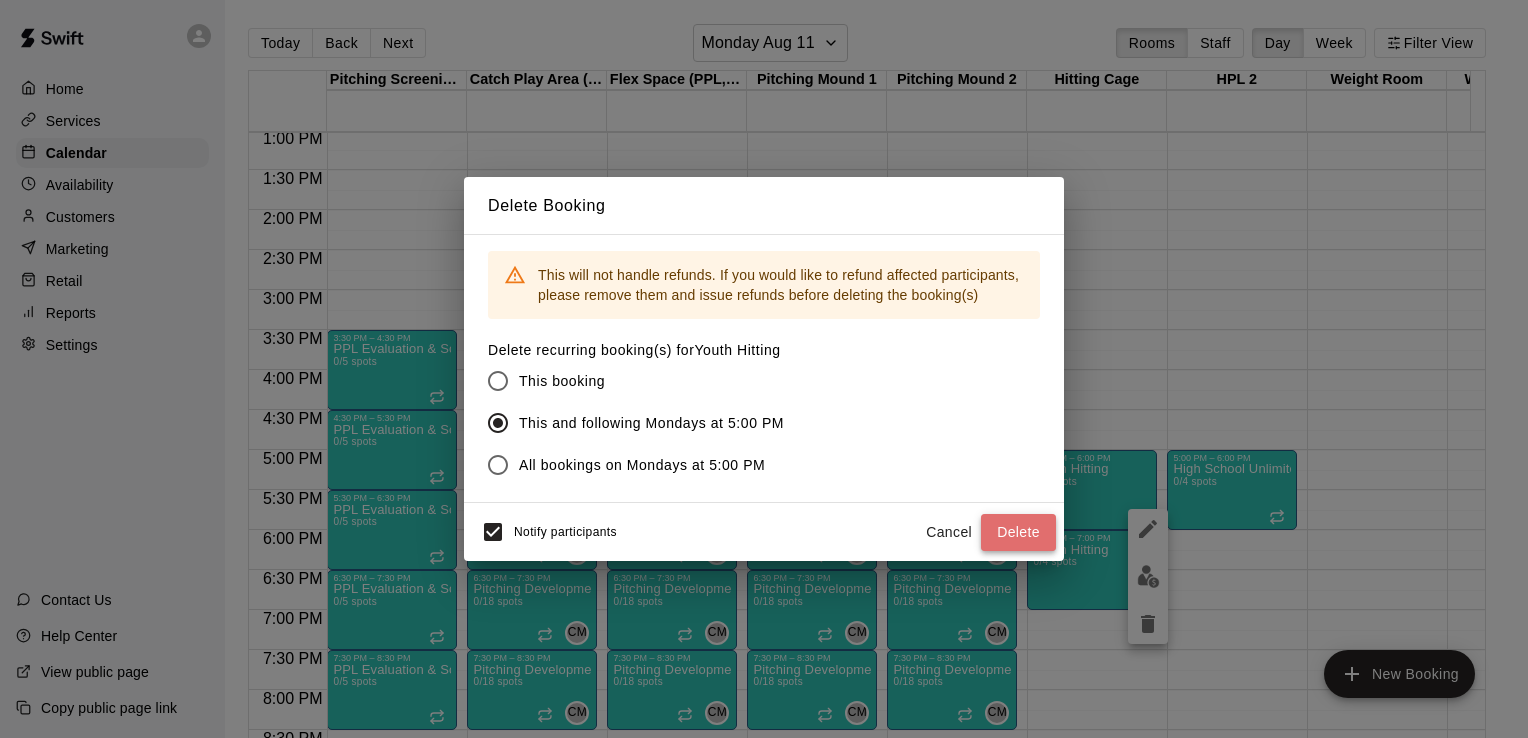 click on "Delete" at bounding box center (1018, 532) 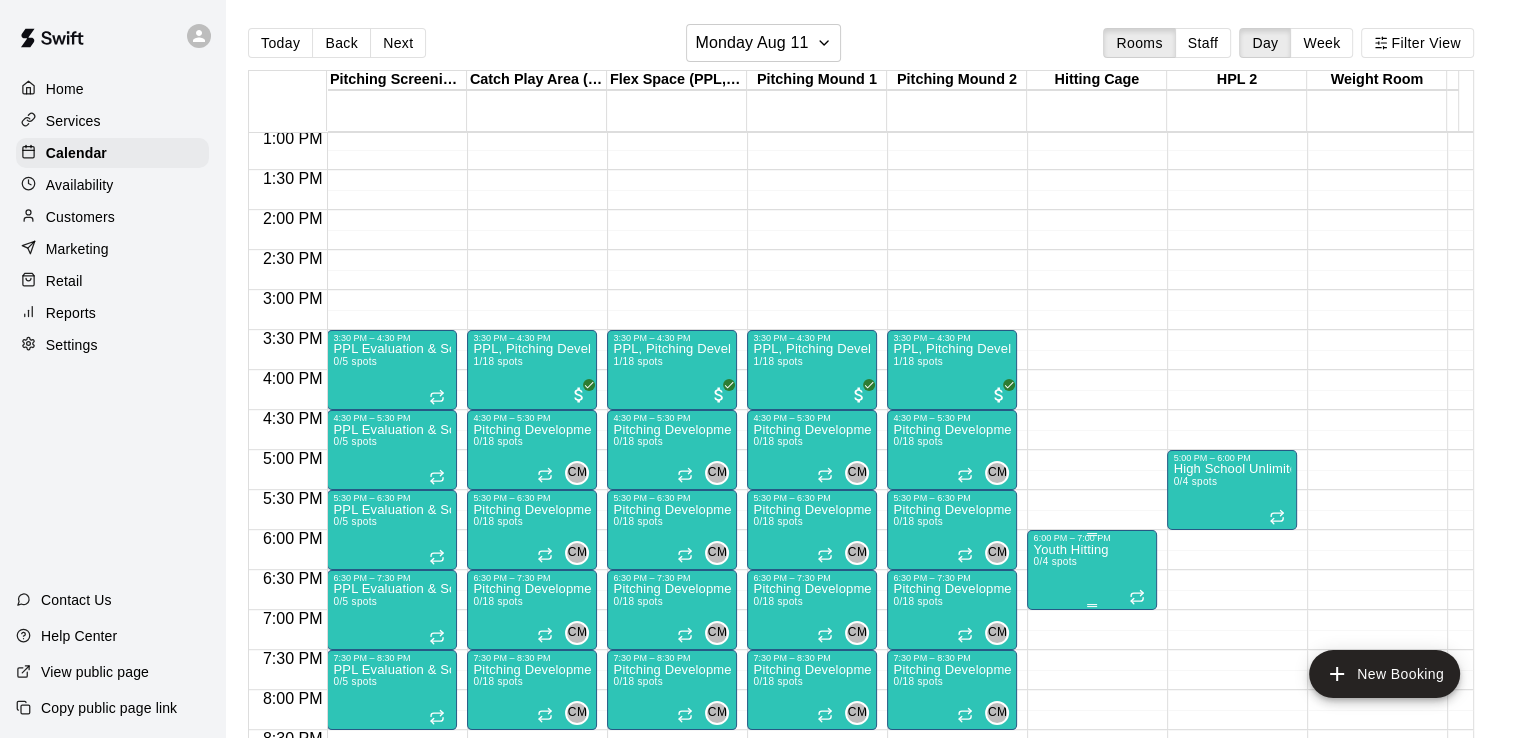 click at bounding box center [1139, 597] 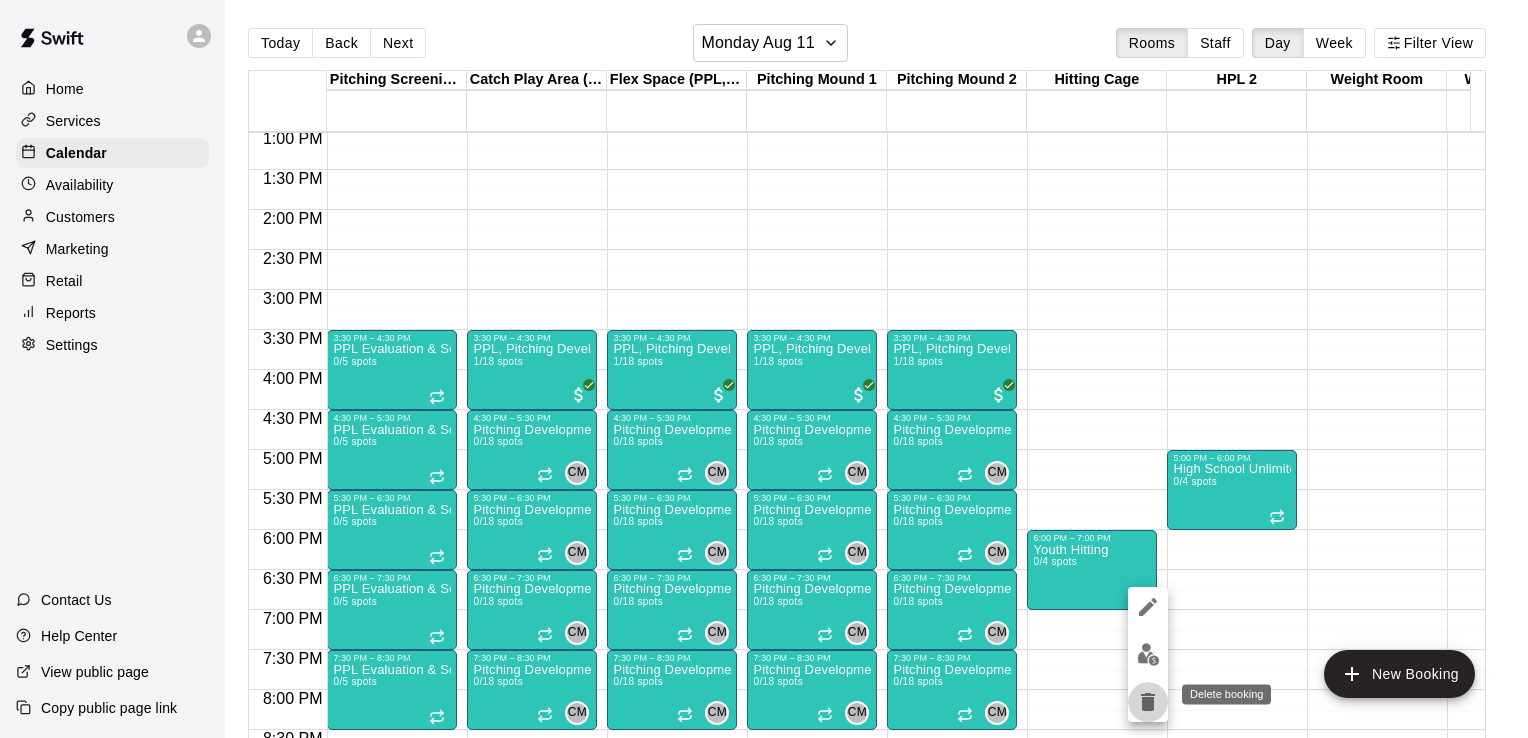 click 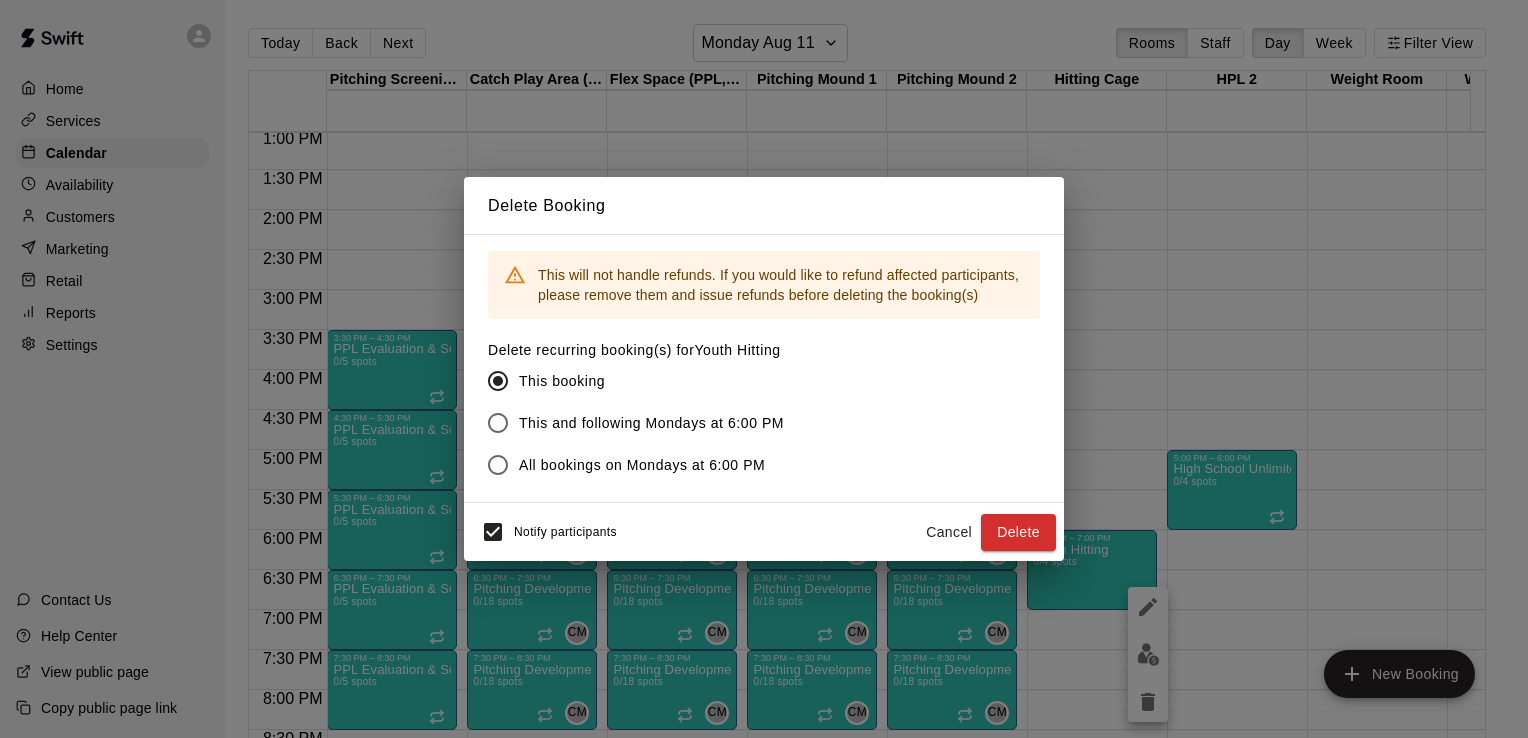 click on "This and following Mondays at 6:00 PM" at bounding box center [651, 423] 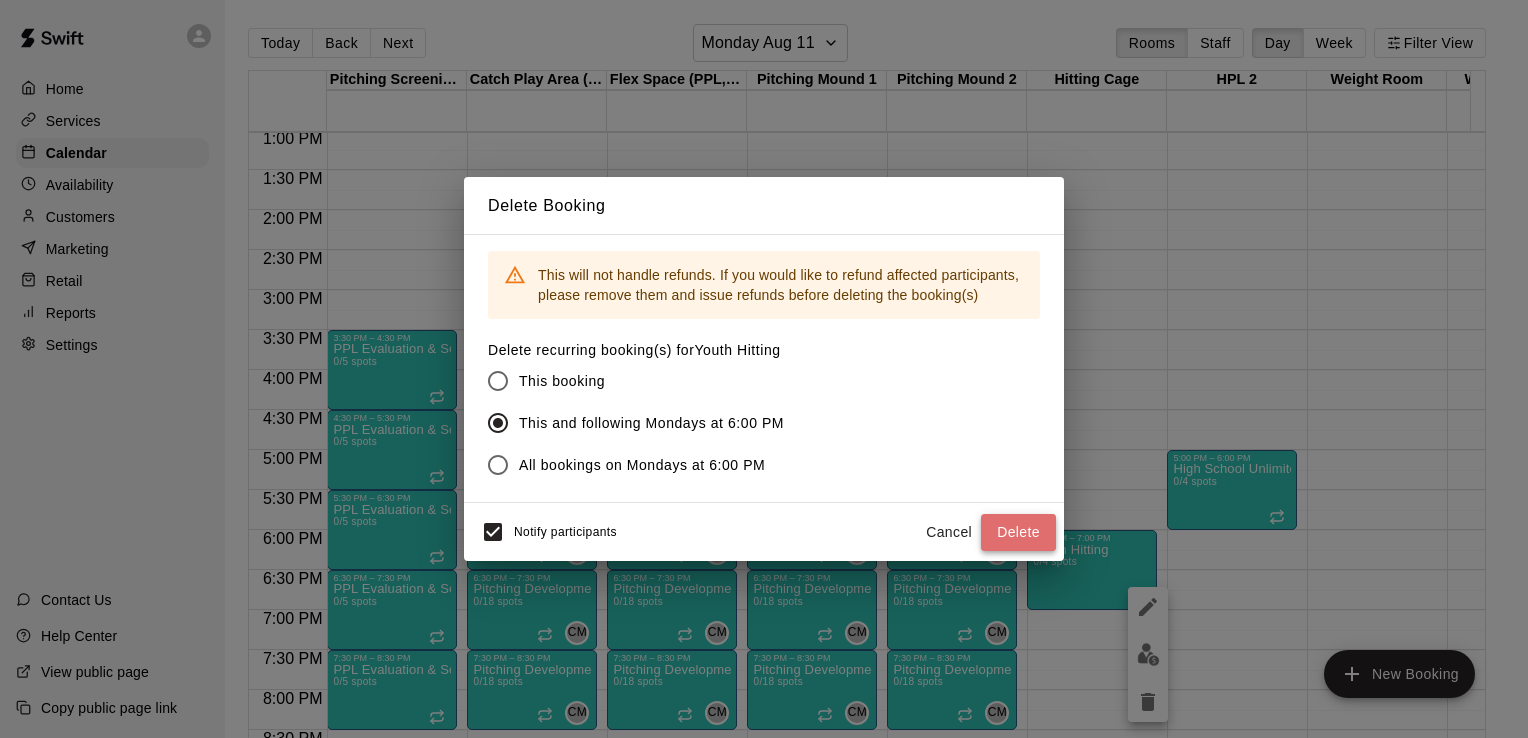 click on "Delete" at bounding box center (1018, 532) 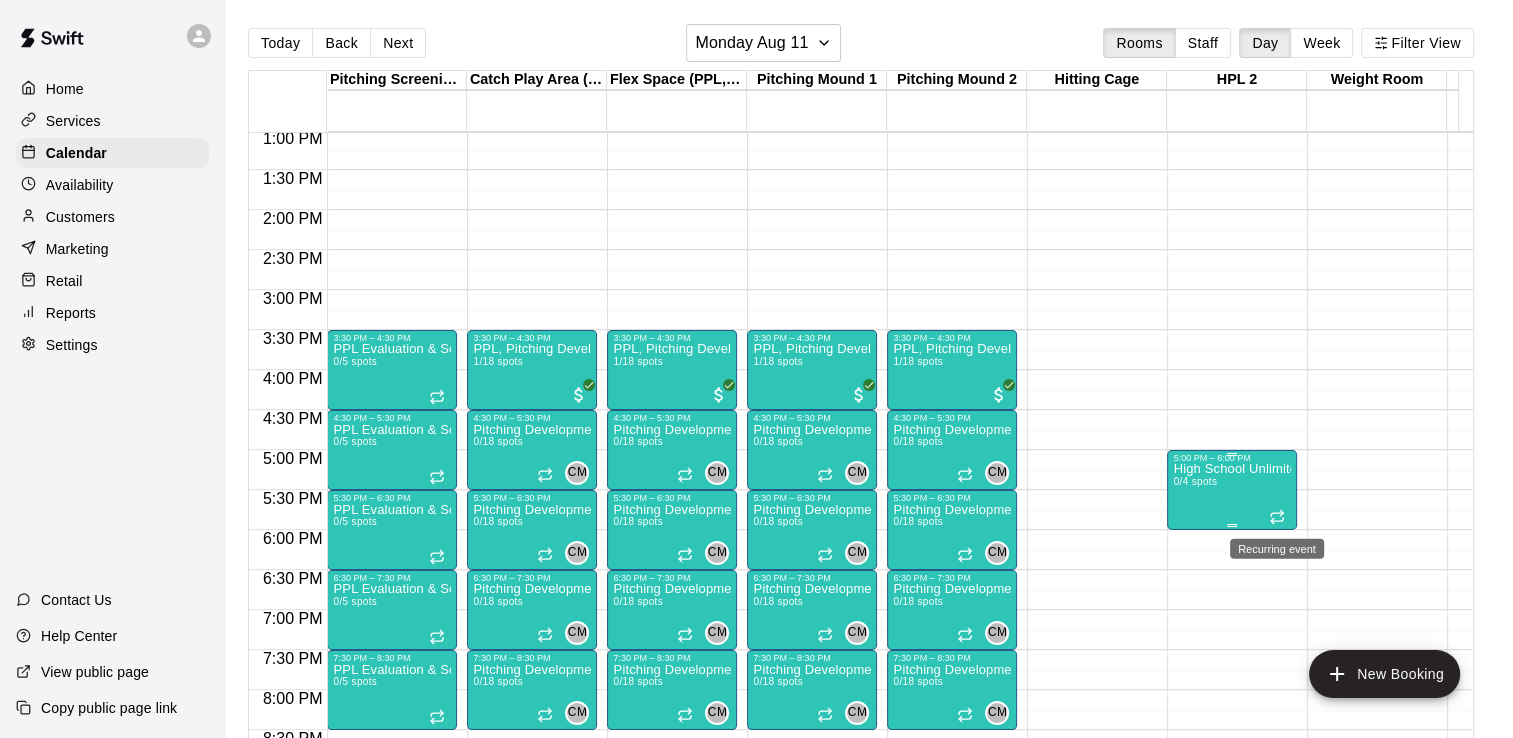 click 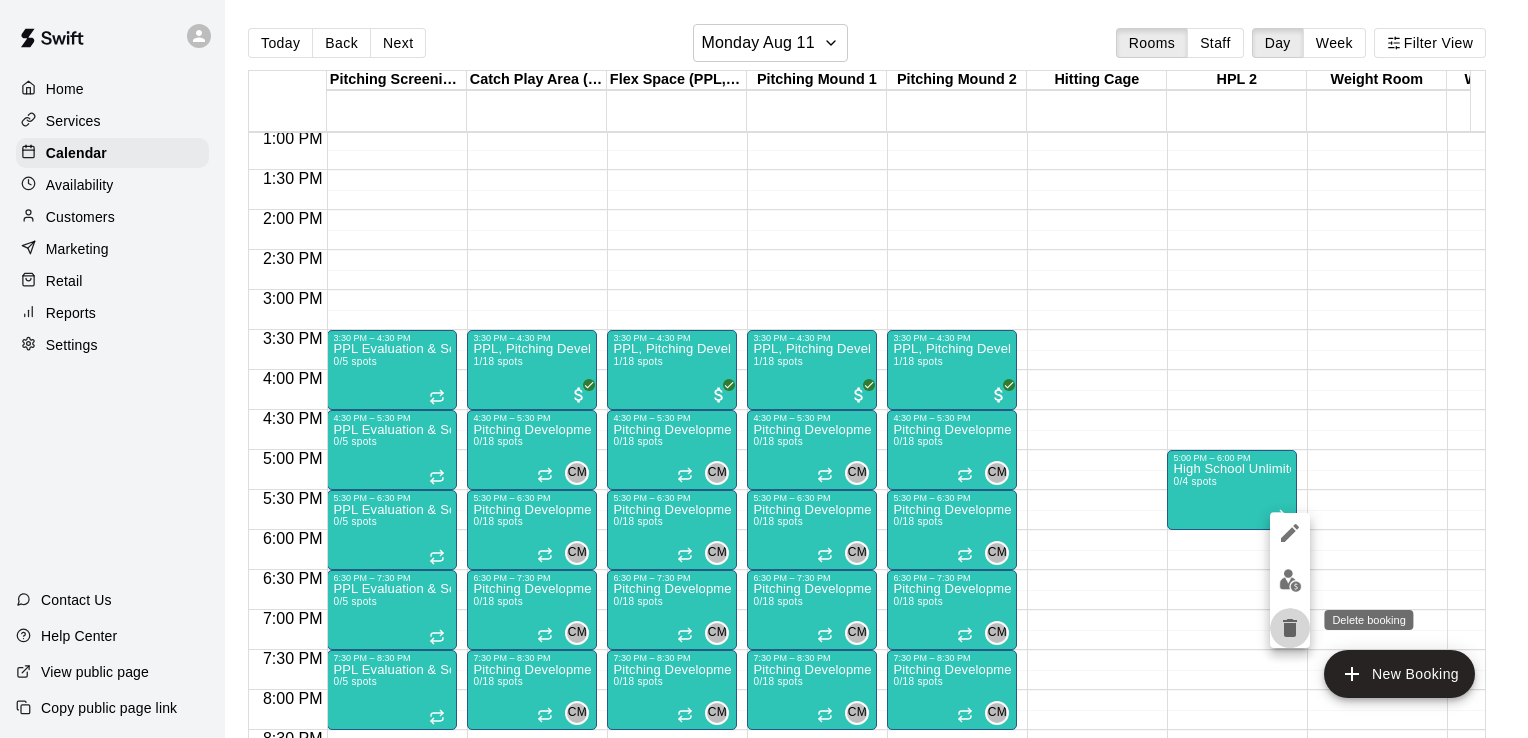click 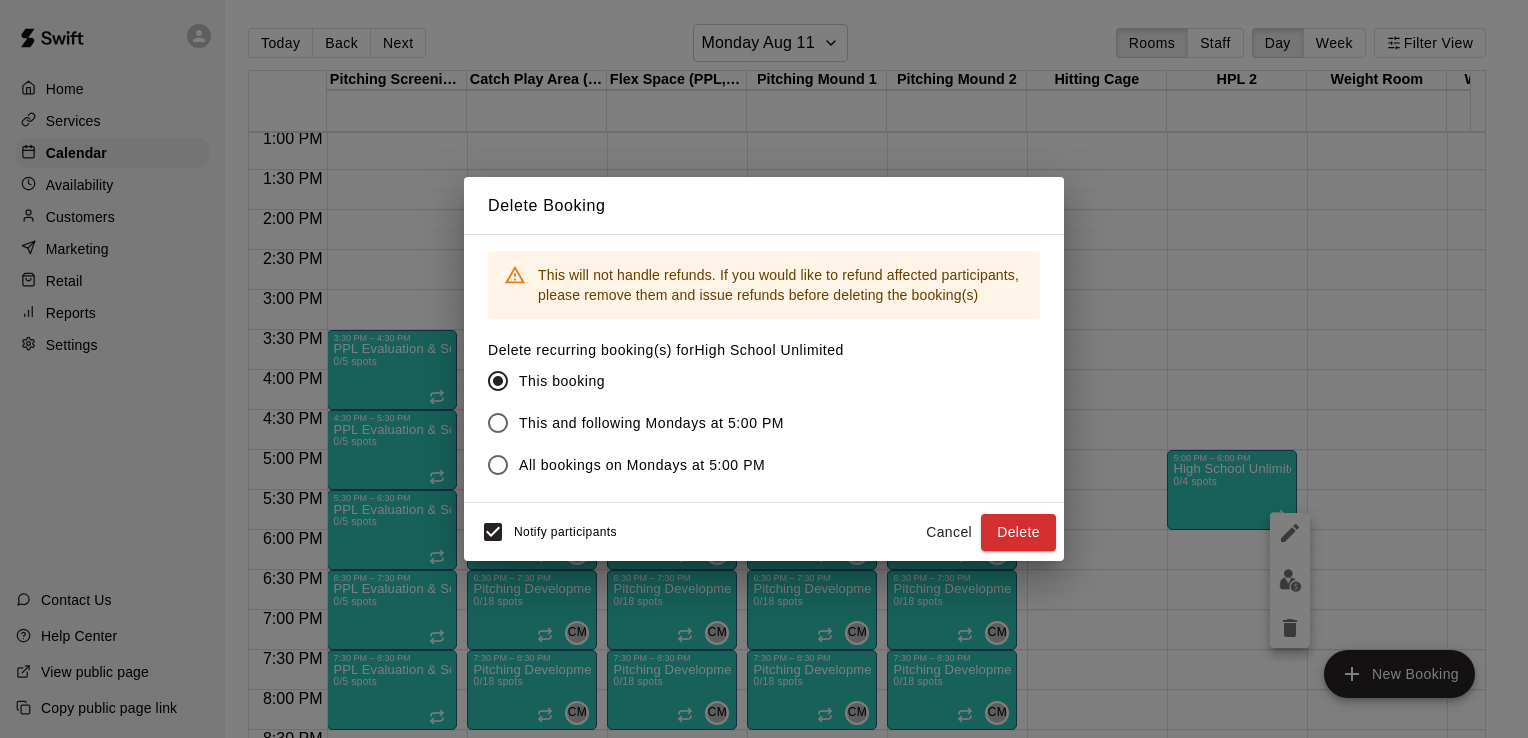 click on "This and following Mondays at 5:00 PM" at bounding box center (651, 423) 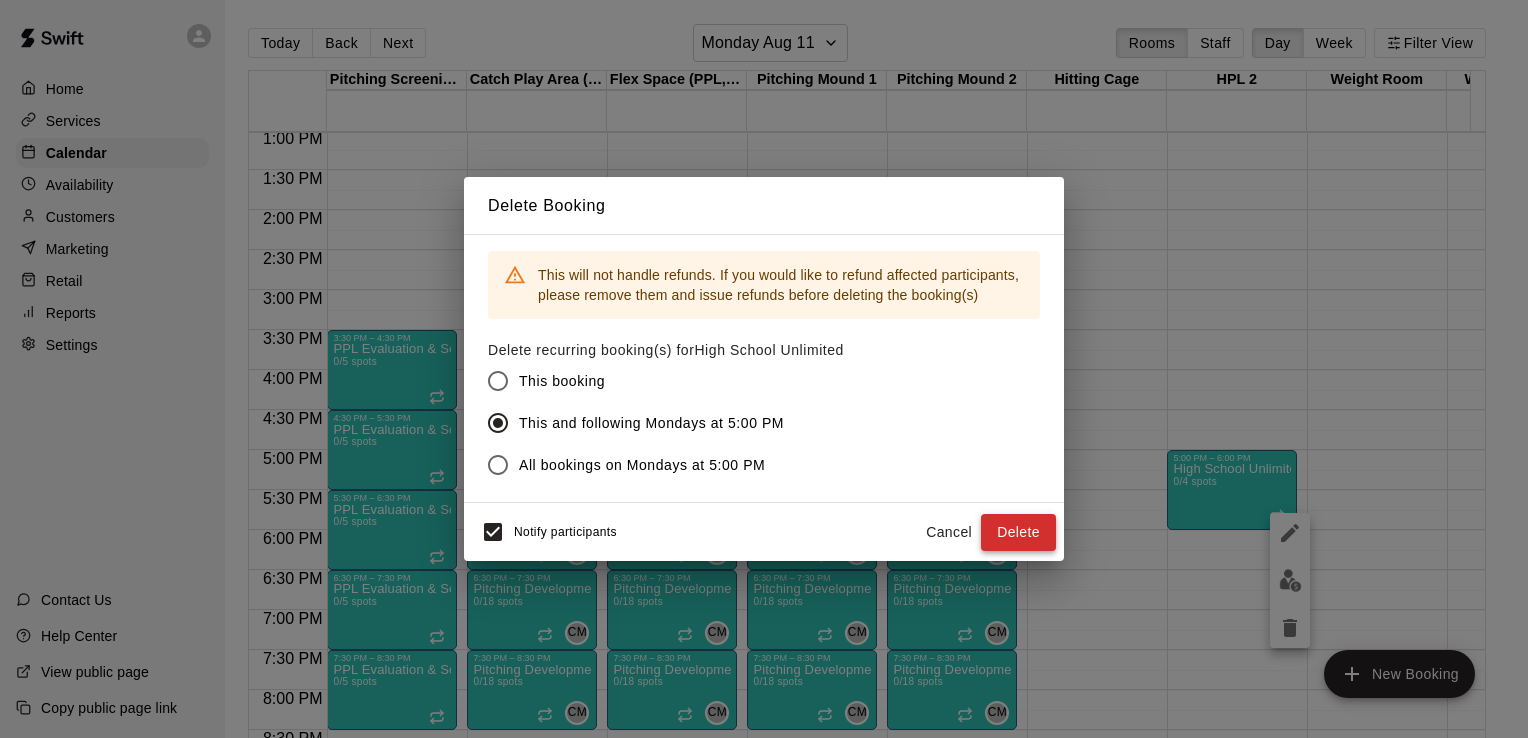 click on "Delete" at bounding box center [1018, 532] 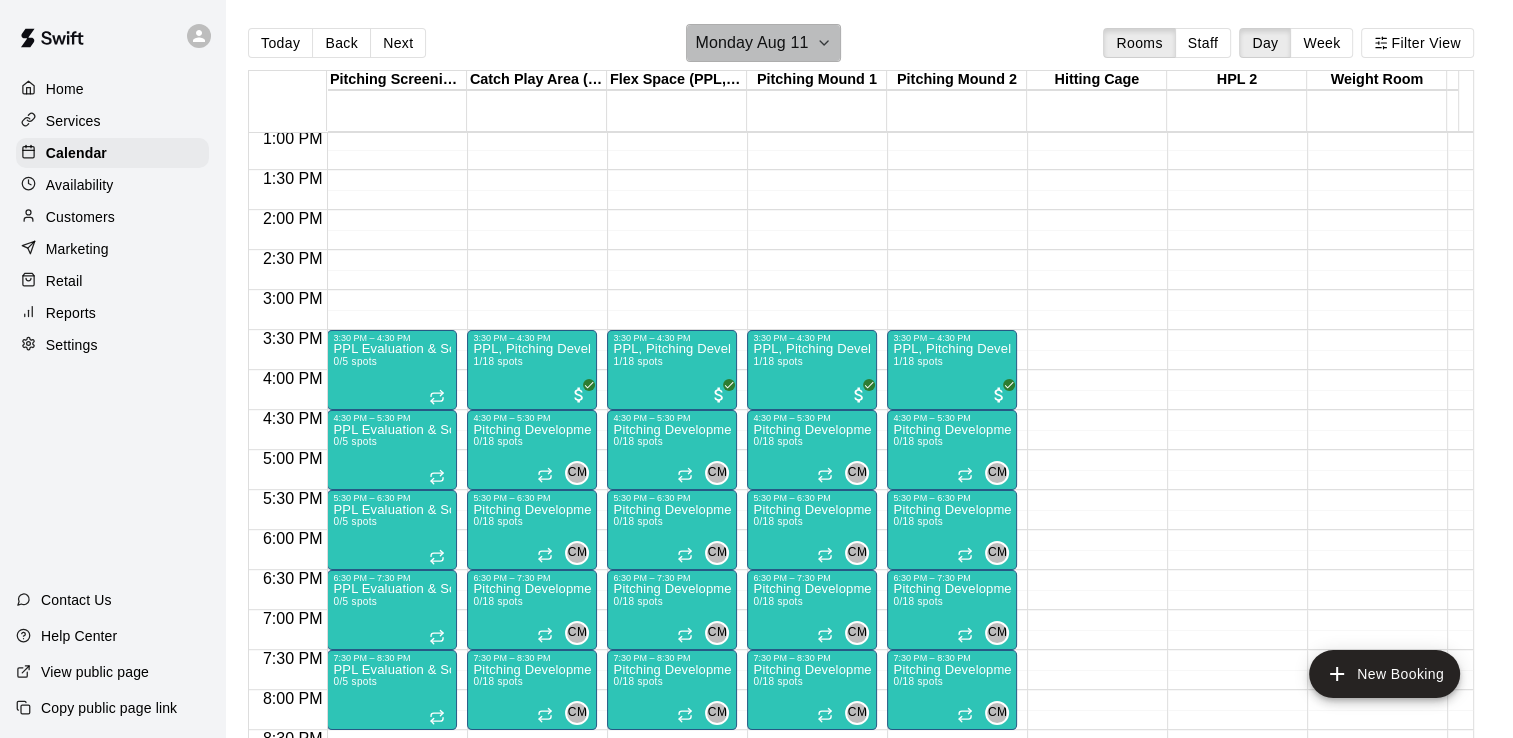 click on "Monday Aug 11" at bounding box center (751, 43) 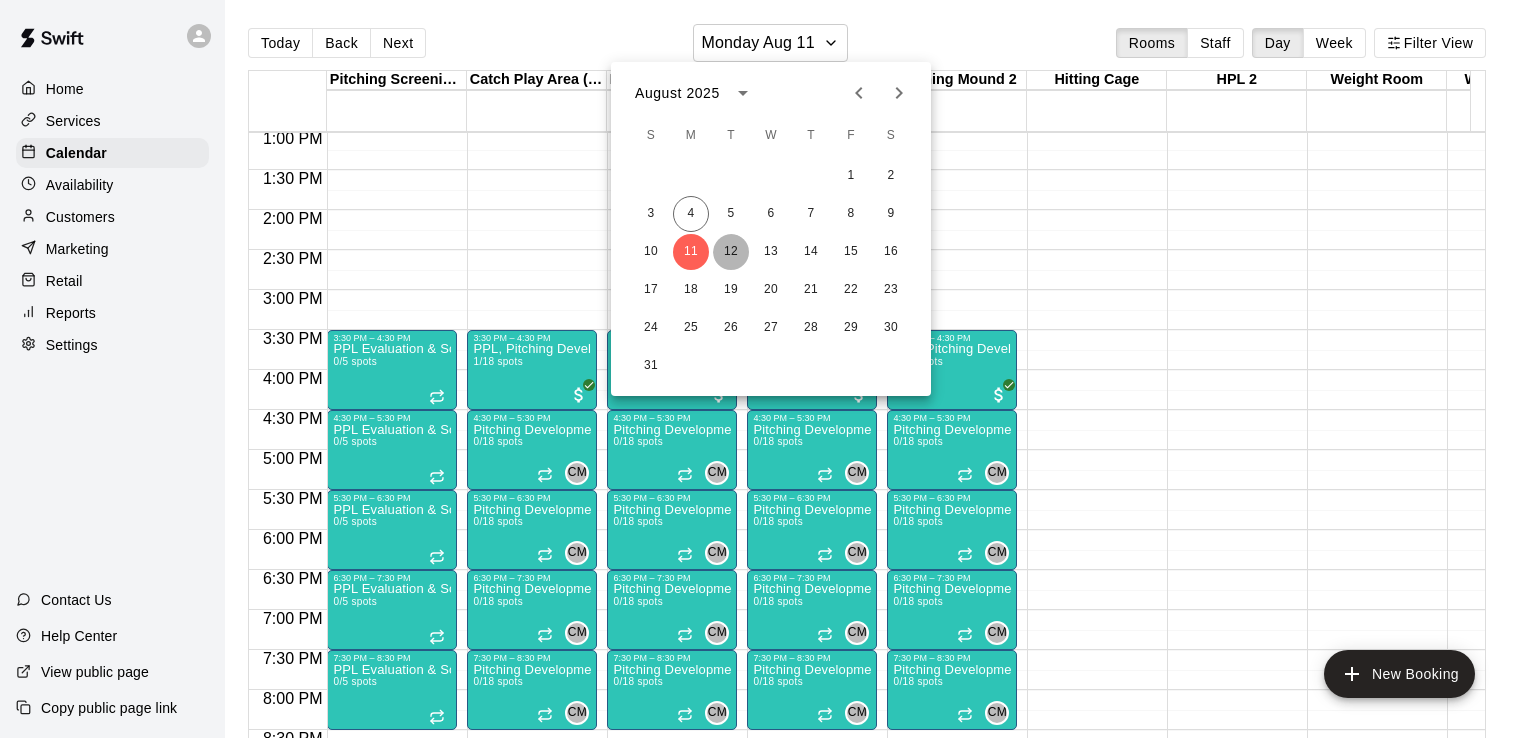 click on "12" at bounding box center (731, 252) 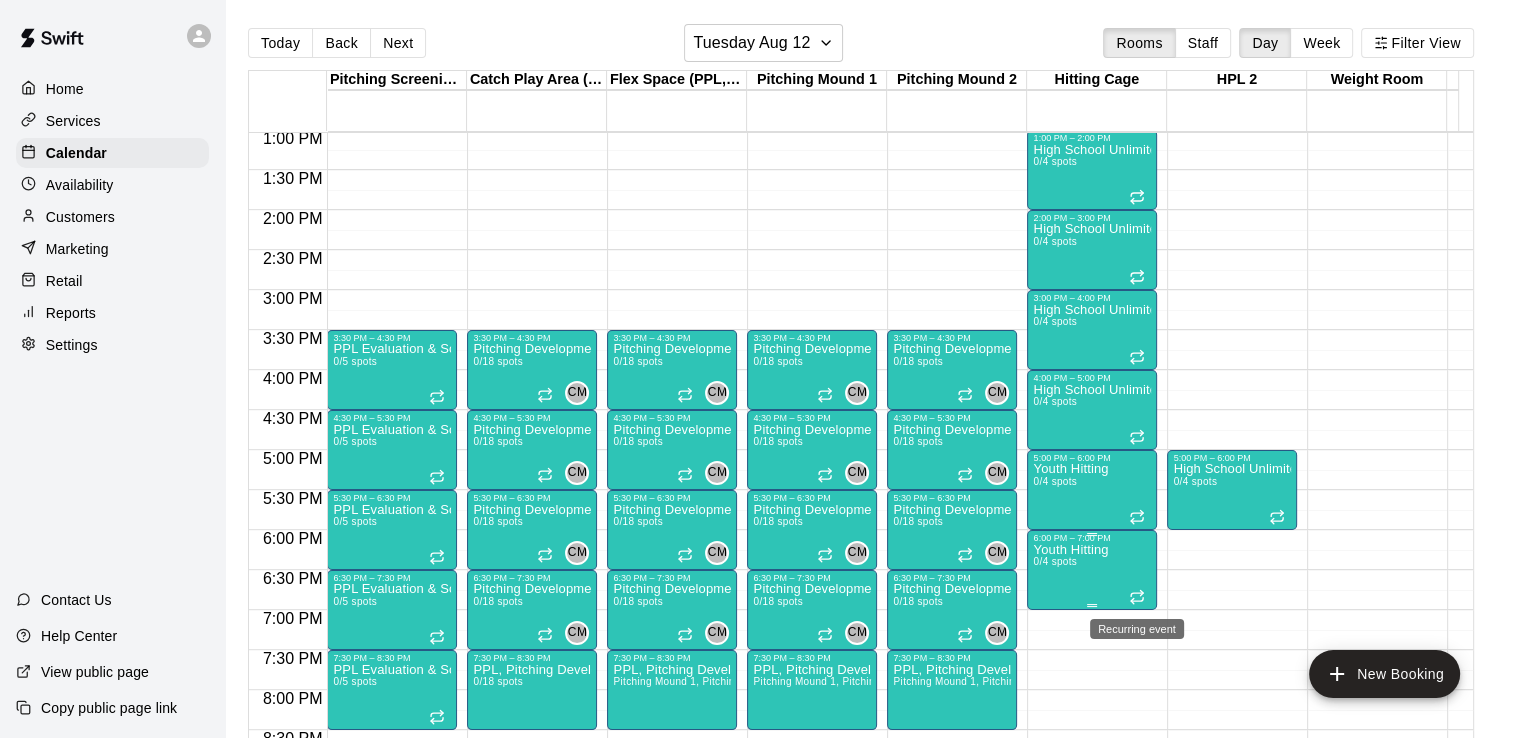 click 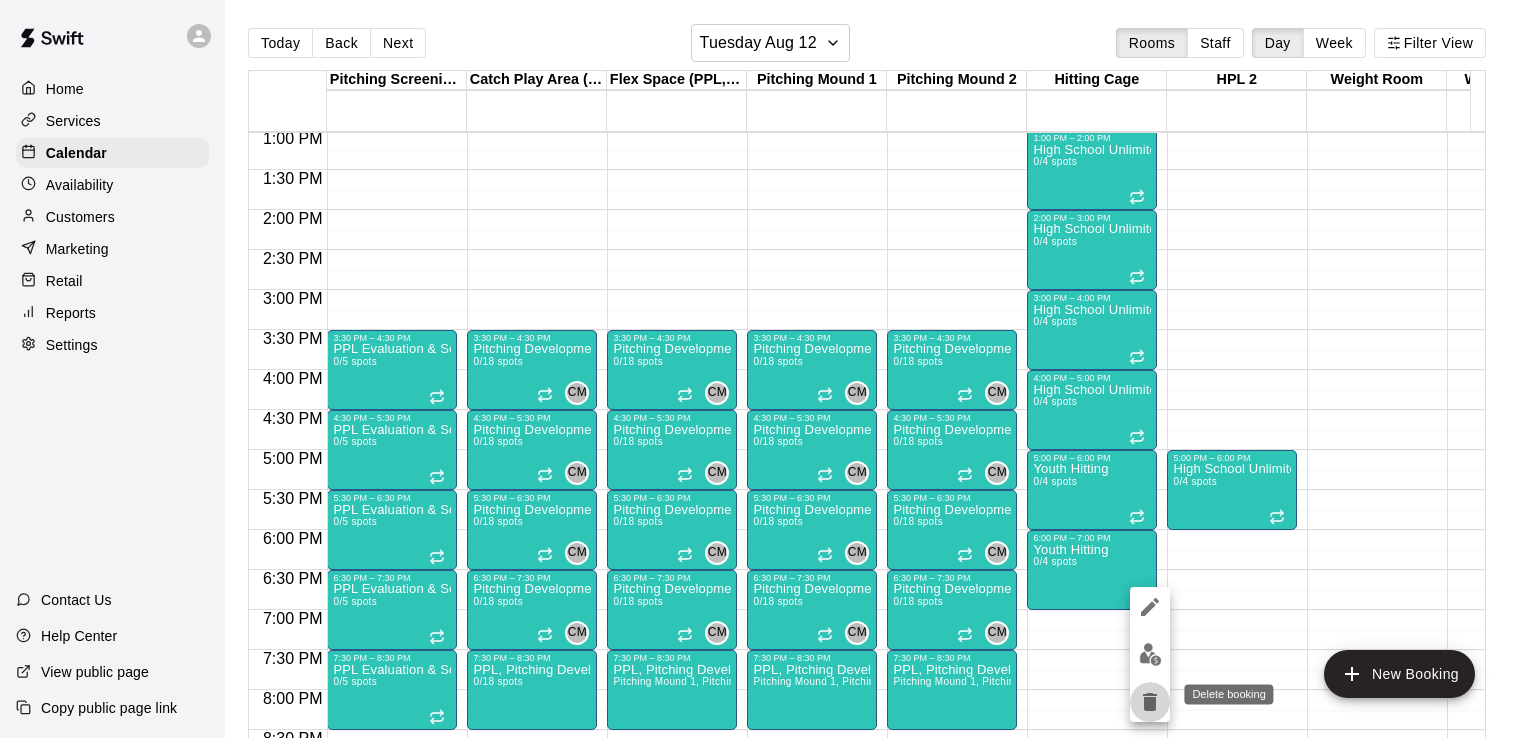 click 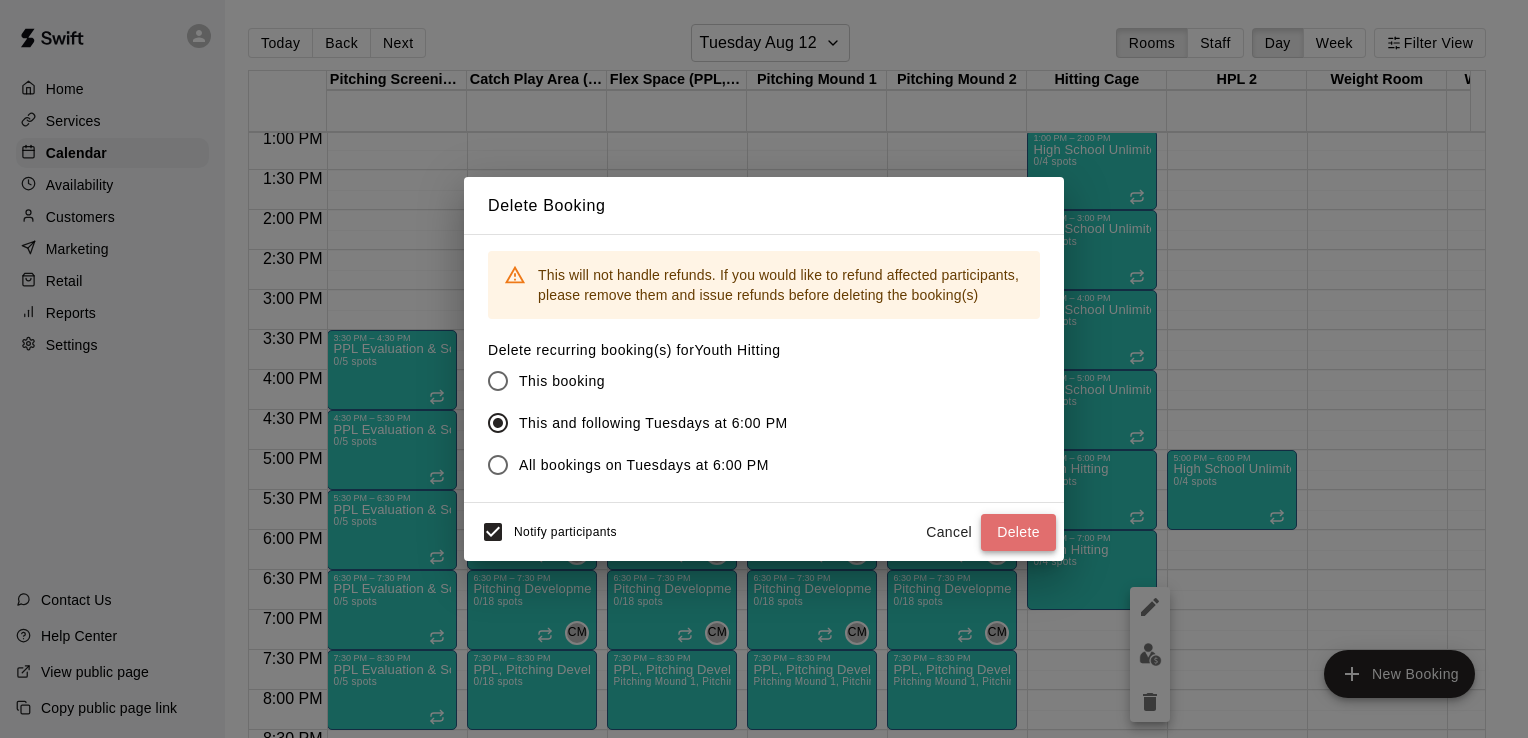 click on "Delete" at bounding box center (1018, 532) 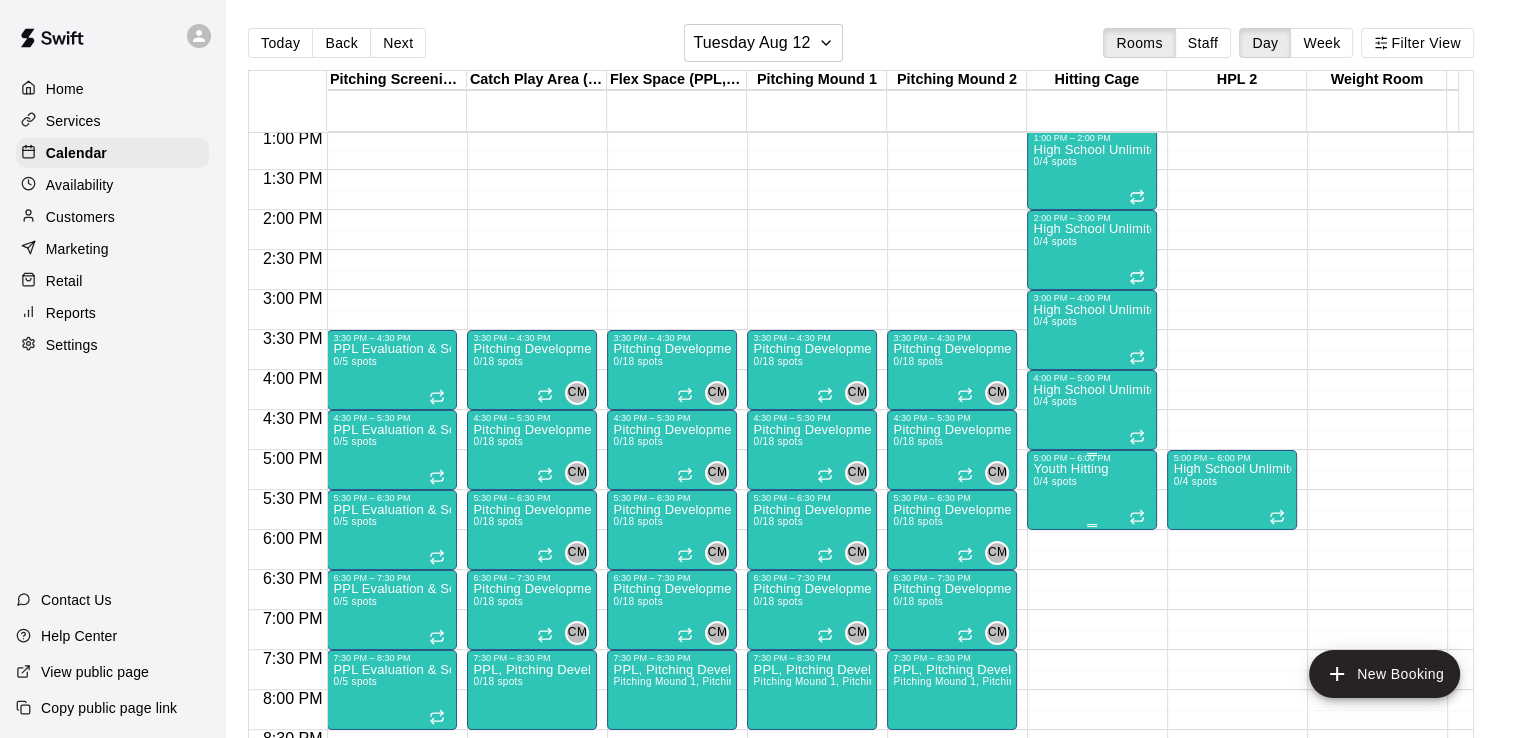 click on "Youth Hitting  0/4 spots" at bounding box center [1092, 832] 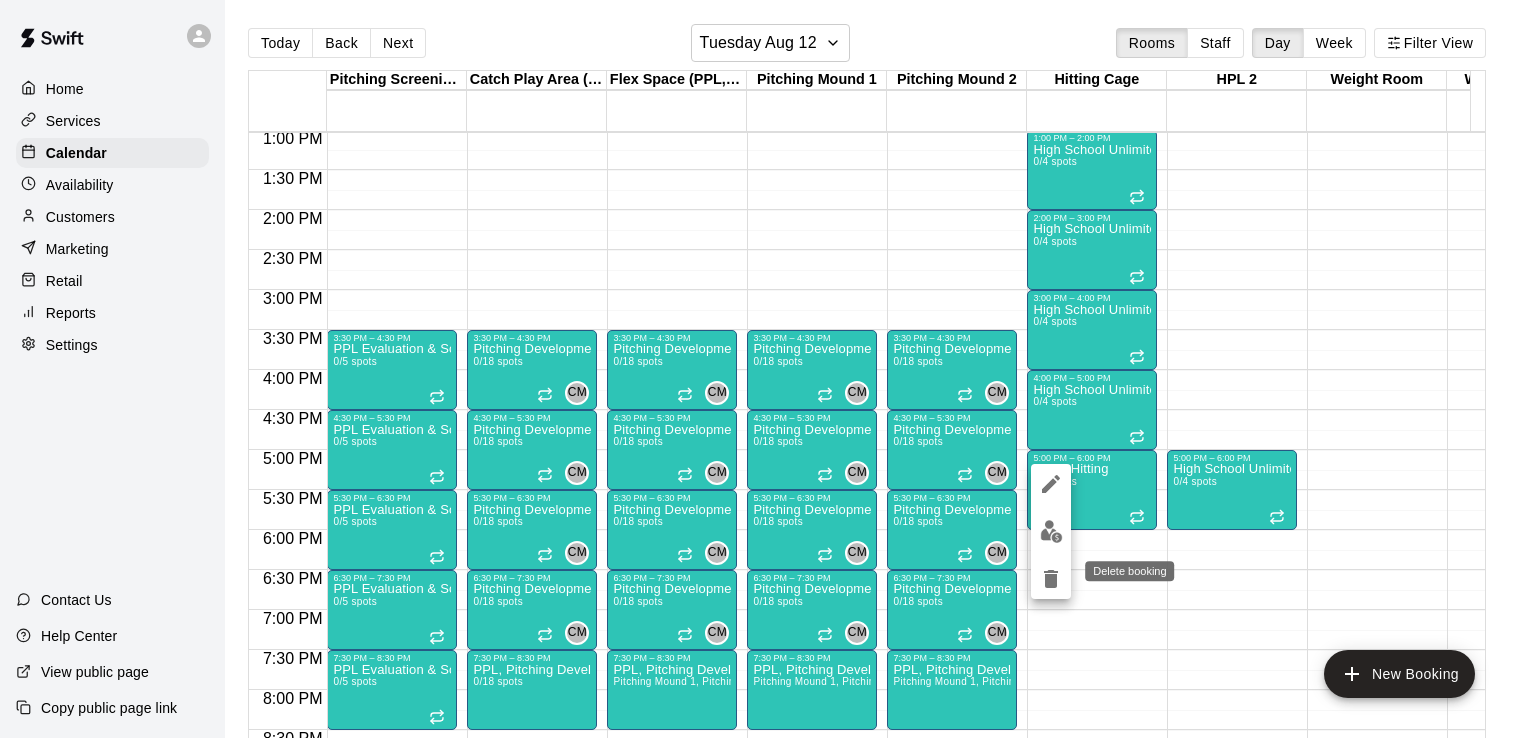 click 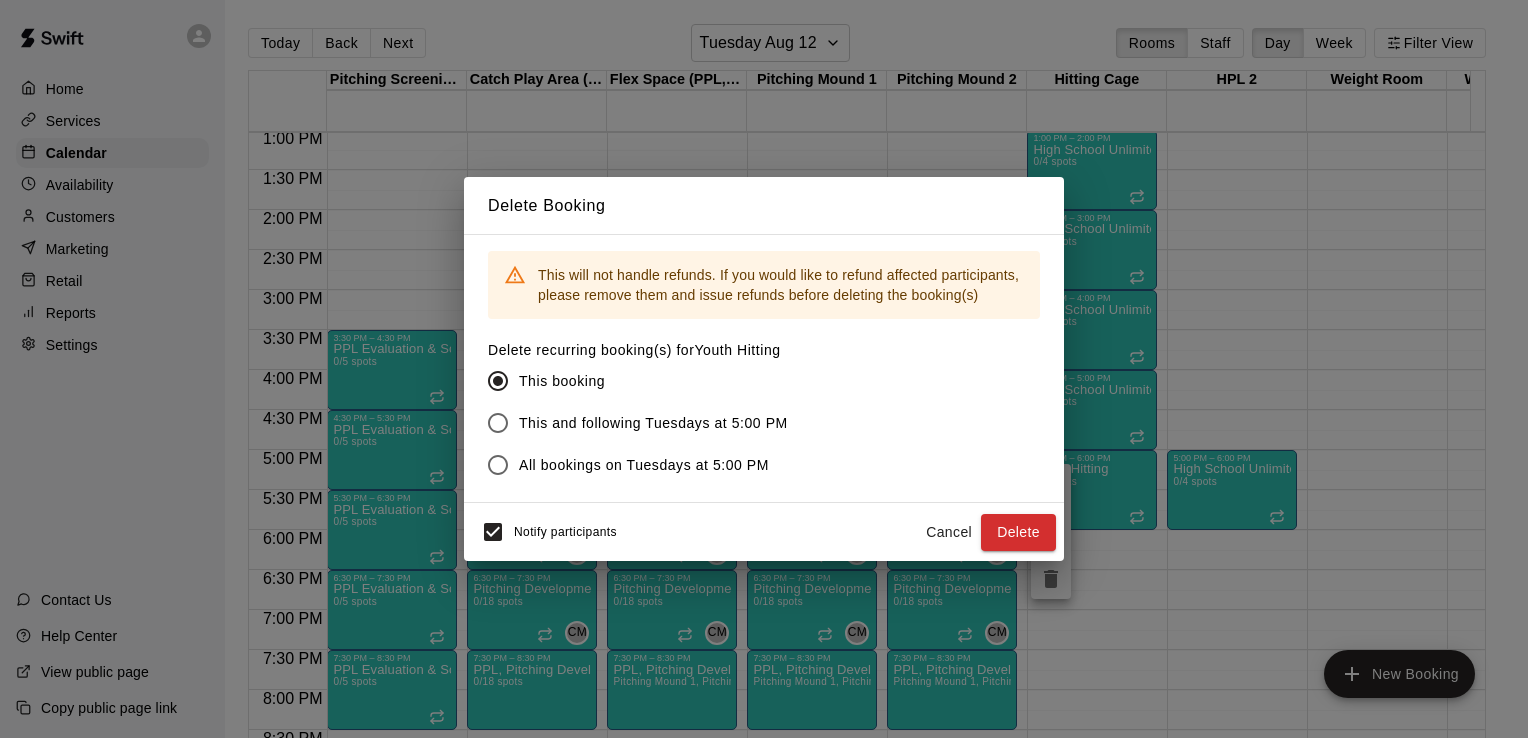 click on "This and following Tuesdays at 5:00 PM" at bounding box center [632, 423] 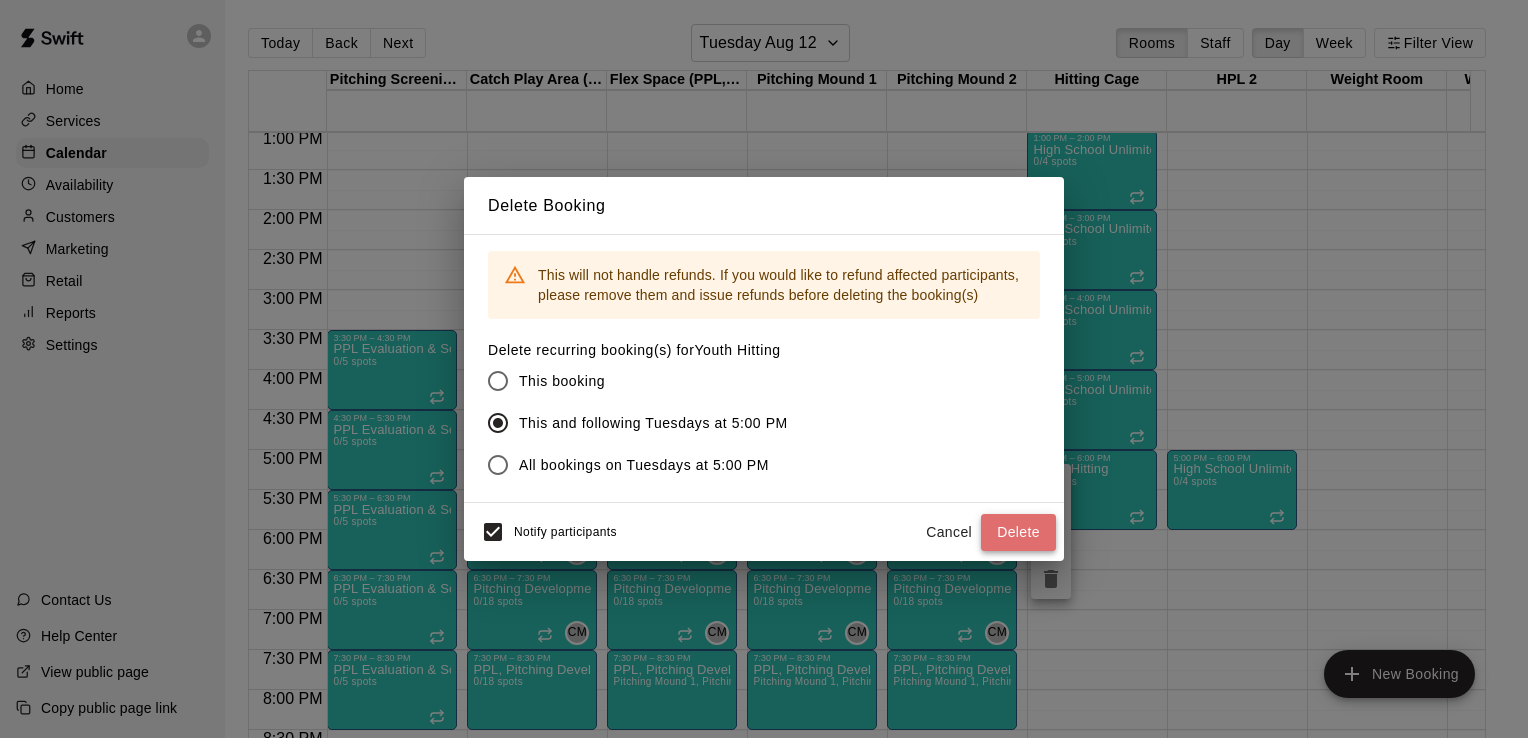click on "Delete" at bounding box center [1018, 532] 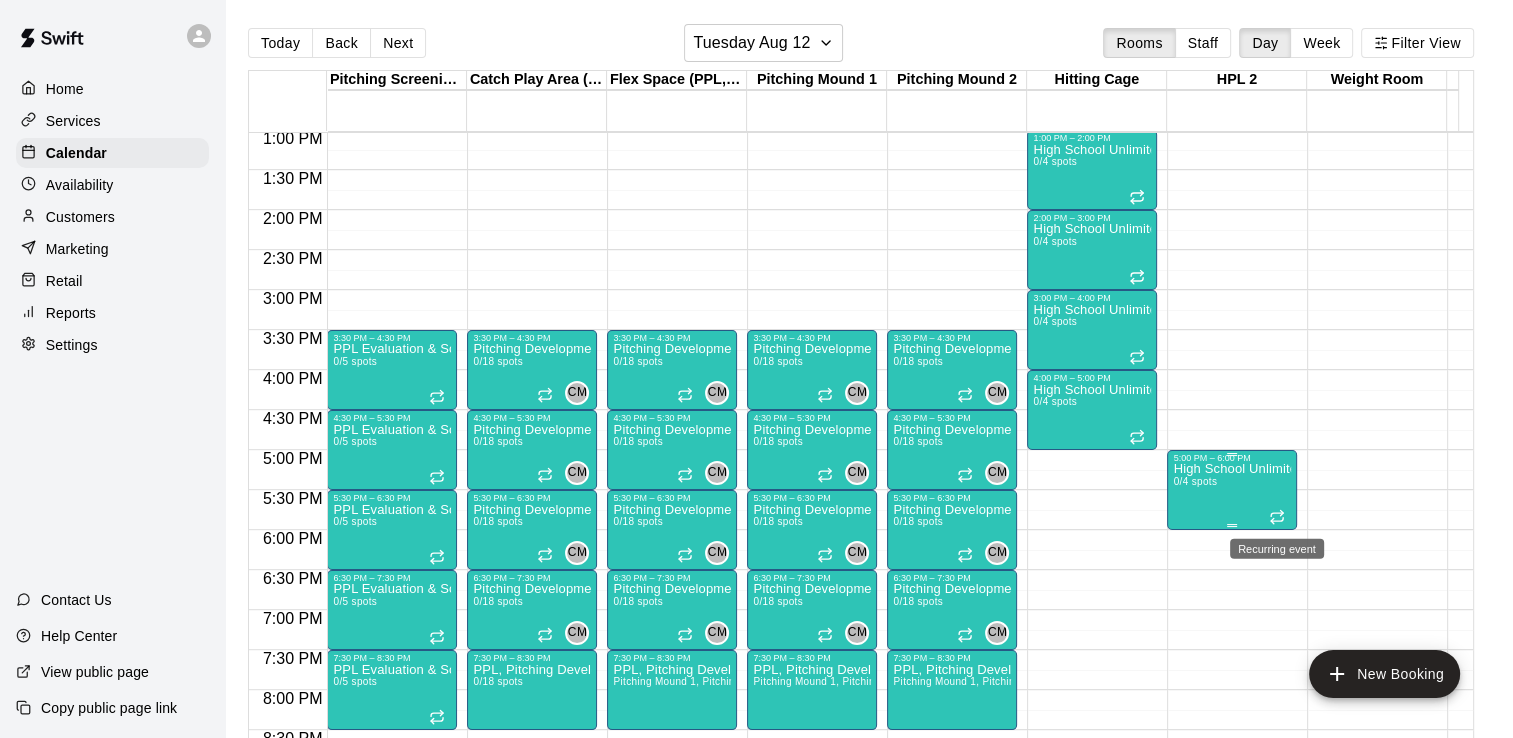 click 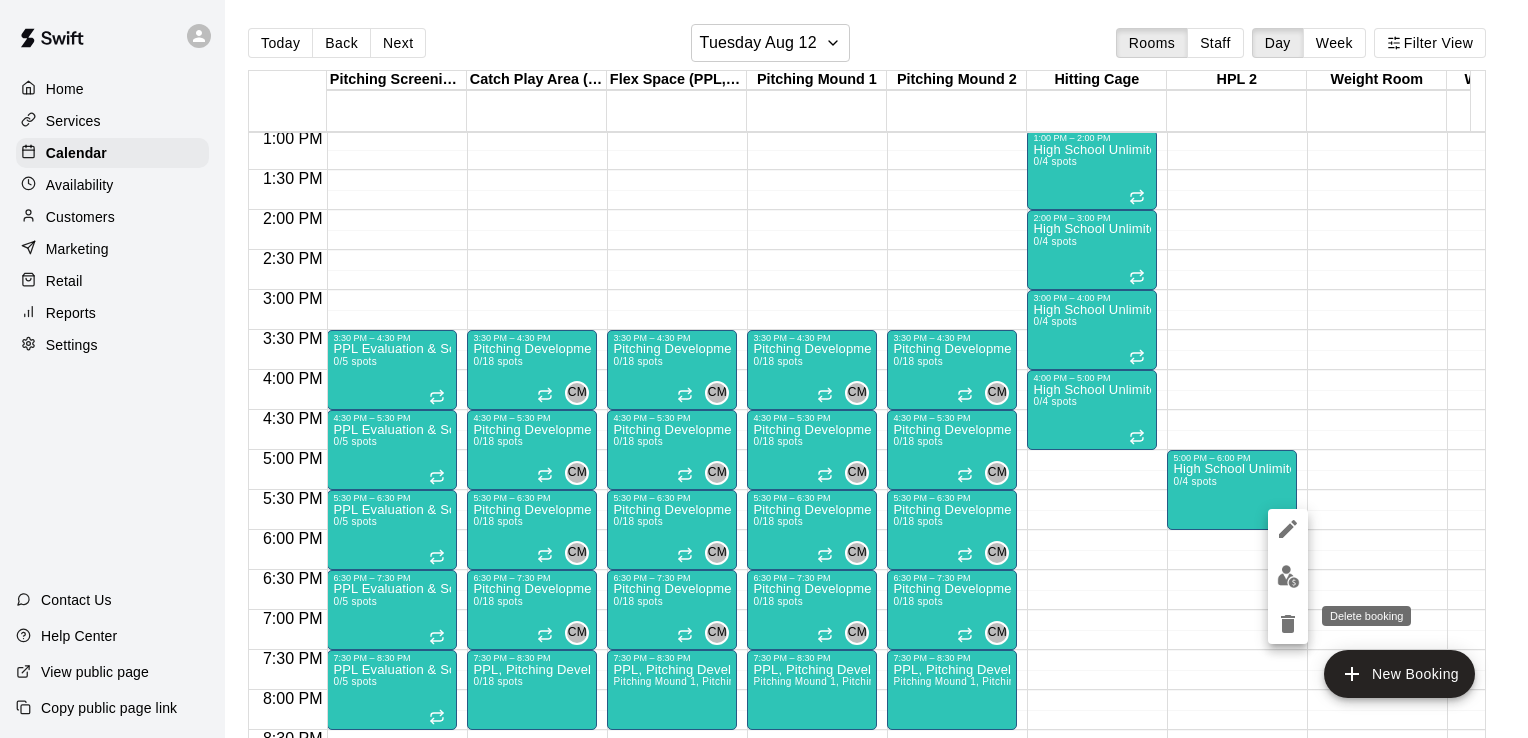 click 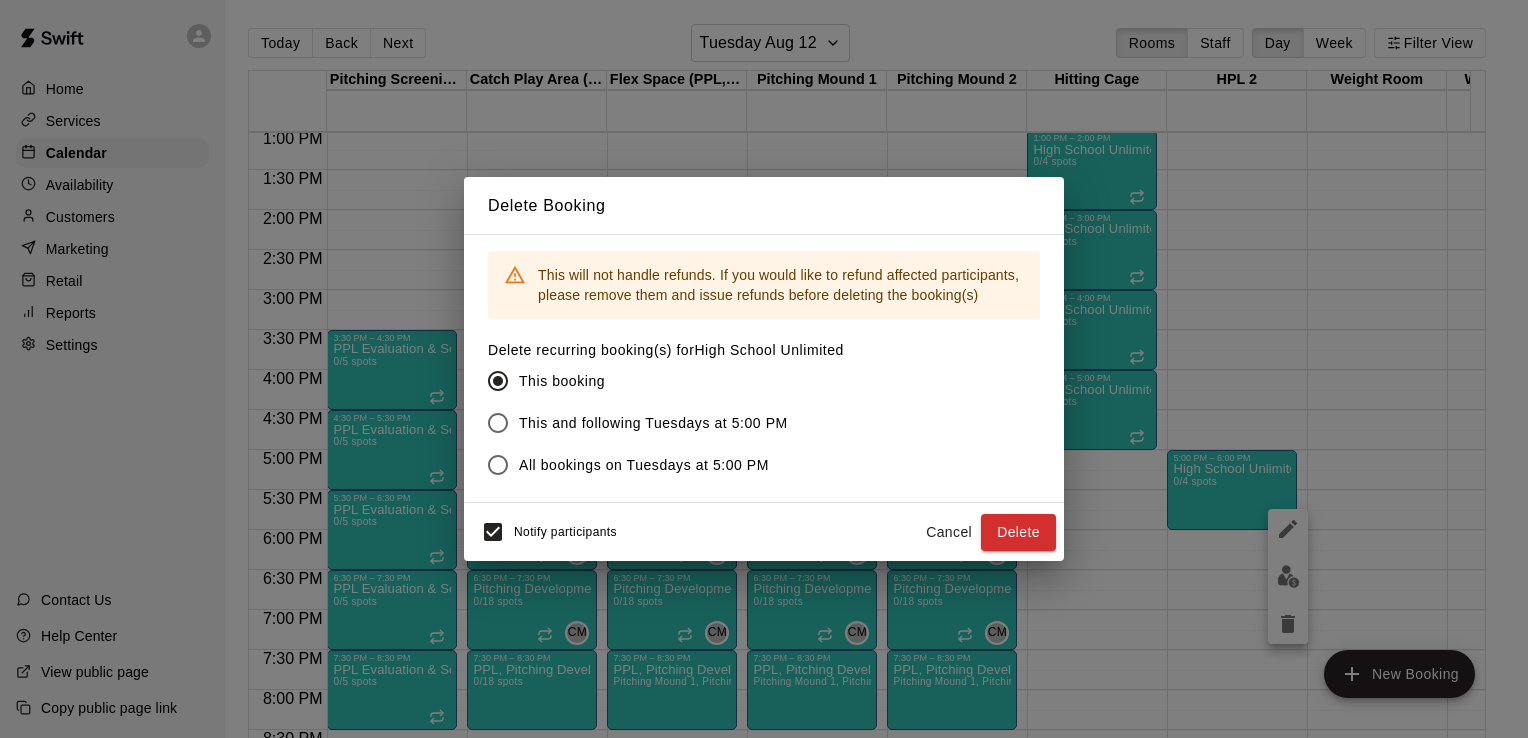 click on "This and following Tuesdays at 5:00 PM" at bounding box center (652, 423) 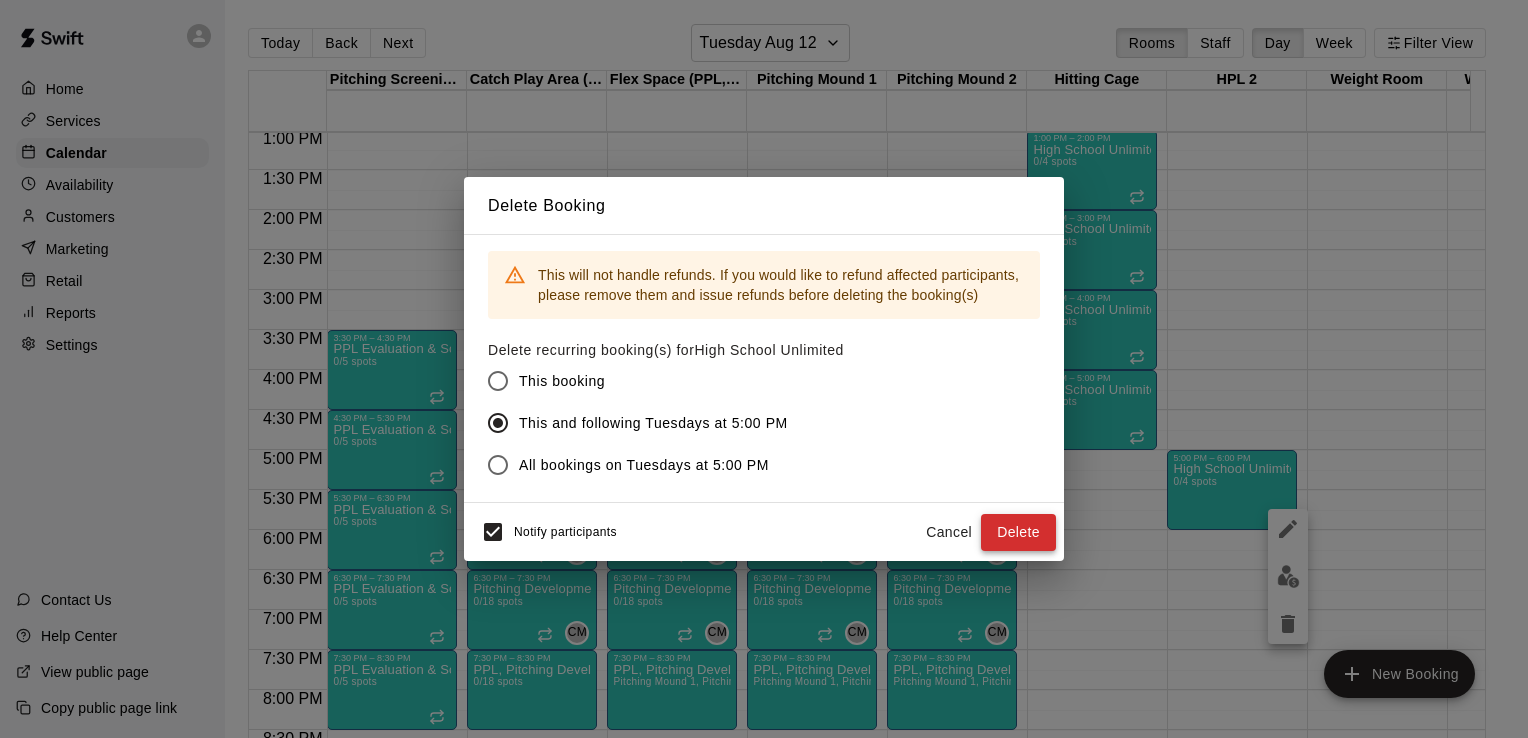 click on "Delete" at bounding box center (1018, 532) 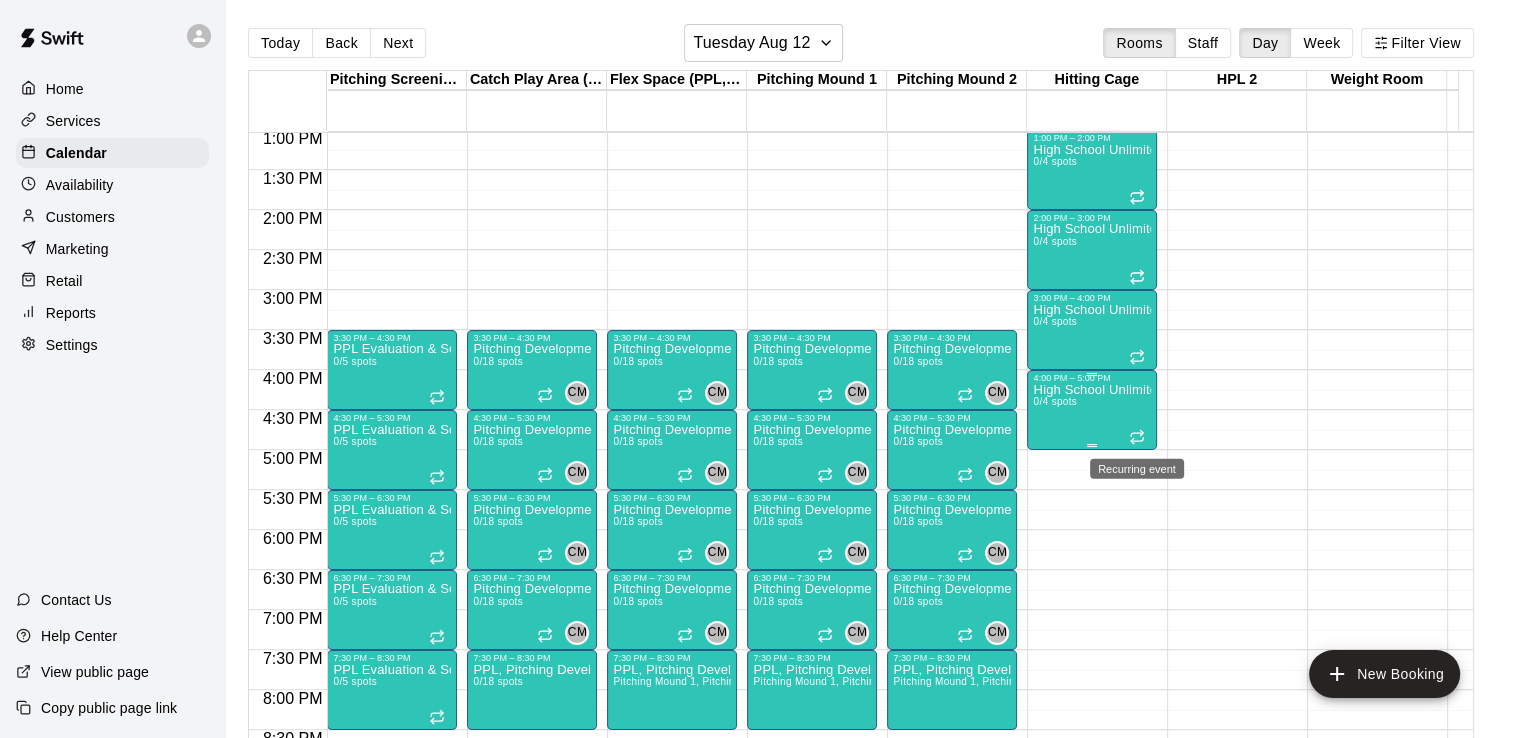 click 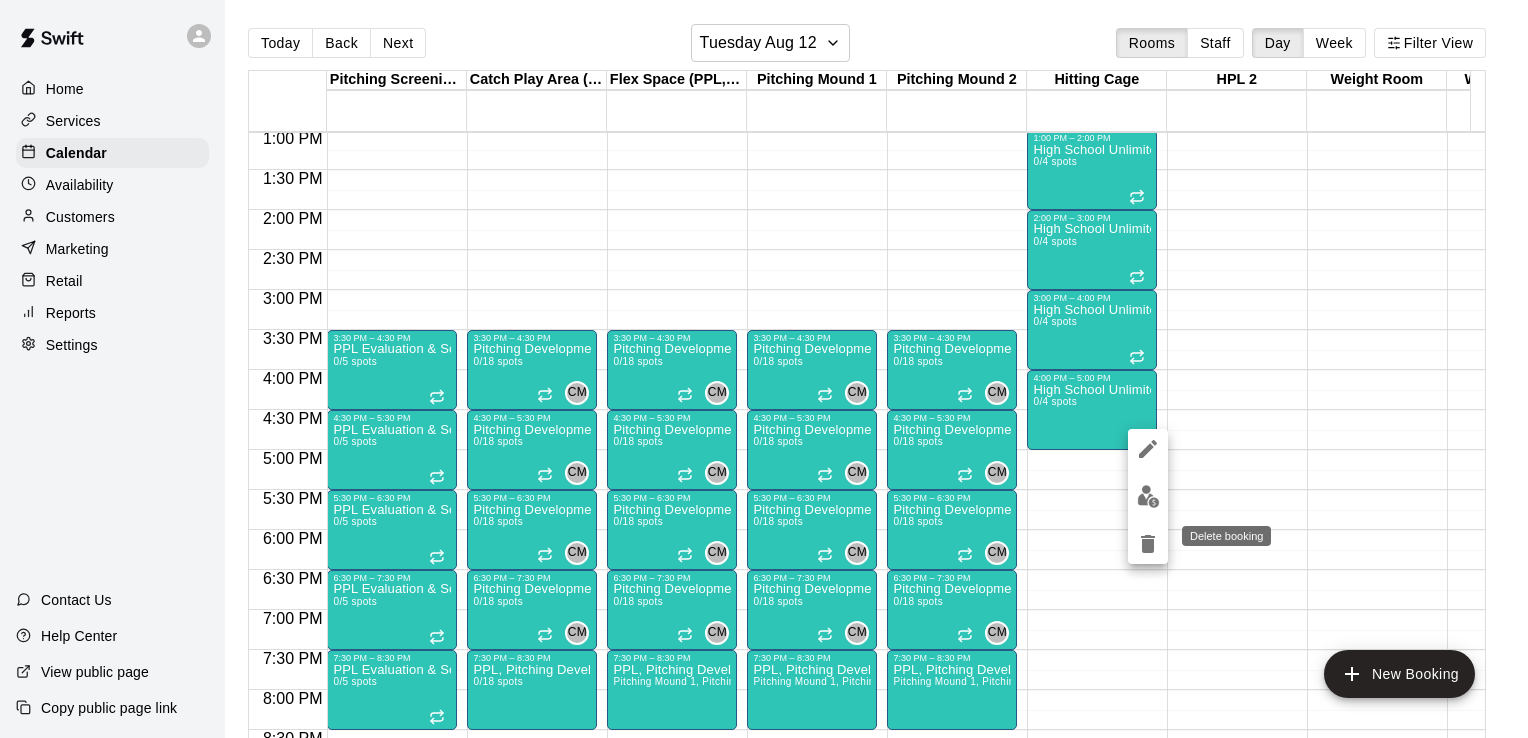 click 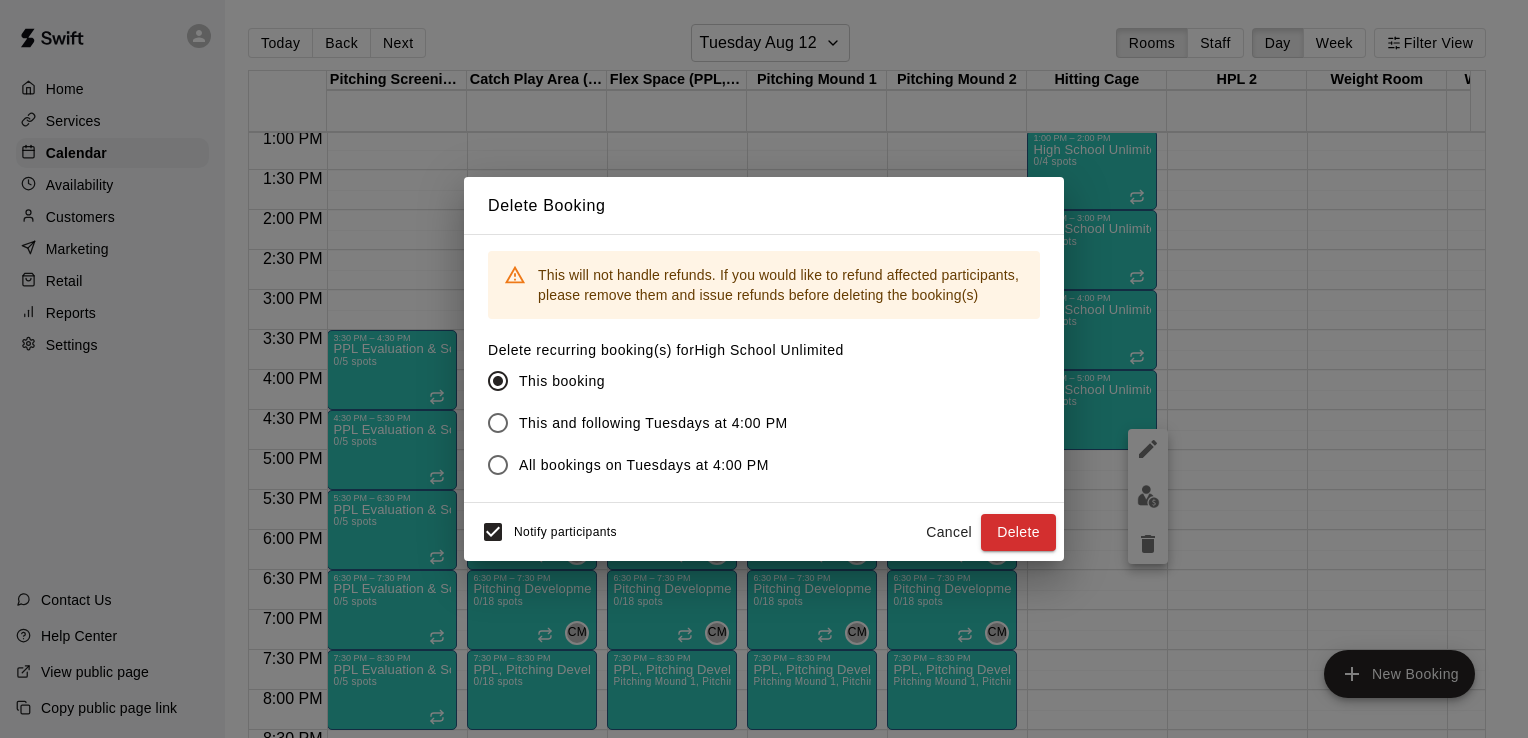 click on "This and following Tuesdays at 4:00 PM" at bounding box center [653, 423] 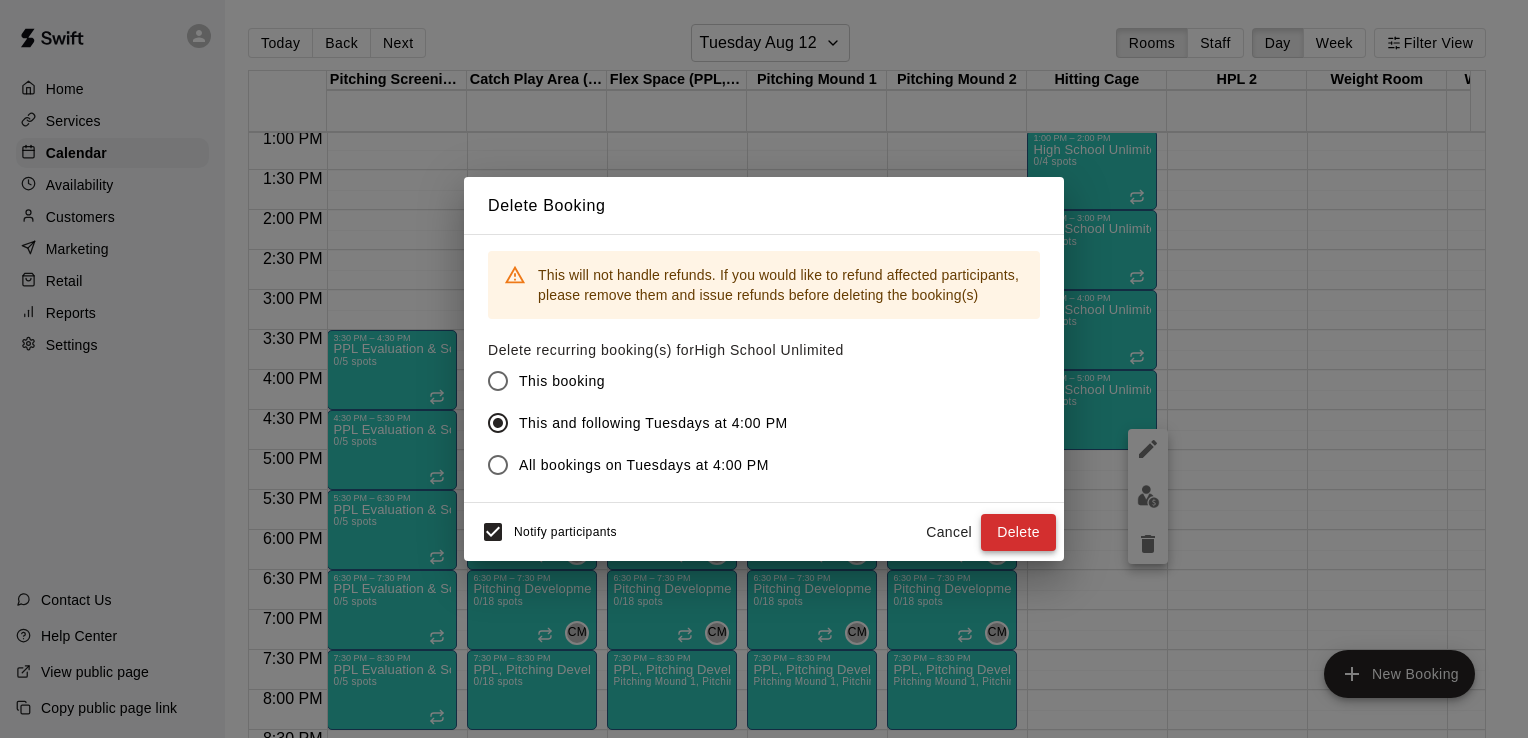 click on "Delete" at bounding box center [1018, 532] 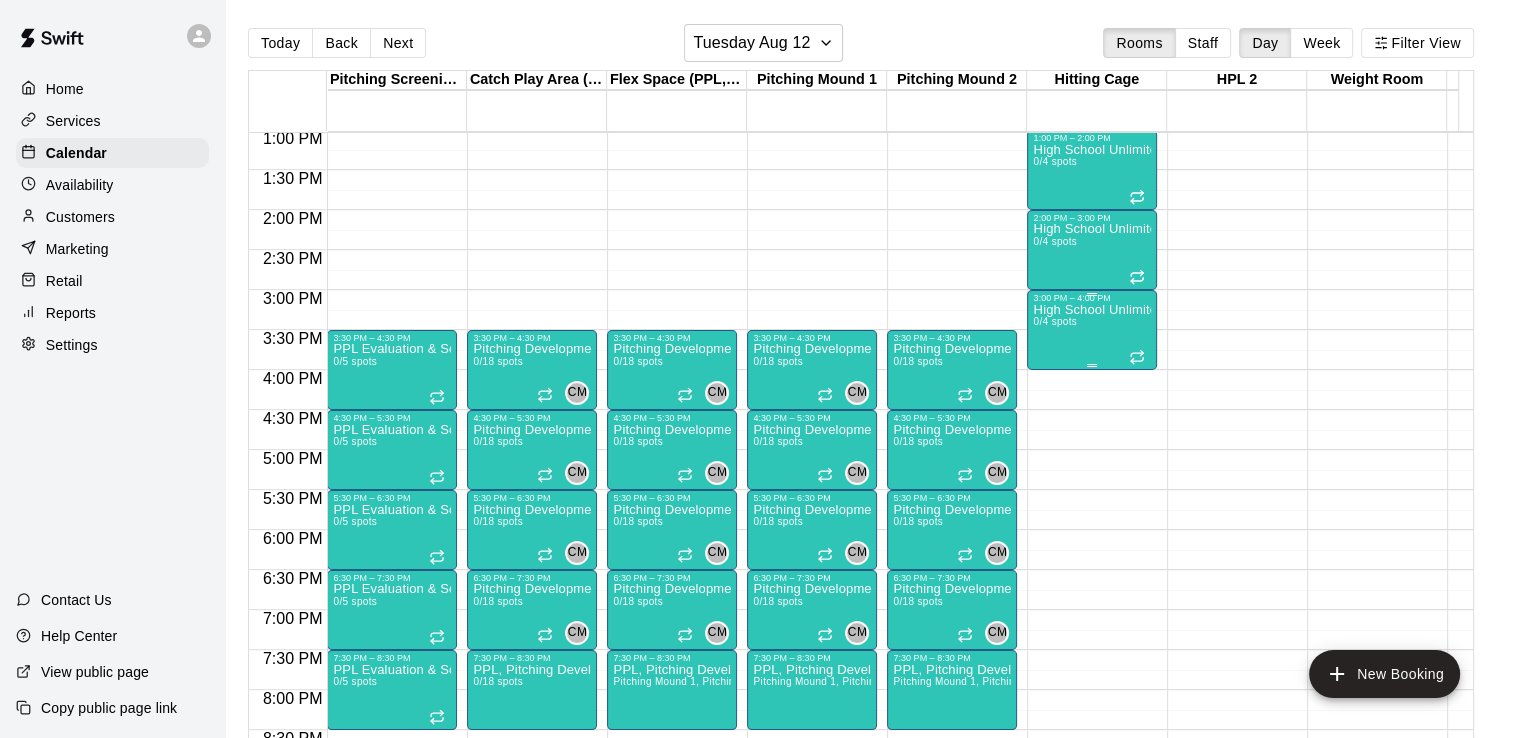 click 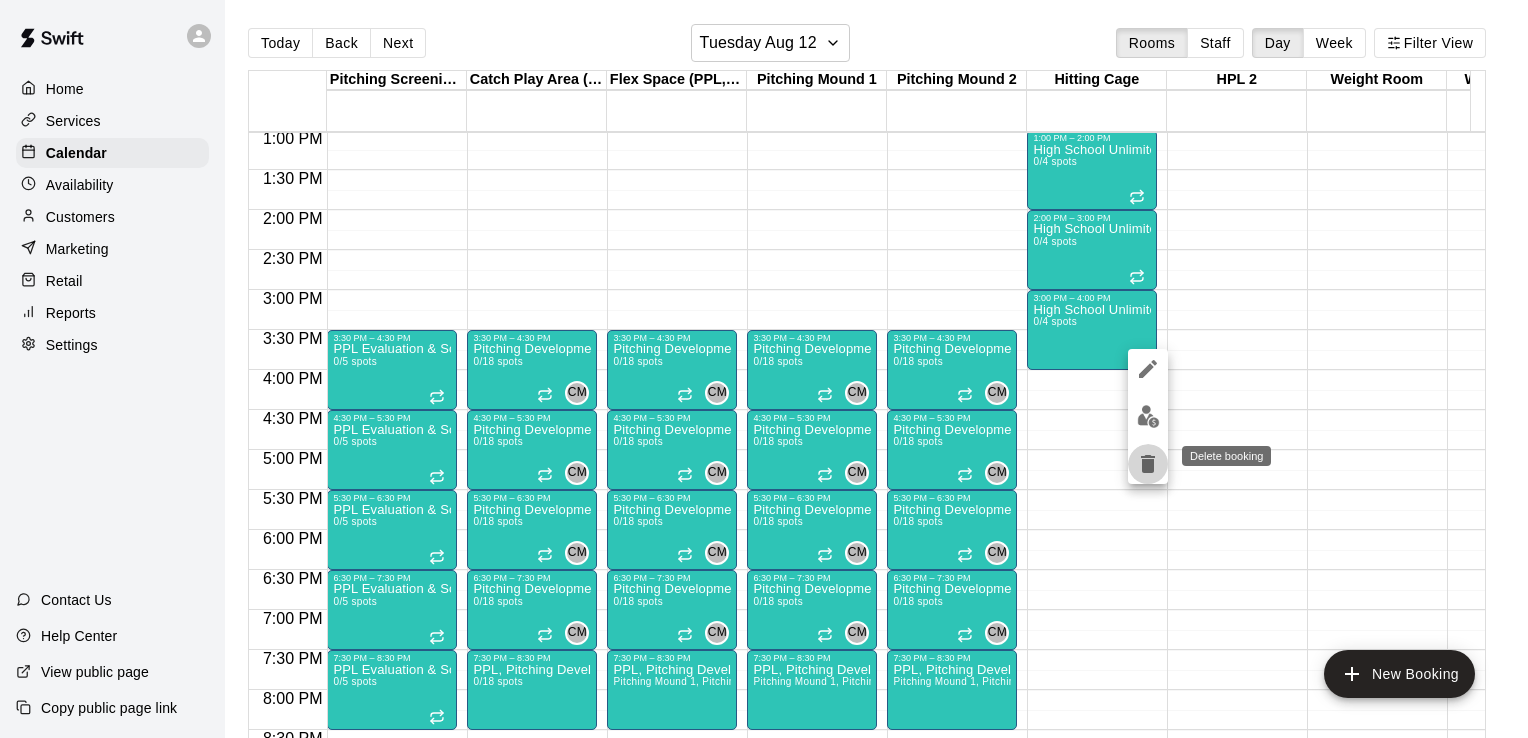 click 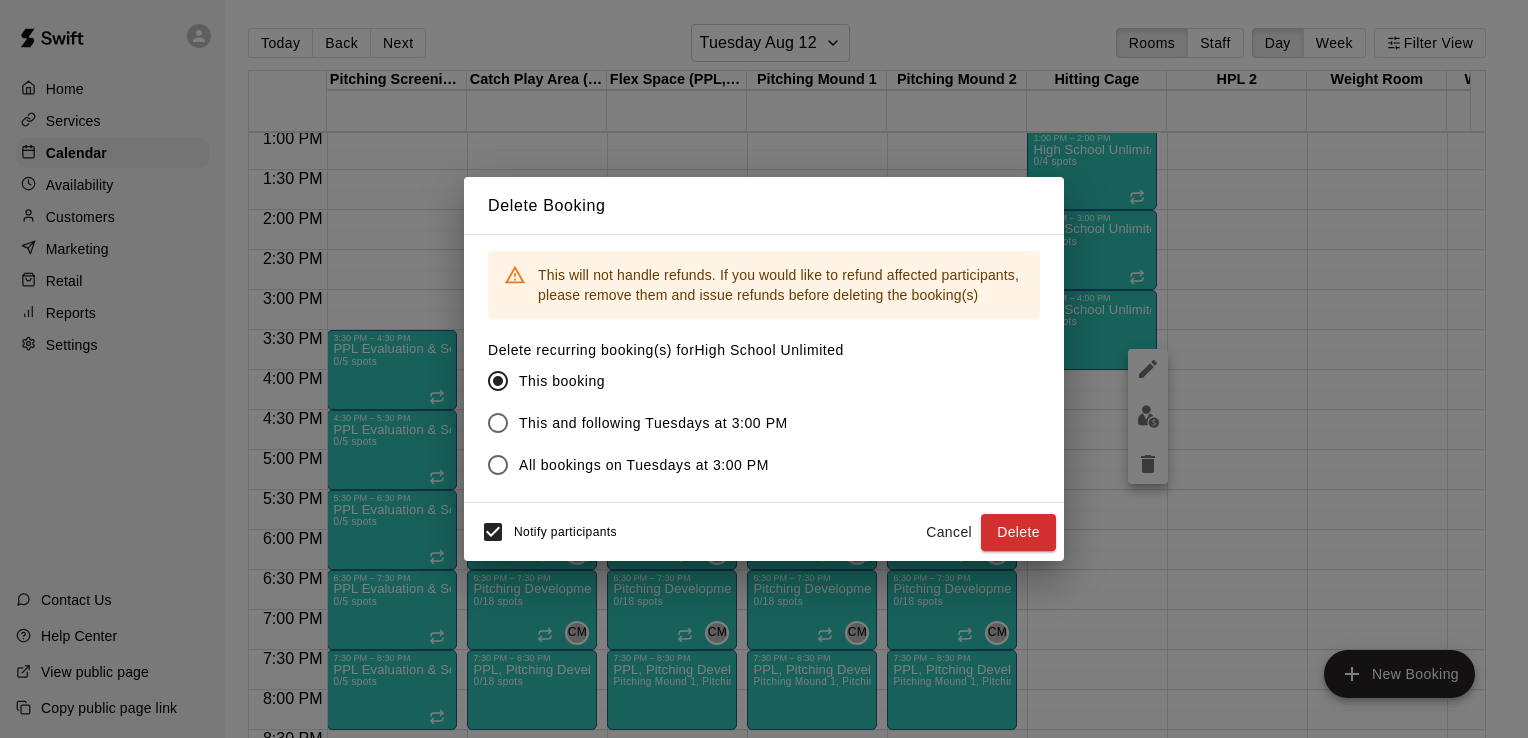 click on "This and following Tuesdays at 3:00 PM" at bounding box center (653, 423) 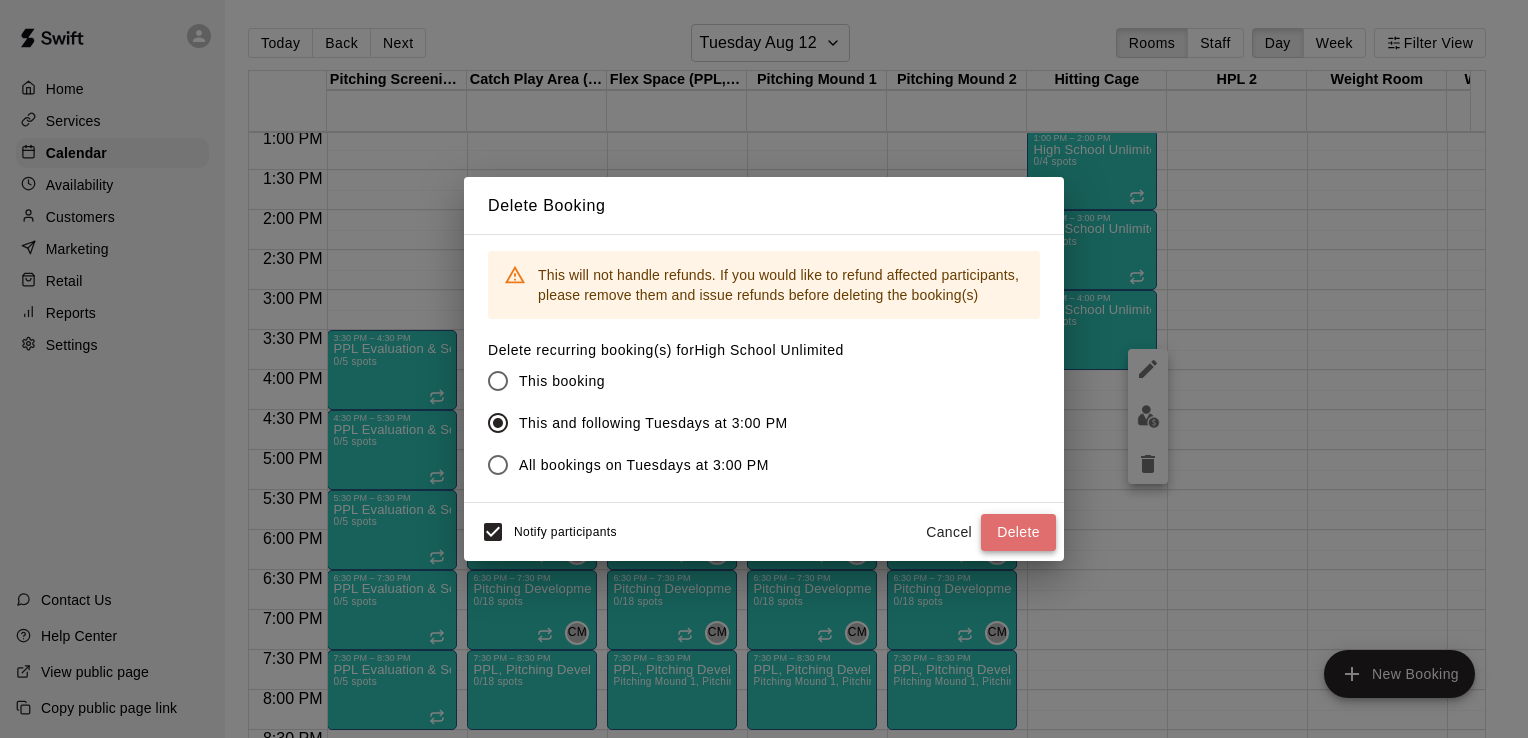 click on "Delete" at bounding box center (1018, 532) 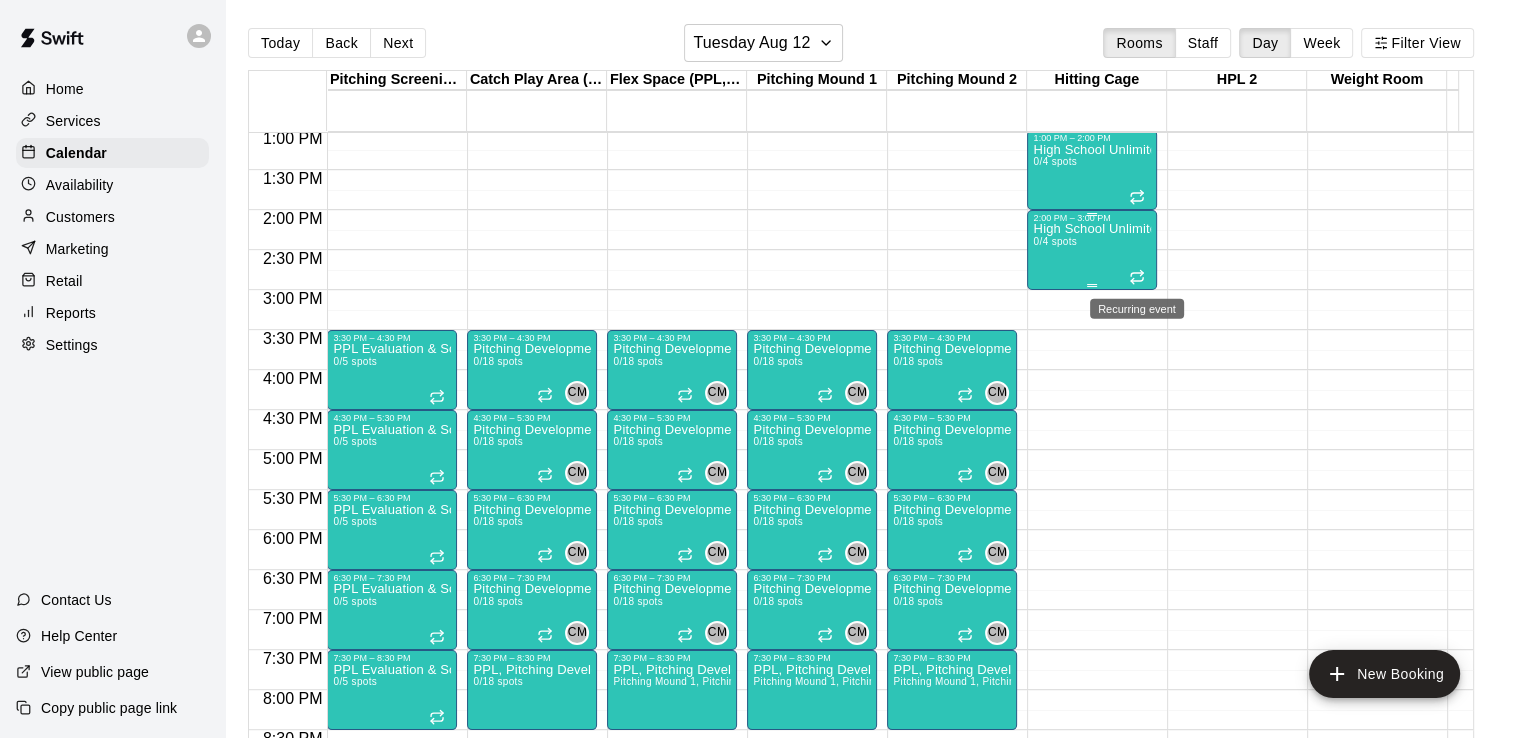 click 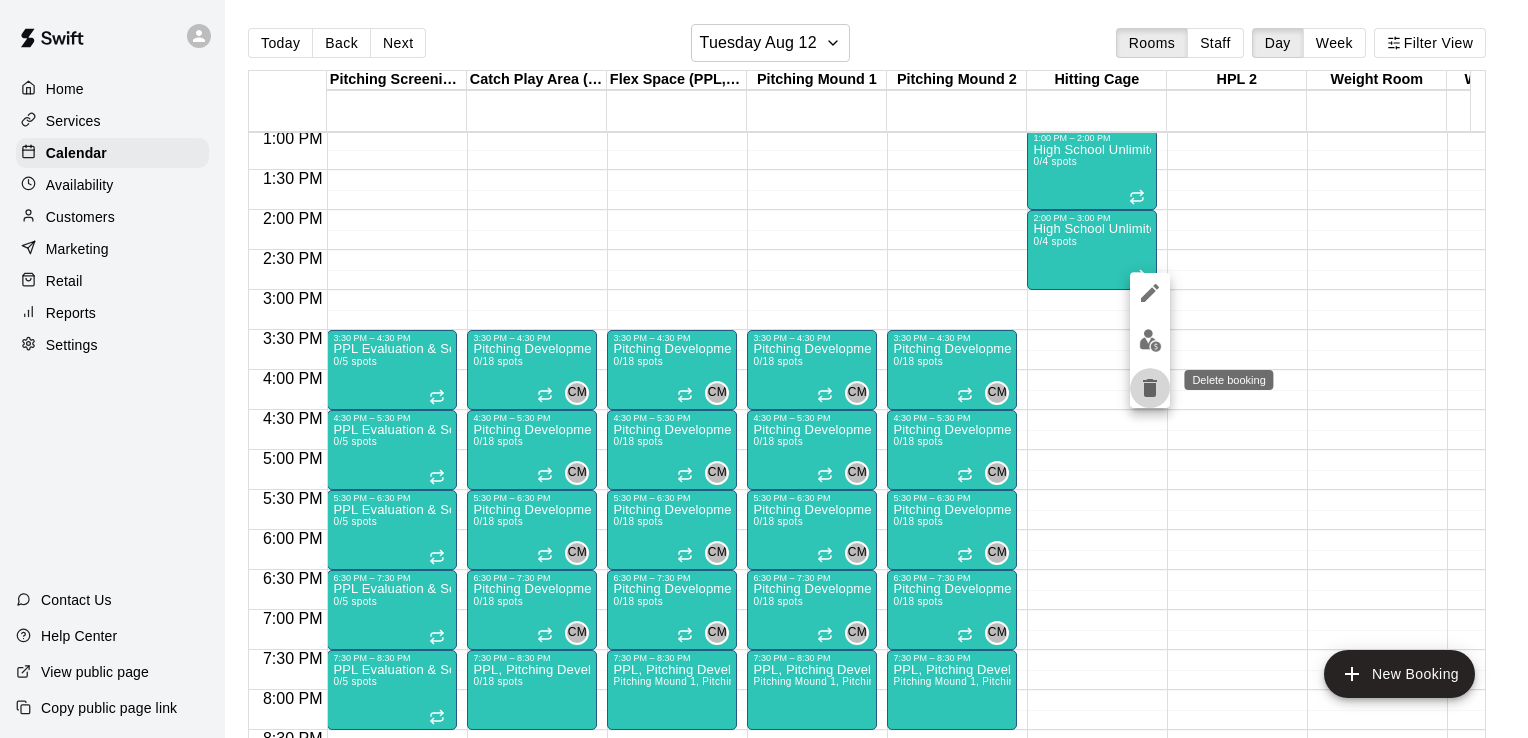 click 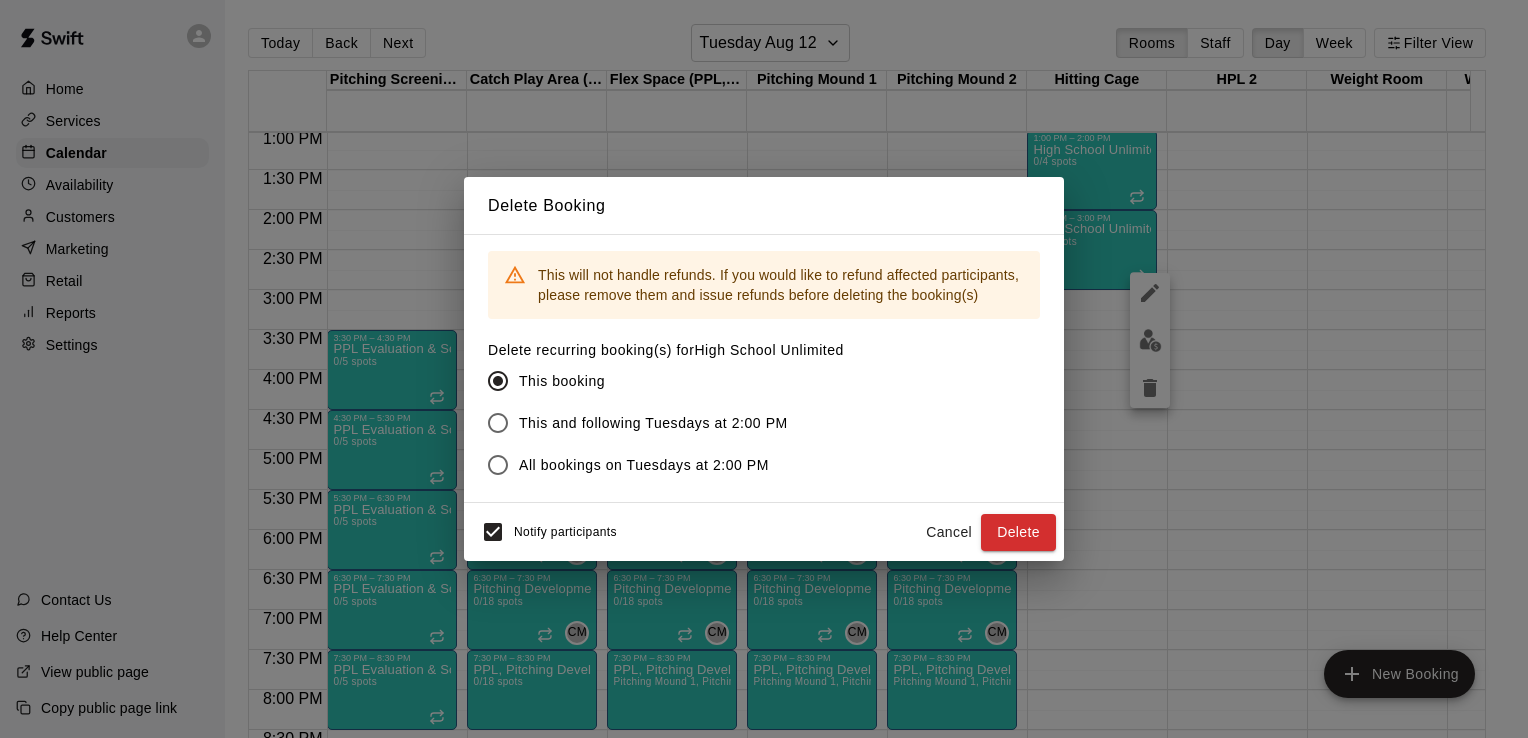 click on "This and following Tuesdays at 2:00 PM" at bounding box center [653, 423] 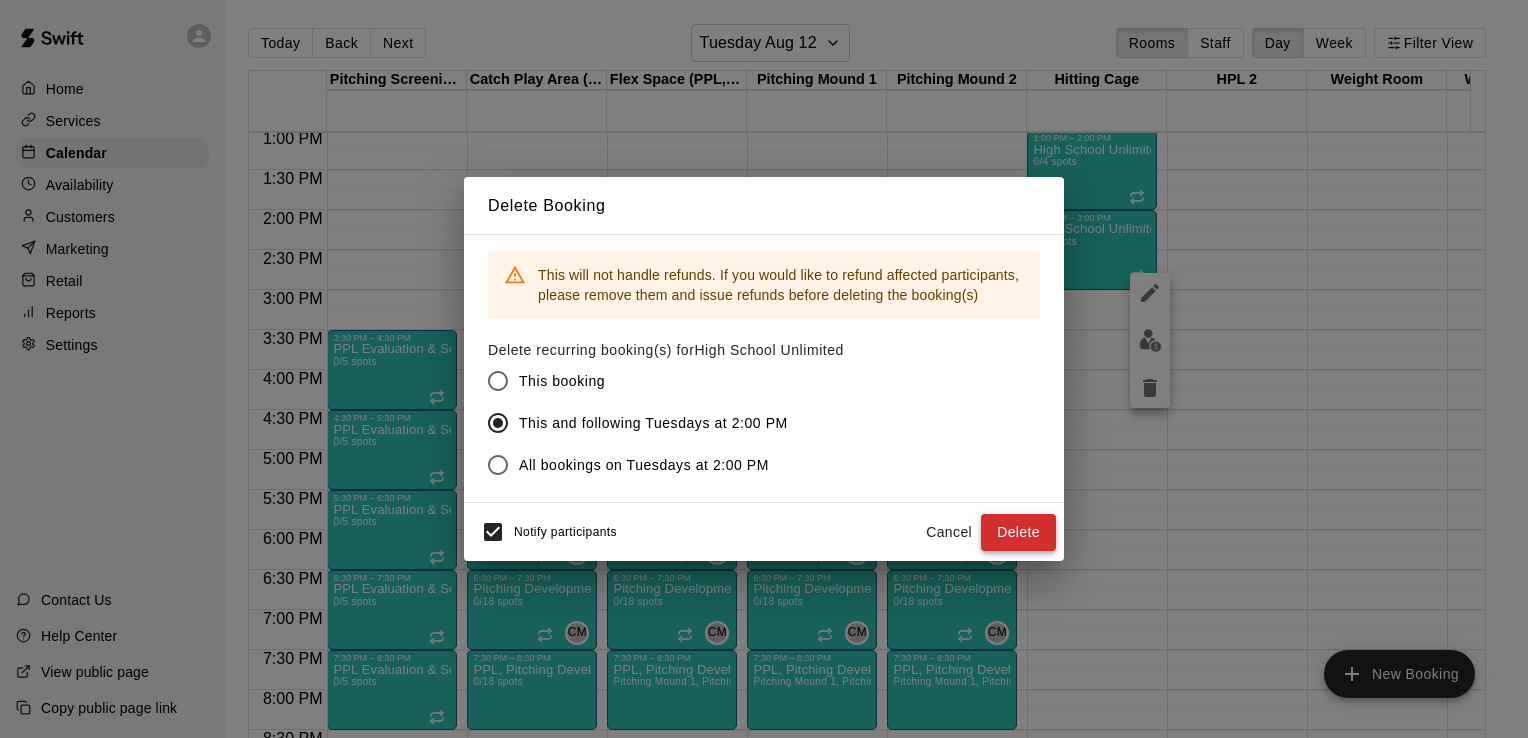 click on "Delete" at bounding box center [1018, 532] 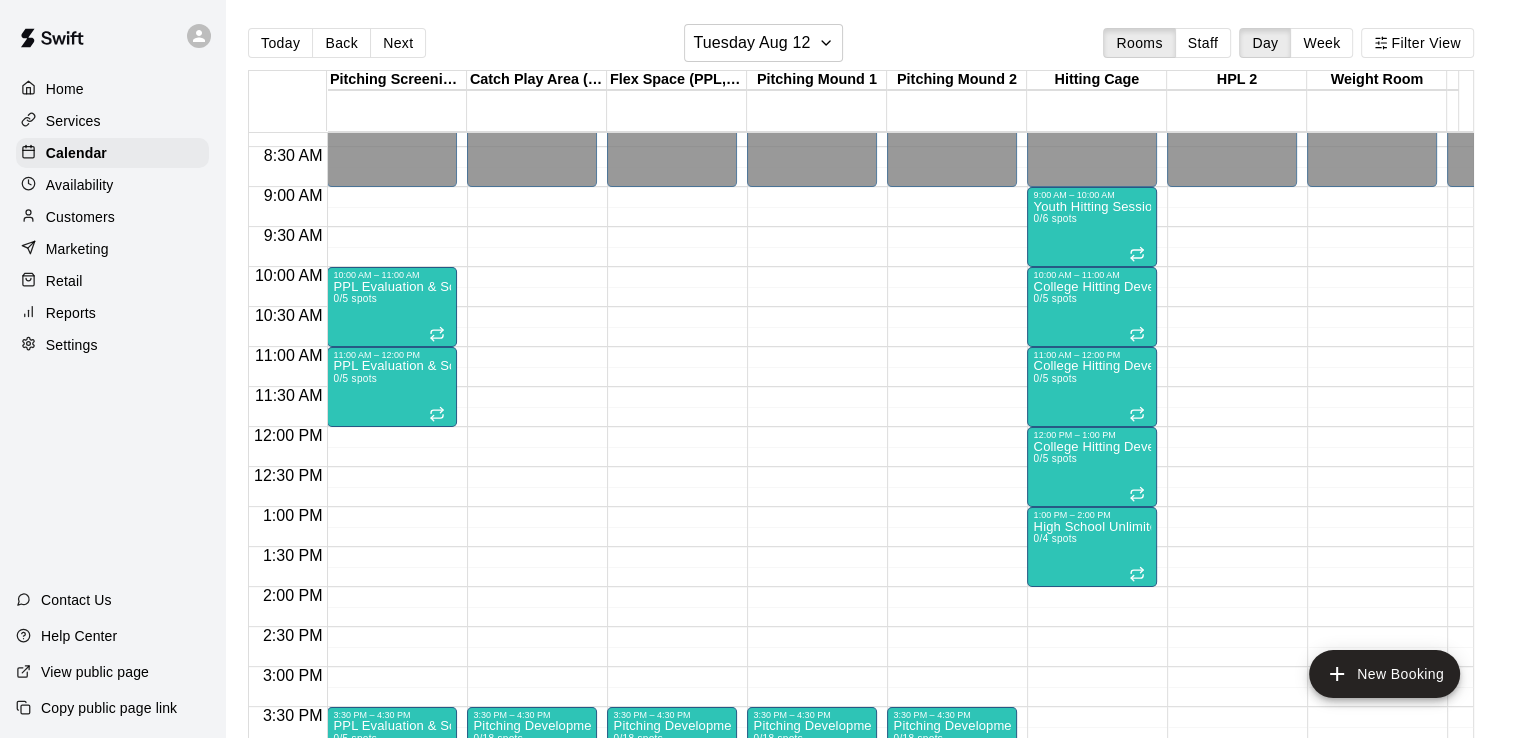 scroll, scrollTop: 652, scrollLeft: 0, axis: vertical 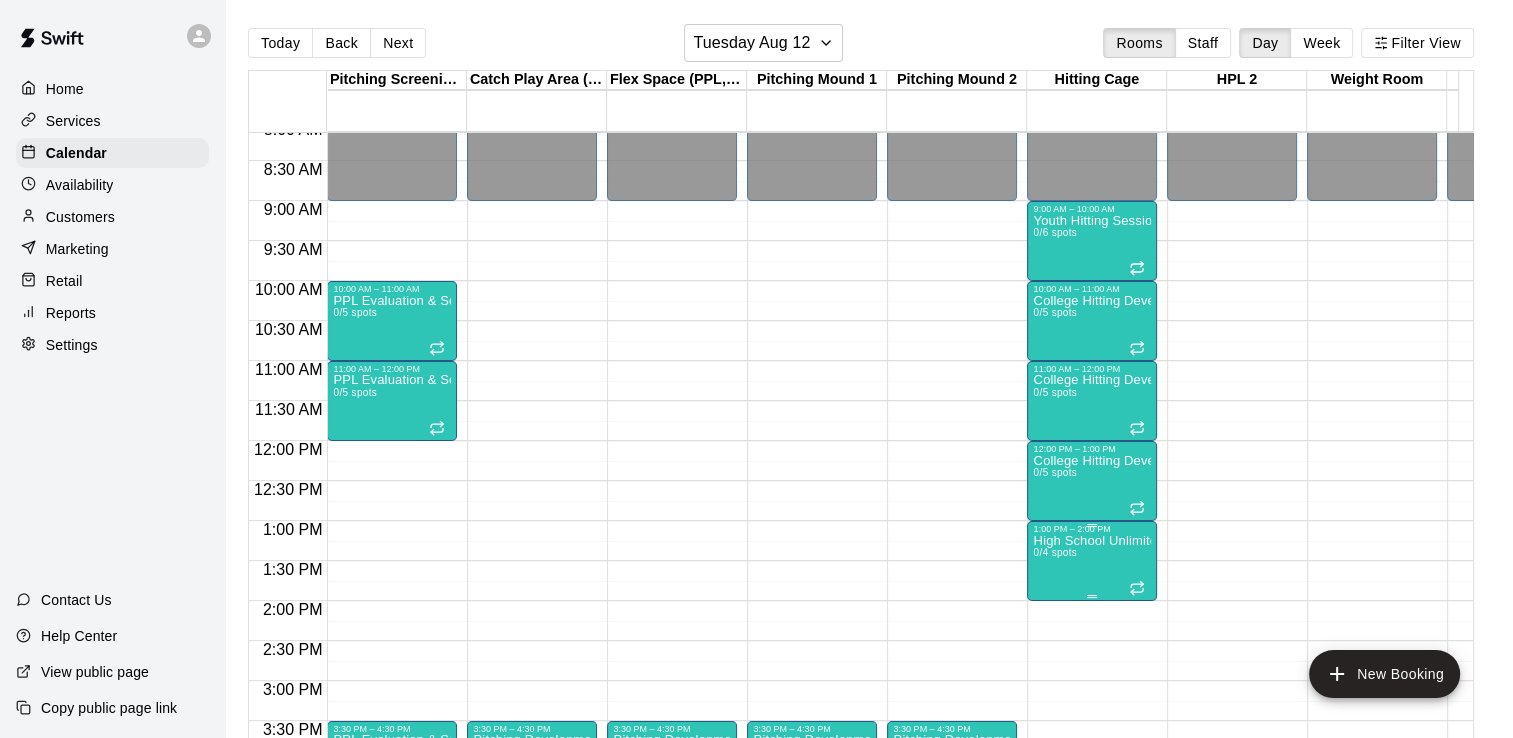 click on "High School Unlimited  0/4 spots" at bounding box center (1092, 903) 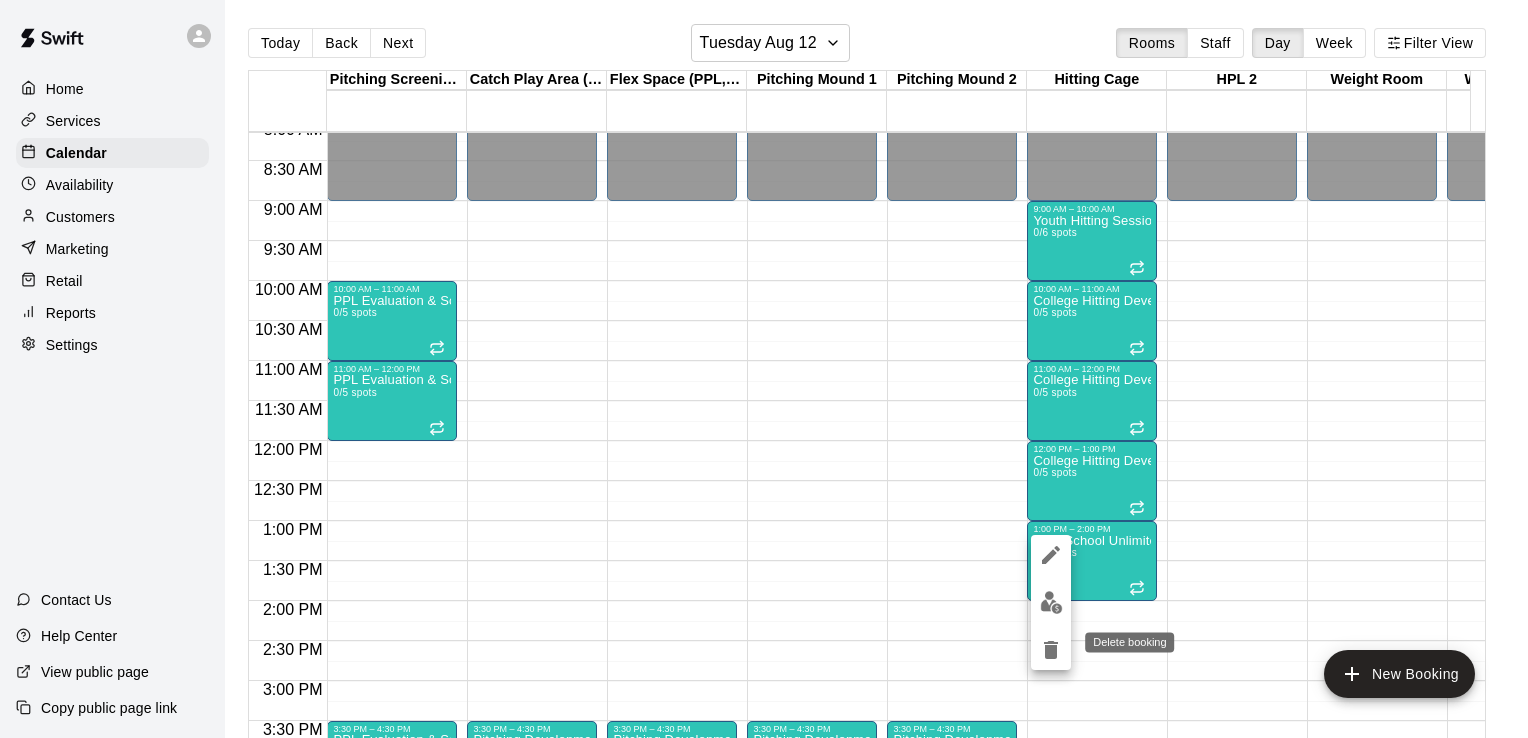 click 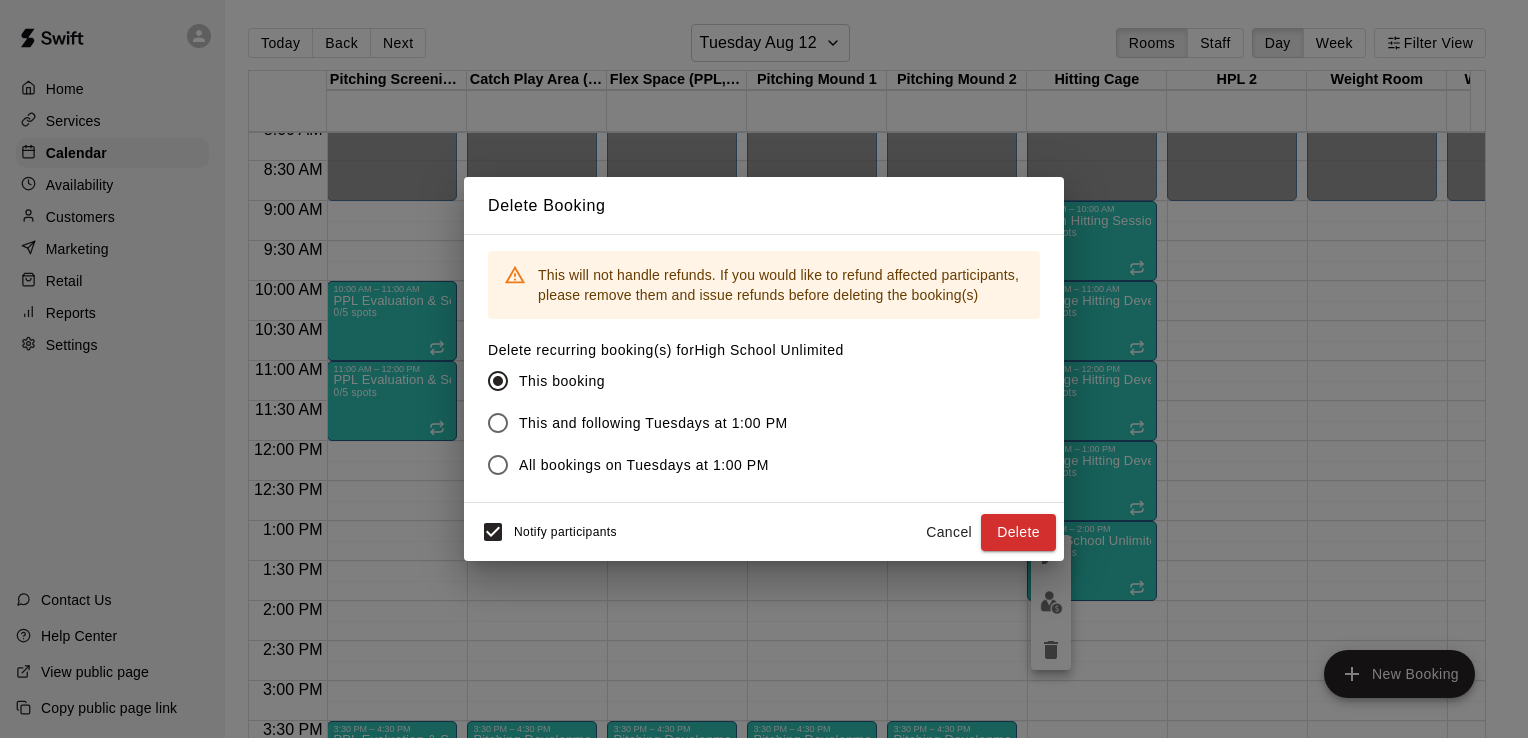 click on "This and following Tuesdays at 1:00 PM" at bounding box center [652, 423] 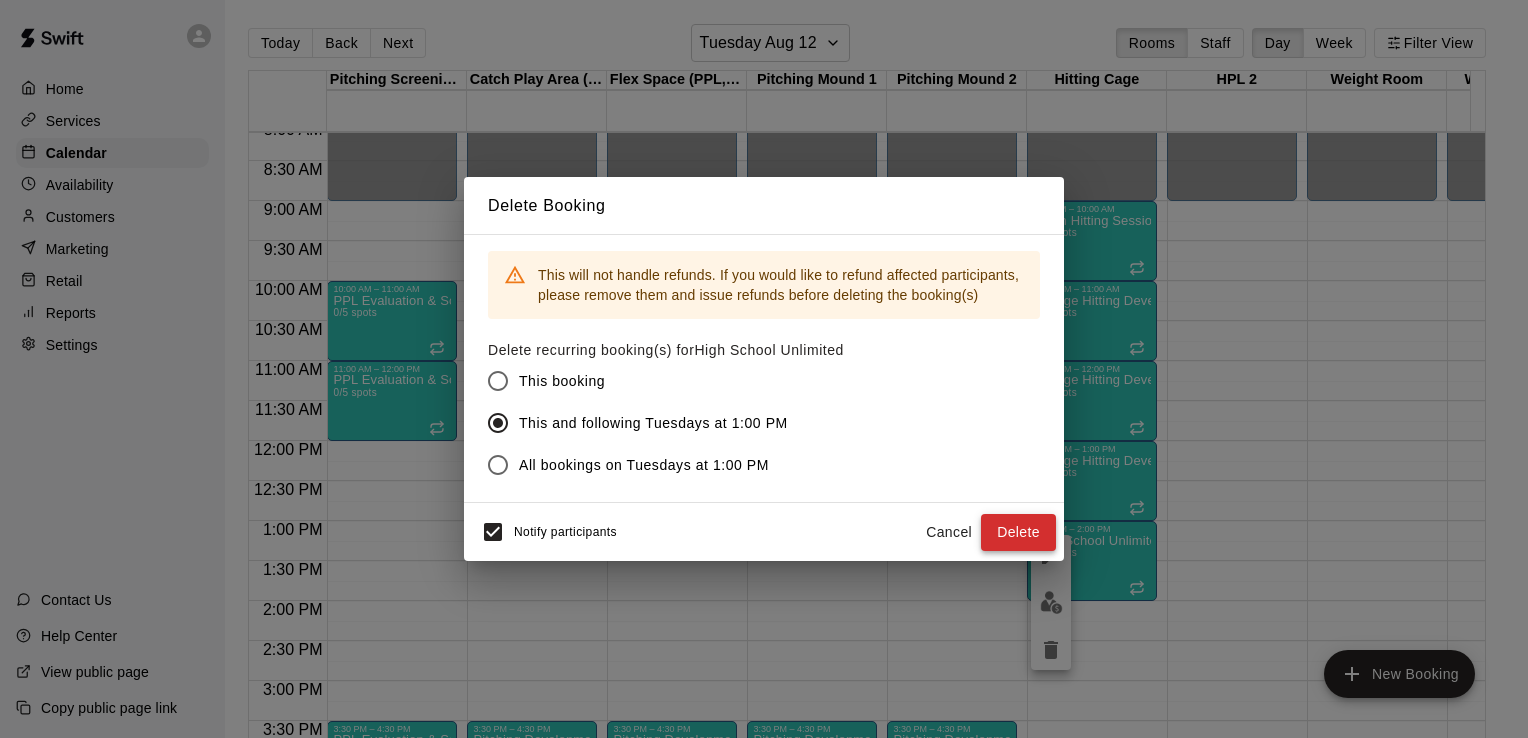 click on "Delete" at bounding box center (1018, 532) 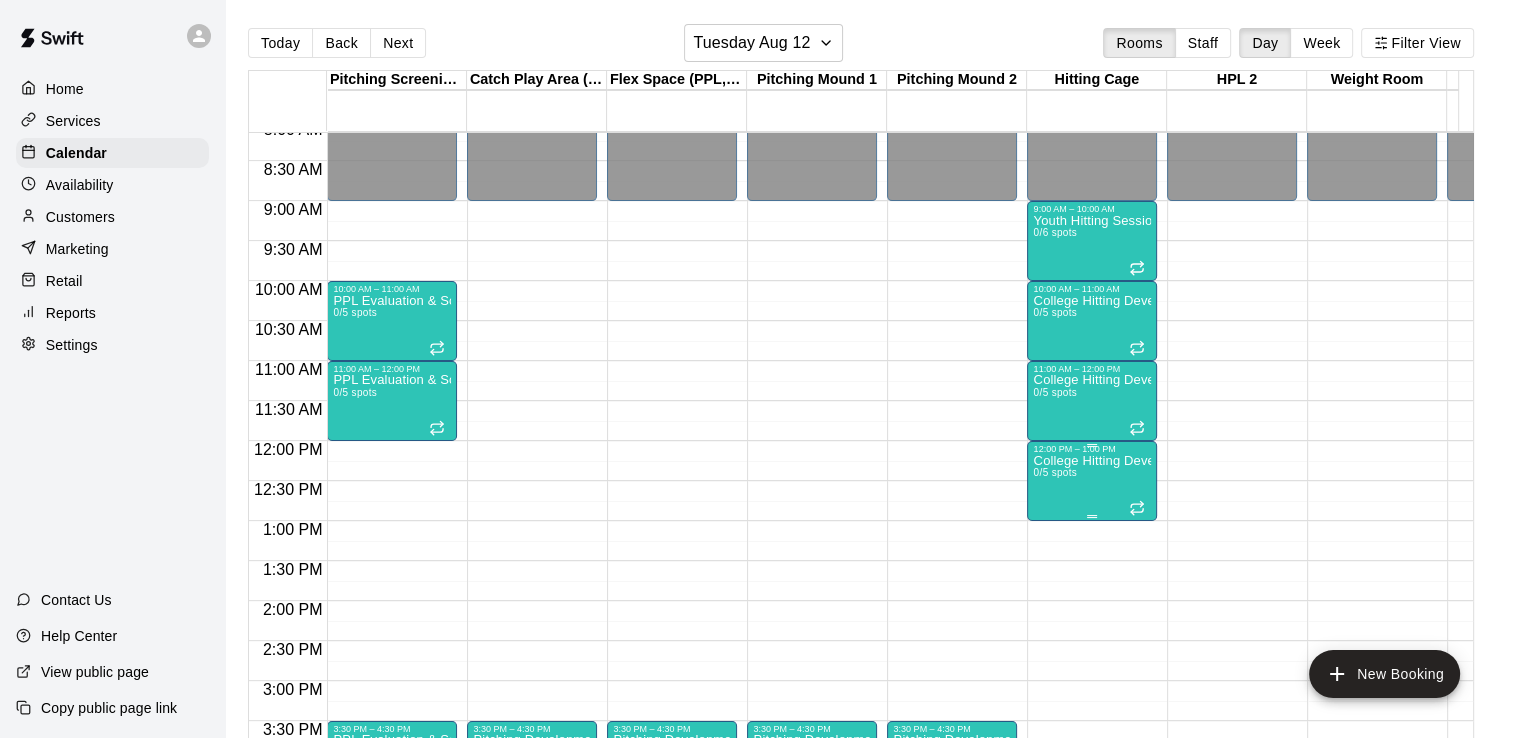 click on "College Hitting Development 0/5 spots" at bounding box center (1092, 823) 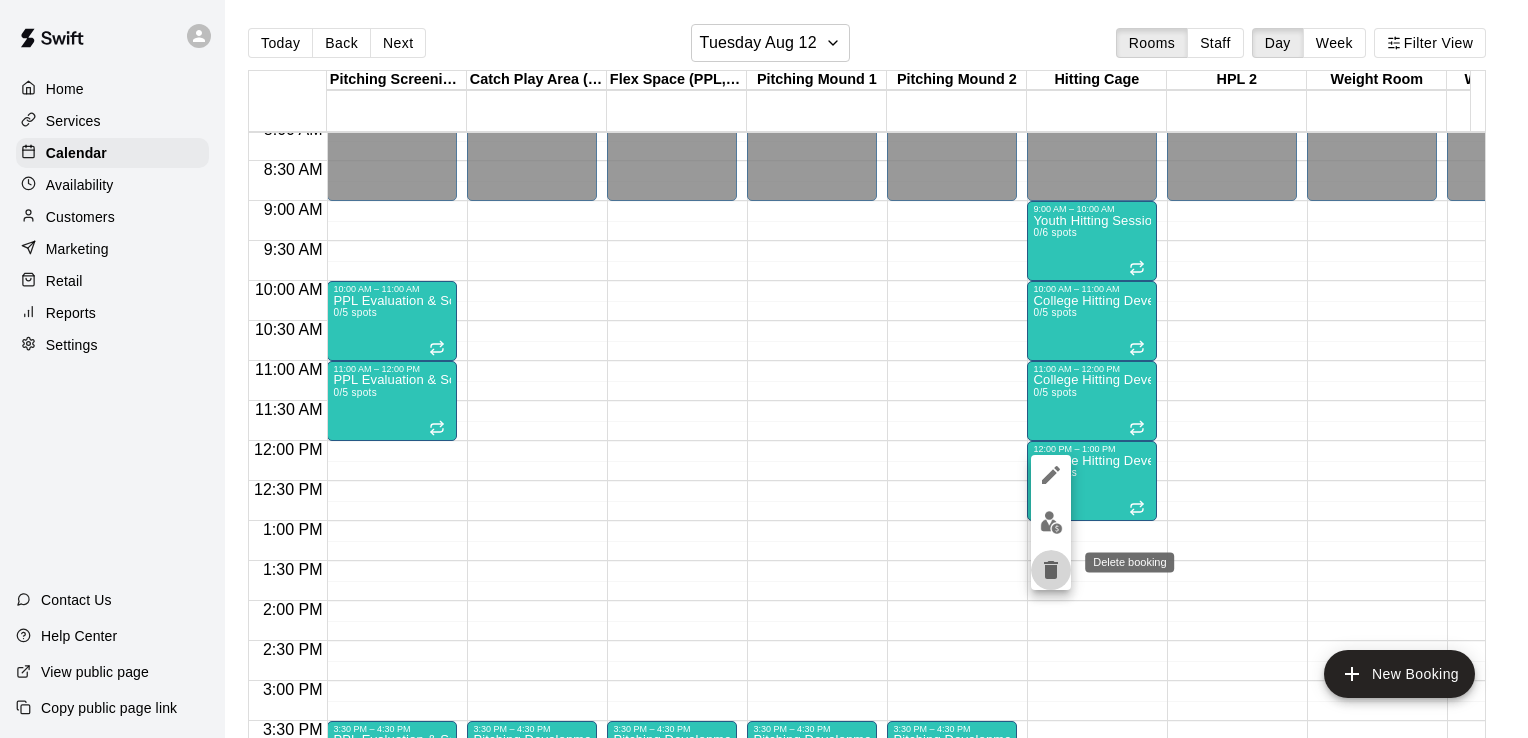 click 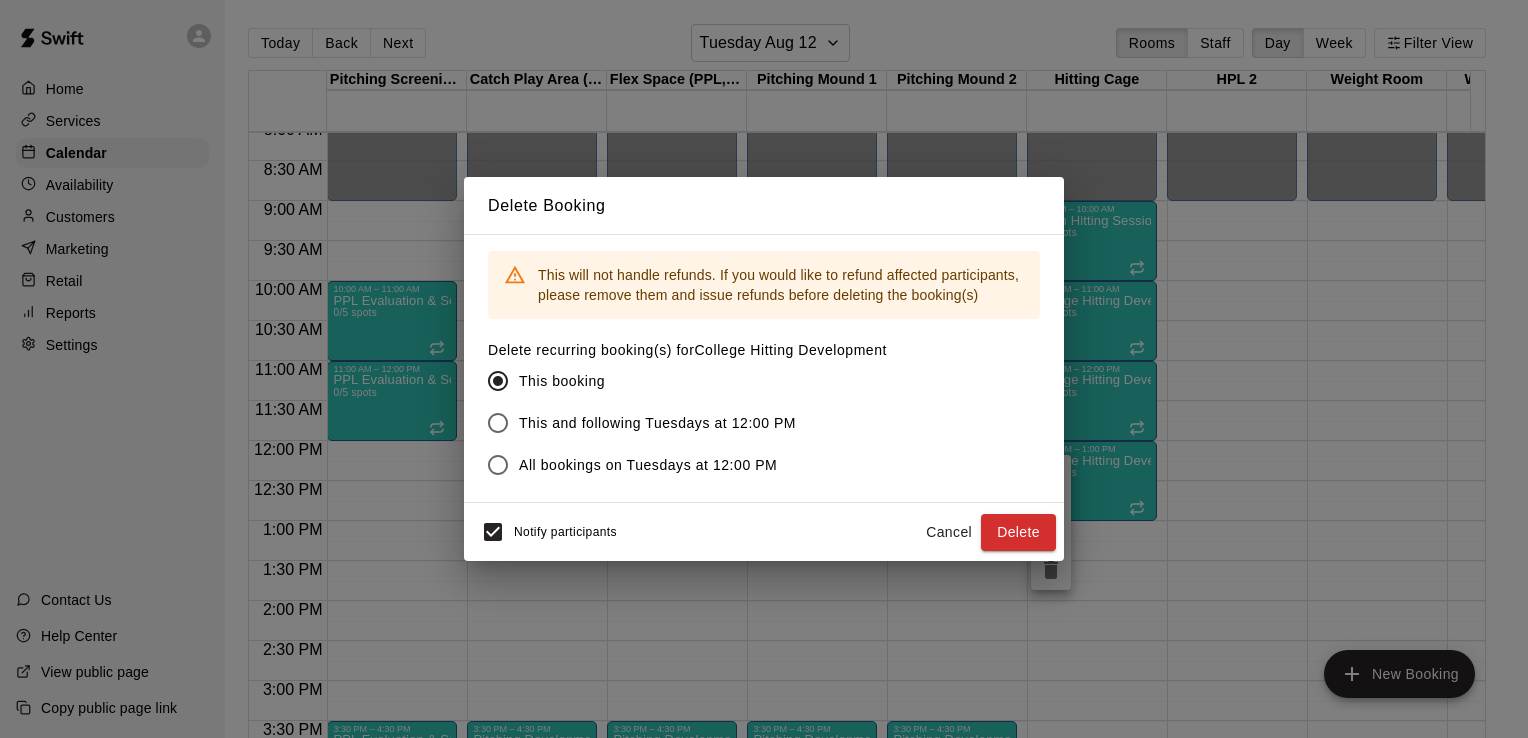 click on "This and following Tuesdays at 12:00 PM" at bounding box center (657, 423) 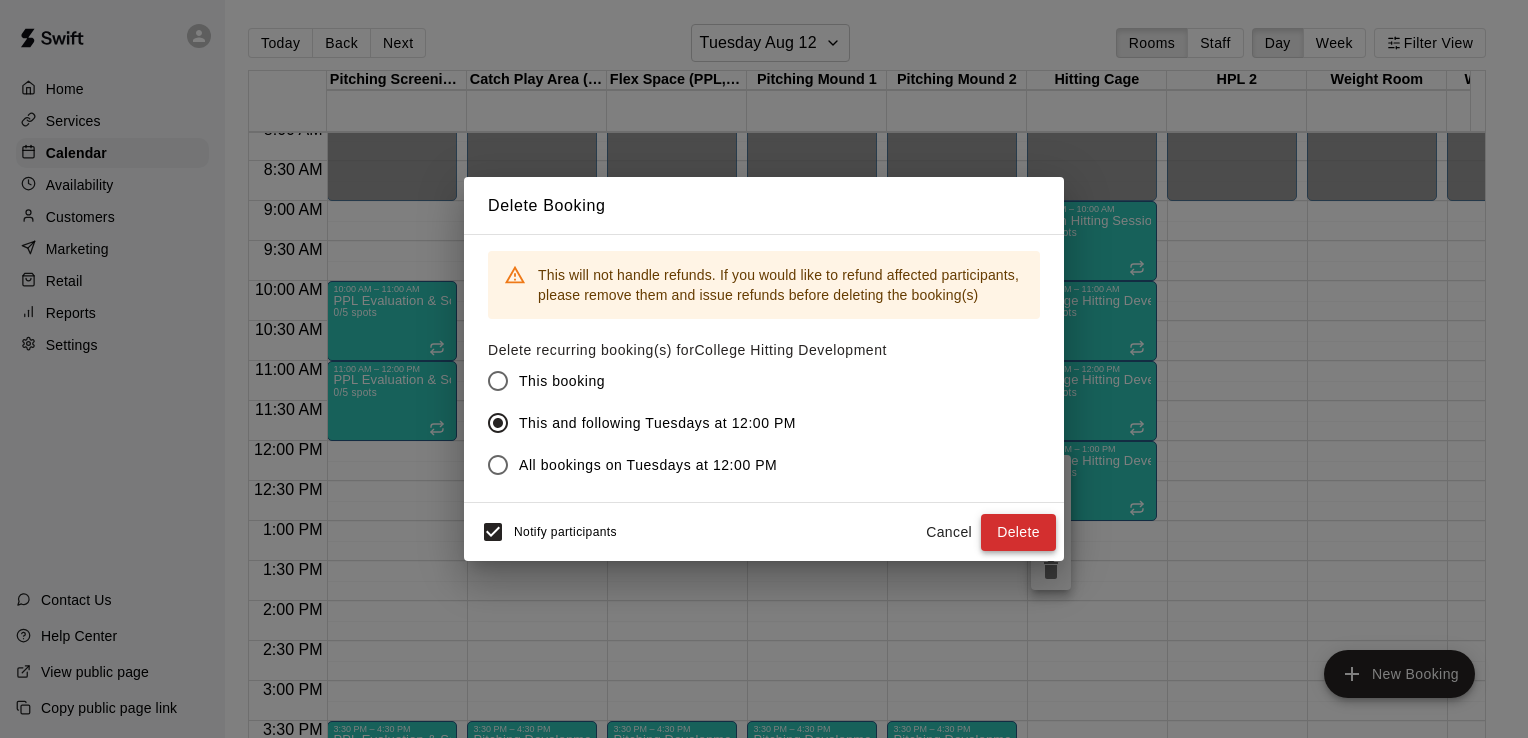 click on "Delete" at bounding box center (1018, 532) 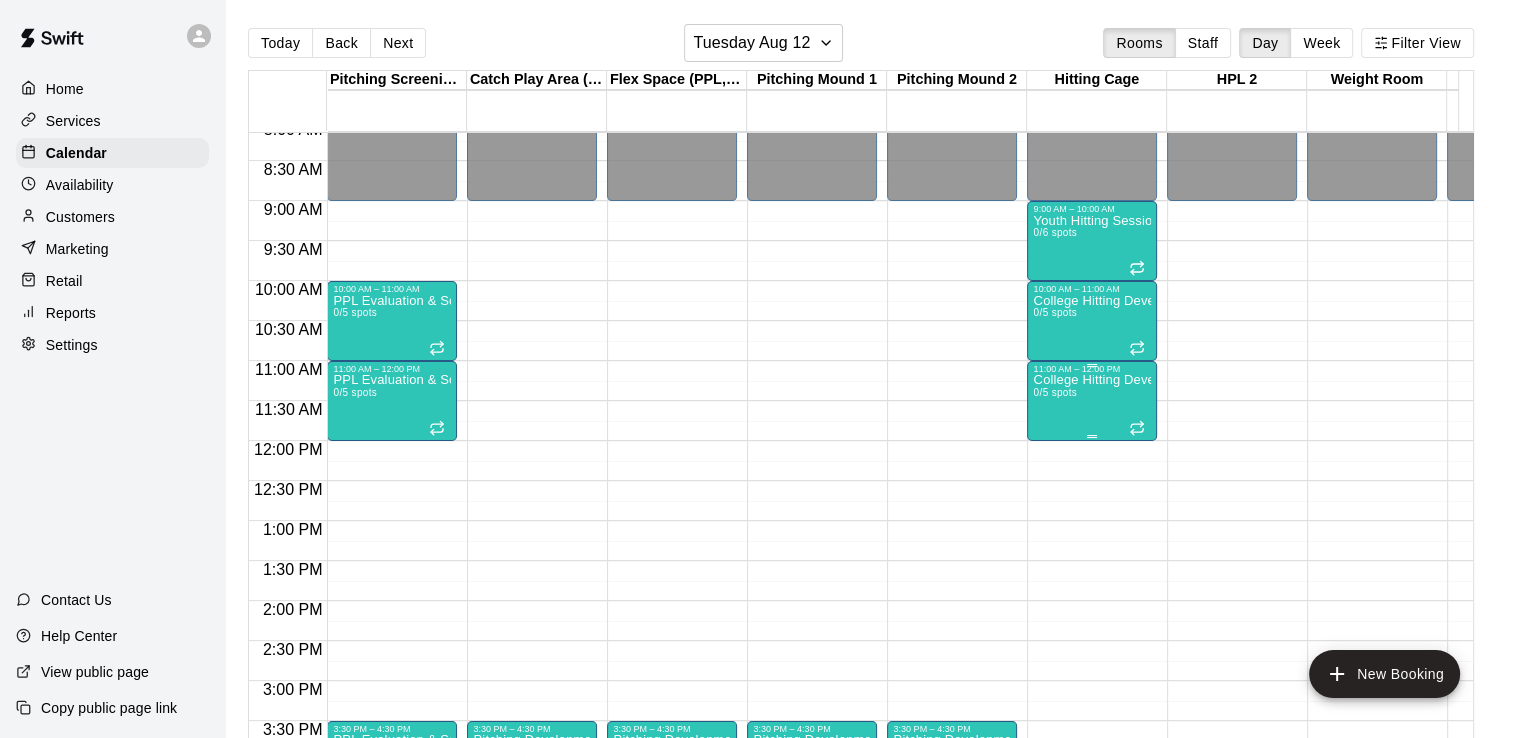 click on "11:00 AM – 12:00 PM College Hitting Development 0/5 spots" at bounding box center [1092, 401] 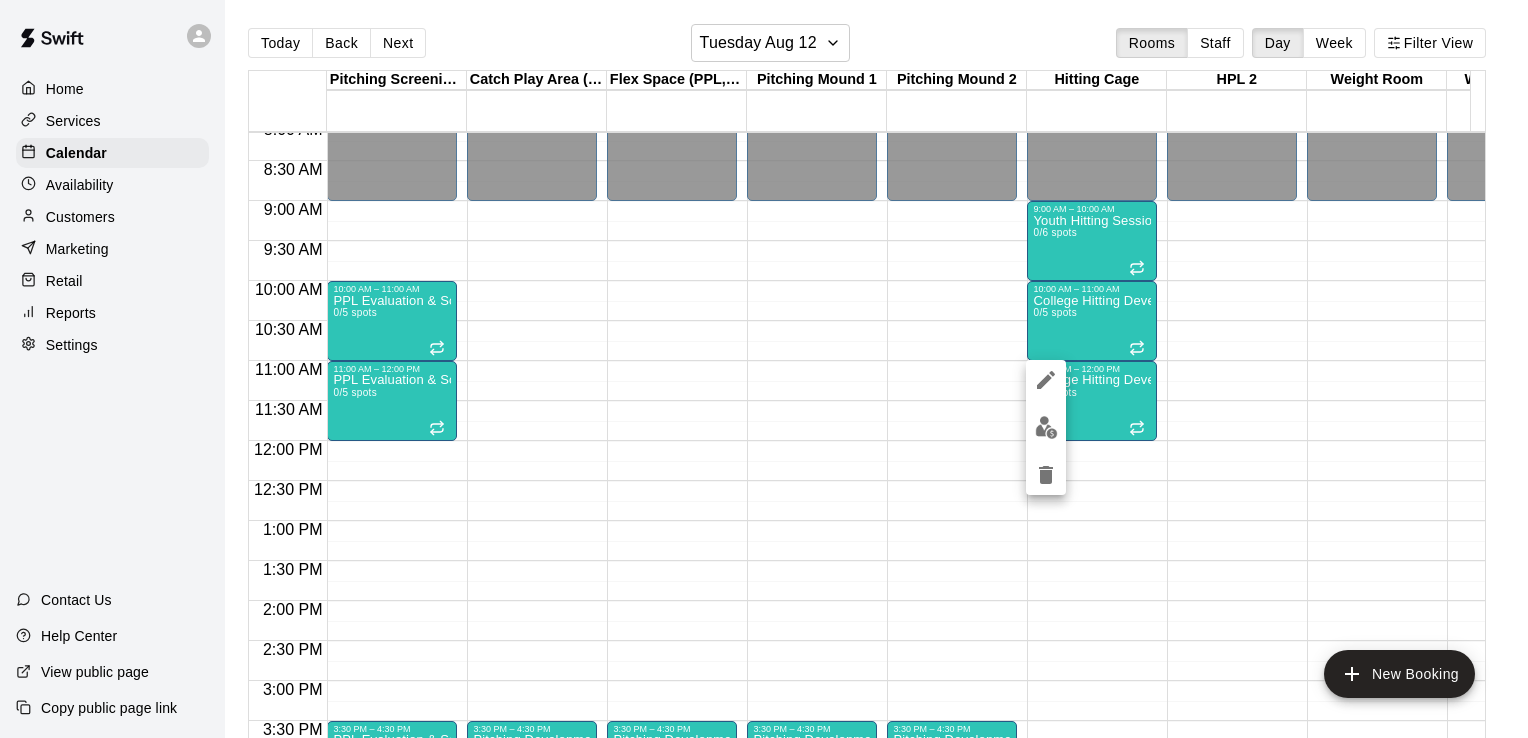 click 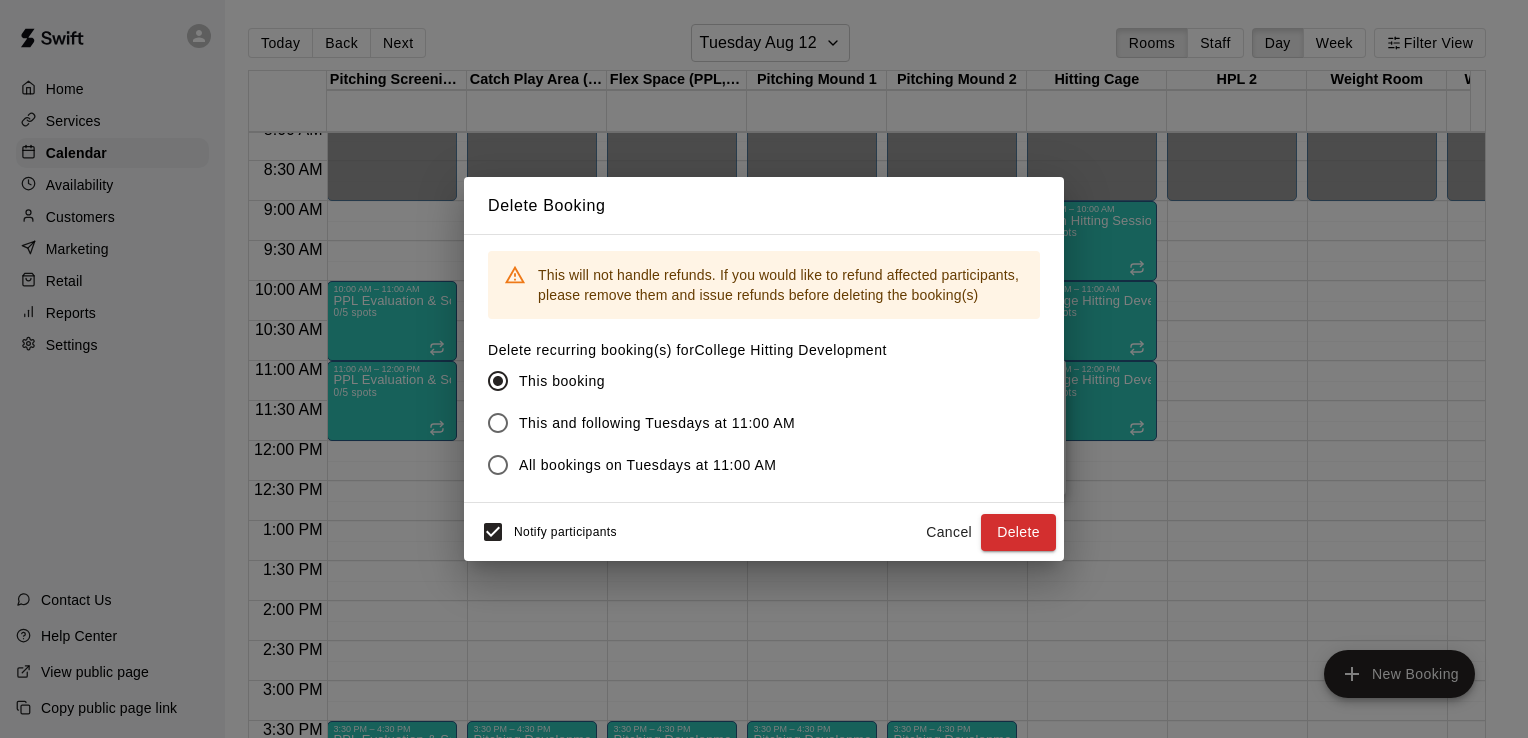 click on "This and following Tuesdays at 11:00 AM" at bounding box center (657, 423) 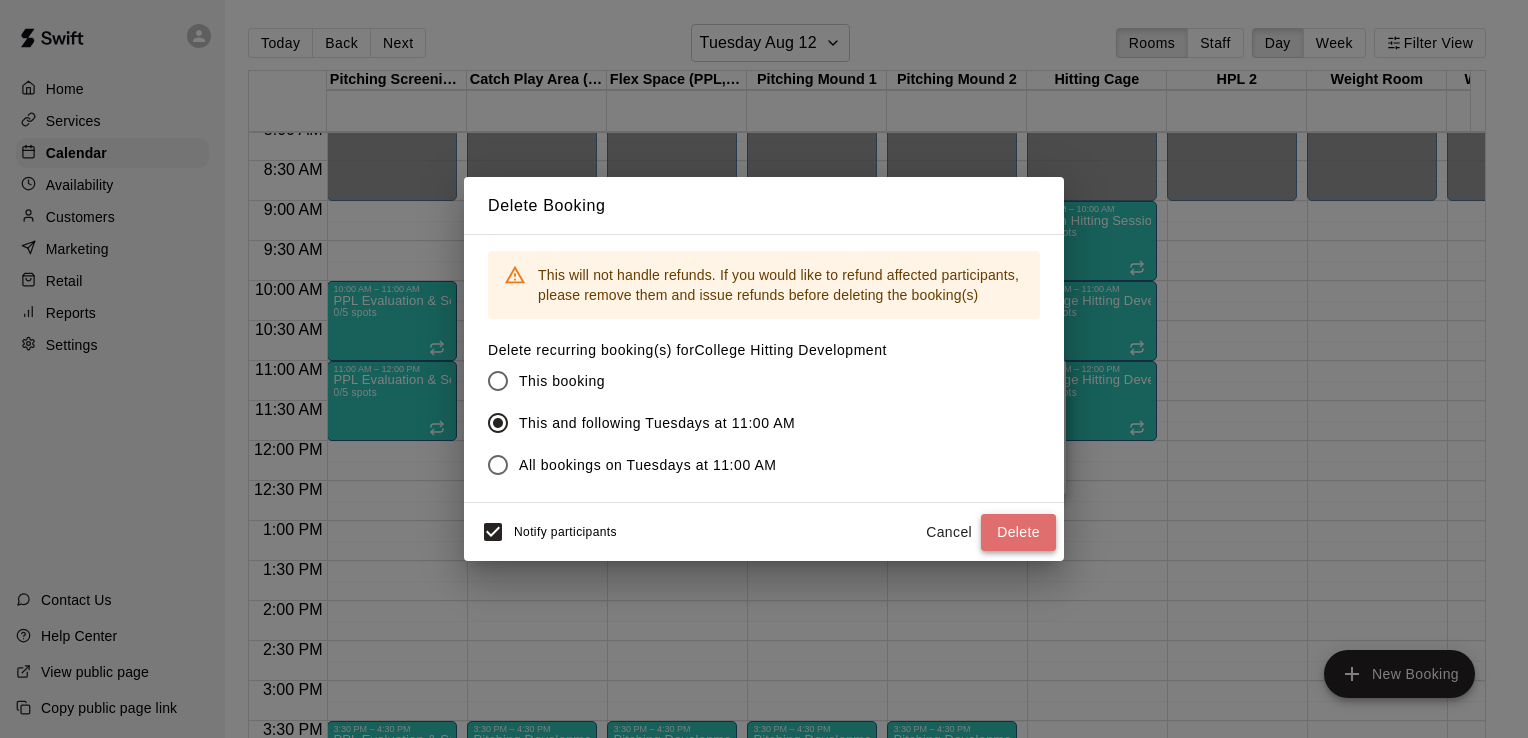 click on "Delete" at bounding box center (1018, 532) 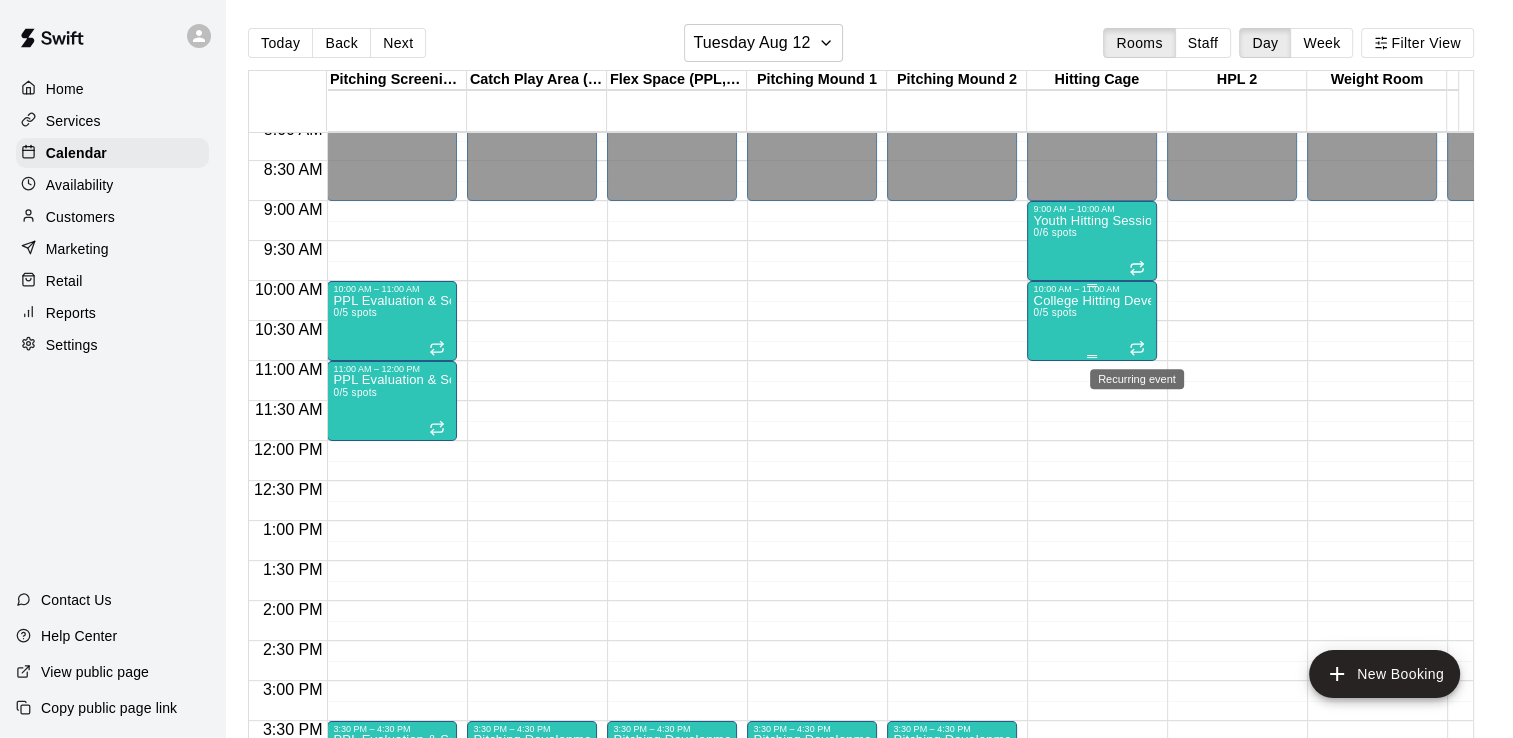 click at bounding box center (1139, 346) 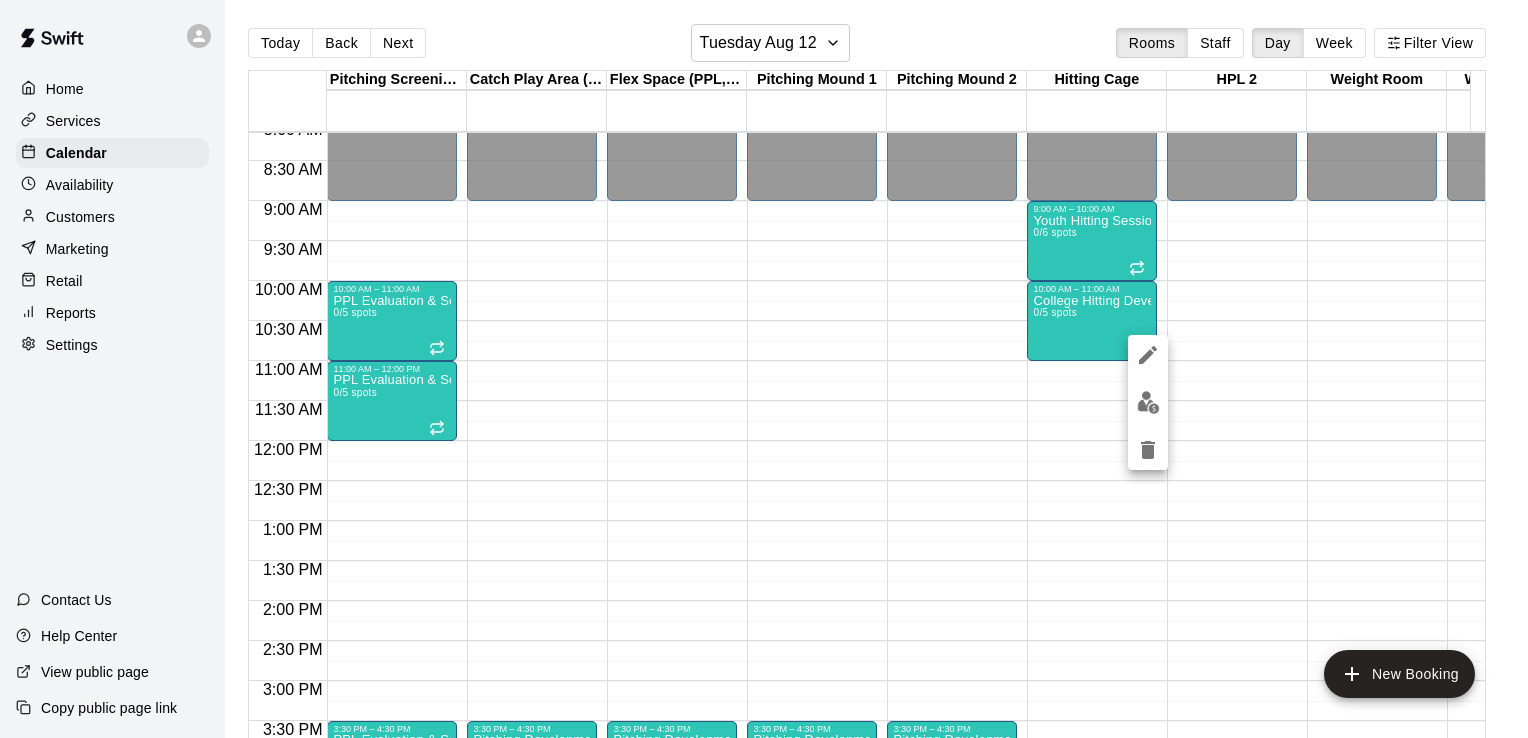 click at bounding box center [764, 369] 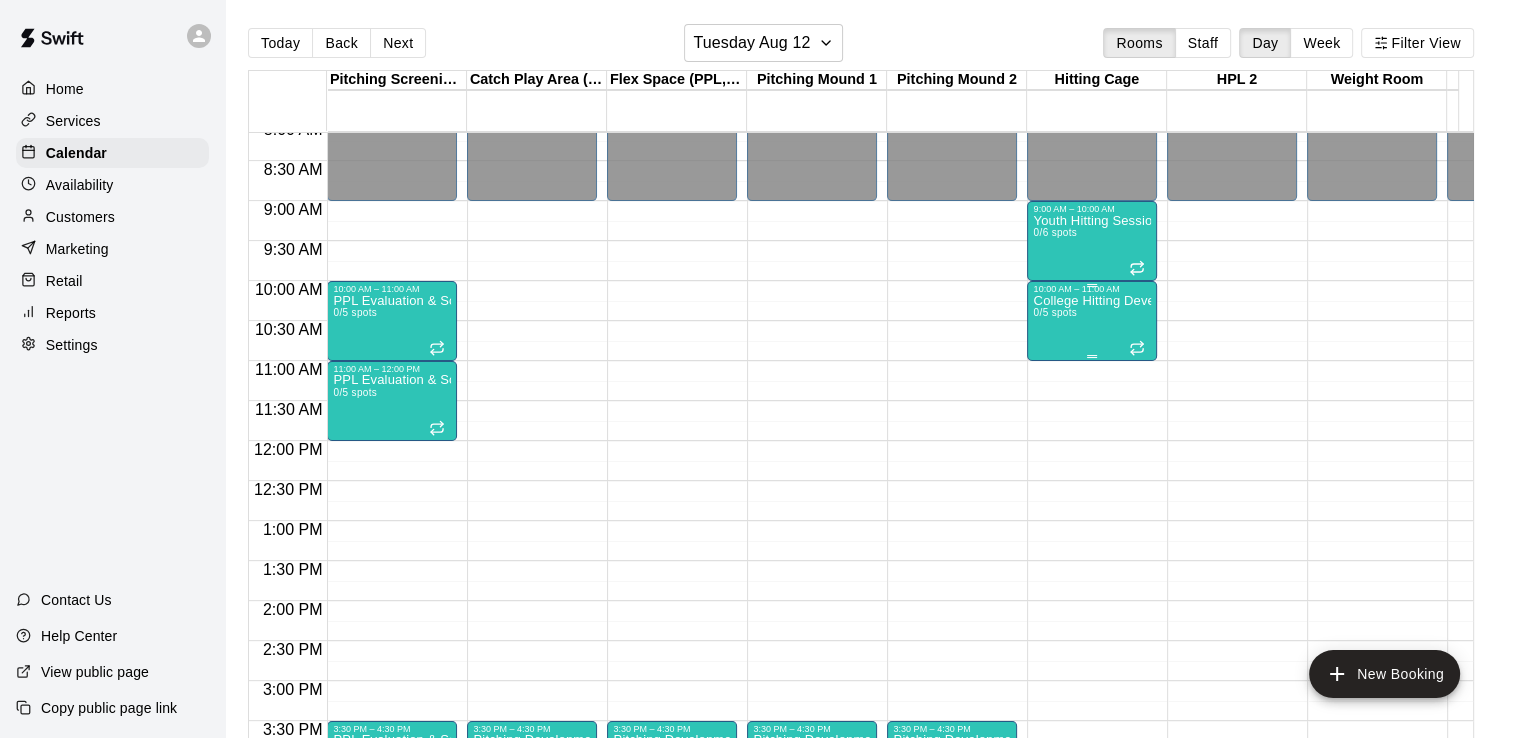click 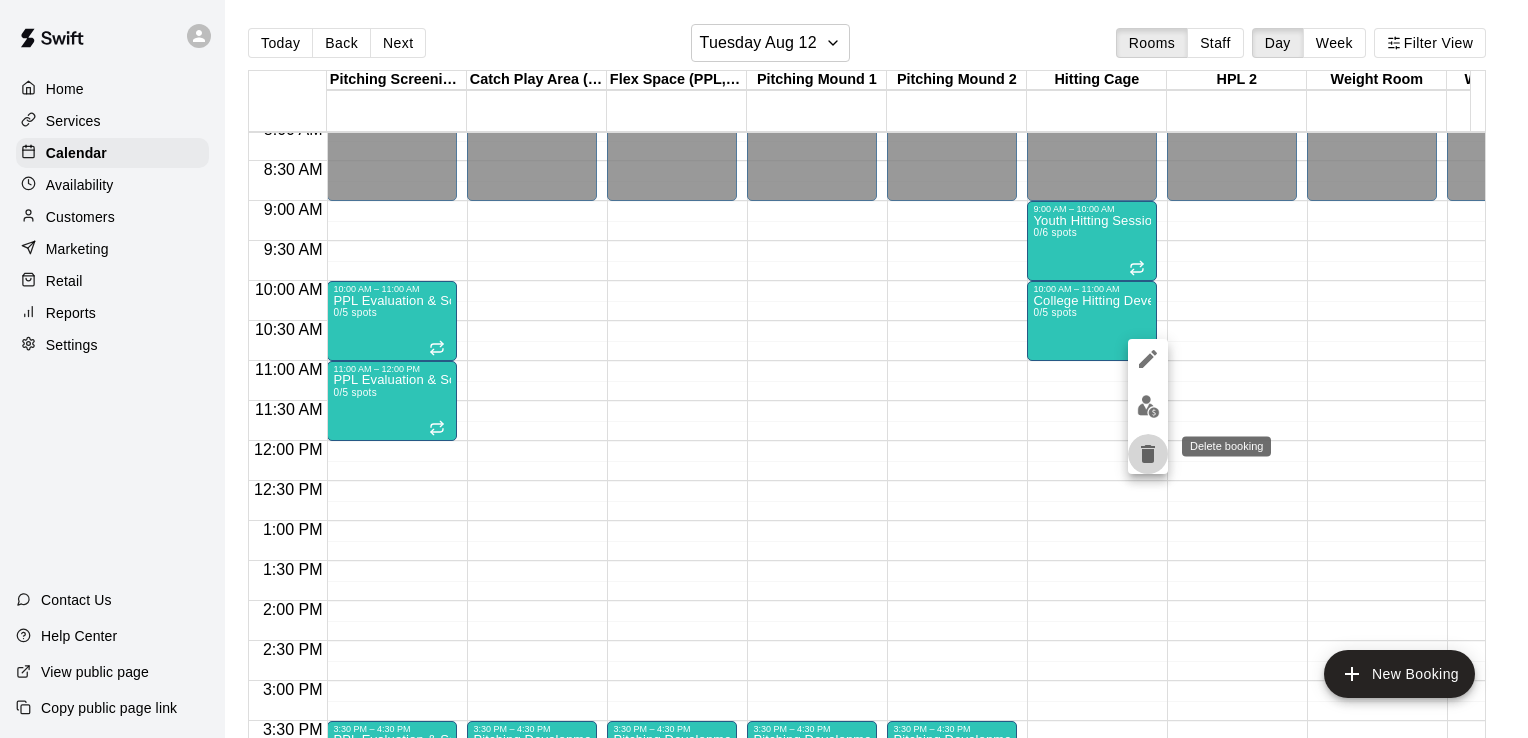 click 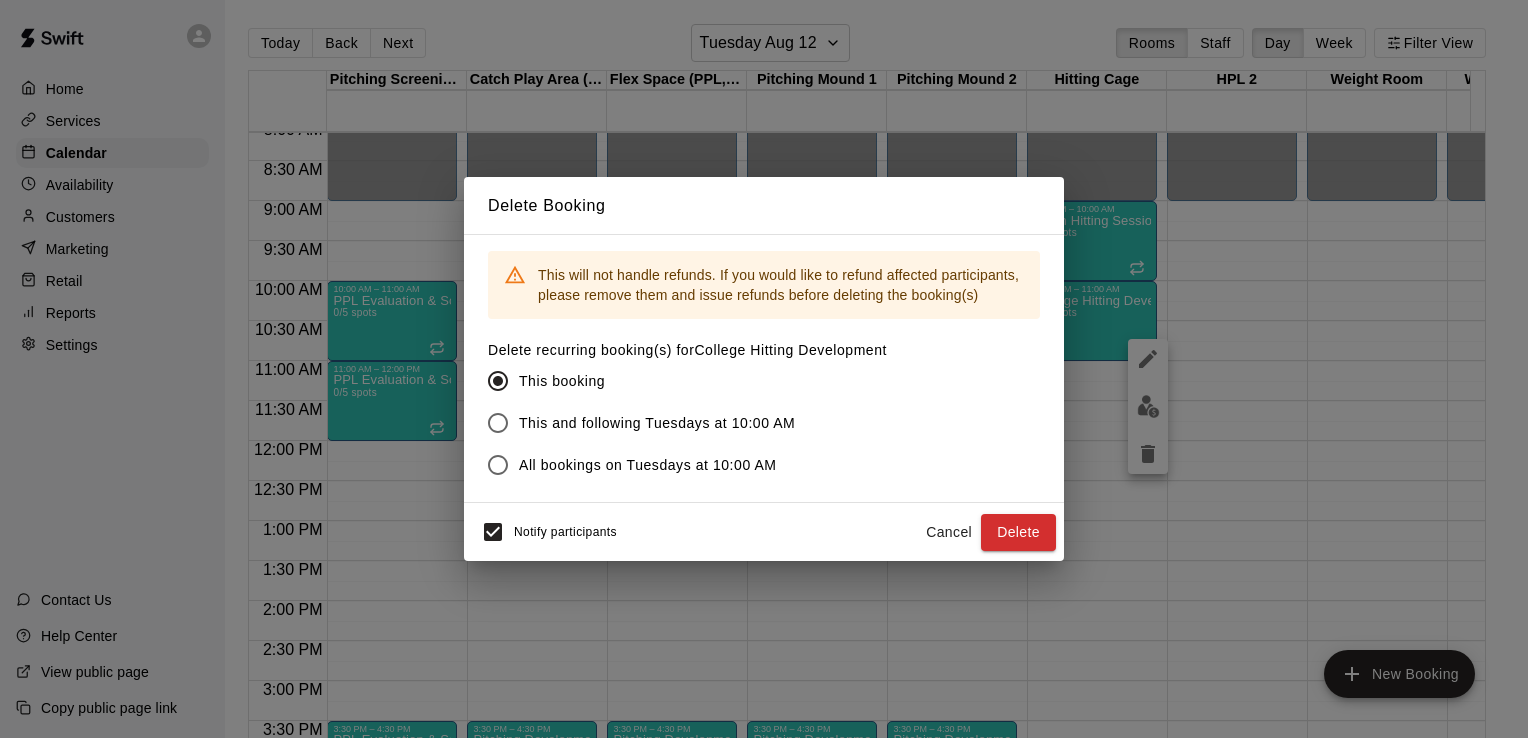 click on "This and following Tuesdays at 10:00 AM" at bounding box center (657, 423) 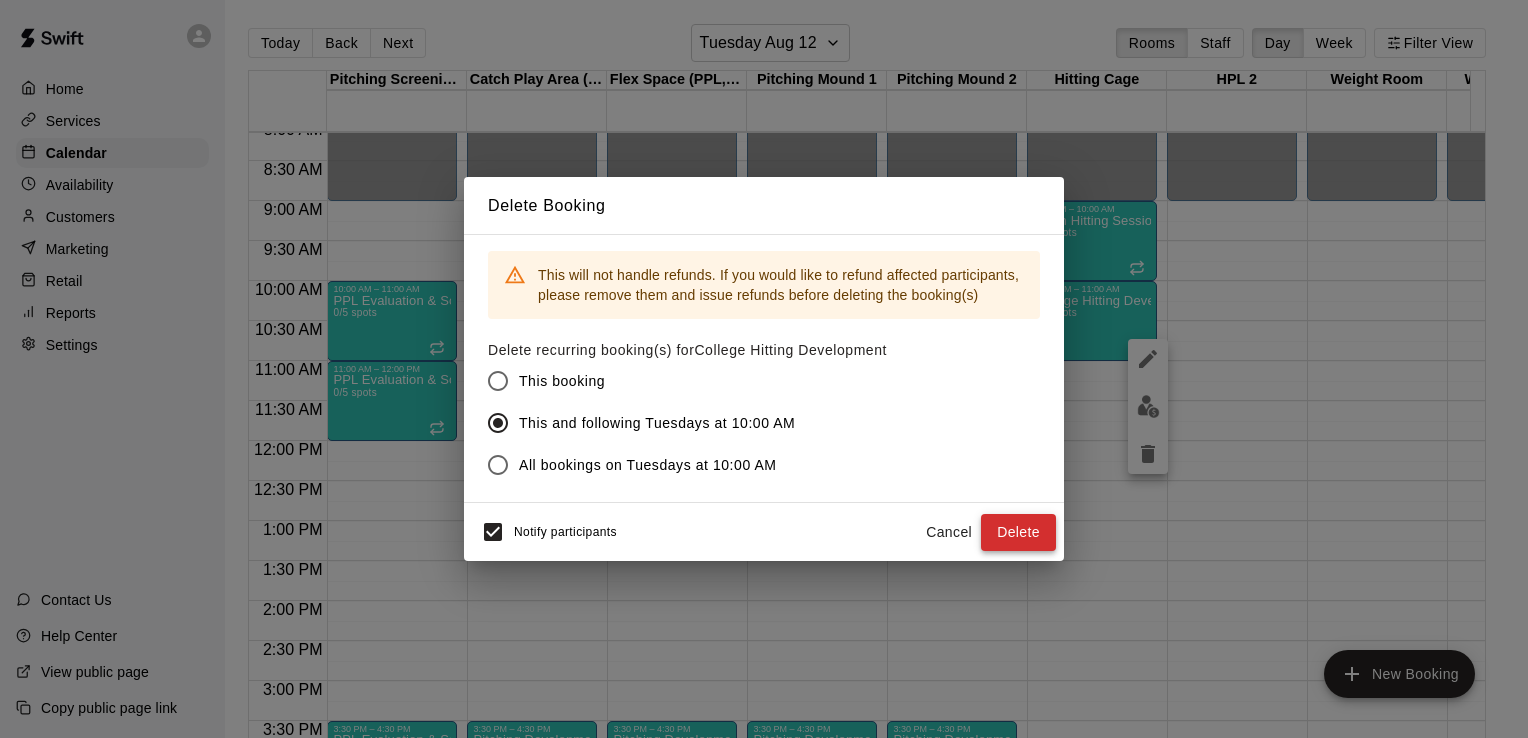 click on "Delete" at bounding box center [1018, 532] 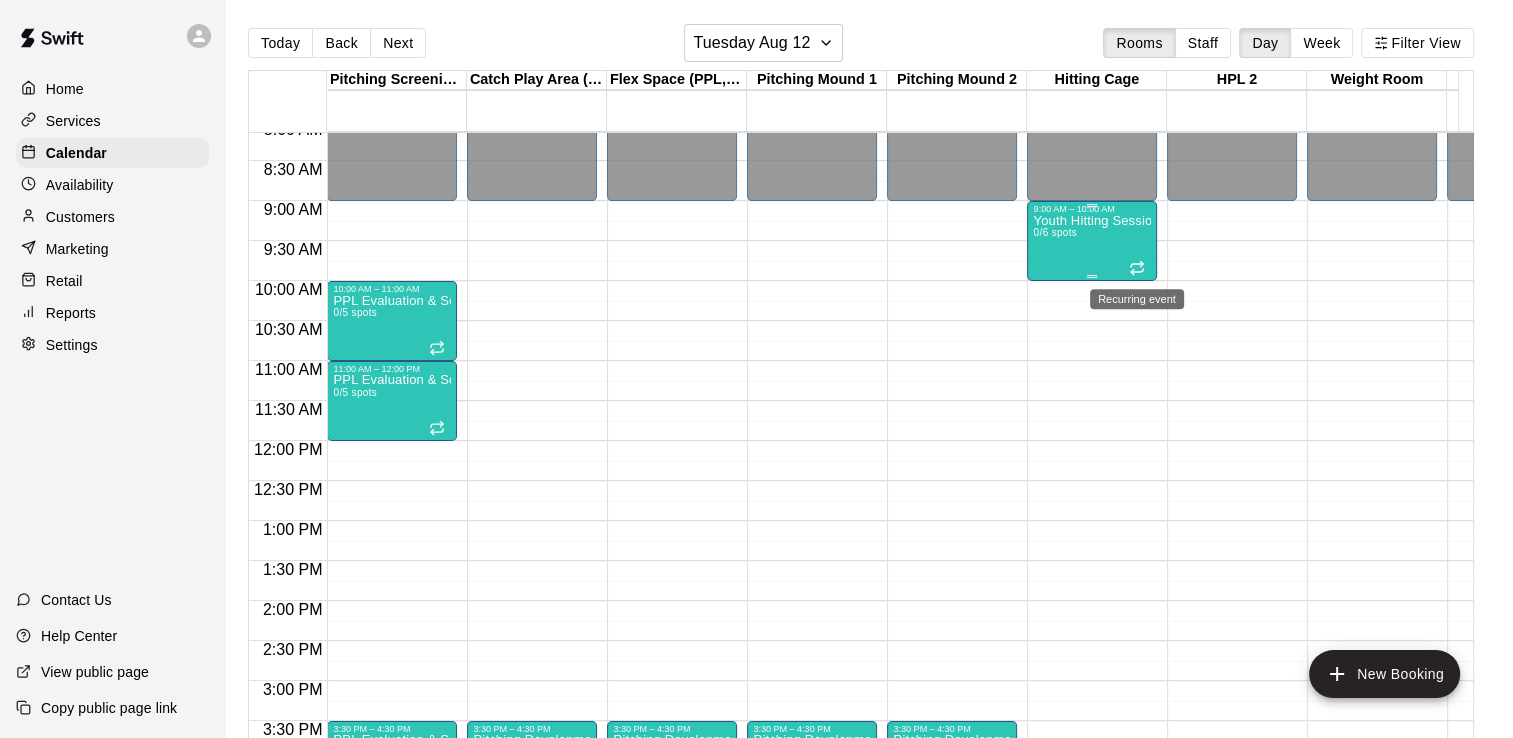 click 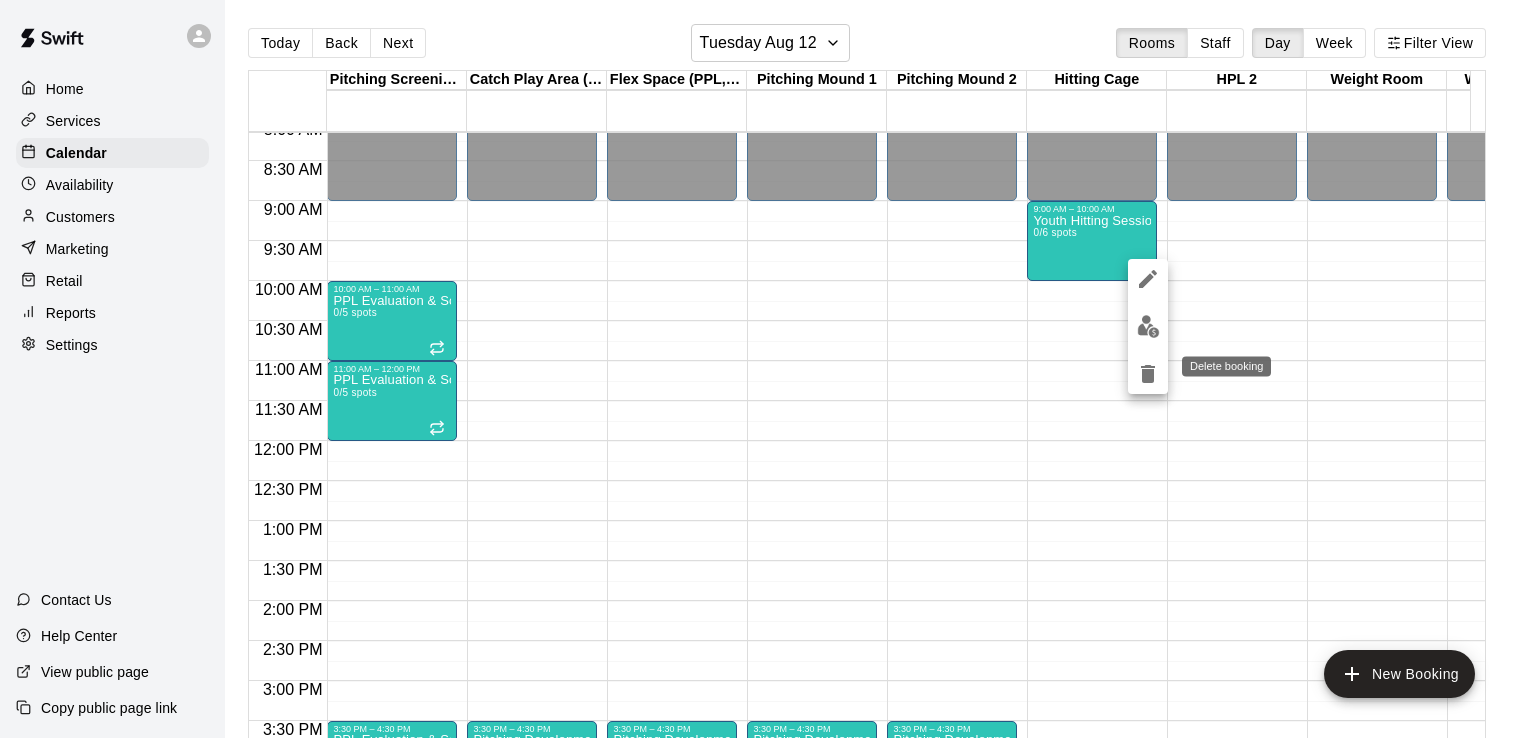 click 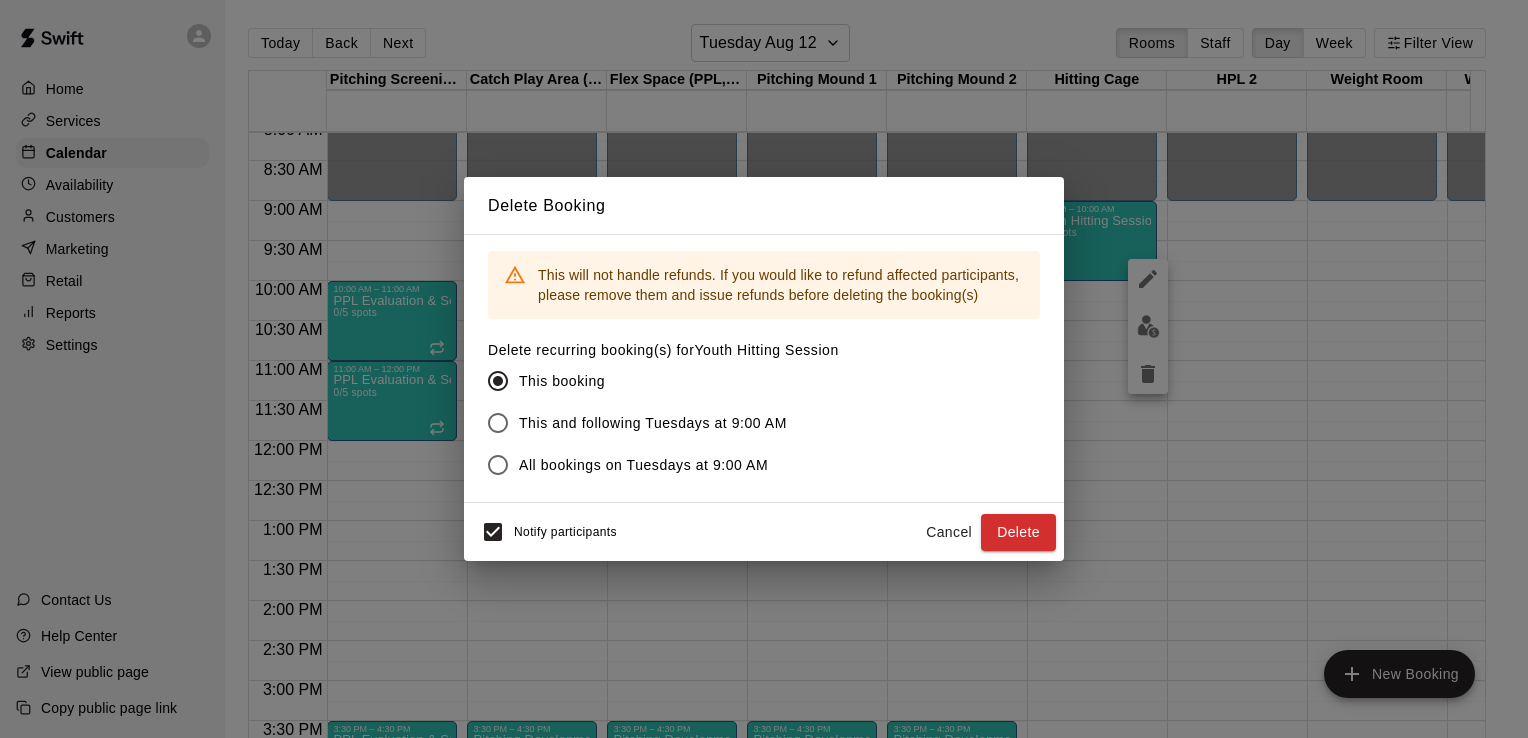 click on "This and following Tuesdays at 9:00 AM" at bounding box center [653, 423] 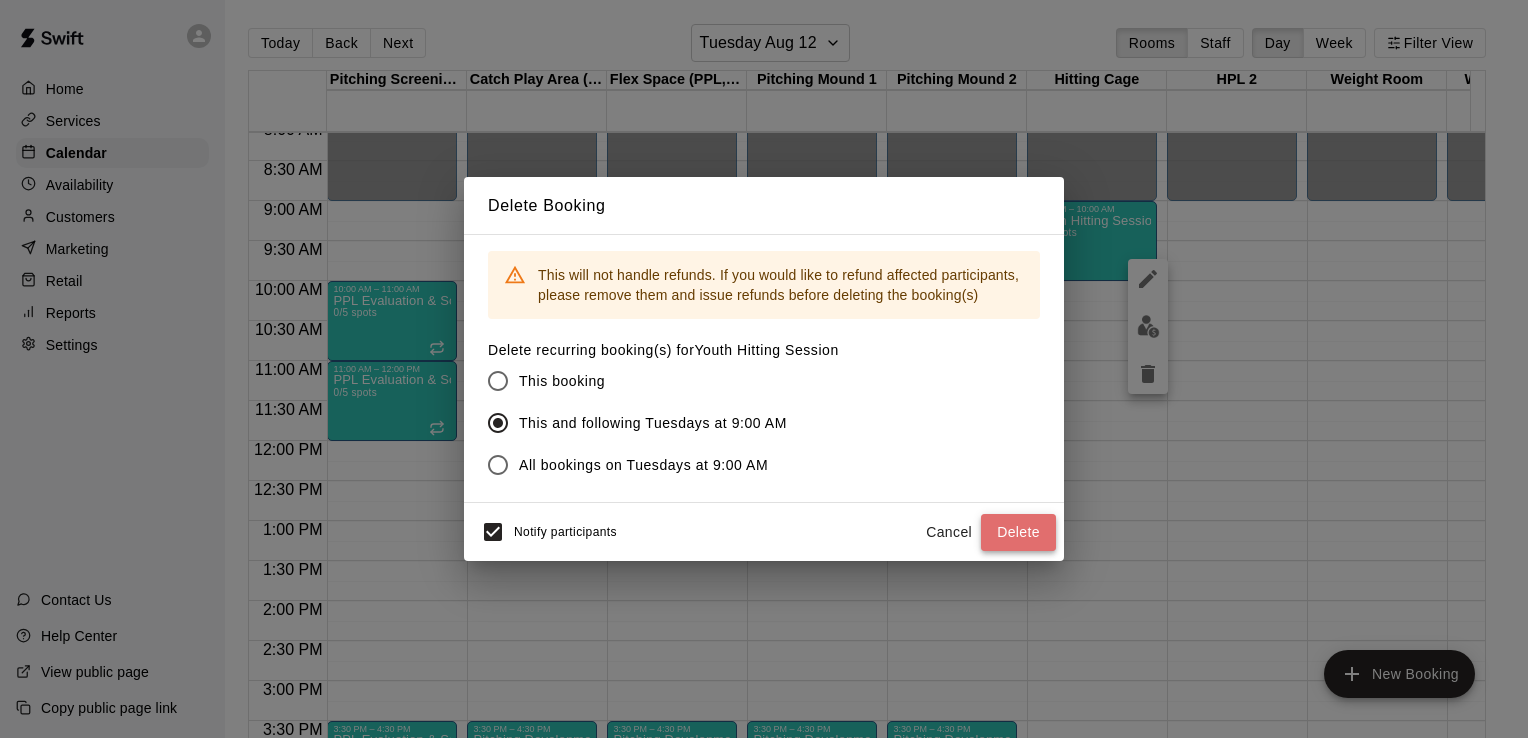 click on "Delete" at bounding box center (1018, 532) 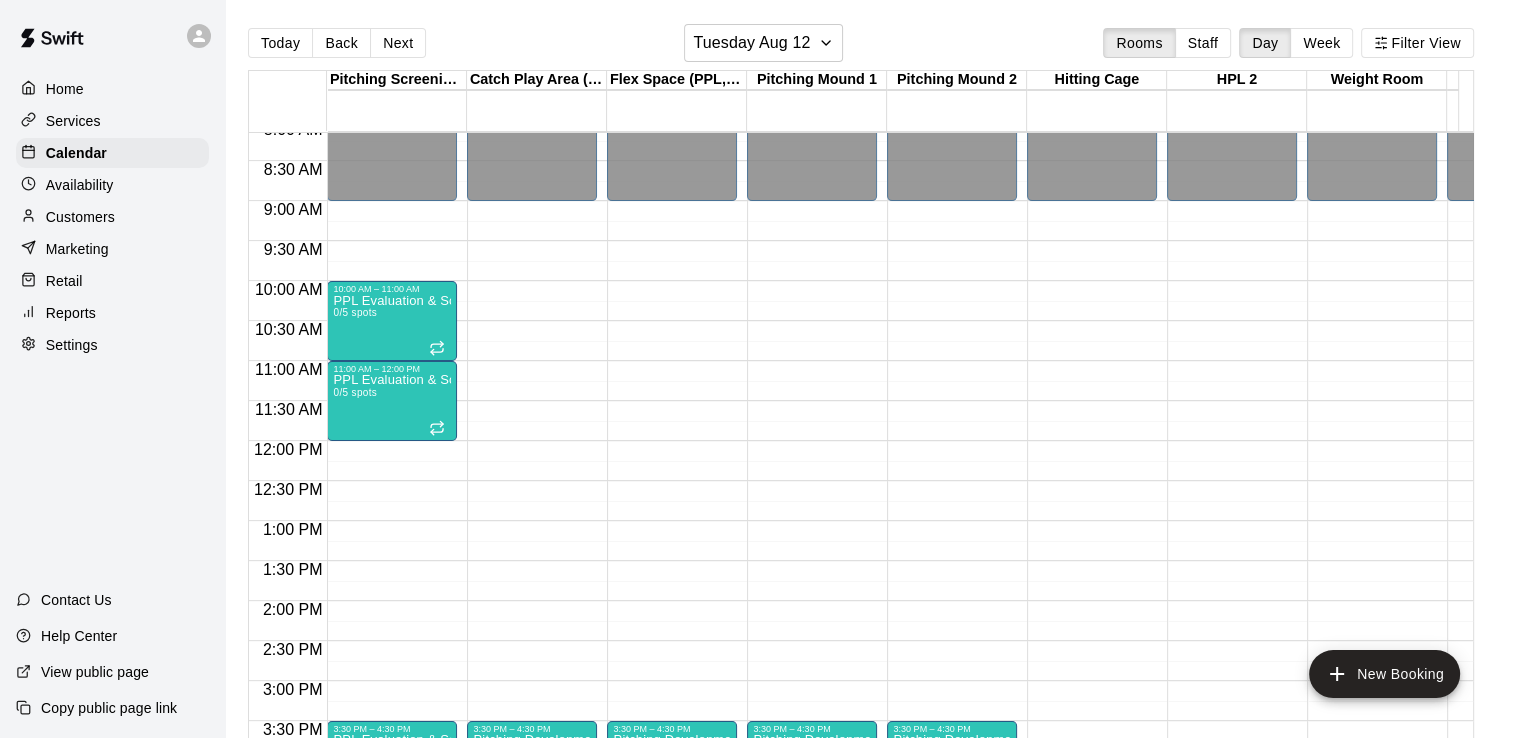 scroll, scrollTop: 652, scrollLeft: 32, axis: both 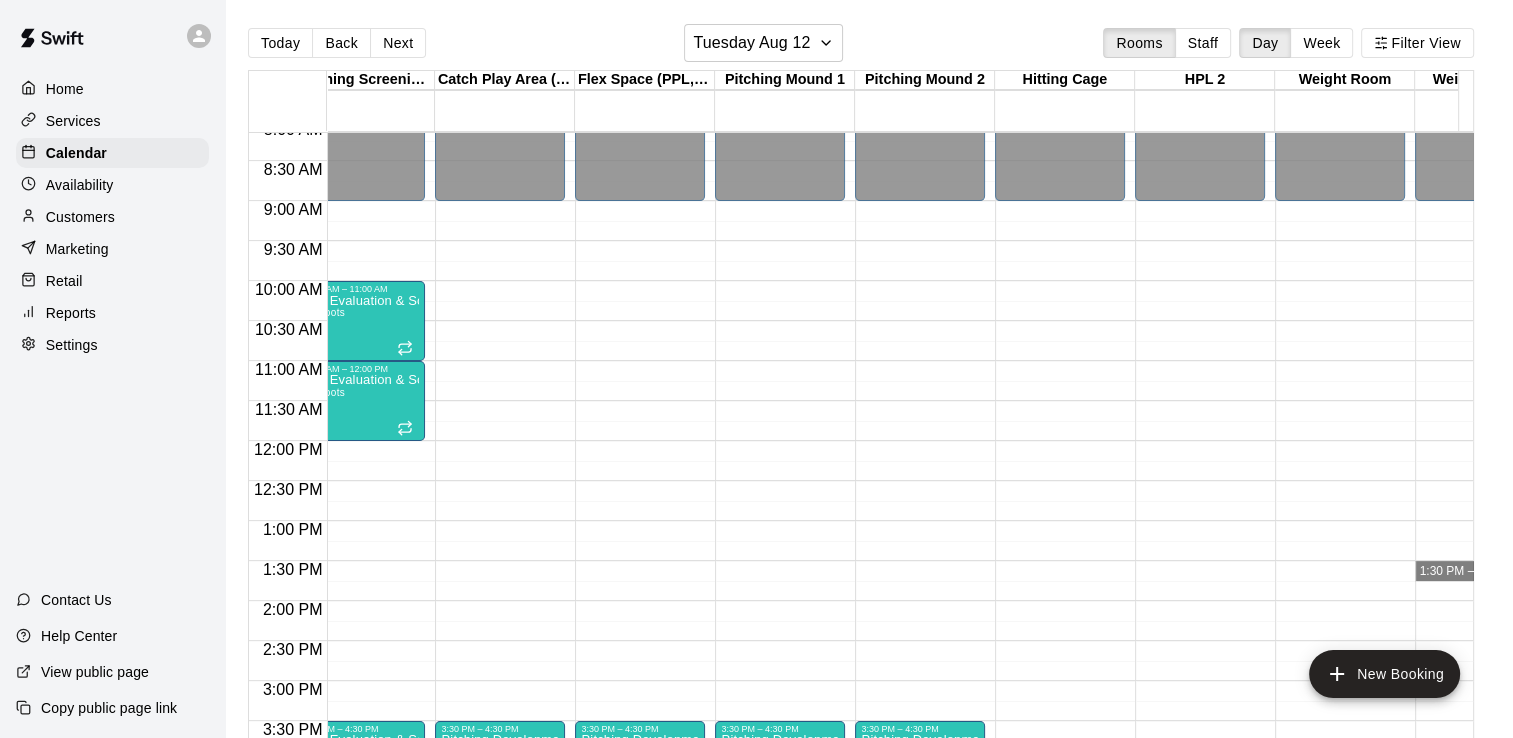 drag, startPoint x: 1481, startPoint y: 461, endPoint x: 1424, endPoint y: 578, distance: 130.14607 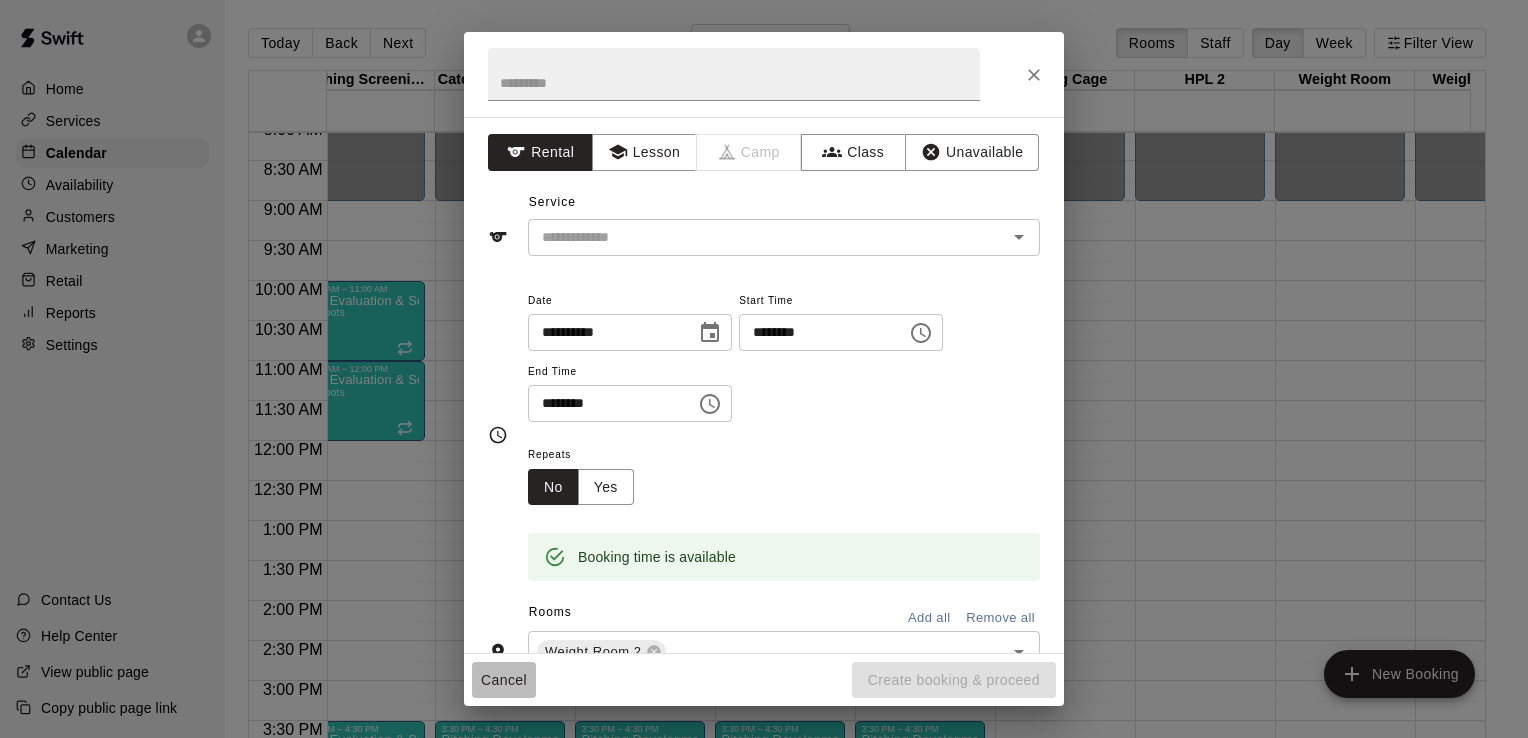 click on "Cancel" at bounding box center [504, 680] 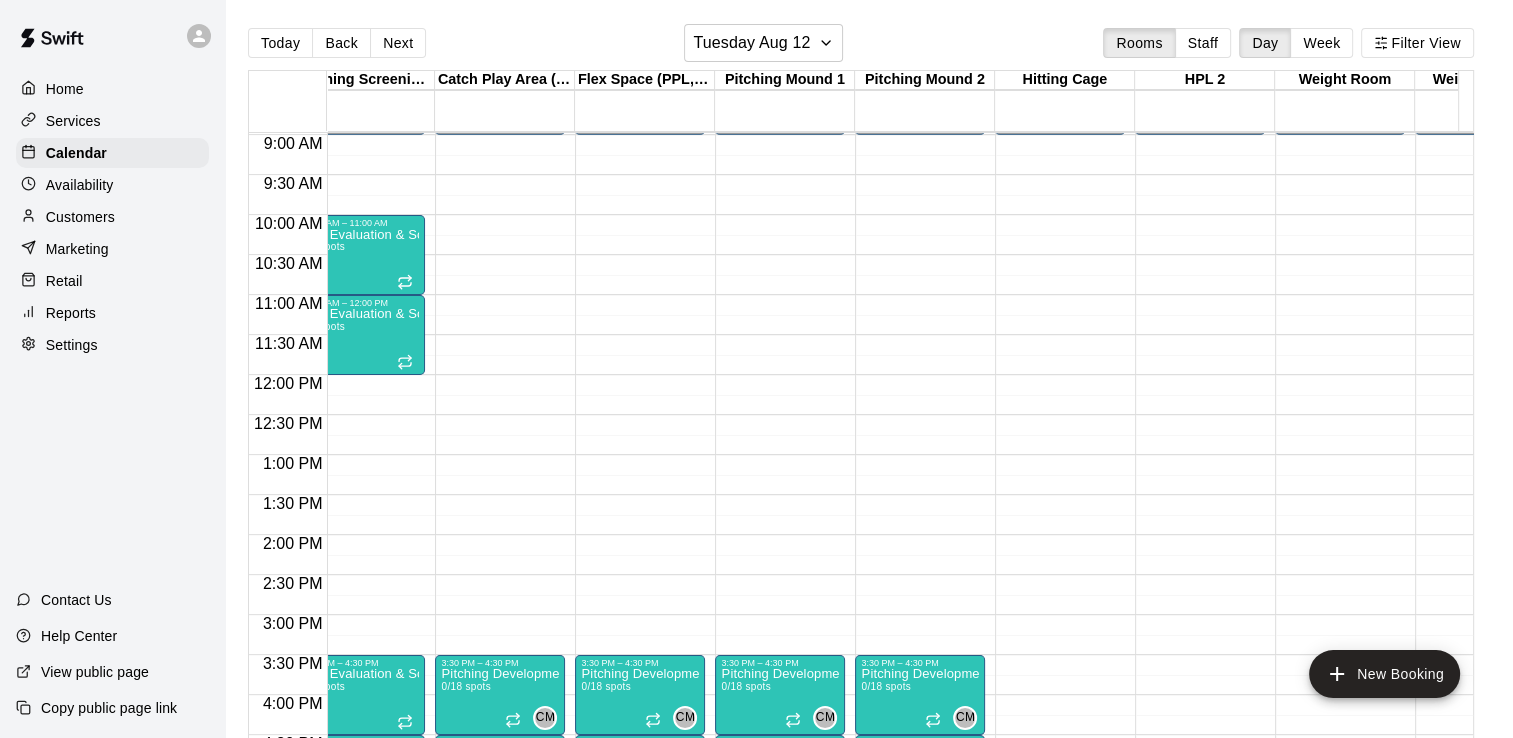 scroll, scrollTop: 707, scrollLeft: 32, axis: both 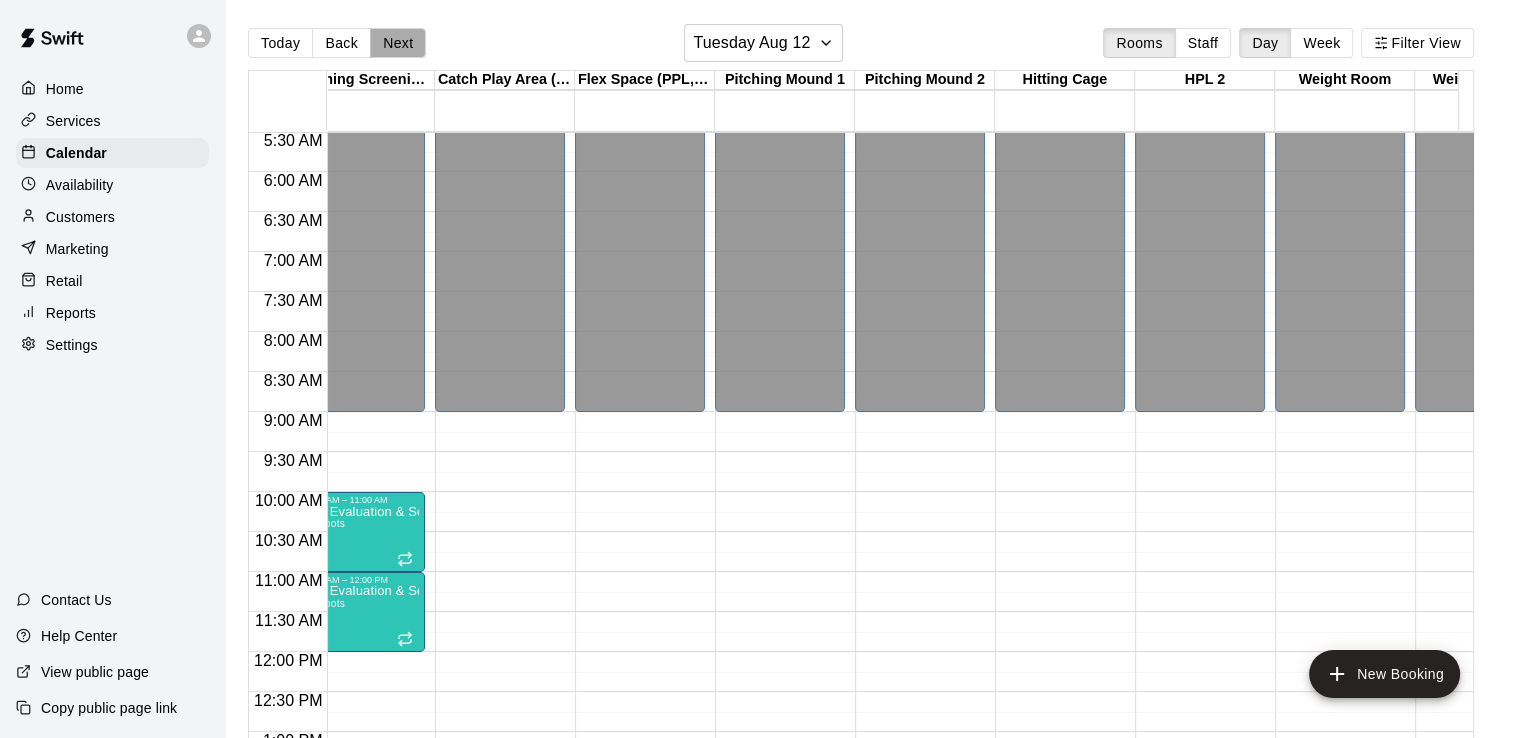 click on "Next" at bounding box center [398, 43] 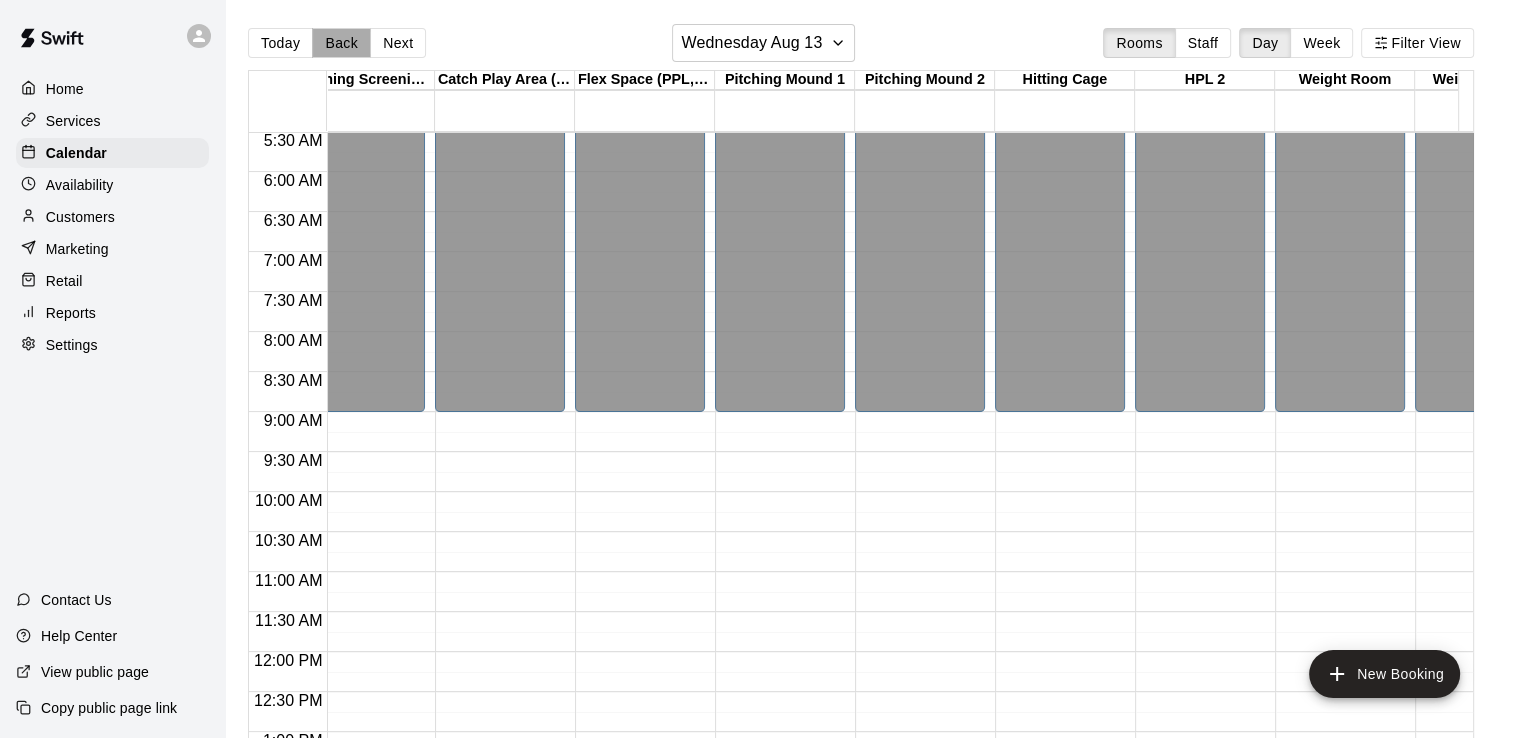 click on "Back" at bounding box center (341, 43) 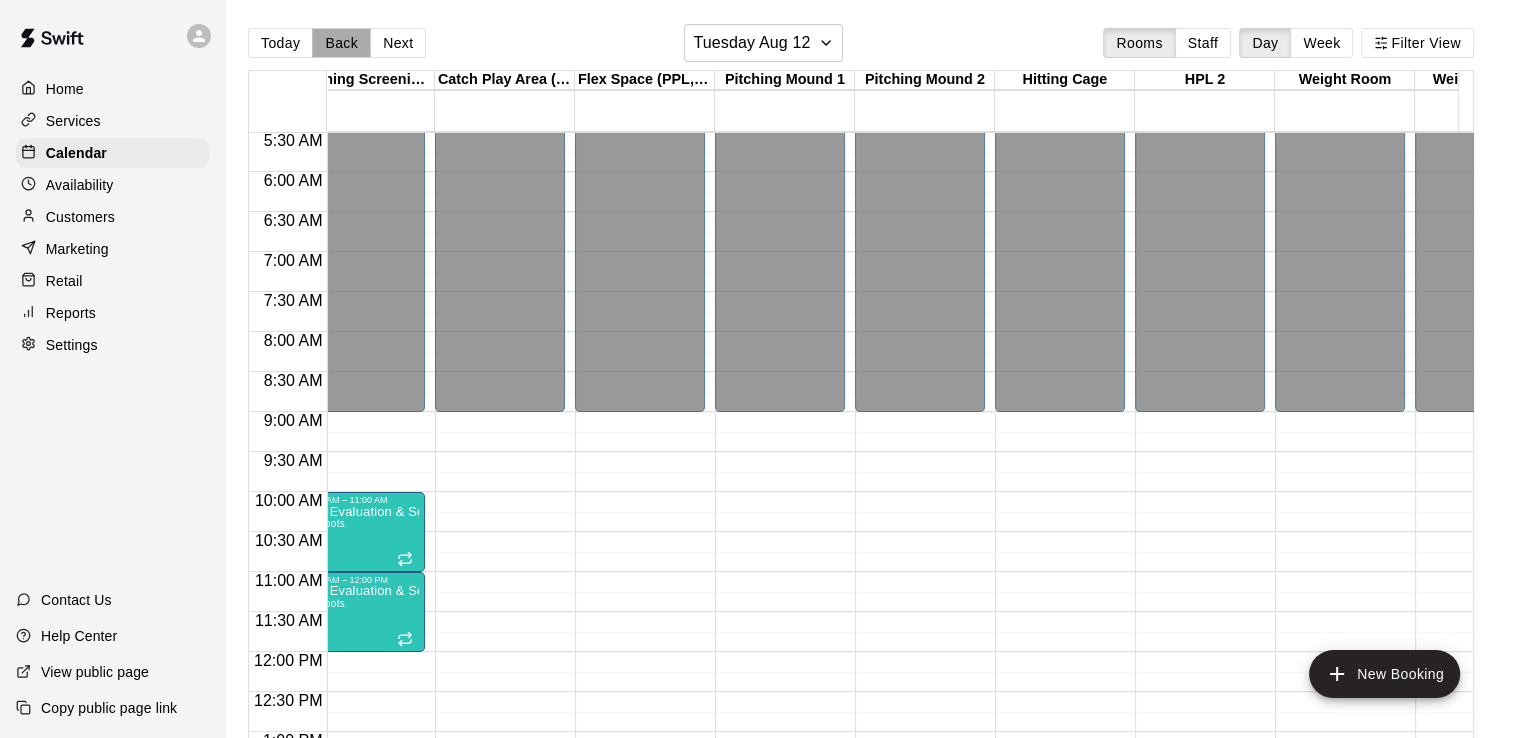 click on "Back" at bounding box center [341, 43] 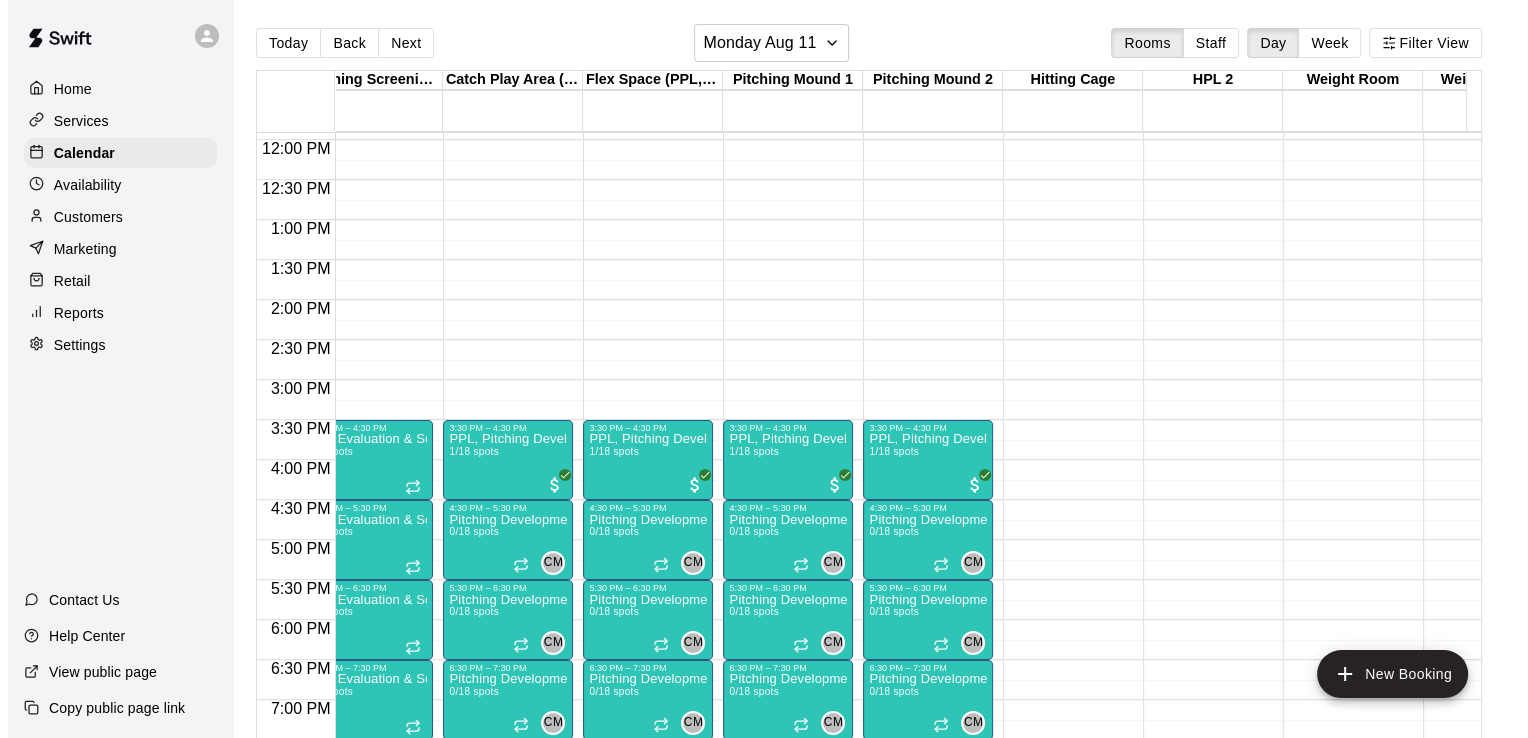 scroll, scrollTop: 961, scrollLeft: 32, axis: both 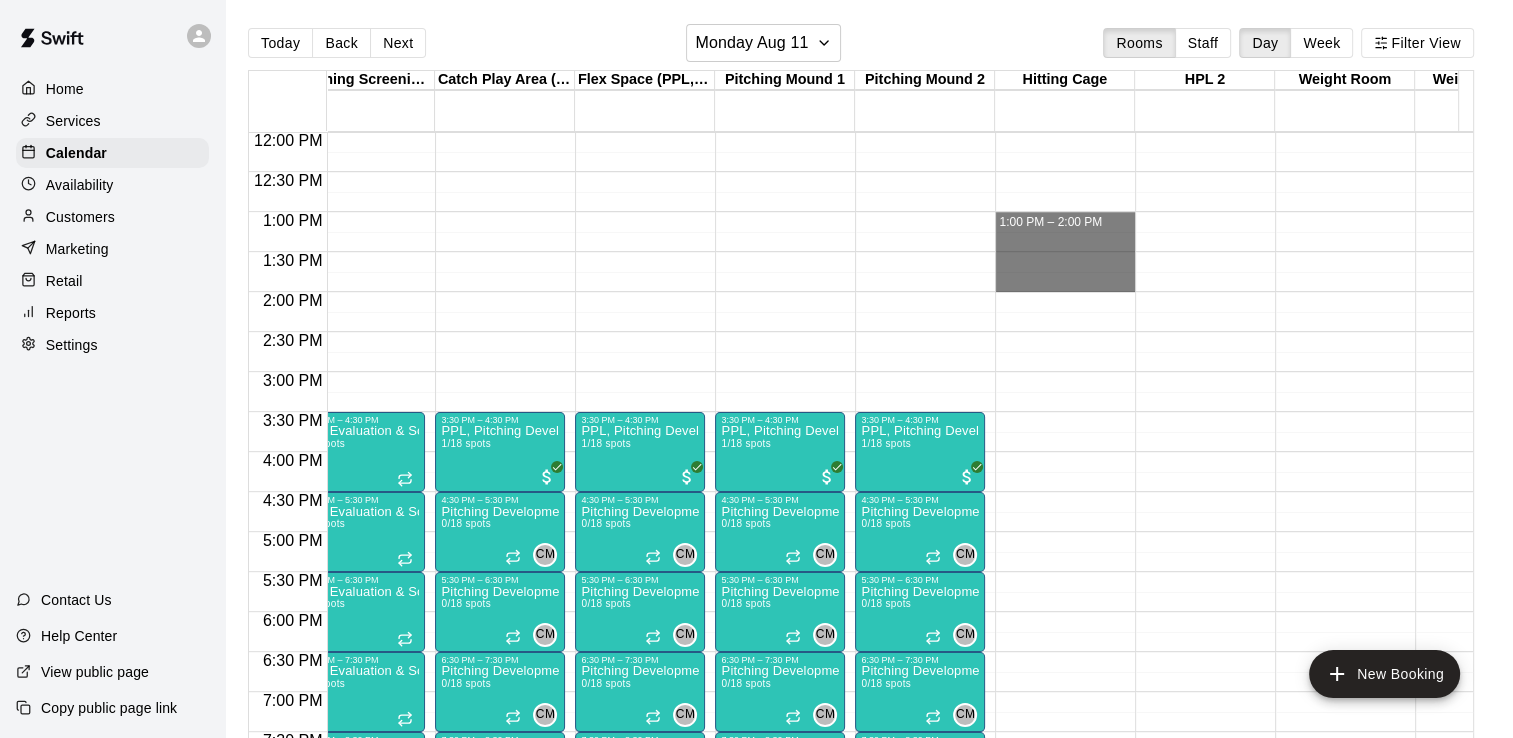 drag, startPoint x: 1072, startPoint y: 216, endPoint x: 1077, endPoint y: 290, distance: 74.168724 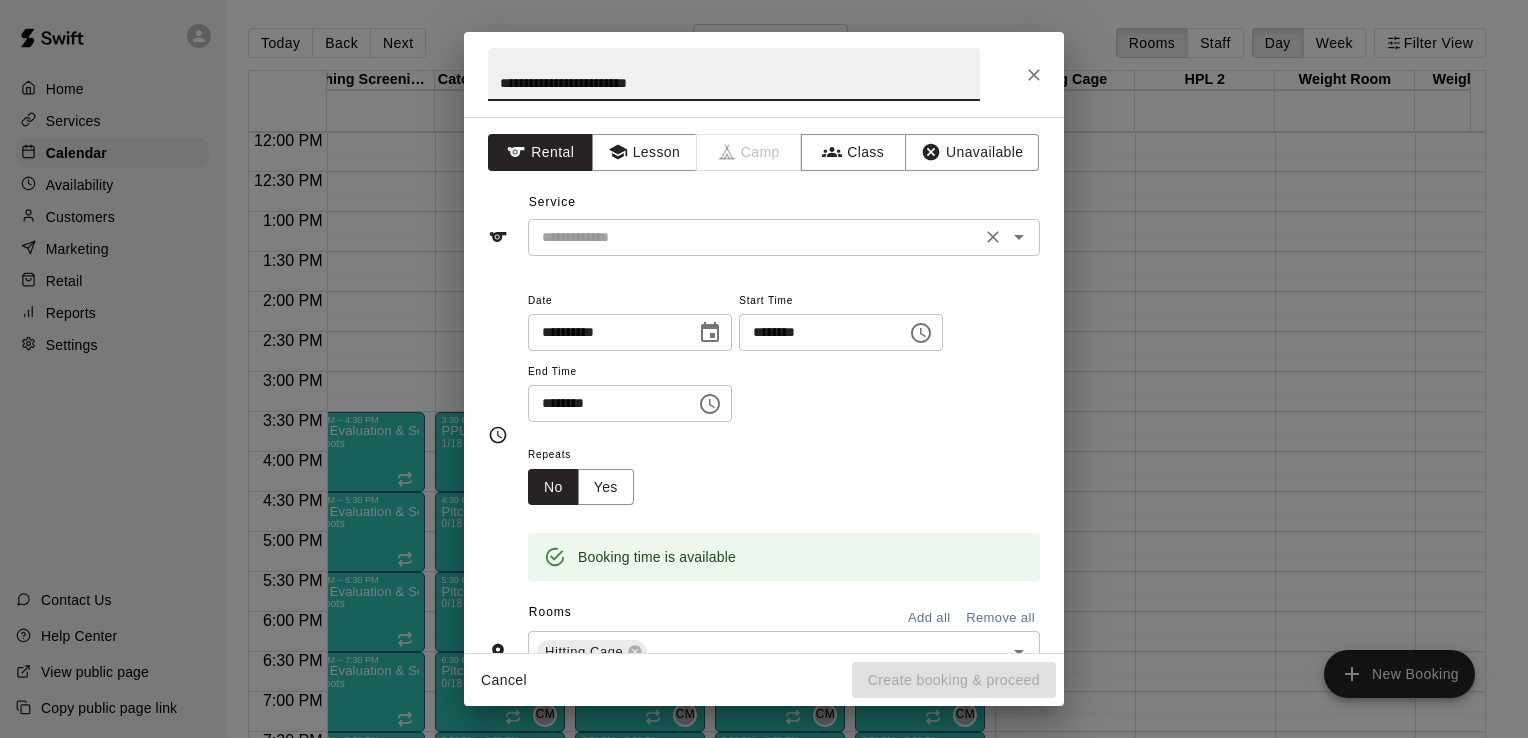 type on "**********" 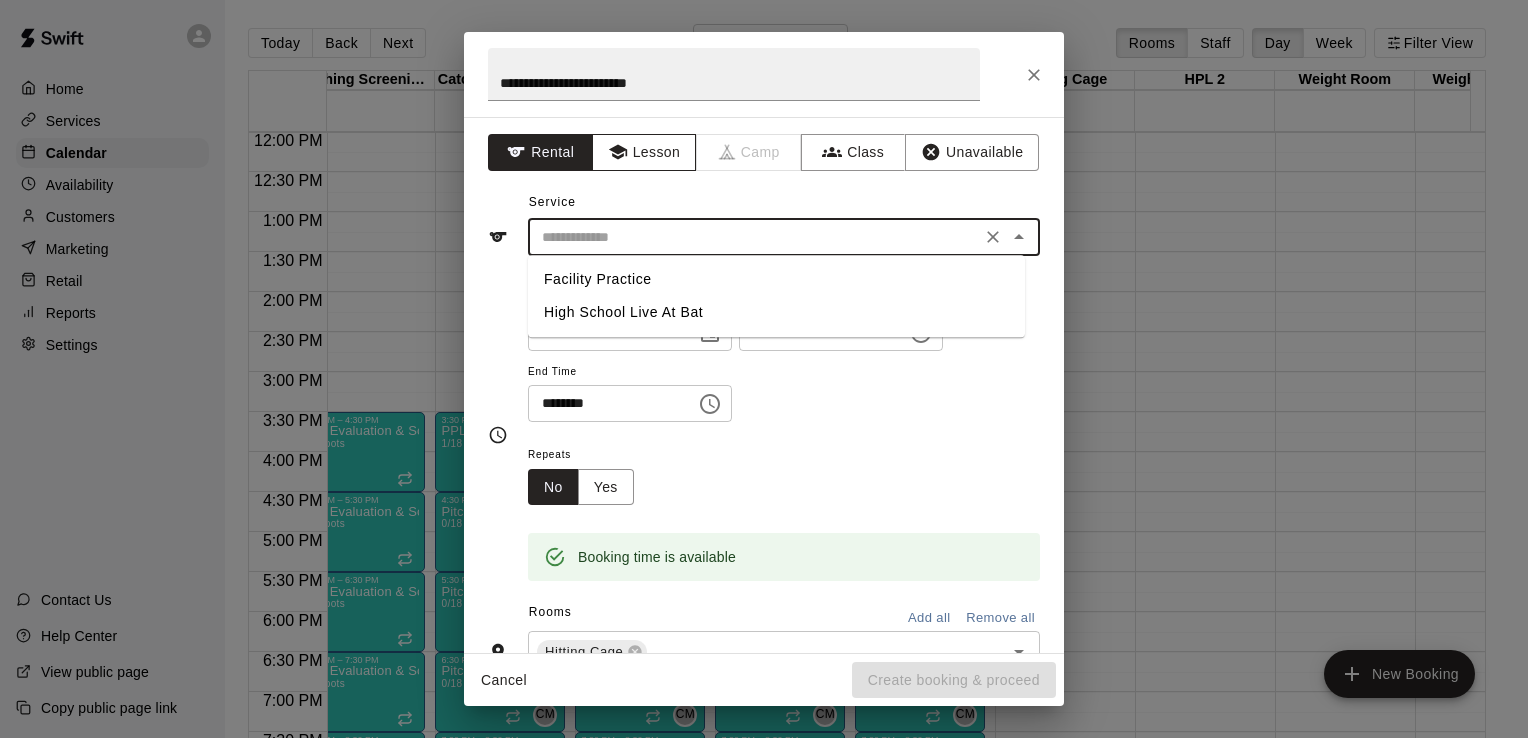 click on "Lesson" at bounding box center [644, 152] 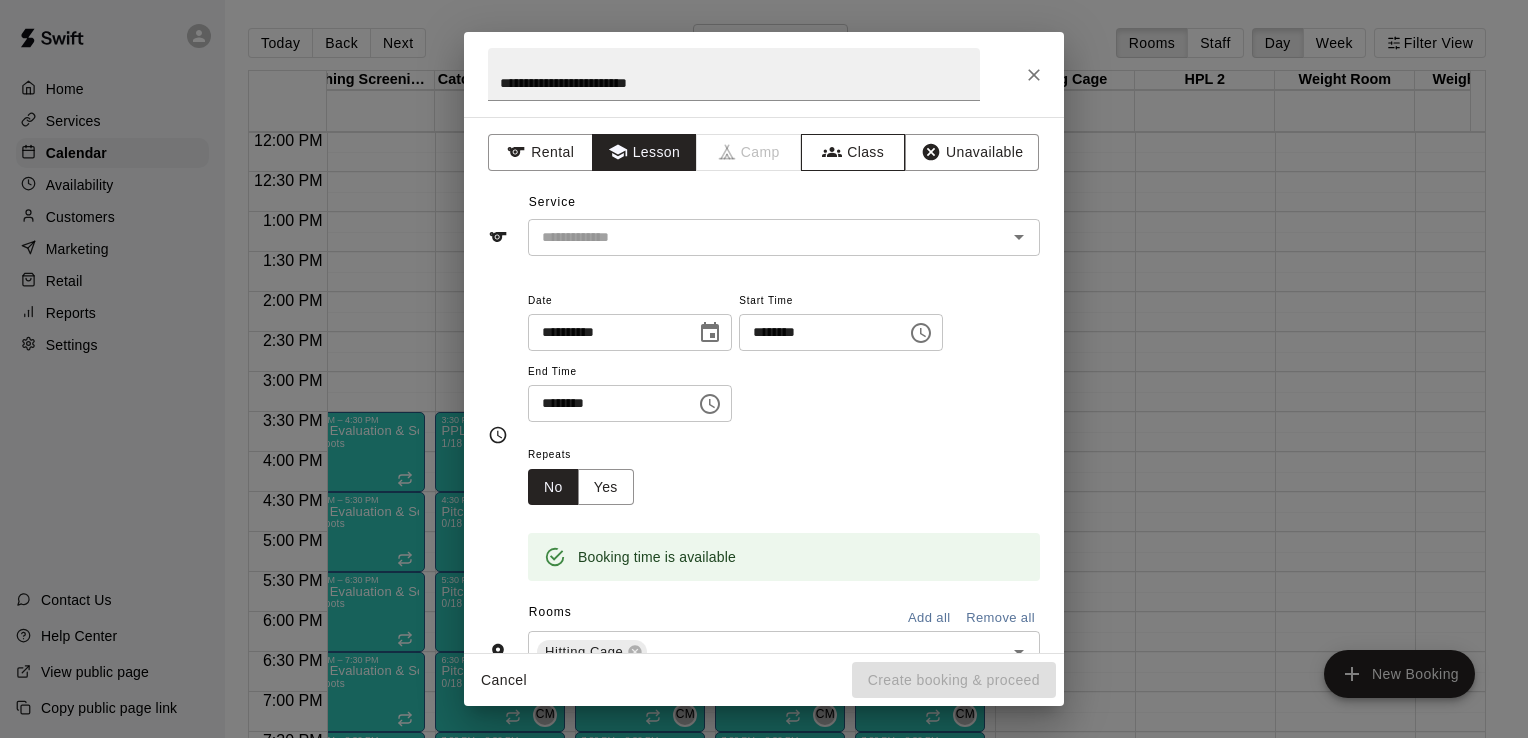click on "Class" at bounding box center [853, 152] 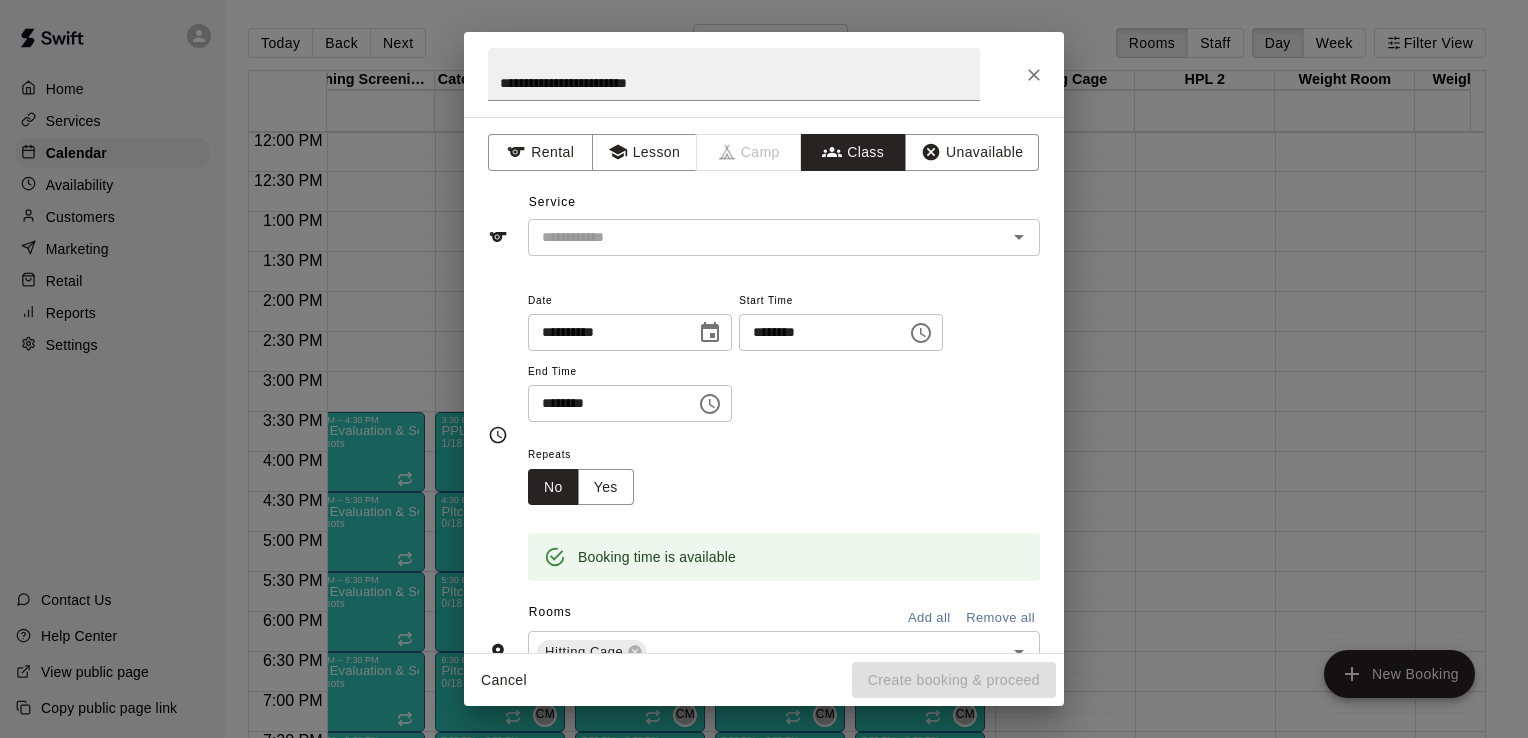 click on "​" at bounding box center [784, 237] 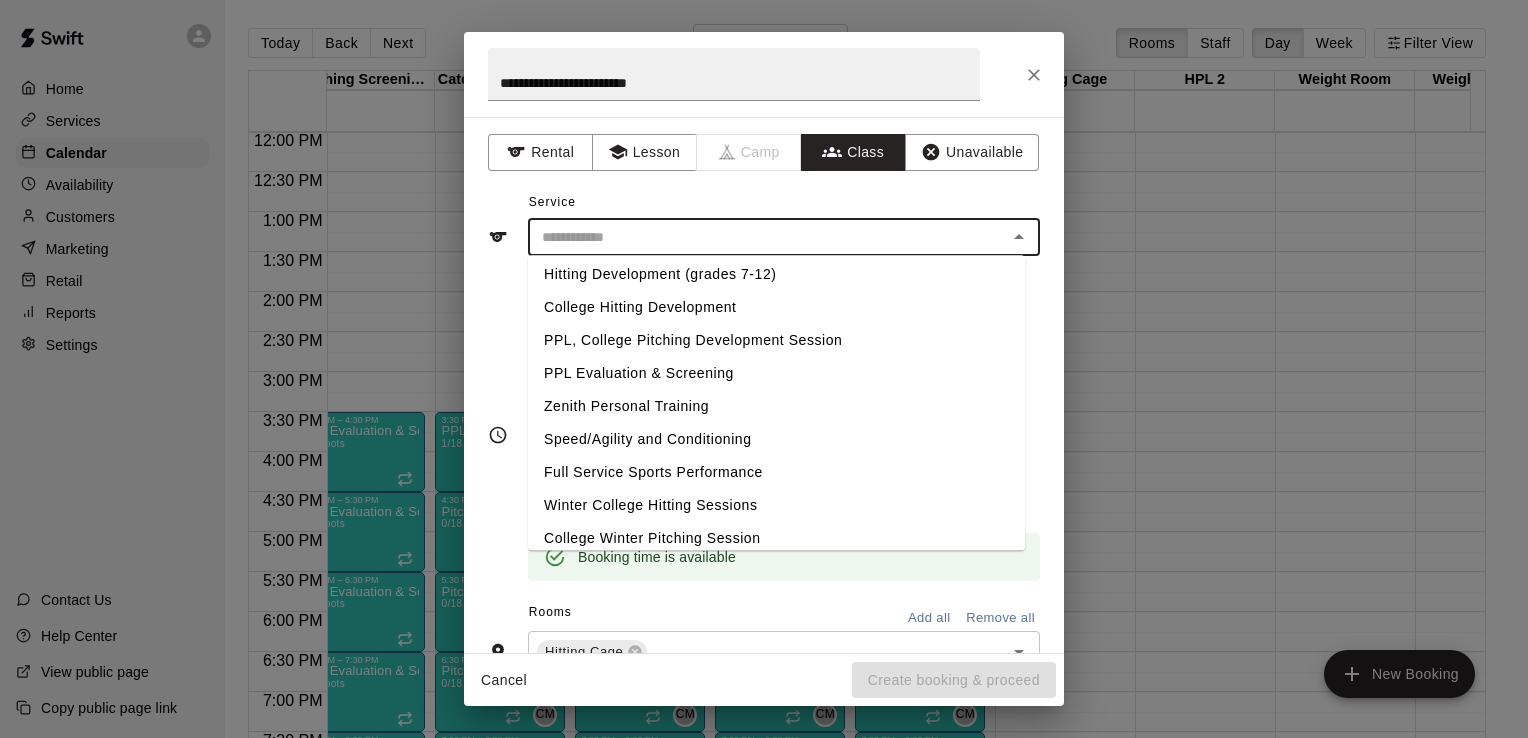 scroll, scrollTop: 0, scrollLeft: 0, axis: both 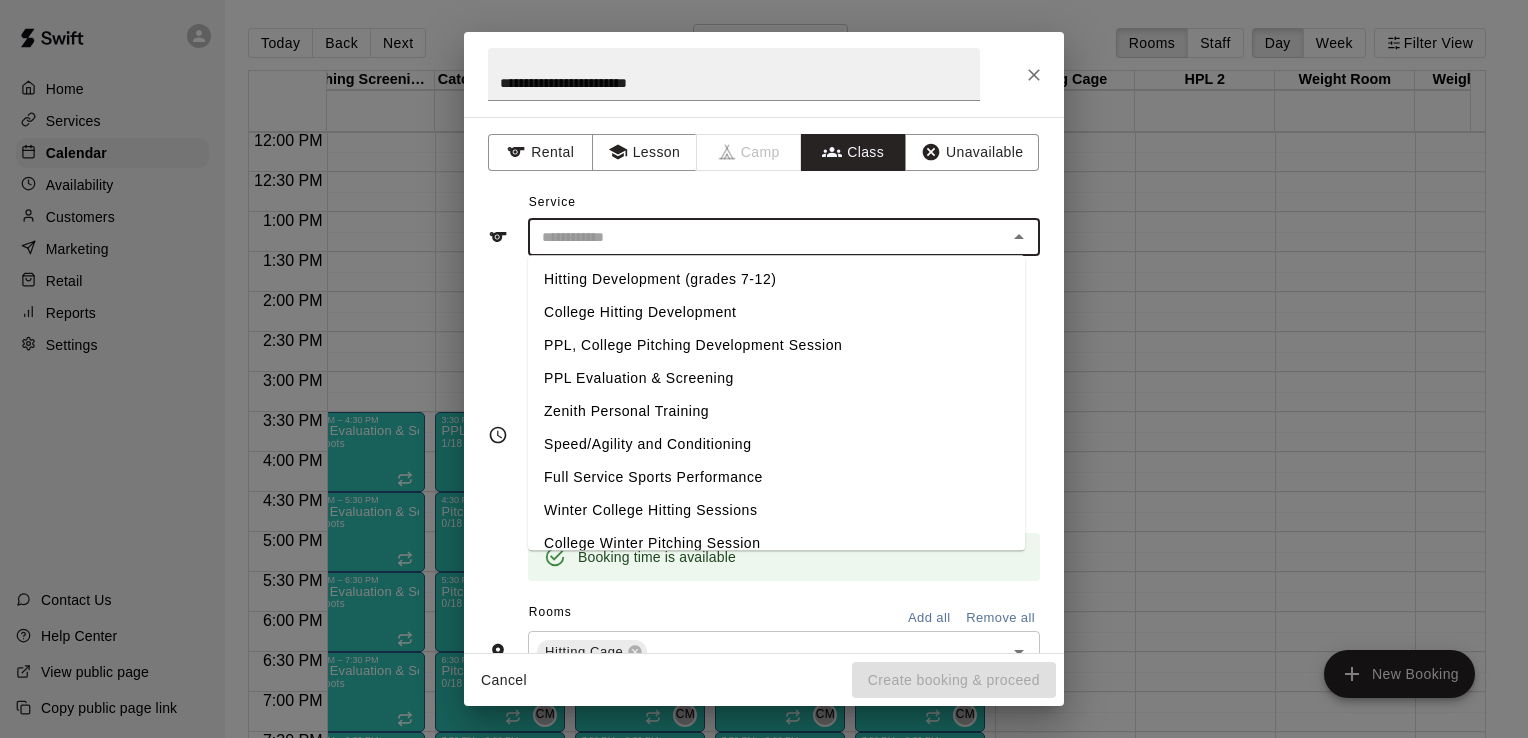click on "College Hitting Development" at bounding box center (776, 312) 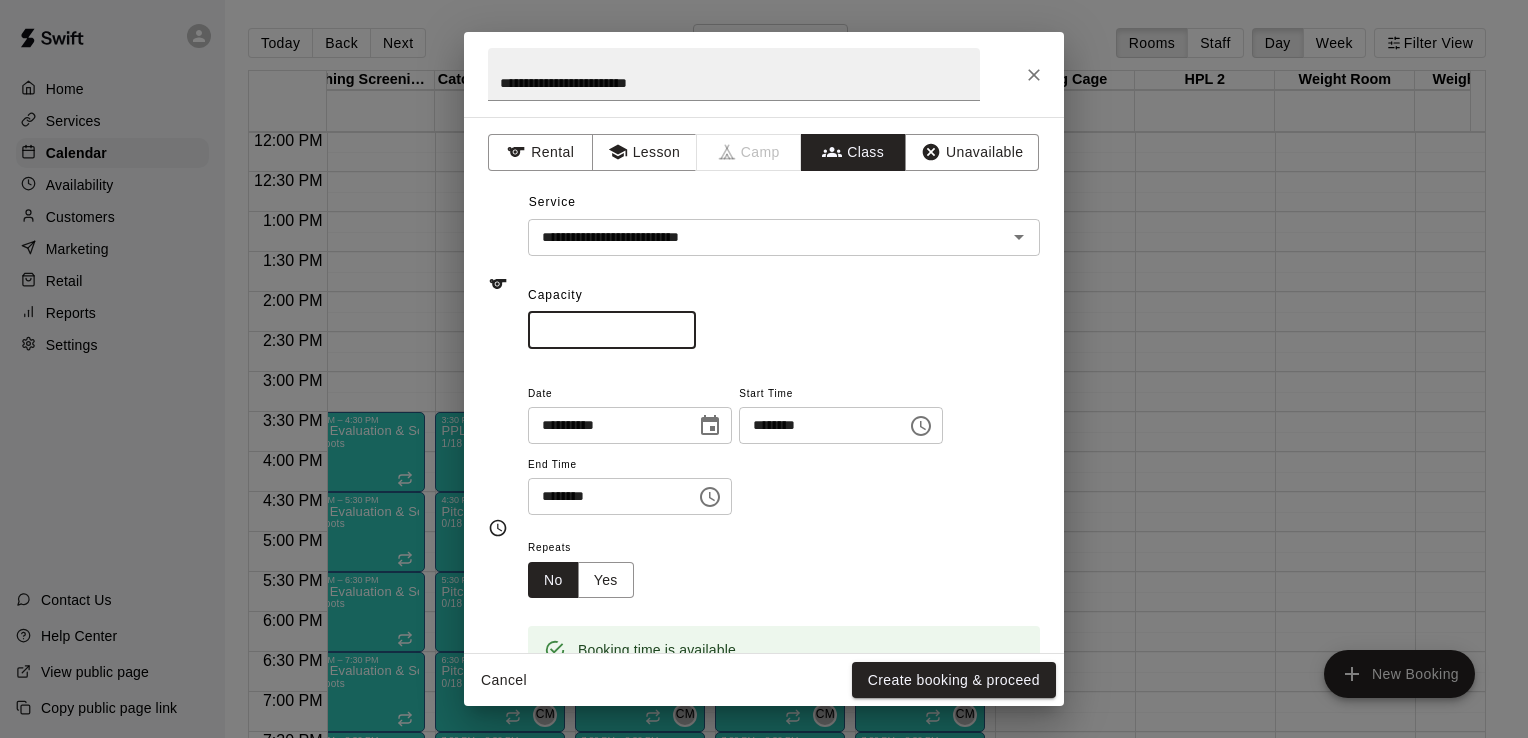 click on "*" at bounding box center [612, 330] 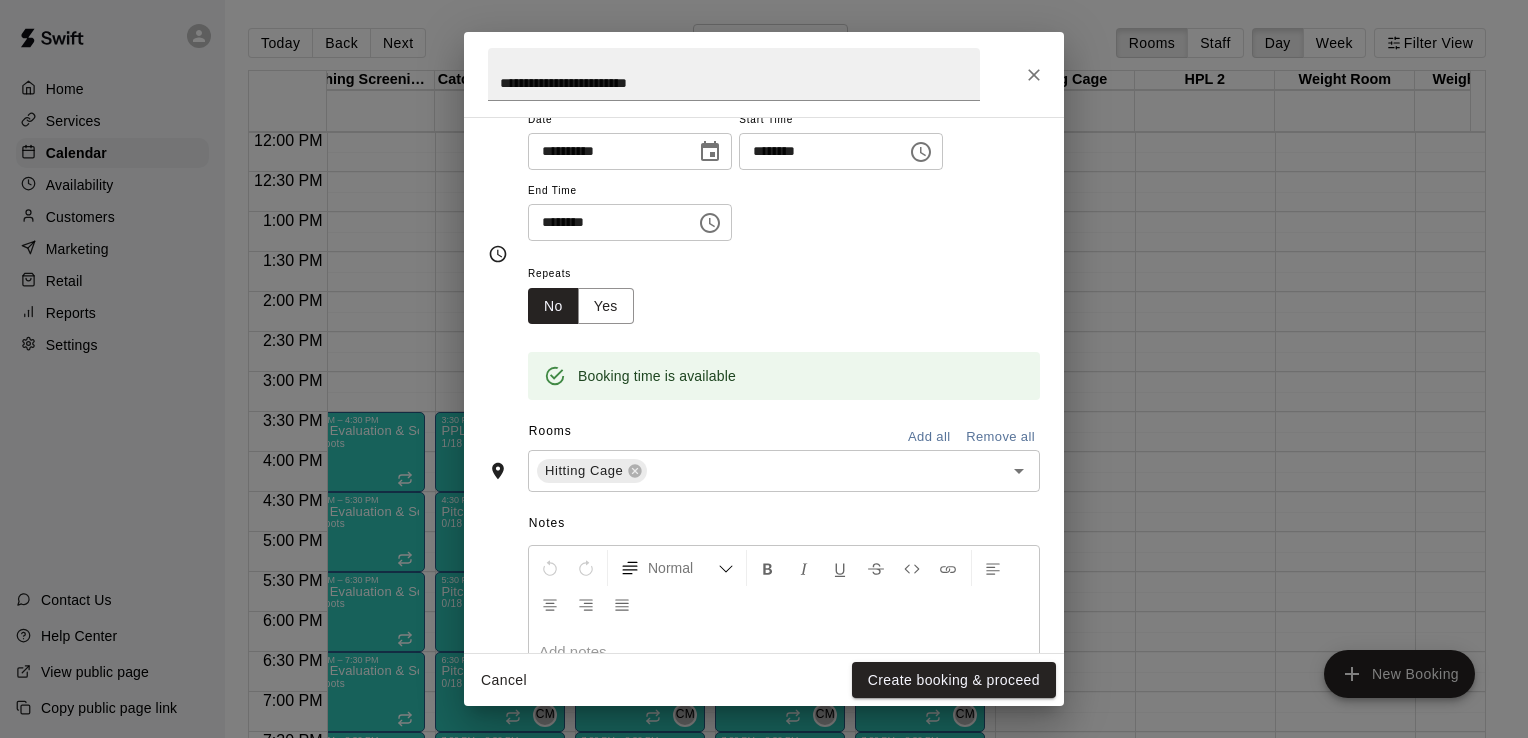 scroll, scrollTop: 306, scrollLeft: 0, axis: vertical 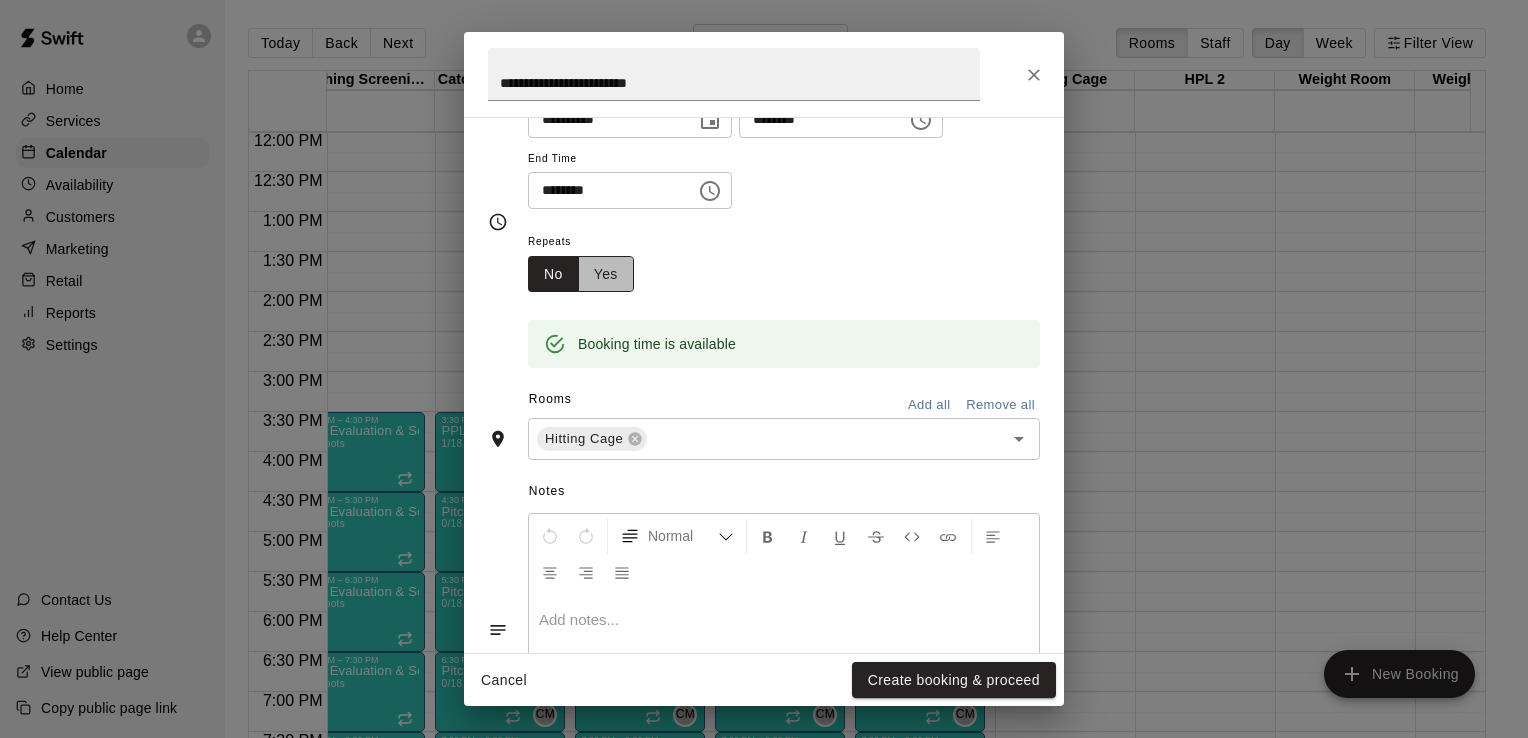 click on "Yes" at bounding box center (606, 274) 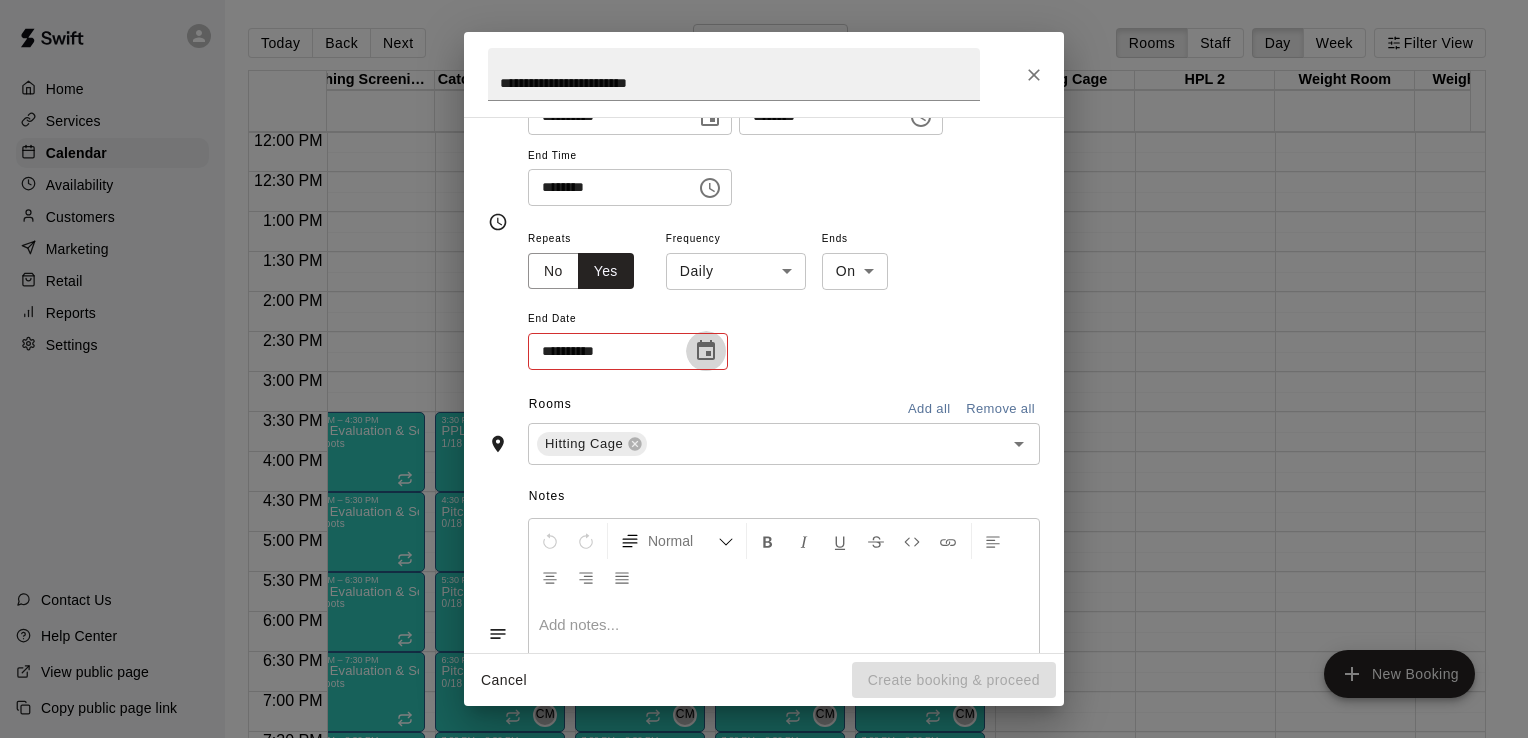 click 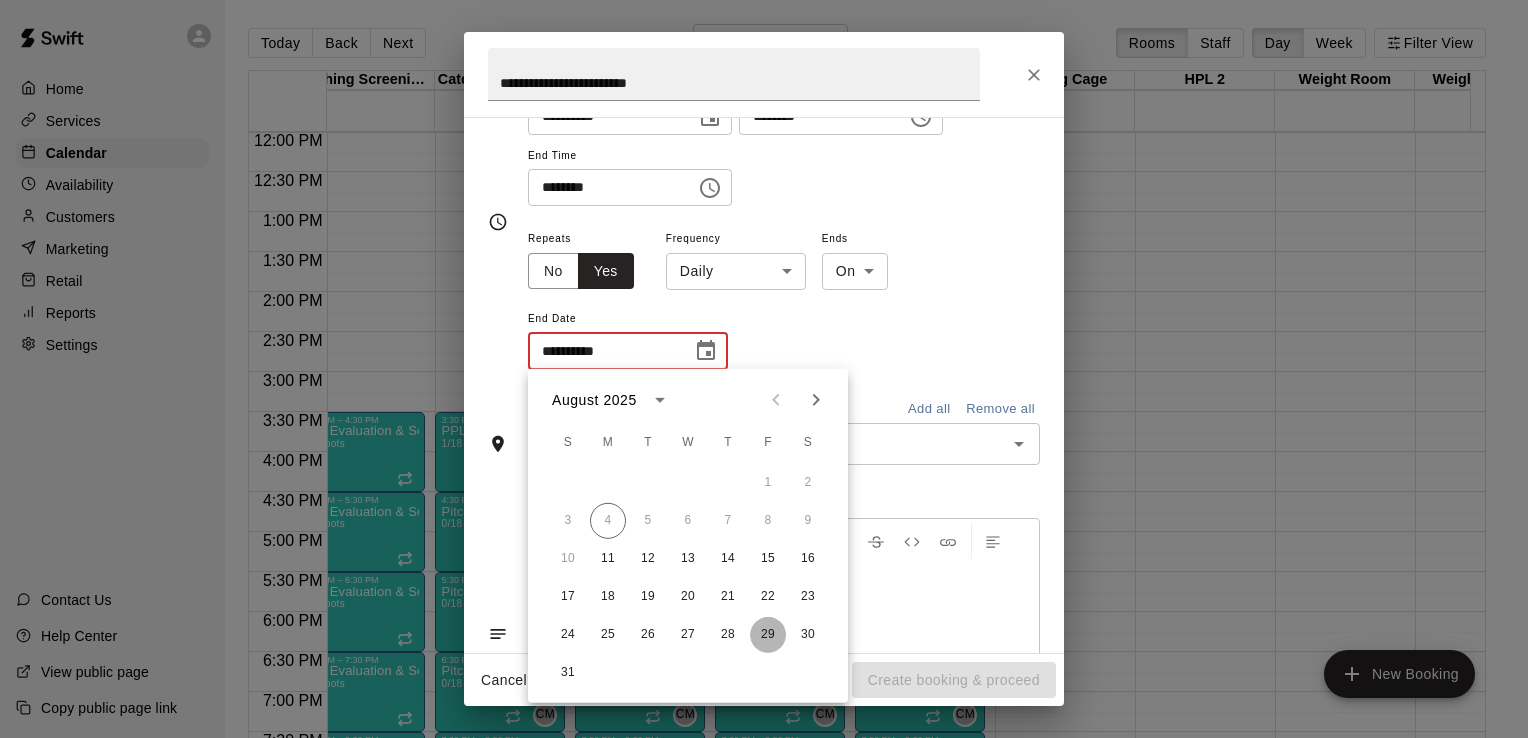 click on "29" at bounding box center (768, 635) 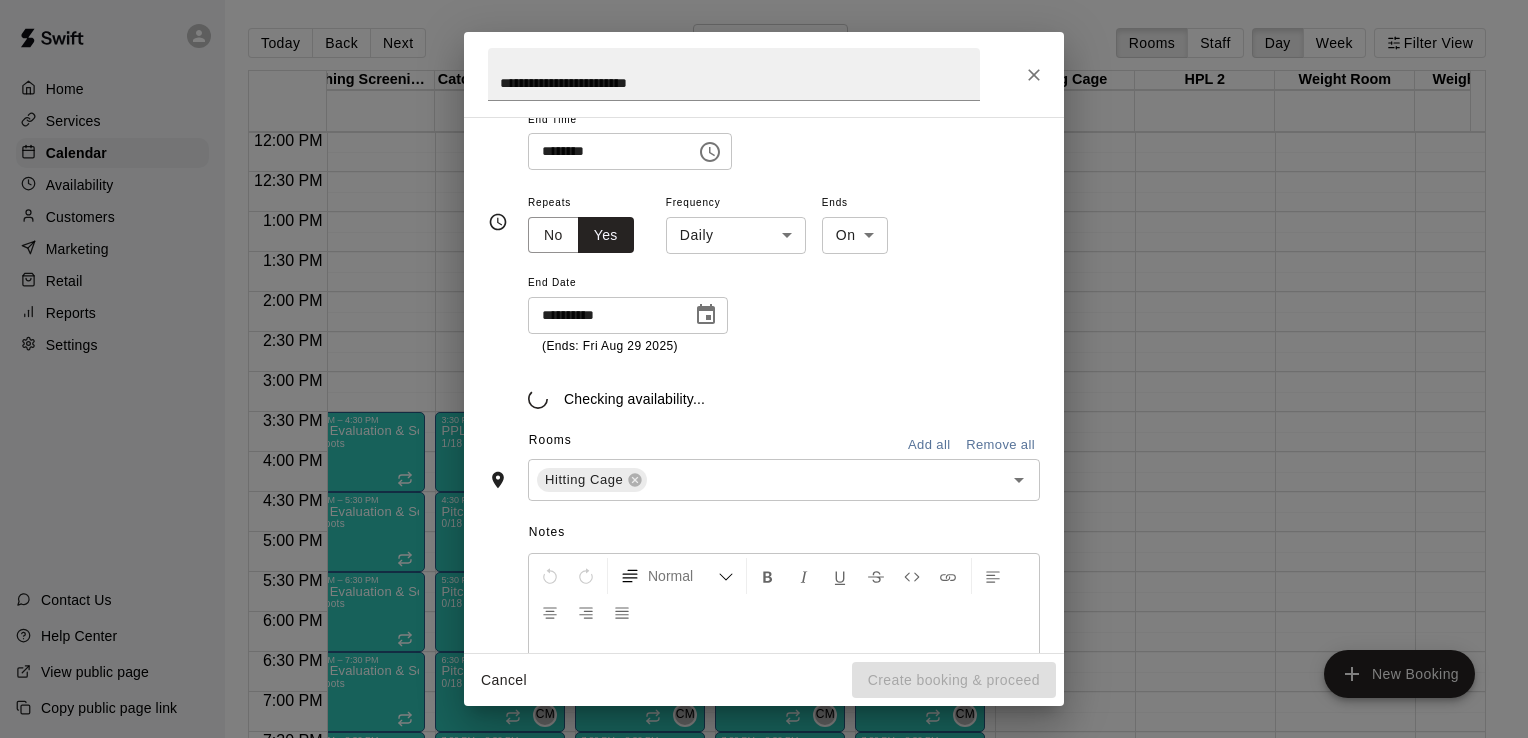 scroll, scrollTop: 357, scrollLeft: 0, axis: vertical 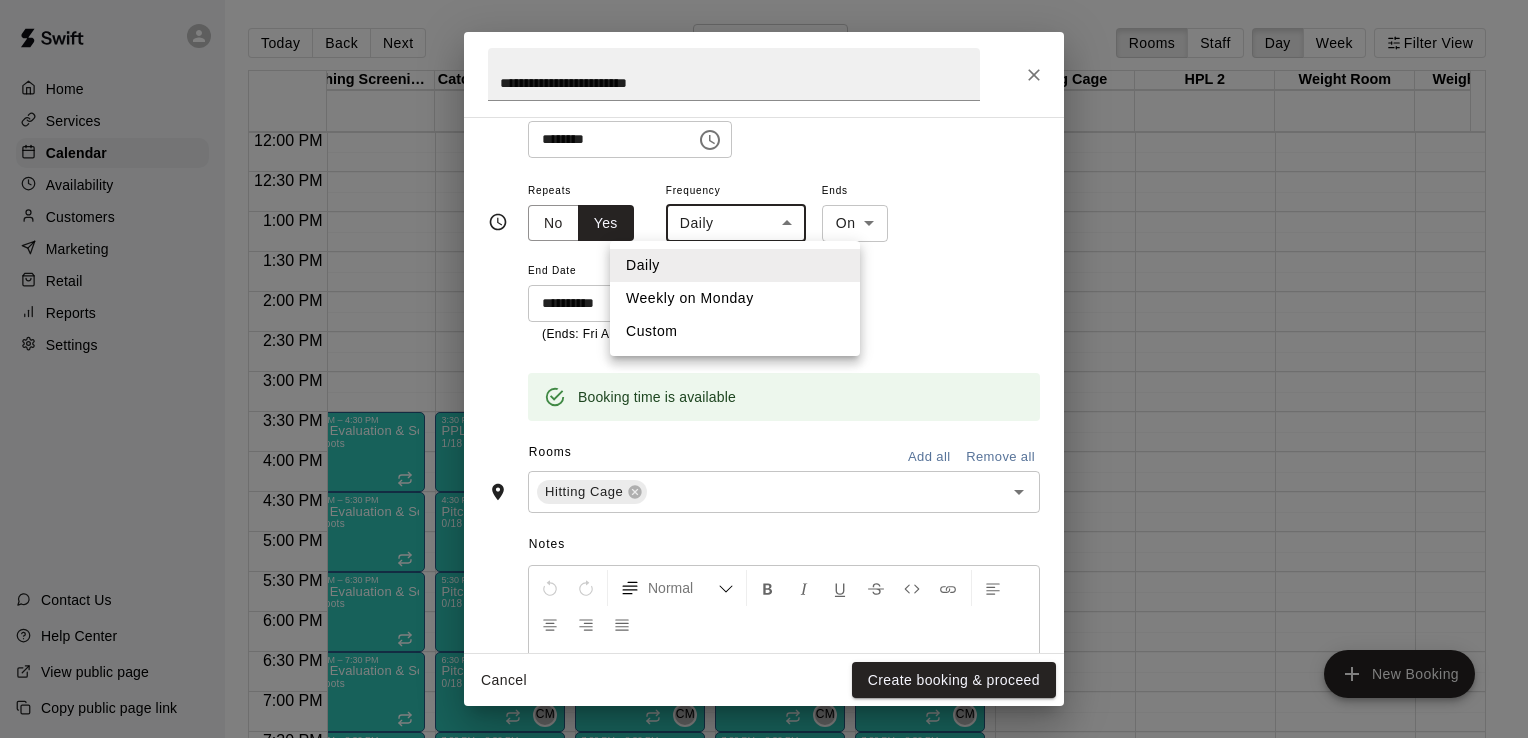 click on "Home Services Calendar Availability Customers Marketing Retail Reports Settings Contact Us Help Center View public page Copy public page link Today Back Next [DAY] [MONTH] 11 [DAY] Catch Play Area (Black Turf) 11 [DAY] Flex Space (PPL, Green Turf) 11 [DAY] Pitching Mound 1 11 [DAY] Pitching Mound 2 11 [DAY] Hitting Cage 11 [DAY] HPL 2 11 [DAY] Weight Room 11 [DAY] Weight Room 2 11 [DAY] Screenings 11 [DAY] Catching Lessons (PPL) 11 [DAY] Nutrition Consultation Meeting 11 [DAY] [PERSON] ([COMPANY] Remote Communication) 11 [DAY] [PERSON], Remote Communication 11 [DAY] [PERSON], Remote Communication 11 [DAY] 12:00 AM 12:30 AM 1:00 AM 1:30 AM 2:00 AM 2:30 AM 3:00 AM 3:30 AM 4:00 AM 4:30 AM 5:00 AM 5:30 AM 6:00 AM 6:30 AM 7:00 AM 7:30 AM 8:00 AM 8:30 AM 9:00 AM 9:30 AM 10:00 AM 10:30 AM 11:00 AM 11:30 AM 12:00 PM 12:30 PM 1:00 PM 1:30 PM 2:00 PM 2:30 PM 3:00 PM 3:30 PM 4:00 PM 4:30 PM 5:00 PM 5:30 PM 6:00 PM 6:30 PM 7:00 PM 7:30 PM 8:00 PM 8:30 PM 9:00 PM 9:30 PM 10:00 PM 10:30 PM CM 0" at bounding box center (764, 385) 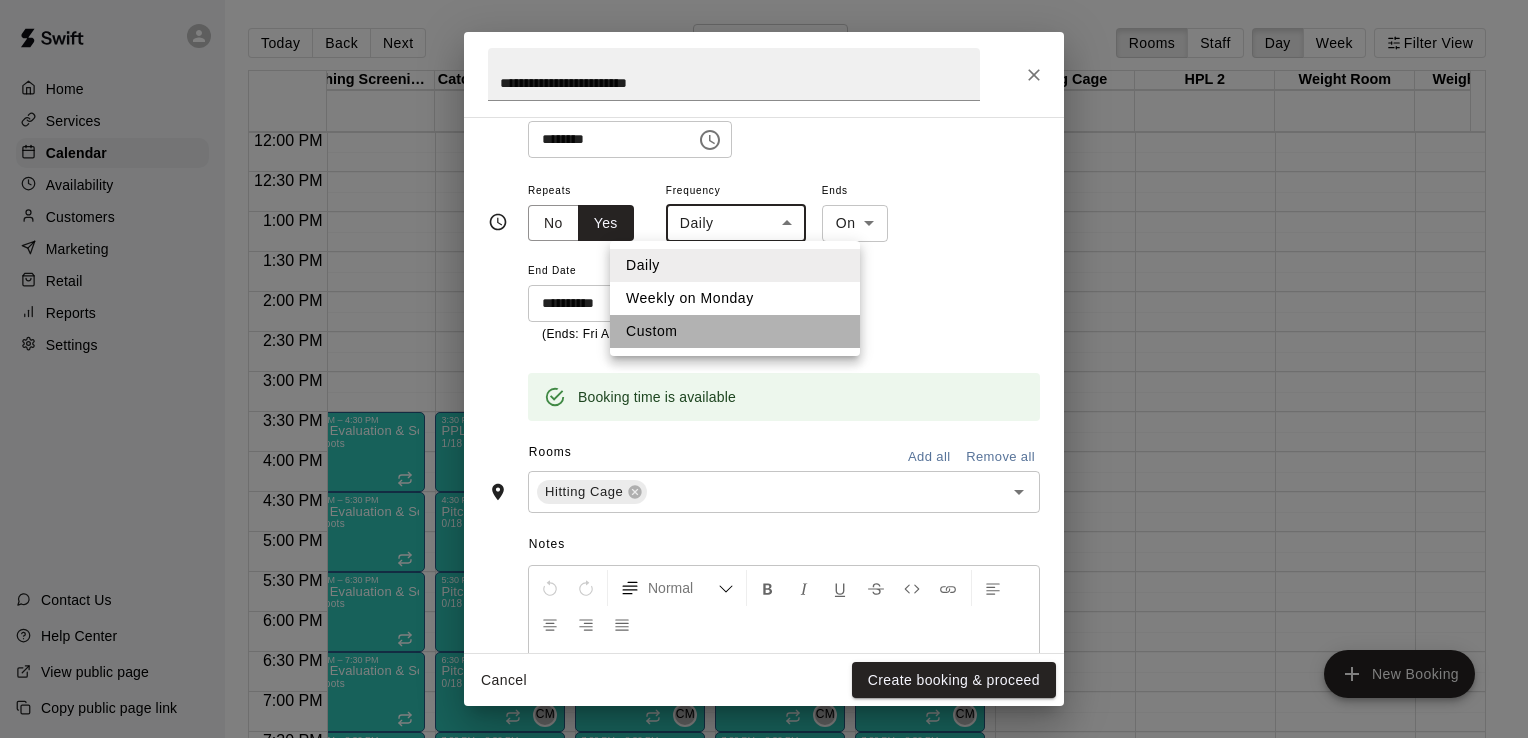 click on "Custom" at bounding box center (735, 331) 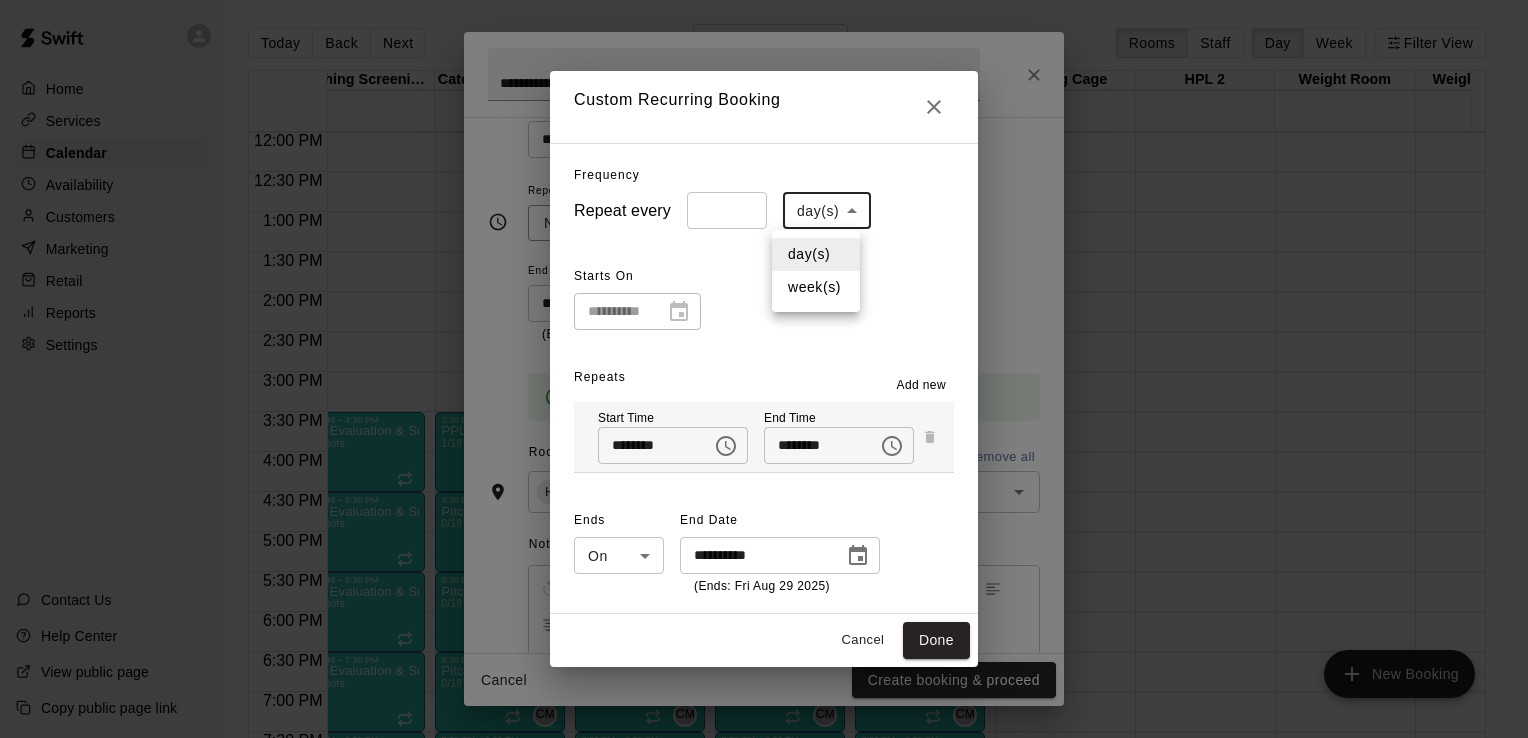 click on "Home Services Calendar Availability Customers Marketing Retail Reports Settings Contact Us Help Center View public page Copy public page link Today Back Next [DAY] [MONTH] 11 [DAY] Catch Play Area (Black Turf) 11 [DAY] Flex Space (PPL, Green Turf) 11 [DAY] Pitching Mound 1 11 [DAY] Pitching Mound 2 11 [DAY] Hitting Cage 11 [DAY] HPL 2 11 [DAY] Weight Room 11 [DAY] Weight Room 2 11 [DAY] Screenings 11 [DAY] Catching Lessons (PPL) 11 [DAY] Nutrition Consultation Meeting 11 [DAY] [PERSON] ([COMPANY] Remote Communication) 11 [DAY] [PERSON], Remote Communication 11 [DAY] [PERSON], Remote Communication 11 [DAY] 12:00 AM 12:30 AM 1:00 AM 1:30 AM 2:00 AM 2:30 AM 3:00 AM 3:30 AM 4:00 AM 4:30 AM 5:00 AM 5:30 AM 6:00 AM 6:30 AM 7:00 AM 7:30 AM 8:00 AM 8:30 AM 9:00 AM 9:30 AM 10:00 AM 10:30 AM 11:00 AM 11:30 AM 12:00 PM 12:30 PM 1:00 PM 1:30 PM 2:00 PM 2:30 PM 3:00 PM 3:30 PM 4:00 PM 4:30 PM 5:00 PM 5:30 PM 6:00 PM 6:30 PM 7:00 PM 7:30 PM 8:00 PM 8:30 PM 9:00 PM 9:30 PM 10:00 PM 10:30 PM CM 0" at bounding box center [764, 385] 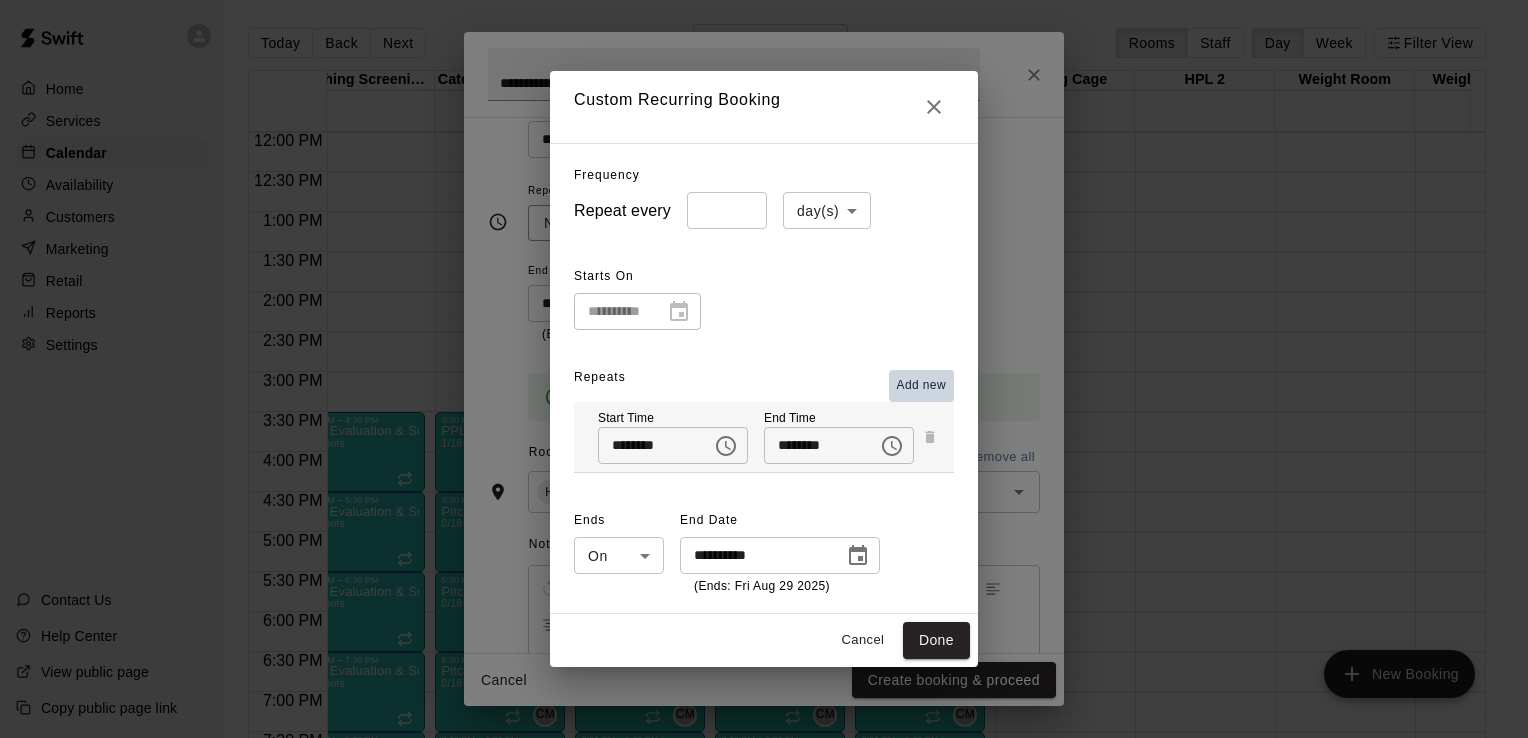 click on "Add new" at bounding box center (922, 386) 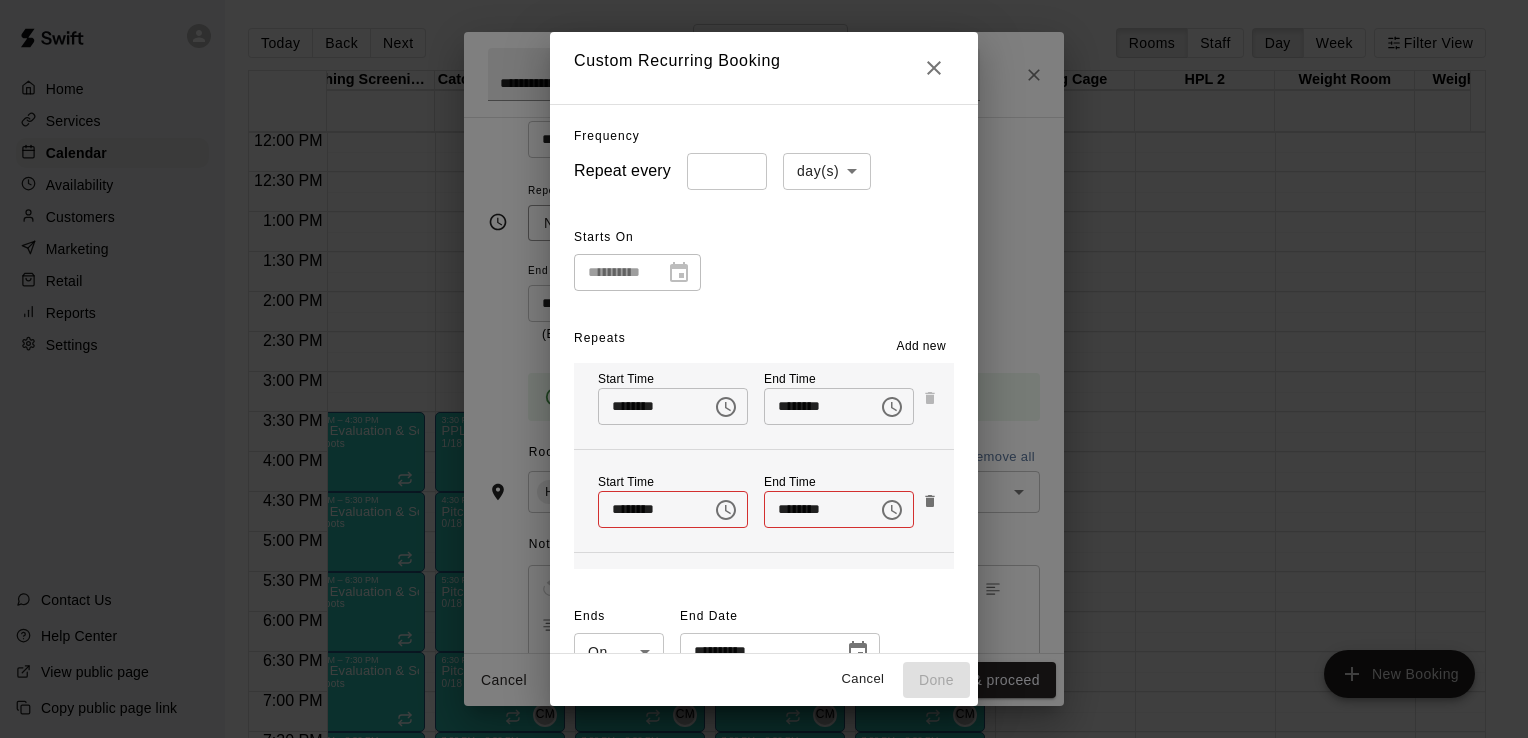 click on "Home Services Calendar Availability Customers Marketing Retail Reports Settings Contact Us Help Center View public page Copy public page link Today Back Next [DAY] [MONTH] 11 [DAY] Catch Play Area (Black Turf) 11 [DAY] Flex Space (PPL, Green Turf) 11 [DAY] Pitching Mound 1 11 [DAY] Pitching Mound 2 11 [DAY] Hitting Cage 11 [DAY] HPL 2 11 [DAY] Weight Room 11 [DAY] Weight Room 2 11 [DAY] Screenings 11 [DAY] Catching Lessons (PPL) 11 [DAY] Nutrition Consultation Meeting 11 [DAY] [PERSON] ([COMPANY] Remote Communication) 11 [DAY] [PERSON], Remote Communication 11 [DAY] [PERSON], Remote Communication 11 [DAY] 12:00 AM 12:30 AM 1:00 AM 1:30 AM 2:00 AM 2:30 AM 3:00 AM 3:30 AM 4:00 AM 4:30 AM 5:00 AM 5:30 AM 6:00 AM 6:30 AM 7:00 AM 7:30 AM 8:00 AM 8:30 AM 9:00 AM 9:30 AM 10:00 AM 10:30 AM 11:00 AM 11:30 AM 12:00 PM 12:30 PM 1:00 PM 1:30 PM 2:00 PM 2:30 PM 3:00 PM 3:30 PM 4:00 PM 4:30 PM 5:00 PM 5:30 PM 6:00 PM 6:30 PM 7:00 PM 7:30 PM 8:00 PM 8:30 PM 9:00 PM 9:30 PM 10:00 PM 10:30 PM CM 0" at bounding box center [764, 385] 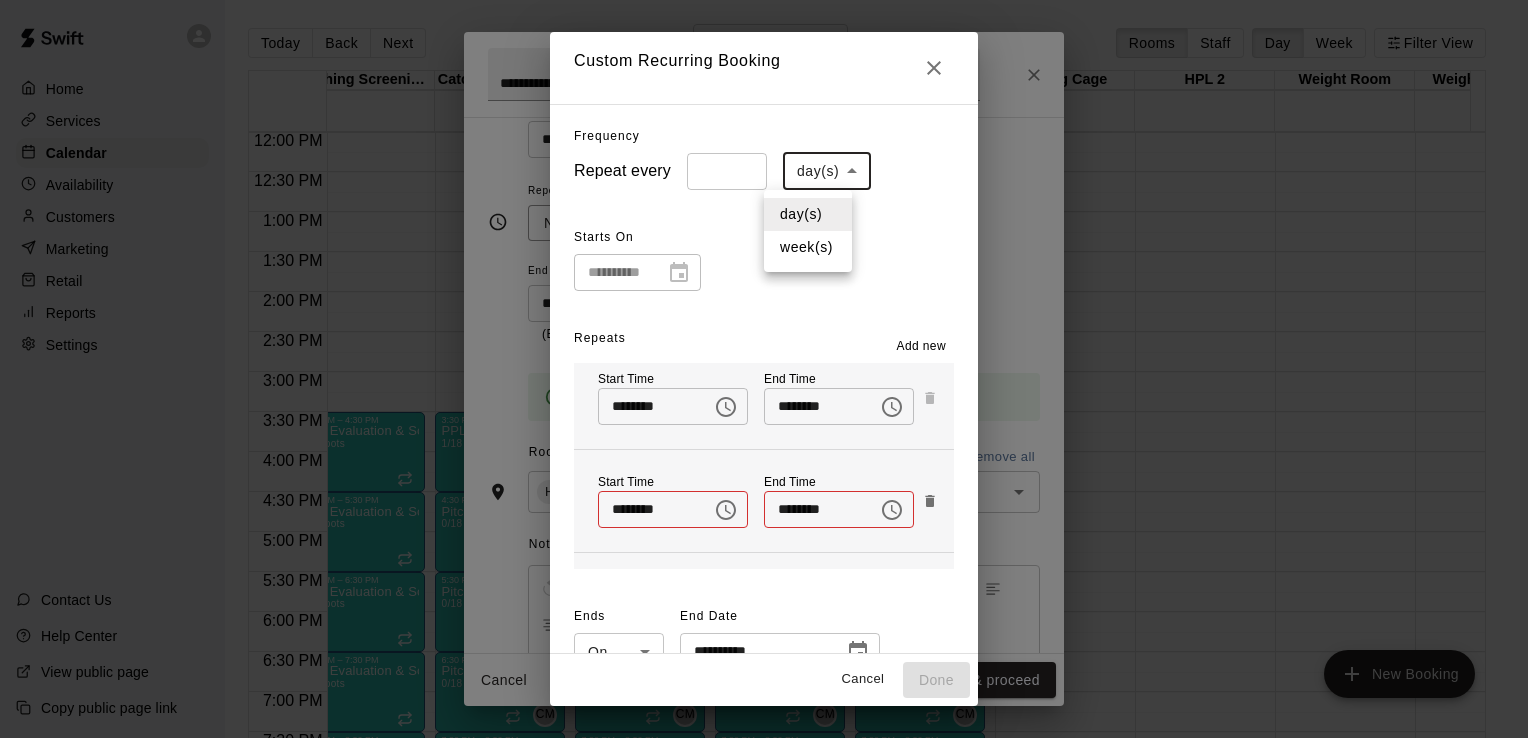 click on "week(s)" at bounding box center (808, 247) 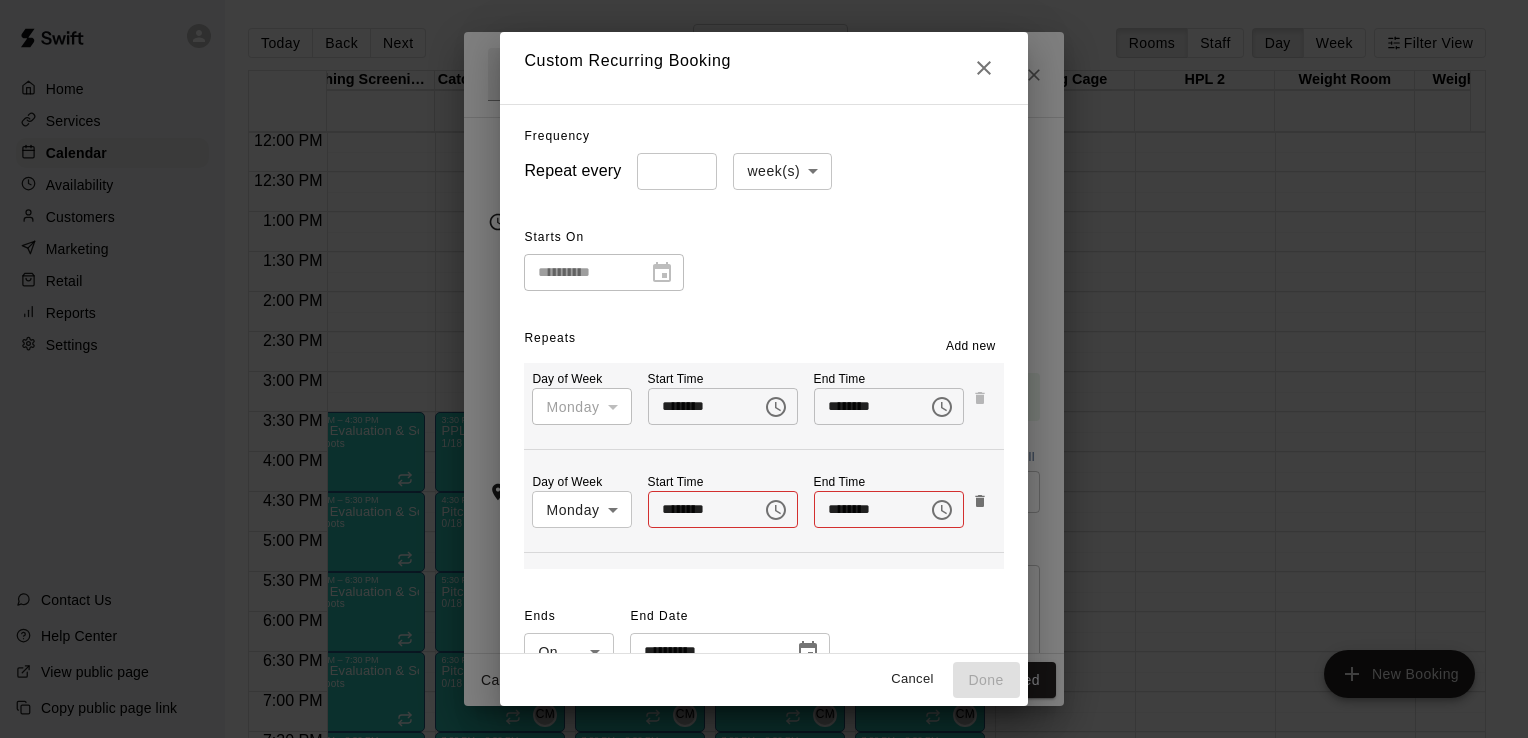 scroll, scrollTop: 56, scrollLeft: 0, axis: vertical 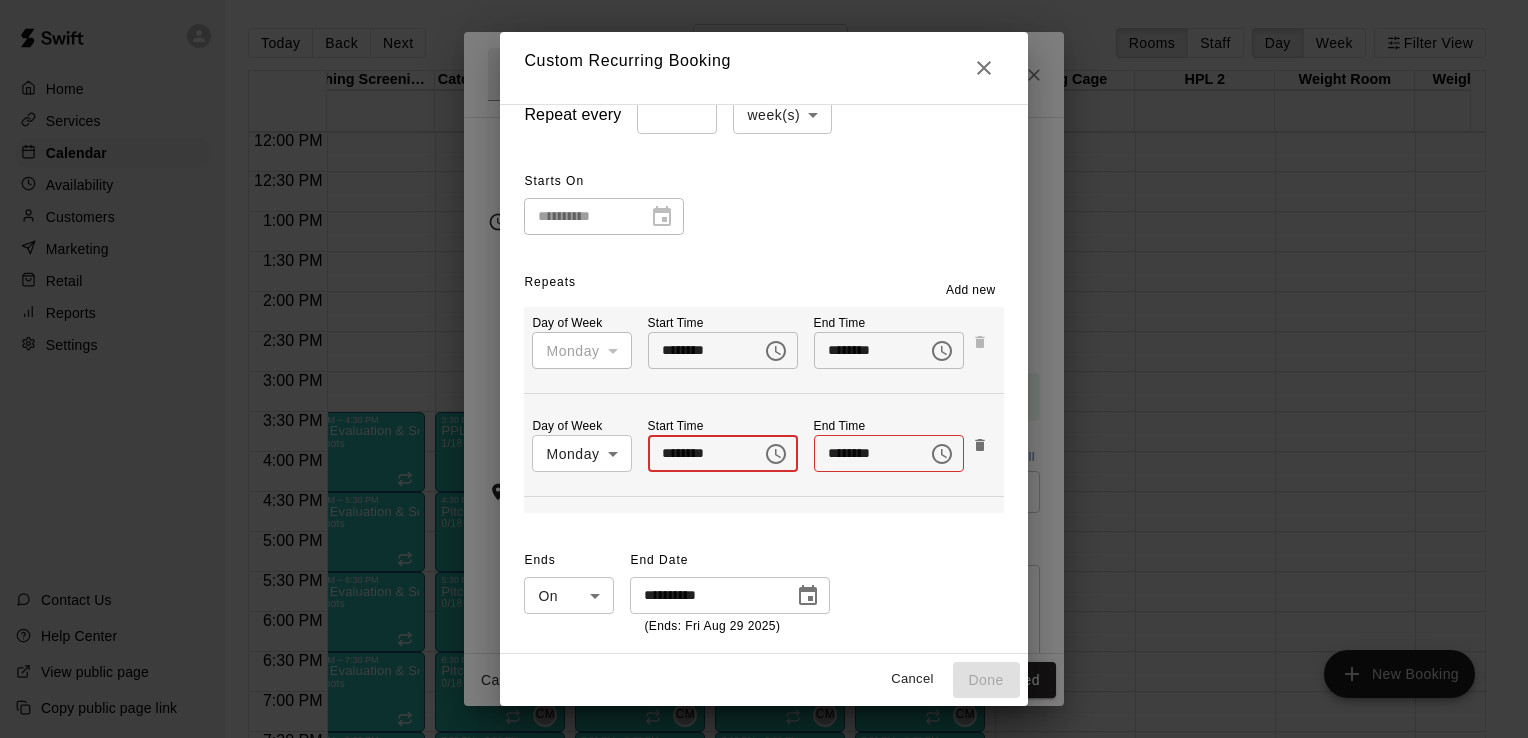 click on "********" at bounding box center [698, 453] 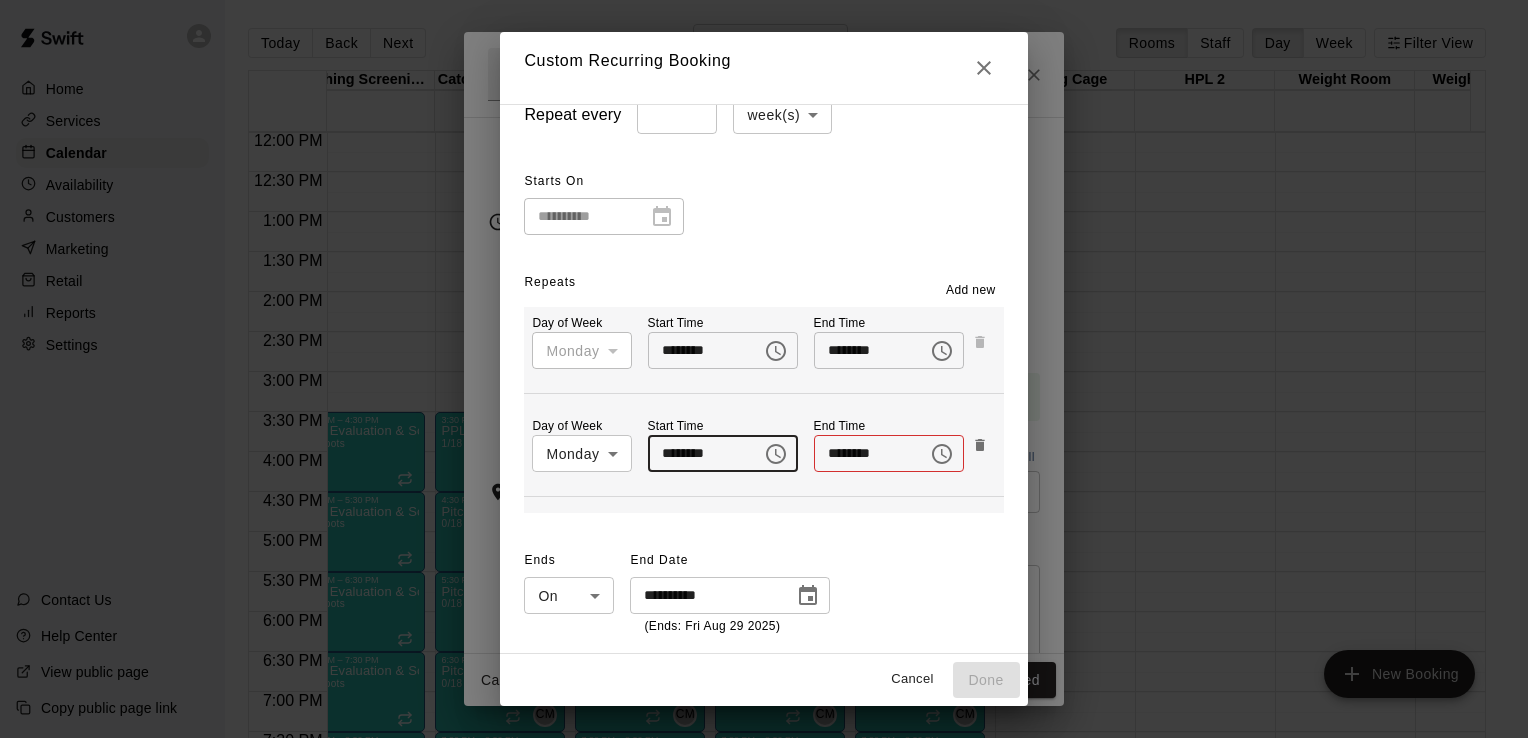 click on "********" at bounding box center (698, 453) 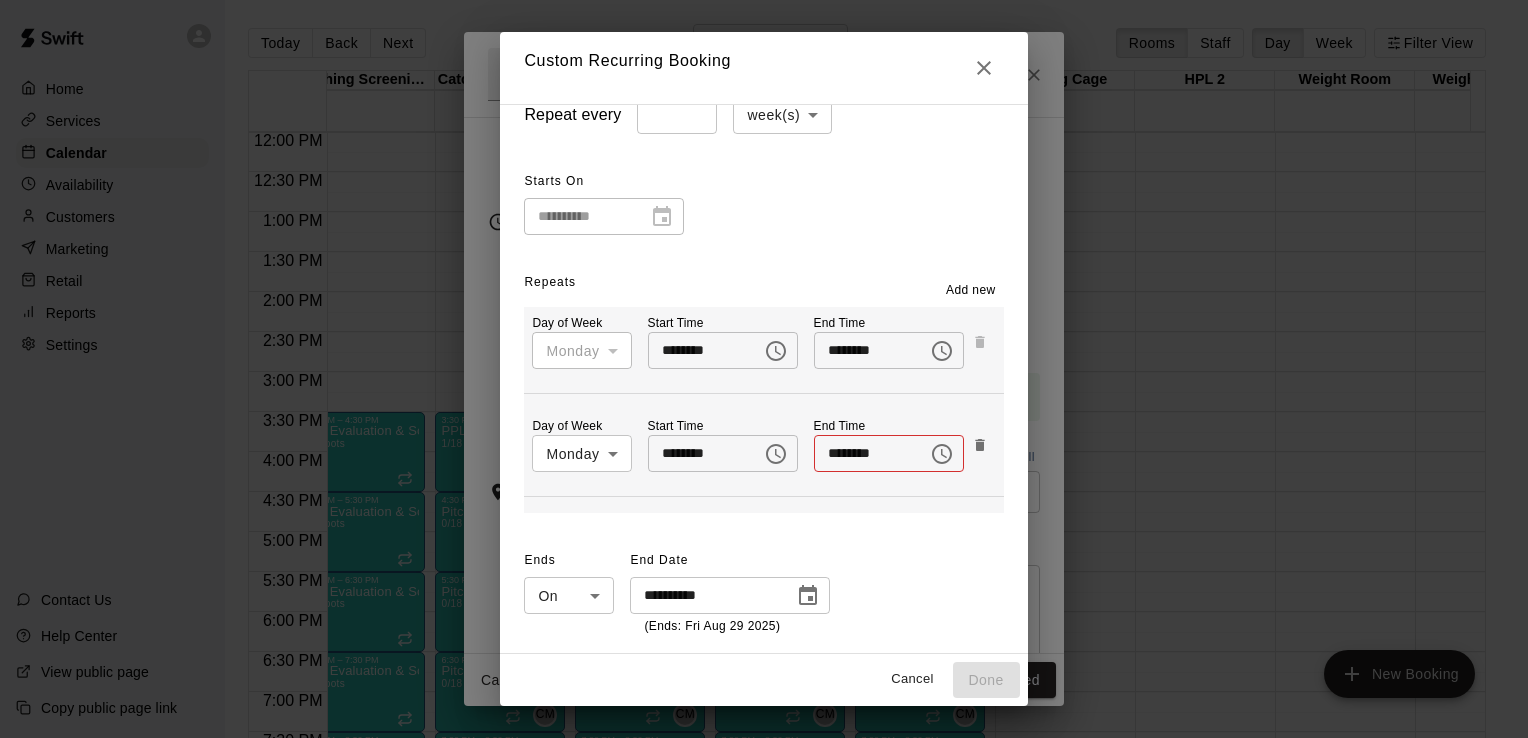 type 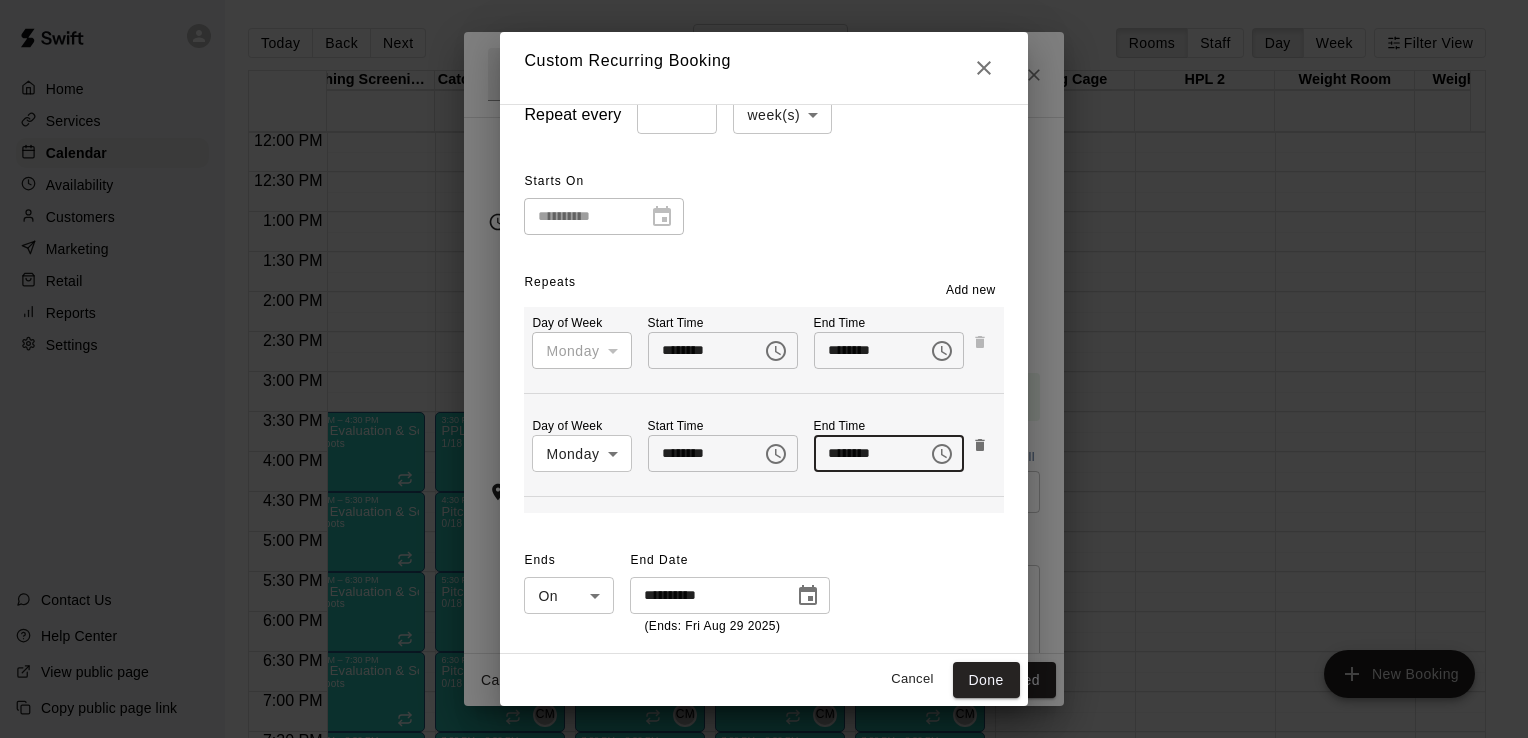 type on "********" 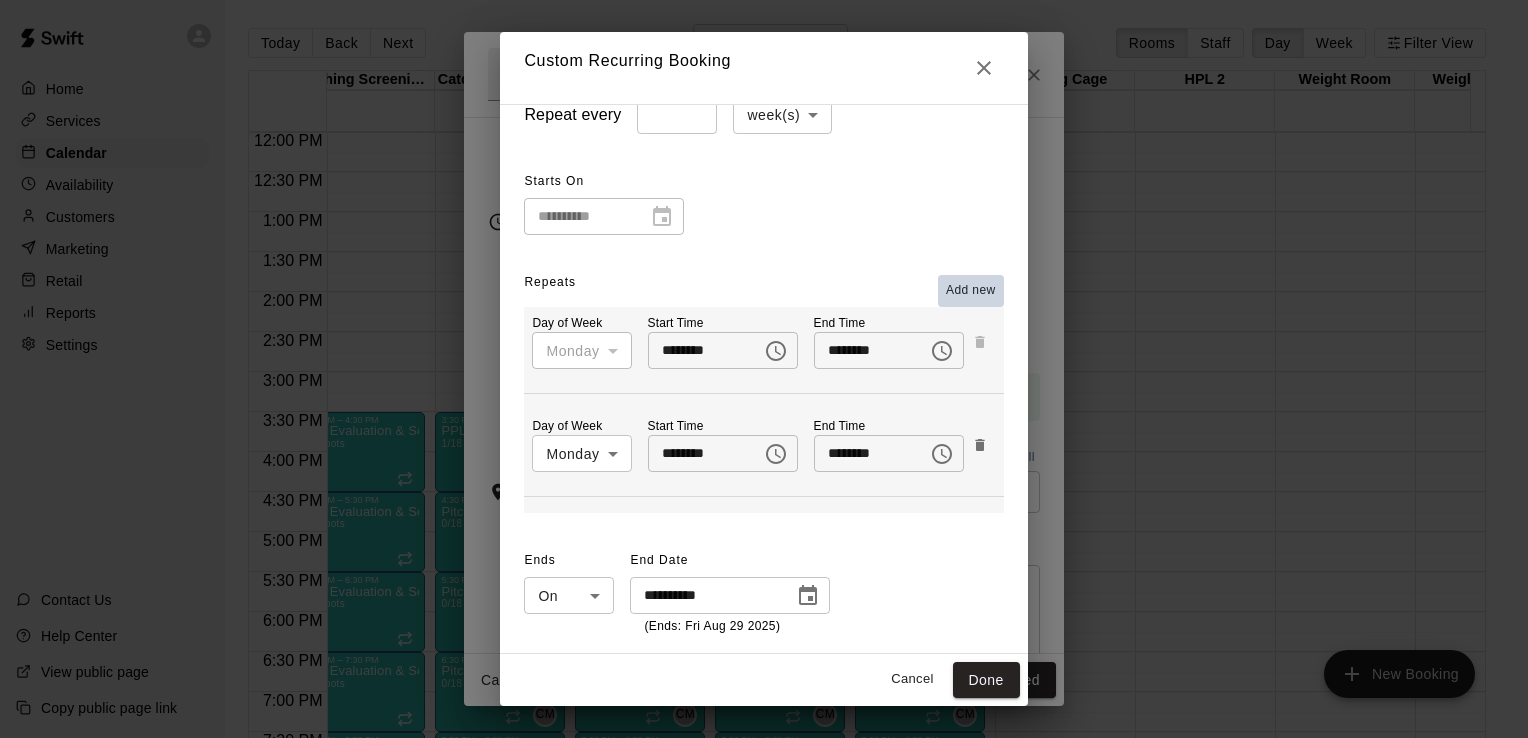click on "Add new" at bounding box center (971, 291) 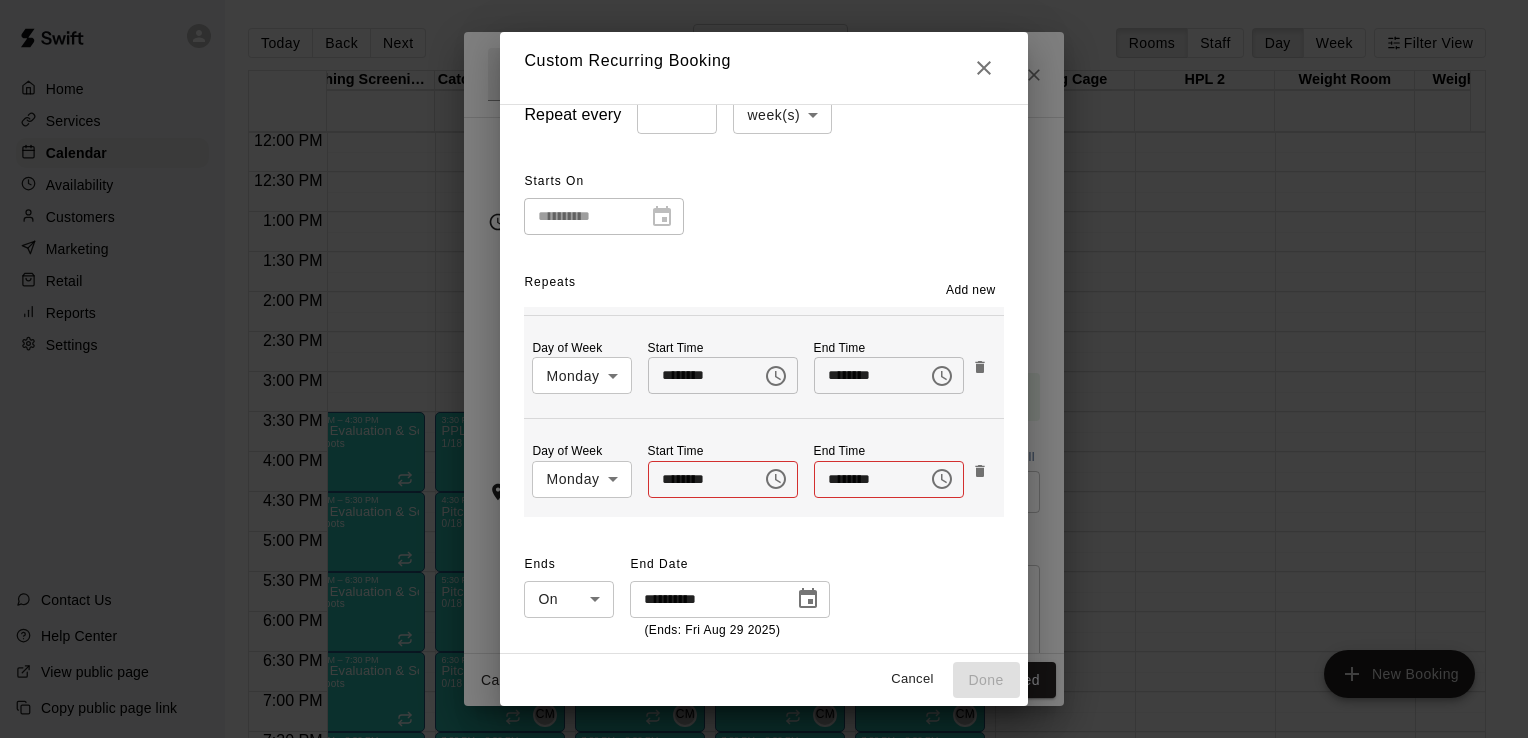 scroll, scrollTop: 99, scrollLeft: 0, axis: vertical 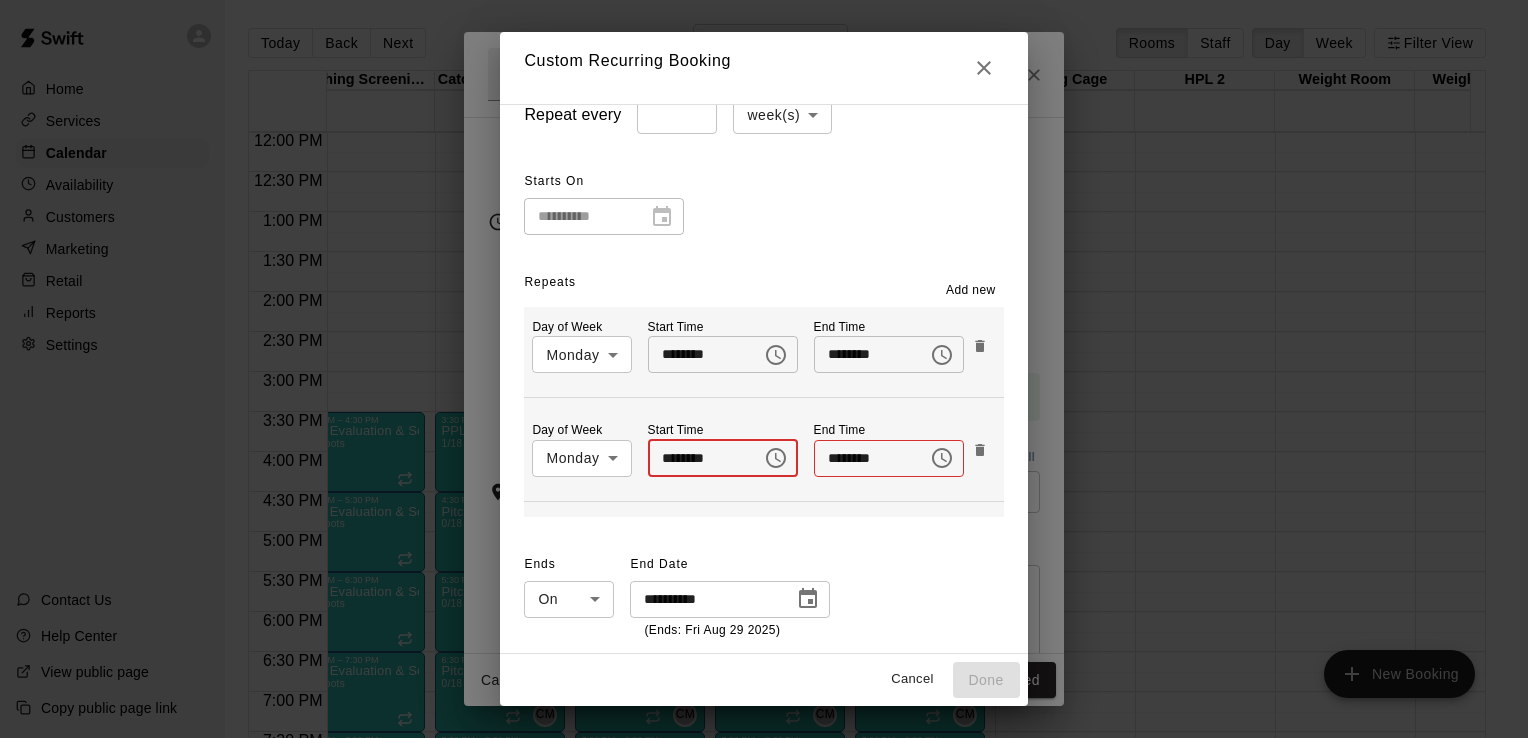 type on "********" 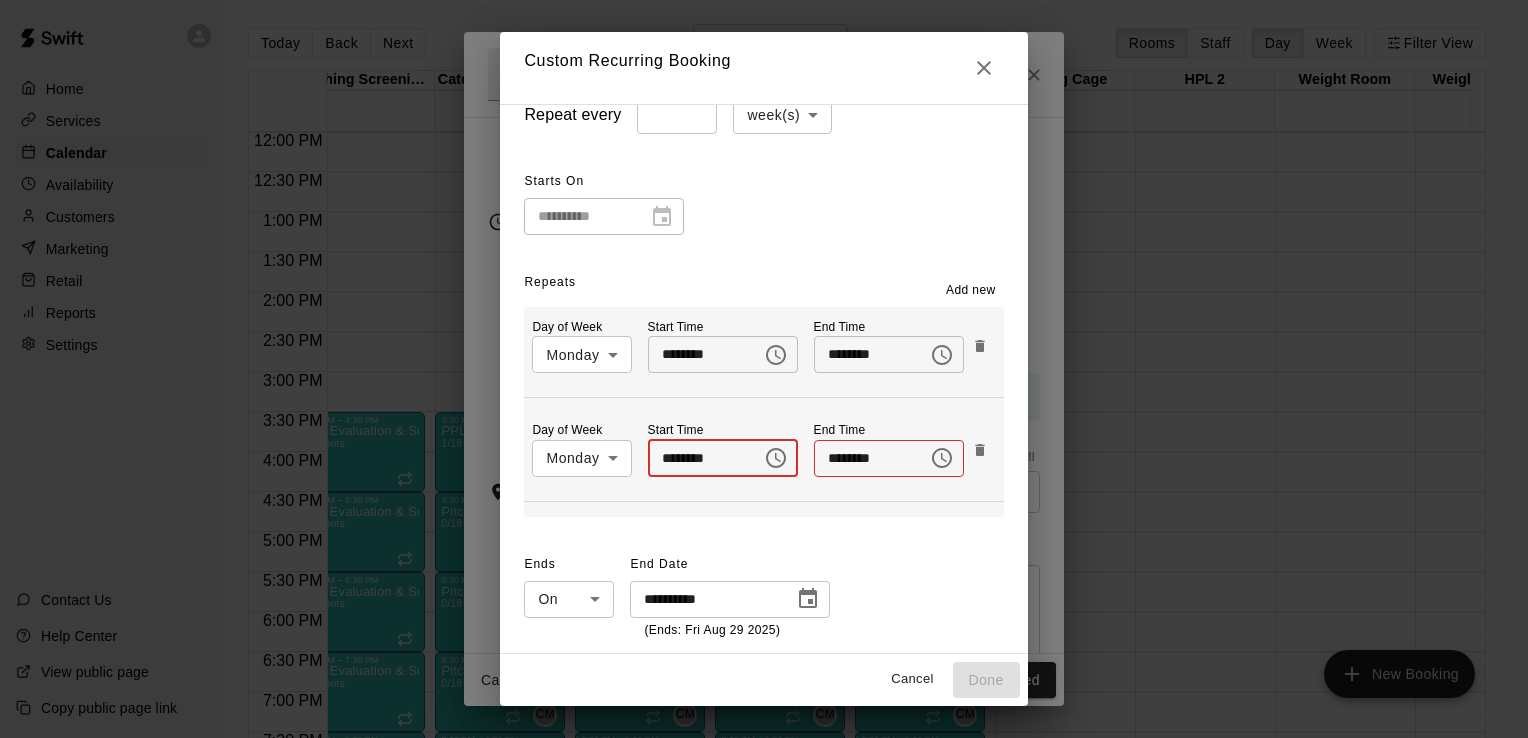 type 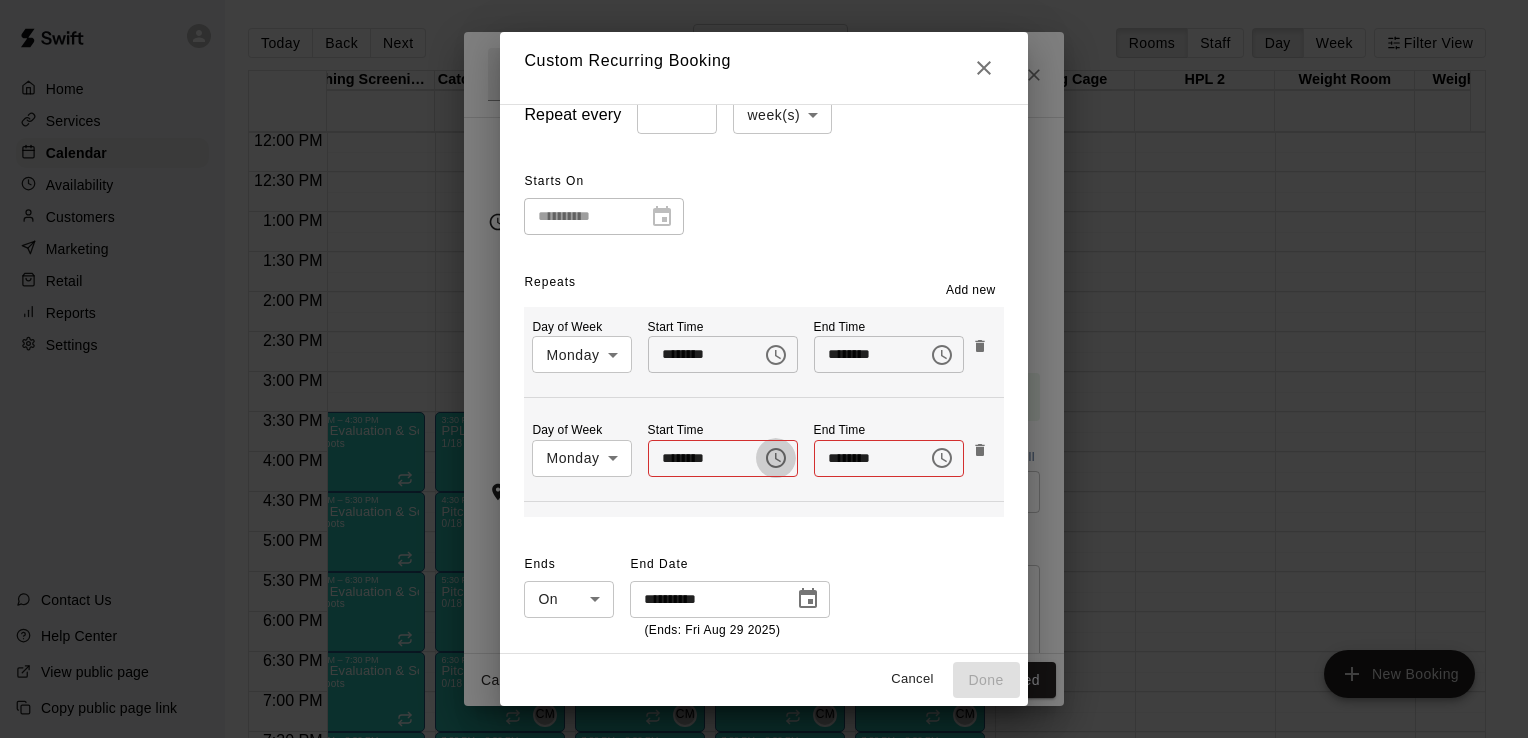click on "********" at bounding box center [698, 458] 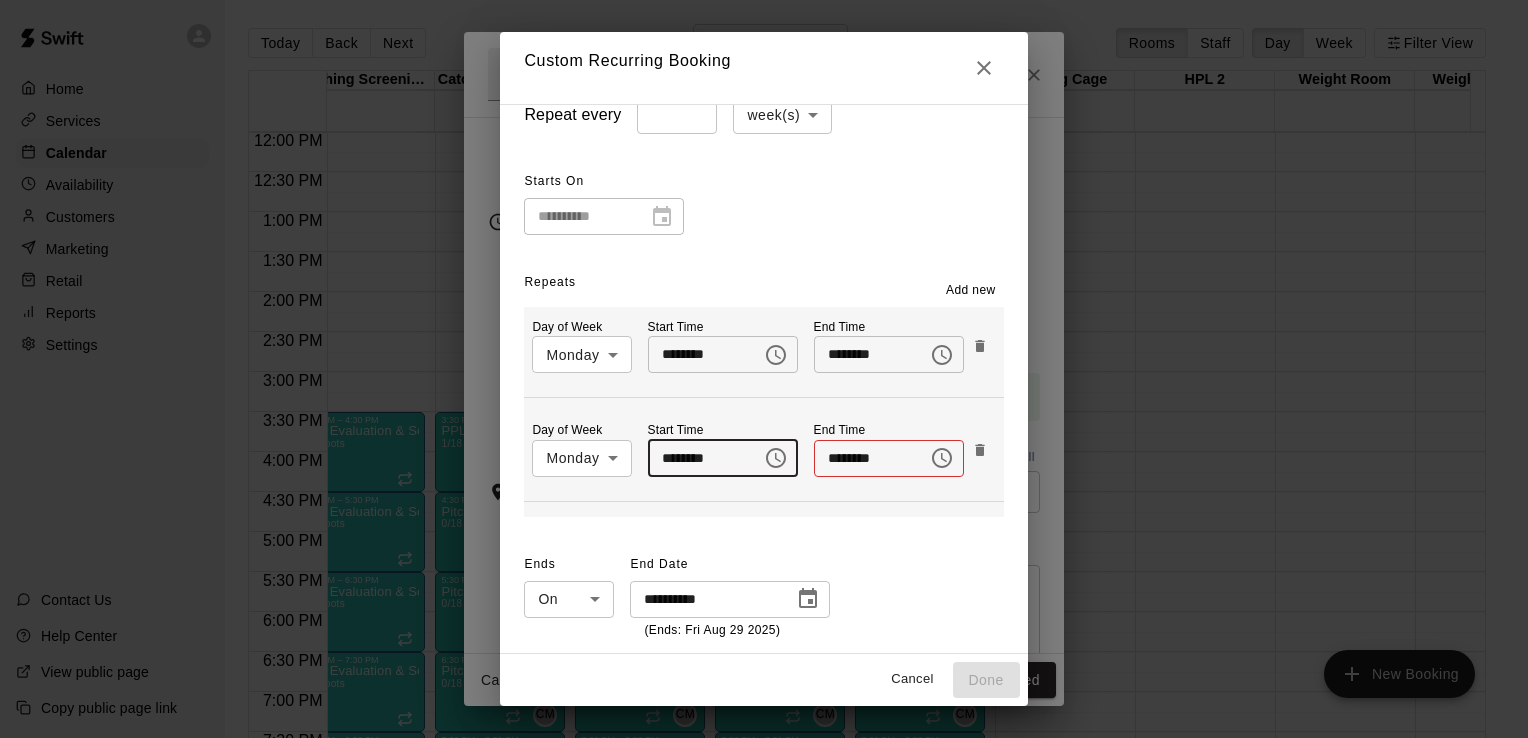 type on "********" 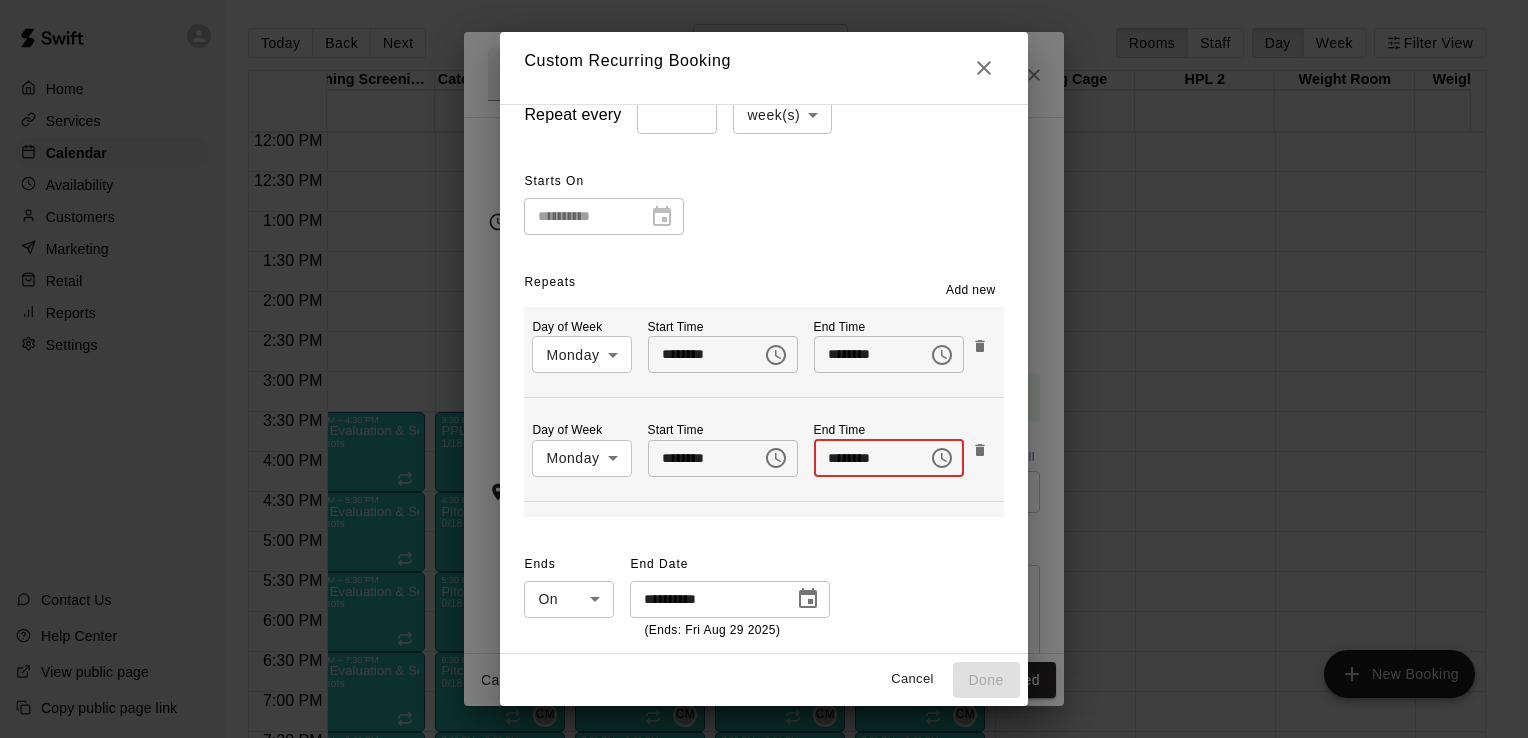 type on "********" 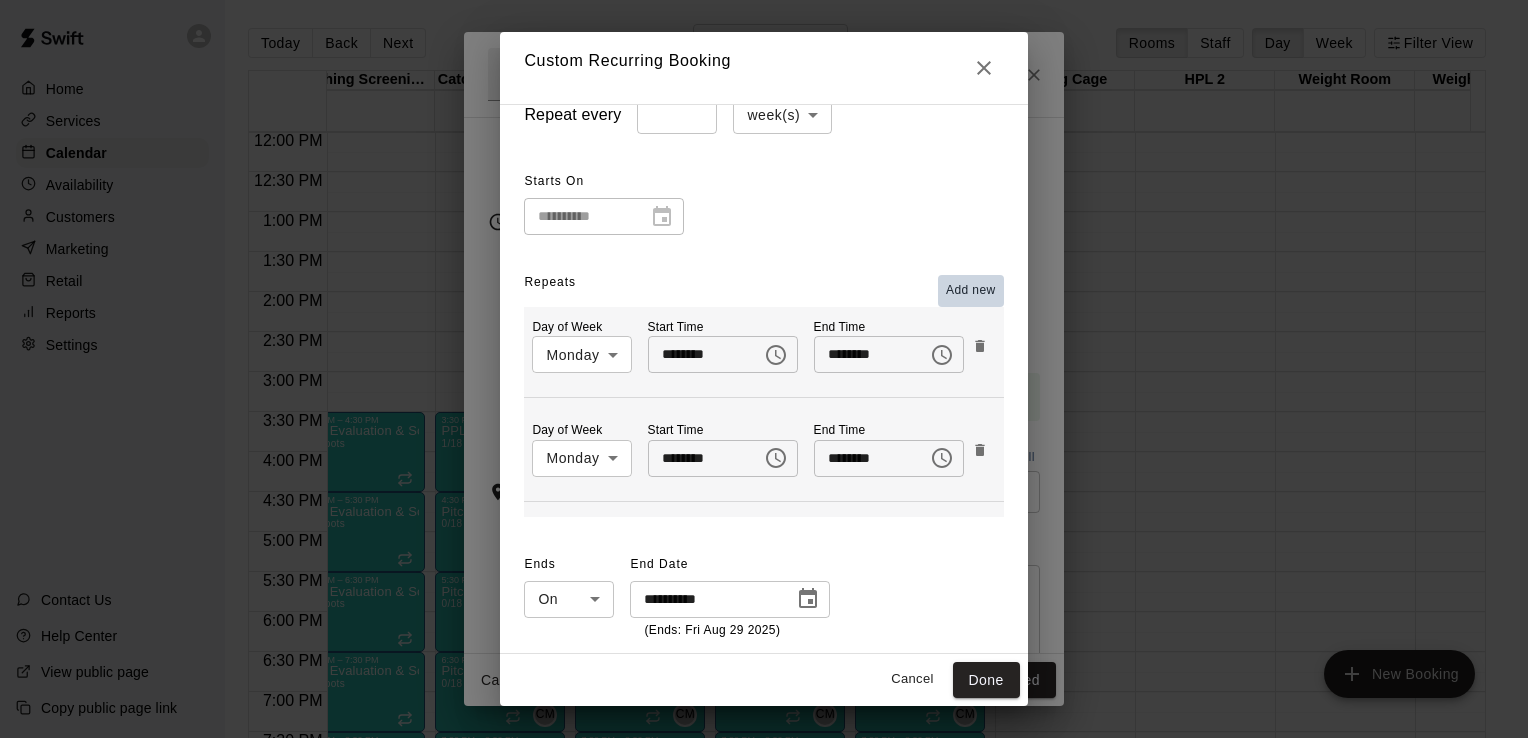 click on "Add new" at bounding box center [971, 291] 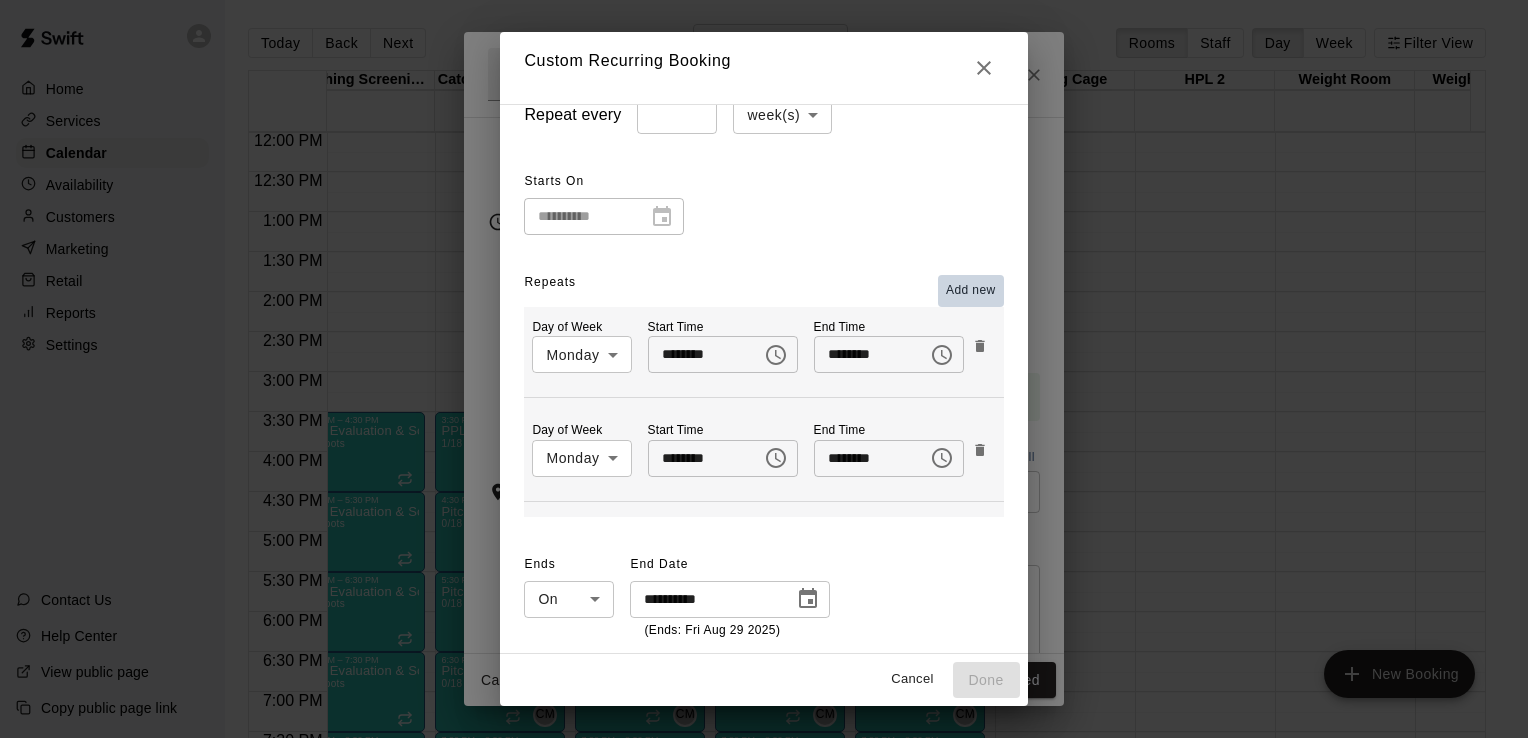click on "Add new" at bounding box center [971, 291] 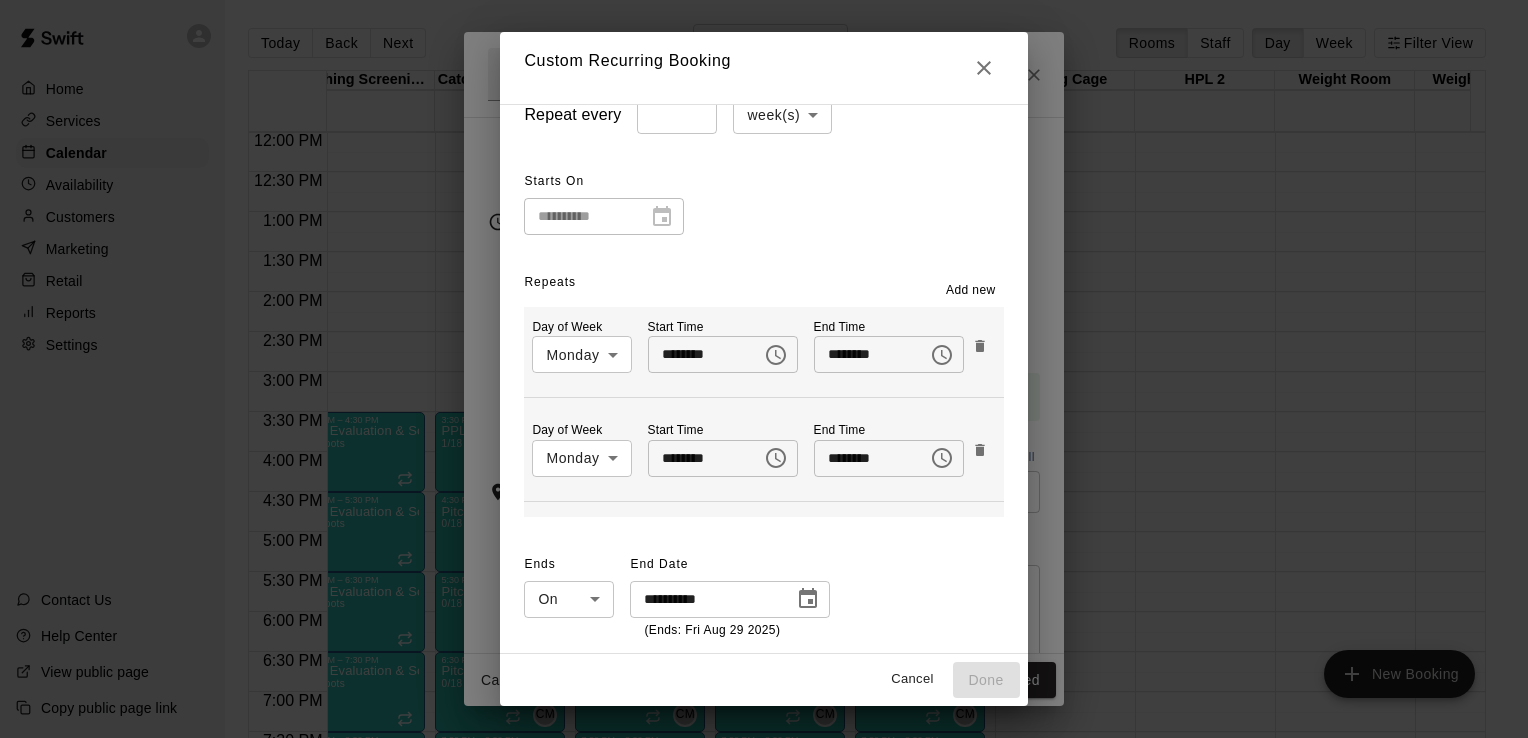 click on "Add new" at bounding box center [971, 291] 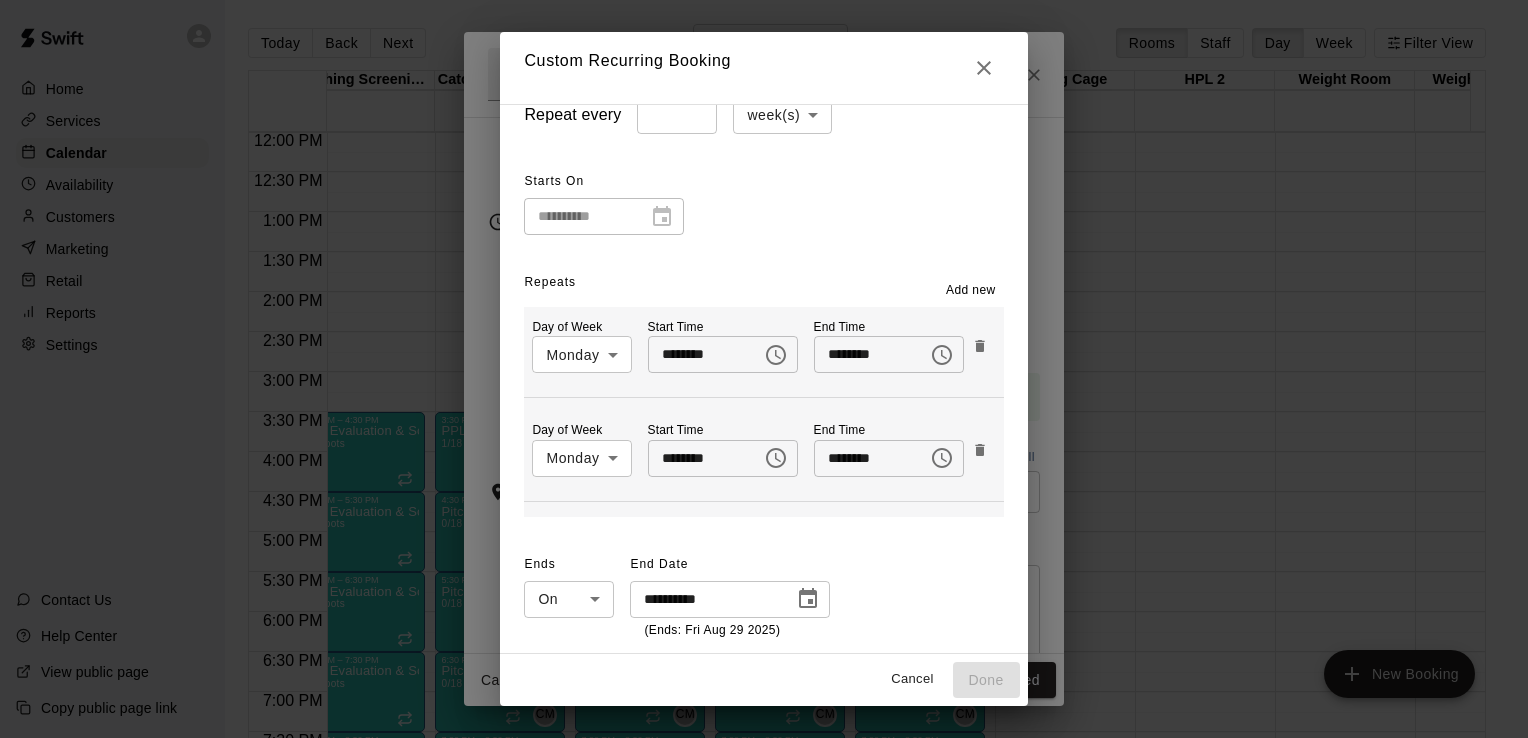 click on "Add new" at bounding box center [971, 291] 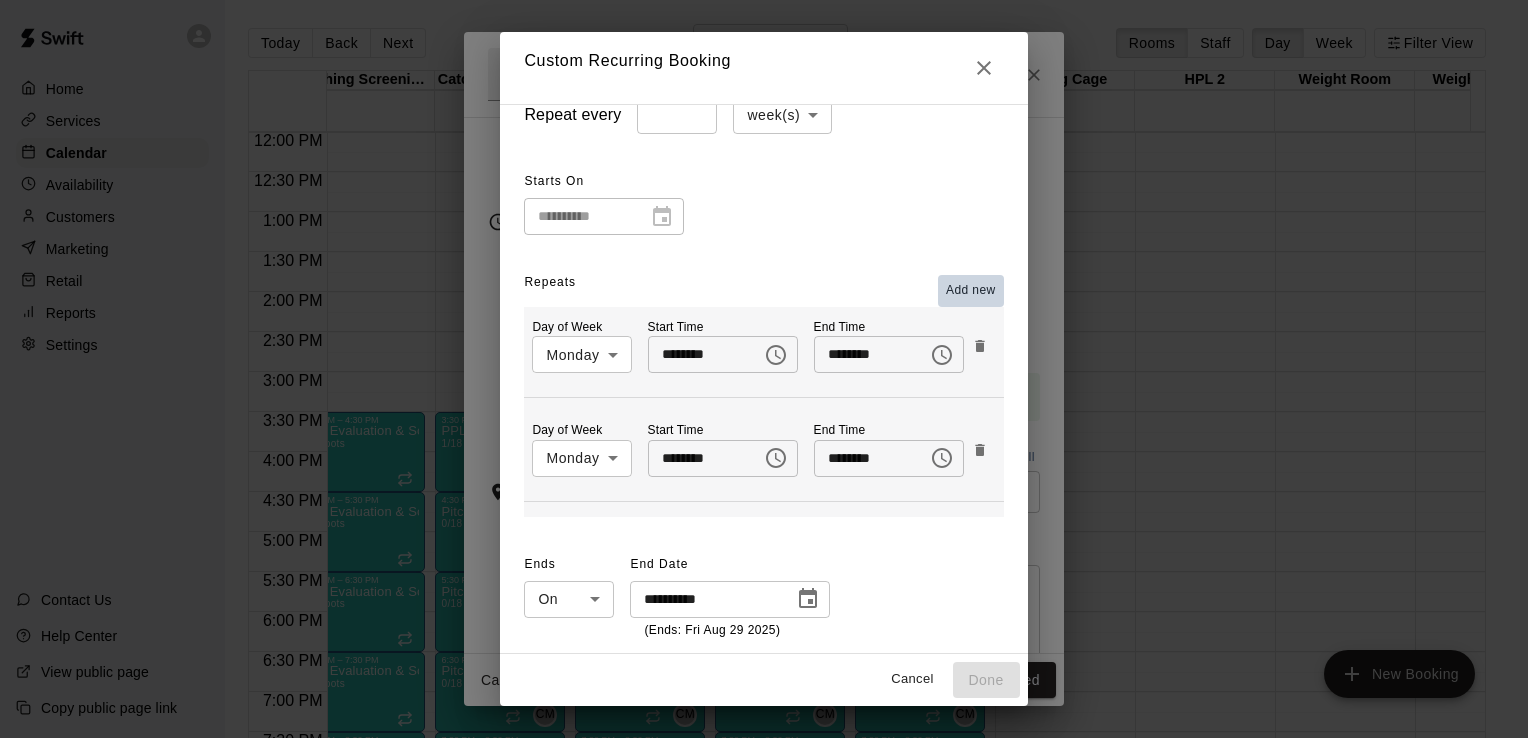 click on "Add new" at bounding box center (971, 291) 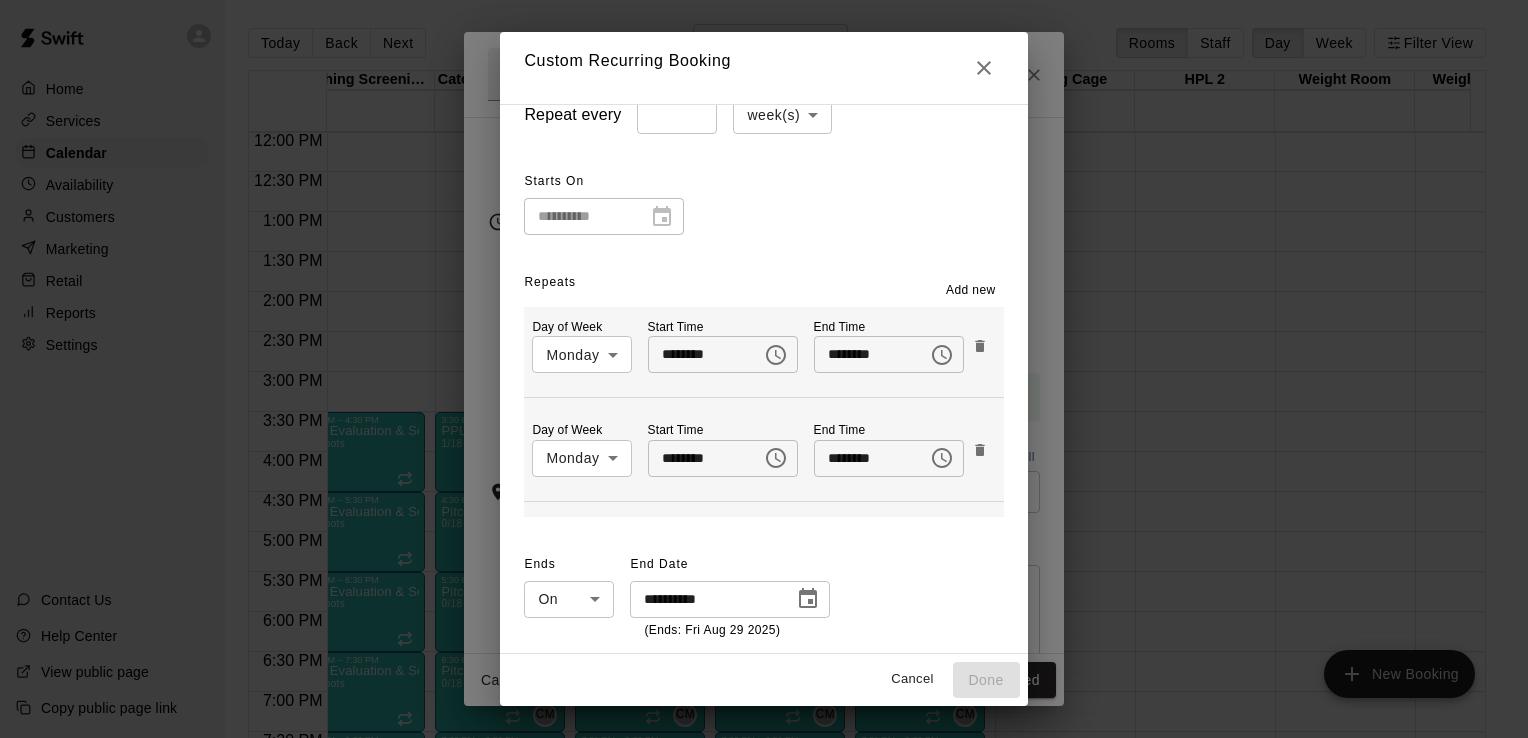 click on "Add new" at bounding box center [971, 291] 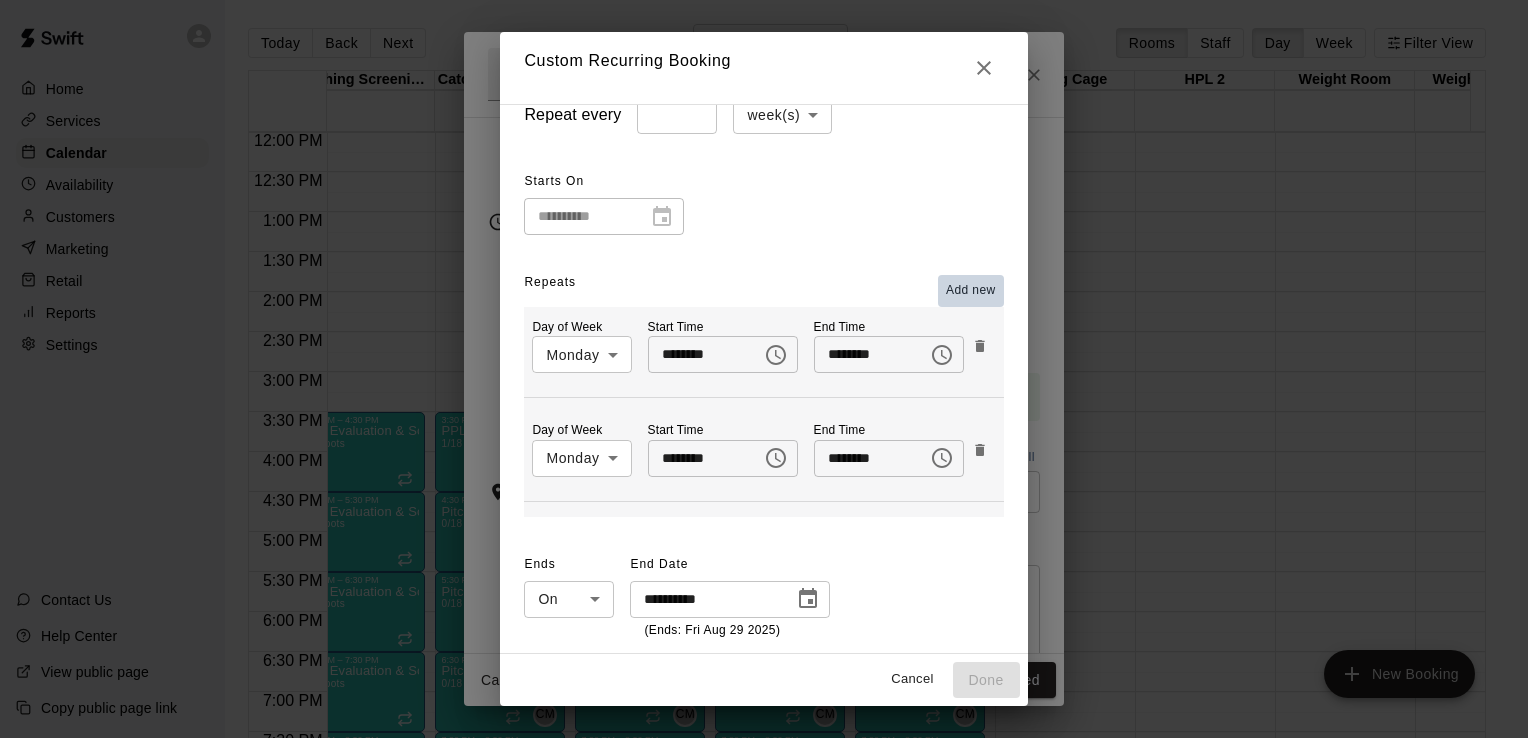 click on "Add new" at bounding box center (971, 291) 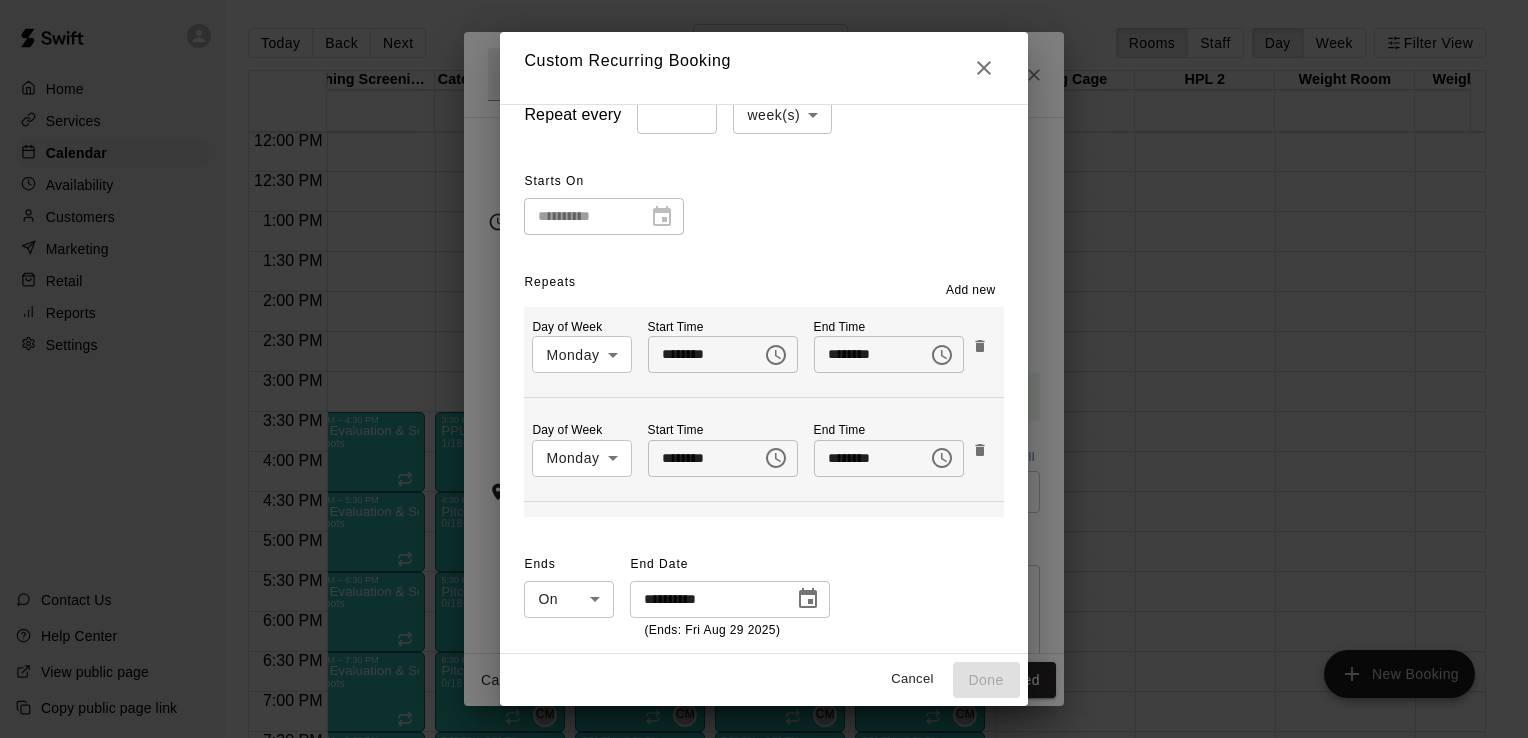 click on "Add new" at bounding box center (971, 291) 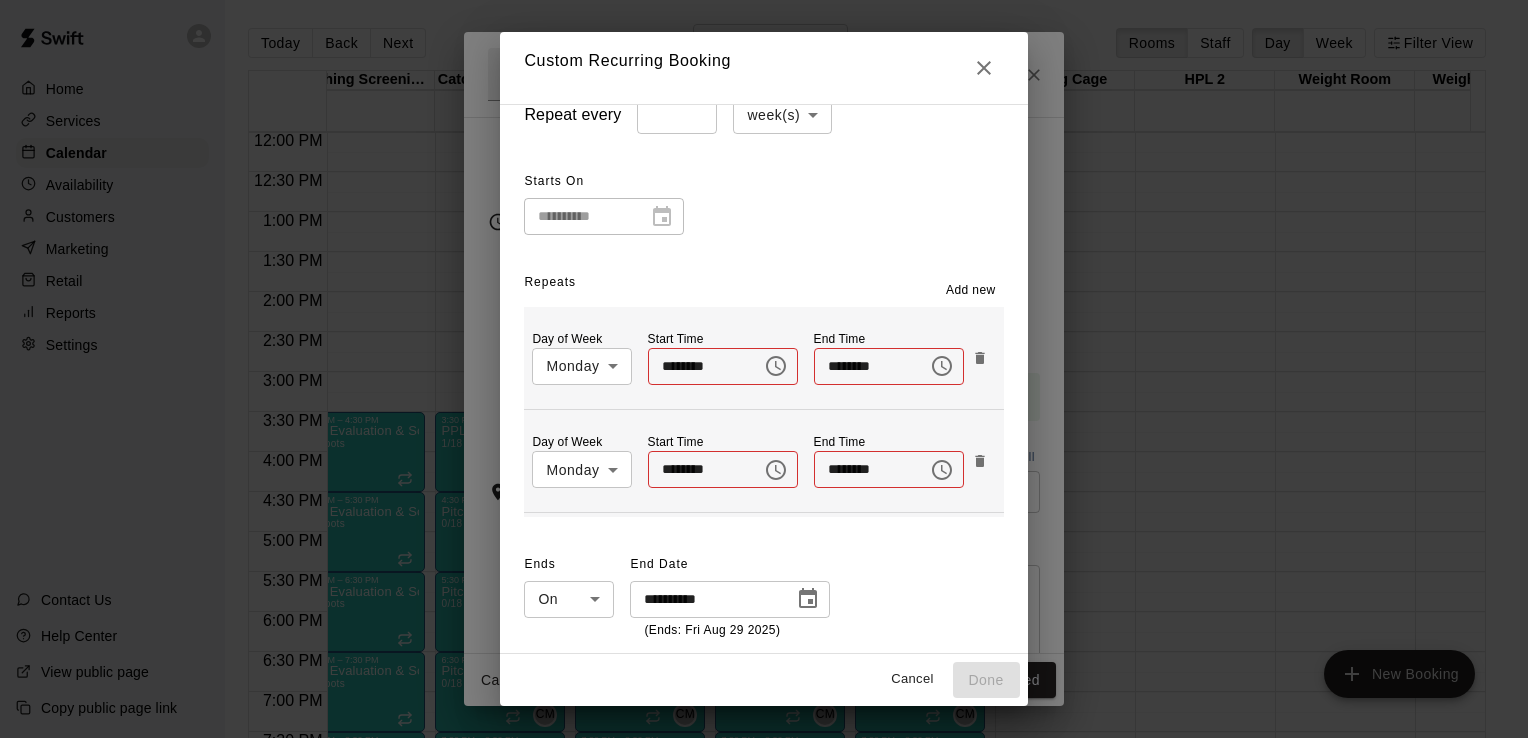 scroll, scrollTop: 299, scrollLeft: 0, axis: vertical 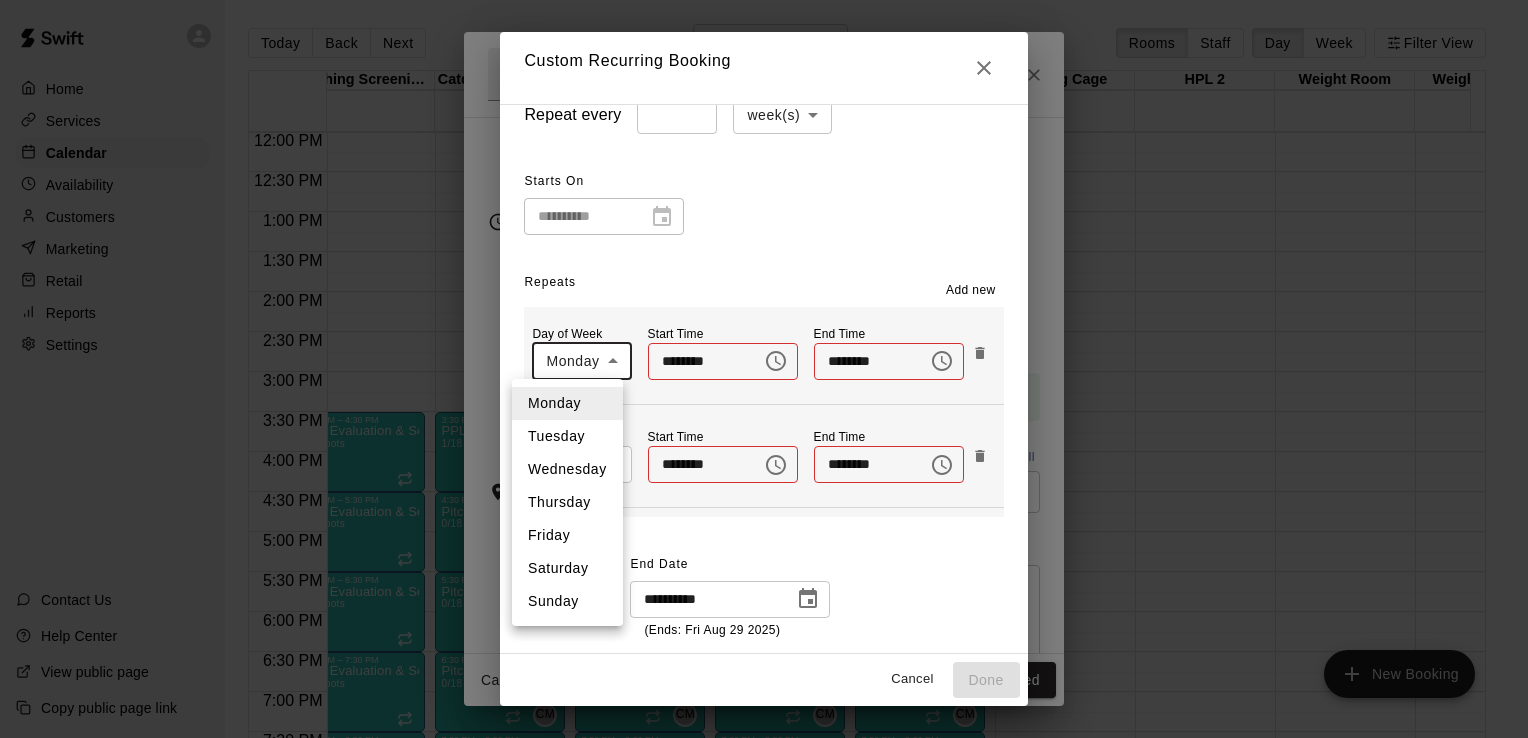 click on "Home Services Calendar Availability Customers Marketing Retail Reports Settings Contact Us Help Center View public page Copy public page link Today Back Next [DAY] [MONTH] 11 [DAY] Catch Play Area (Black Turf) 11 [DAY] Flex Space (PPL, Green Turf) 11 [DAY] Pitching Mound 1 11 [DAY] Pitching Mound 2 11 [DAY] Hitting Cage 11 [DAY] HPL 2 11 [DAY] Weight Room 11 [DAY] Weight Room 2 11 [DAY] Screenings 11 [DAY] Catching Lessons (PPL) 11 [DAY] Nutrition Consultation Meeting 11 [DAY] [PERSON] ([COMPANY] Remote Communication) 11 [DAY] [PERSON], Remote Communication 11 [DAY] [PERSON], Remote Communication 11 [DAY] 12:00 AM 12:30 AM 1:00 AM 1:30 AM 2:00 AM 2:30 AM 3:00 AM 3:30 AM 4:00 AM 4:30 AM 5:00 AM 5:30 AM 6:00 AM 6:30 AM 7:00 AM 7:30 AM 8:00 AM 8:30 AM 9:00 AM 9:30 AM 10:00 AM 10:30 AM 11:00 AM 11:30 AM 12:00 PM 12:30 PM 1:00 PM 1:30 PM 2:00 PM 2:30 PM 3:00 PM 3:30 PM 4:00 PM 4:30 PM 5:00 PM 5:30 PM 6:00 PM 6:30 PM 7:00 PM 7:30 PM 8:00 PM 8:30 PM 9:00 PM 9:30 PM 10:00 PM 10:30 PM CM 0" at bounding box center (764, 385) 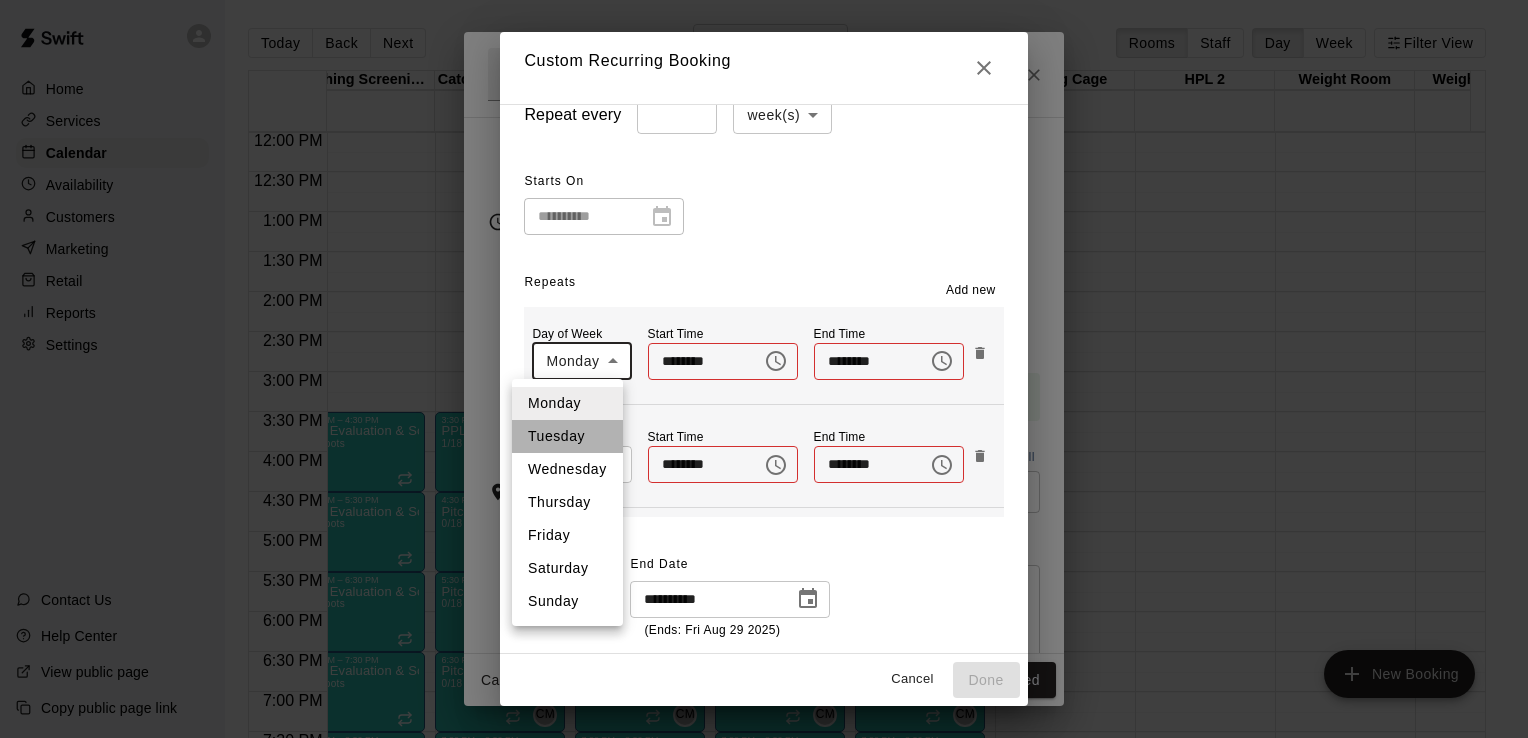 click on "Tuesday" at bounding box center (567, 436) 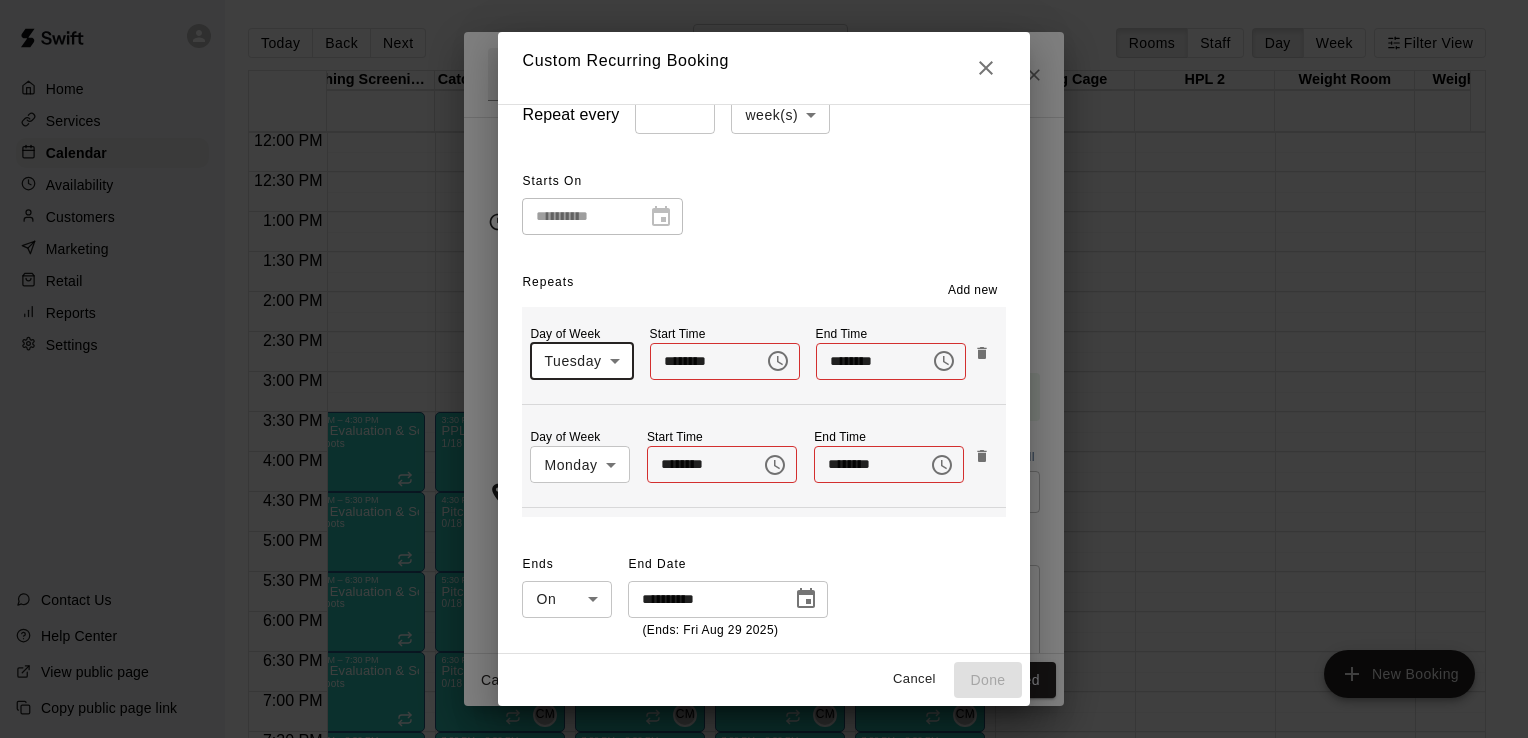 click on "Home Services Calendar Availability Customers Marketing Retail Reports Settings Contact Us Help Center View public page Copy public page link Today Back Next [DAY] [MONTH] 11 [DAY] Catch Play Area (Black Turf) 11 [DAY] Flex Space (PPL, Green Turf) 11 [DAY] Pitching Mound 1 11 [DAY] Pitching Mound 2 11 [DAY] Hitting Cage 11 [DAY] HPL 2 11 [DAY] Weight Room 11 [DAY] Weight Room 2 11 [DAY] Screenings 11 [DAY] Catching Lessons (PPL) 11 [DAY] Nutrition Consultation Meeting 11 [DAY] [PERSON] ([COMPANY] Remote Communication) 11 [DAY] [PERSON], Remote Communication 11 [DAY] [PERSON], Remote Communication 11 [DAY] 12:00 AM 12:30 AM 1:00 AM 1:30 AM 2:00 AM 2:30 AM 3:00 AM 3:30 AM 4:00 AM 4:30 AM 5:00 AM 5:30 AM 6:00 AM 6:30 AM 7:00 AM 7:30 AM 8:00 AM 8:30 AM 9:00 AM 9:30 AM 10:00 AM 10:30 AM 11:00 AM 11:30 AM 12:00 PM 12:30 PM 1:00 PM 1:30 PM 2:00 PM 2:30 PM 3:00 PM 3:30 PM 4:00 PM 4:30 PM 5:00 PM 5:30 PM 6:00 PM 6:30 PM 7:00 PM 7:30 PM 8:00 PM 8:30 PM 9:00 PM 9:30 PM 10:00 PM 10:30 PM CM 0" at bounding box center [764, 385] 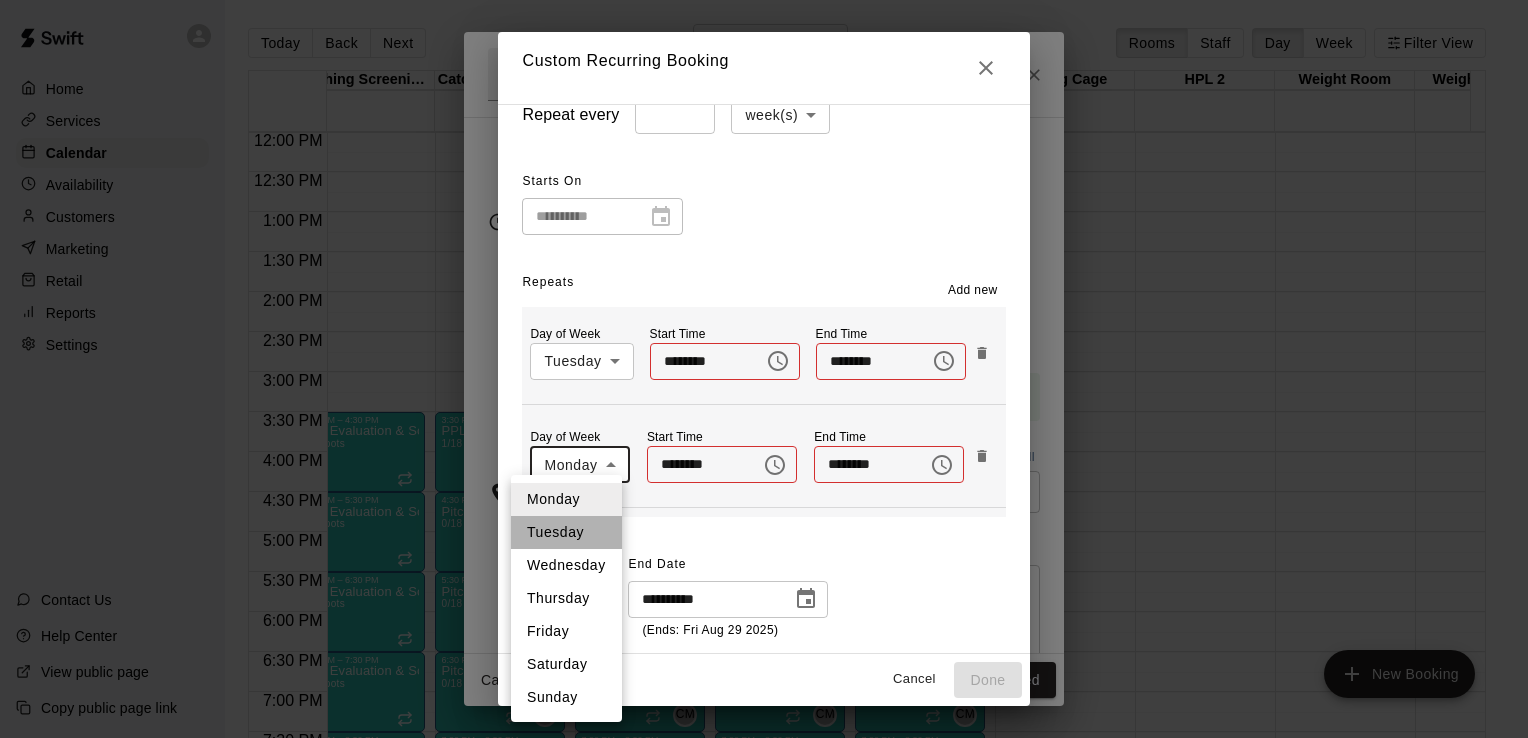 click on "Tuesday" at bounding box center [566, 532] 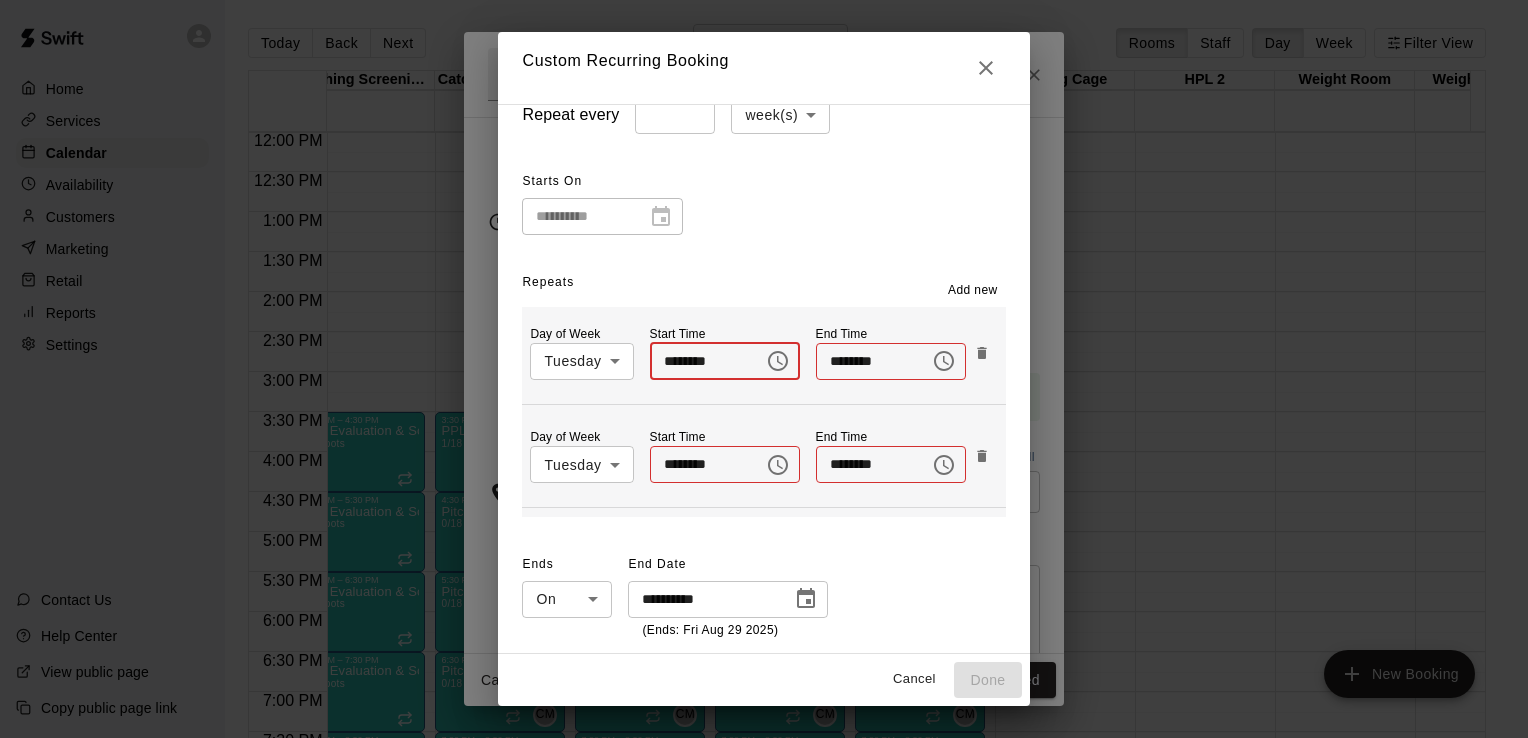 click on "********" at bounding box center [700, 361] 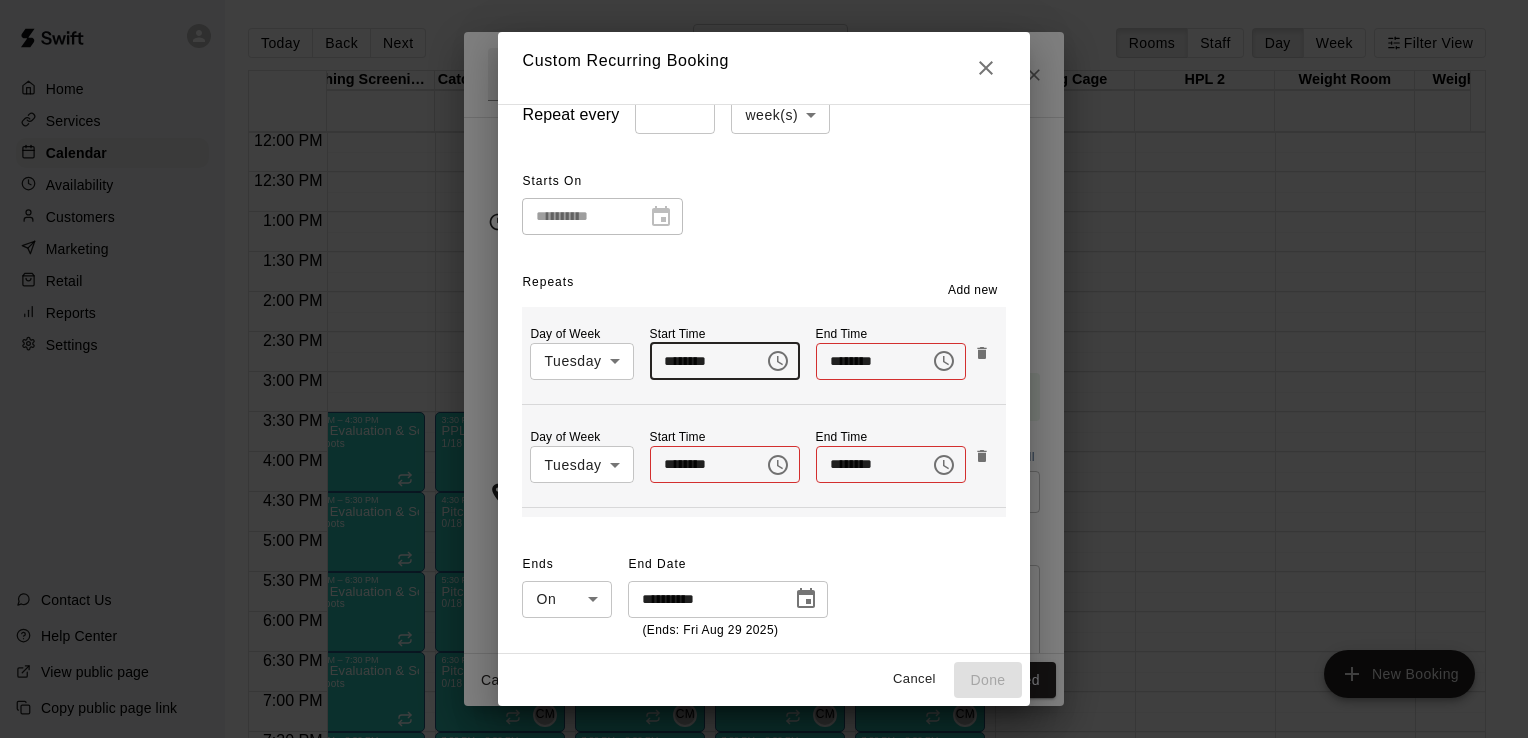 type on "********" 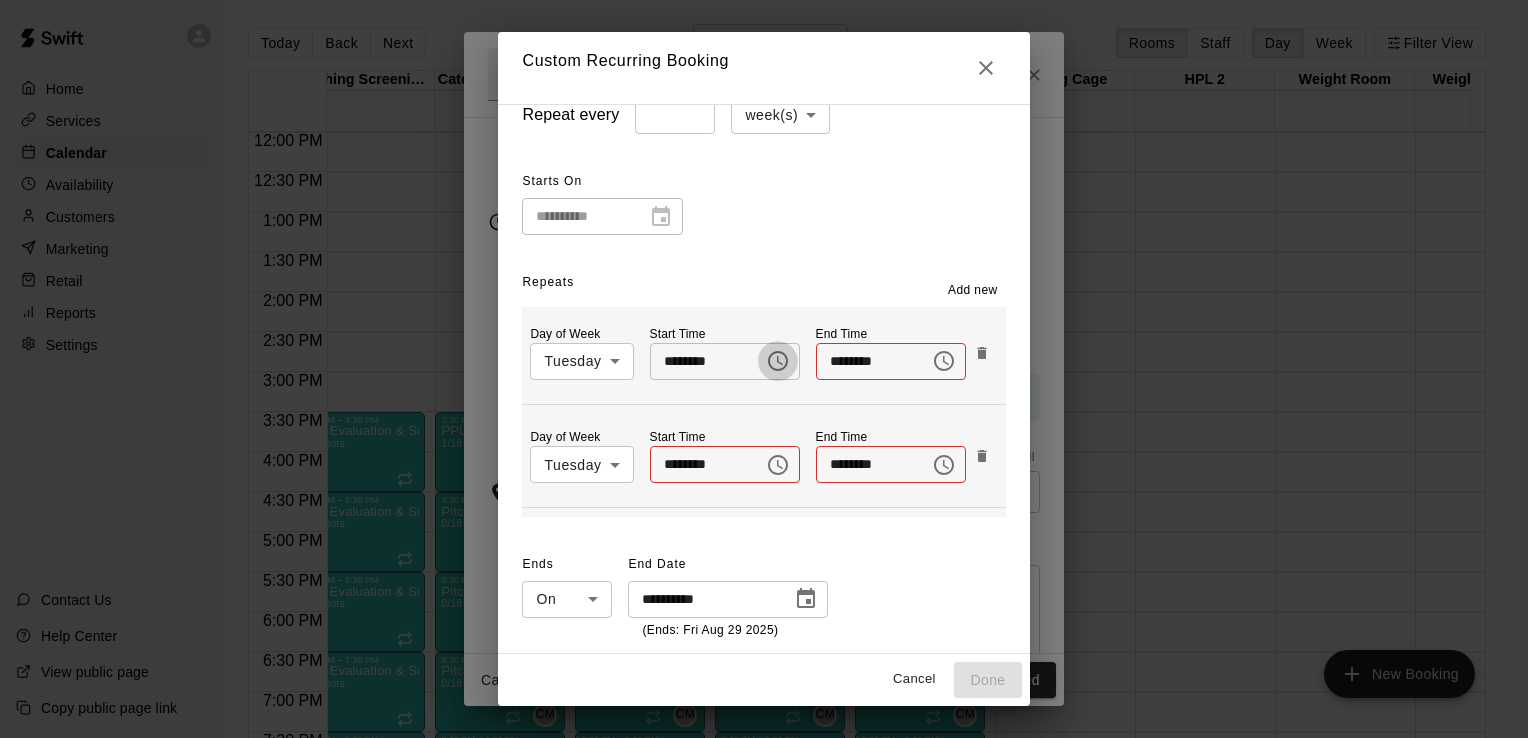 type 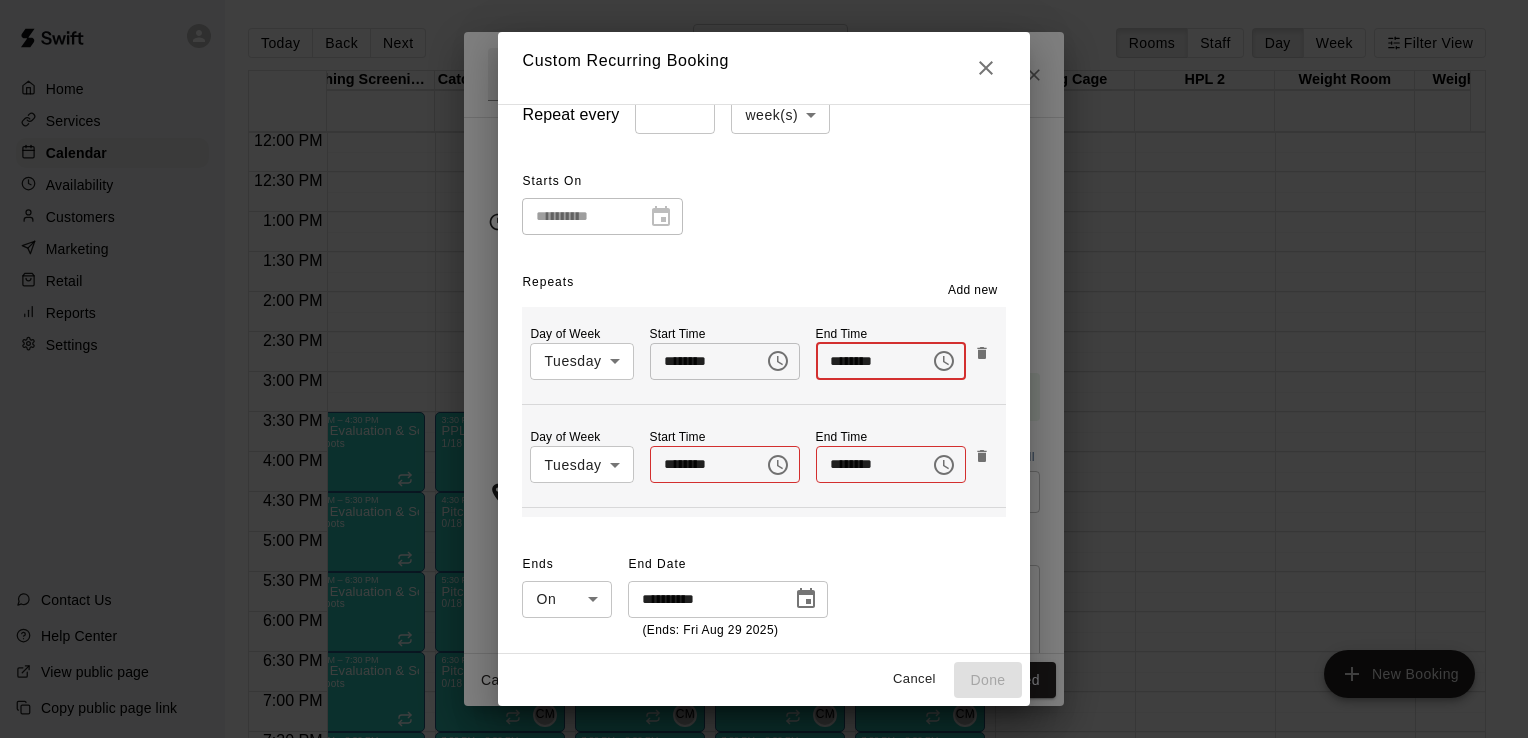 type on "********" 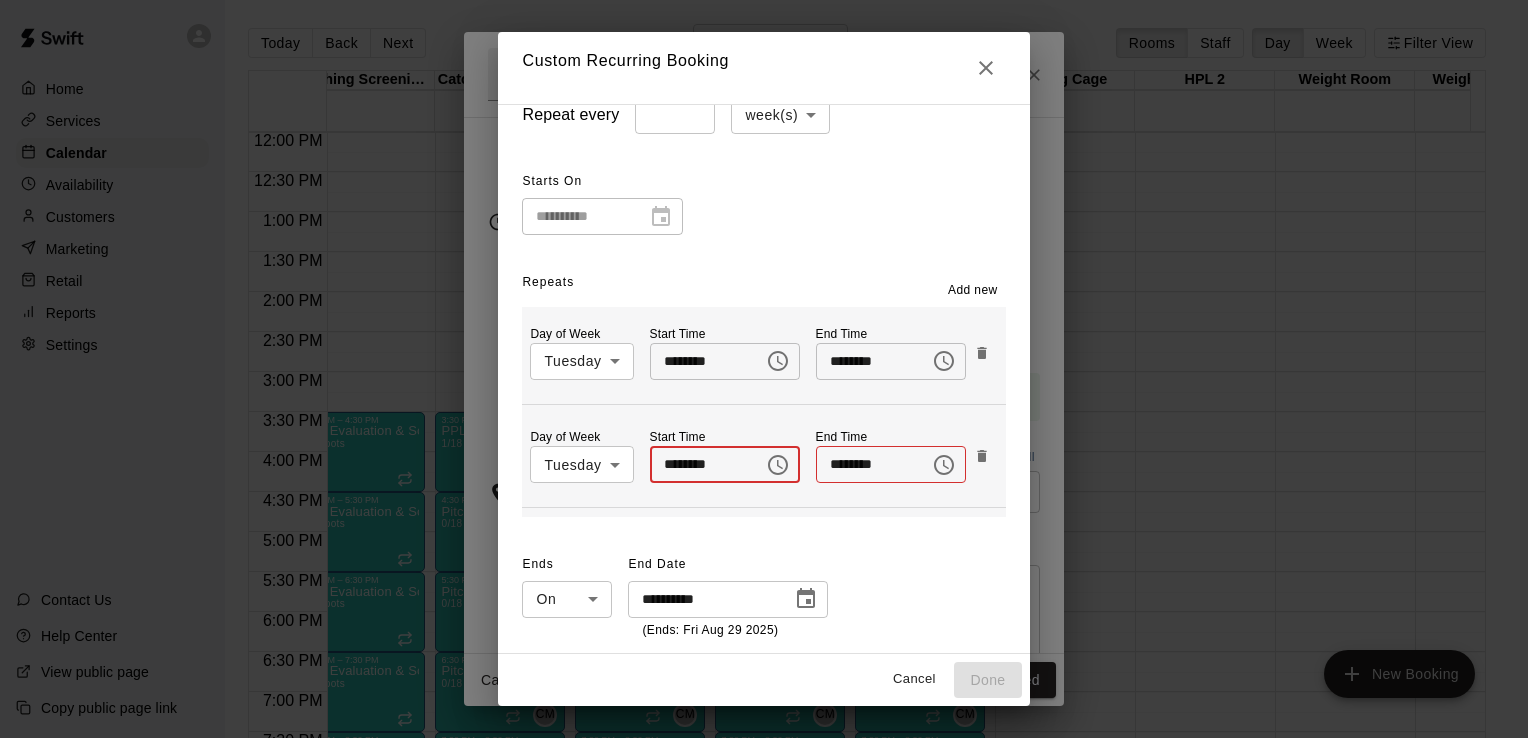 click on "********" at bounding box center [700, 464] 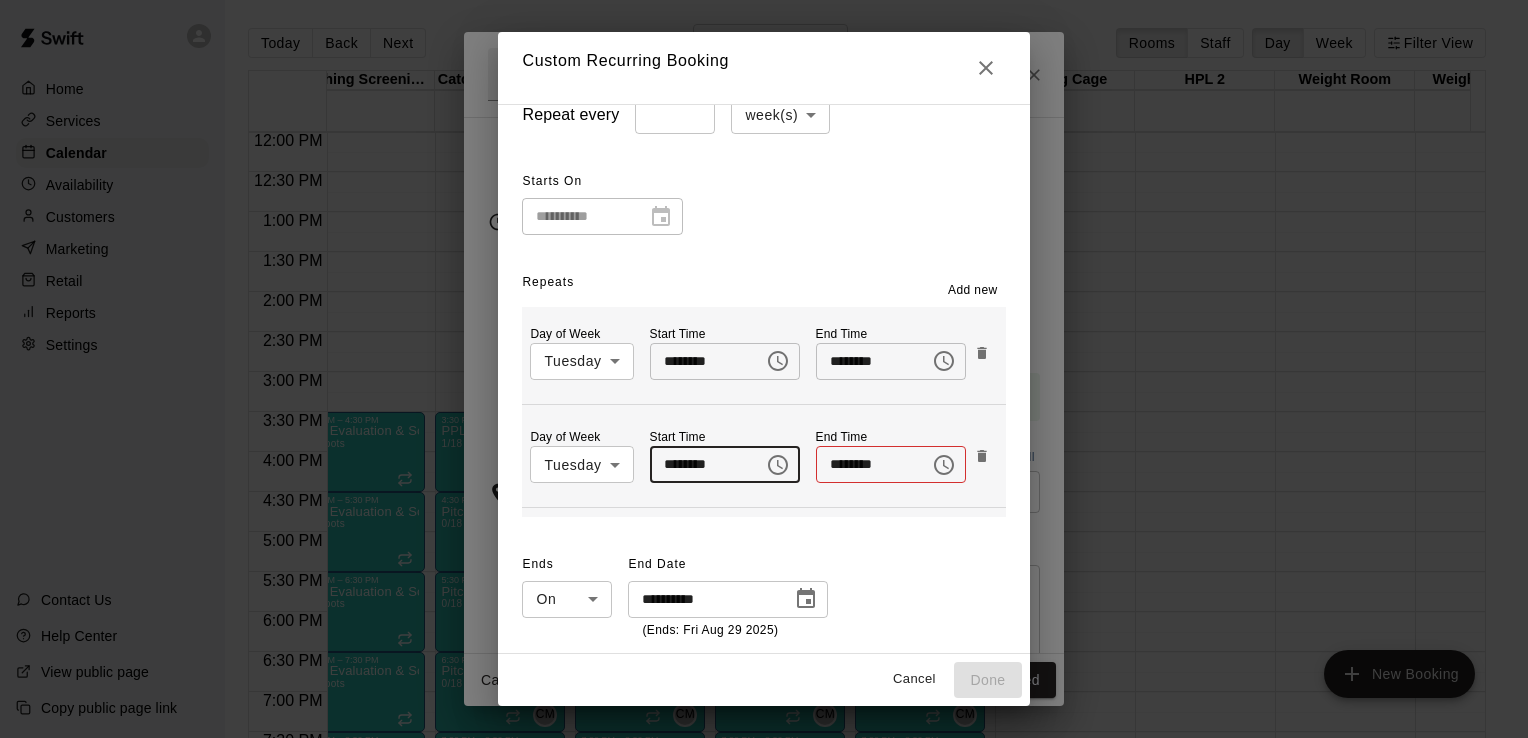 type 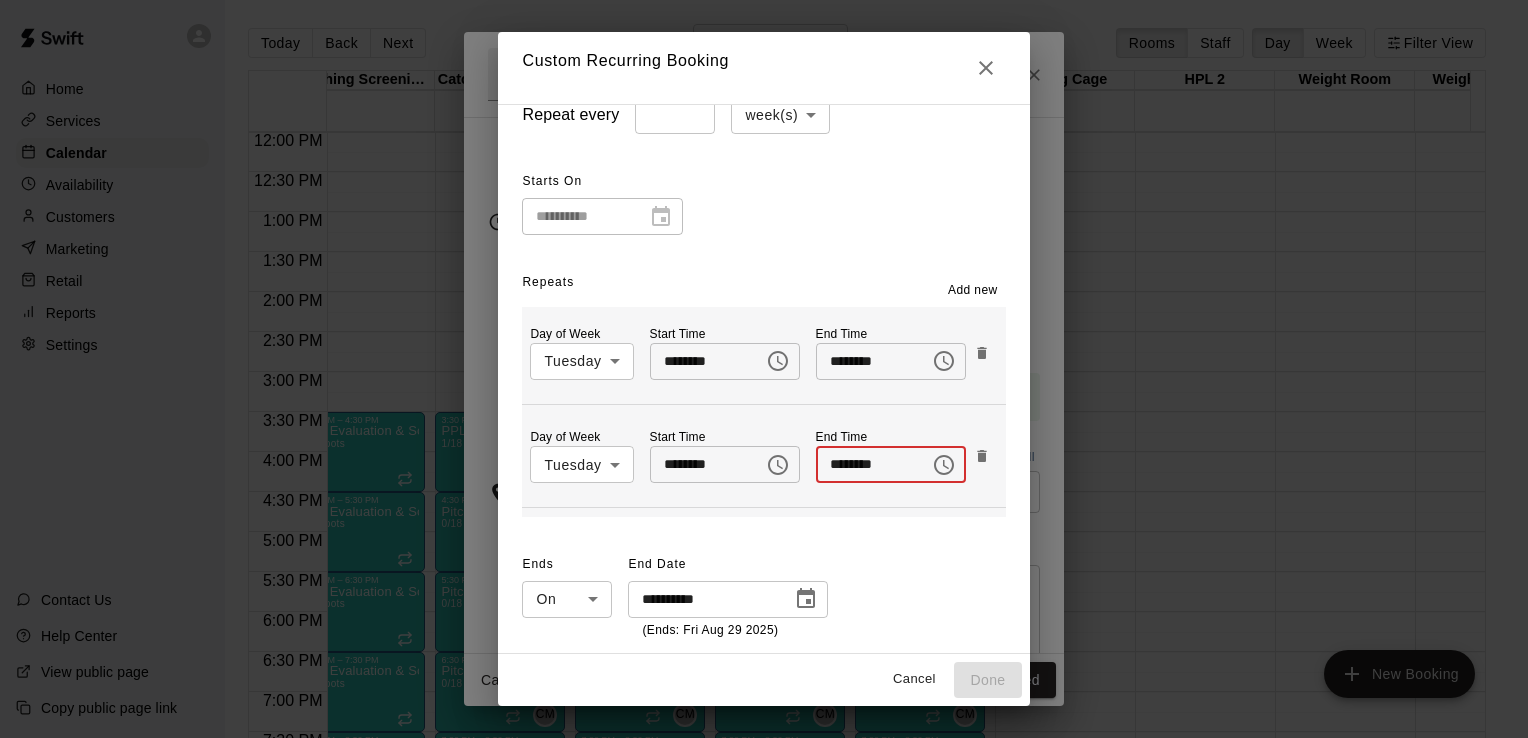type on "********" 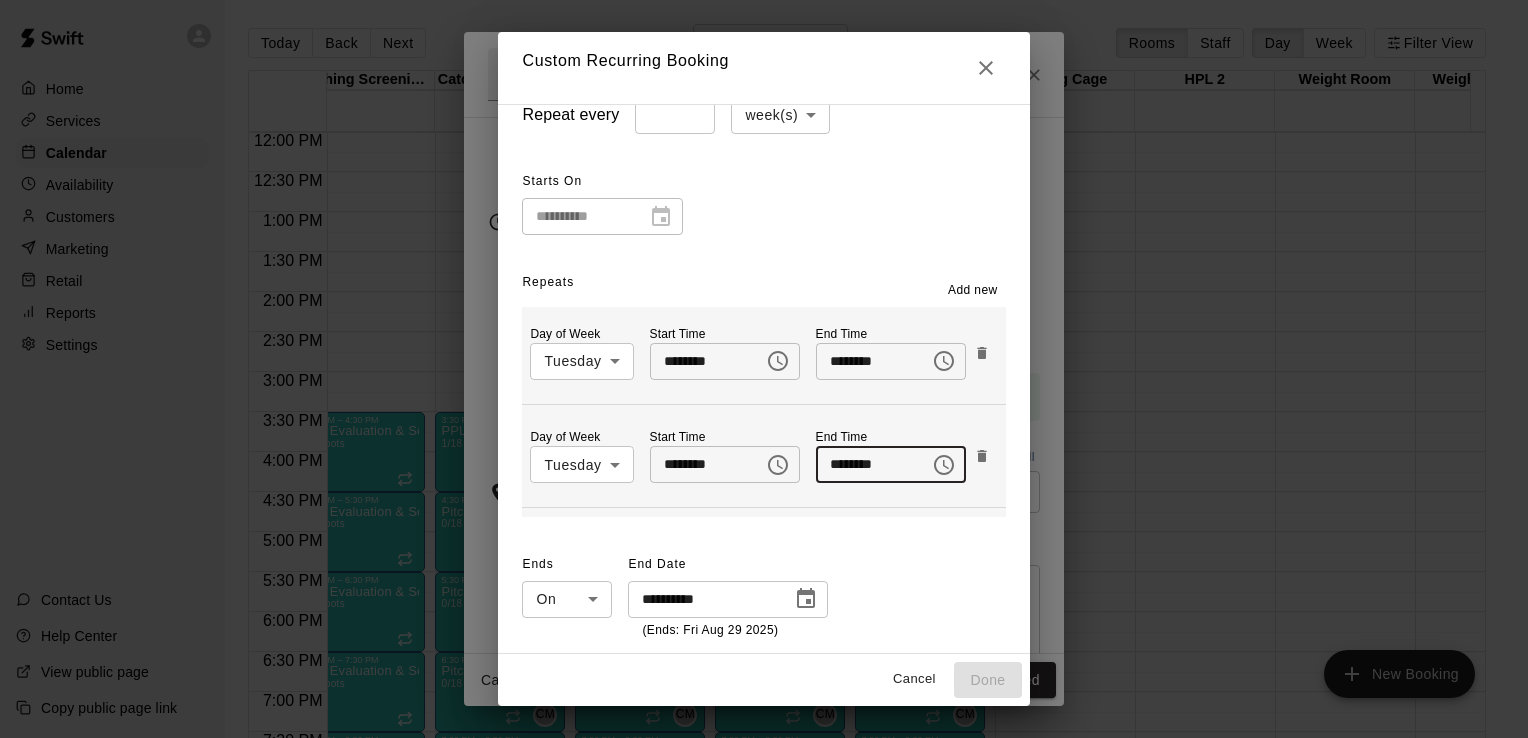 type 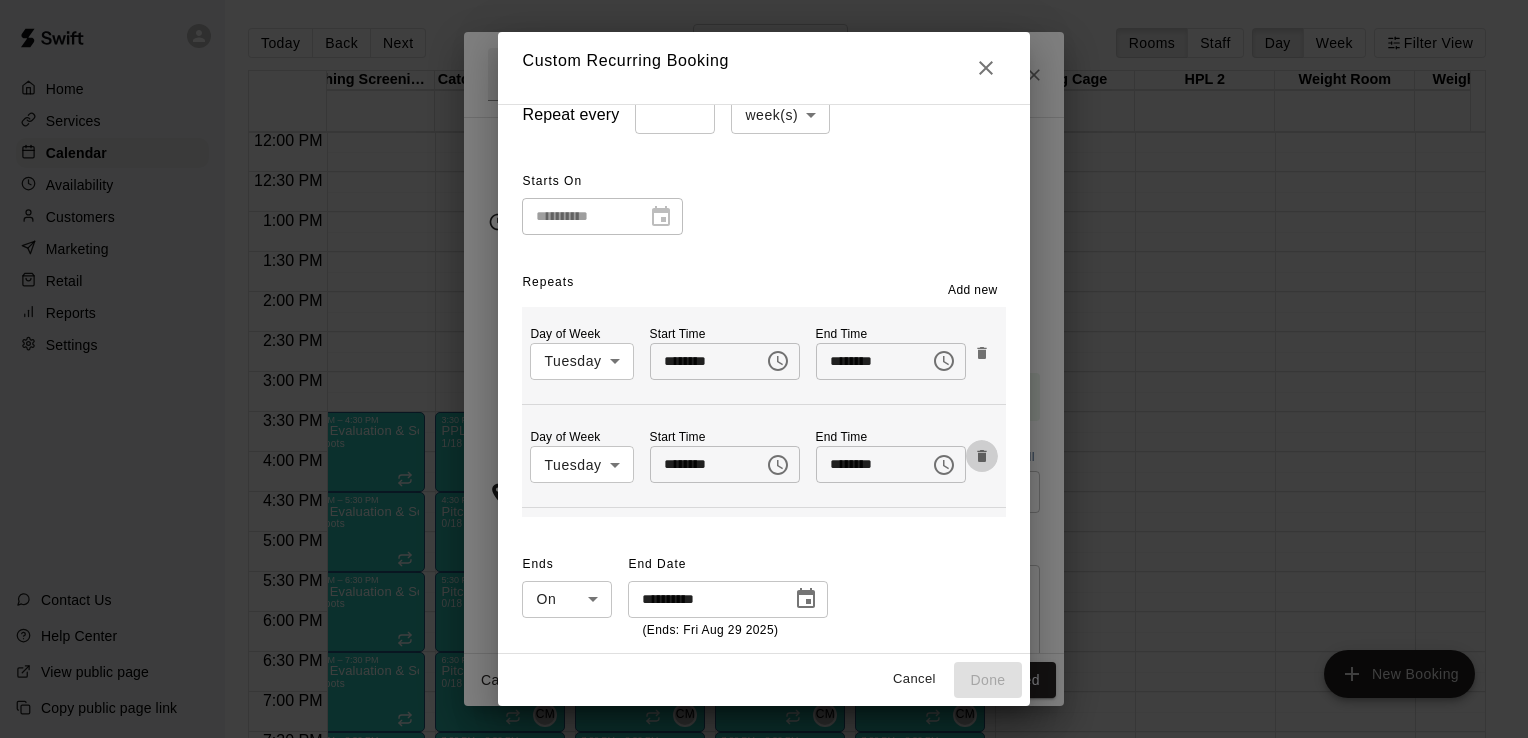 type 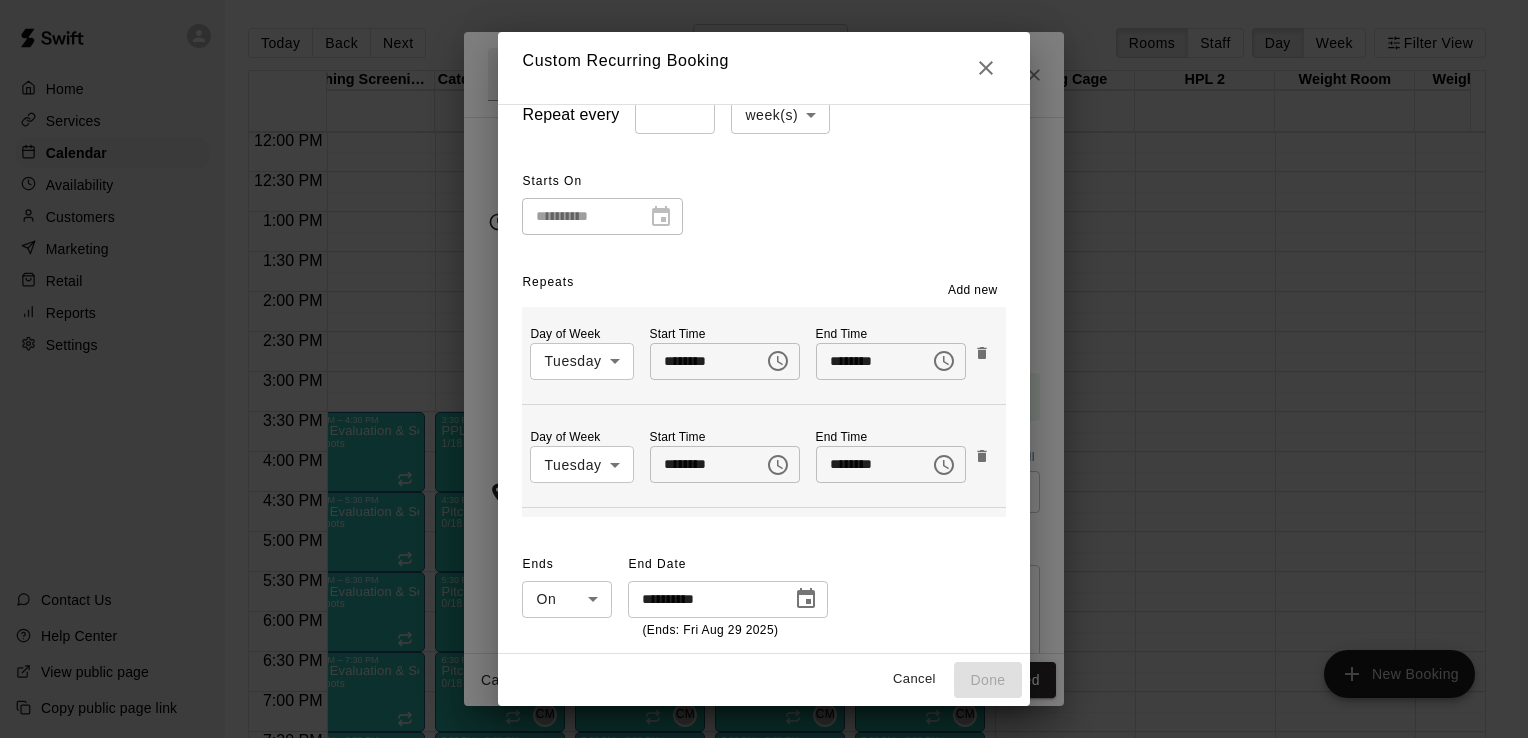 scroll, scrollTop: 454, scrollLeft: 0, axis: vertical 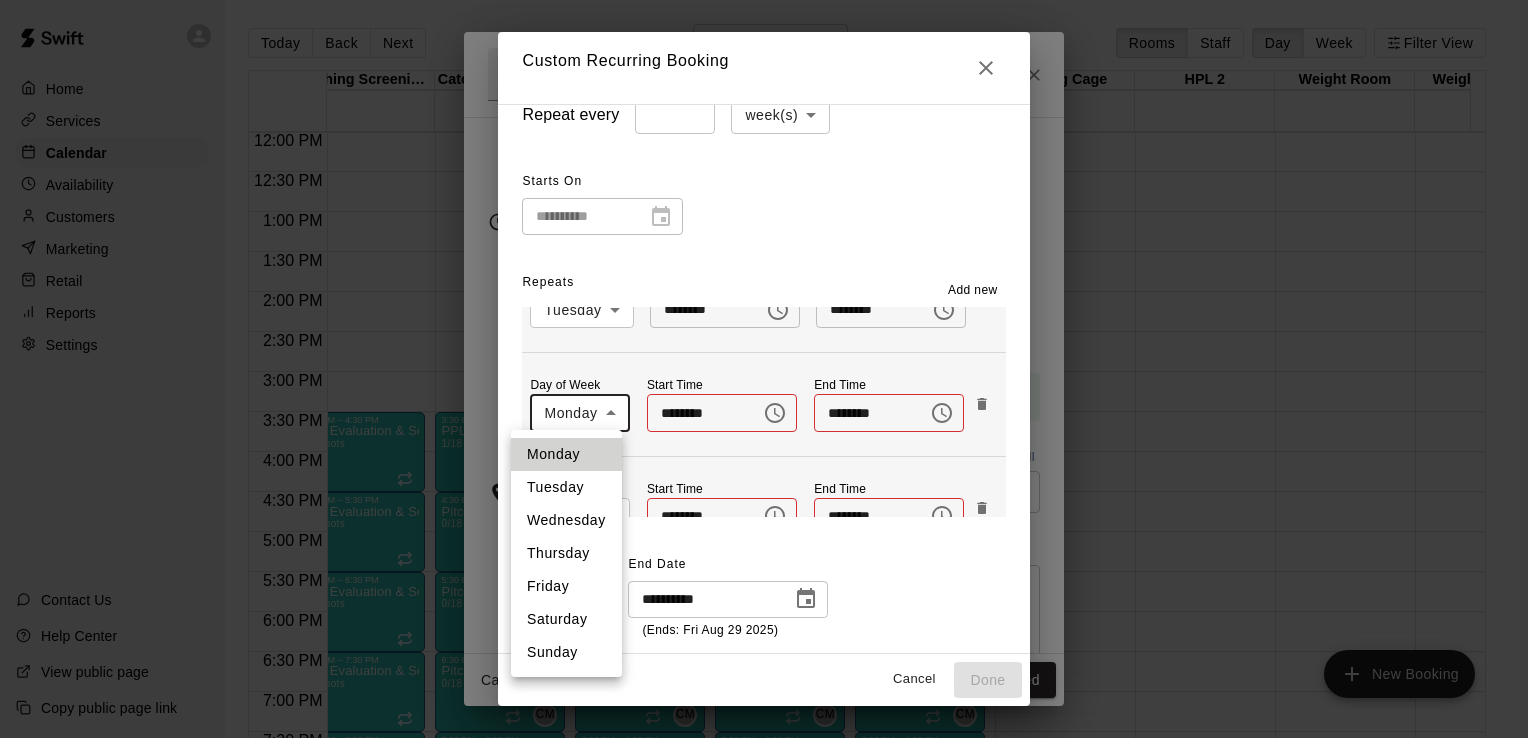 type 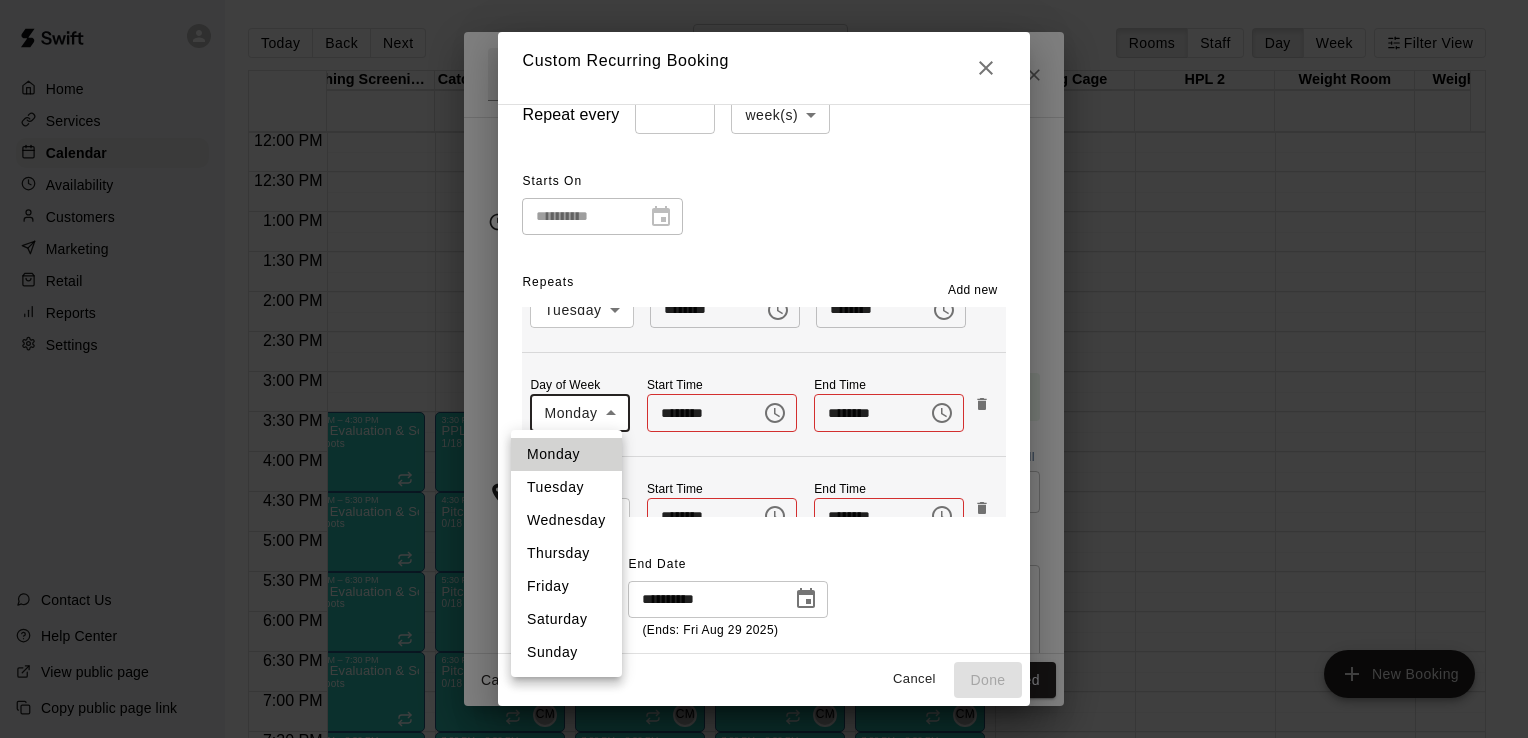 type 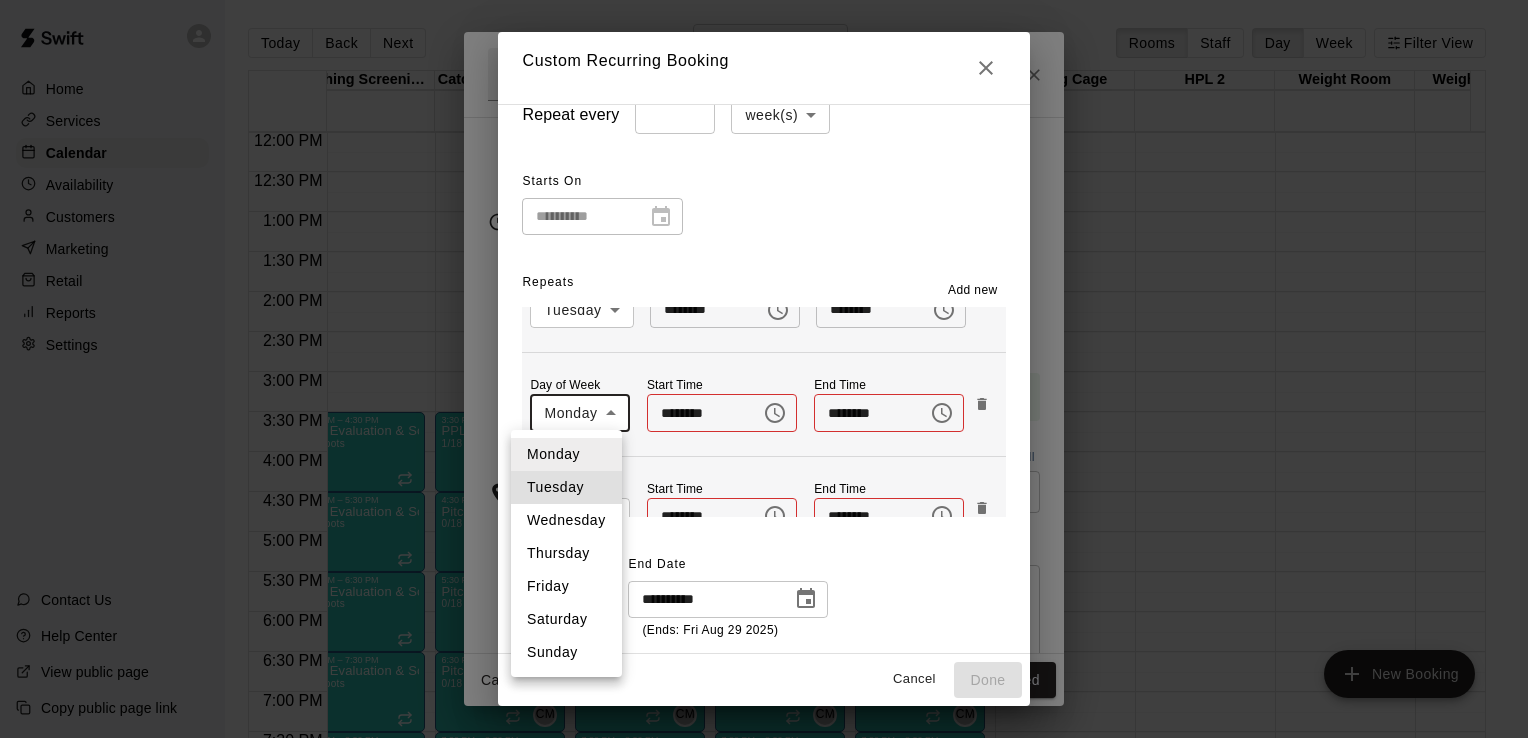 type on "*" 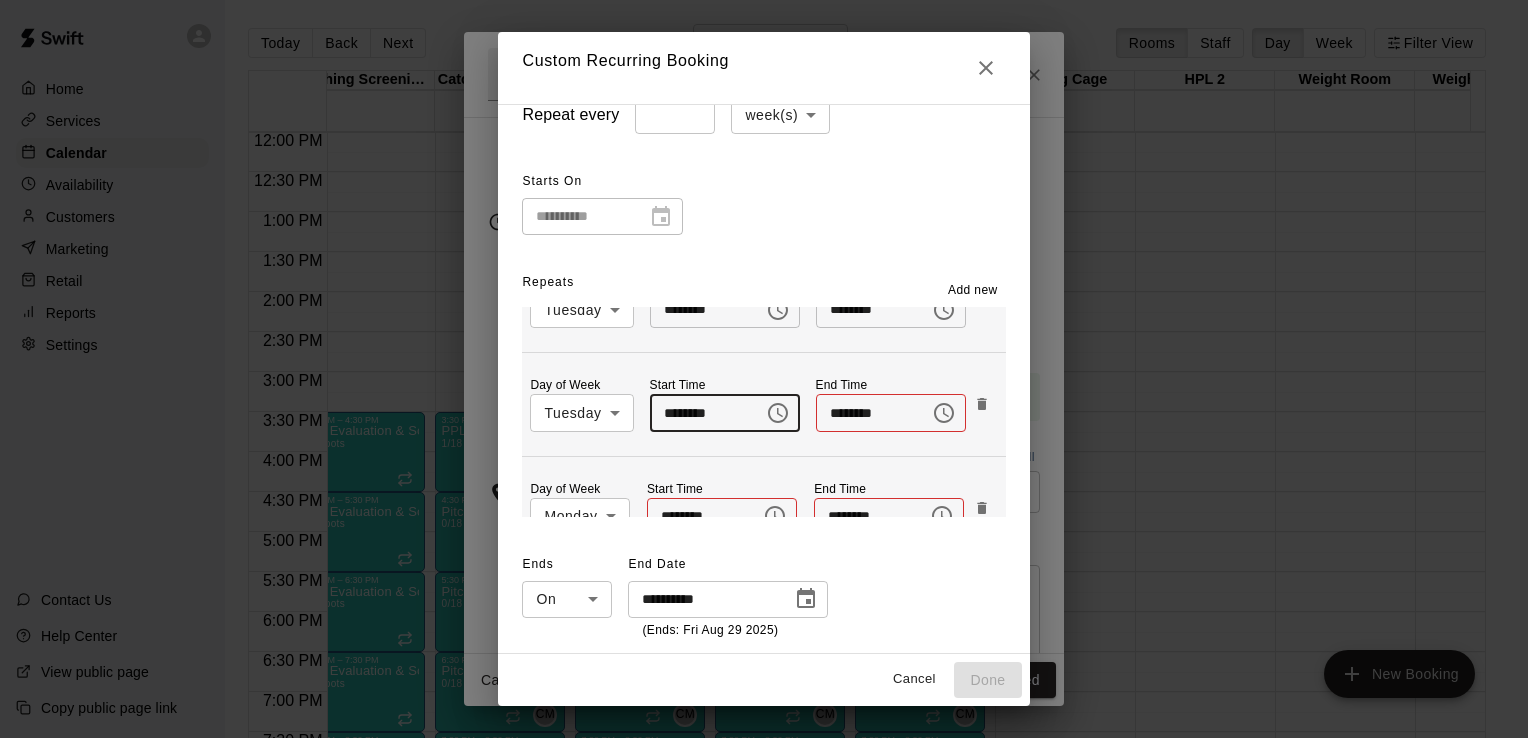 type on "********" 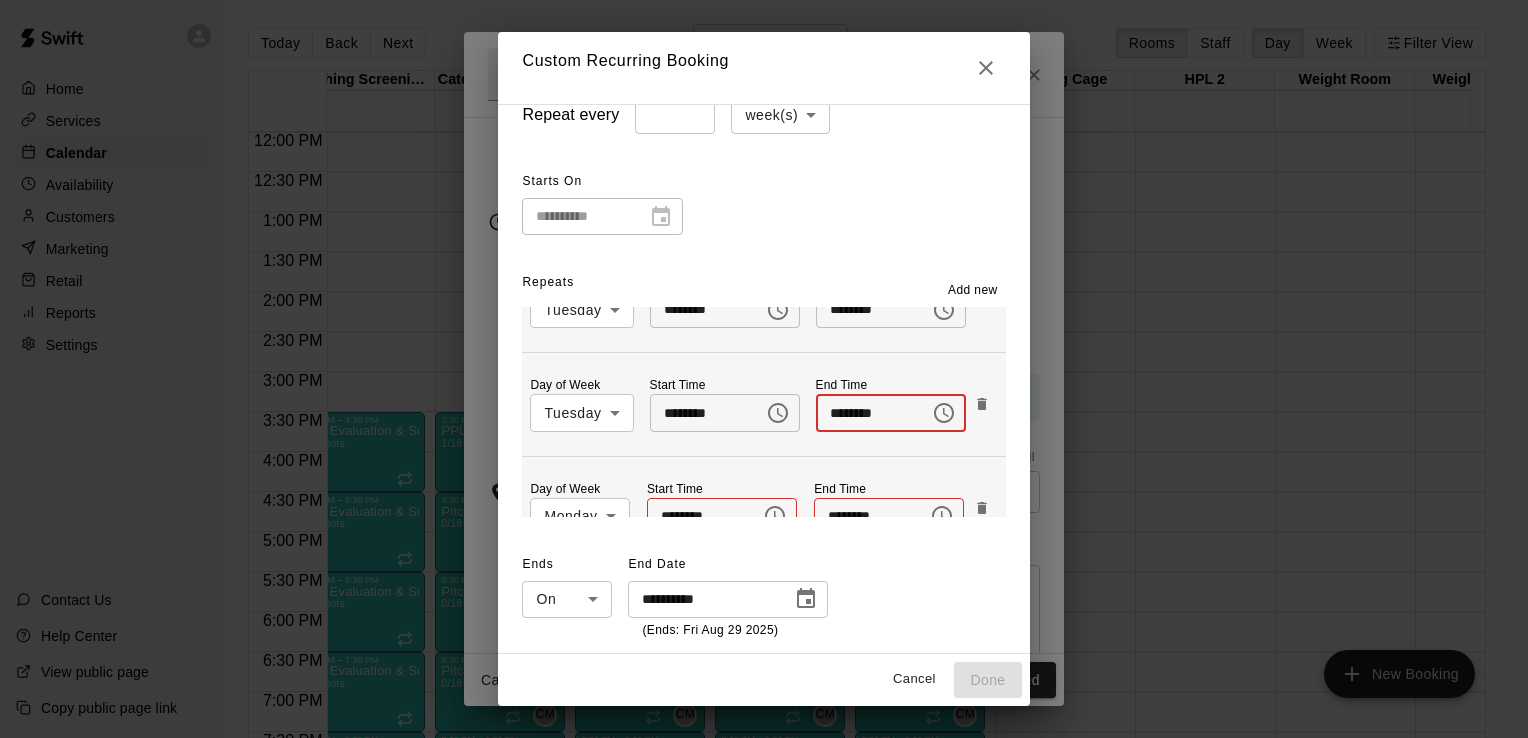 type on "********" 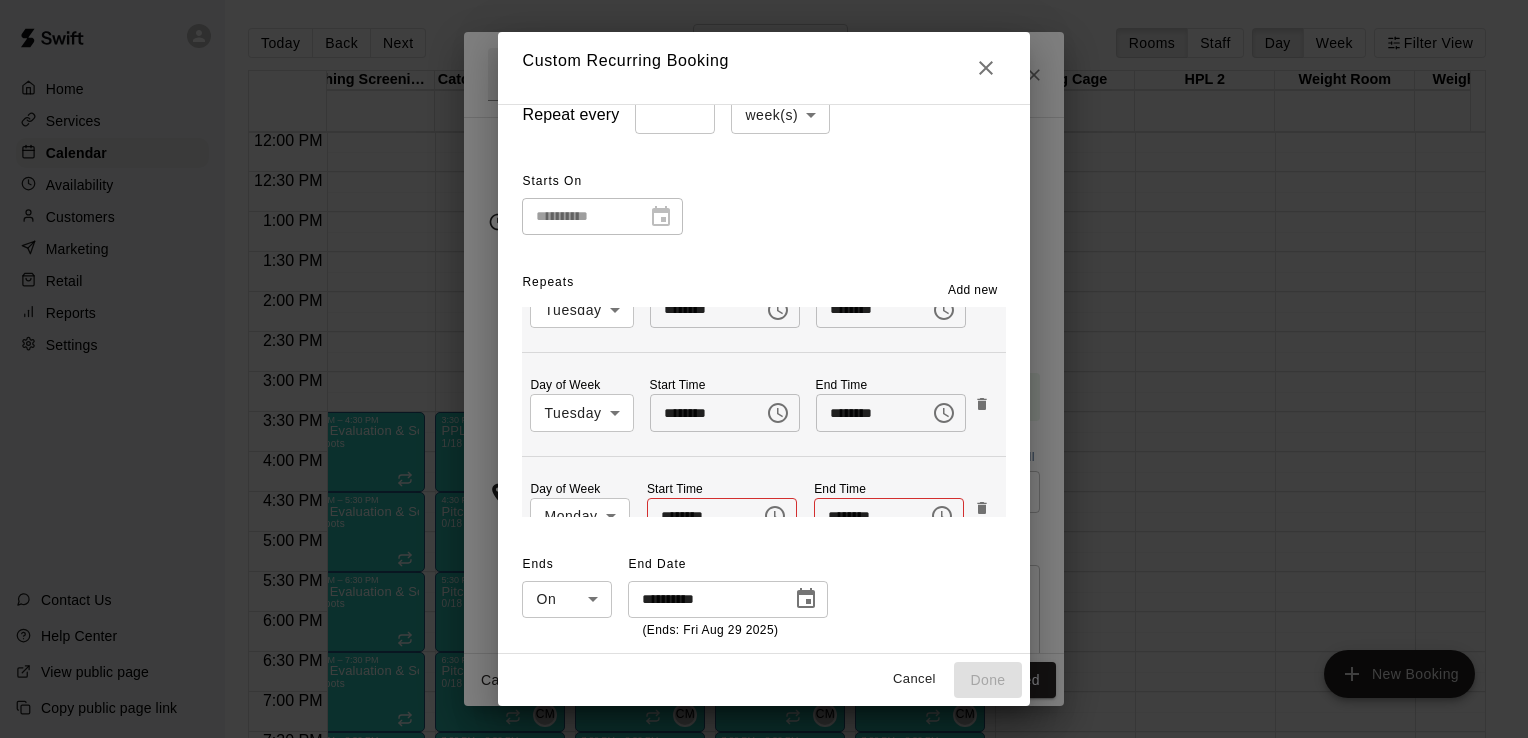 type 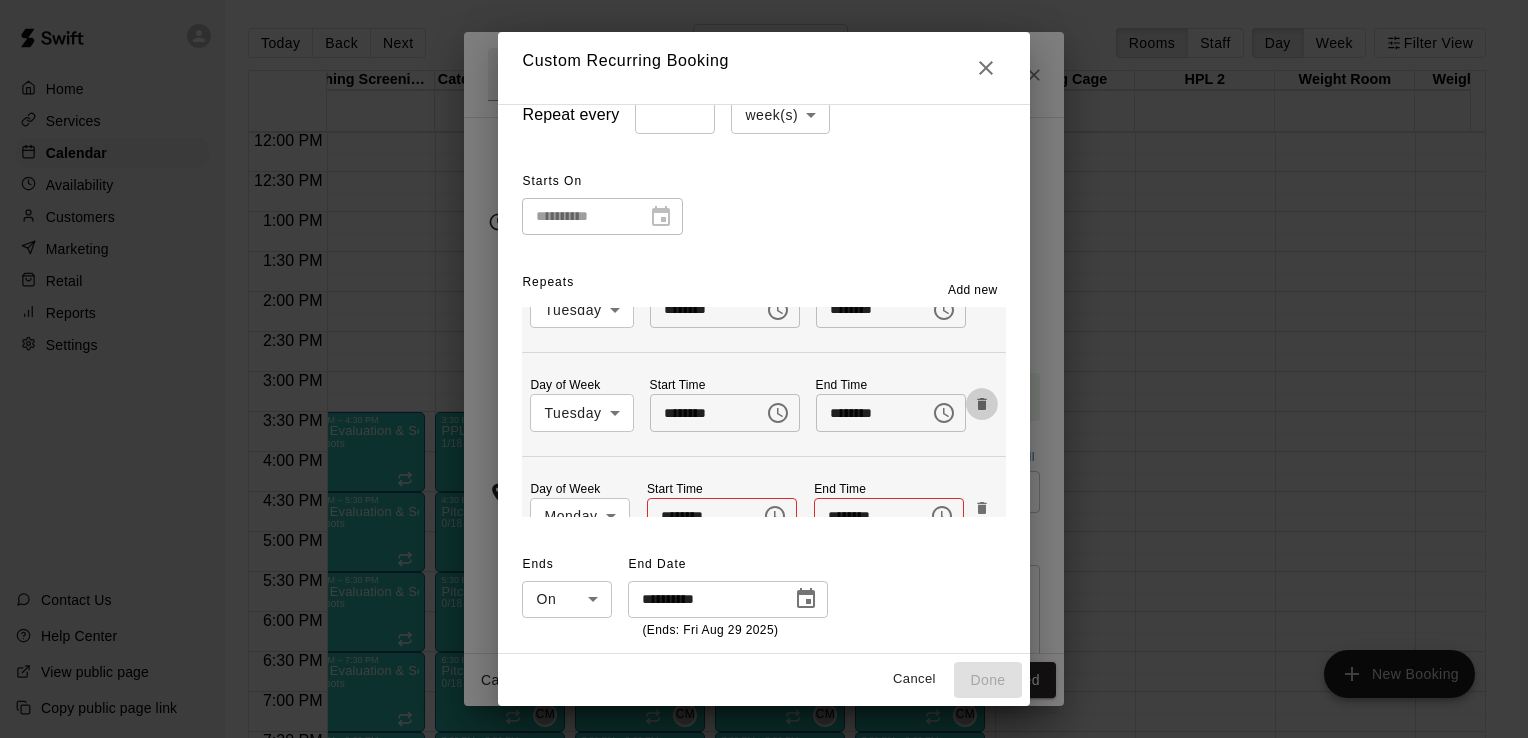 type 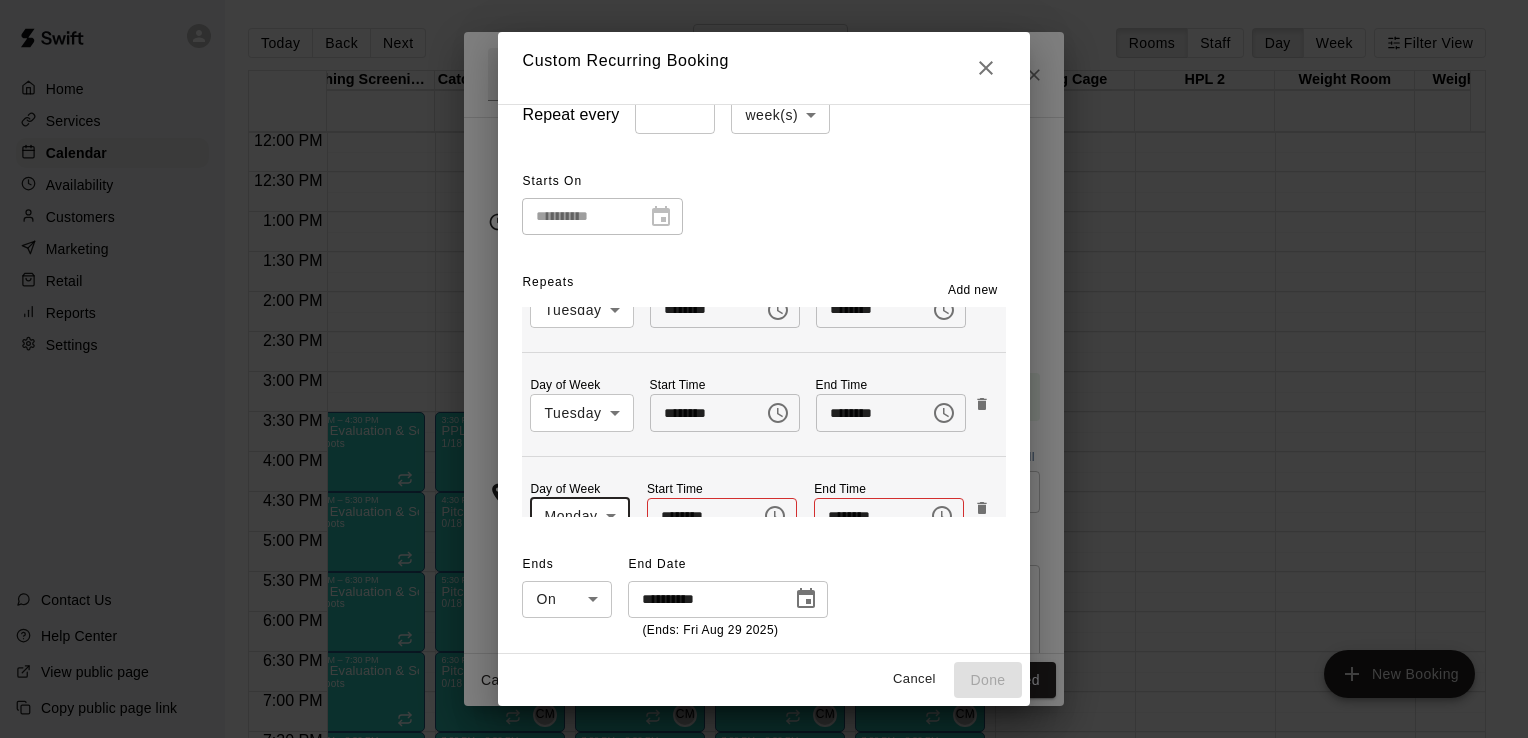 scroll, scrollTop: 470, scrollLeft: 0, axis: vertical 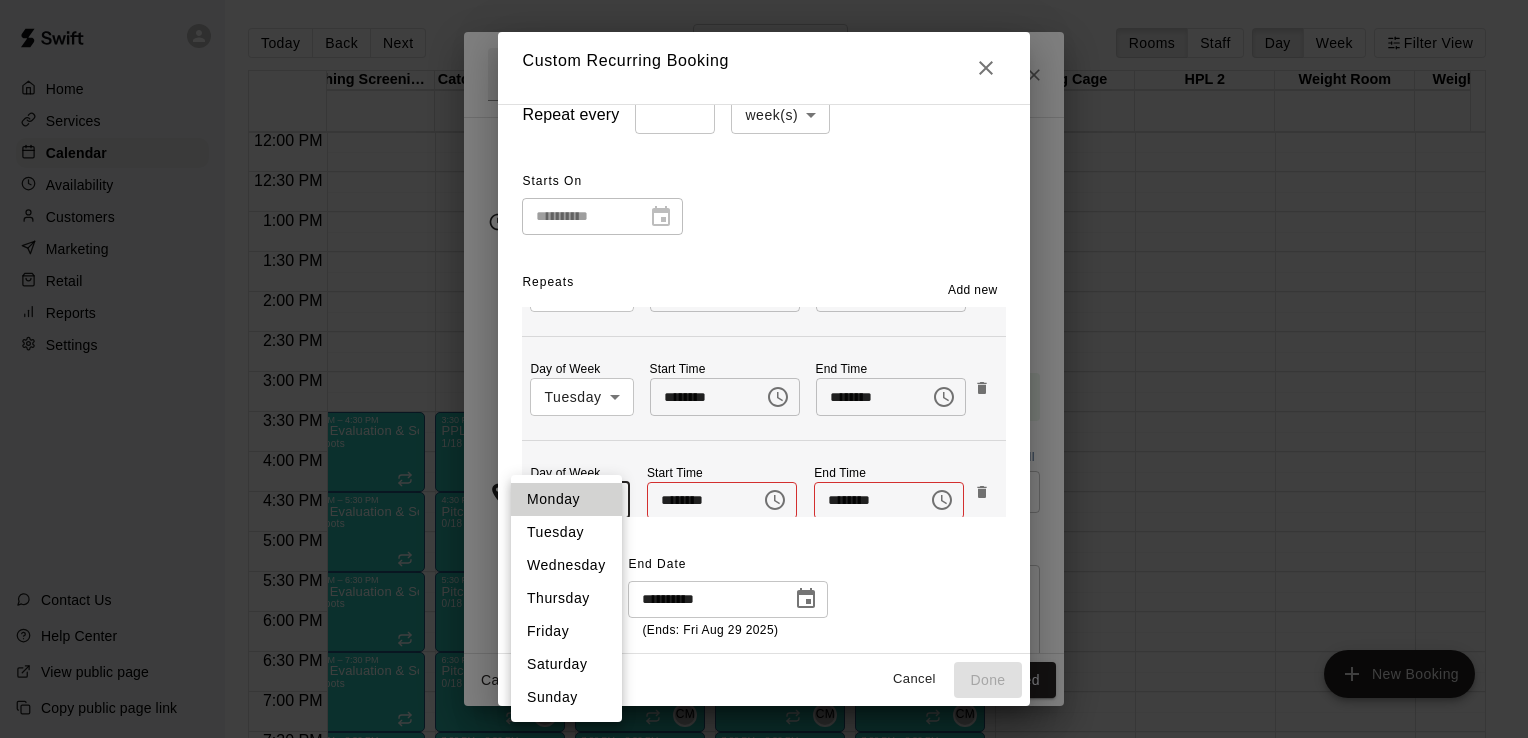 type 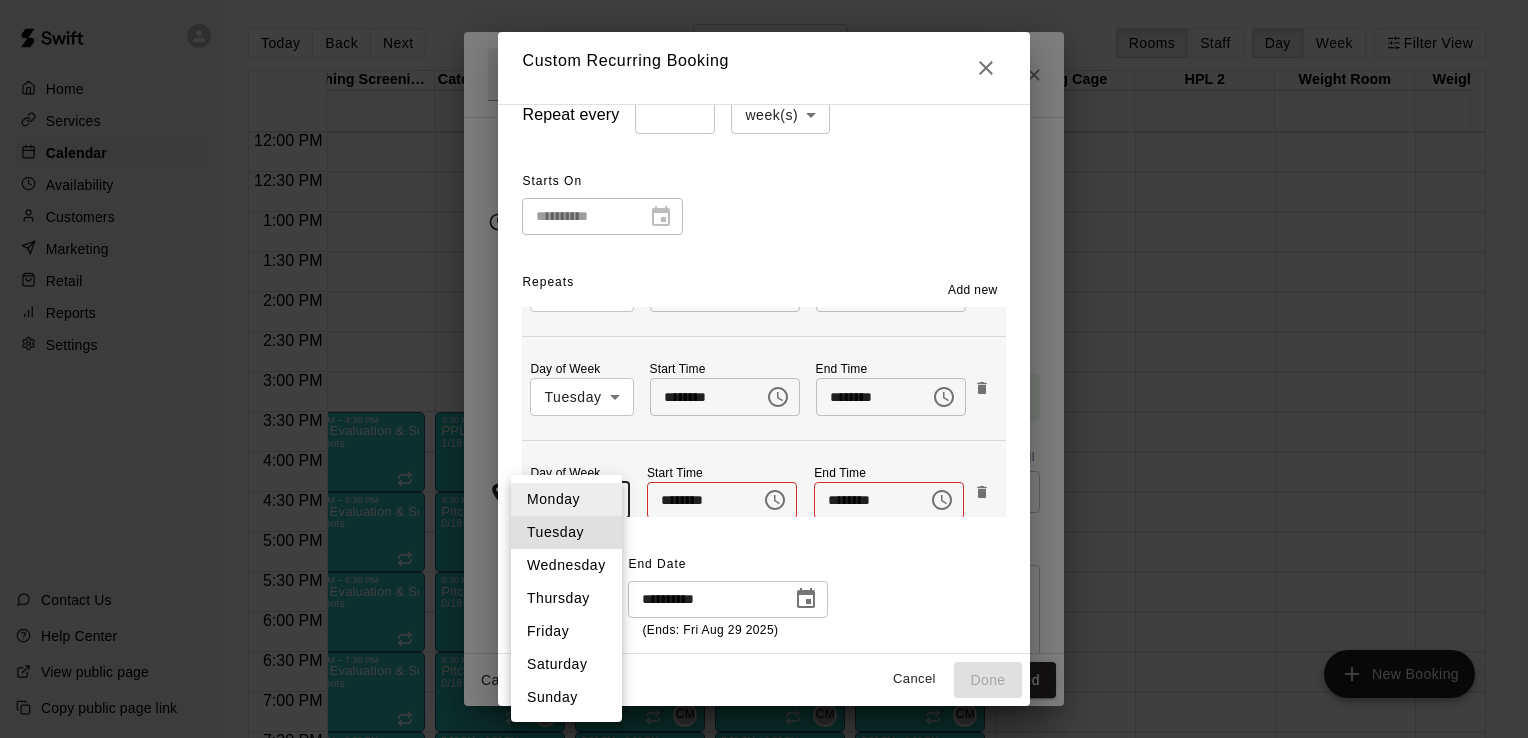 type 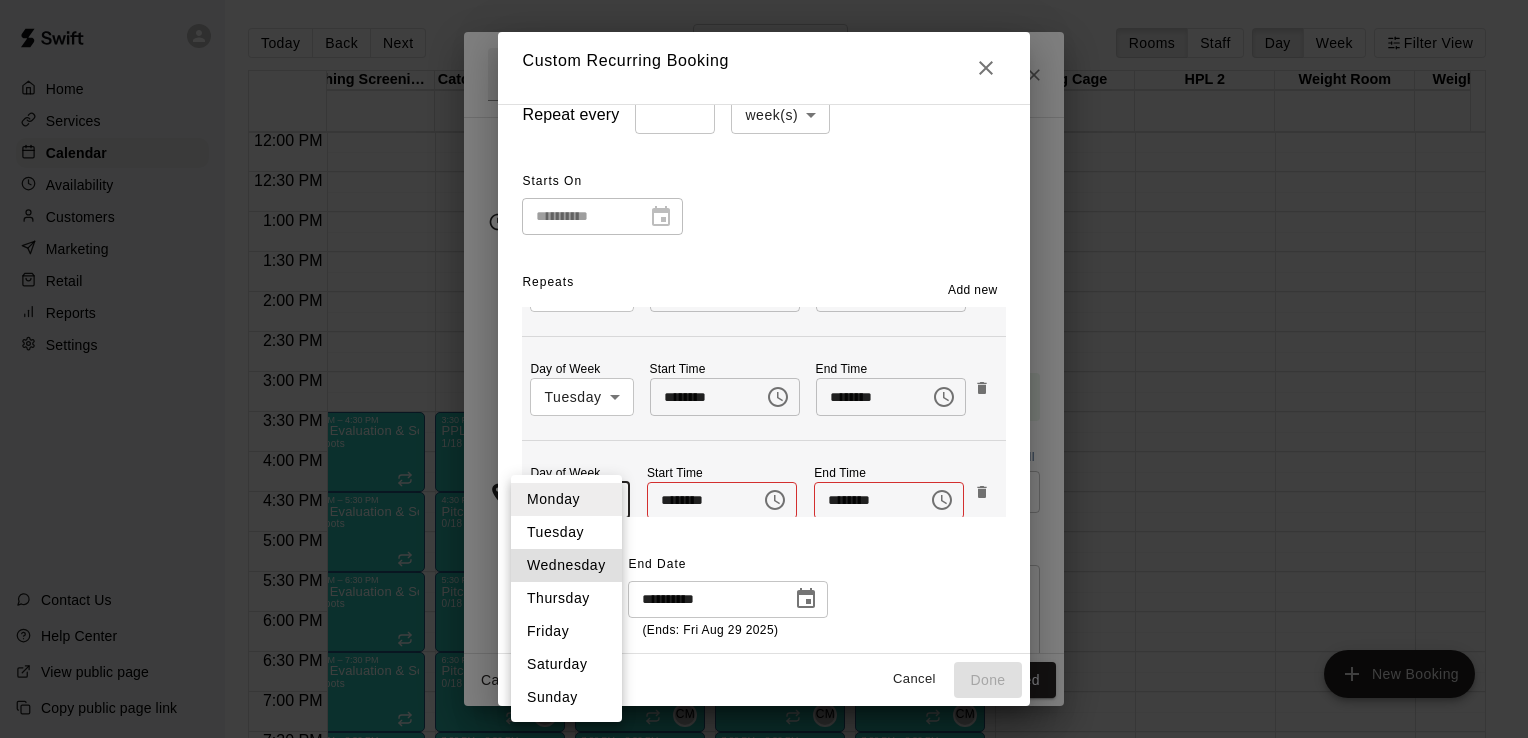type 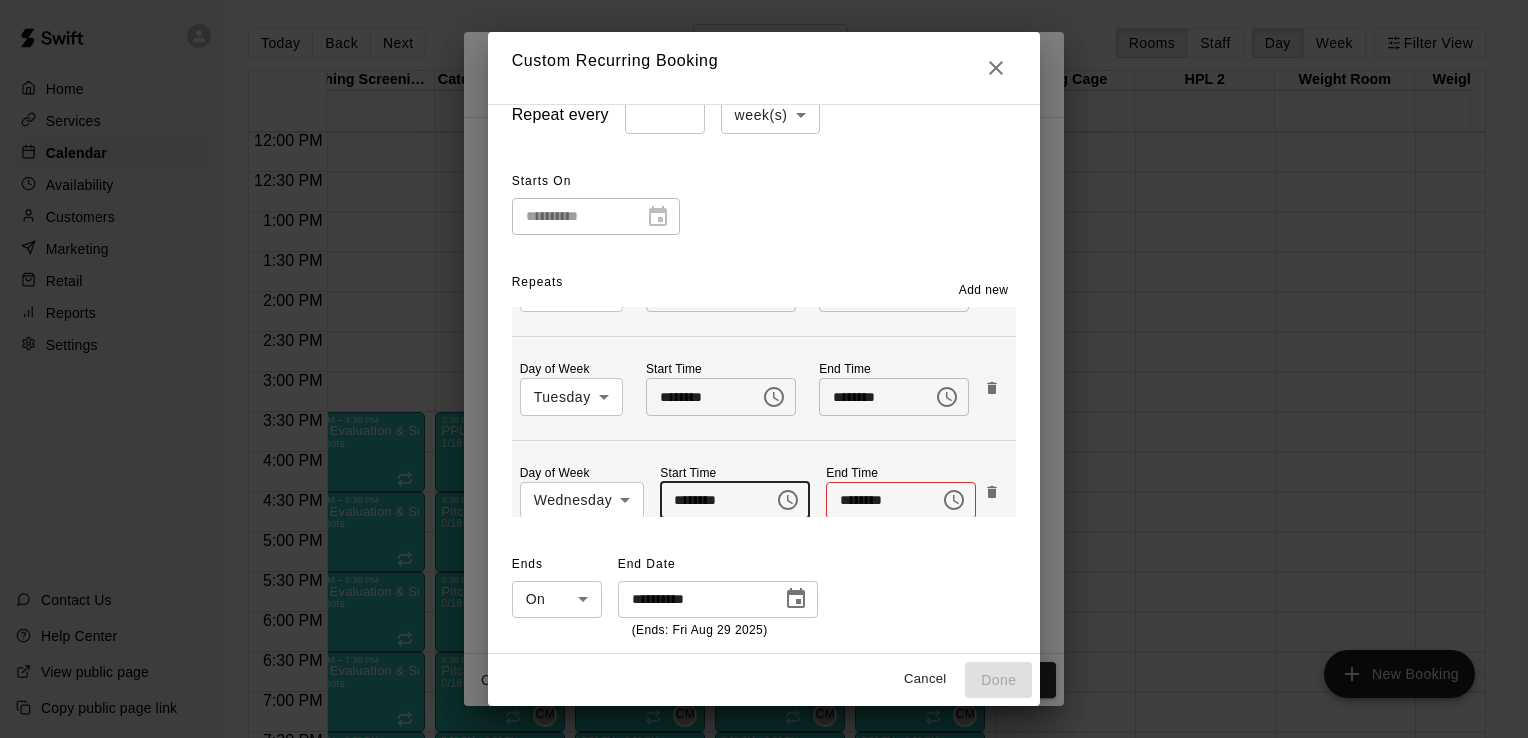 type on "********" 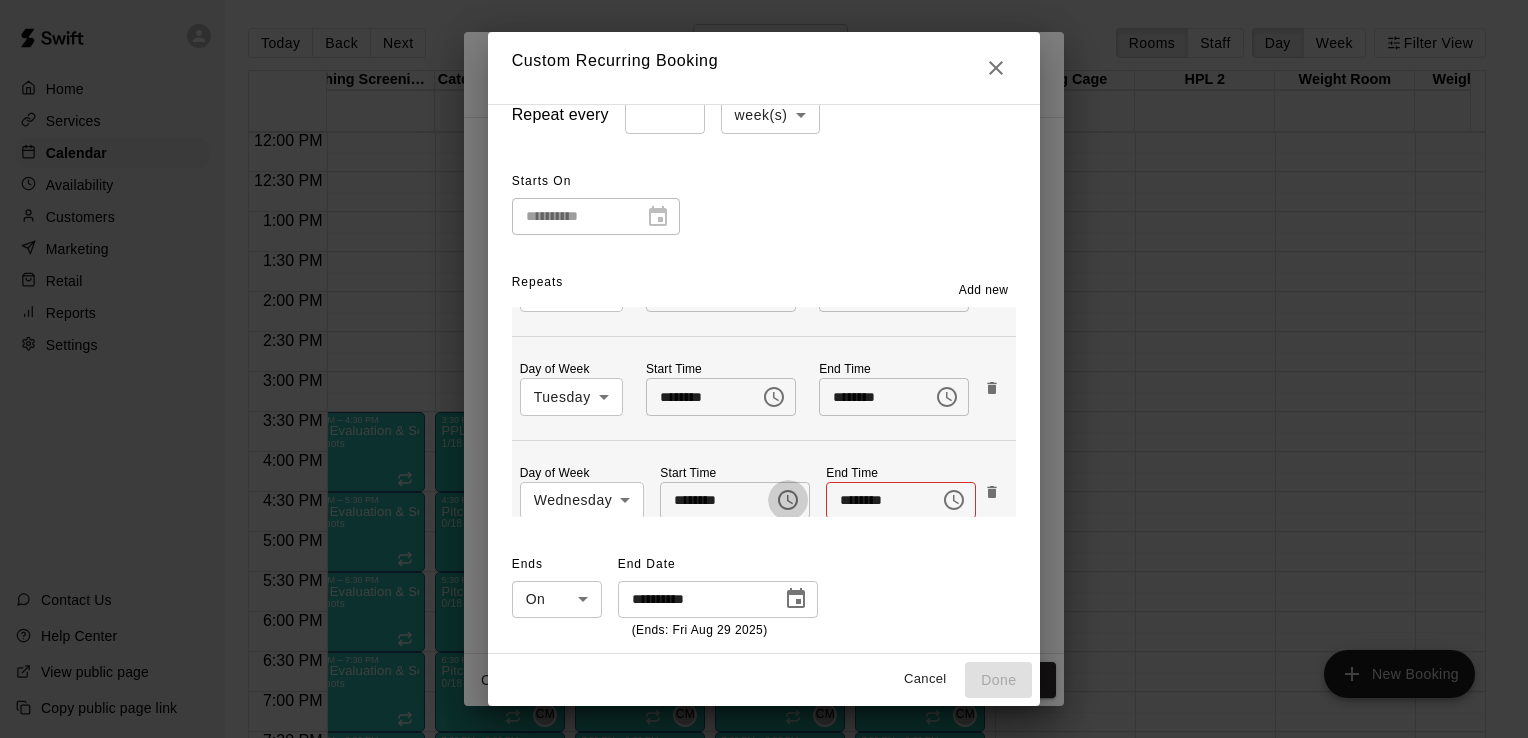 scroll, scrollTop: 472, scrollLeft: 0, axis: vertical 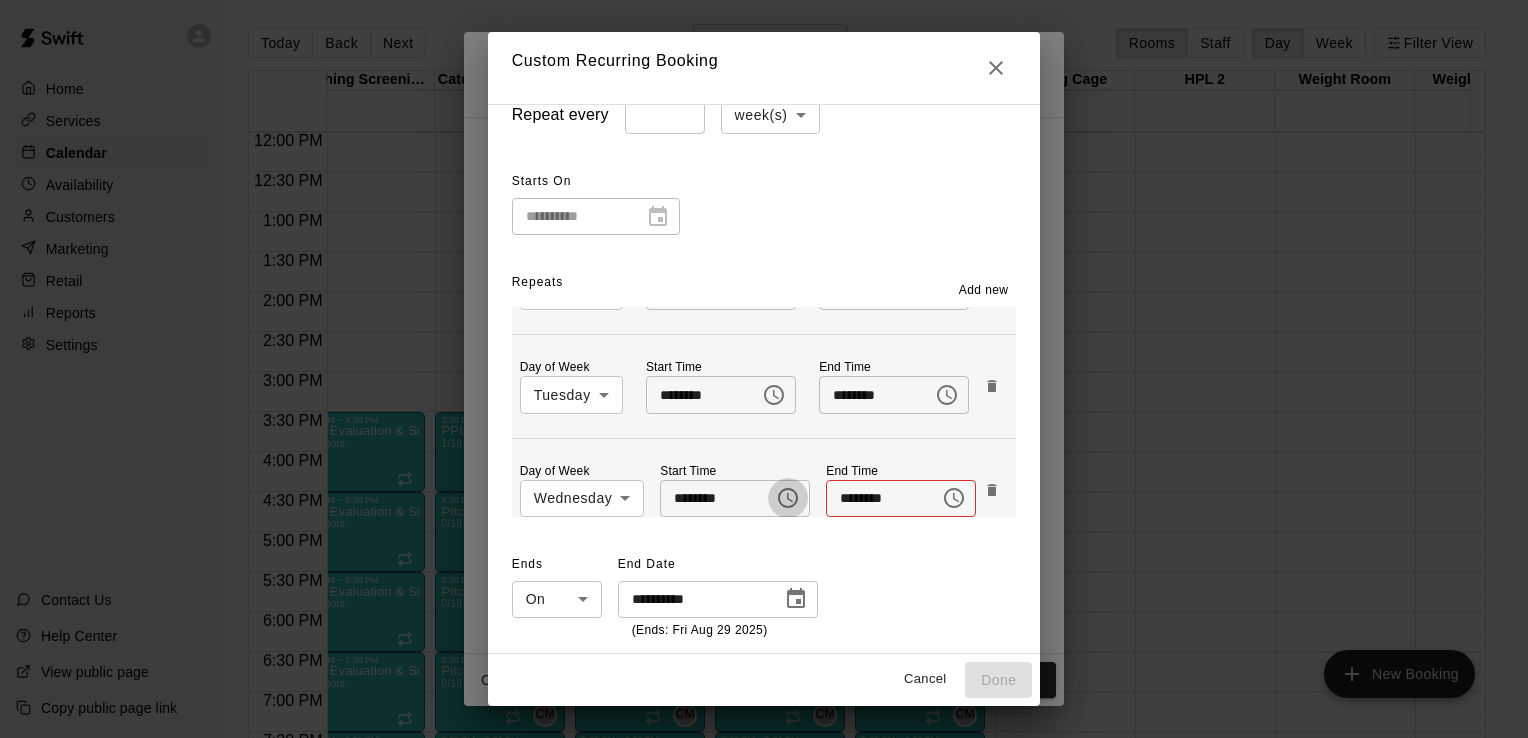 type 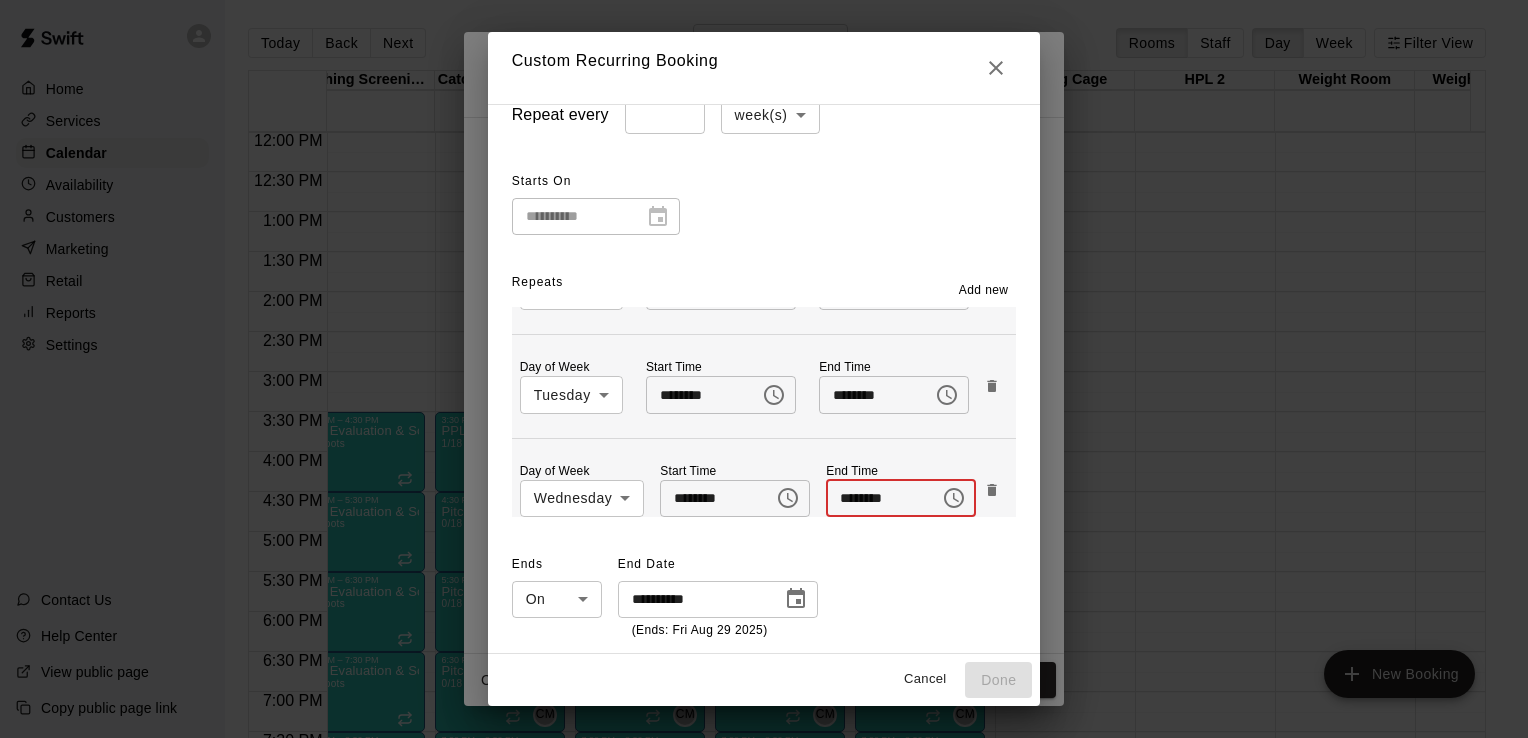type on "********" 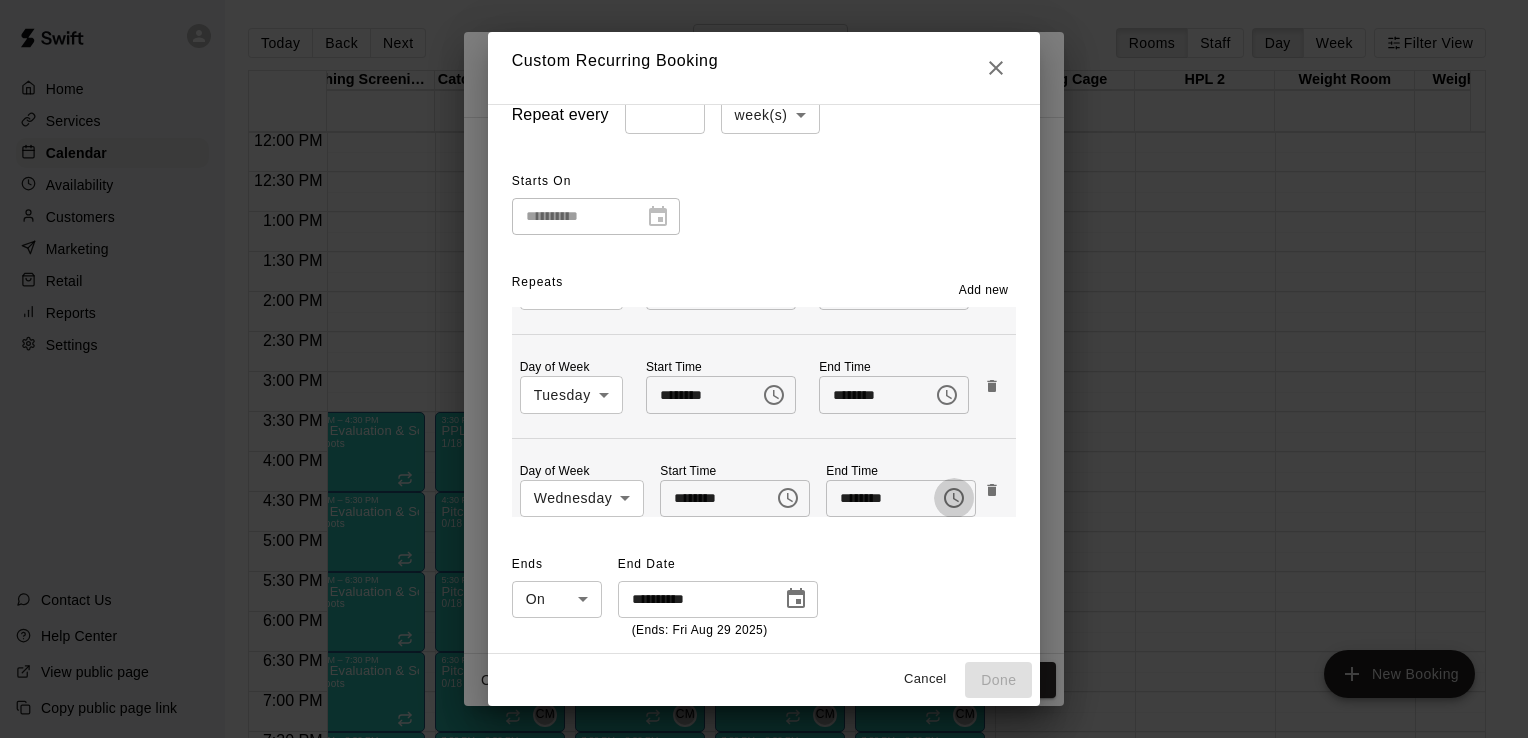 type 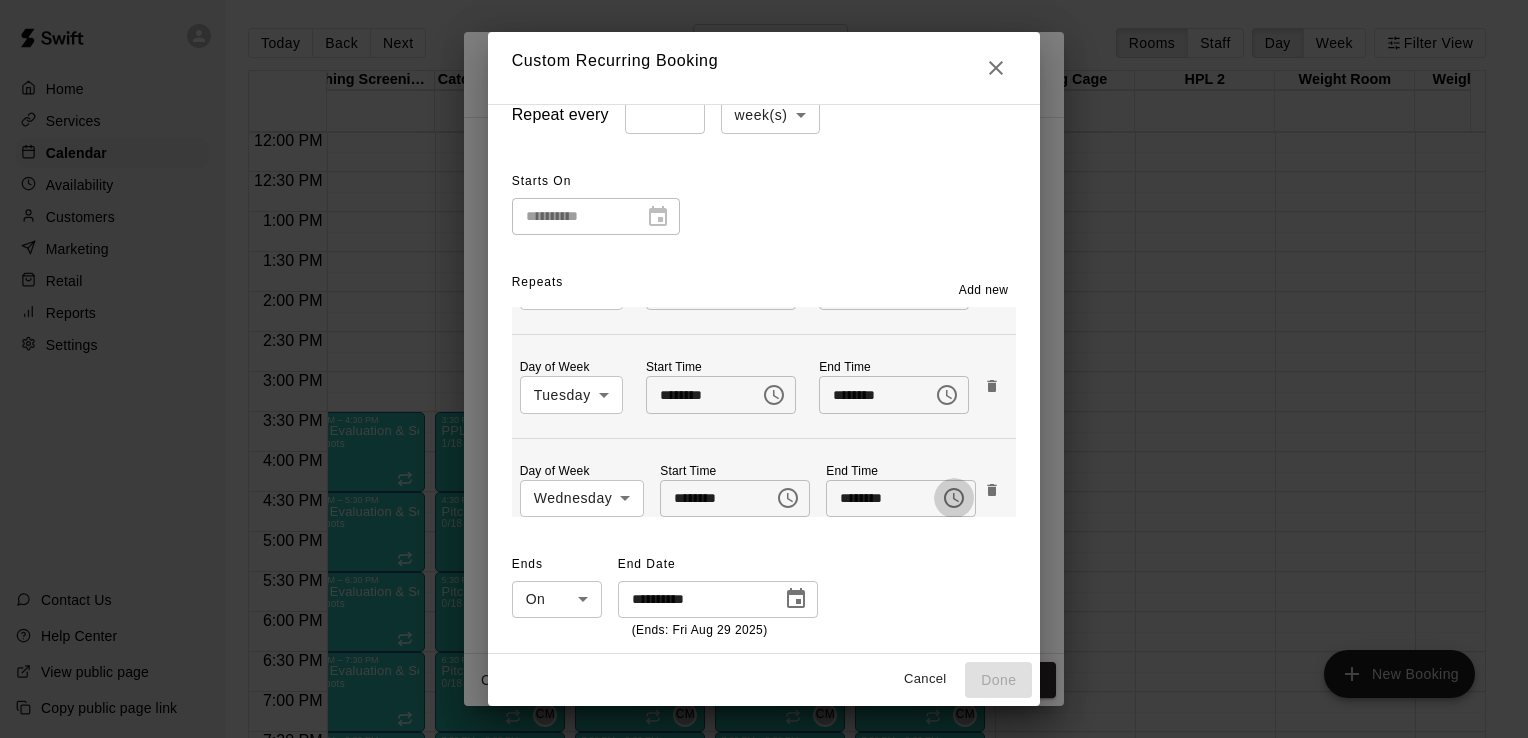 type 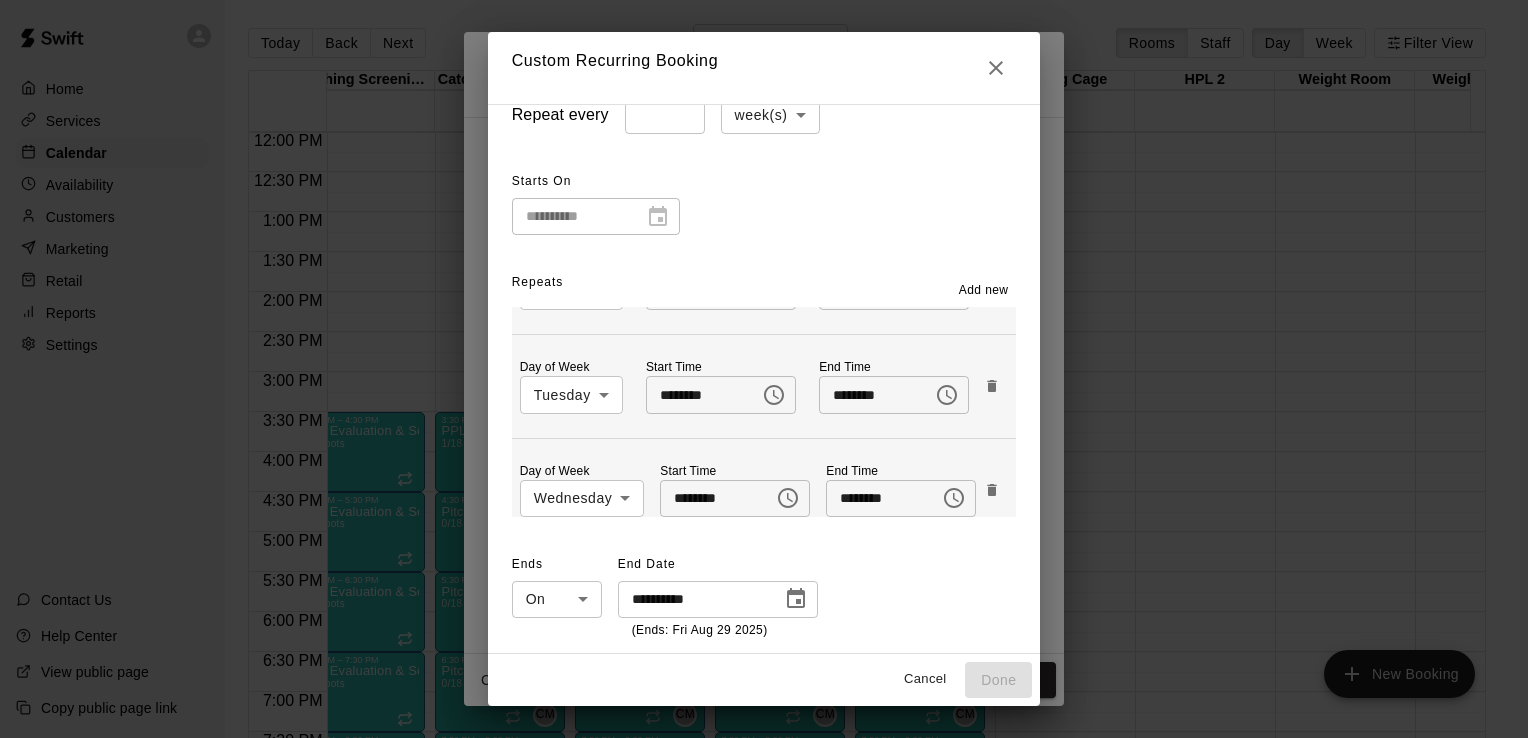 scroll, scrollTop: 660, scrollLeft: 0, axis: vertical 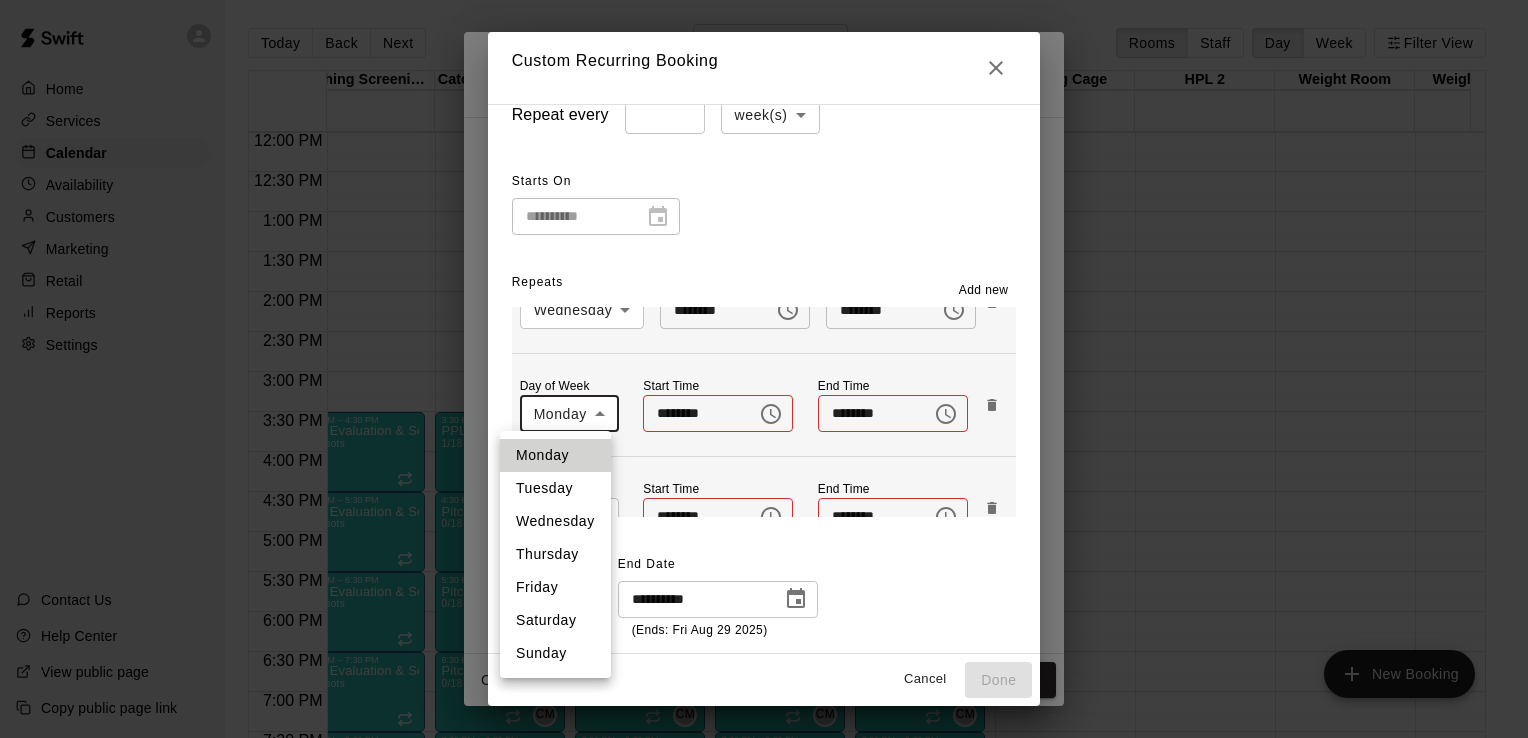 type 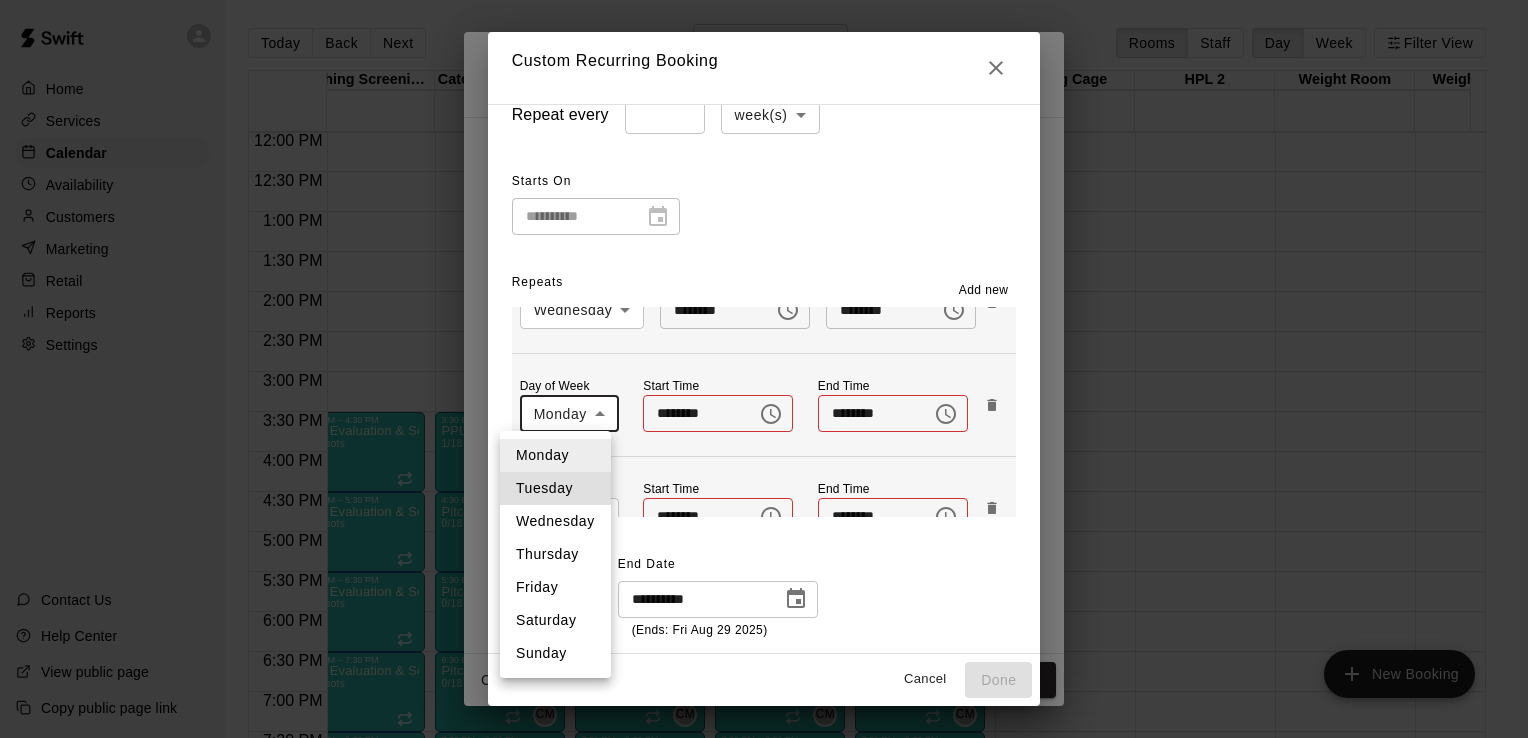 type 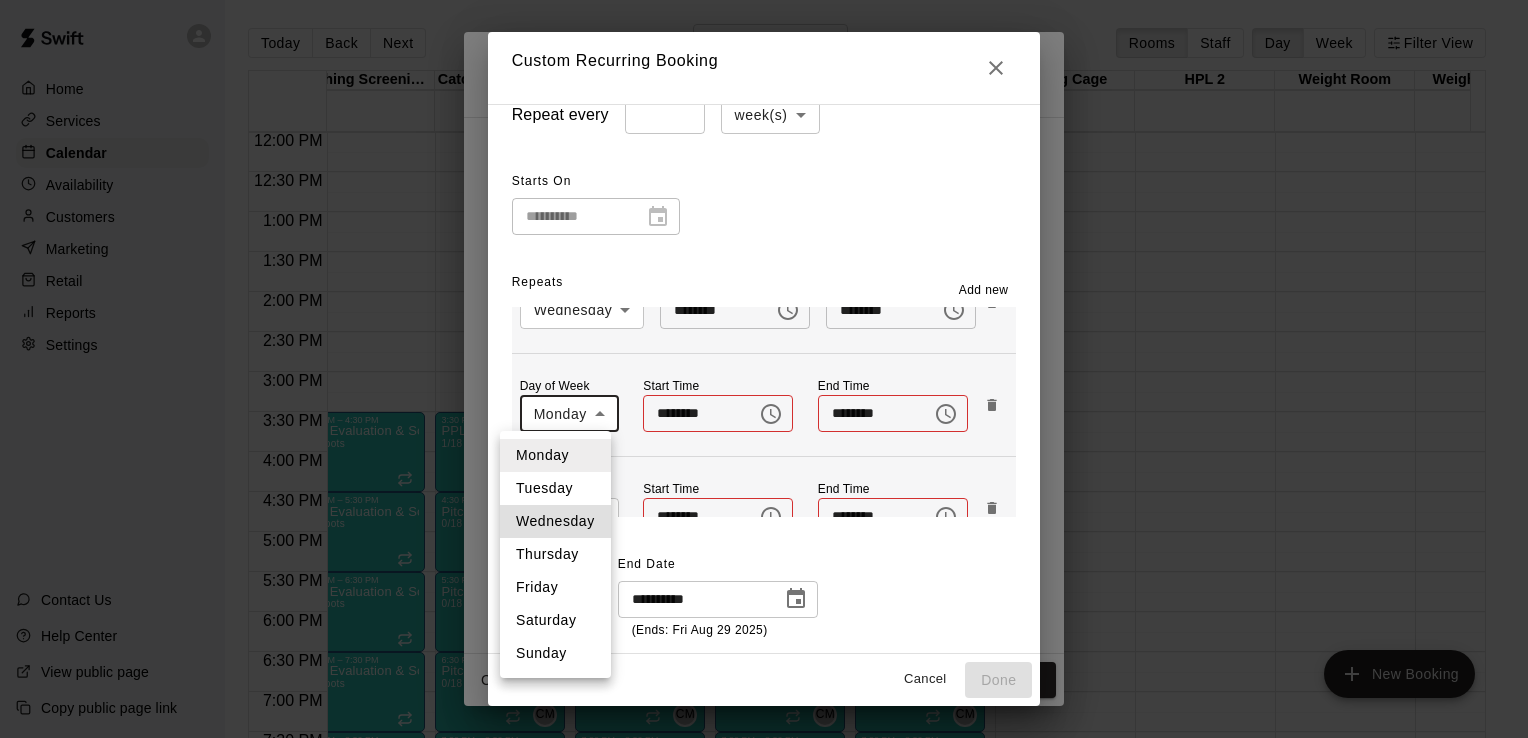 type on "*" 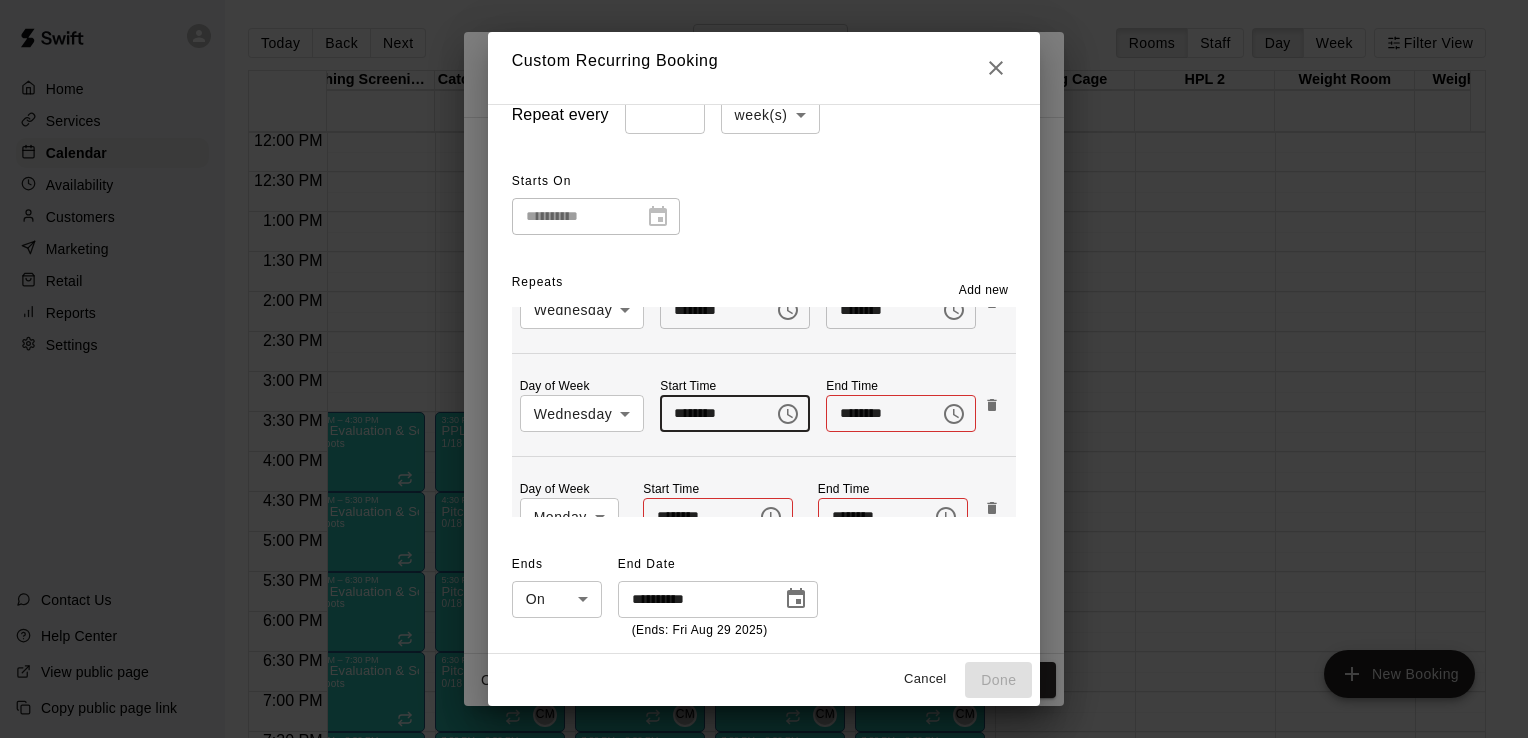 type on "********" 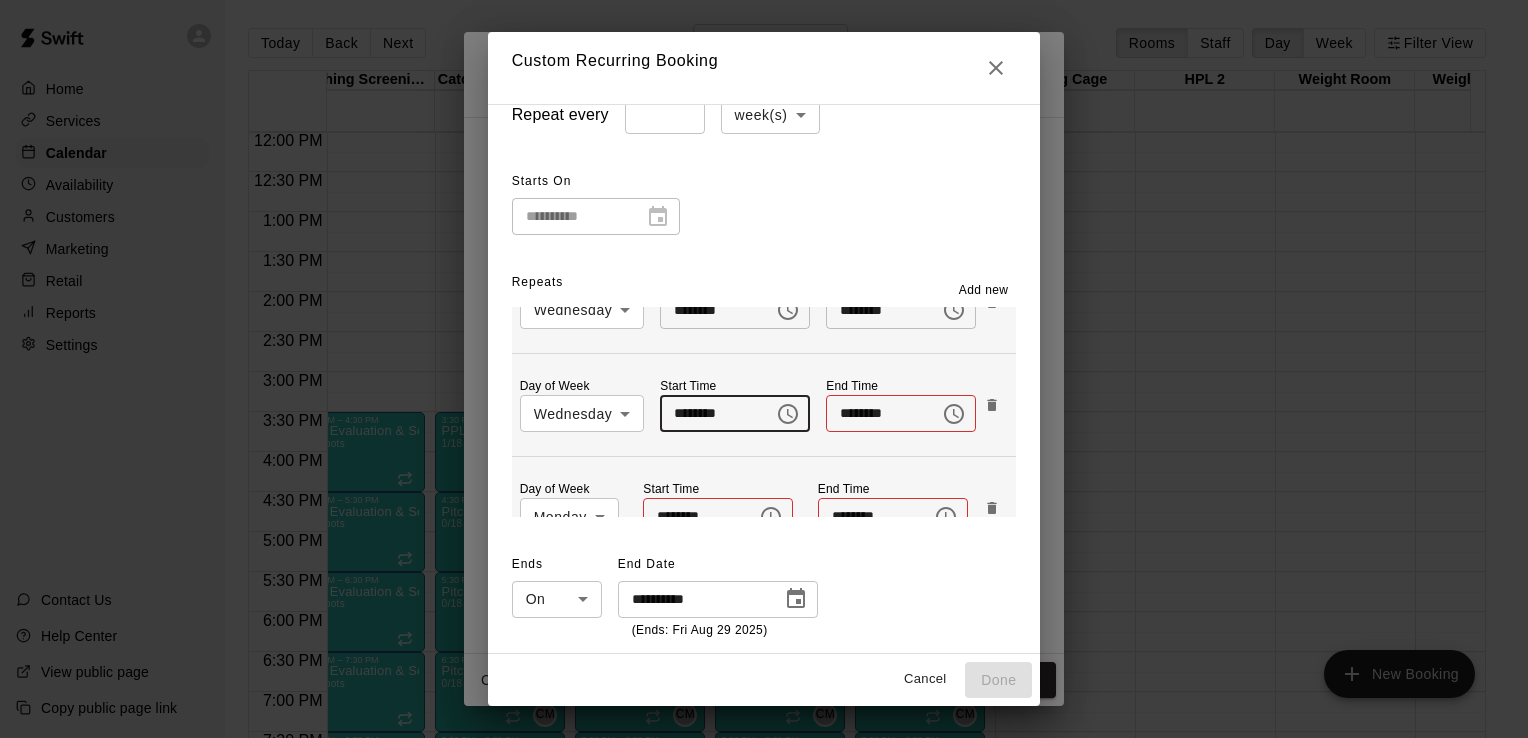type 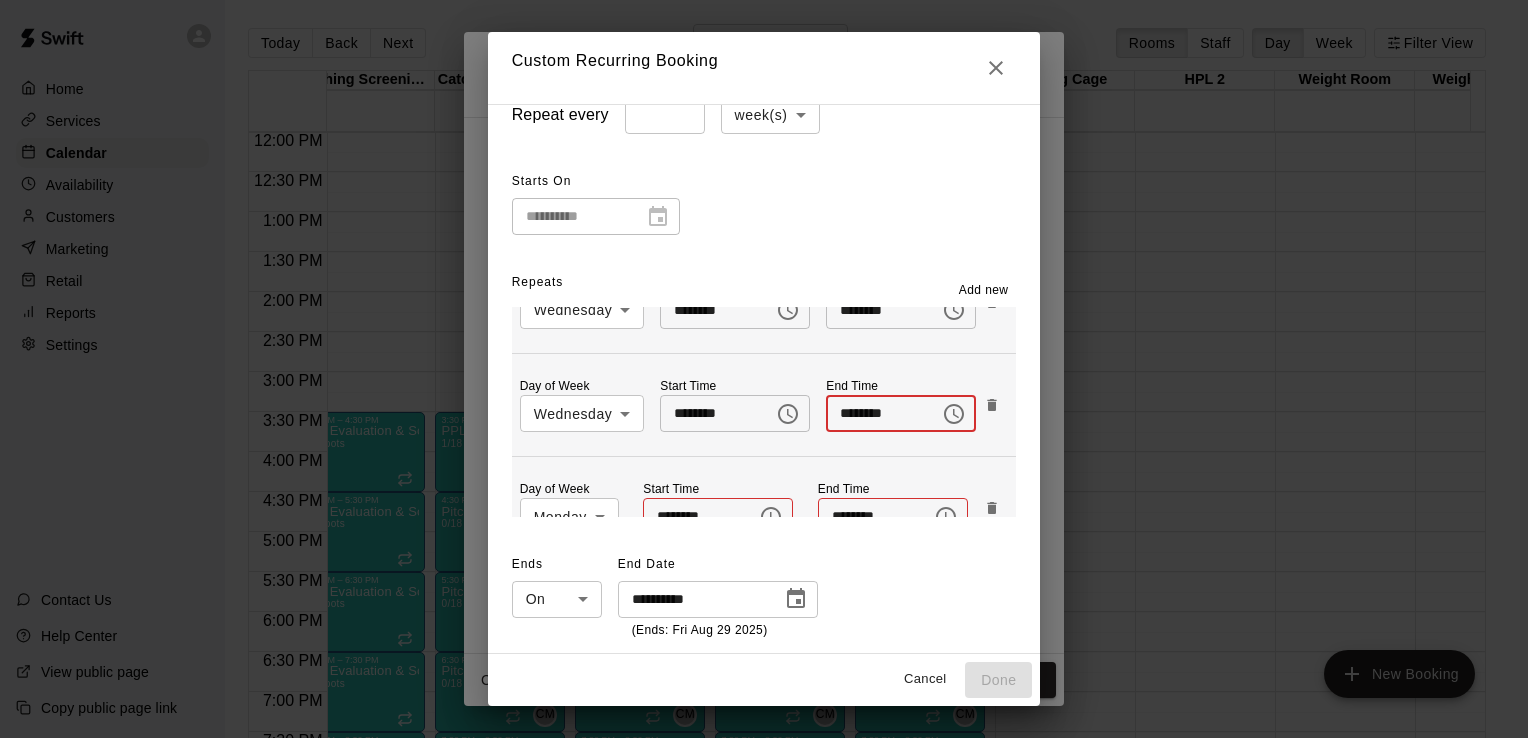type on "********" 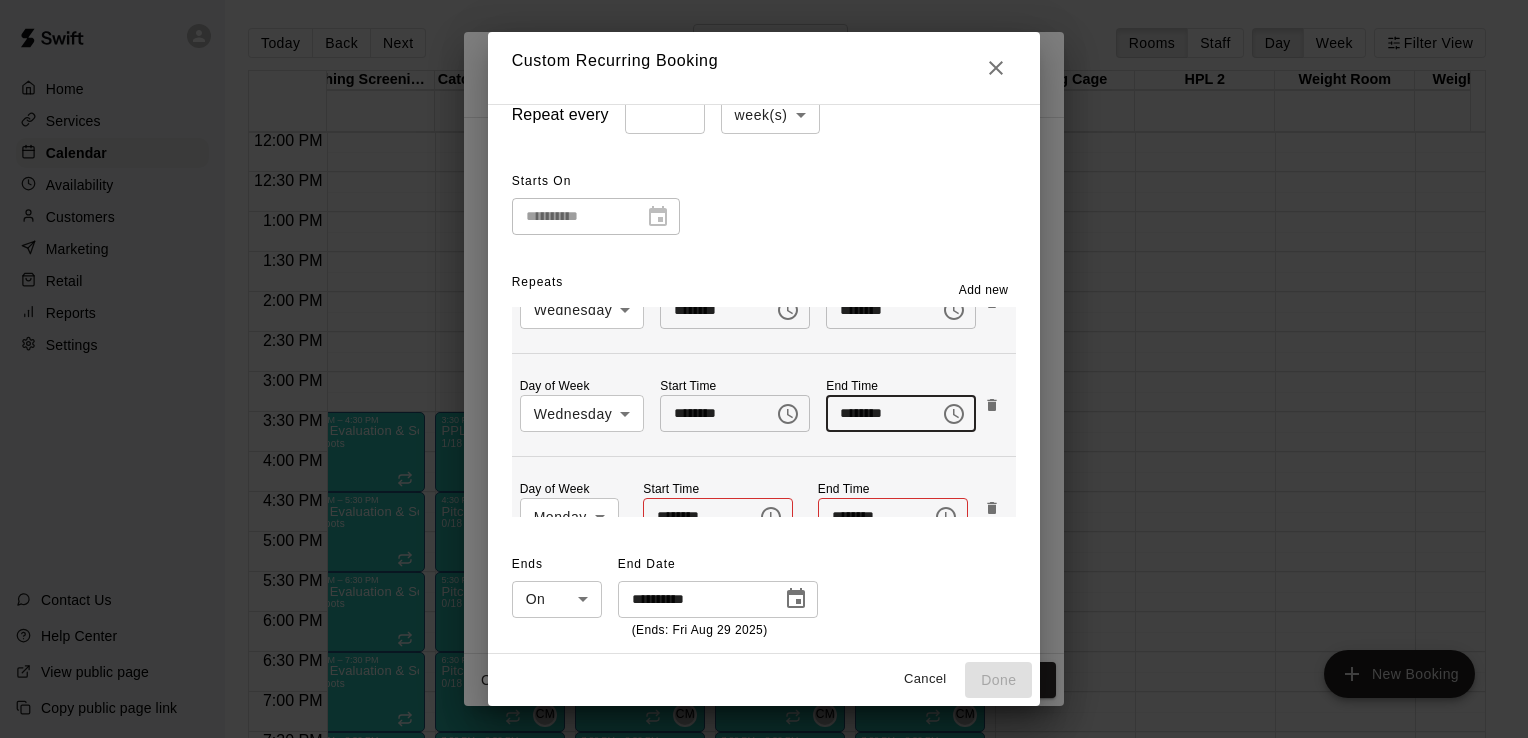 type 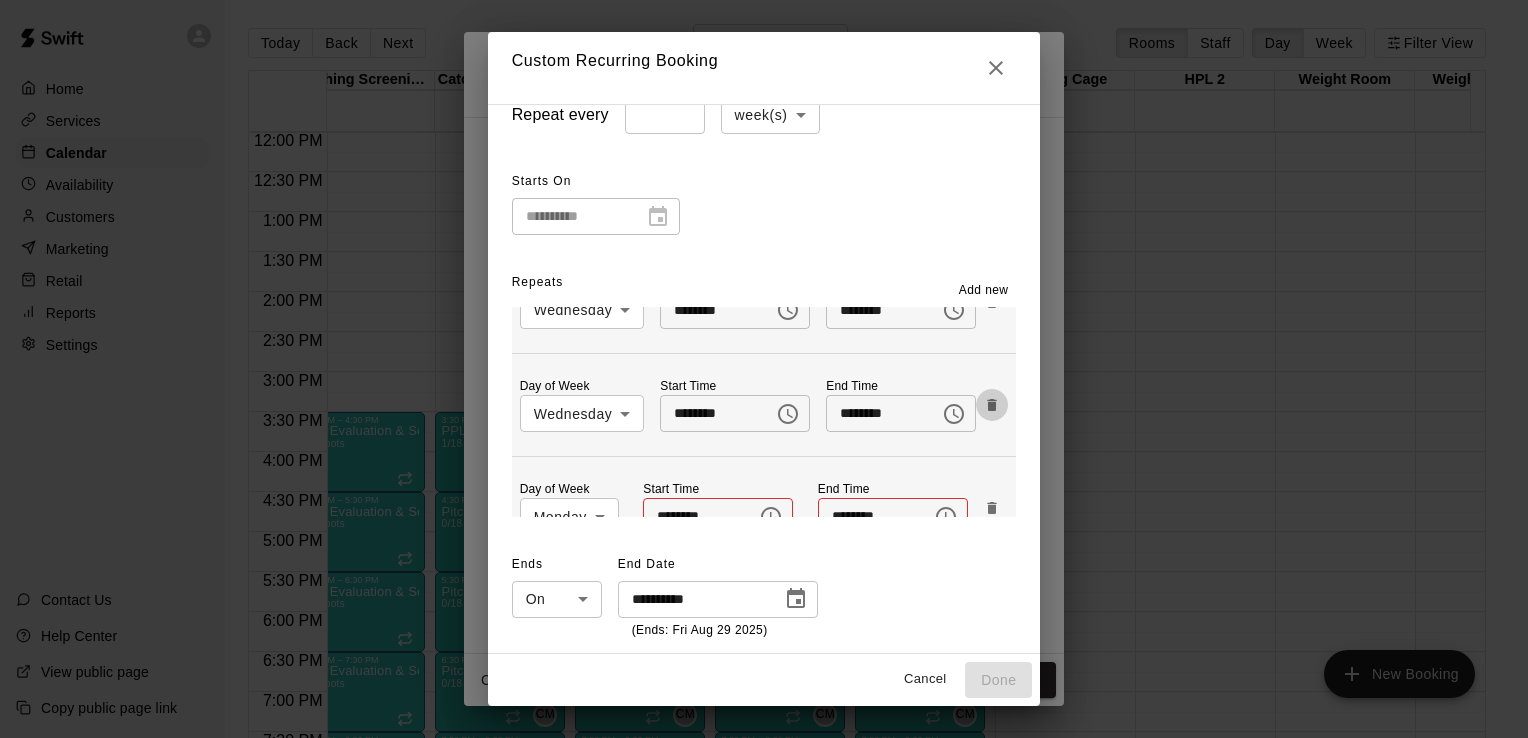 type 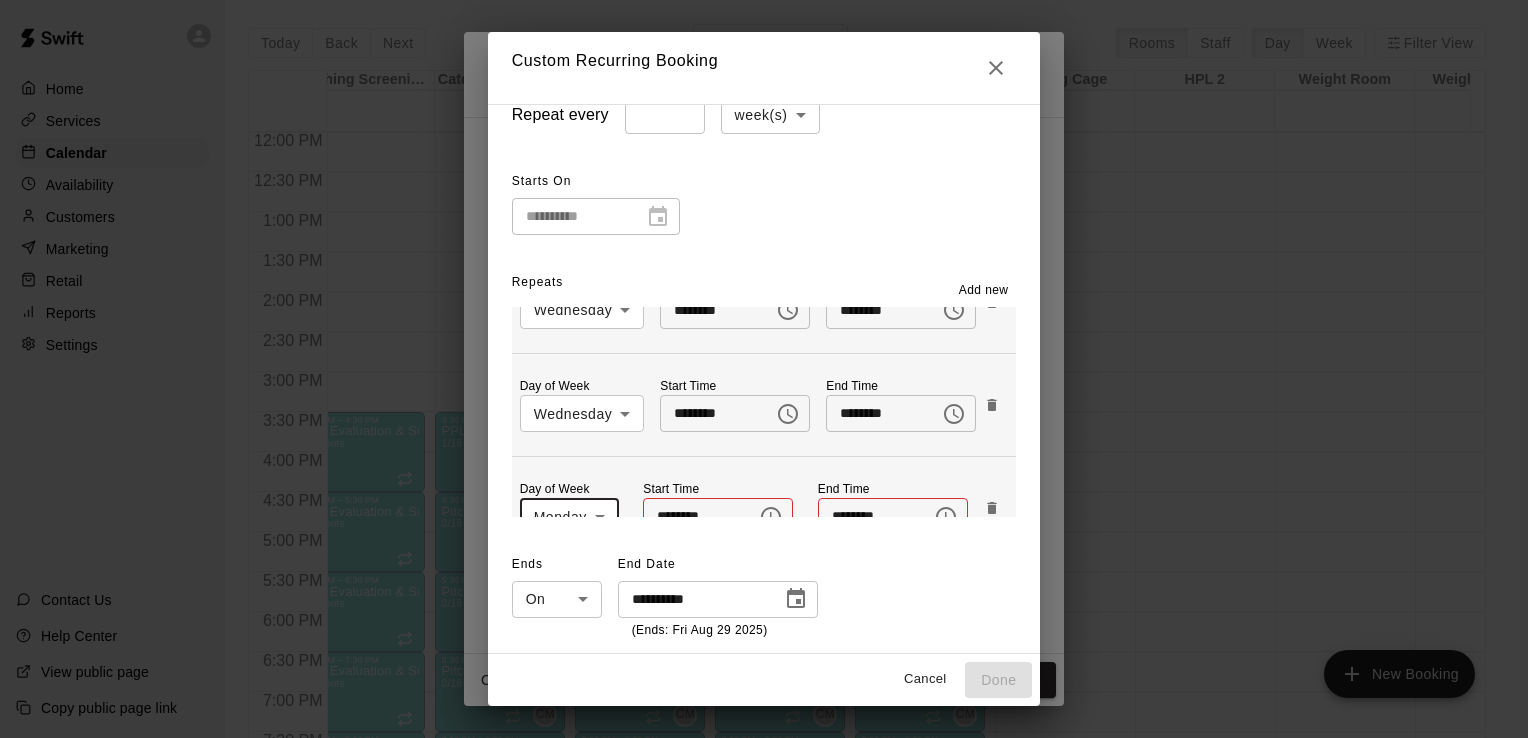scroll, scrollTop: 676, scrollLeft: 0, axis: vertical 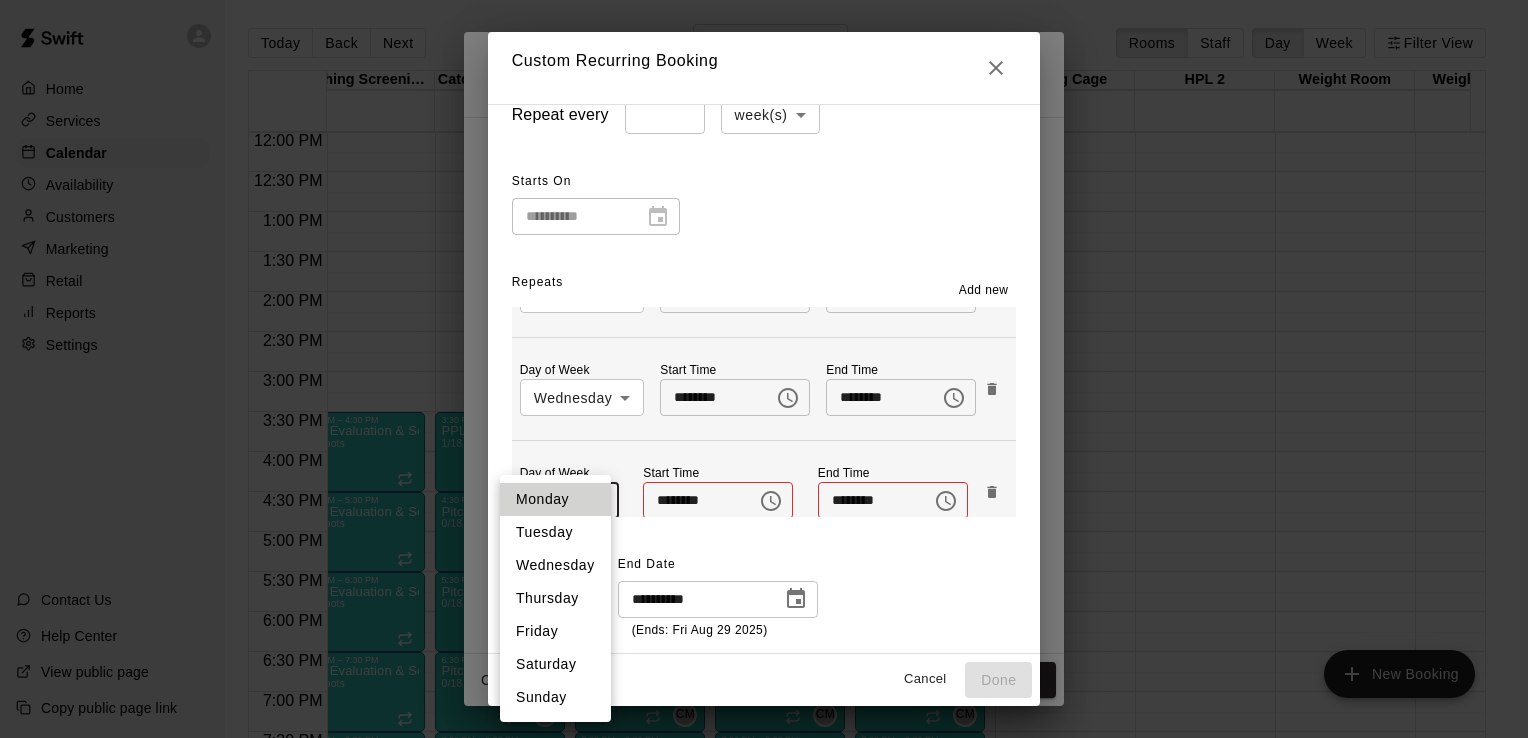 type 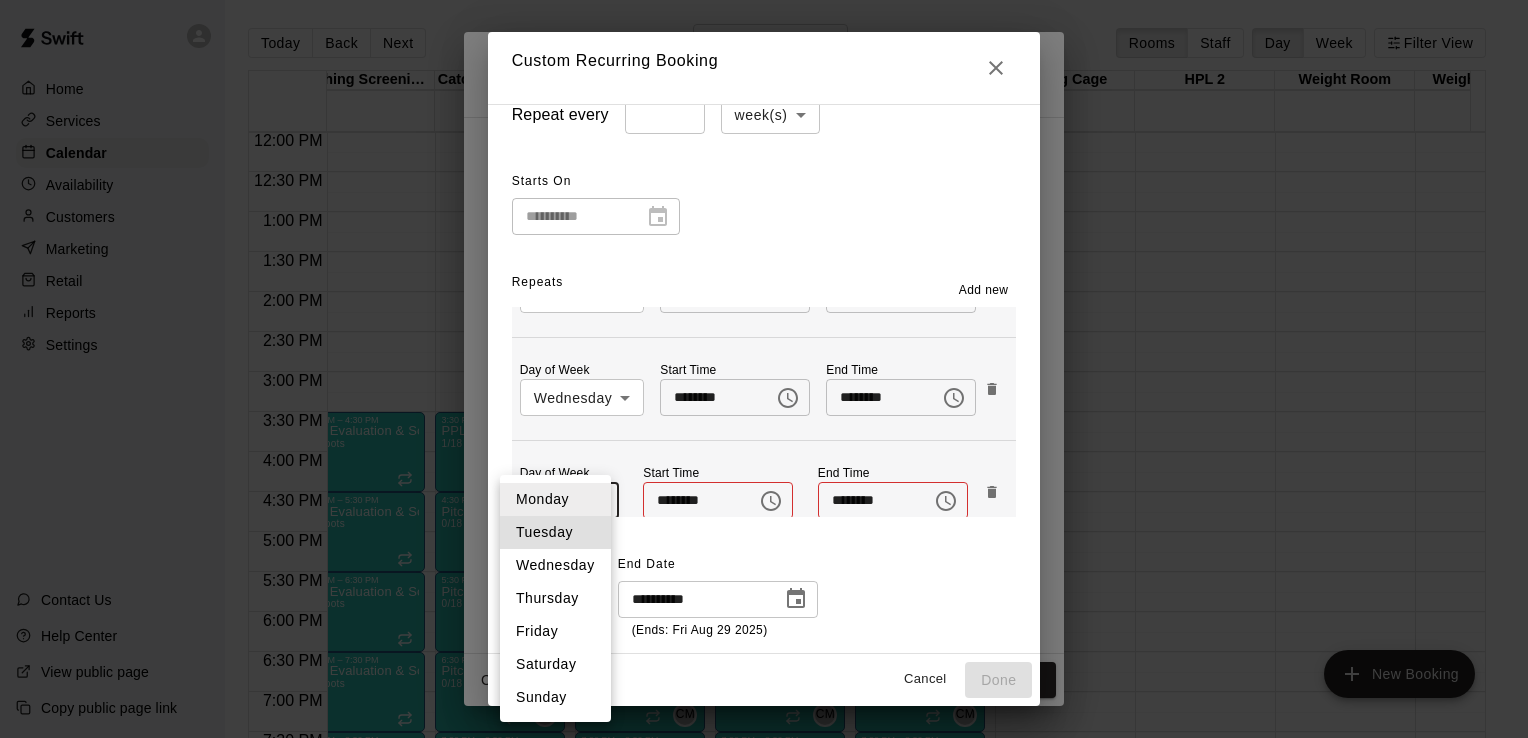 type 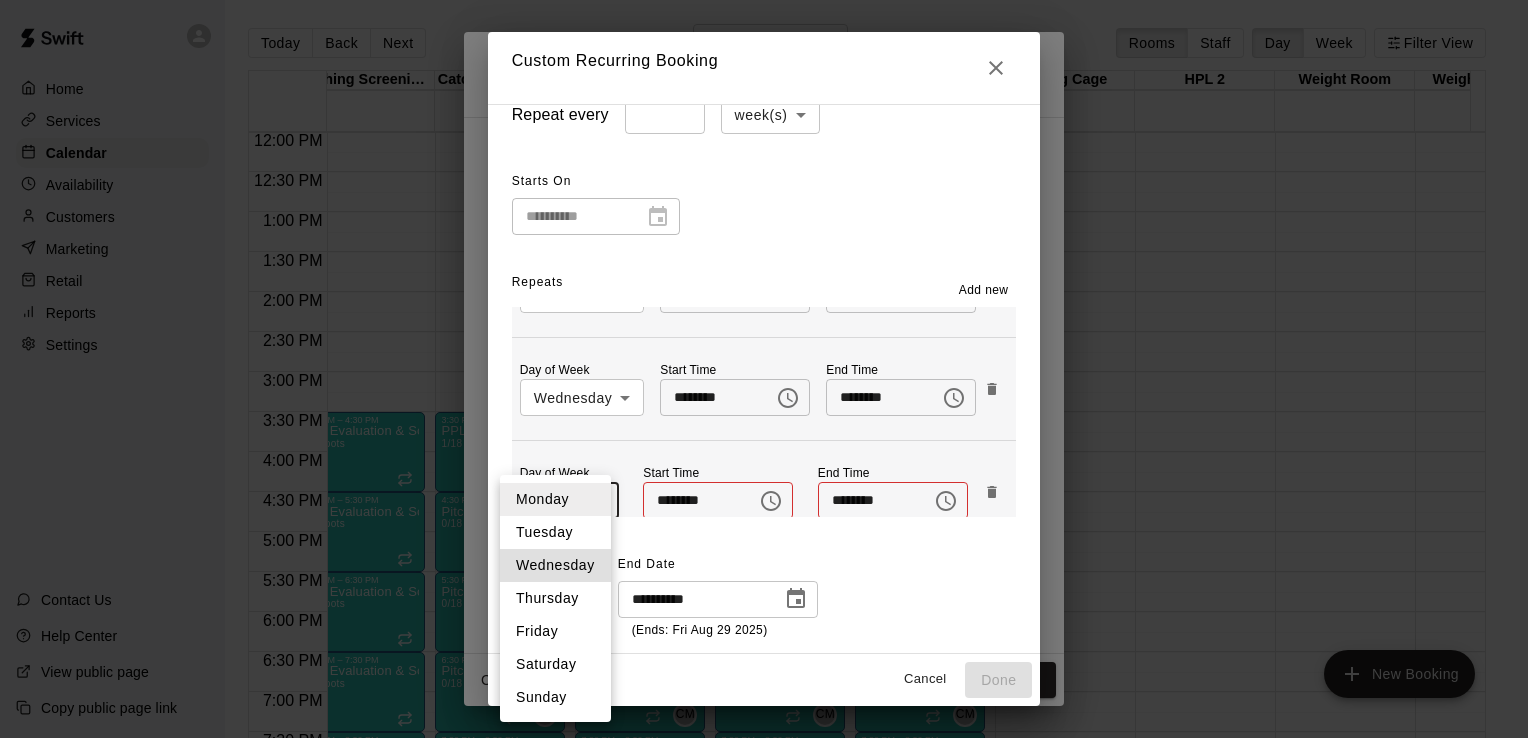type 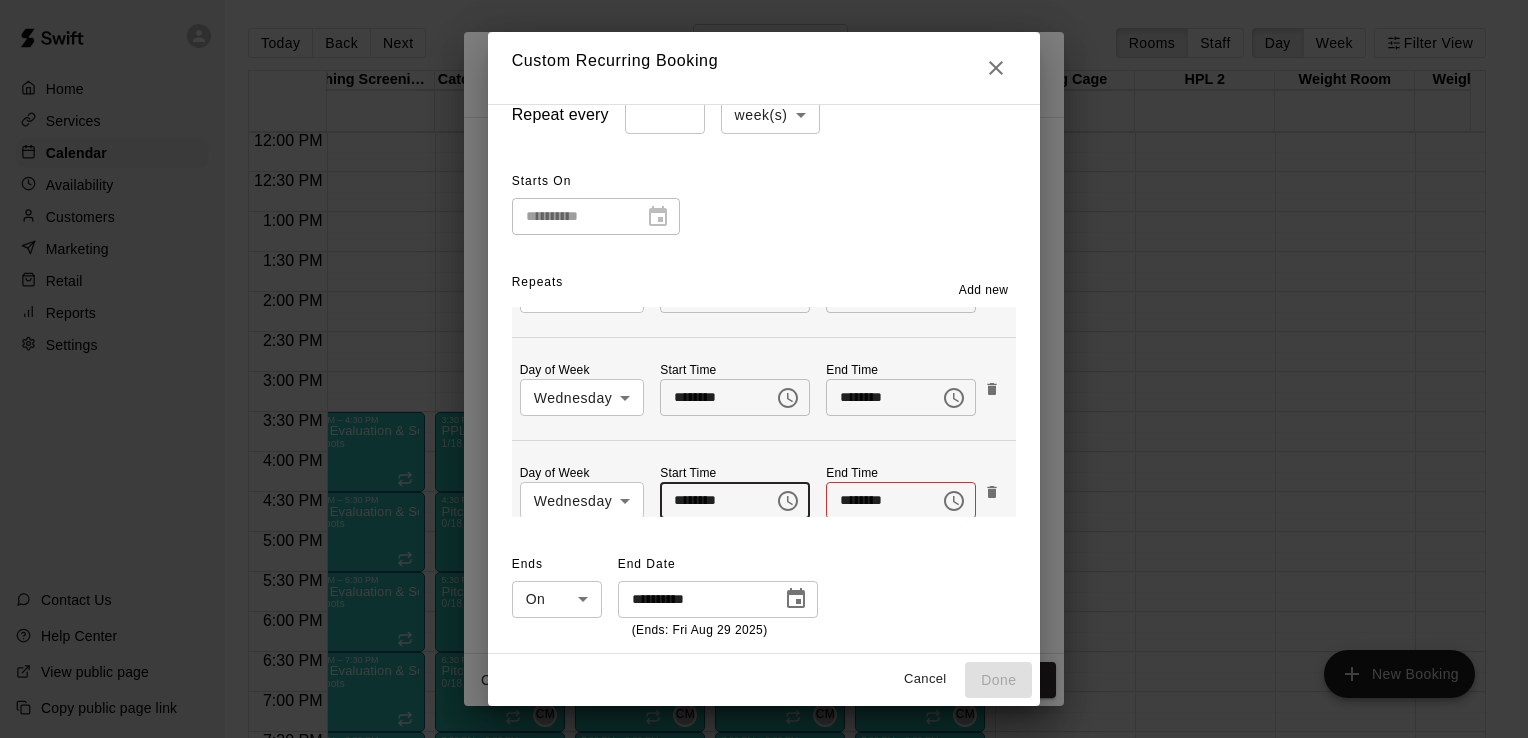 type on "********" 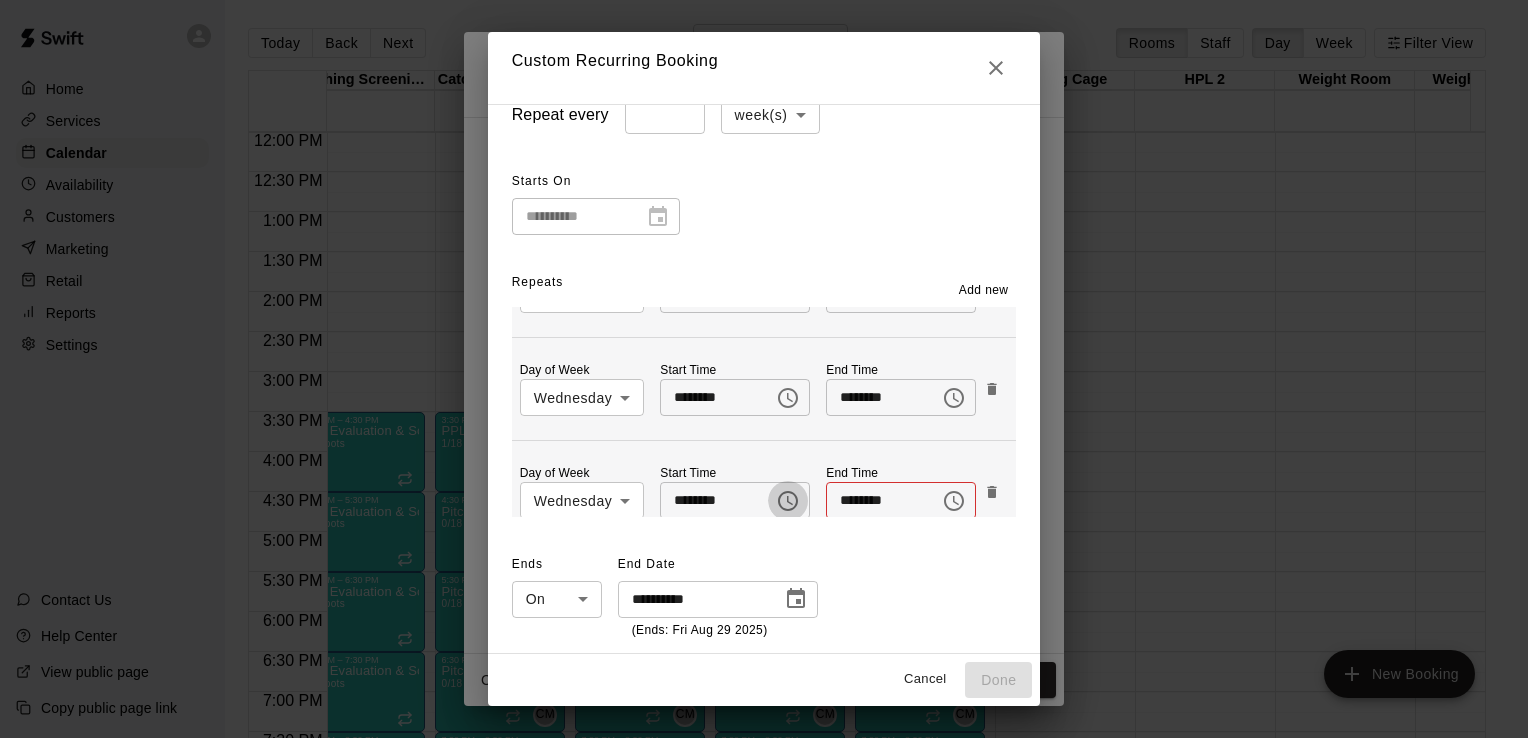 type 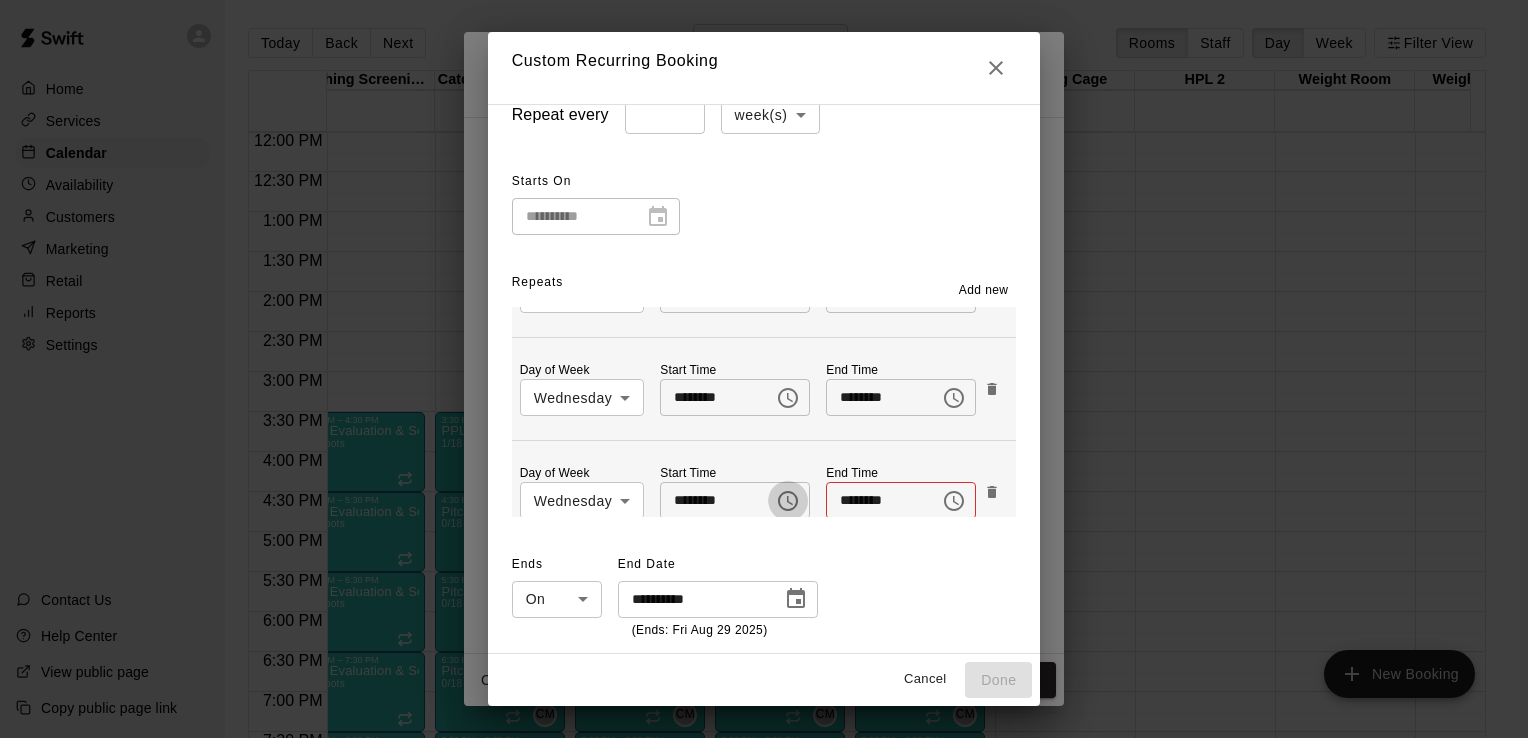 scroll, scrollTop: 678, scrollLeft: 0, axis: vertical 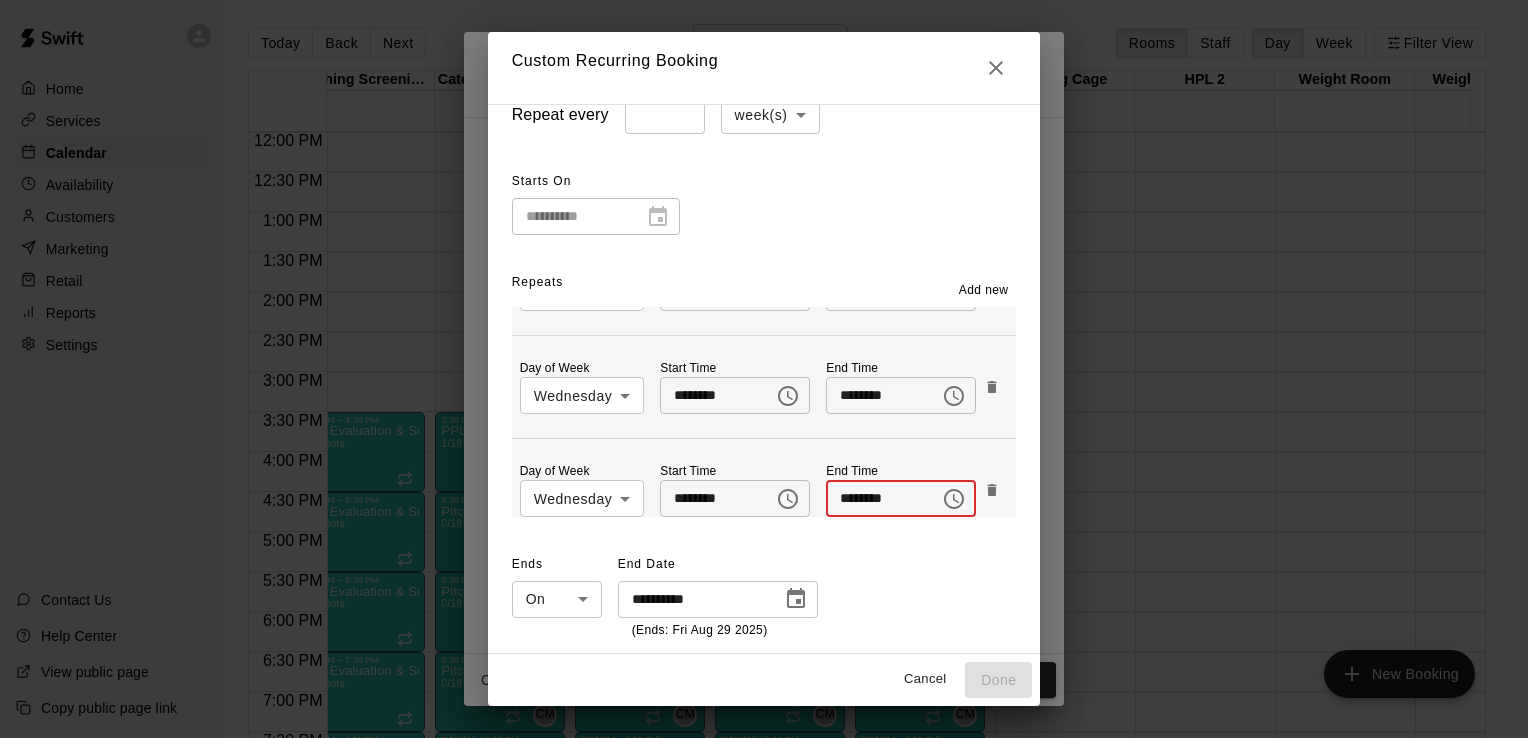 type on "********" 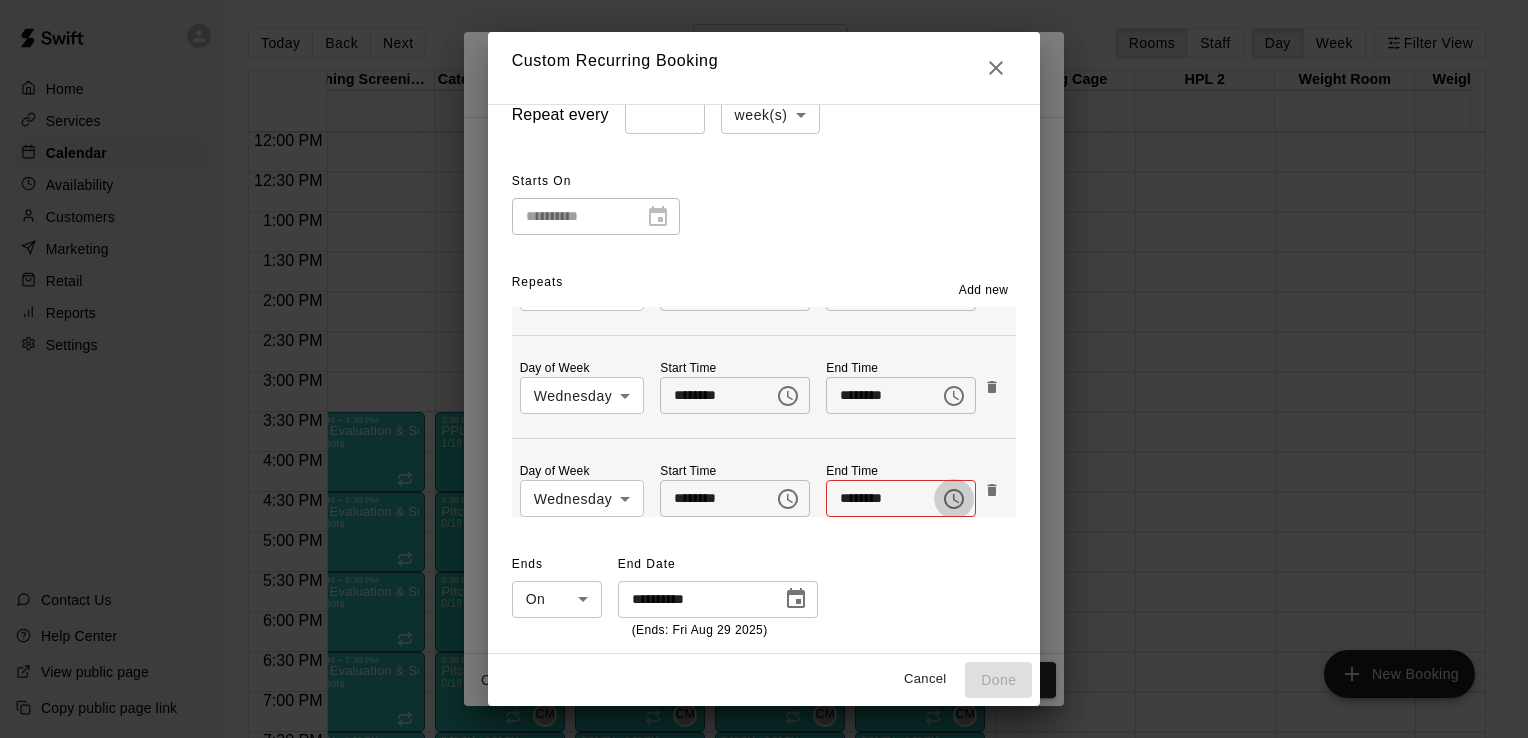 type 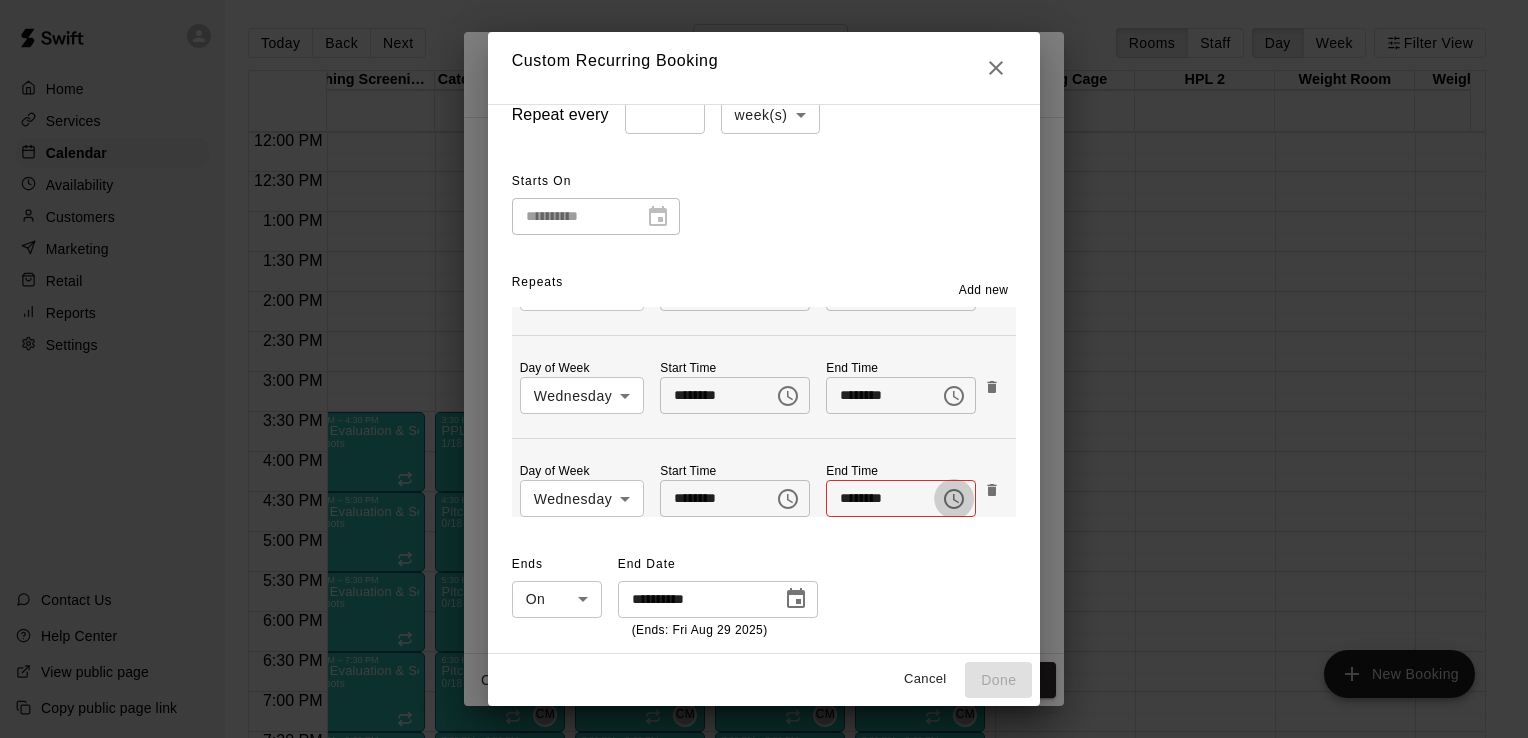 click on "********" at bounding box center (876, 498) 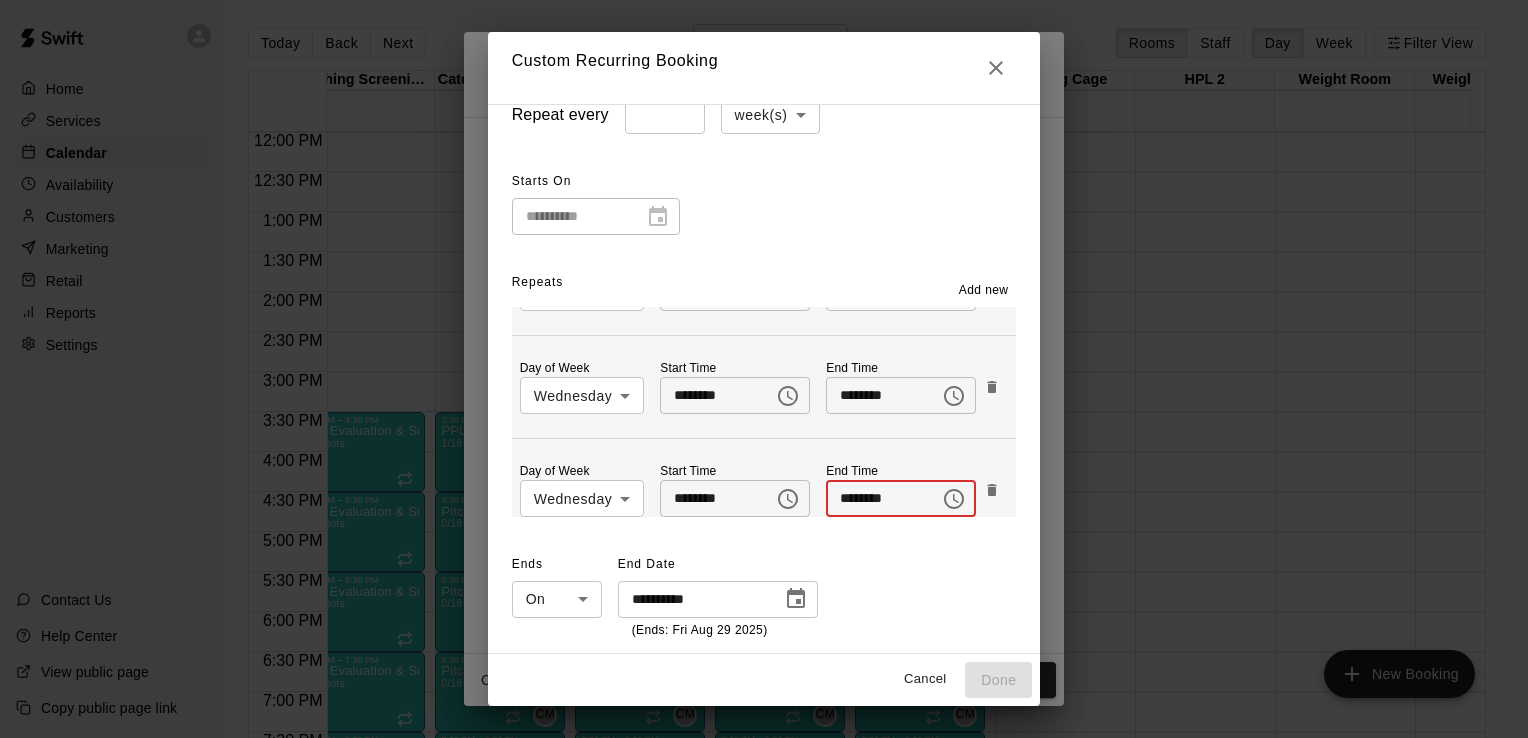 type on "********" 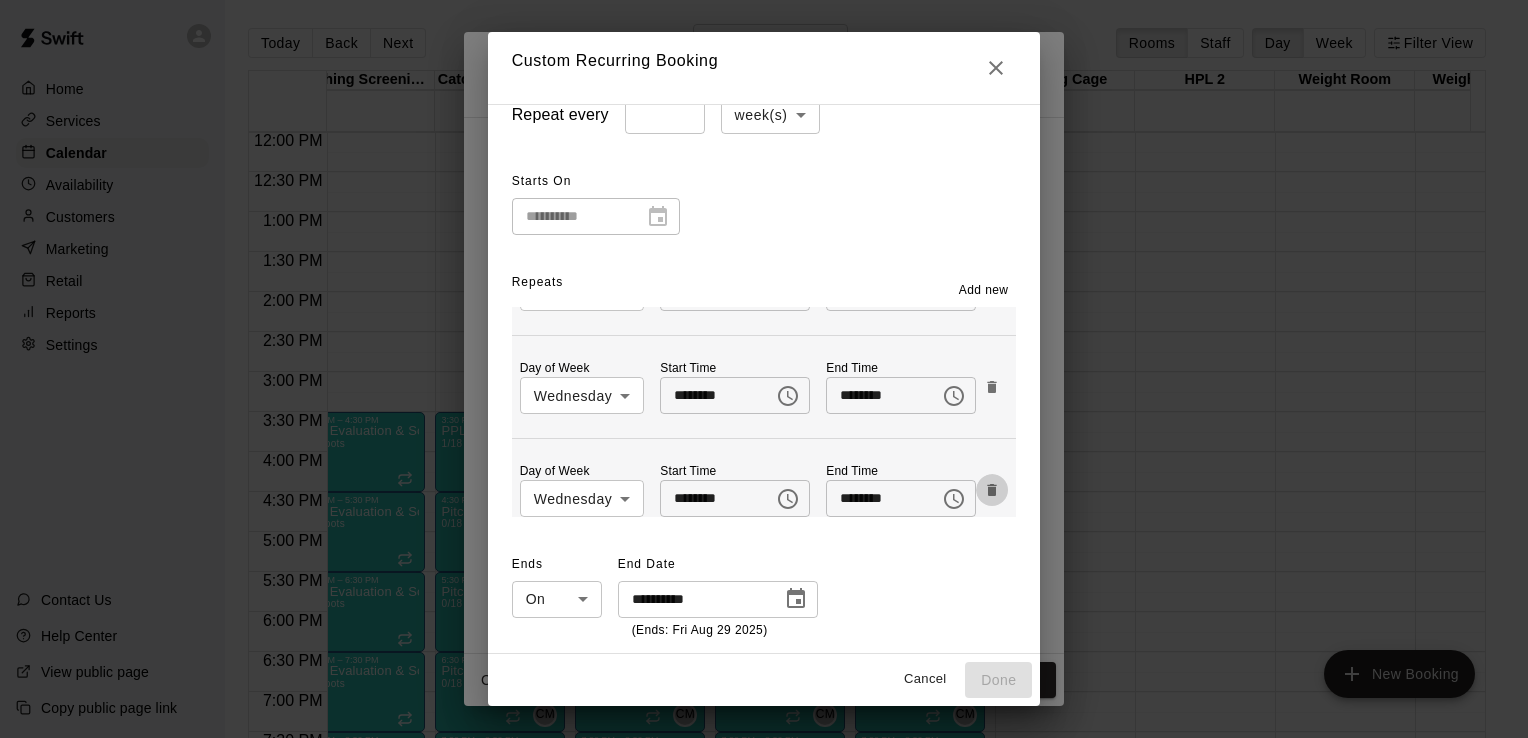 type 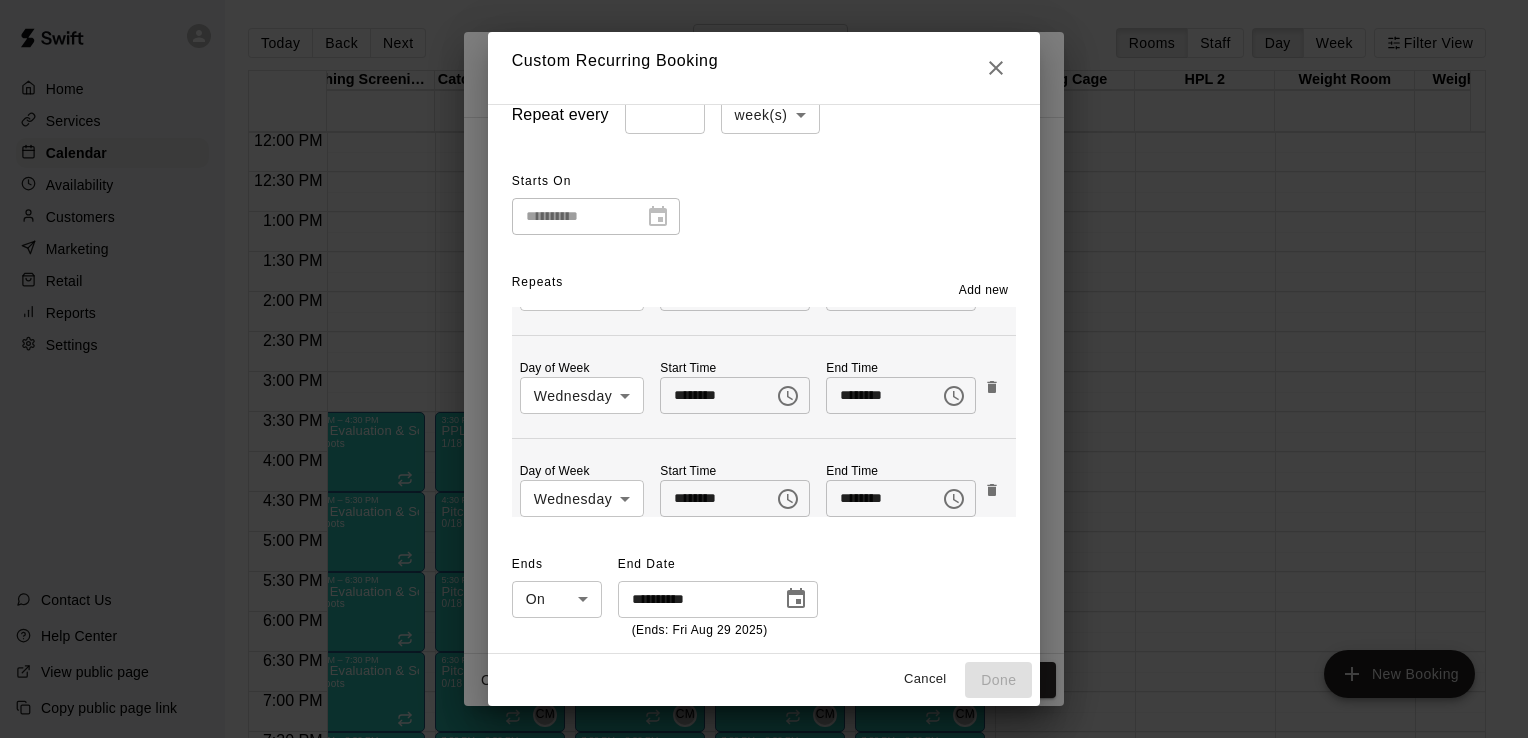 scroll, scrollTop: 866, scrollLeft: 0, axis: vertical 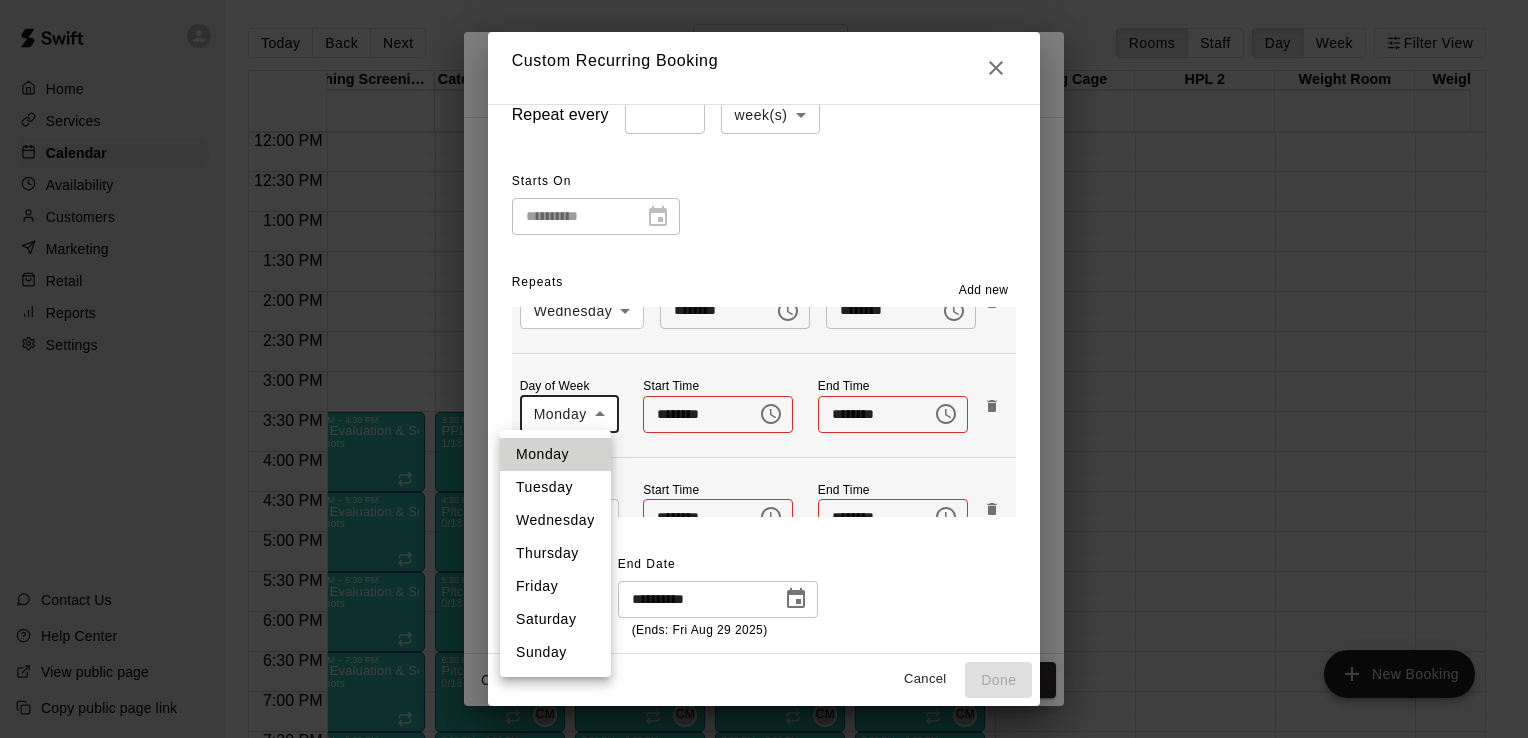 type 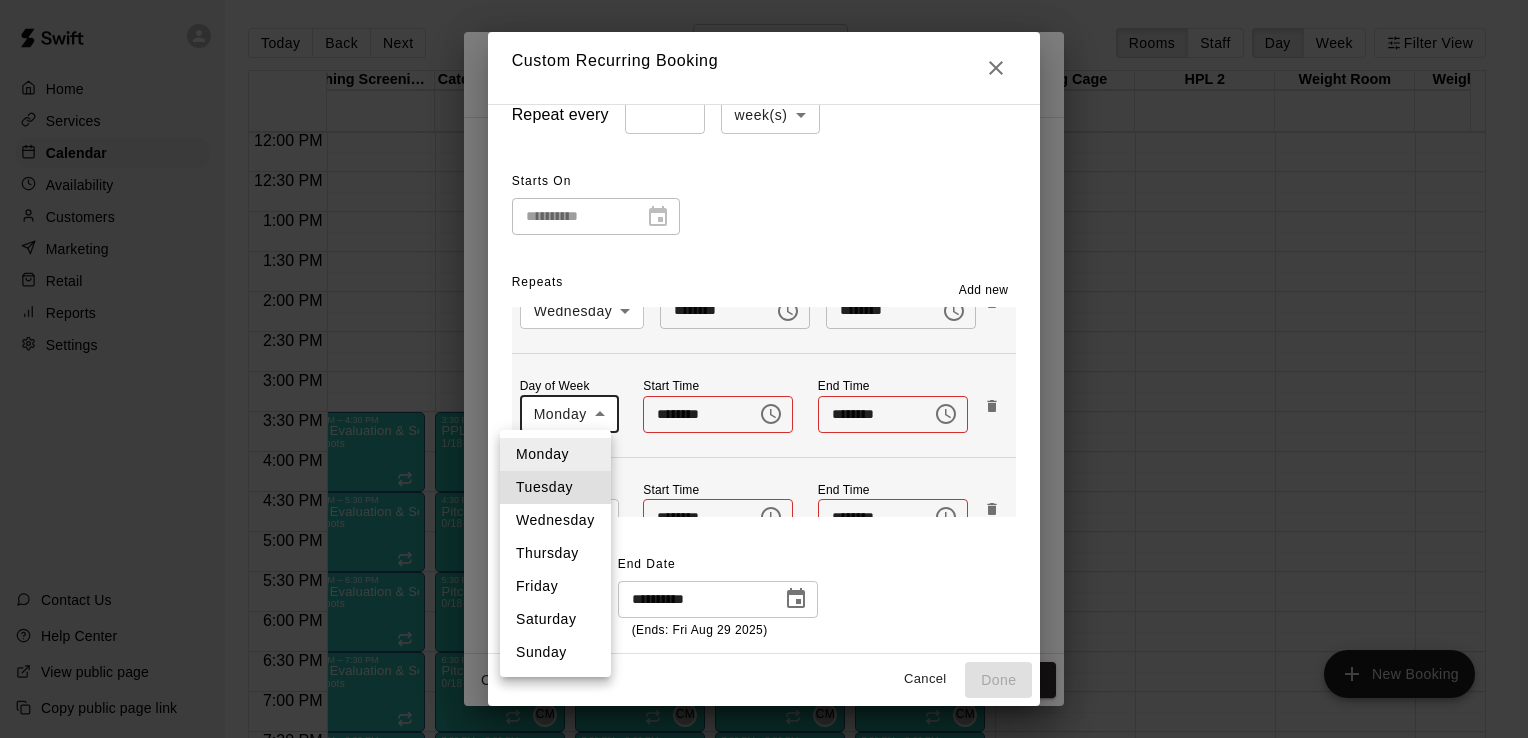 type 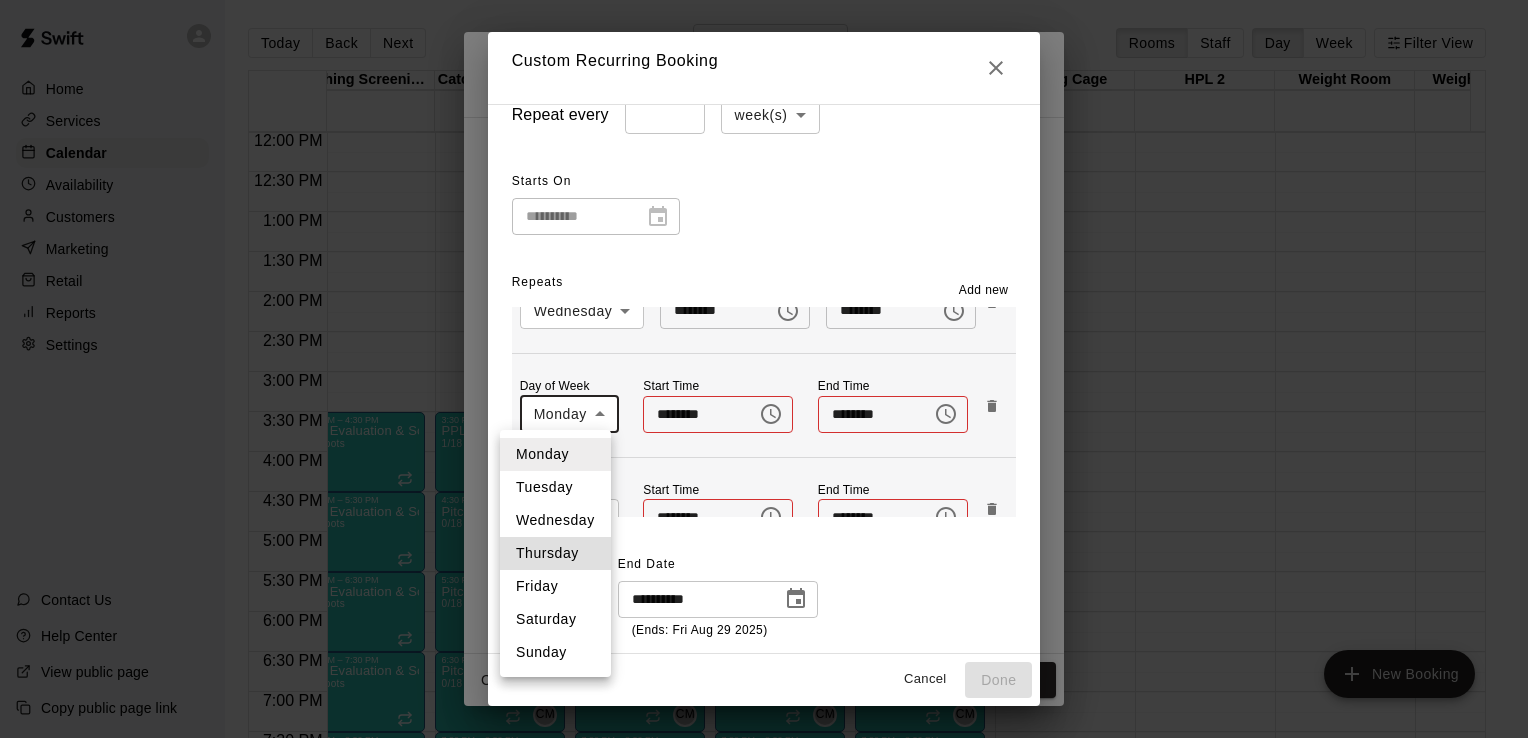 type 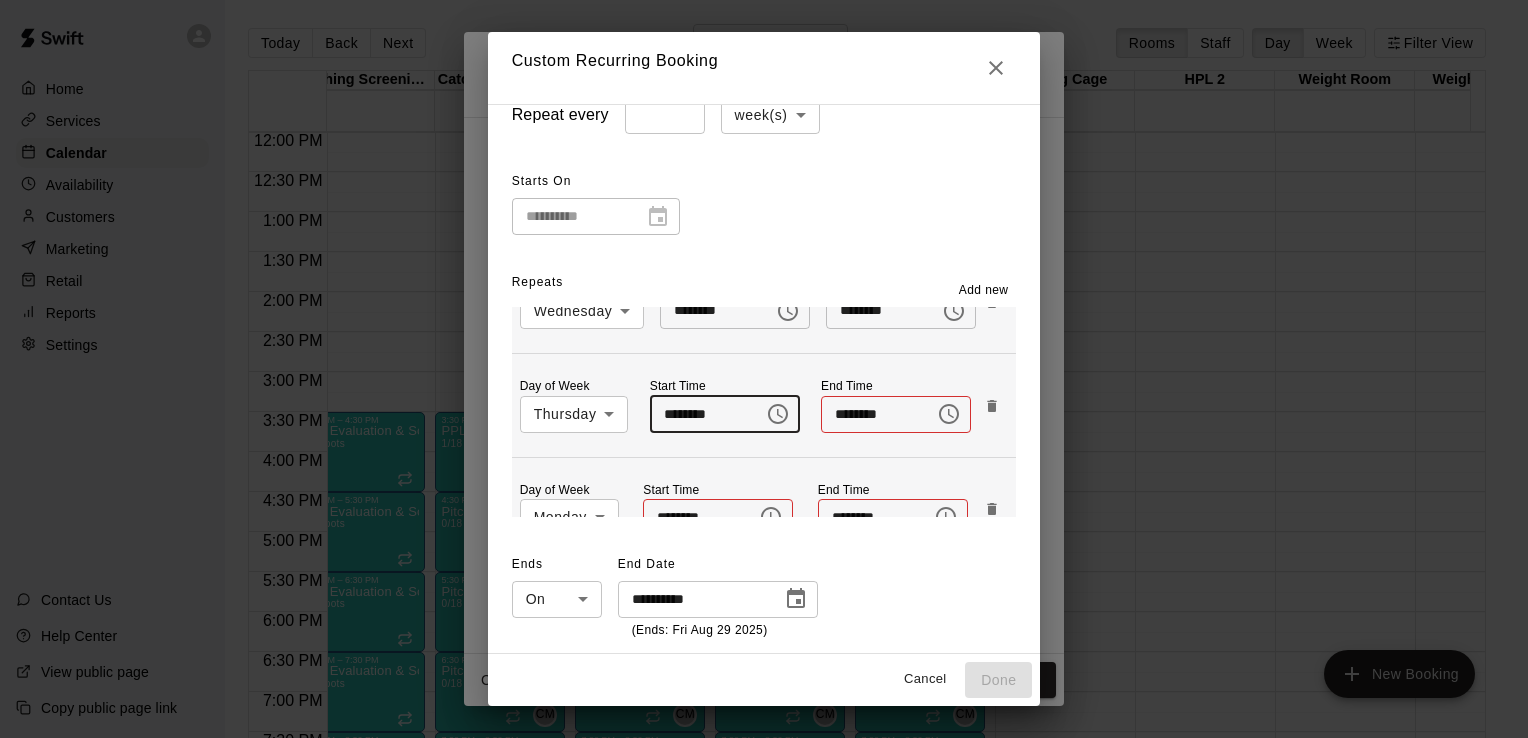 type on "********" 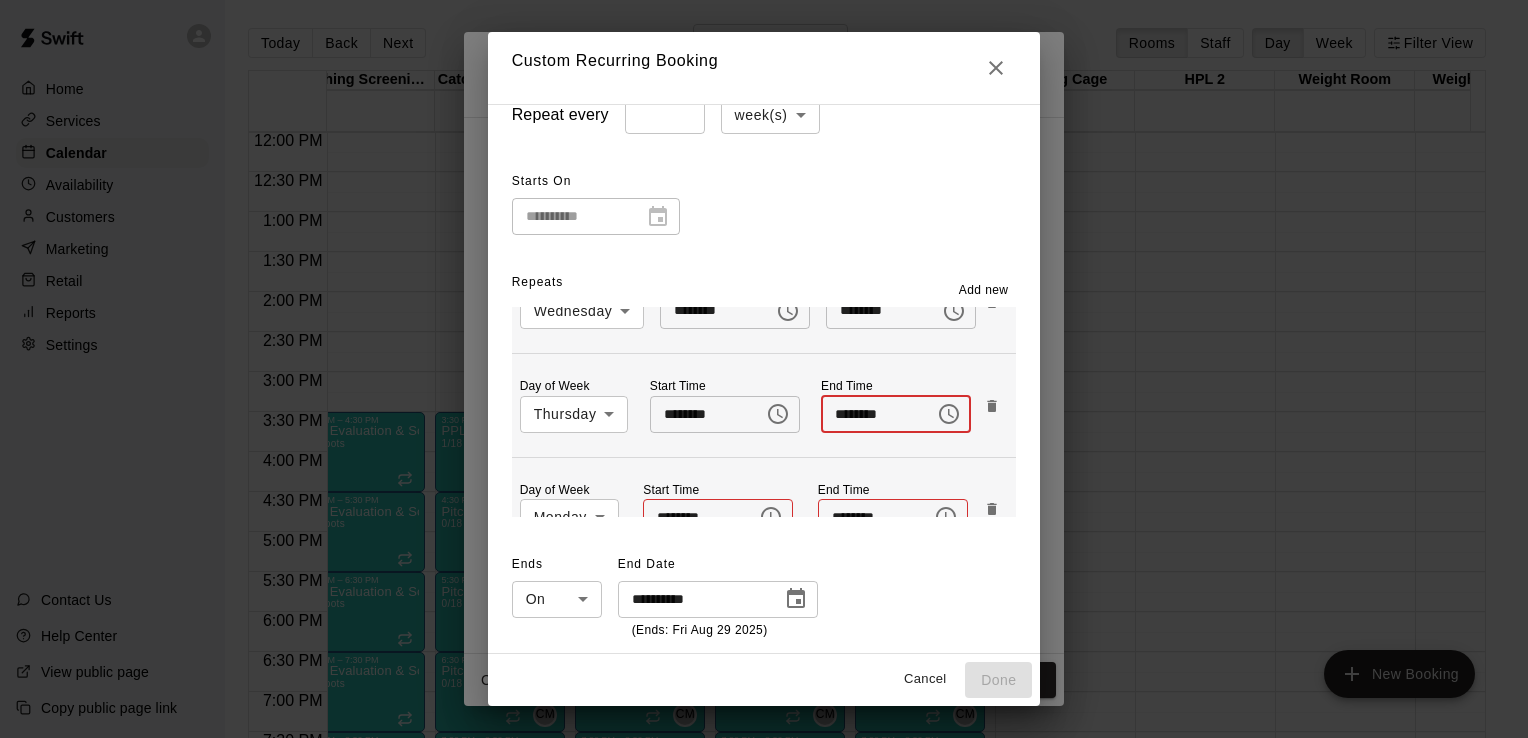 type on "********" 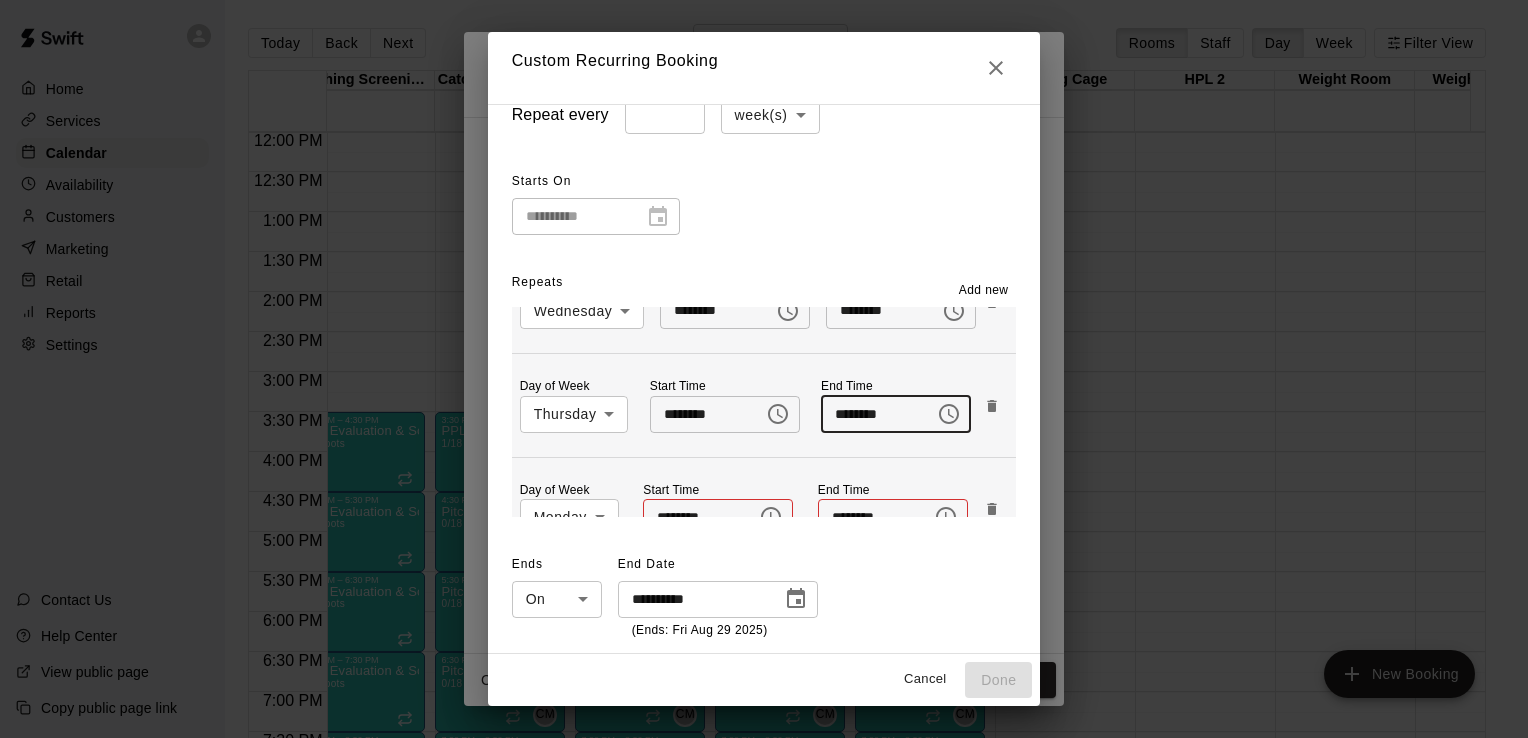 type 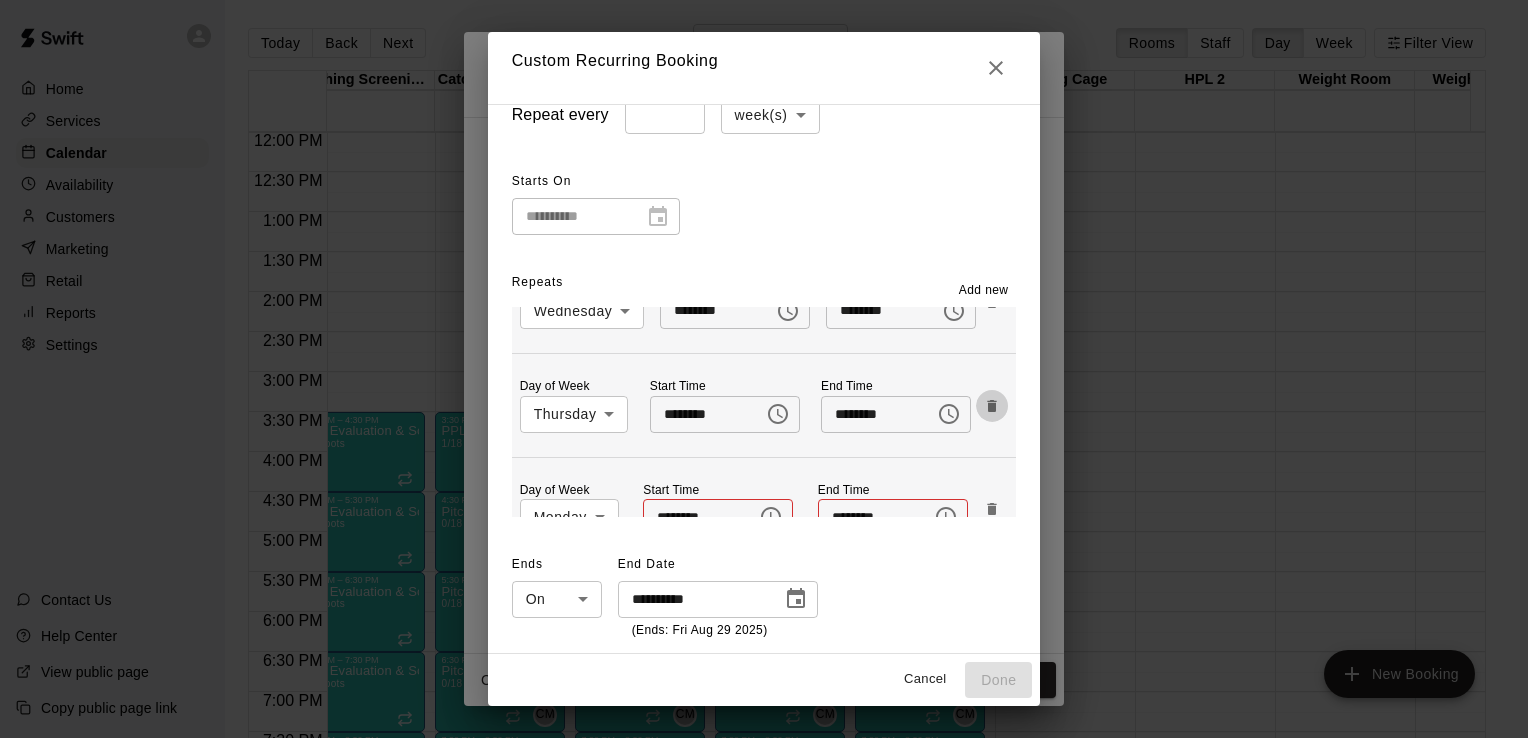 type 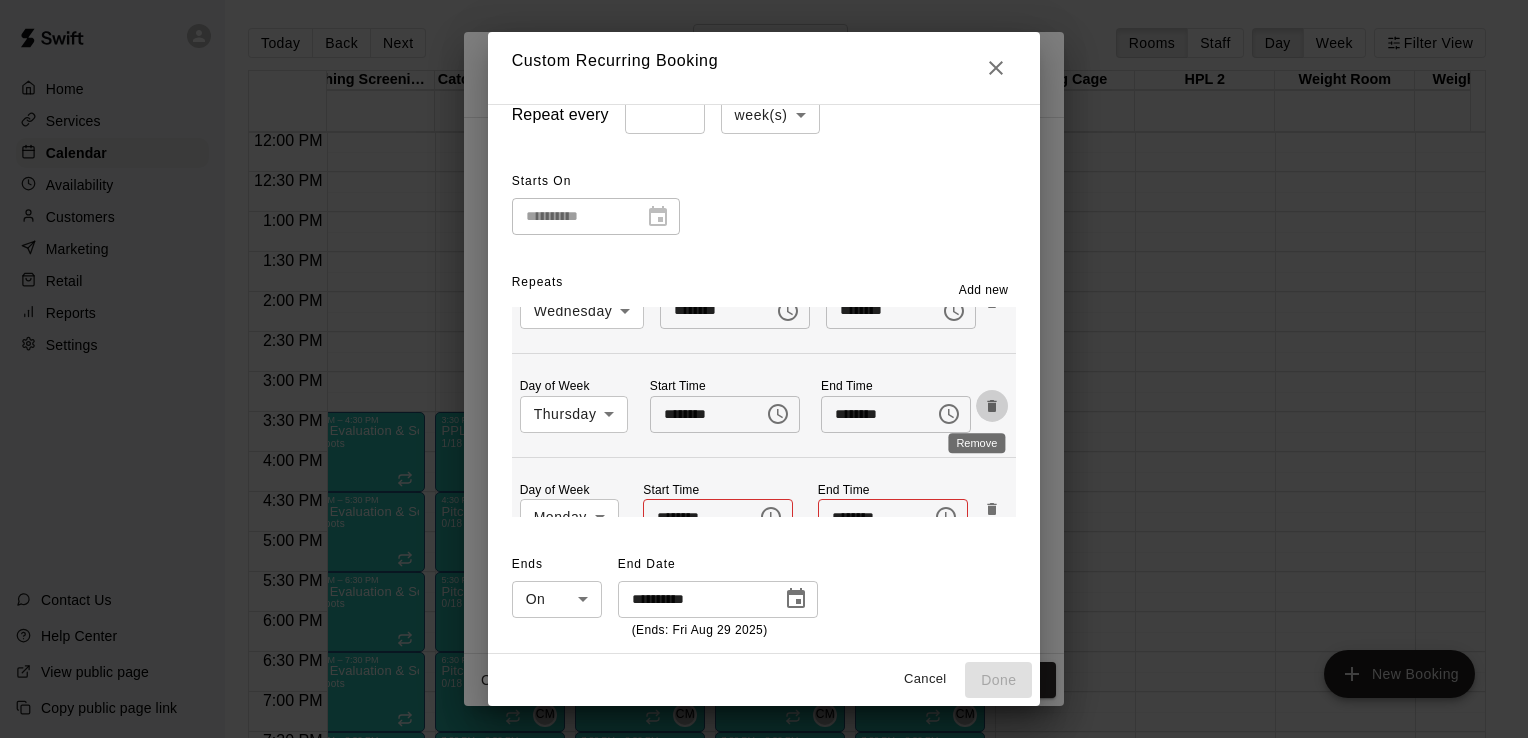 scroll, scrollTop: 883, scrollLeft: 0, axis: vertical 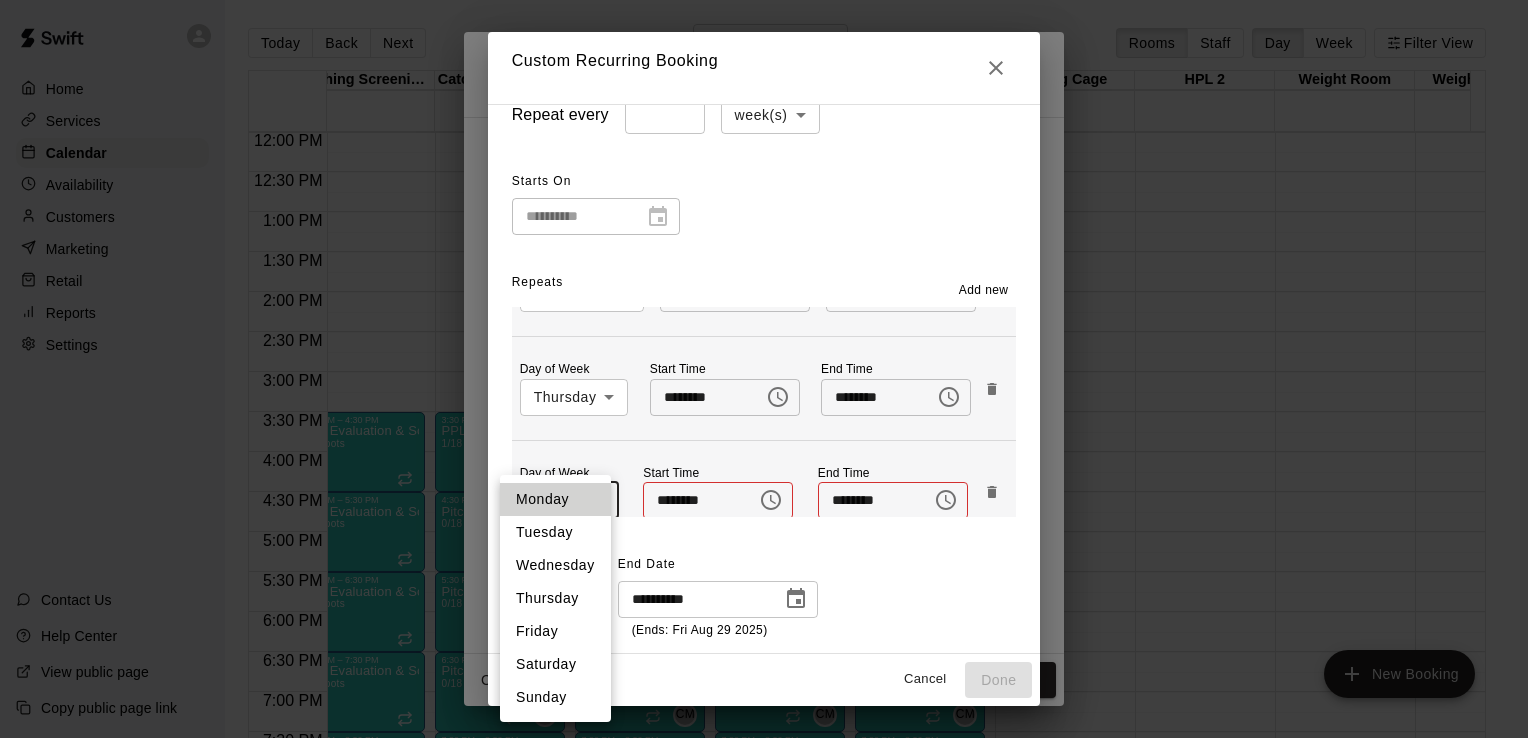 type 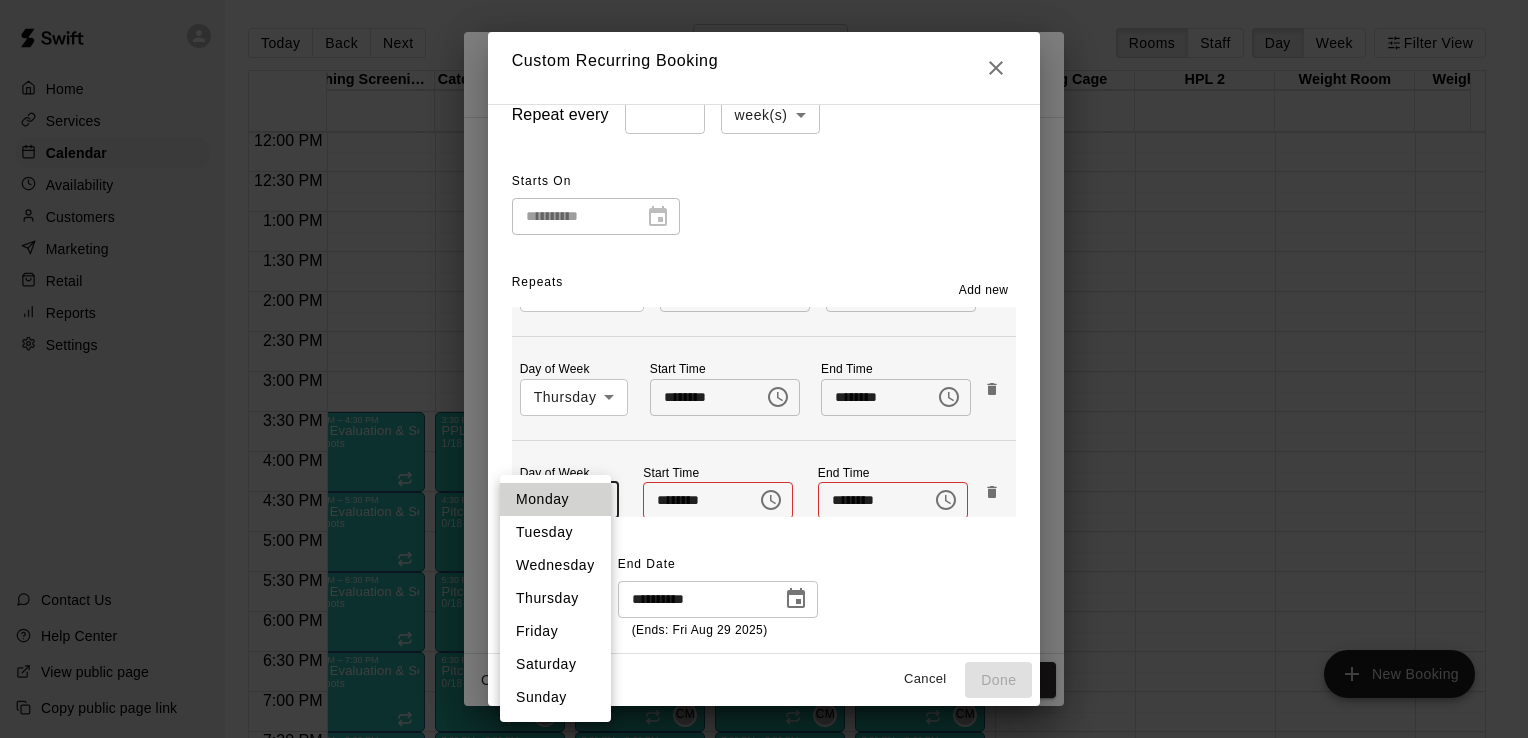 type 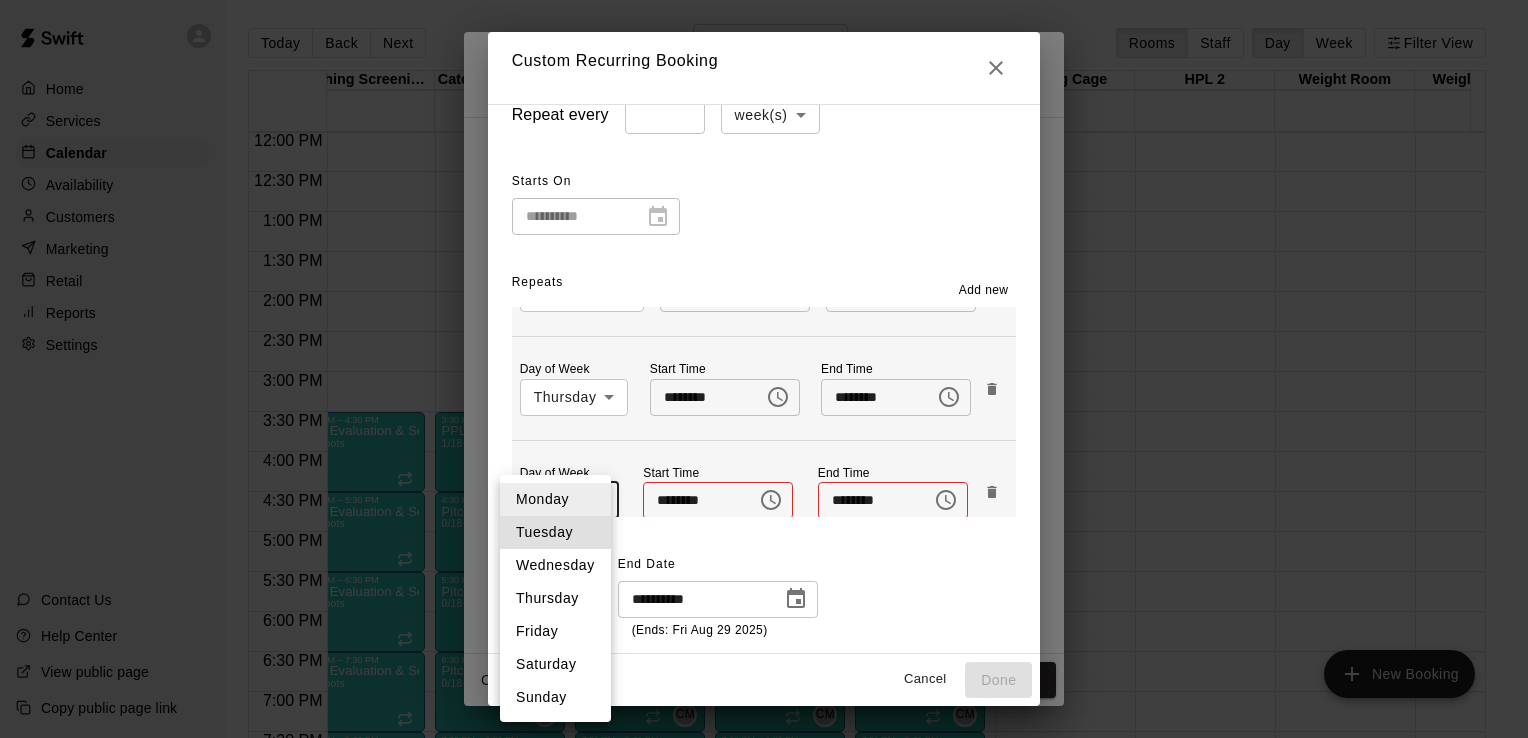 type 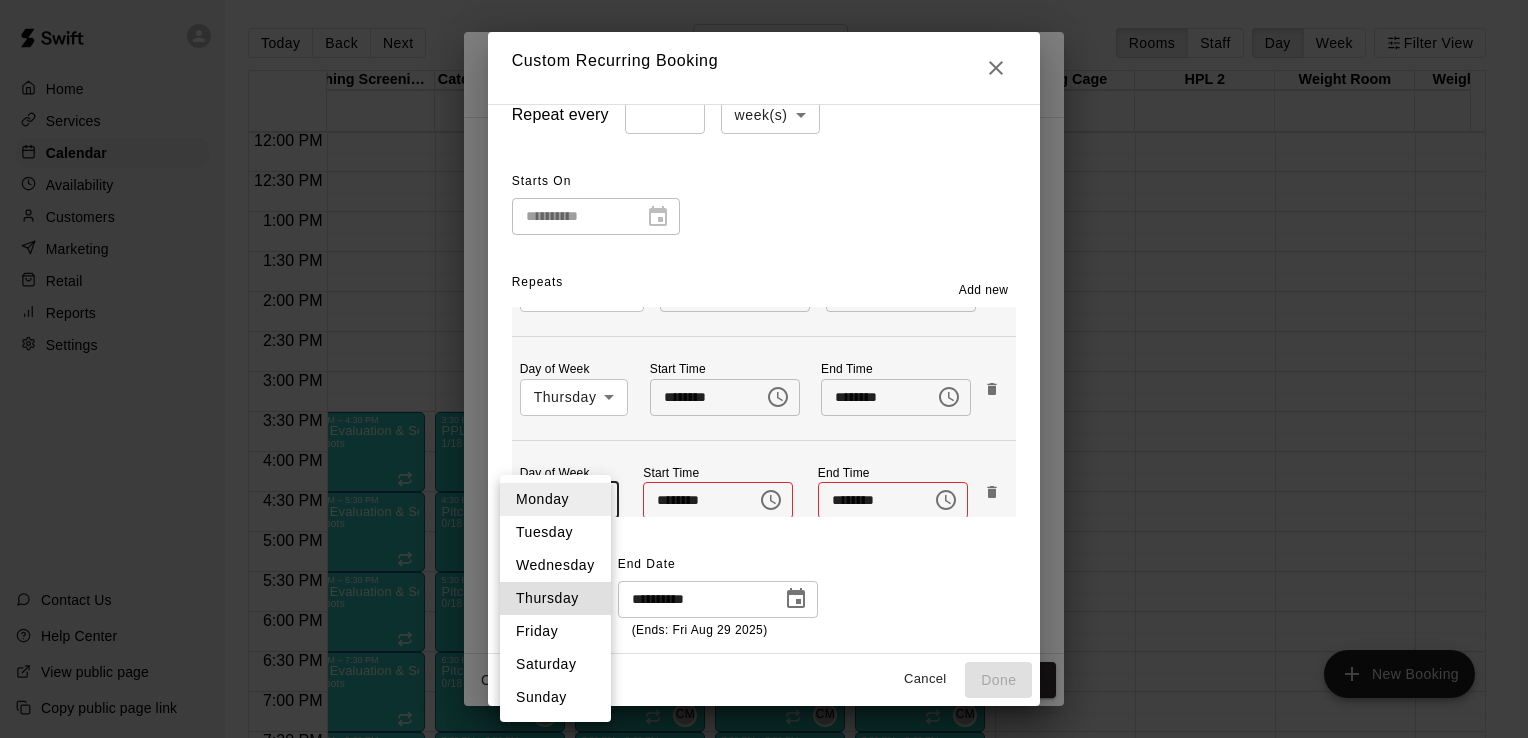type 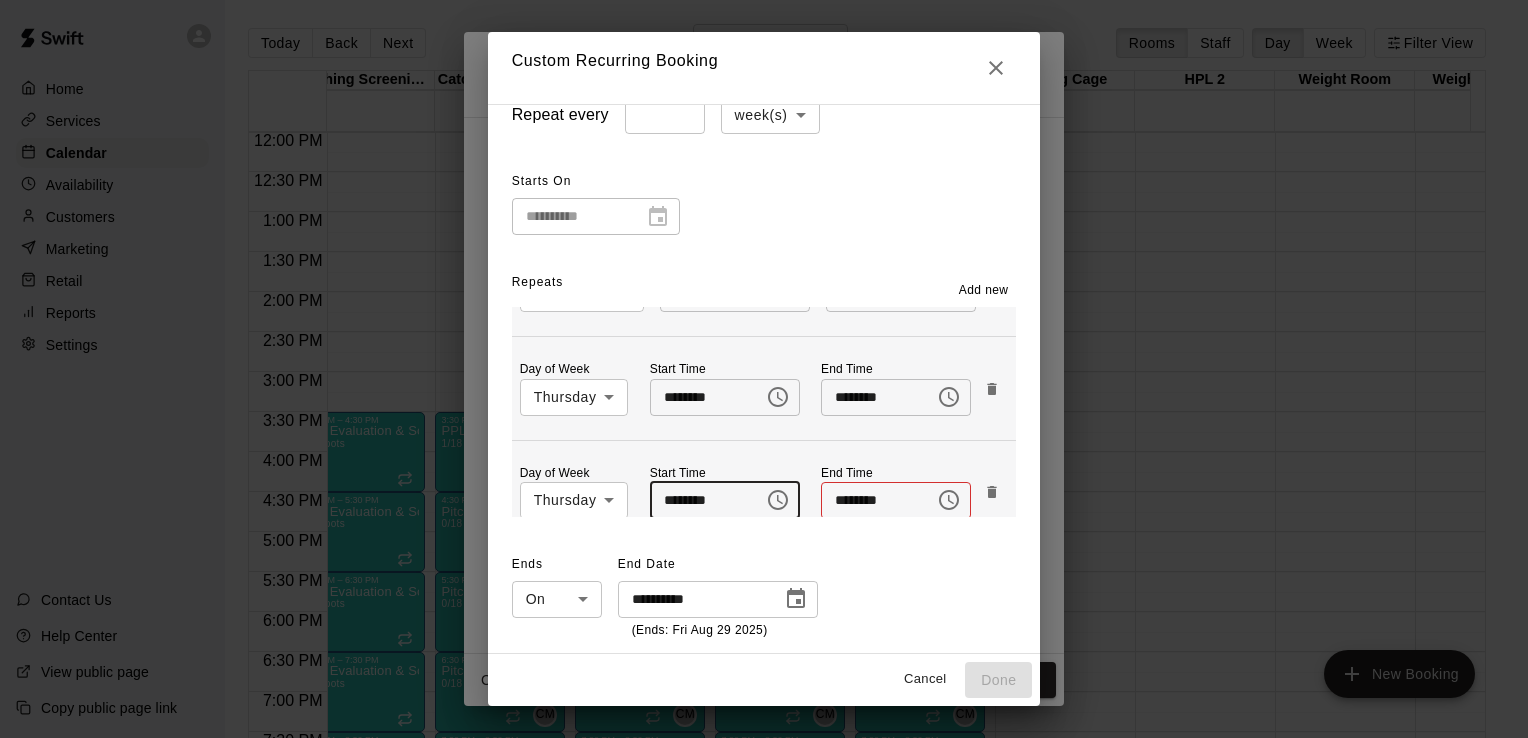 type on "********" 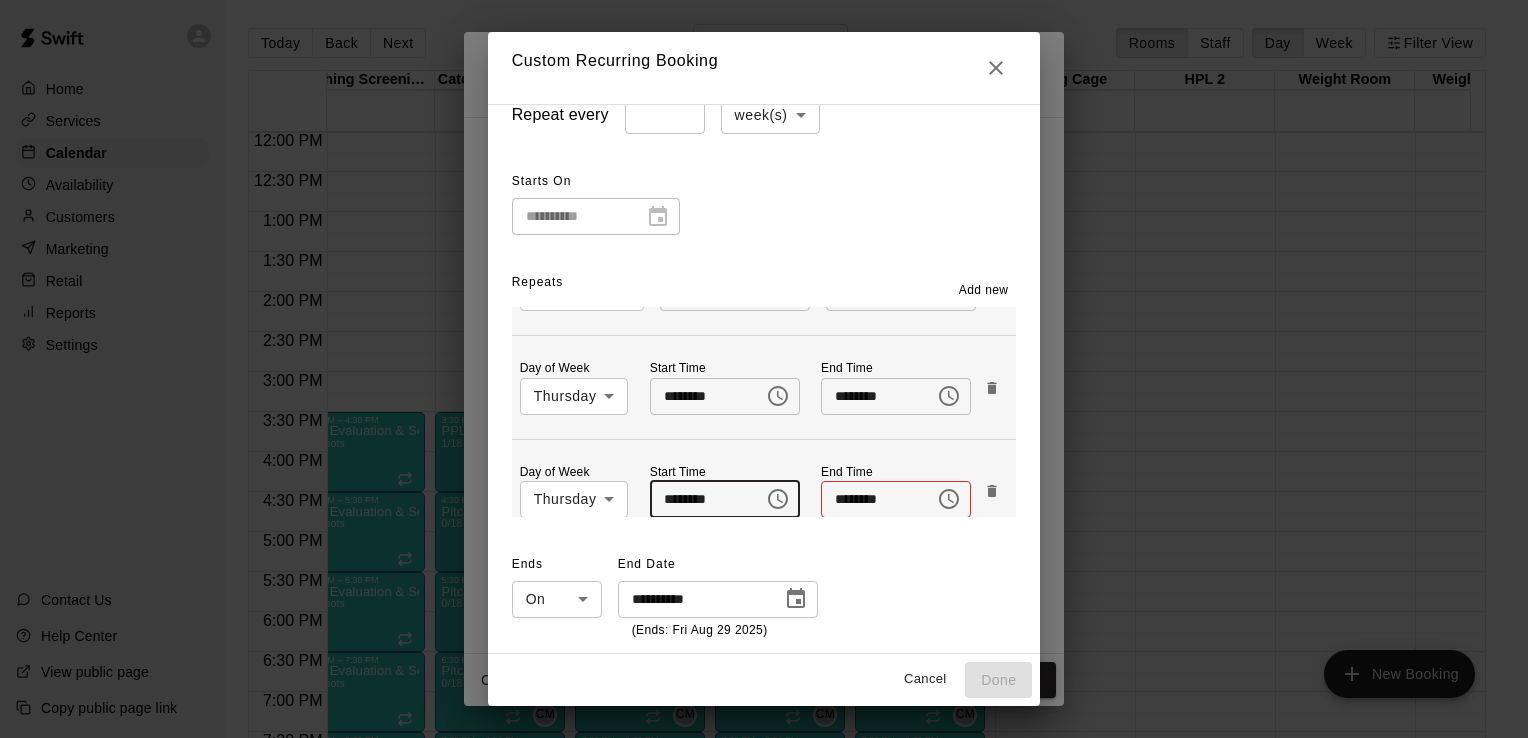 type 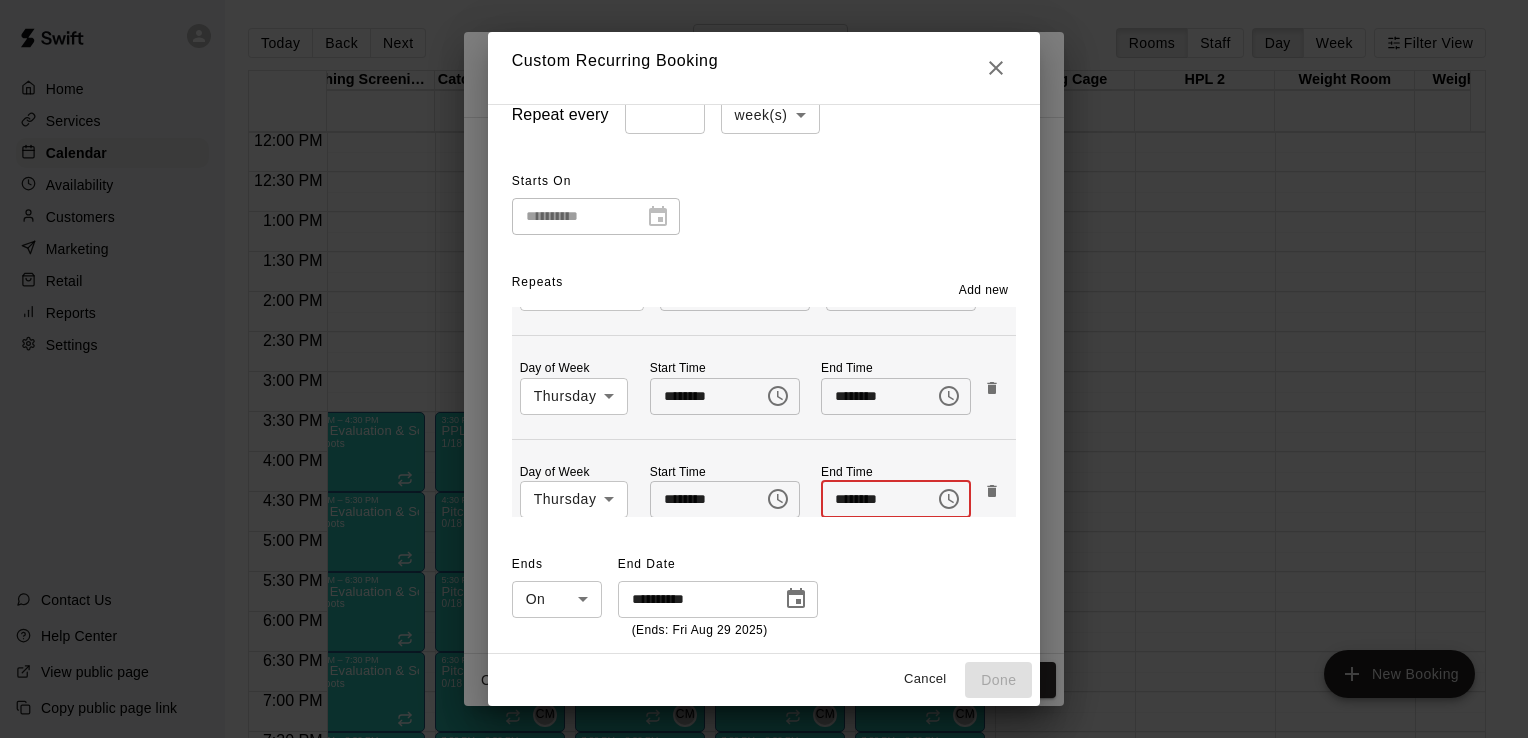 type on "********" 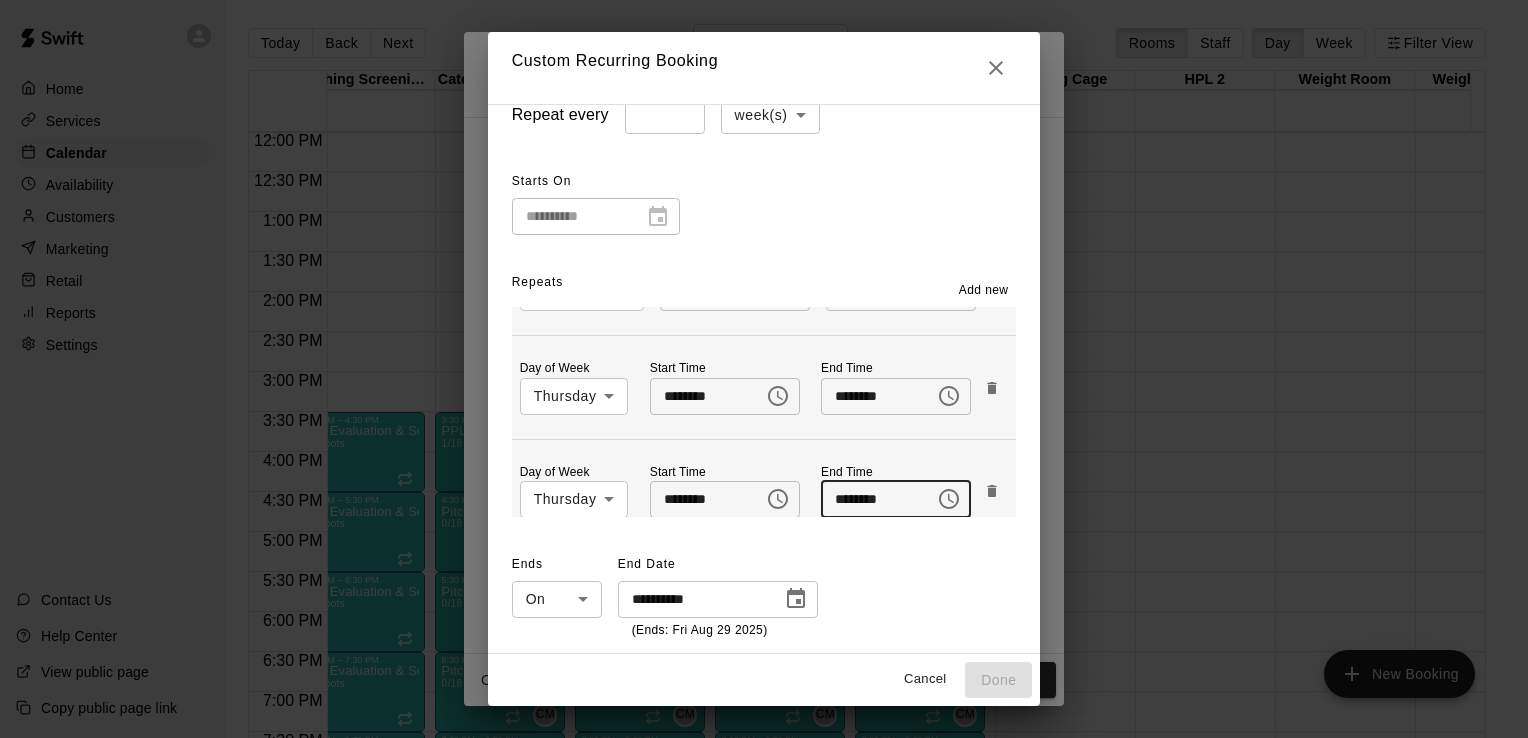 type 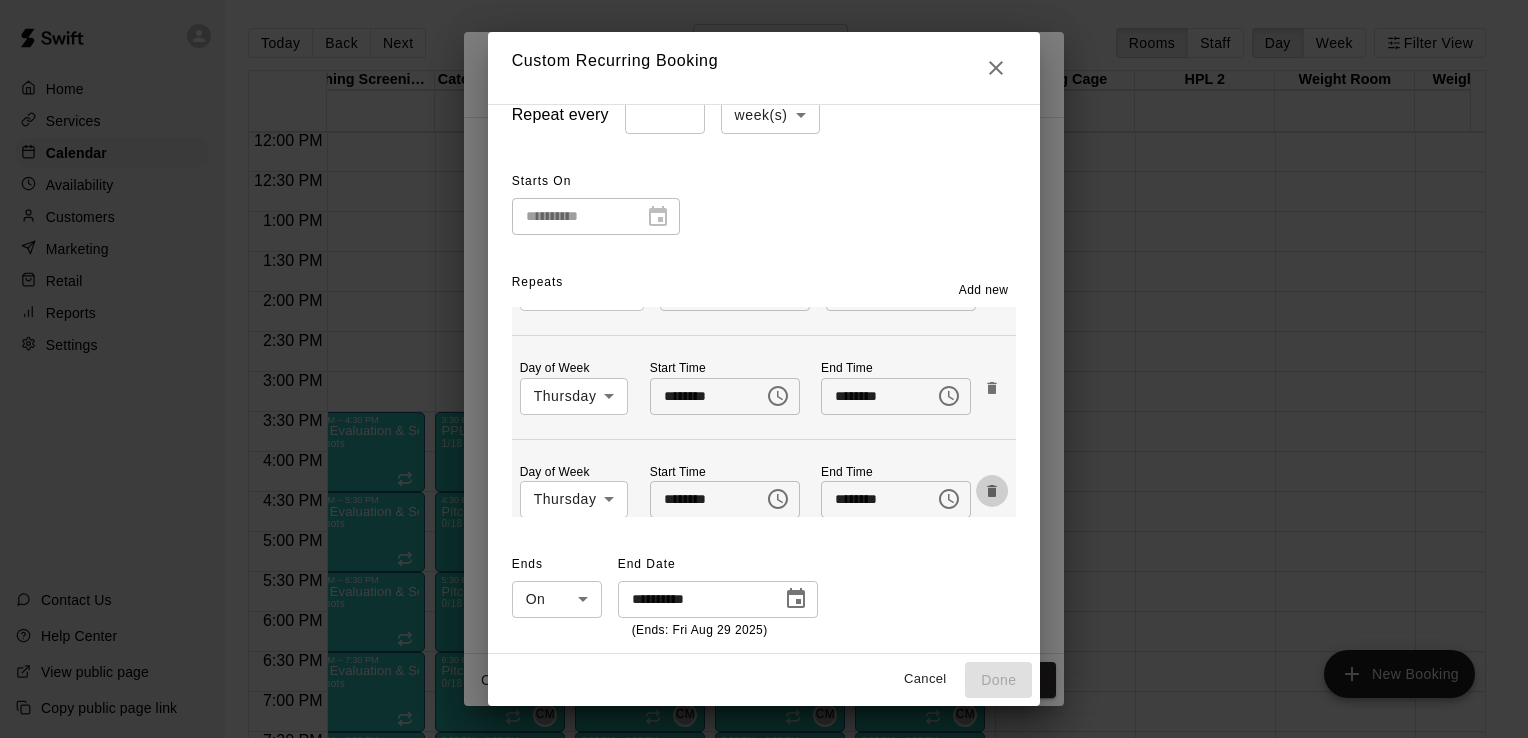 type 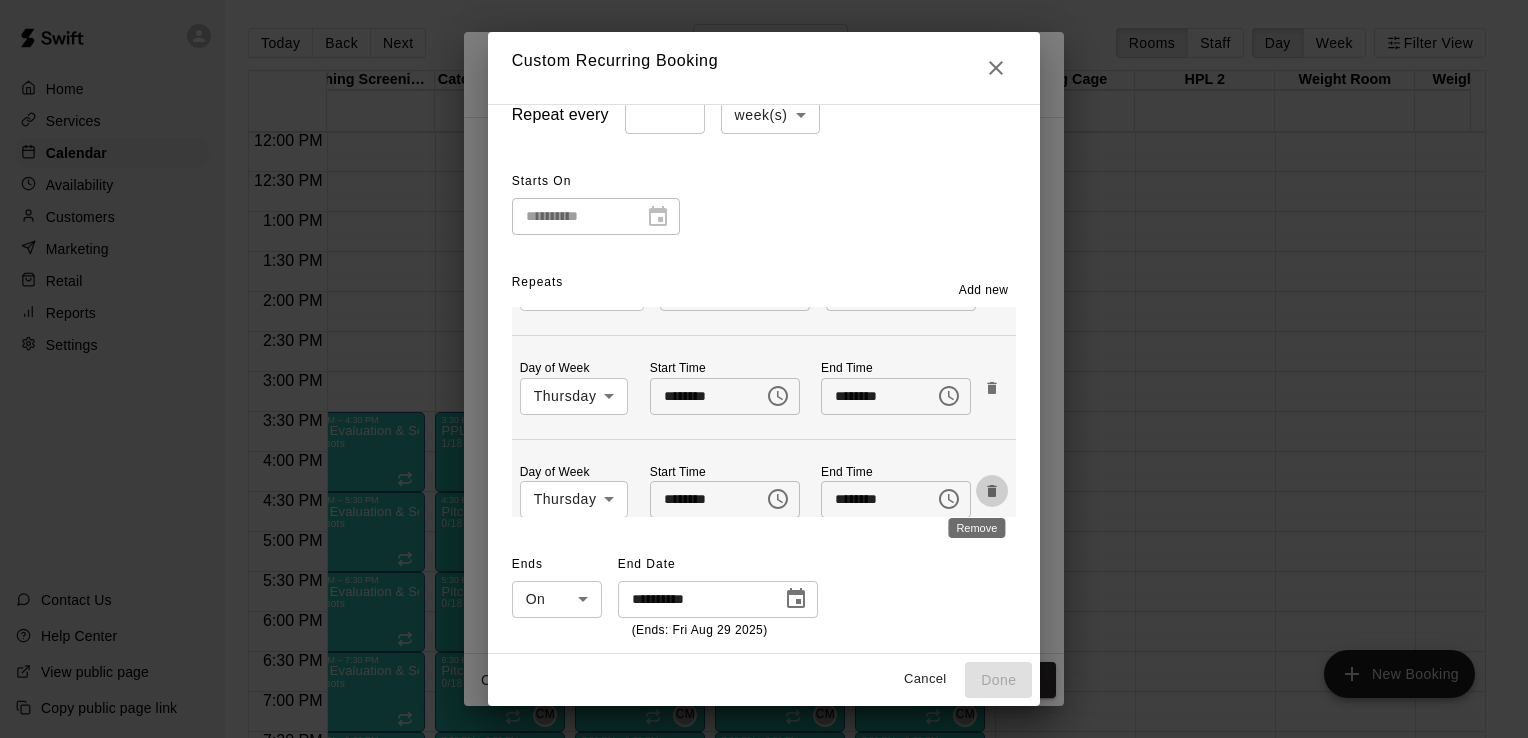 scroll, scrollTop: 1072, scrollLeft: 0, axis: vertical 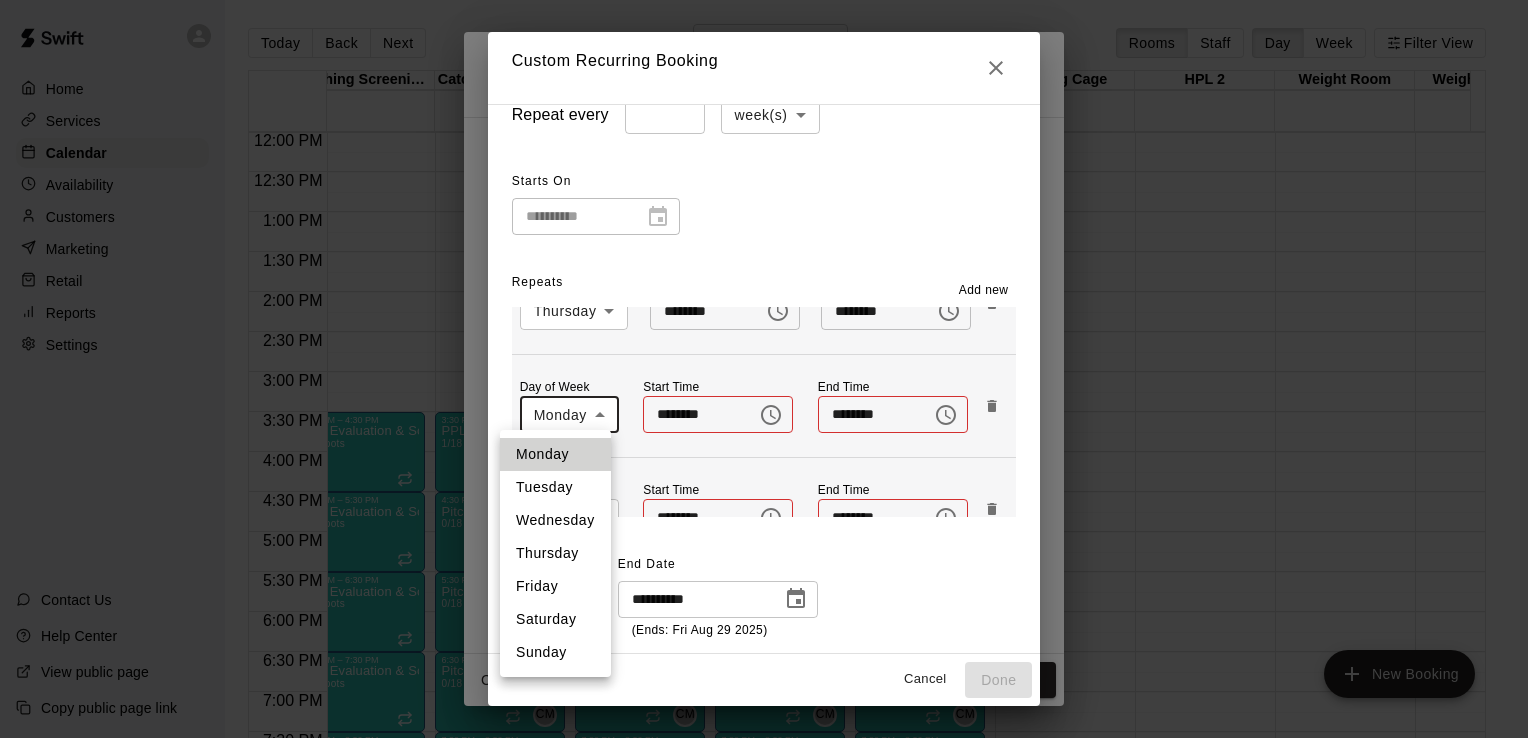 type 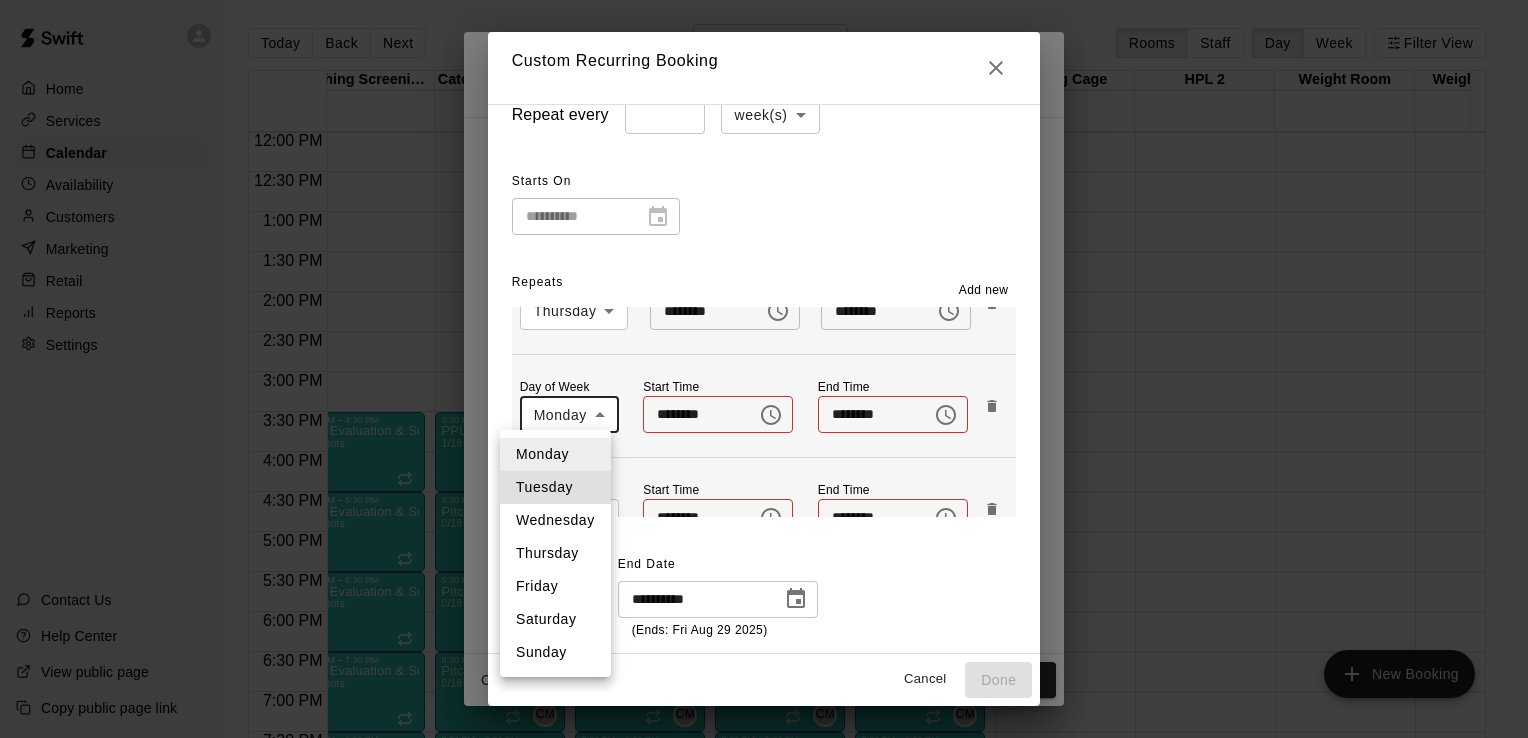 type 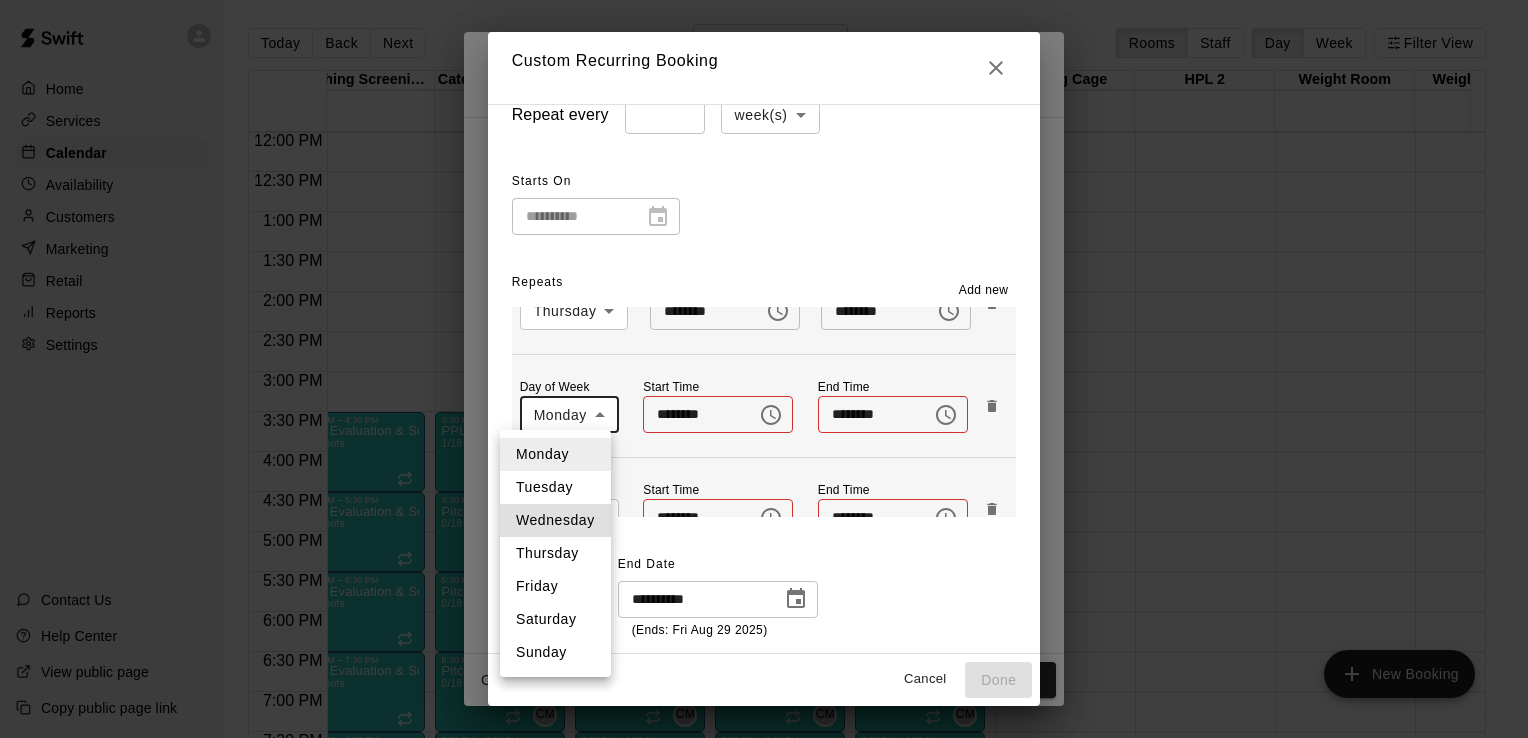 type 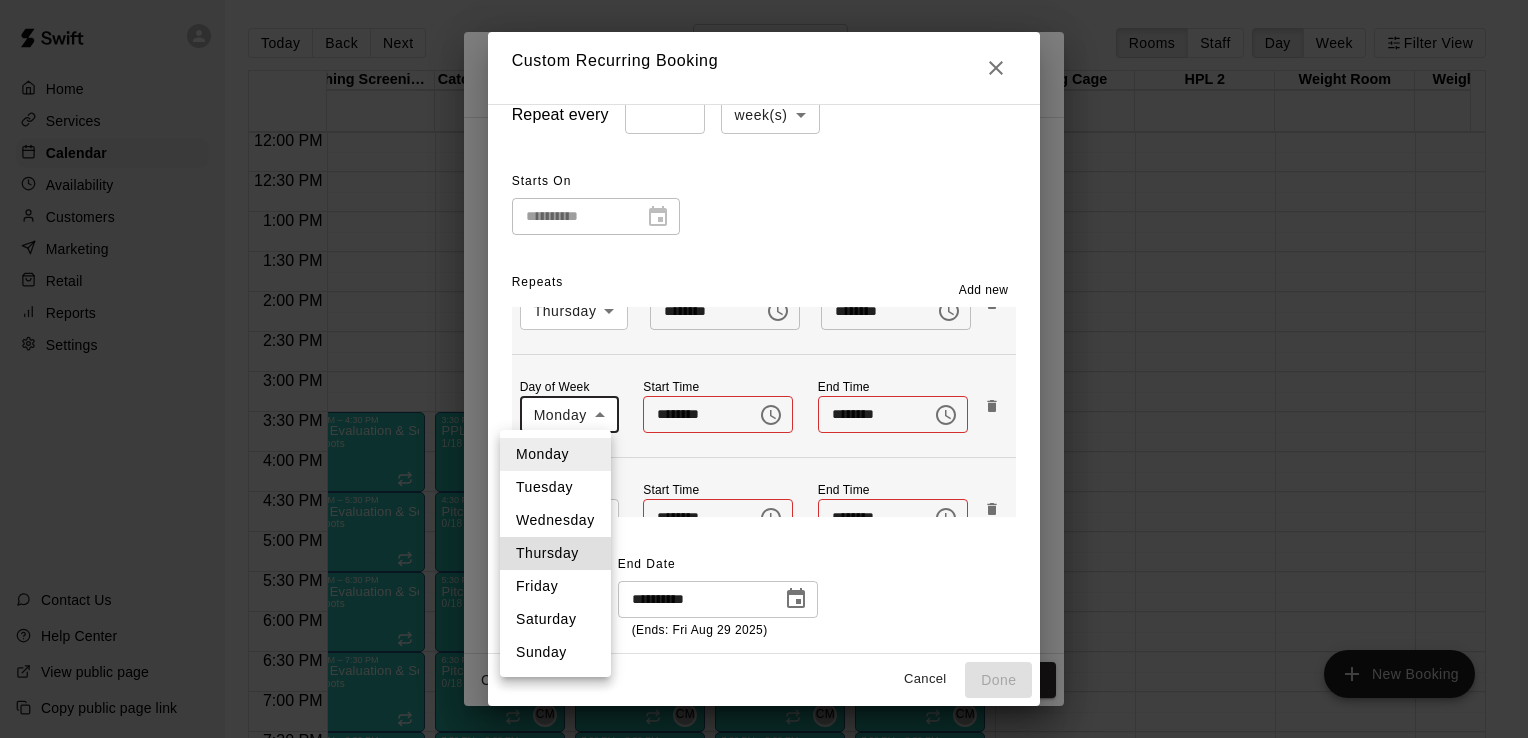 type on "*" 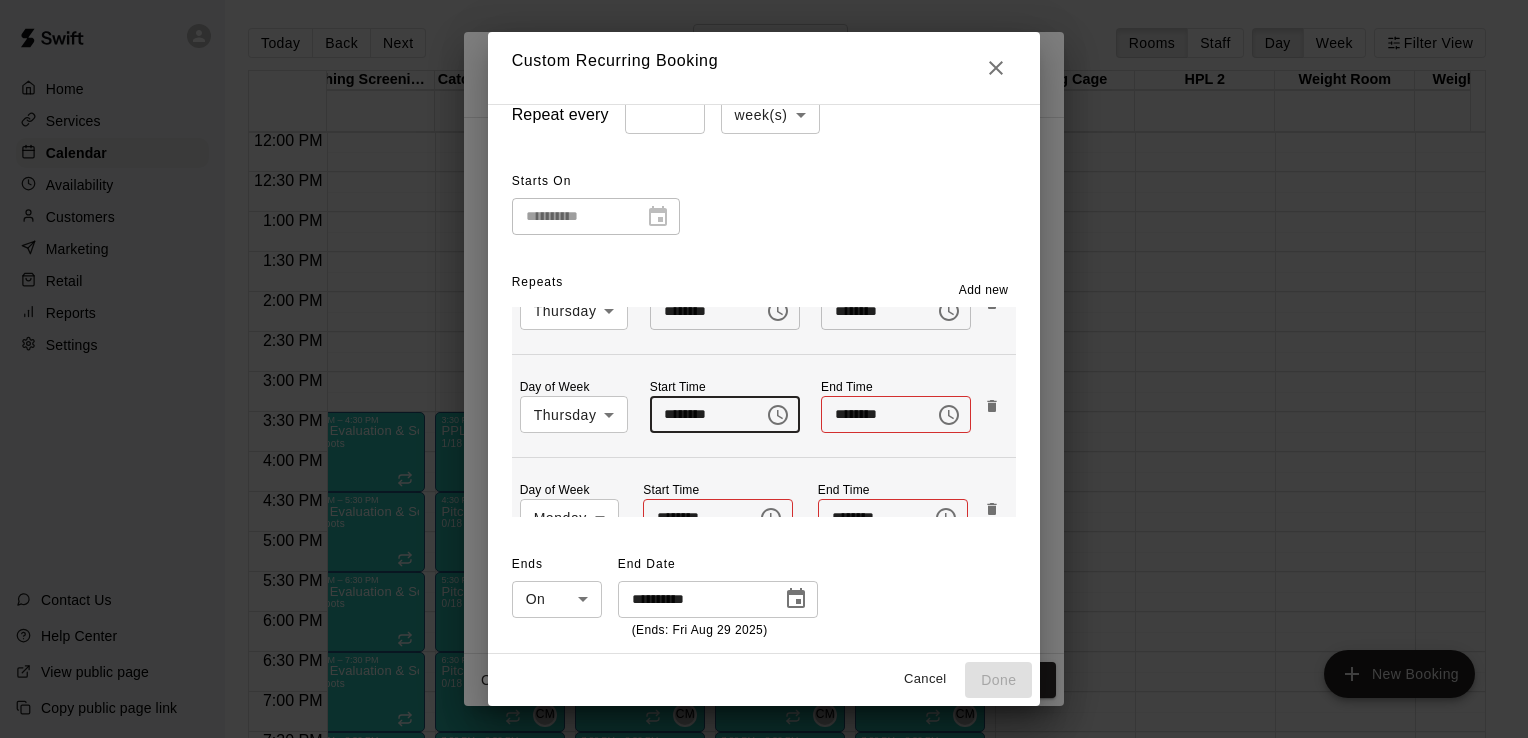 type on "********" 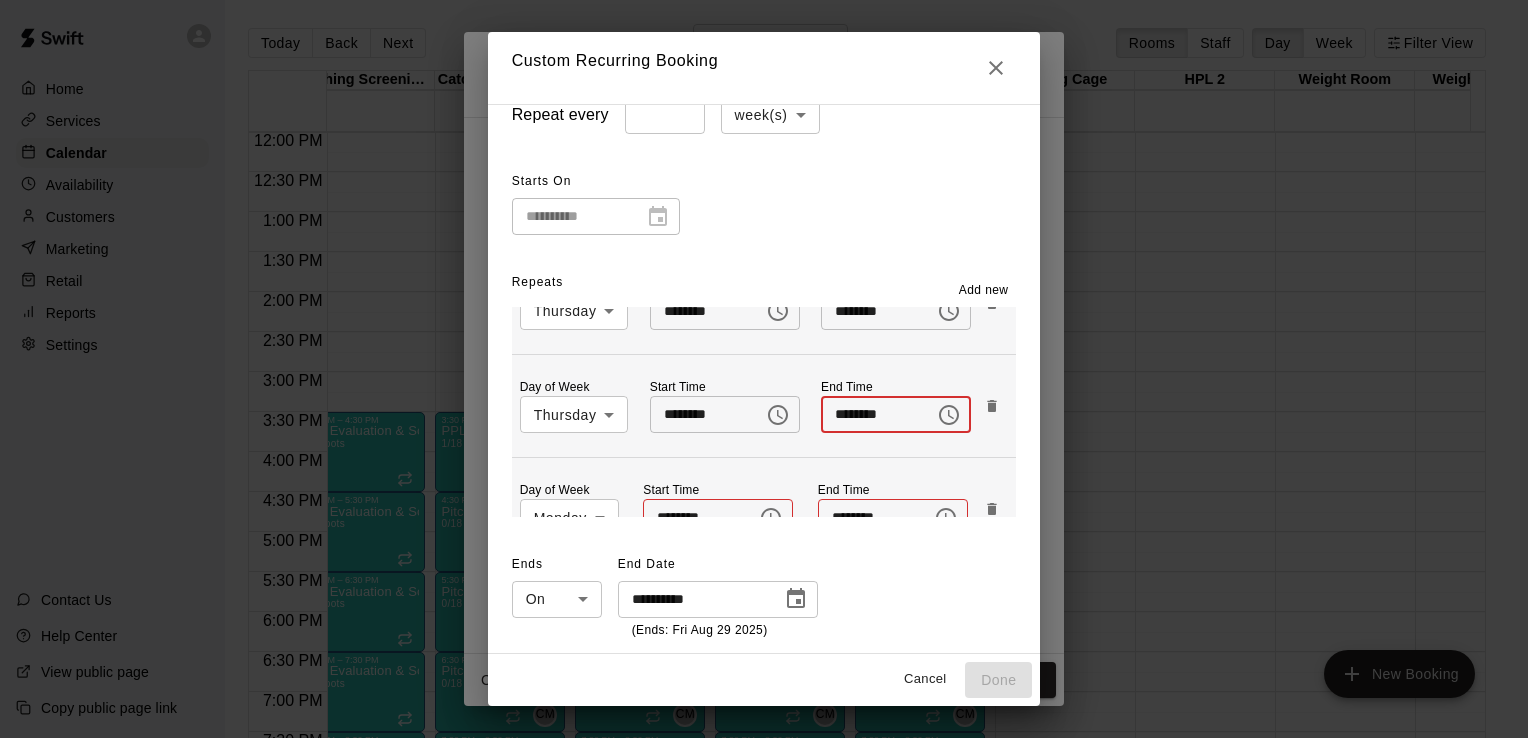 type on "********" 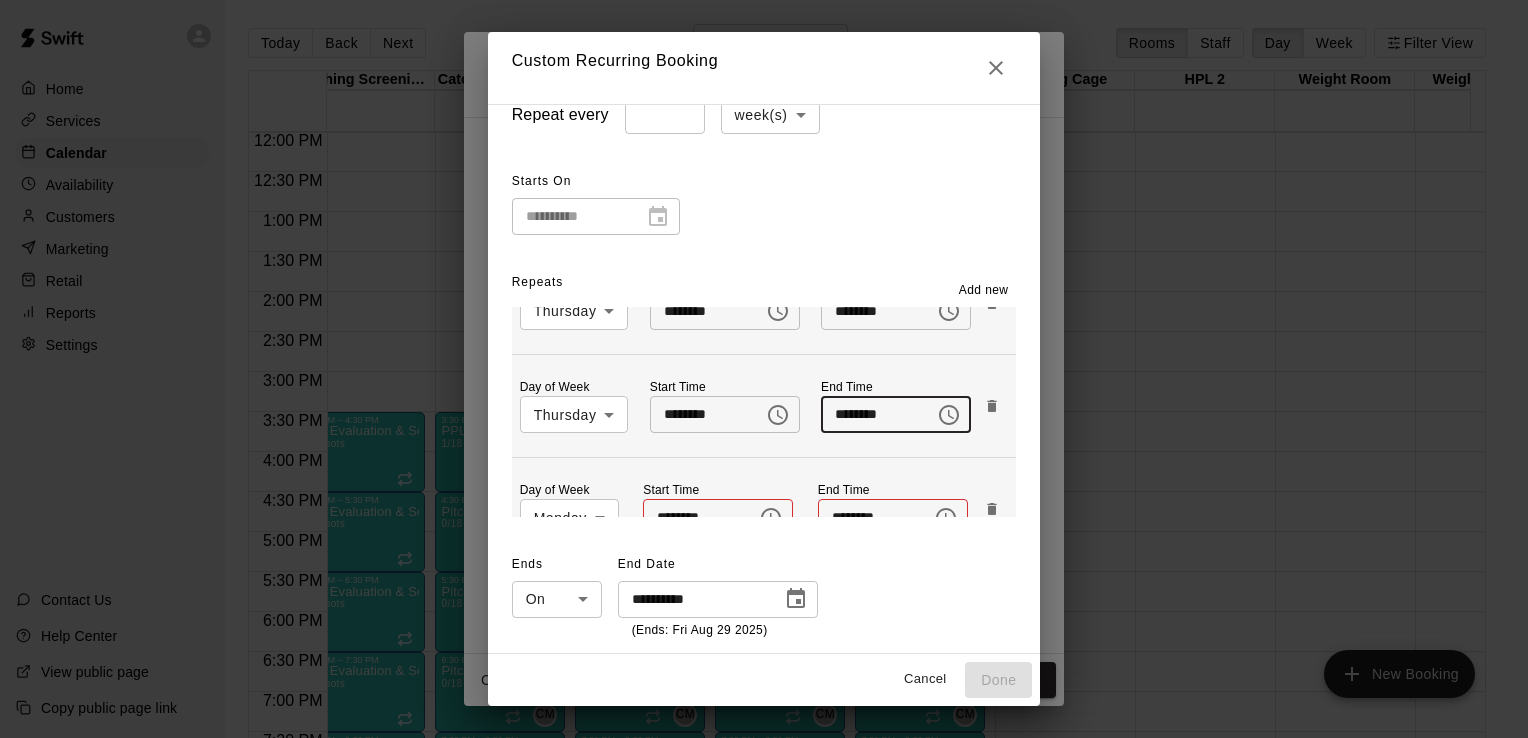 type 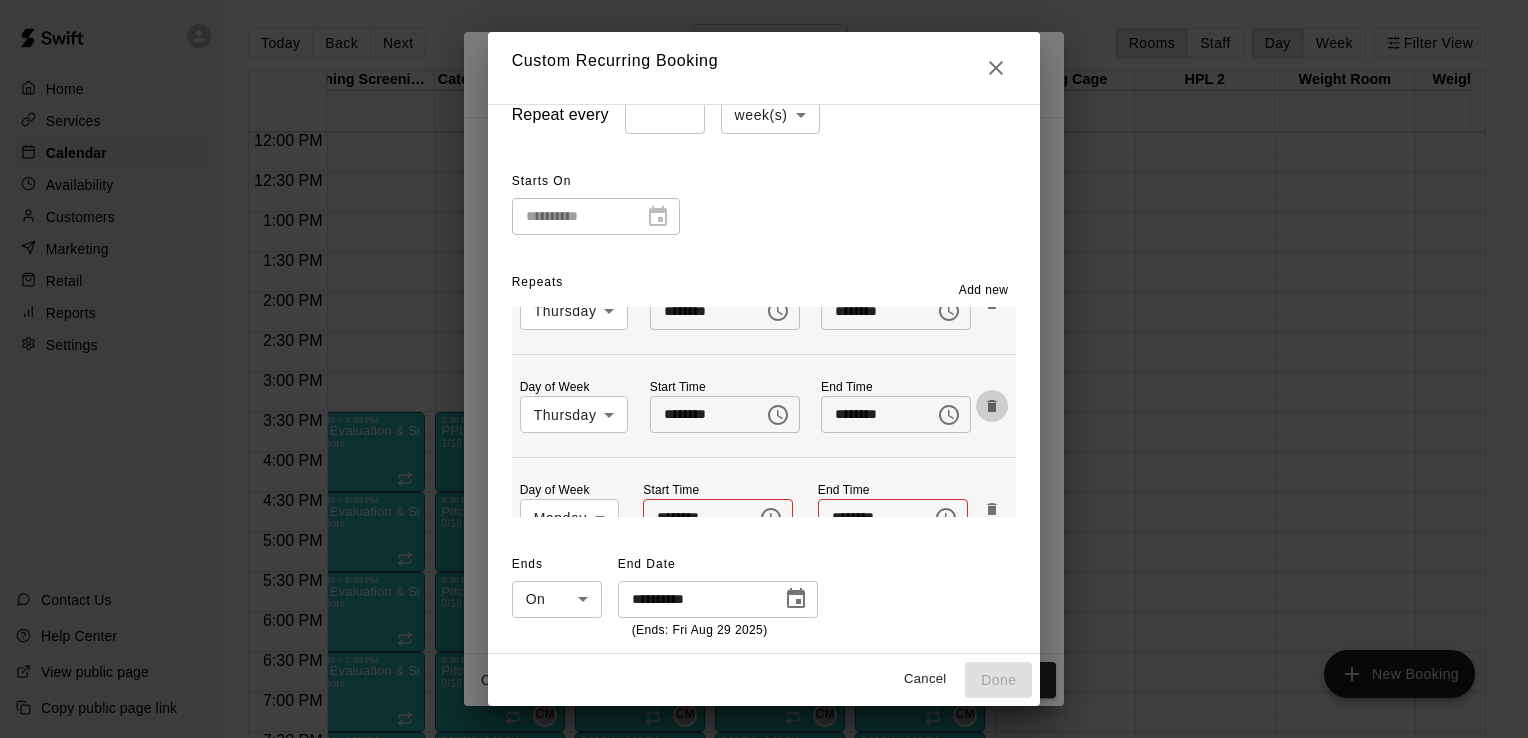type 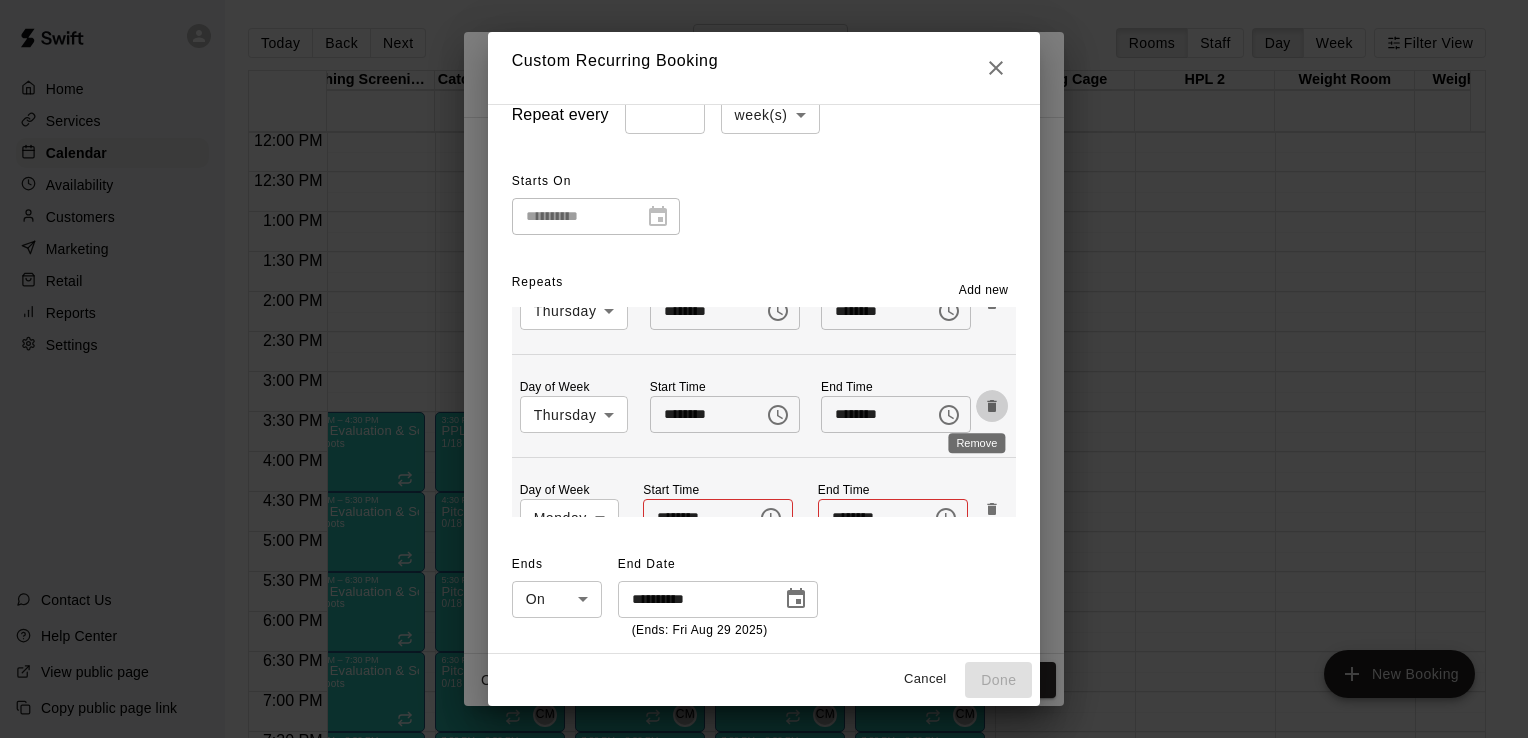 scroll, scrollTop: 1088, scrollLeft: 0, axis: vertical 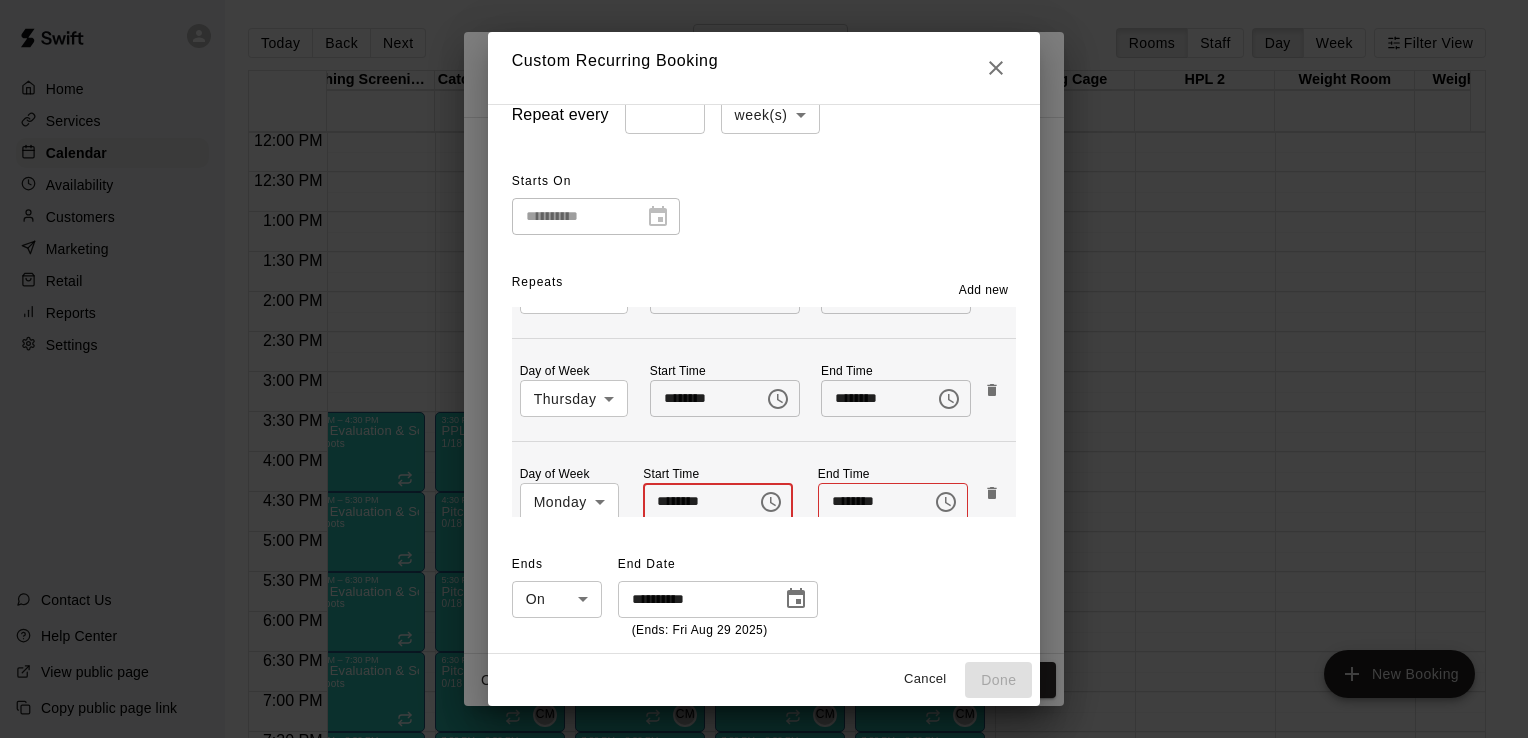 click on "Home Services Calendar Availability Customers Marketing Retail Reports Settings Contact Us Help Center View public page Copy public page link Today Back Next [DAY] [MONTH] 11 [DAY] Catch Play Area (Black Turf) 11 [DAY] Flex Space (PPL, Green Turf) 11 [DAY] Pitching Mound 1 11 [DAY] Pitching Mound 2 11 [DAY] Hitting Cage 11 [DAY] HPL 2 11 [DAY] Weight Room 11 [DAY] Weight Room 2 11 [DAY] Screenings 11 [DAY] Catching Lessons (PPL) 11 [DAY] Nutrition Consultation Meeting 11 [DAY] [PERSON] ([COMPANY] Remote Communication) 11 [DAY] [PERSON], Remote Communication 11 [DAY] [PERSON], Remote Communication 11 [DAY] 12:00 AM 12:30 AM 1:00 AM 1:30 AM 2:00 AM 2:30 AM 3:00 AM 3:30 AM 4:00 AM 4:30 AM 5:00 AM 5:30 AM 6:00 AM 6:30 AM 7:00 AM 7:30 AM 8:00 AM 8:30 AM 9:00 AM 9:30 AM 10:00 AM 10:30 AM 11:00 AM 11:30 AM 12:00 PM 12:30 PM 1:00 PM 1:30 PM 2:00 PM 2:30 PM 3:00 PM 3:30 PM 4:00 PM 4:30 PM 5:00 PM 5:30 PM 6:00 PM 6:30 PM 7:00 PM 7:30 PM 8:00 PM 8:30 PM 9:00 PM 9:30 PM 10:00 PM 10:30 PM CM 0" at bounding box center [764, 385] 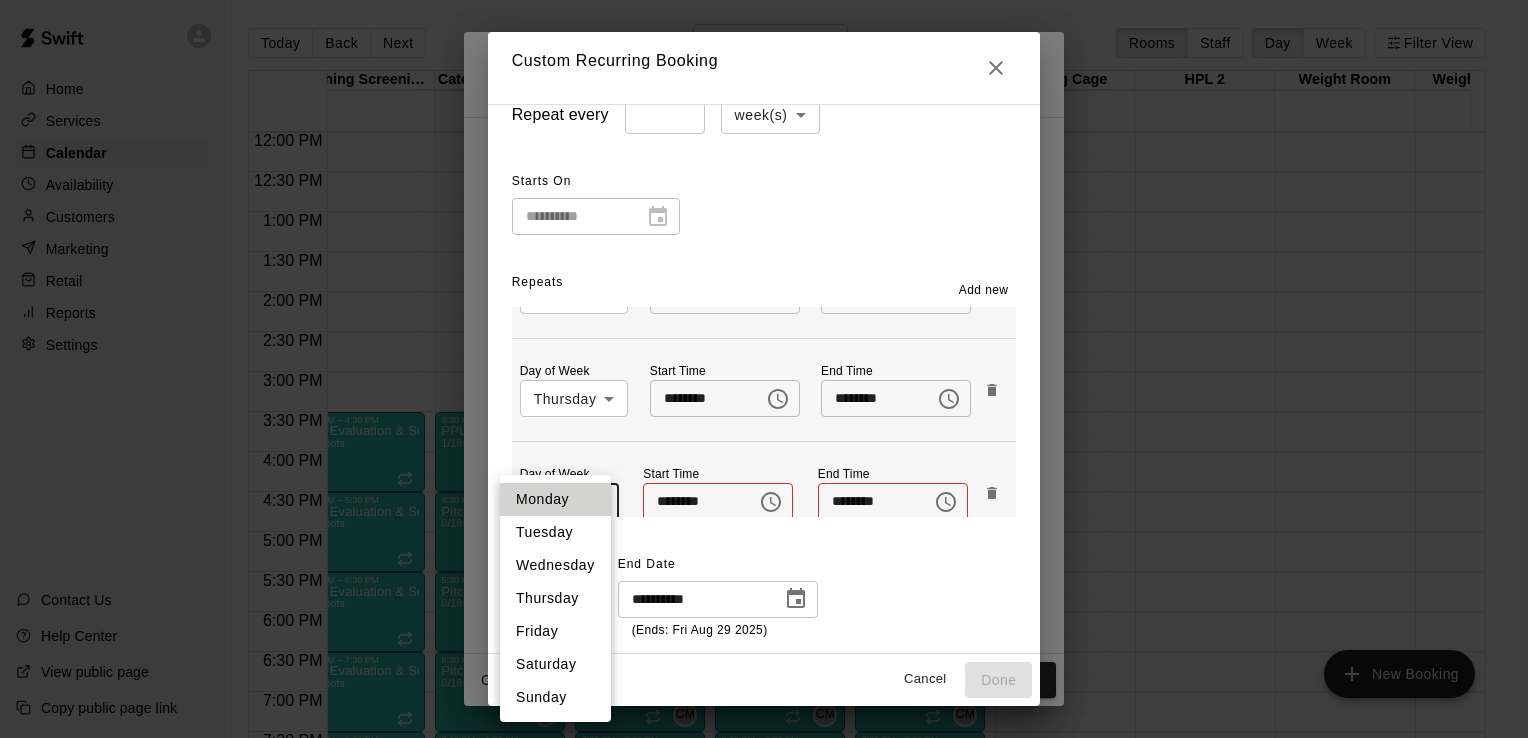 type 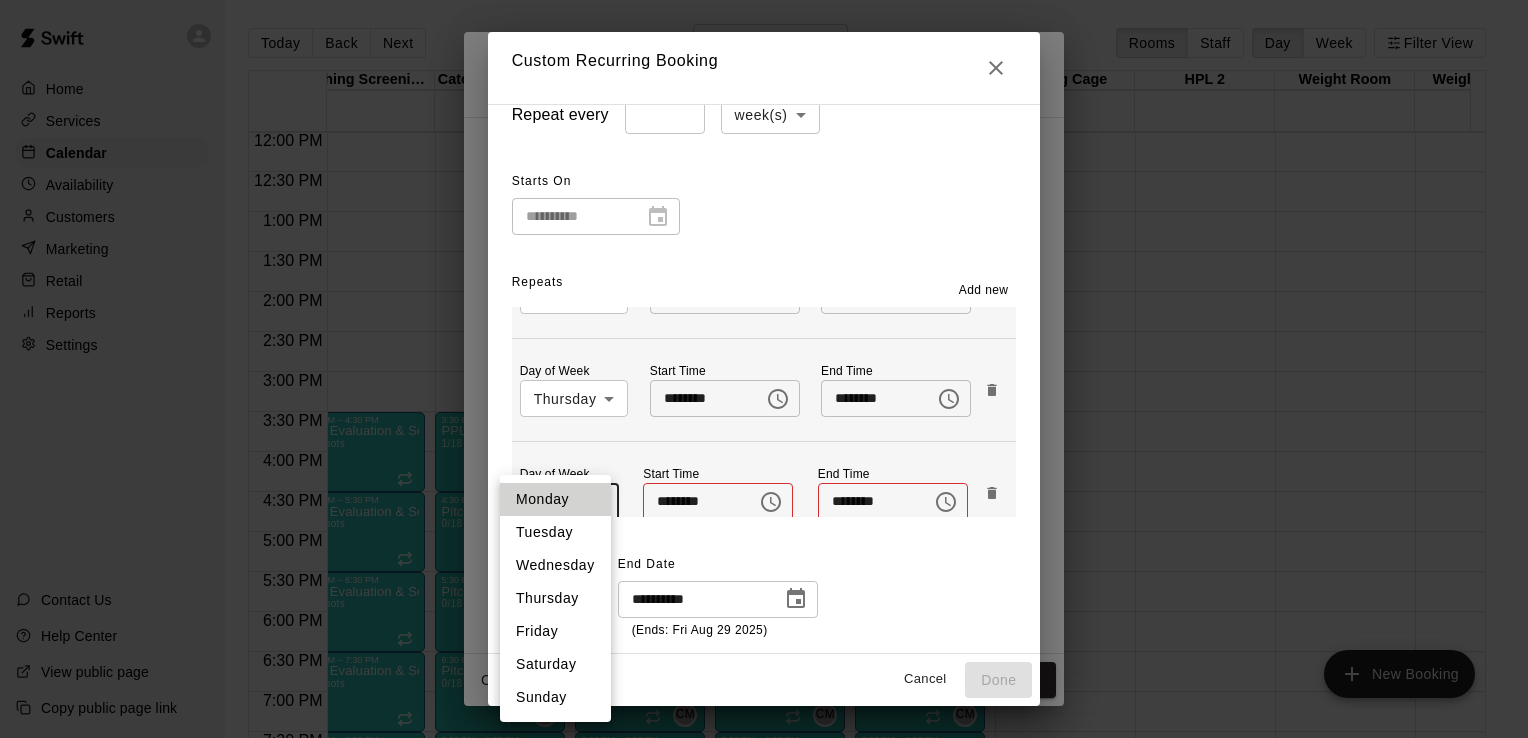 type 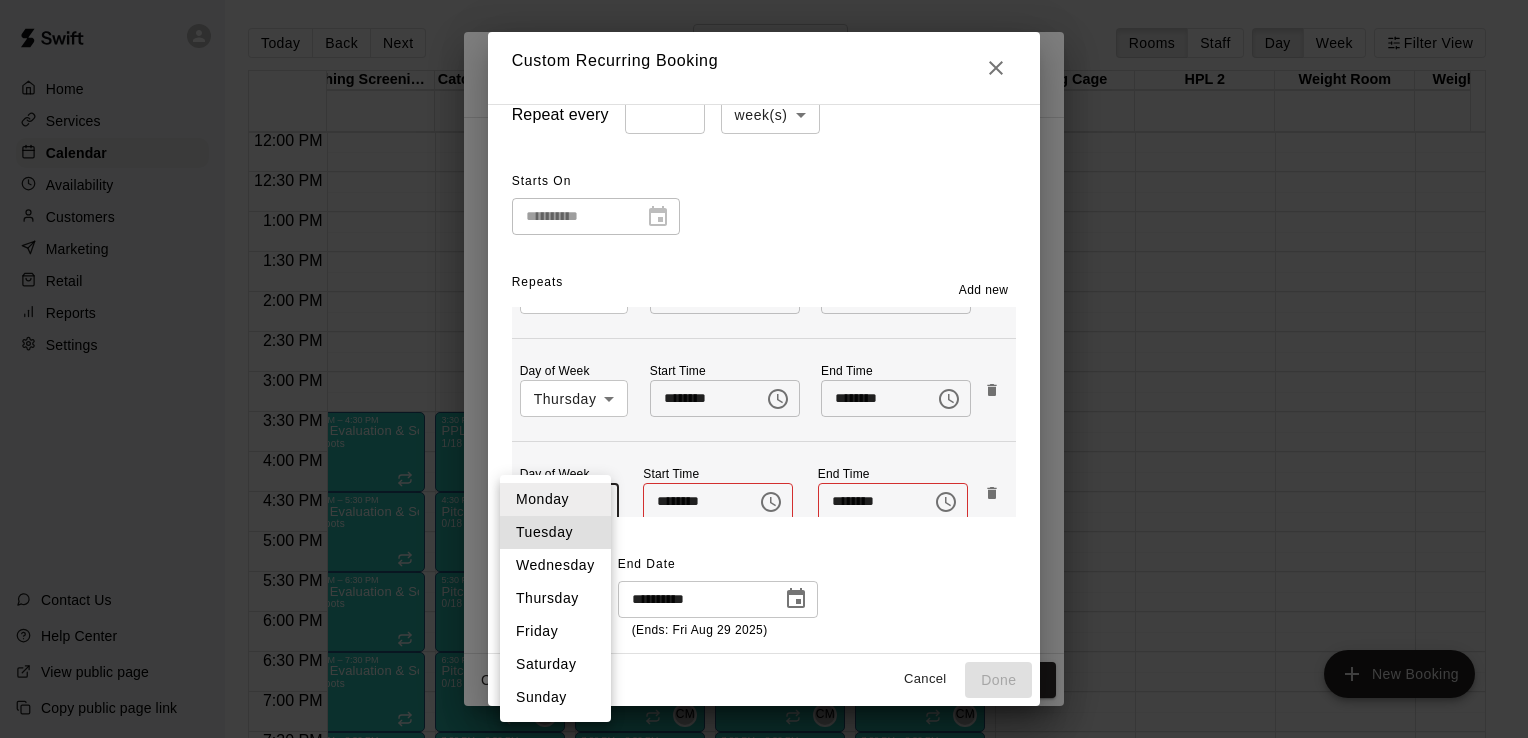 type 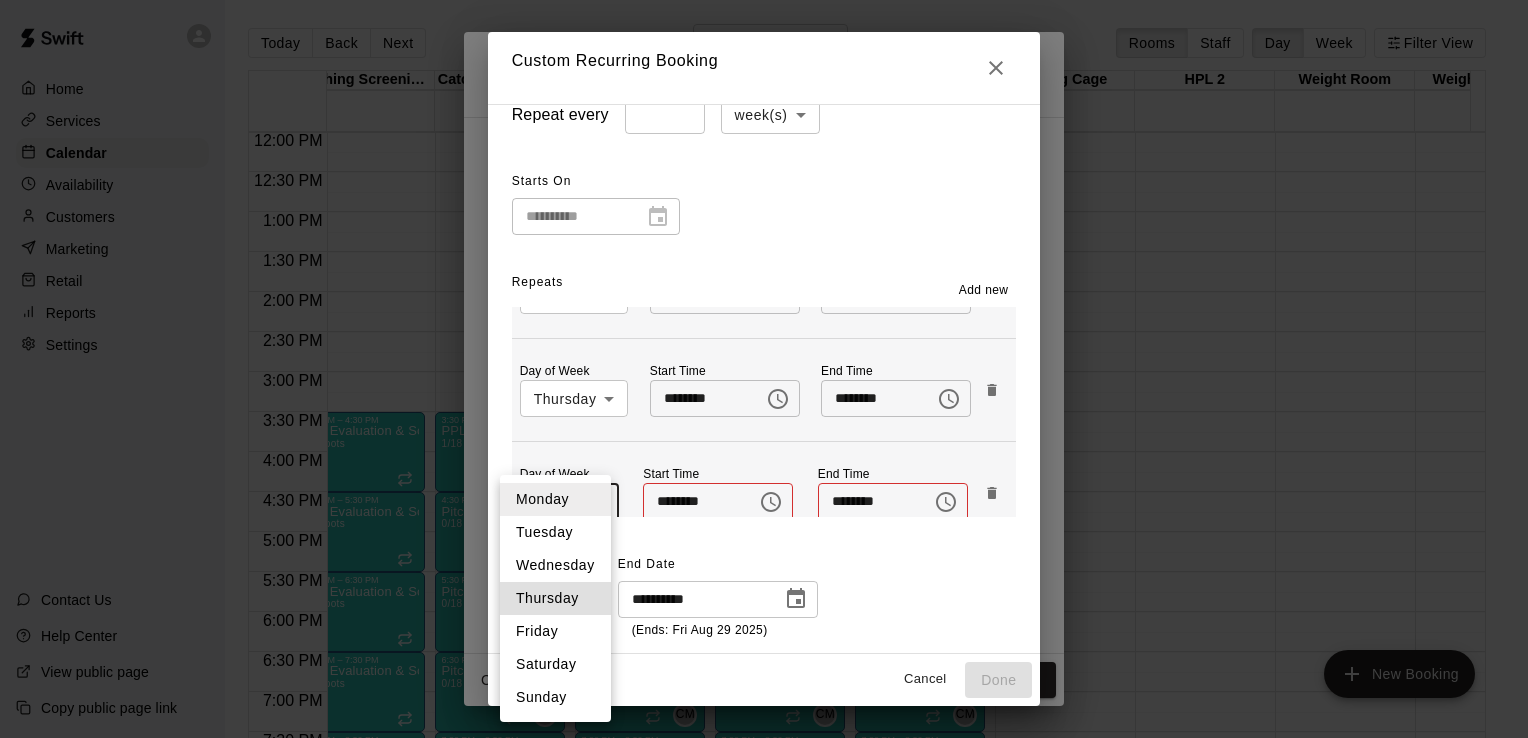 type 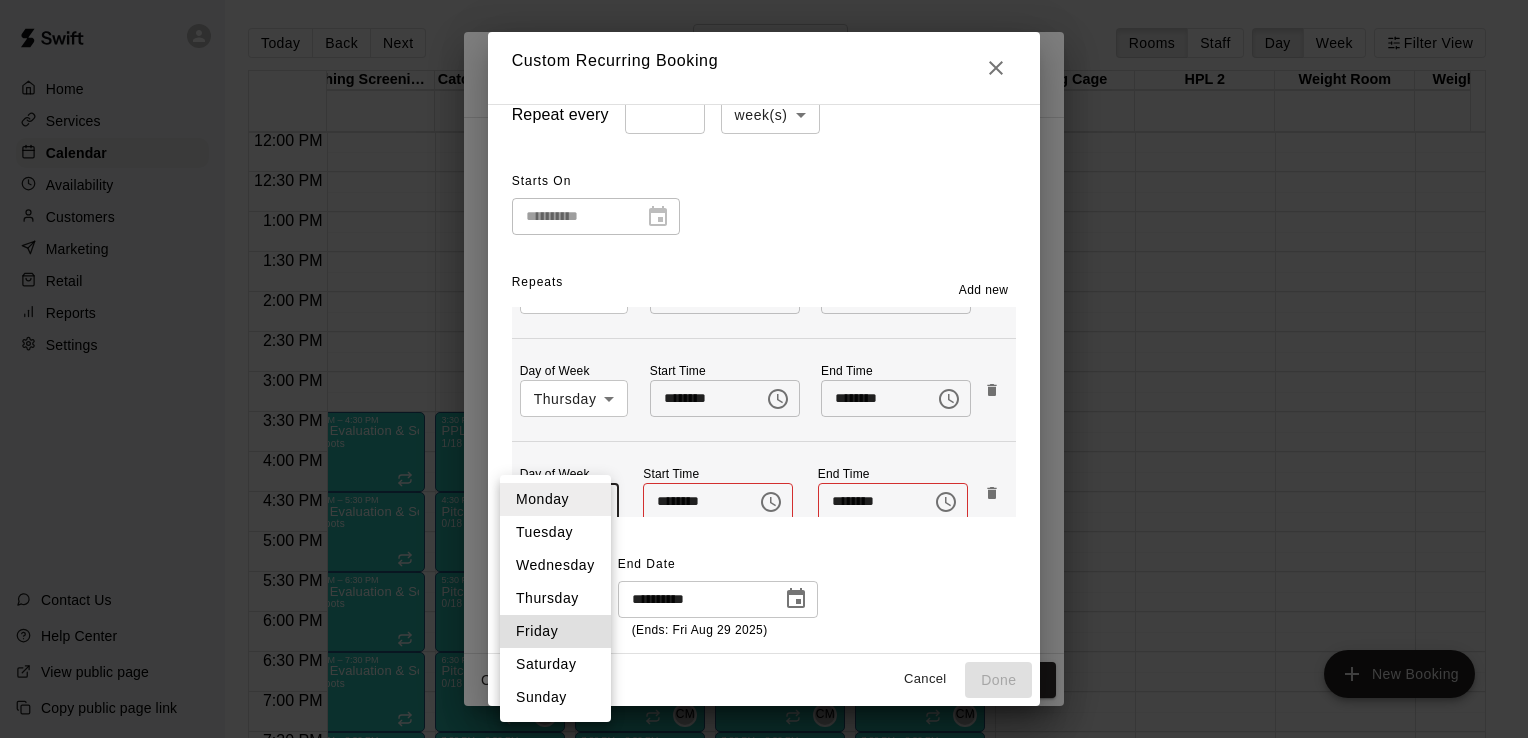 type 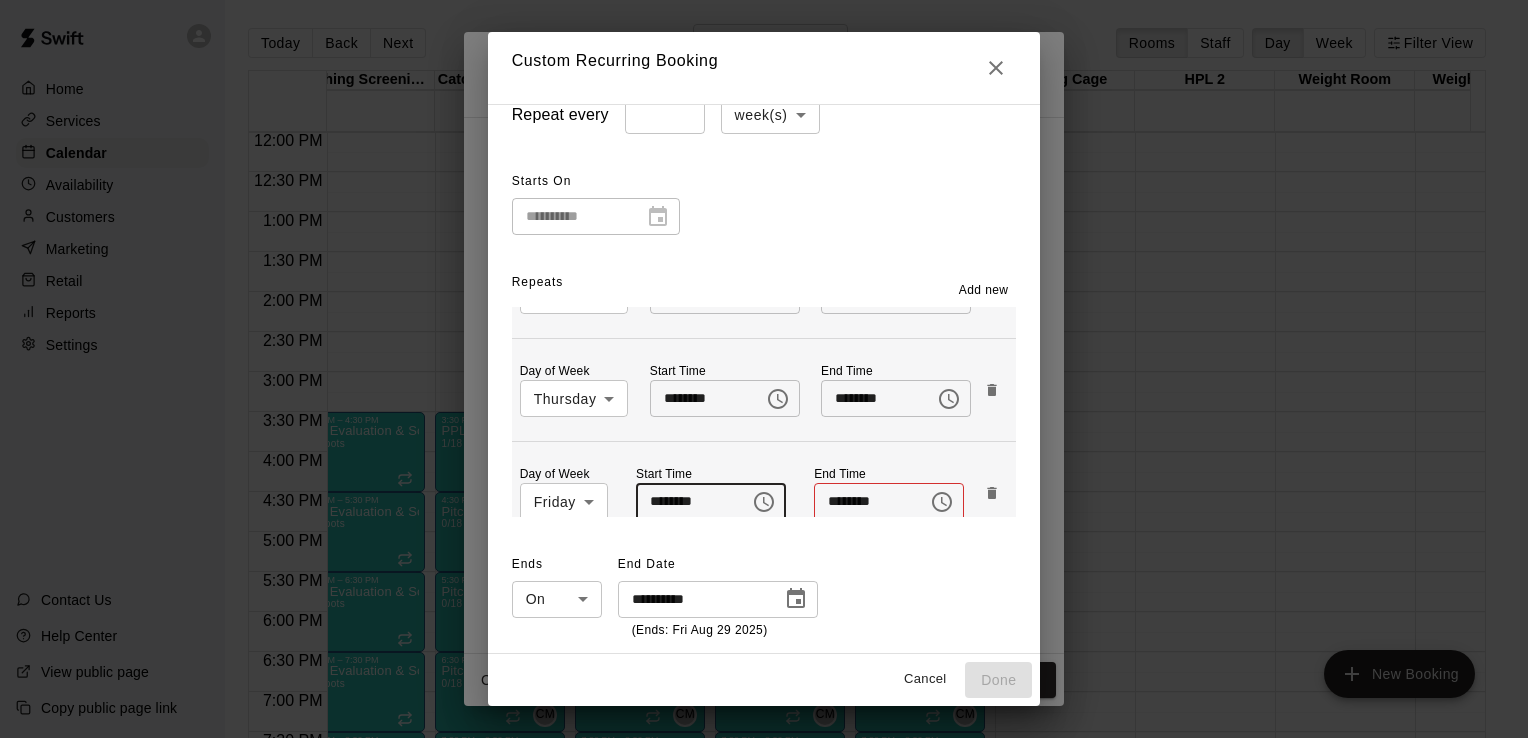 type on "********" 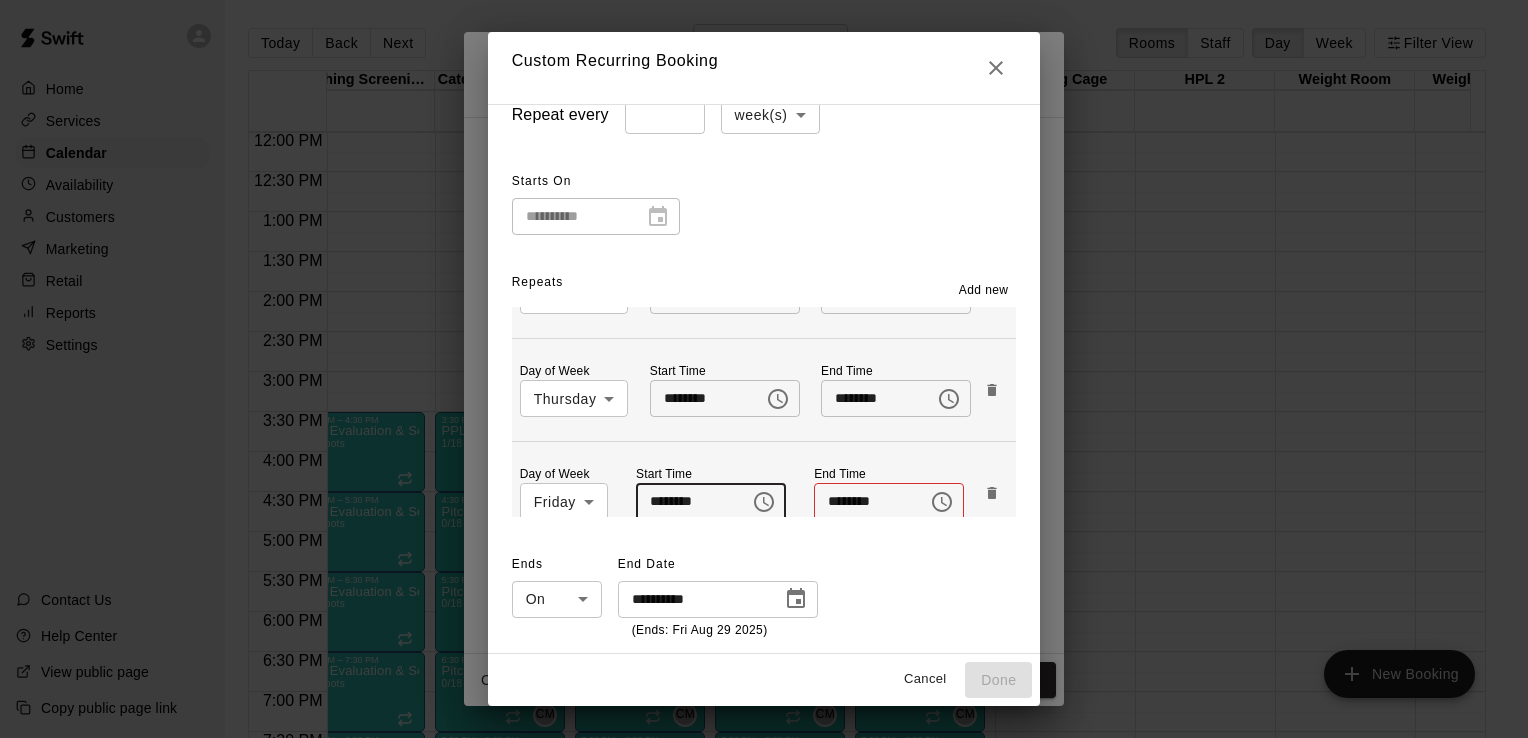 type 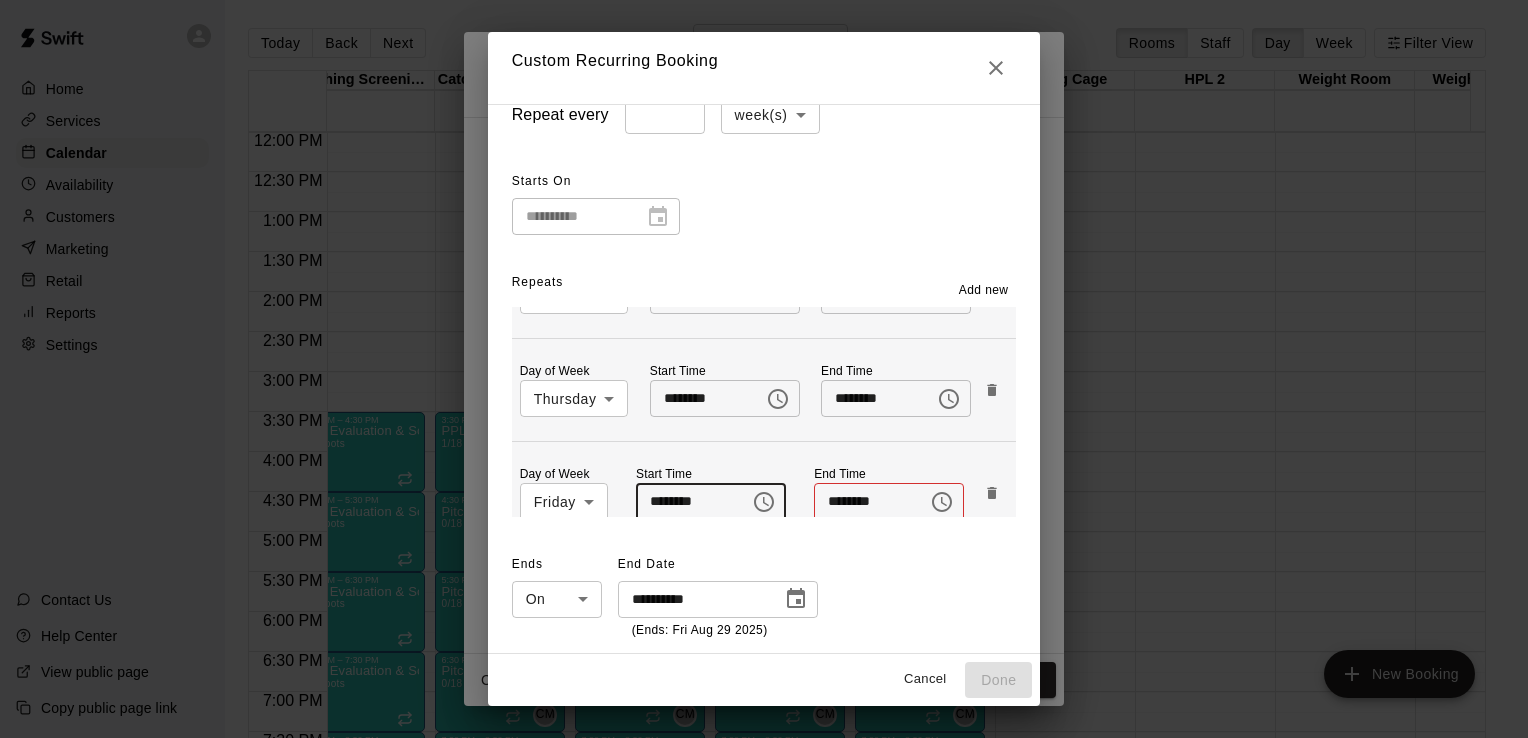 scroll, scrollTop: 1090, scrollLeft: 0, axis: vertical 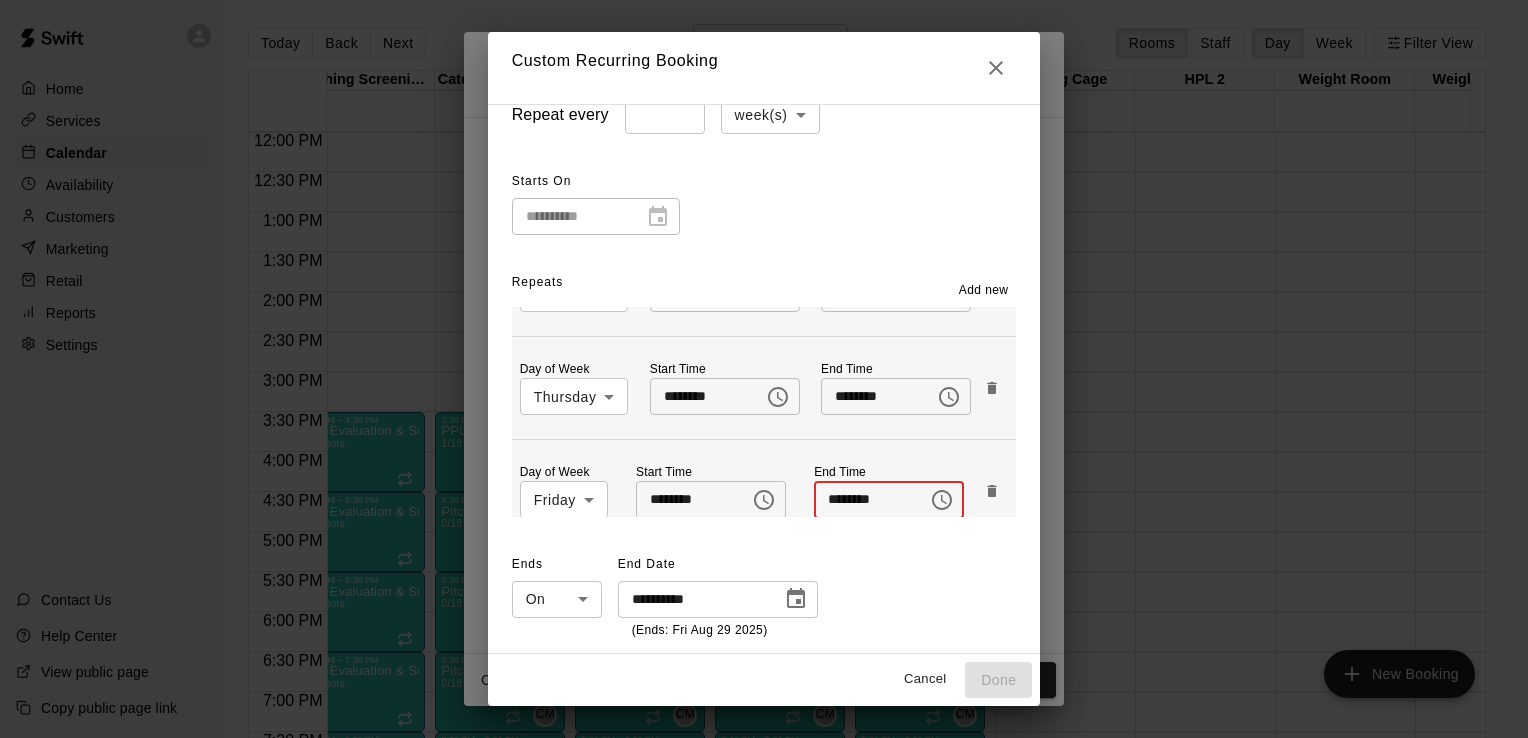 type on "********" 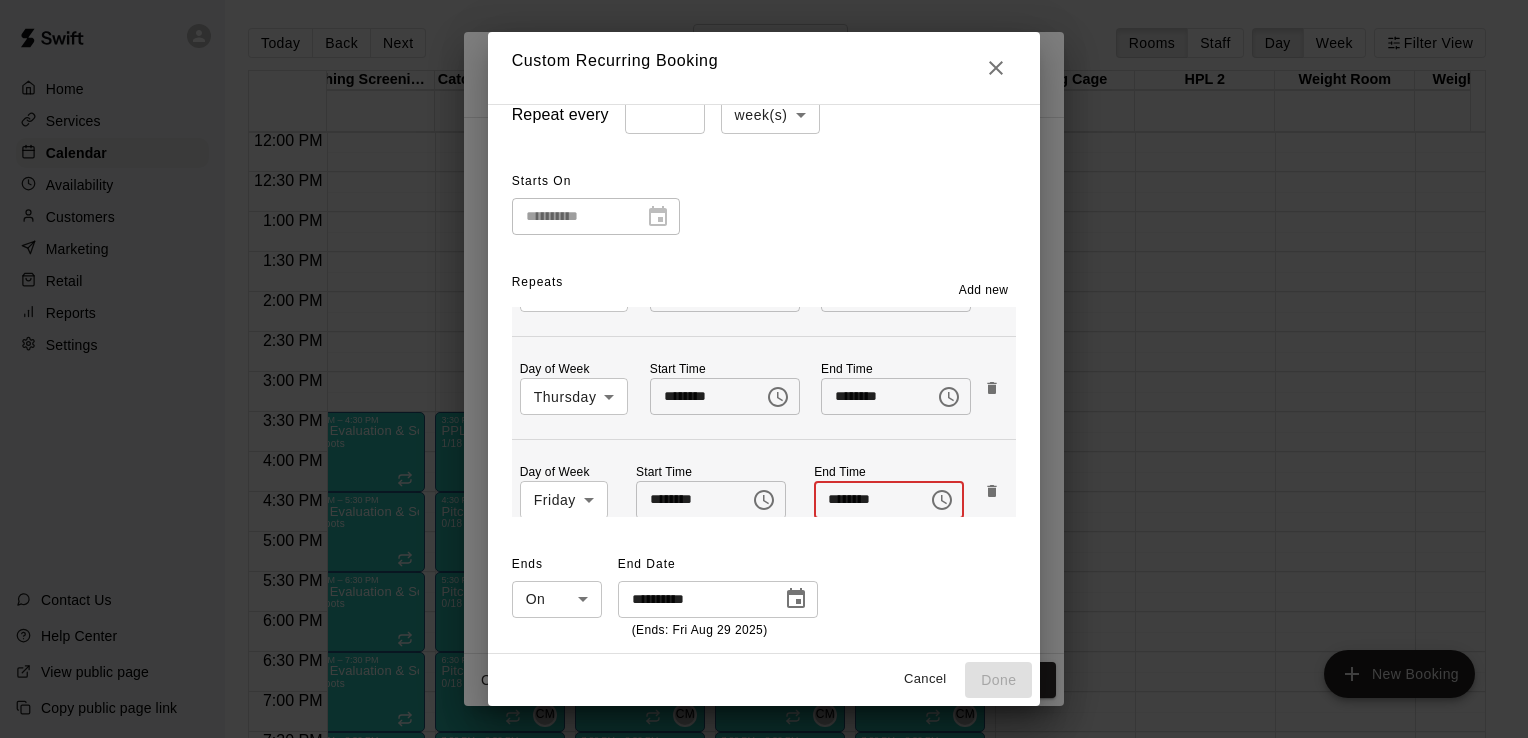 type 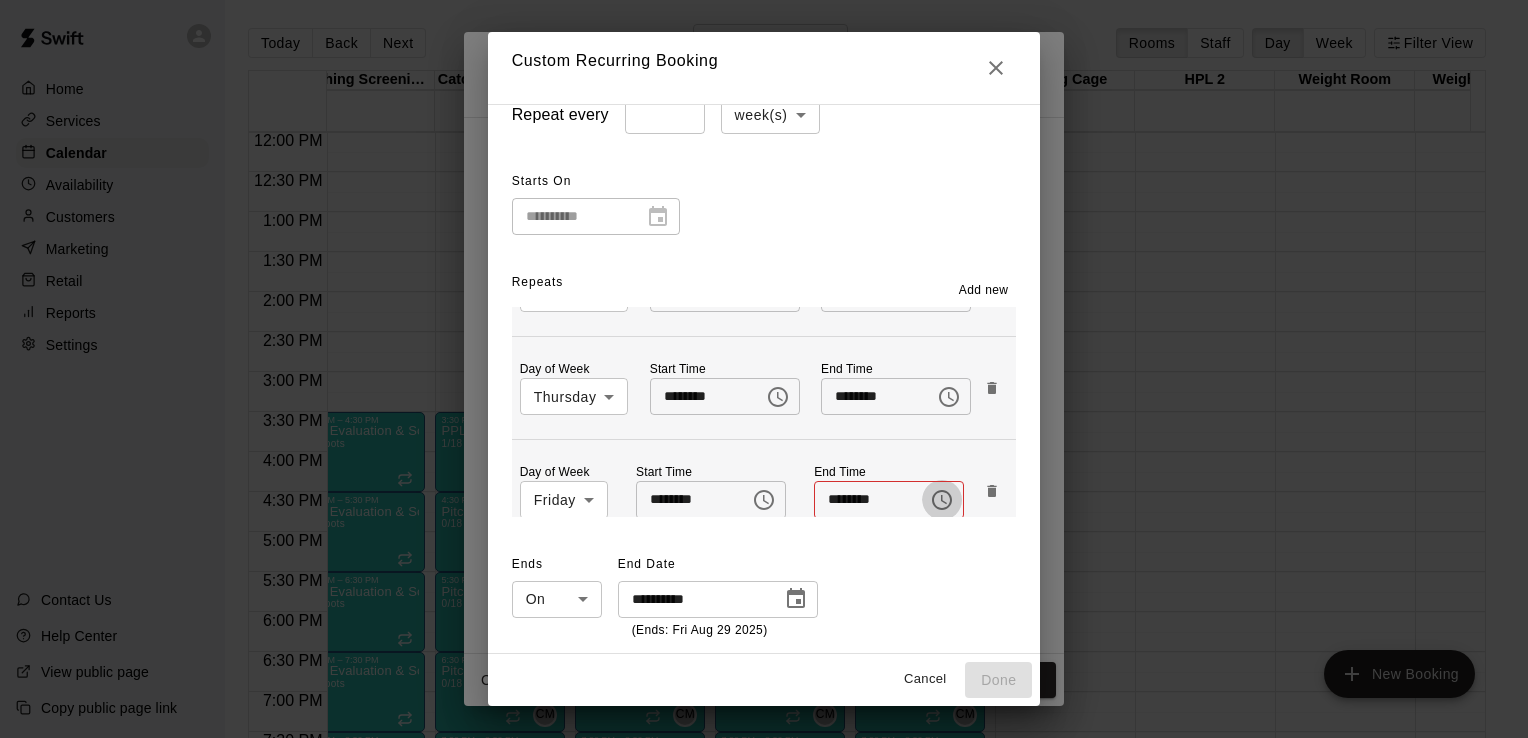 click on "********" at bounding box center (864, 499) 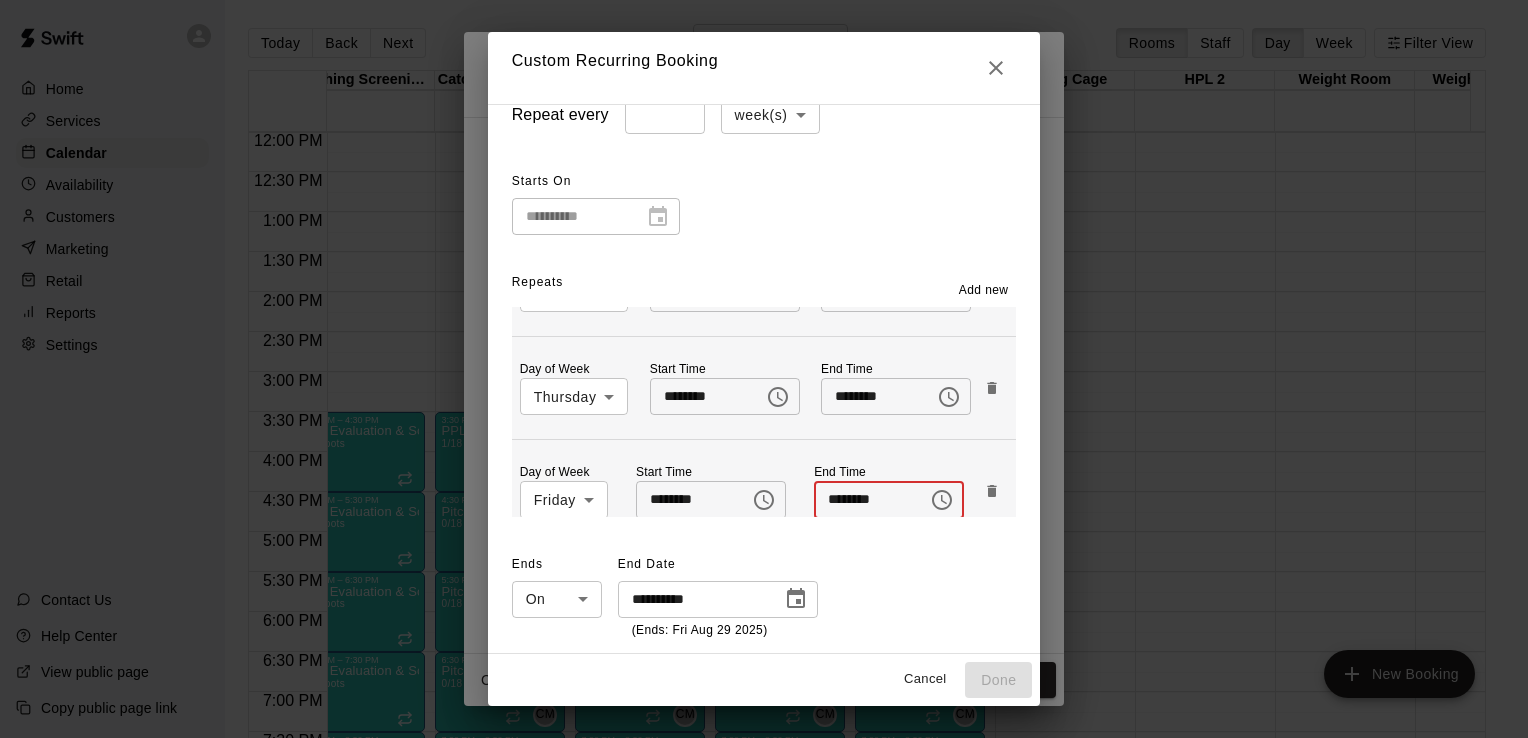type on "********" 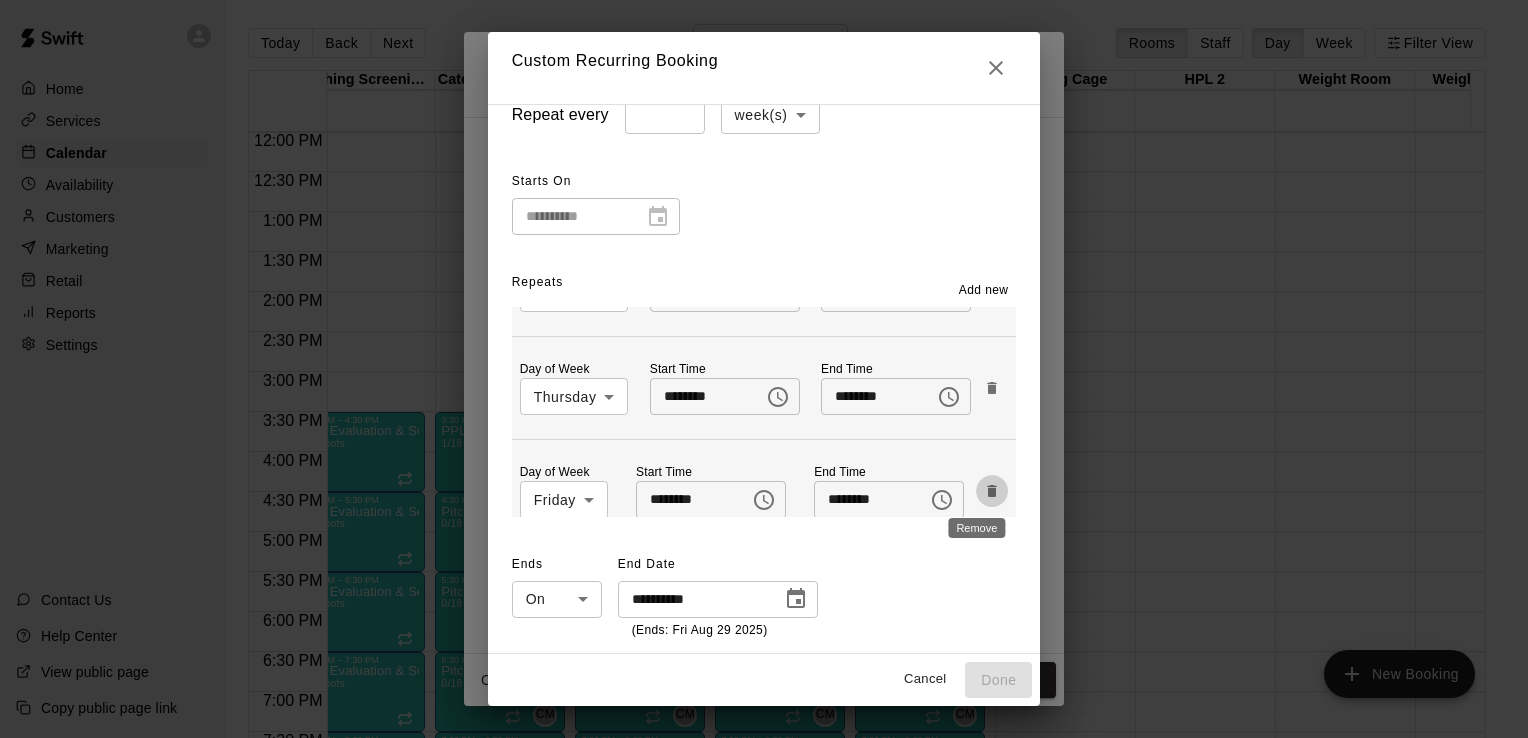 type 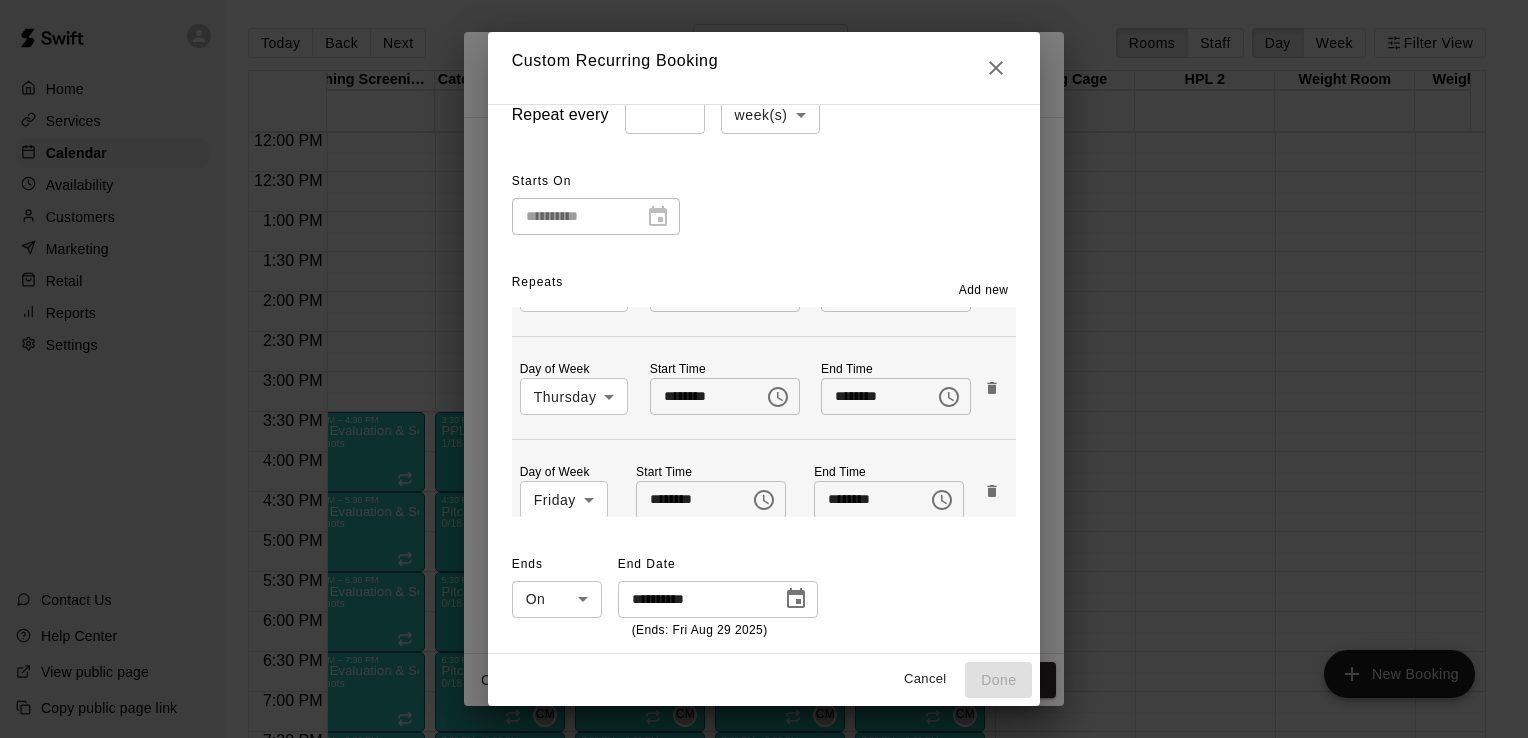 scroll, scrollTop: 1278, scrollLeft: 0, axis: vertical 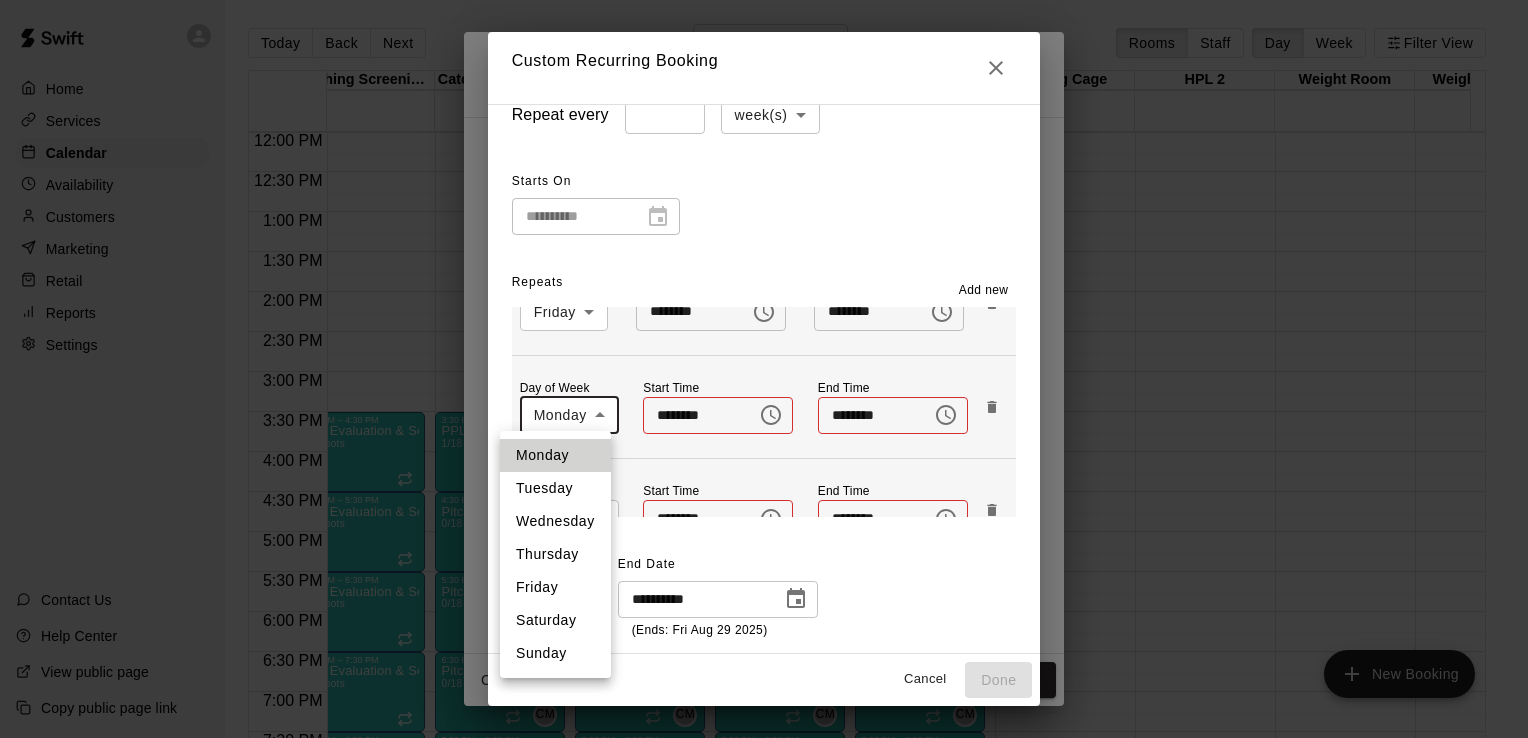 type 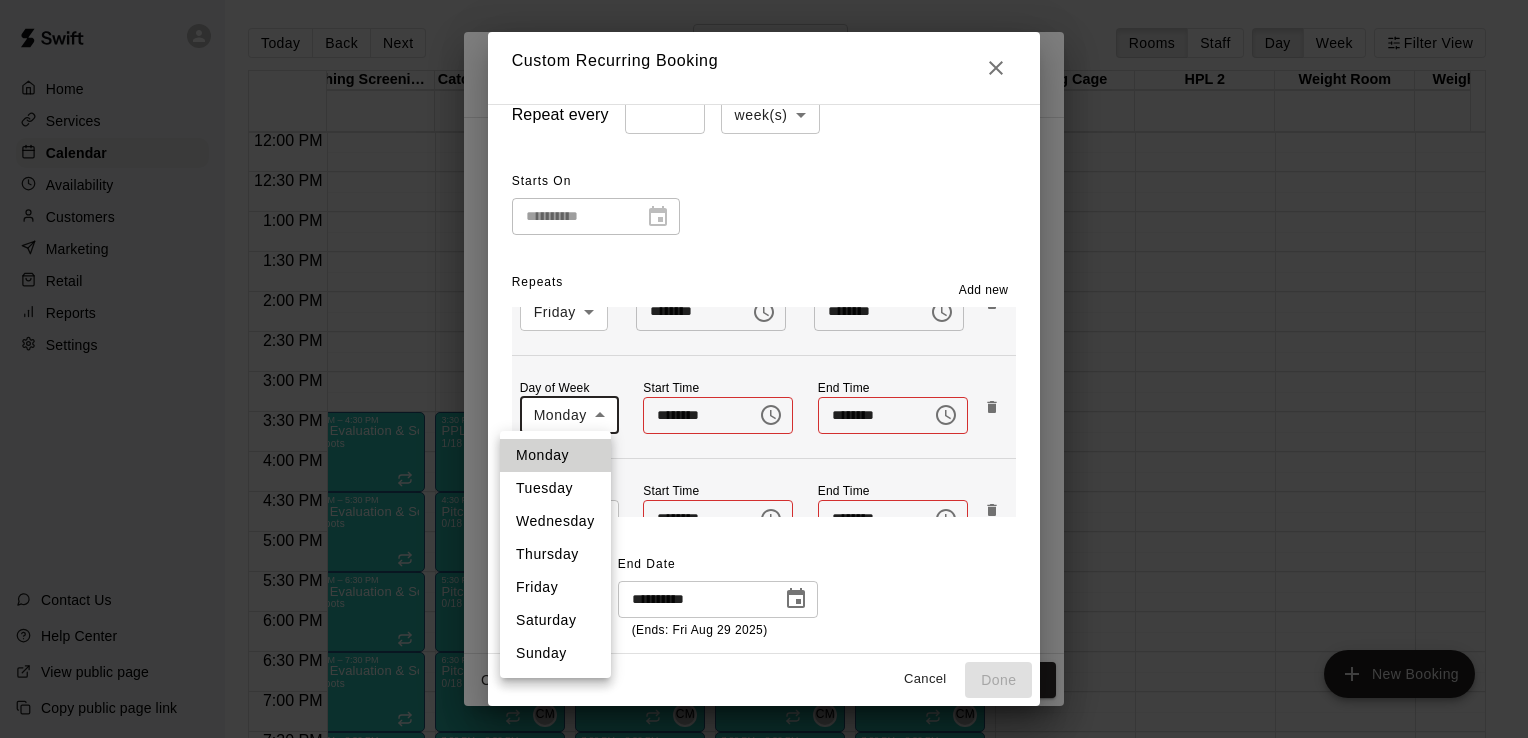 type 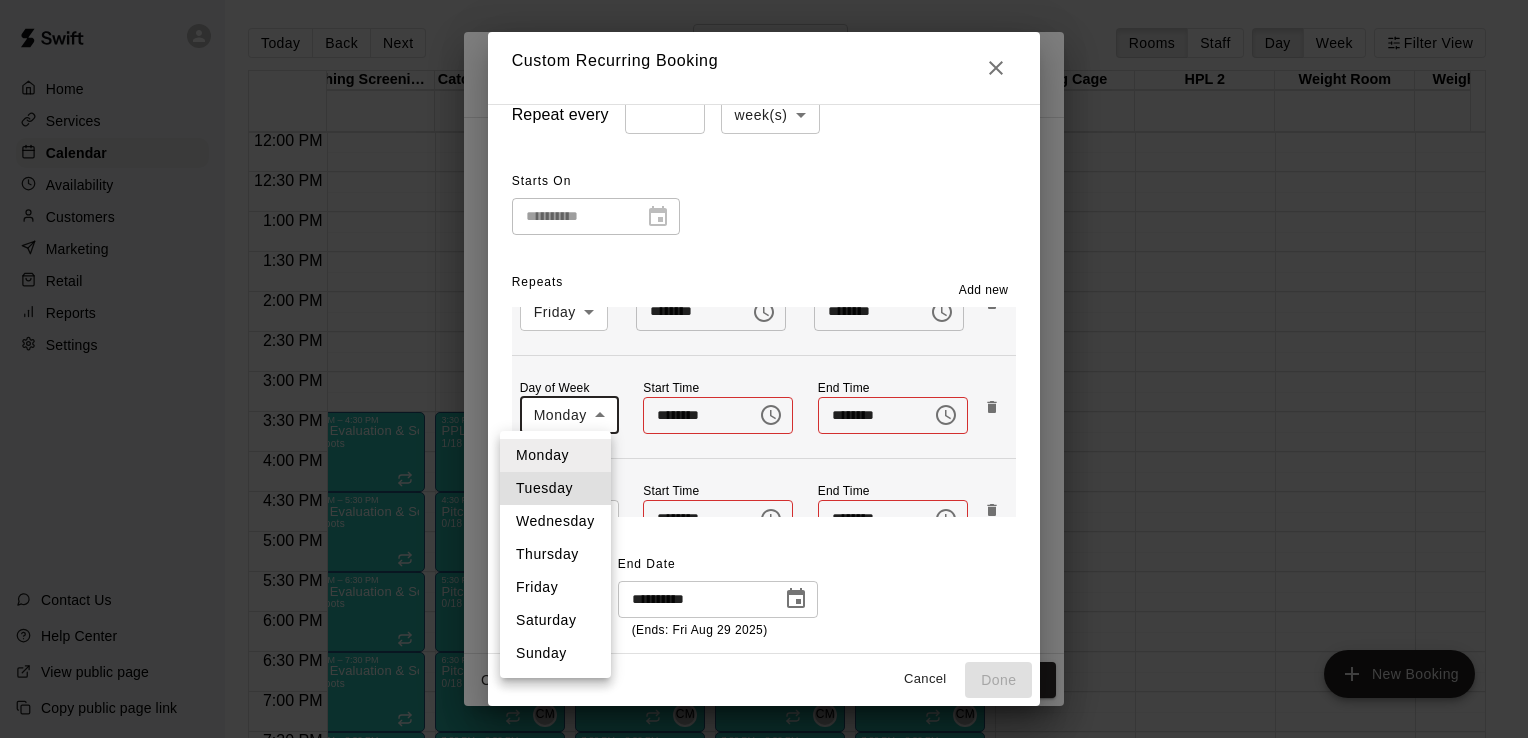 type 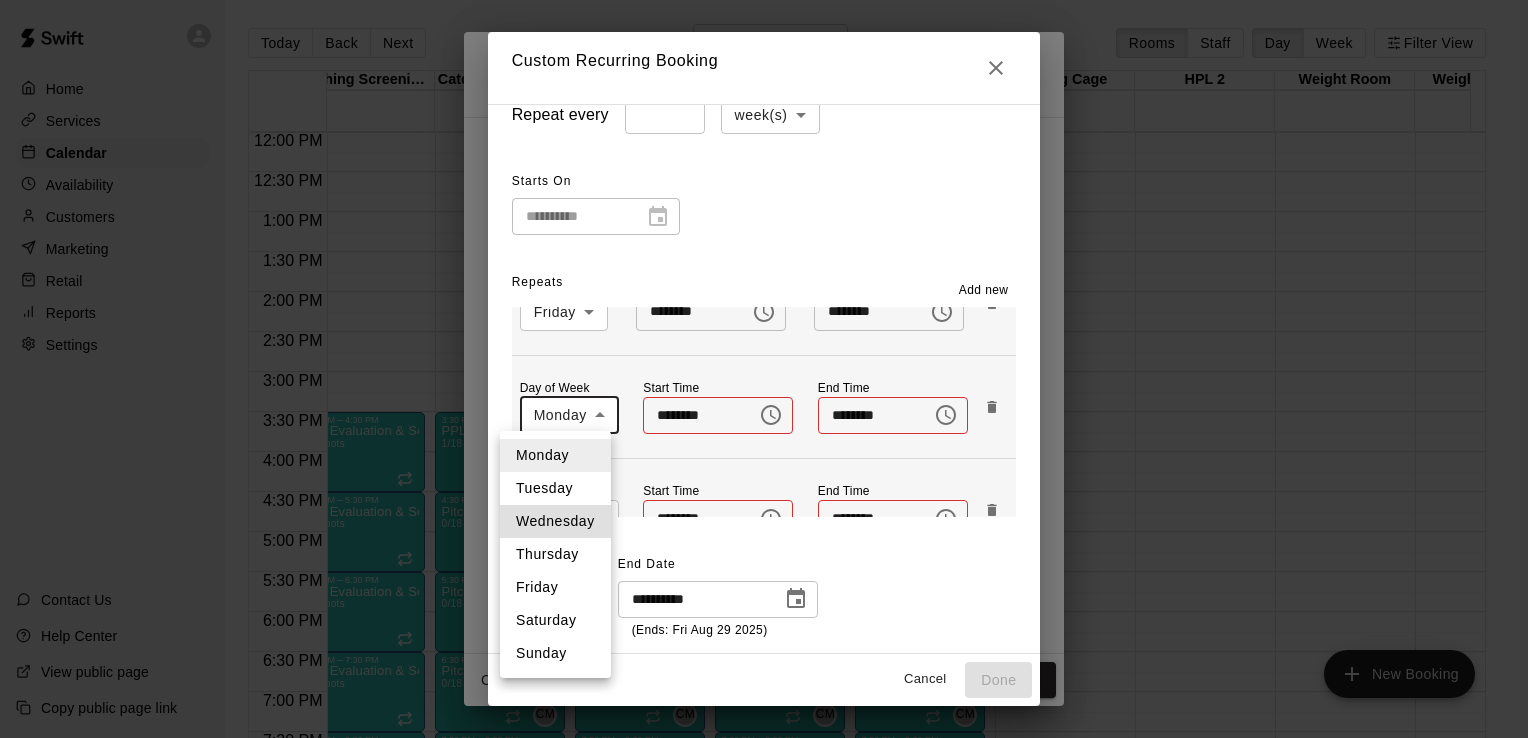 type 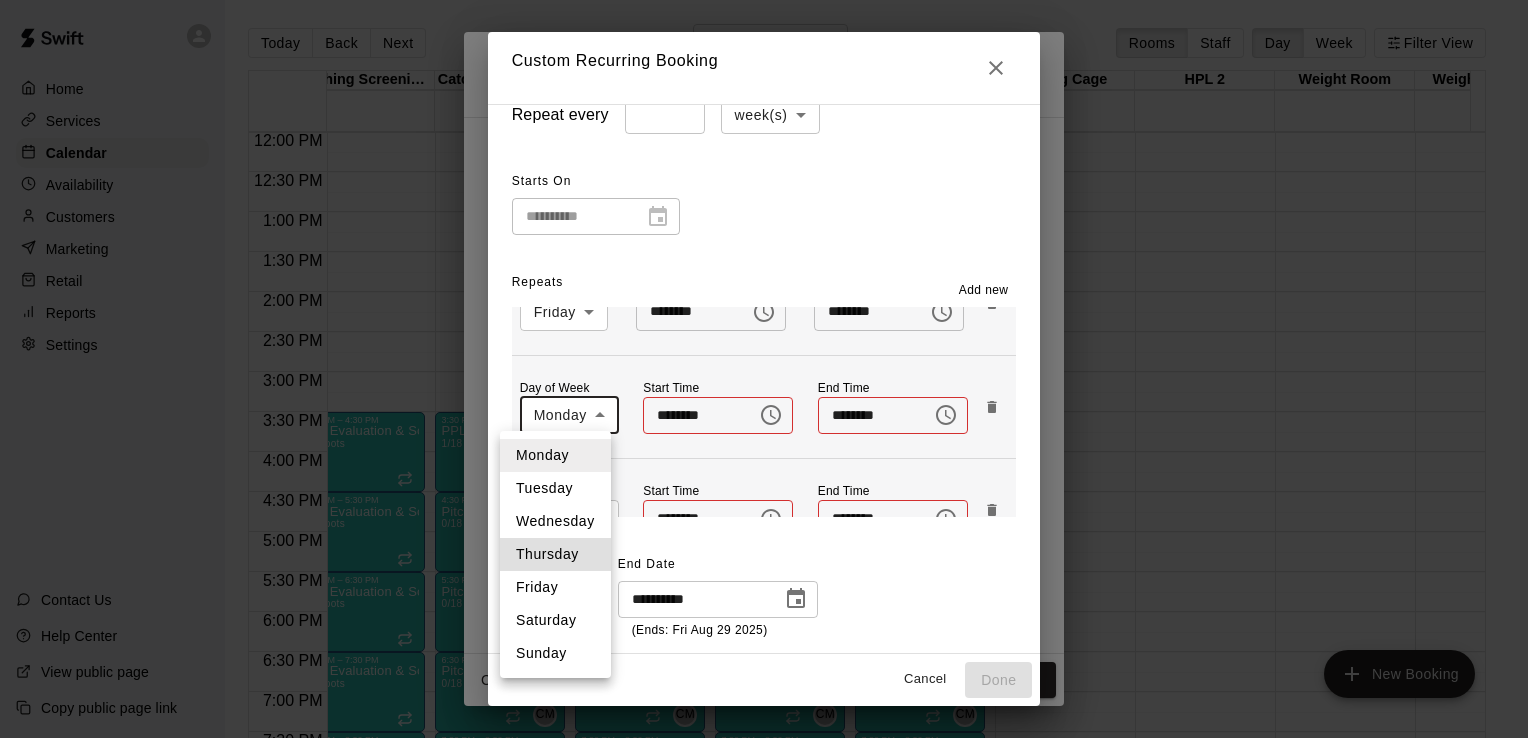 type 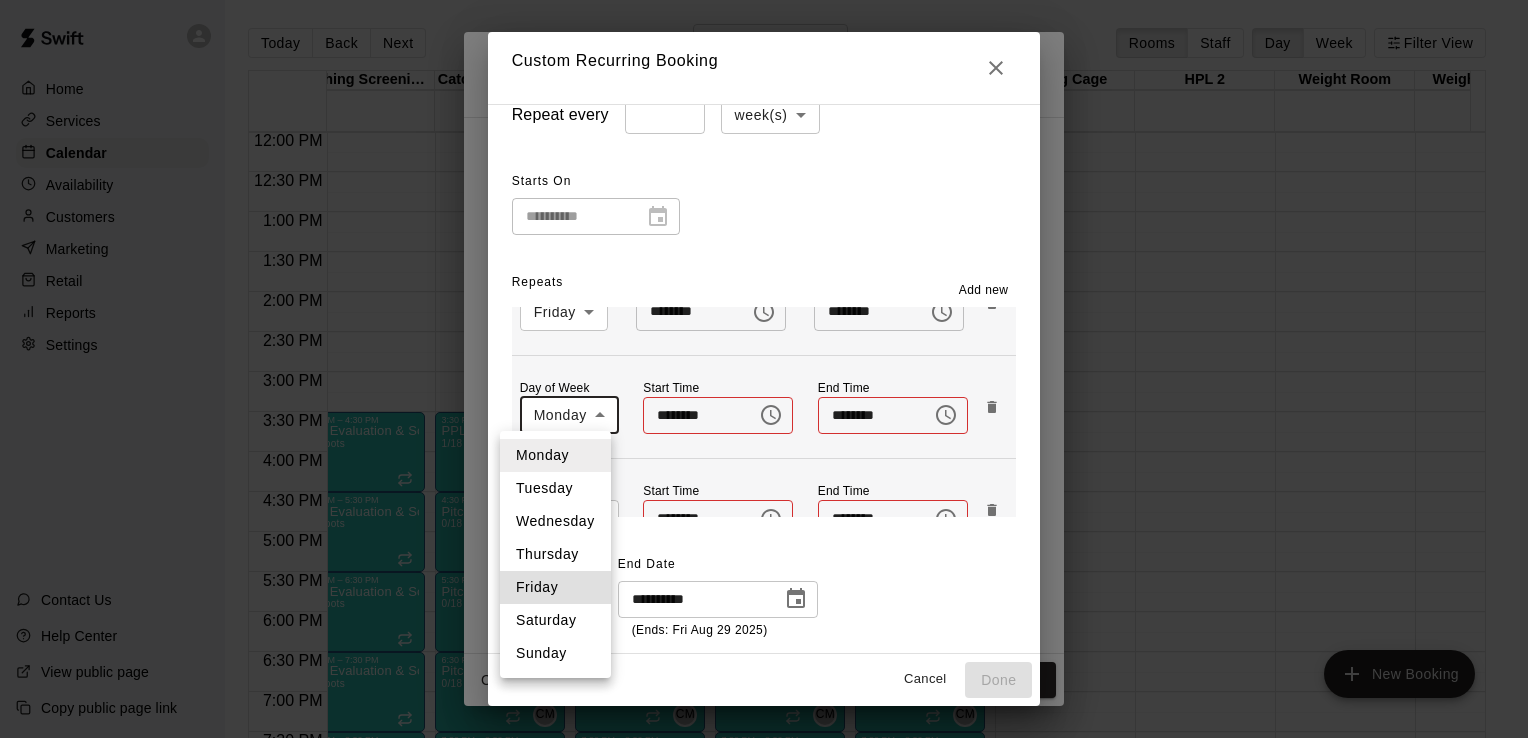 type on "*" 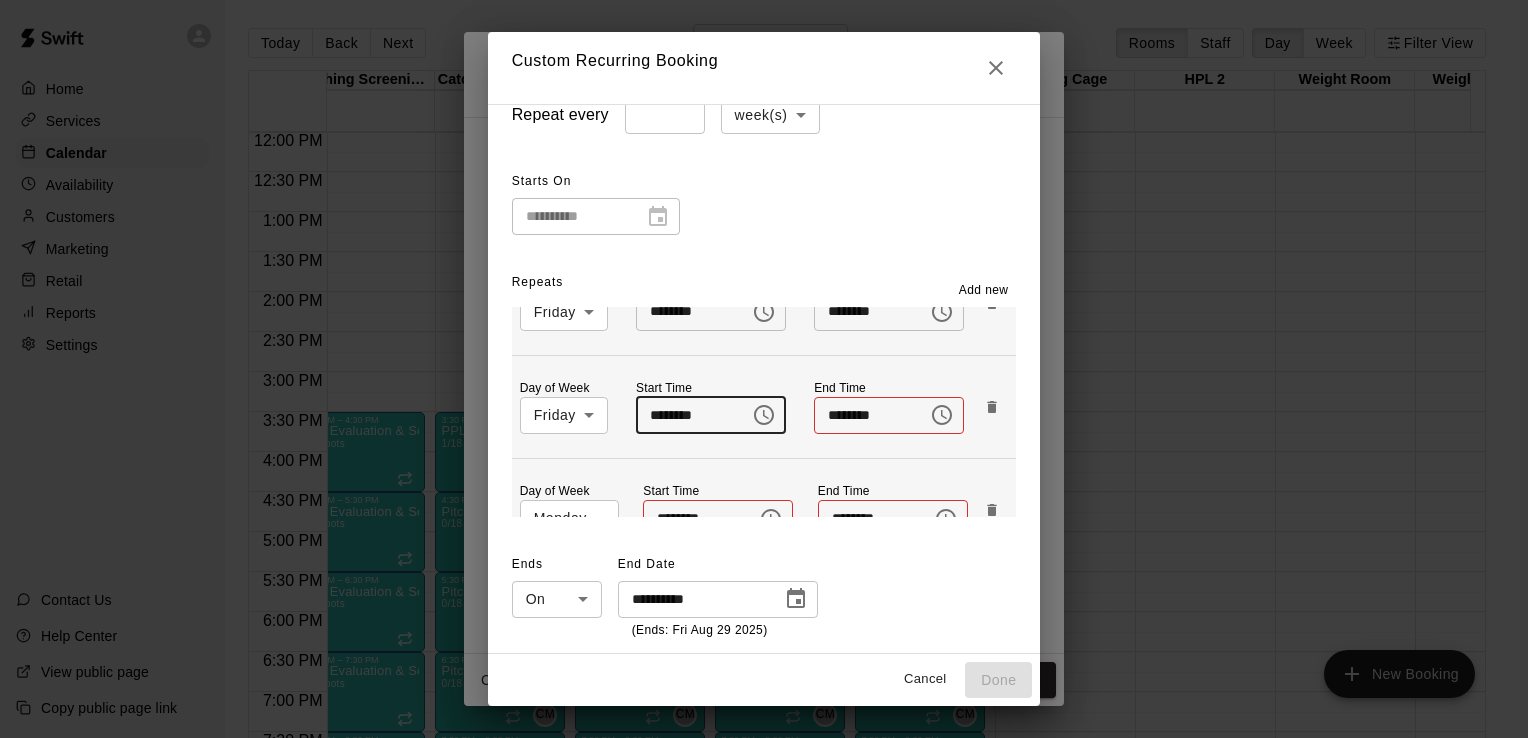 type on "********" 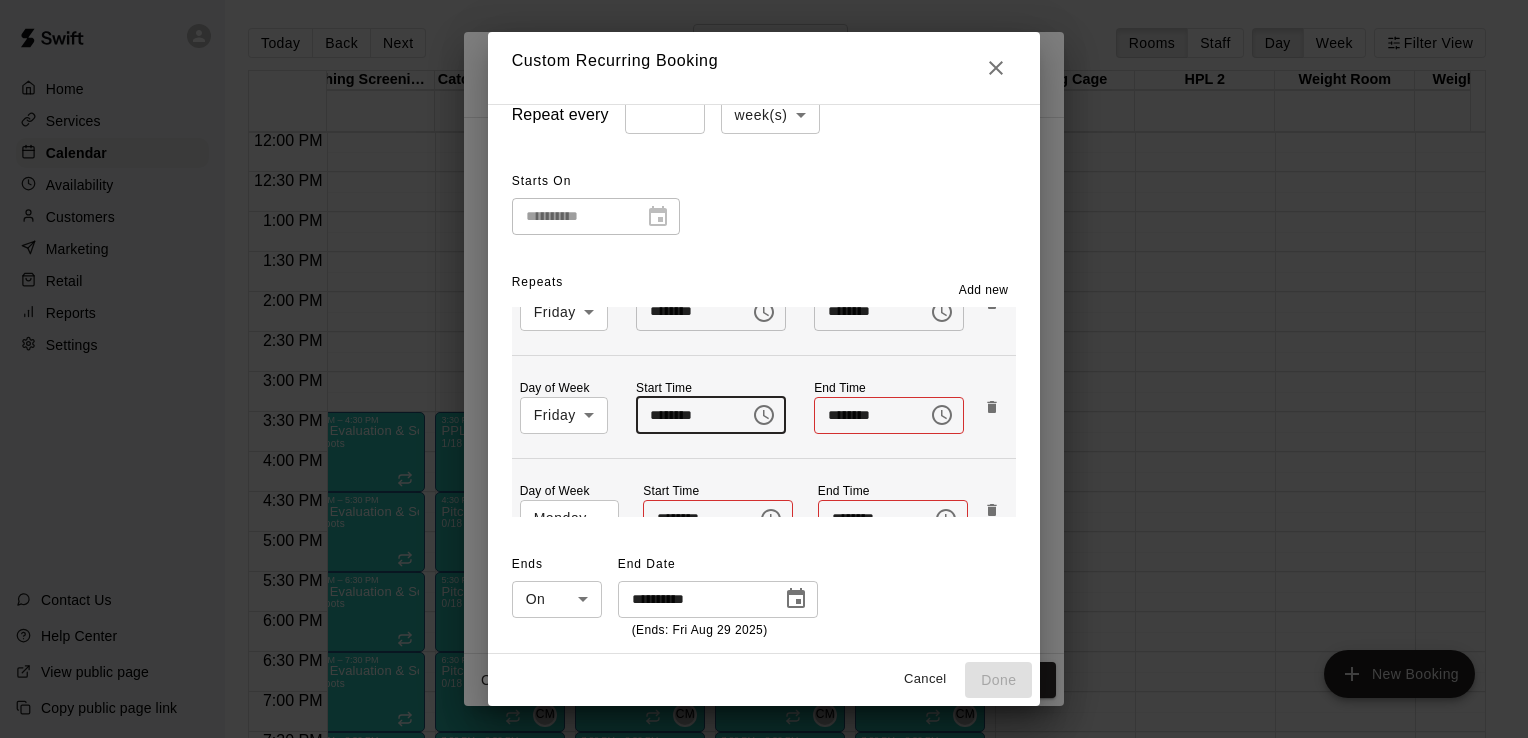type 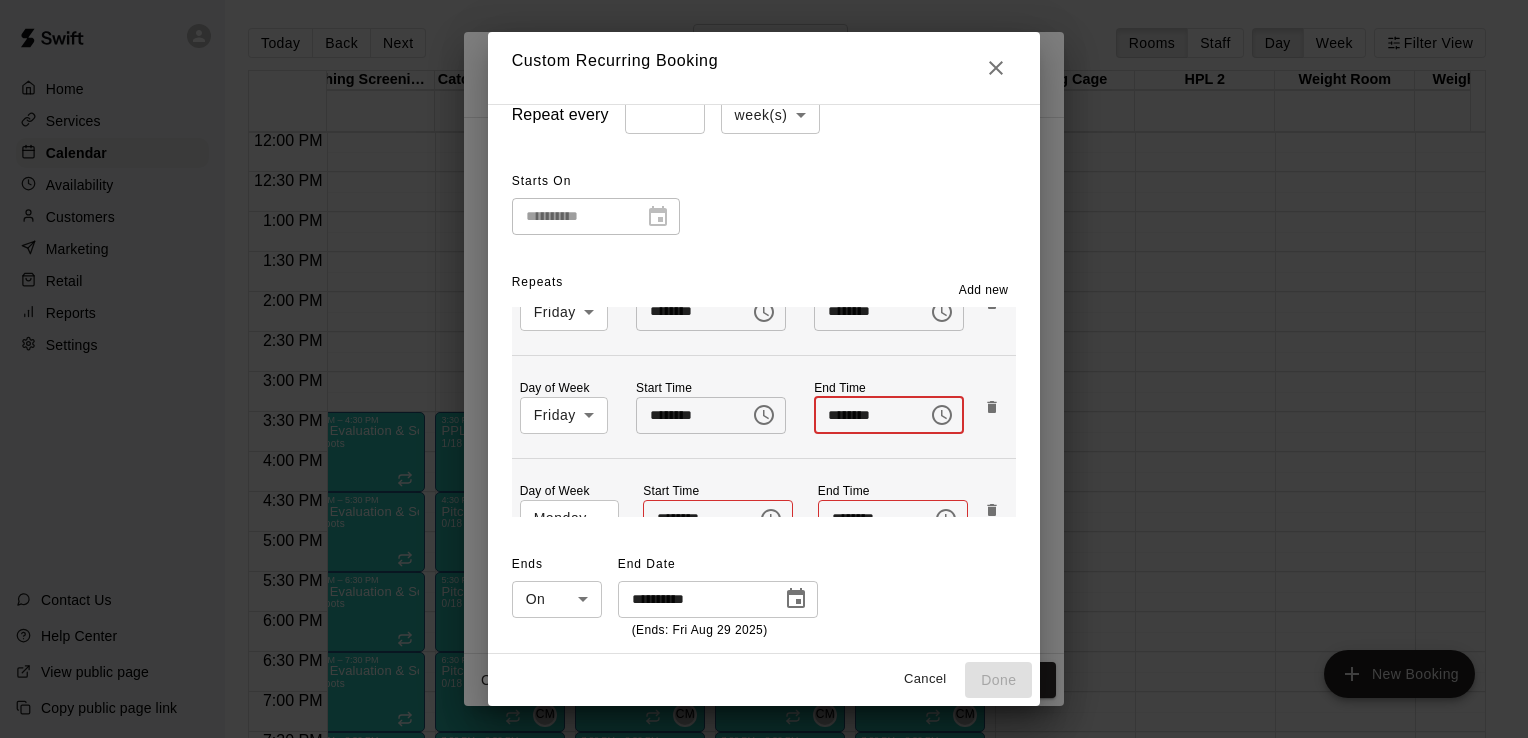 type on "********" 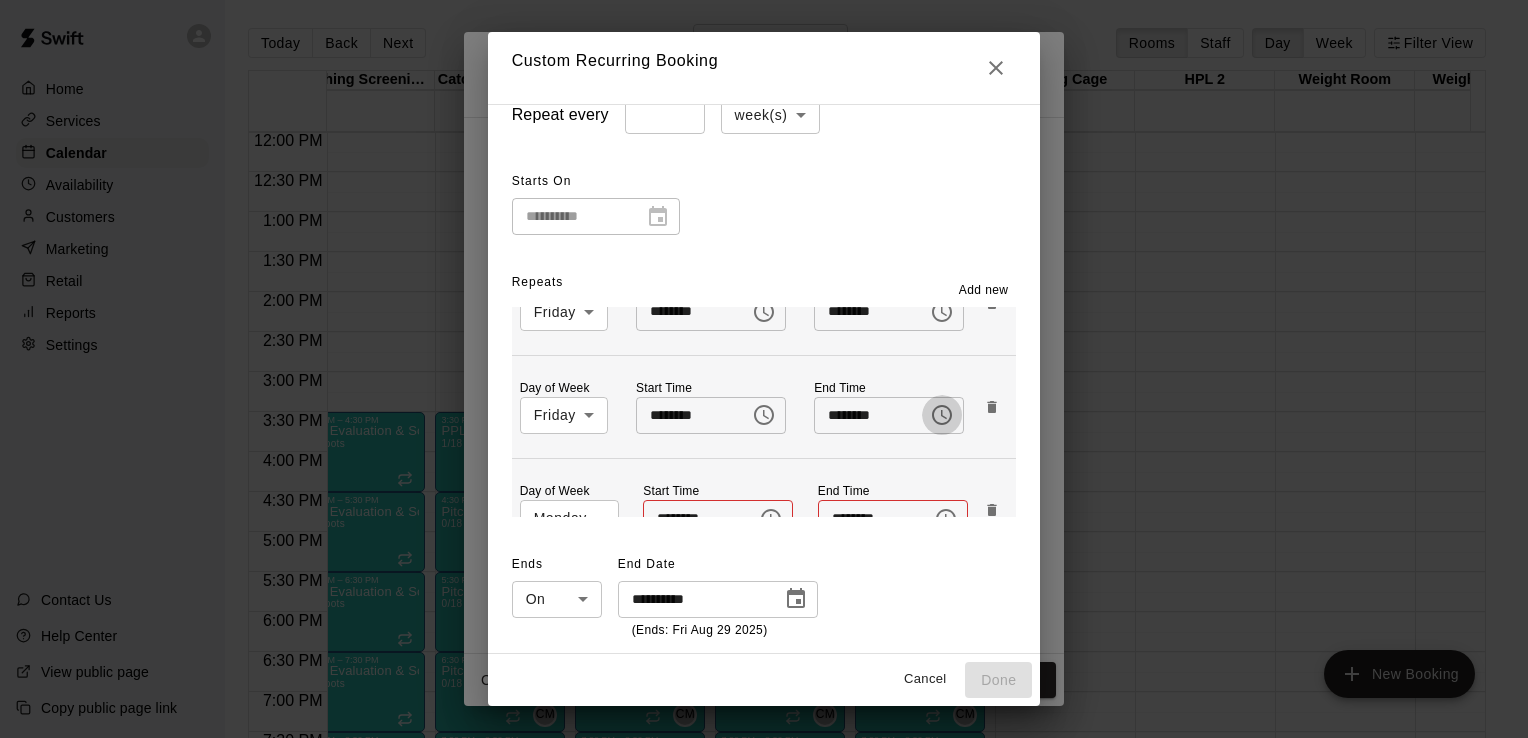 type 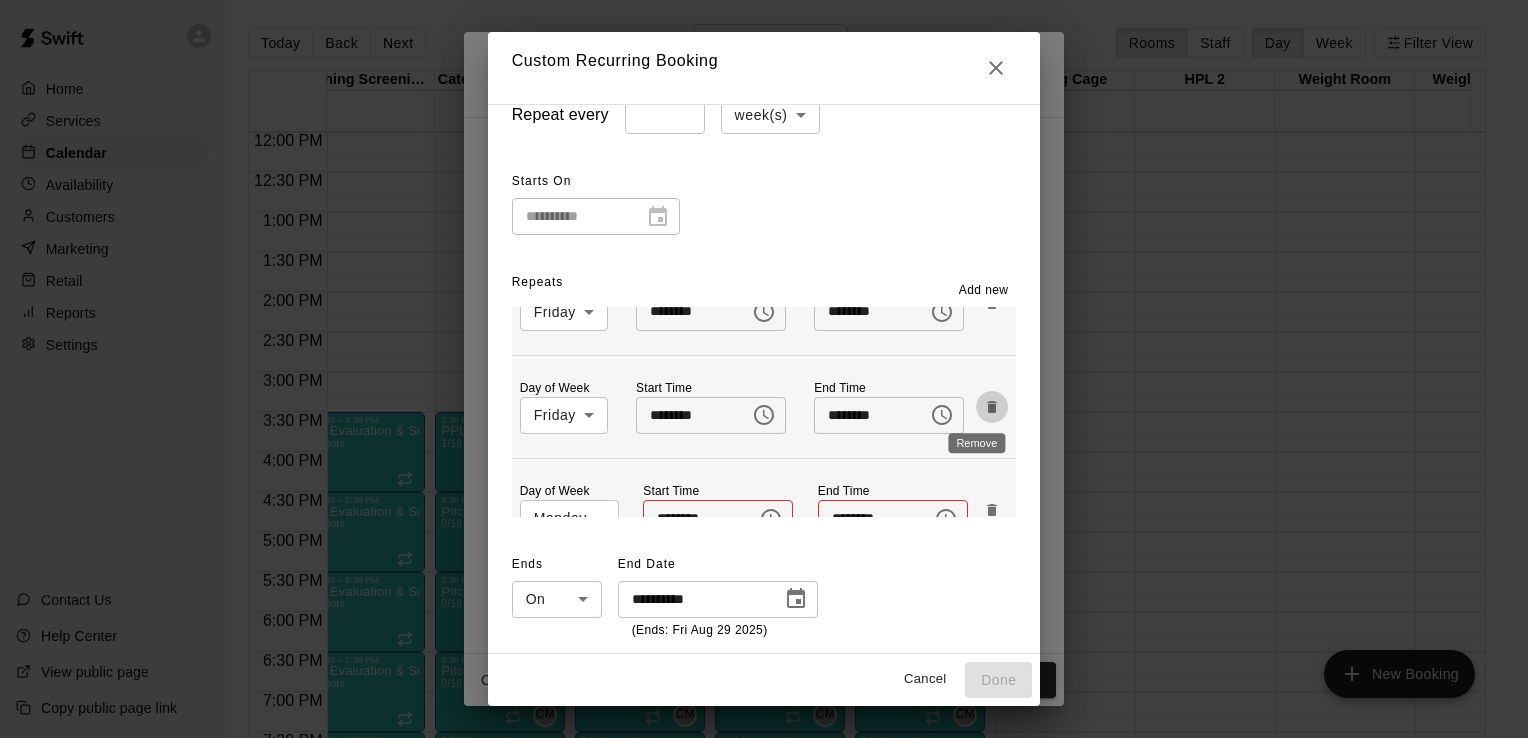 type 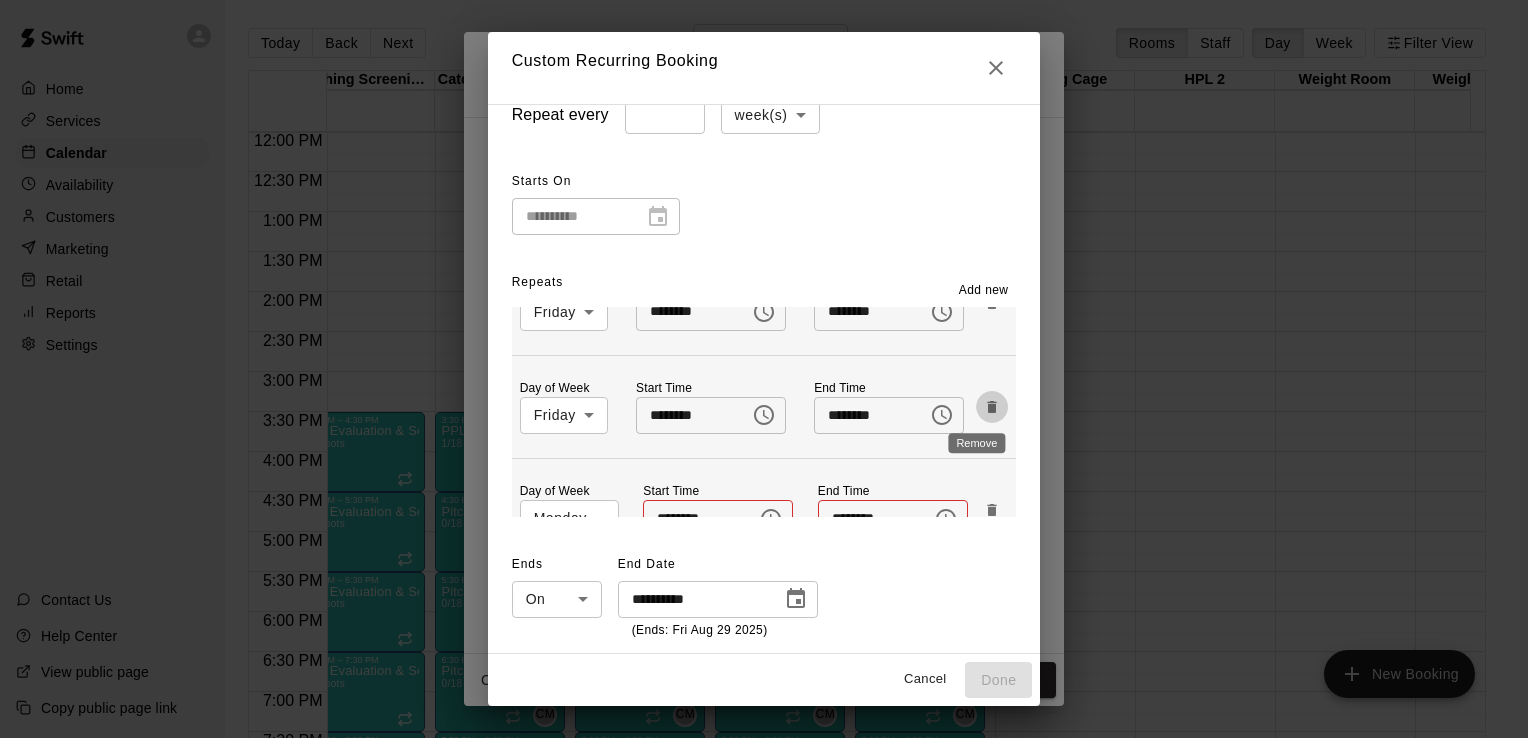 scroll, scrollTop: 1295, scrollLeft: 0, axis: vertical 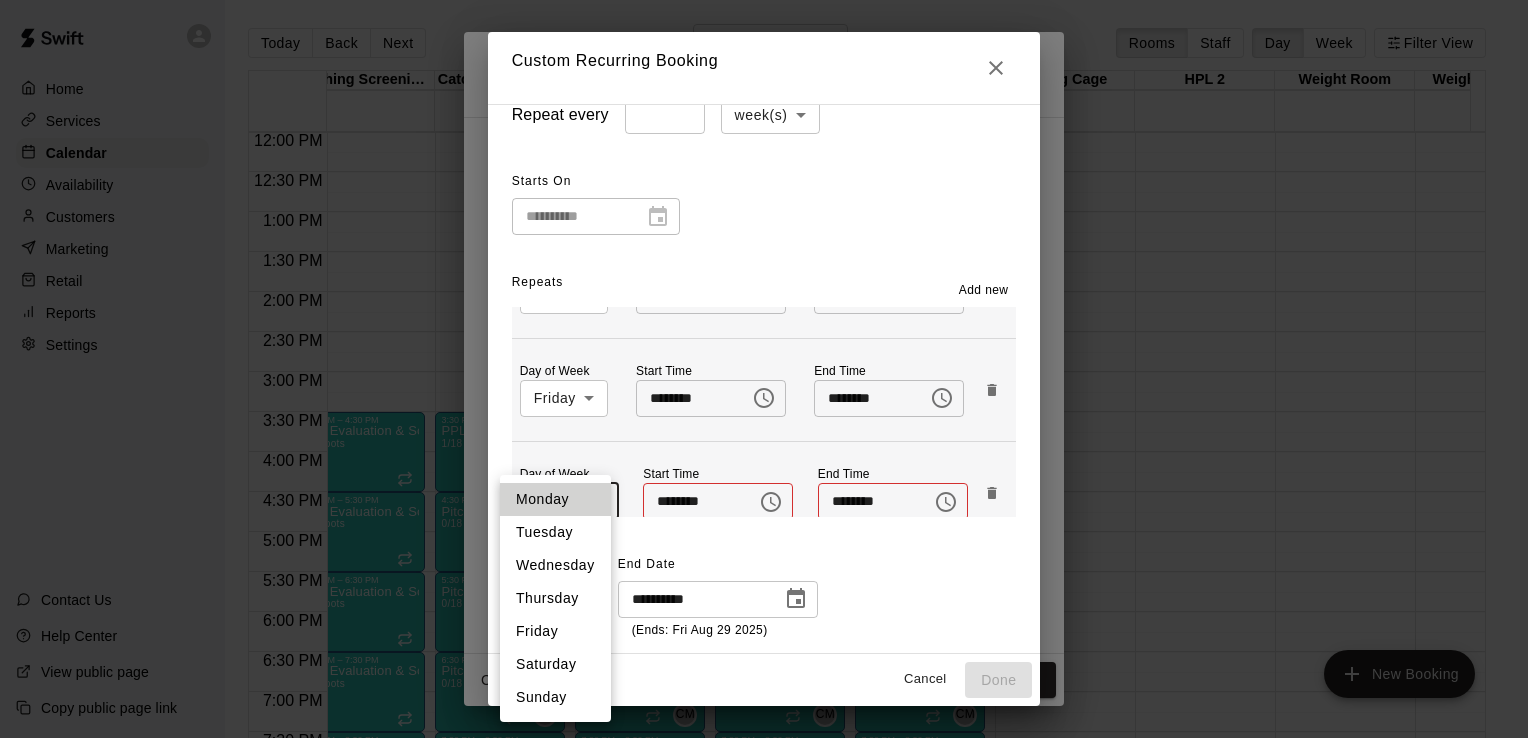 type 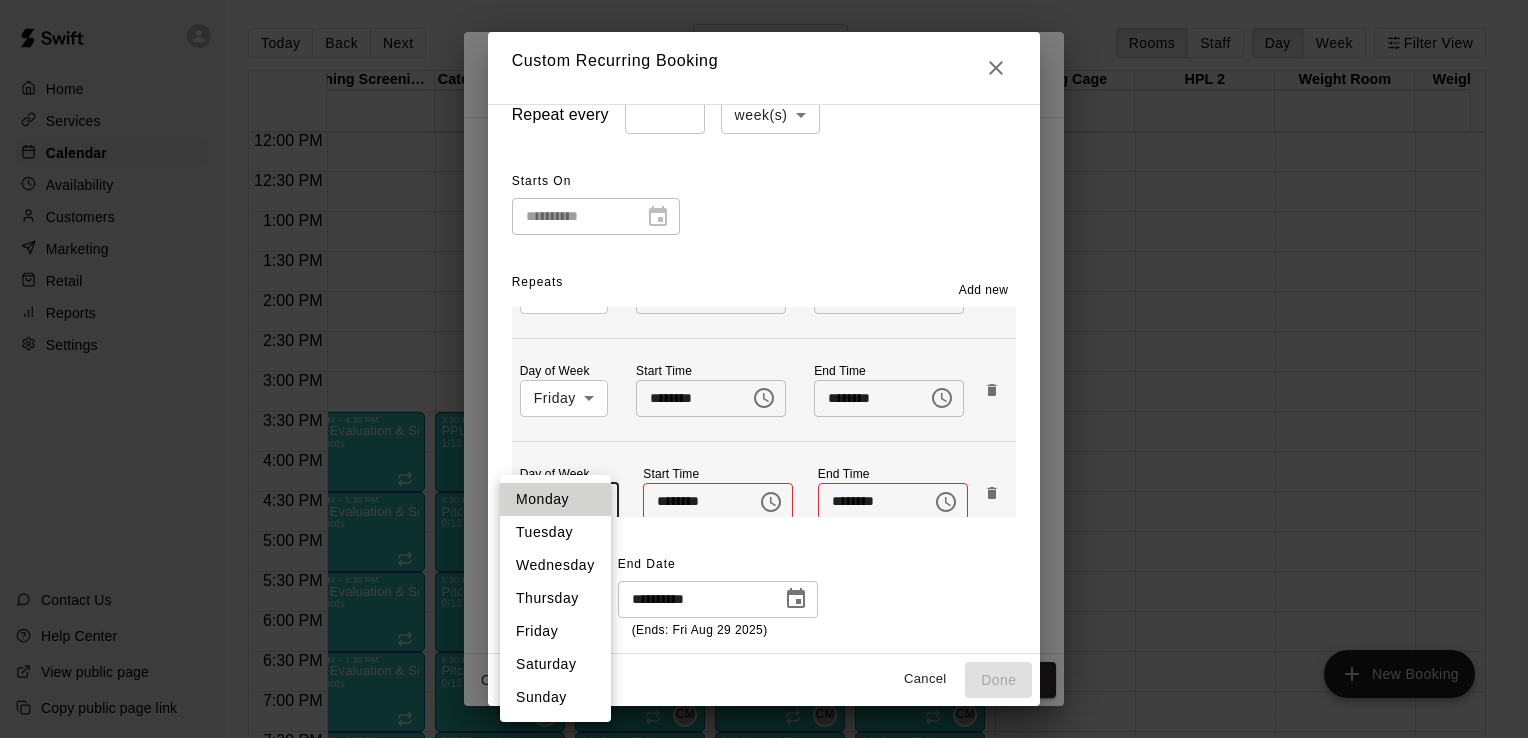 type 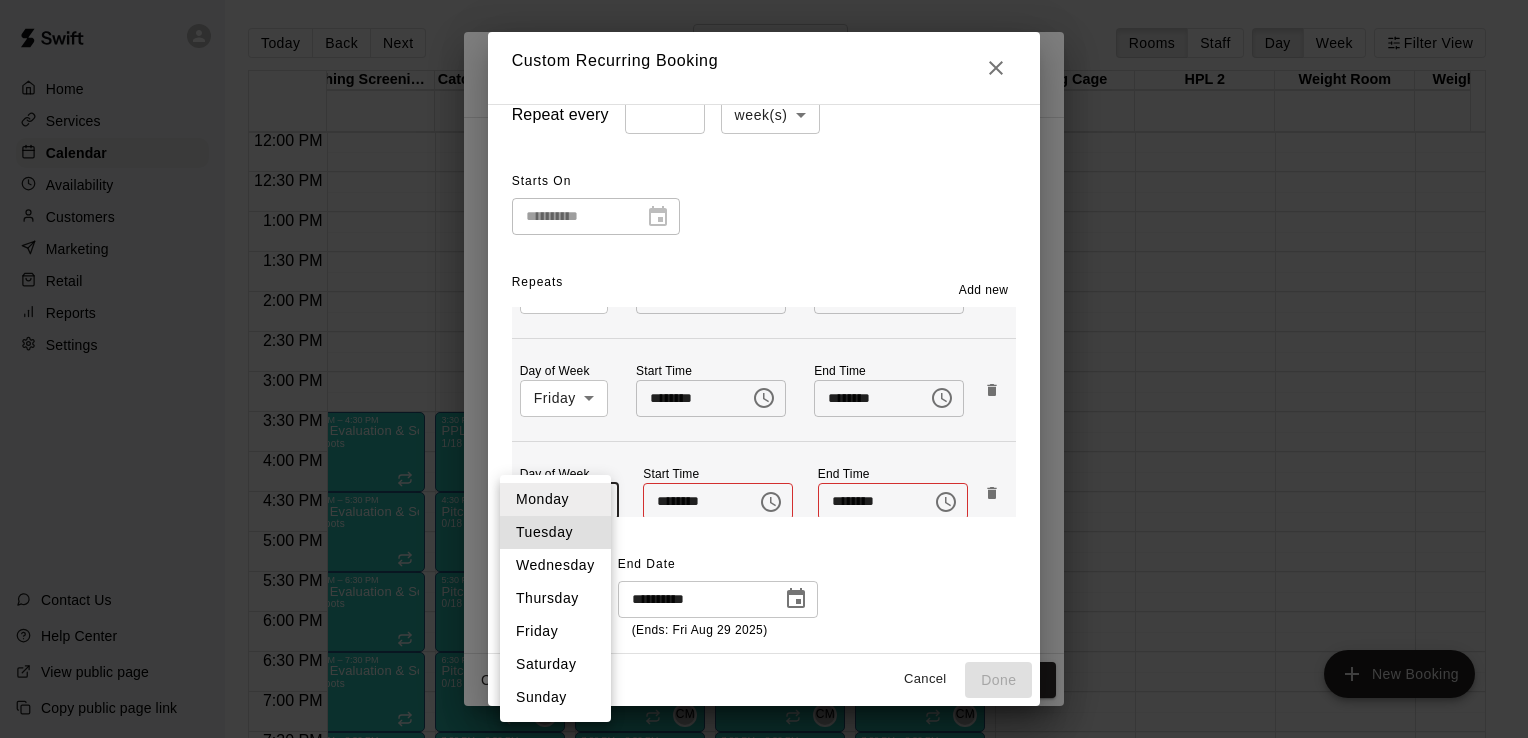 type 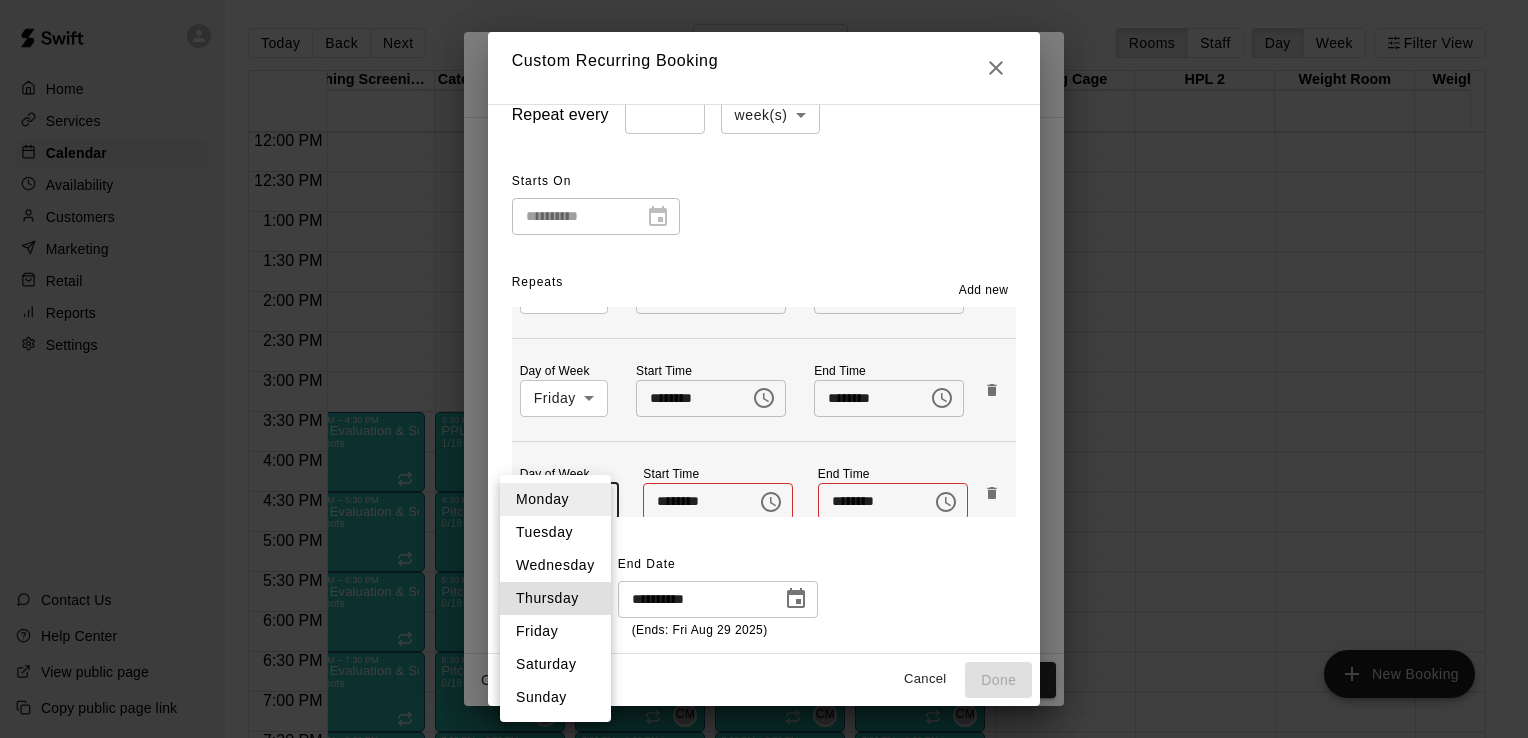 type 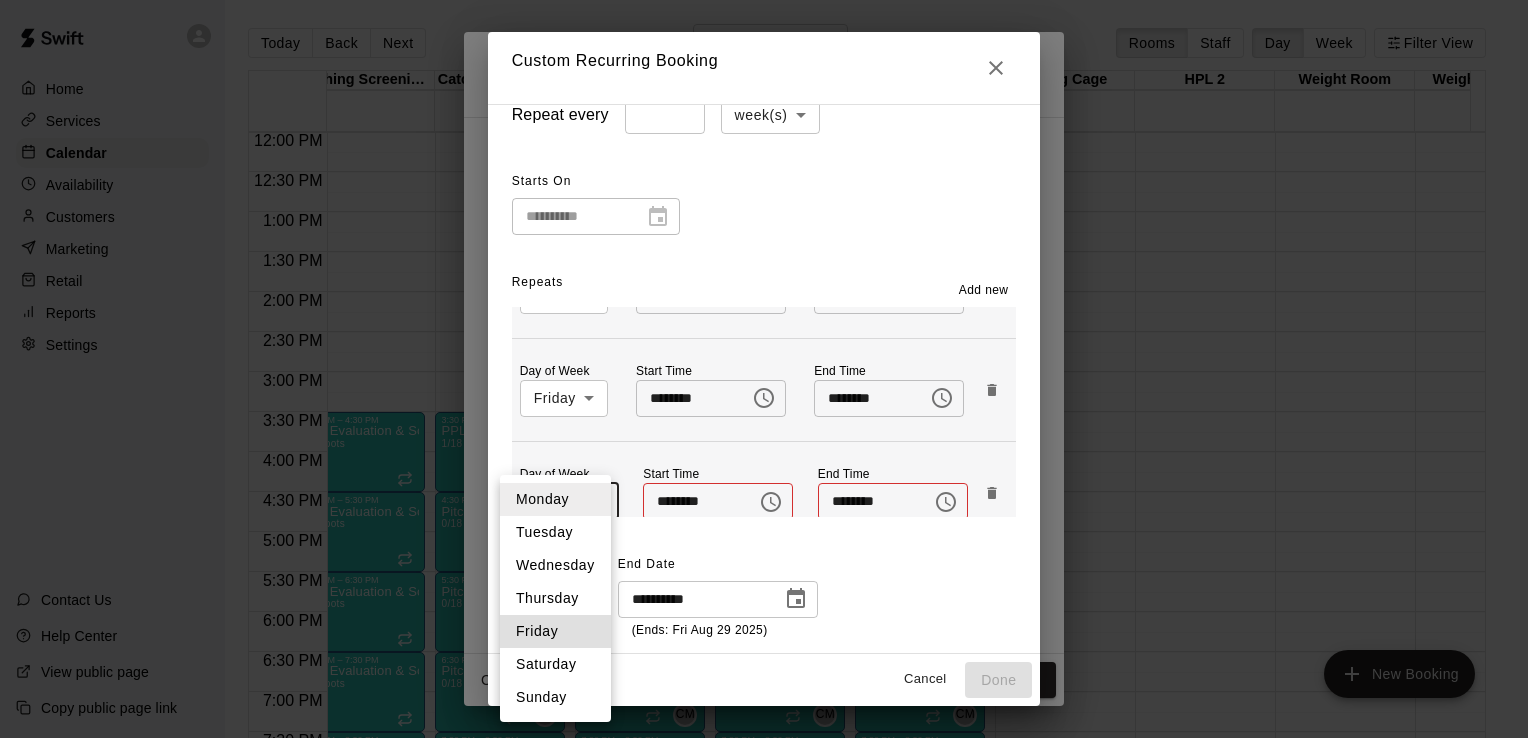 type 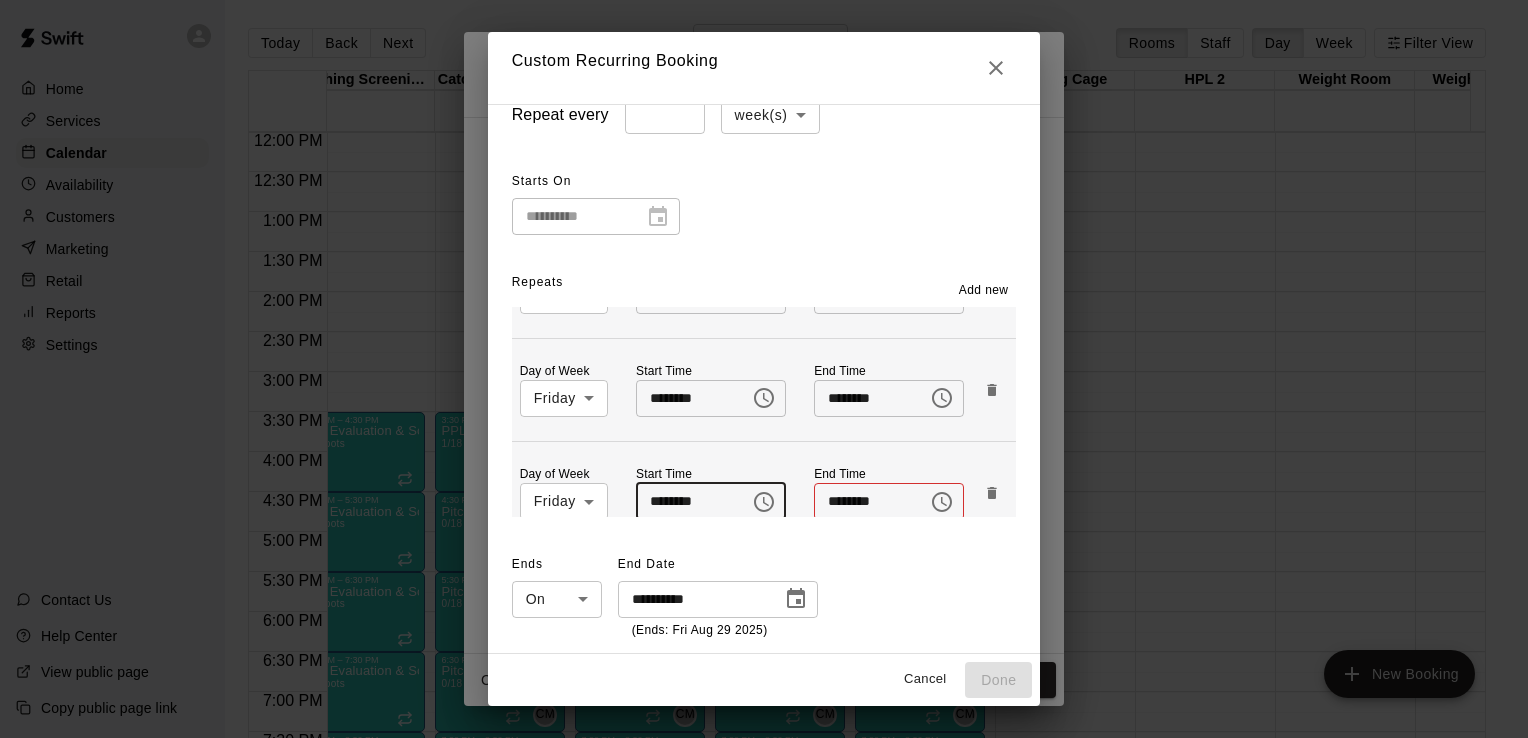 type on "********" 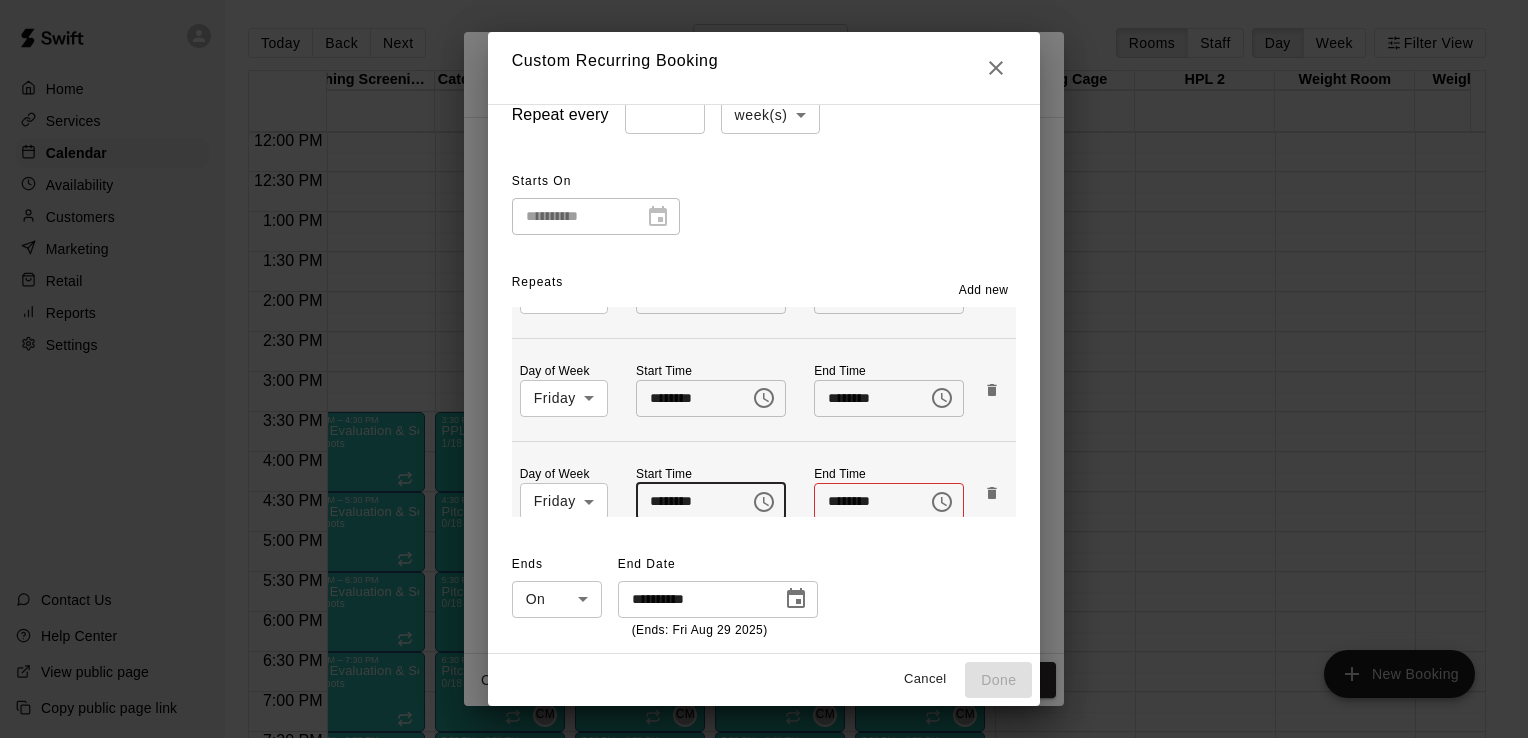 scroll, scrollTop: 1296, scrollLeft: 0, axis: vertical 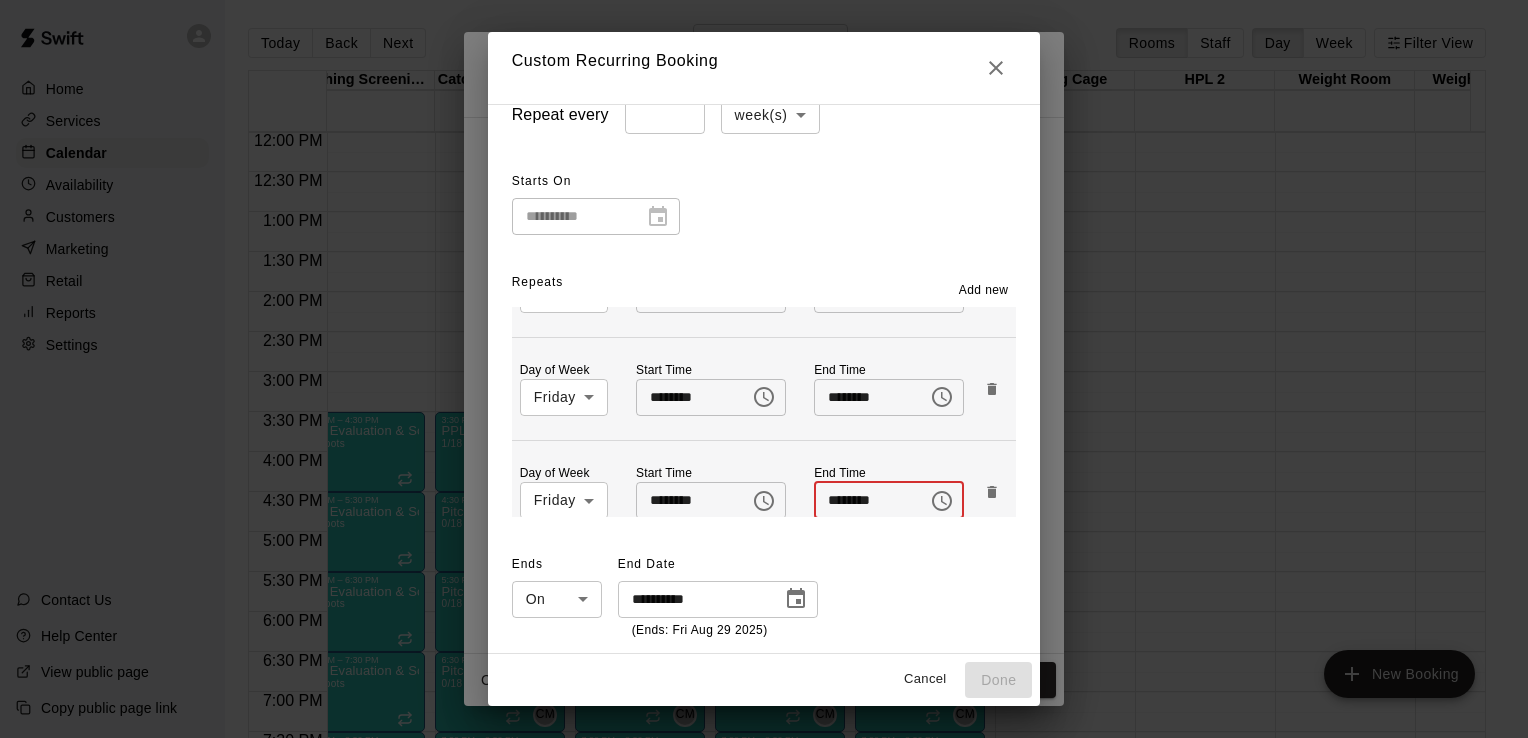 type on "********" 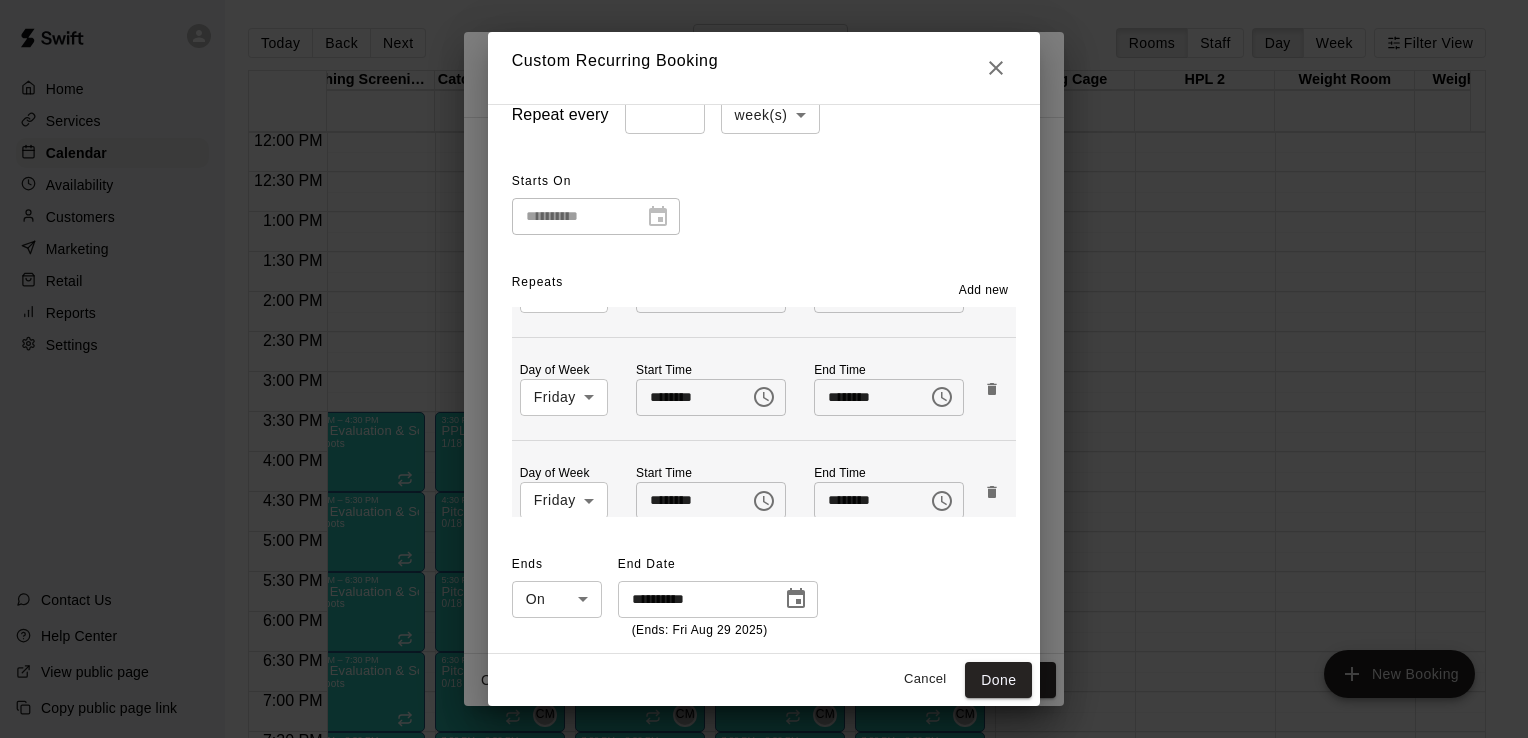 scroll, scrollTop: 1336, scrollLeft: 0, axis: vertical 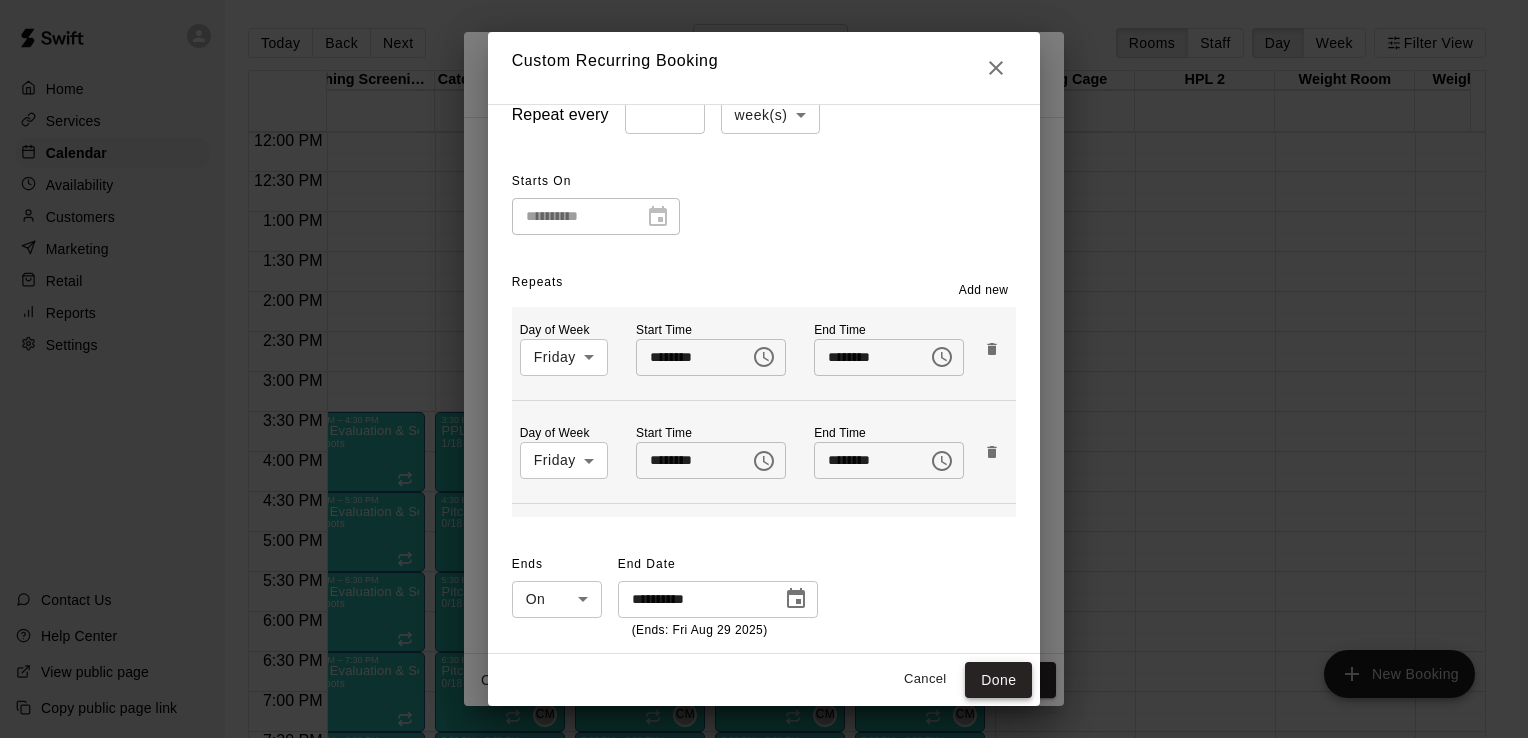 click on "Done" at bounding box center (998, 680) 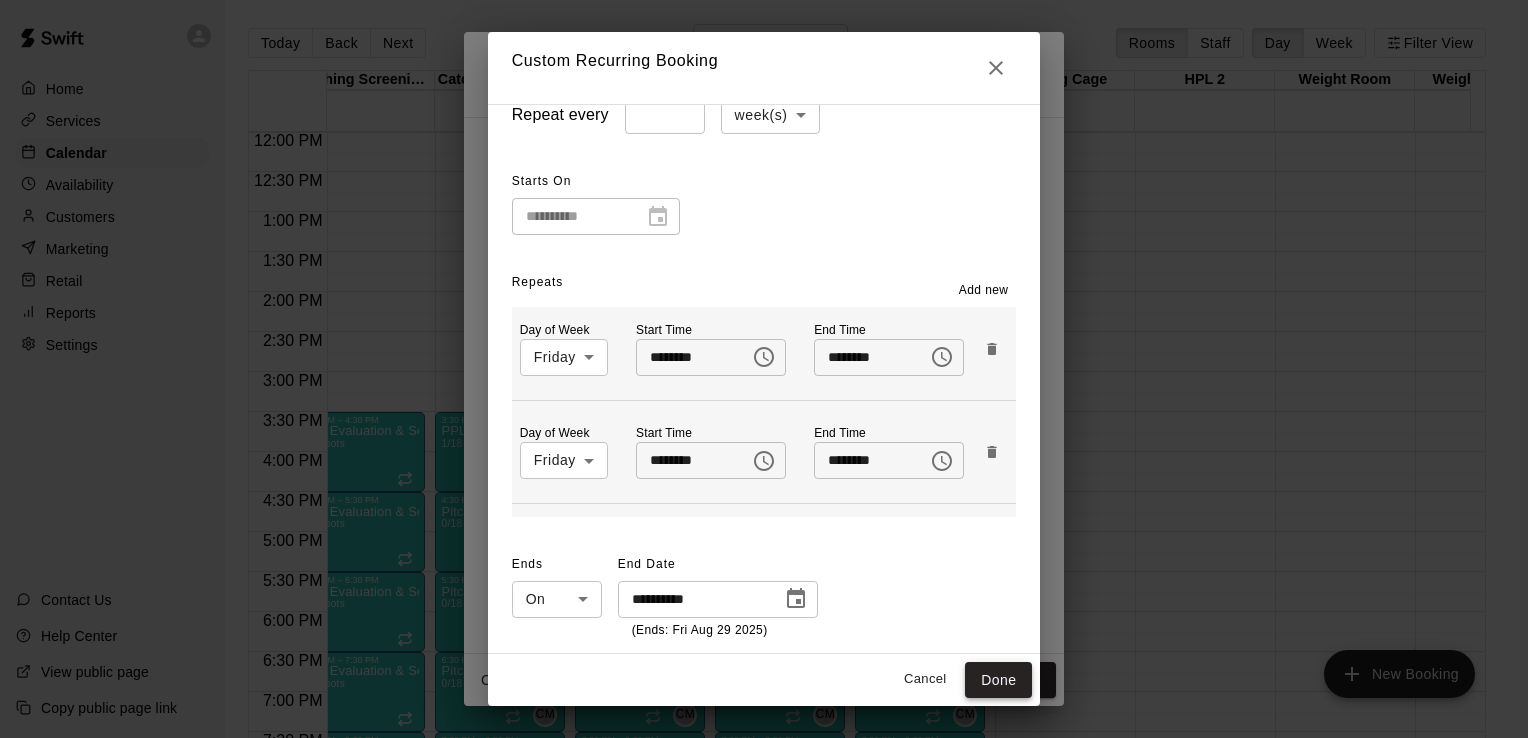 type on "**********" 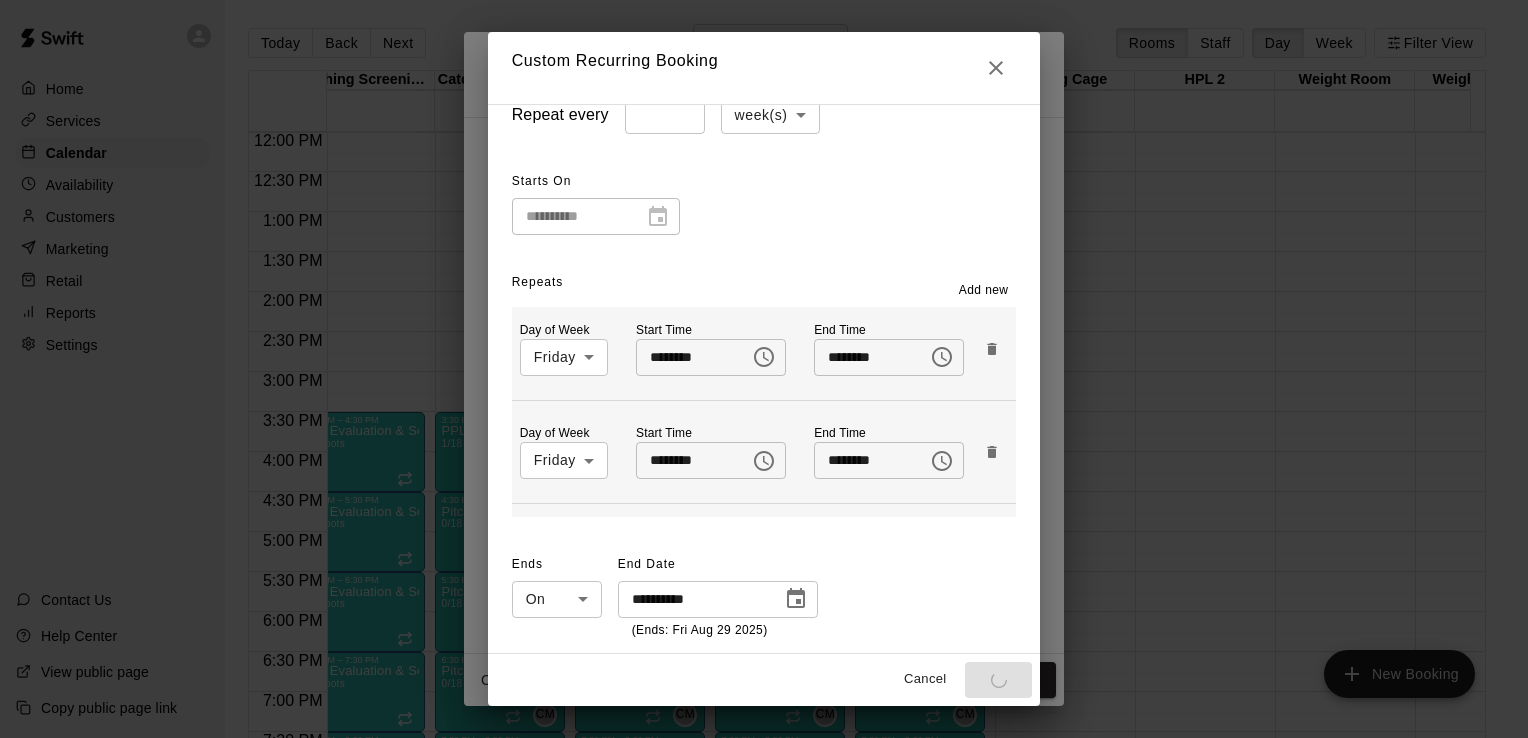 type on "********" 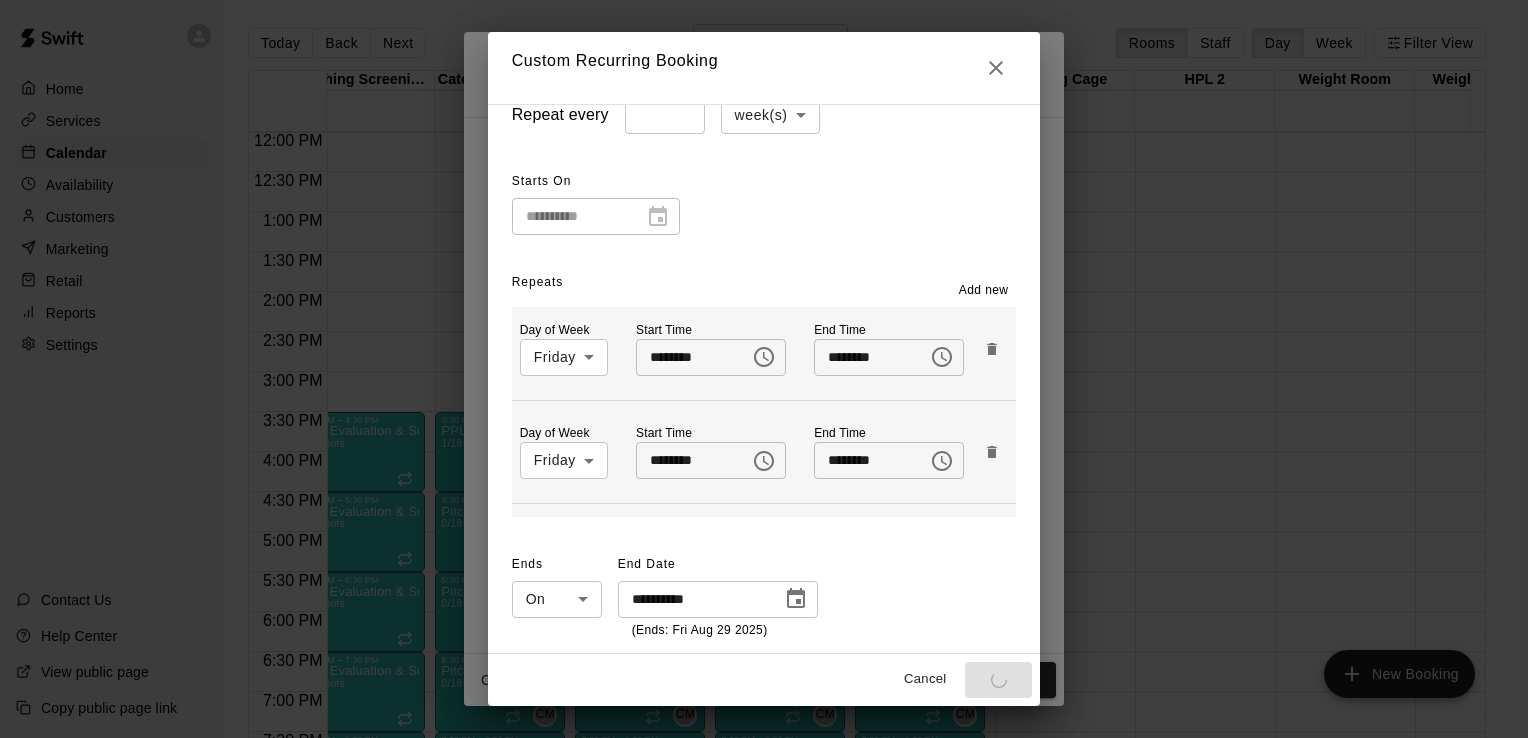 type on "********" 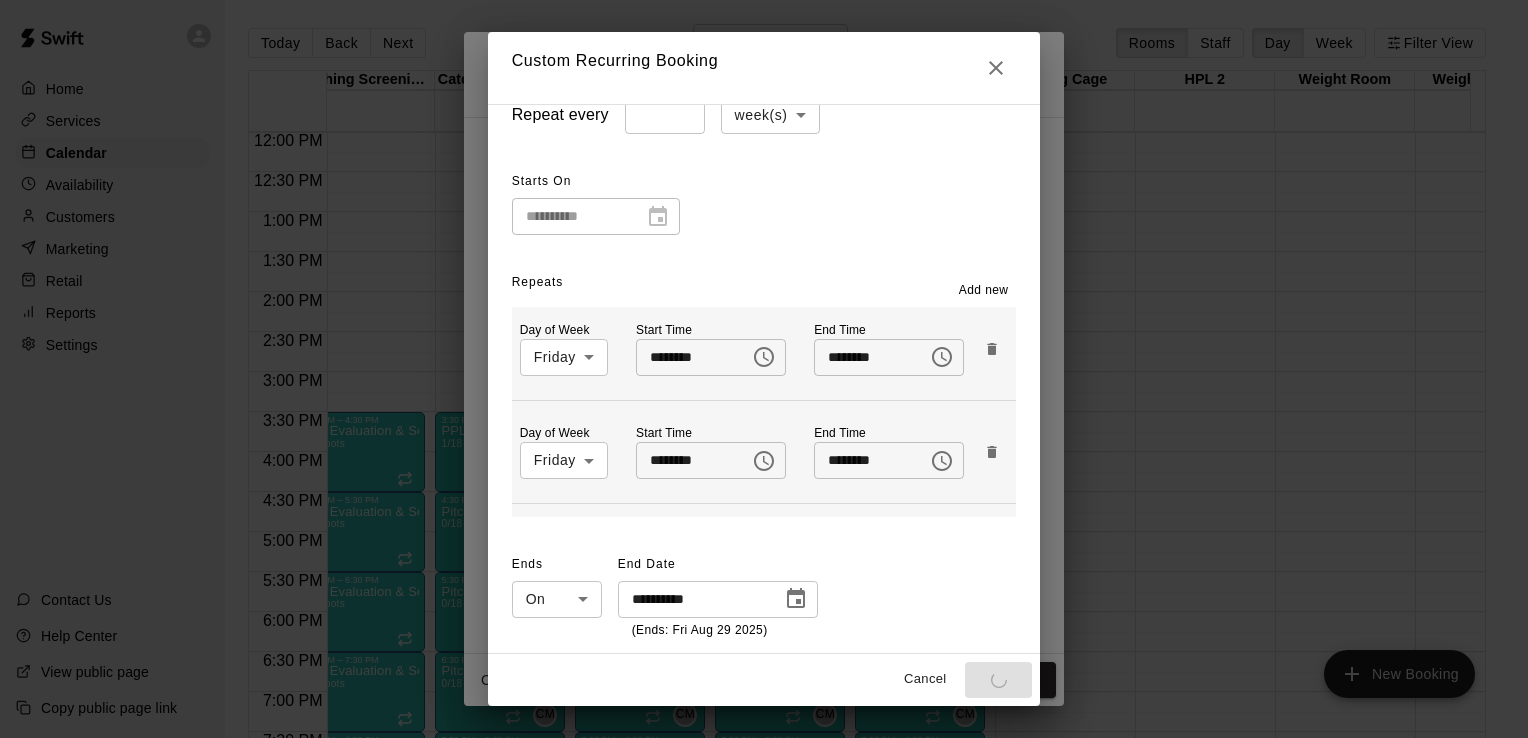 type on "********" 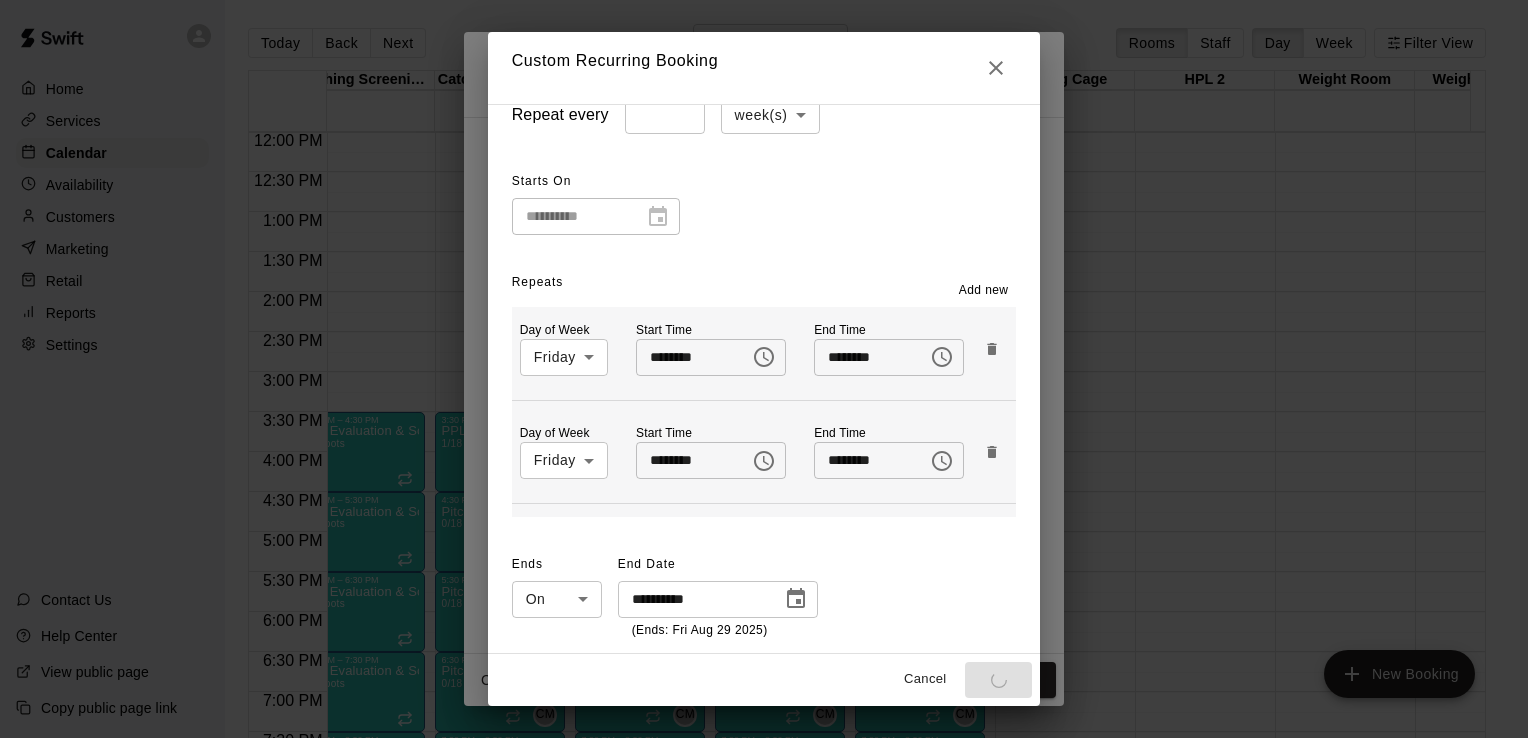 type on "********" 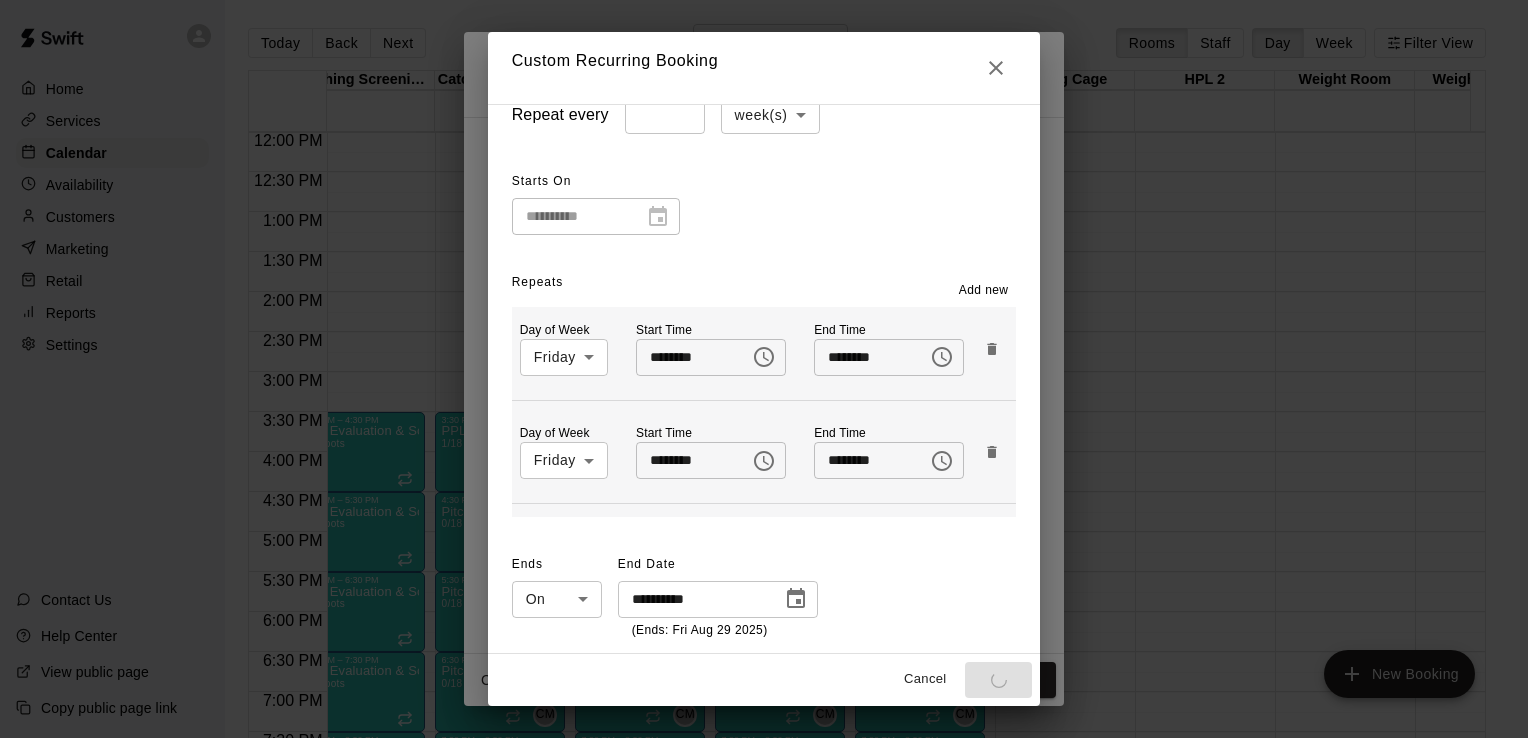 type on "********" 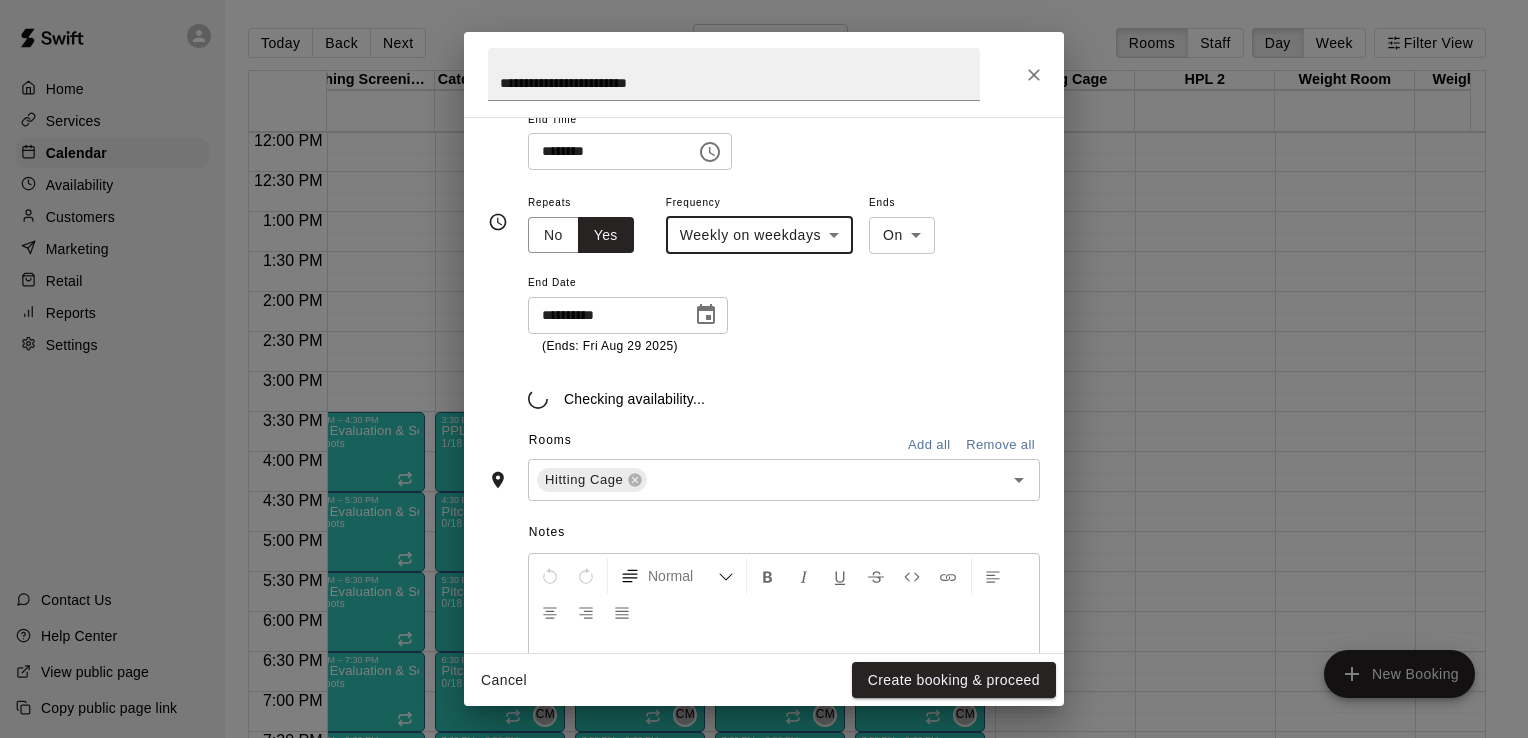 scroll, scrollTop: 357, scrollLeft: 0, axis: vertical 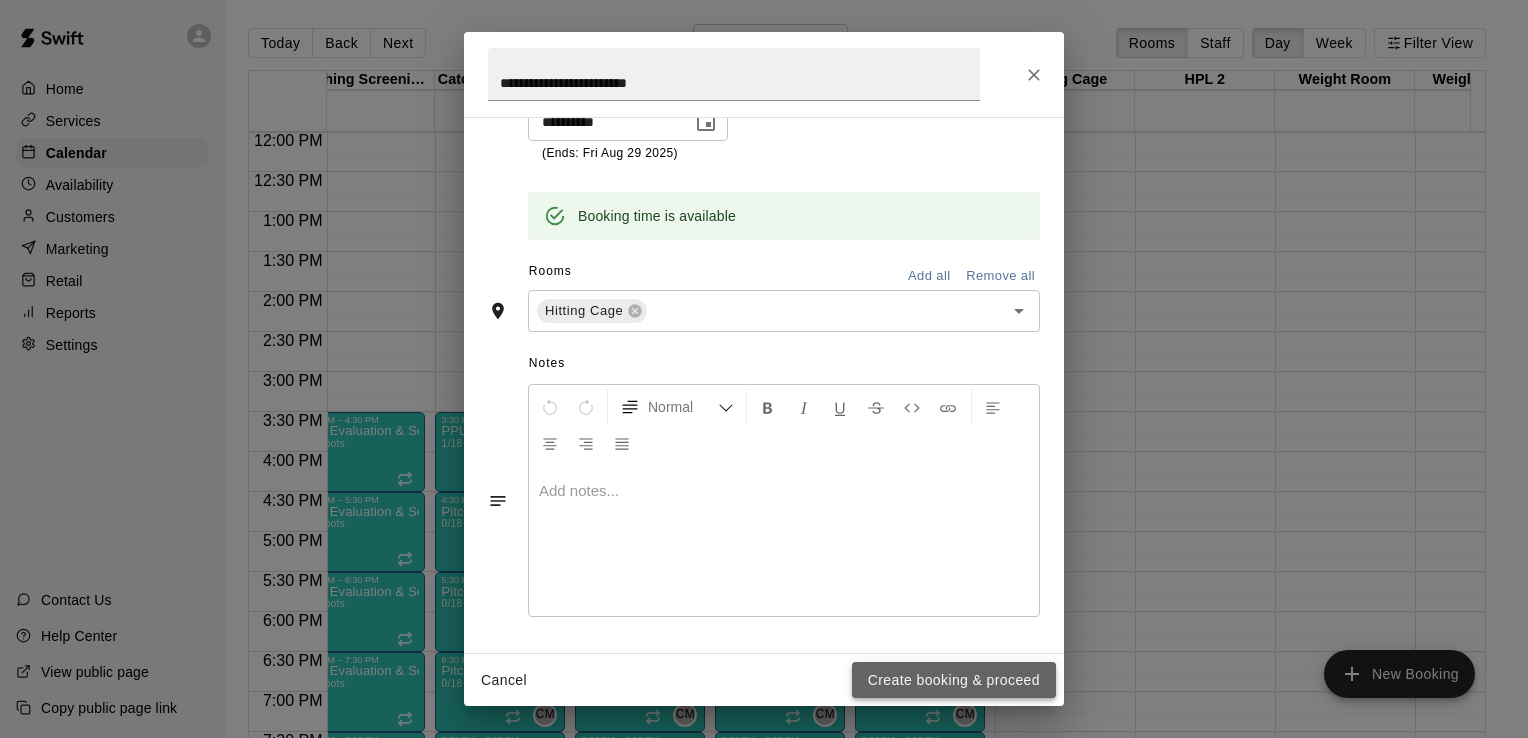 click on "Create booking & proceed" at bounding box center [954, 680] 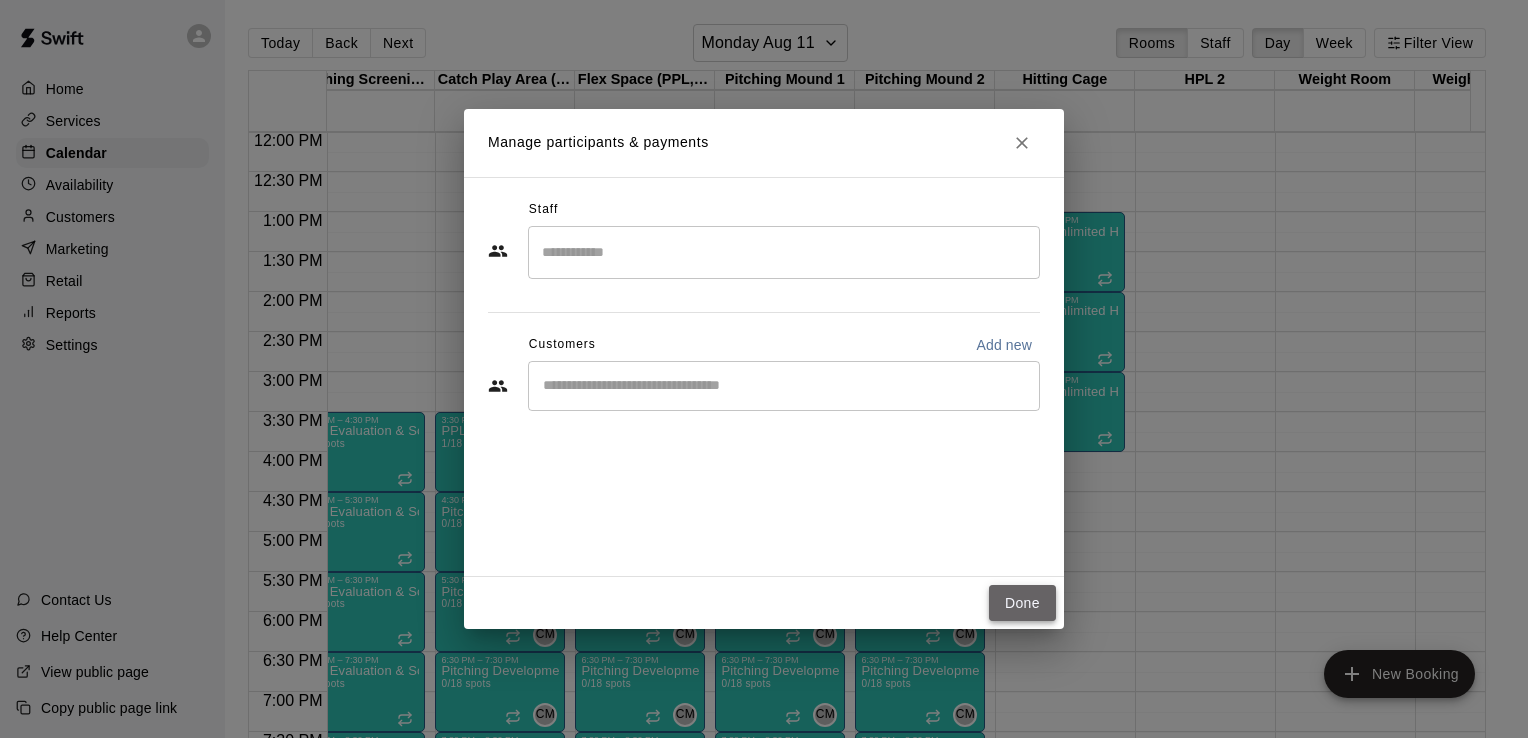 click on "Done" at bounding box center (1022, 603) 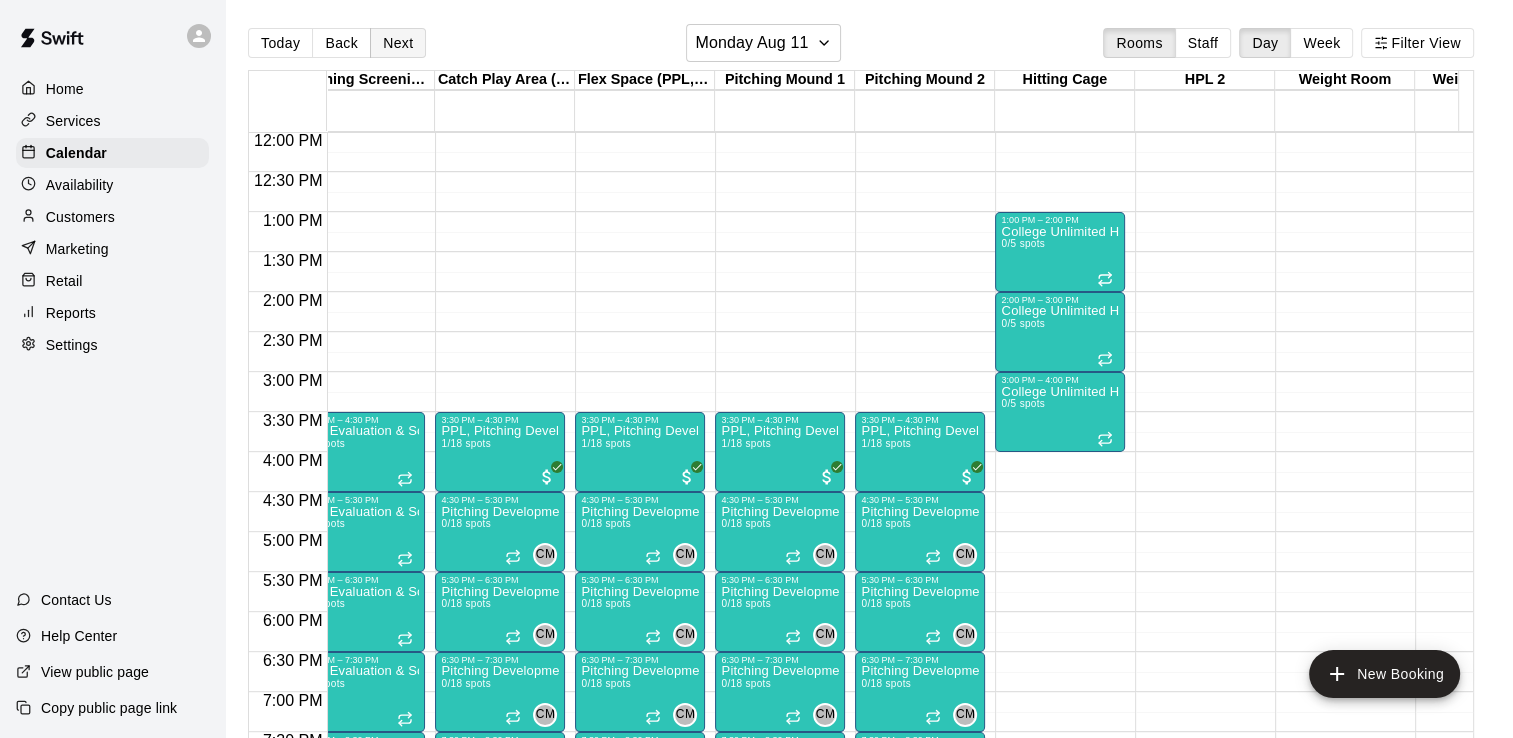 click on "Next" at bounding box center (398, 43) 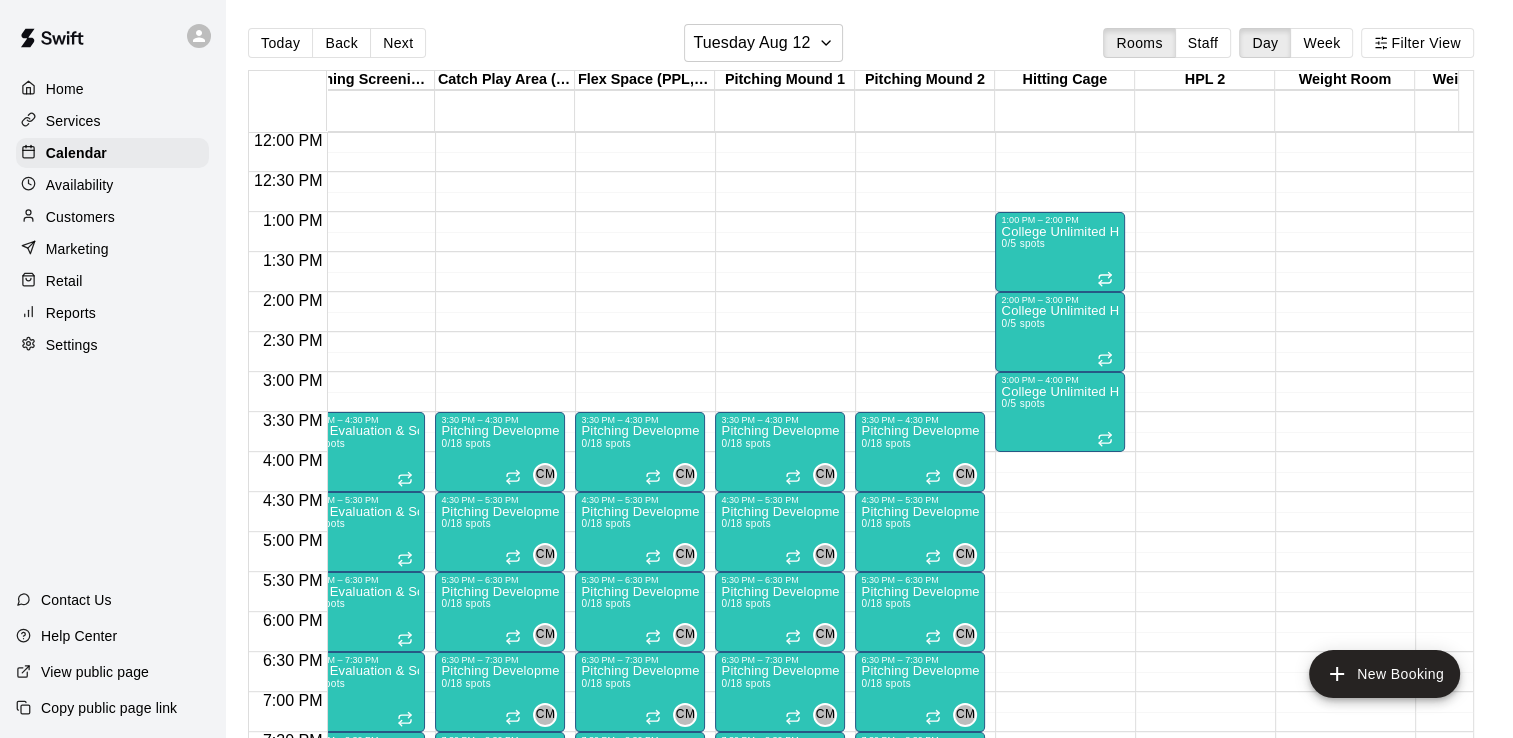 click on "Next" at bounding box center (398, 43) 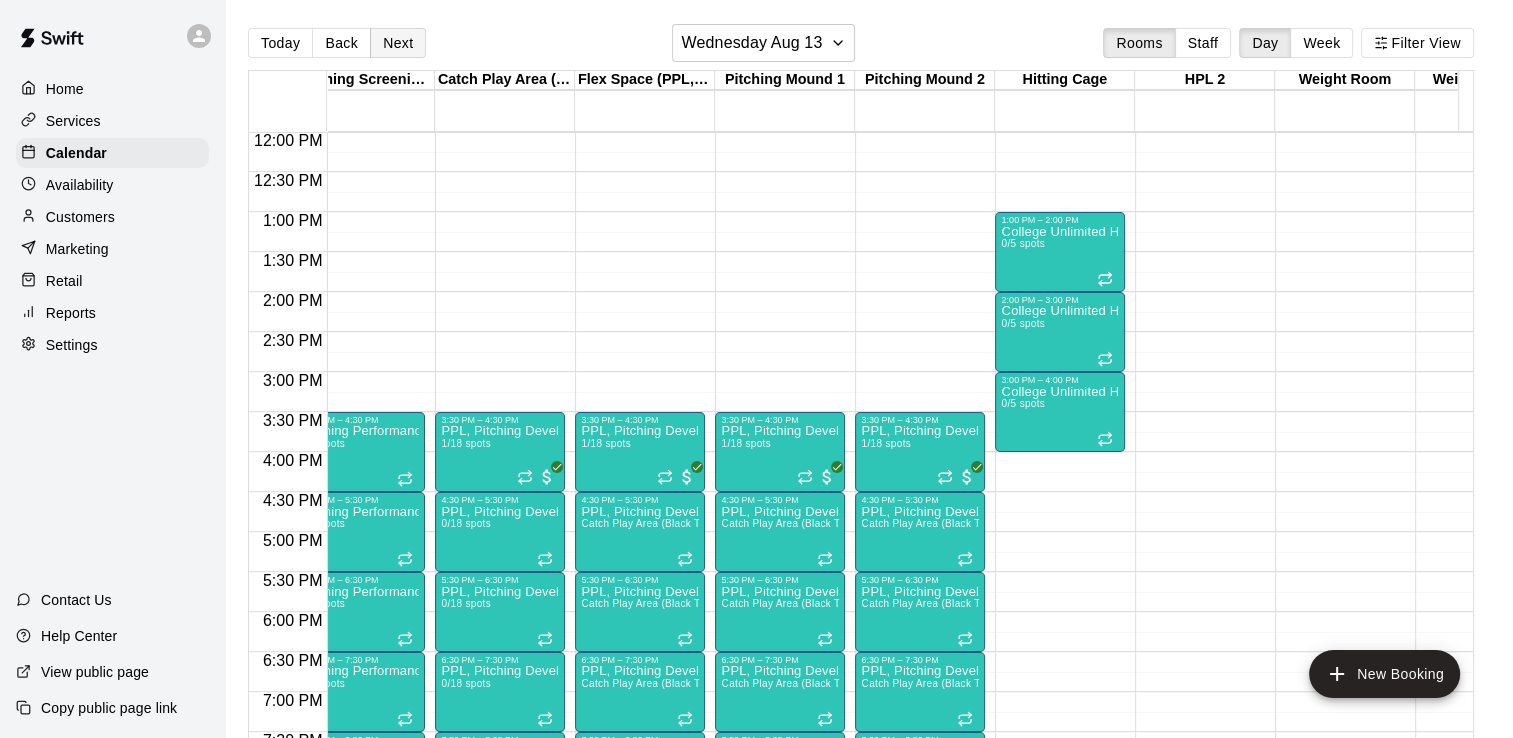 click on "Next" at bounding box center [398, 43] 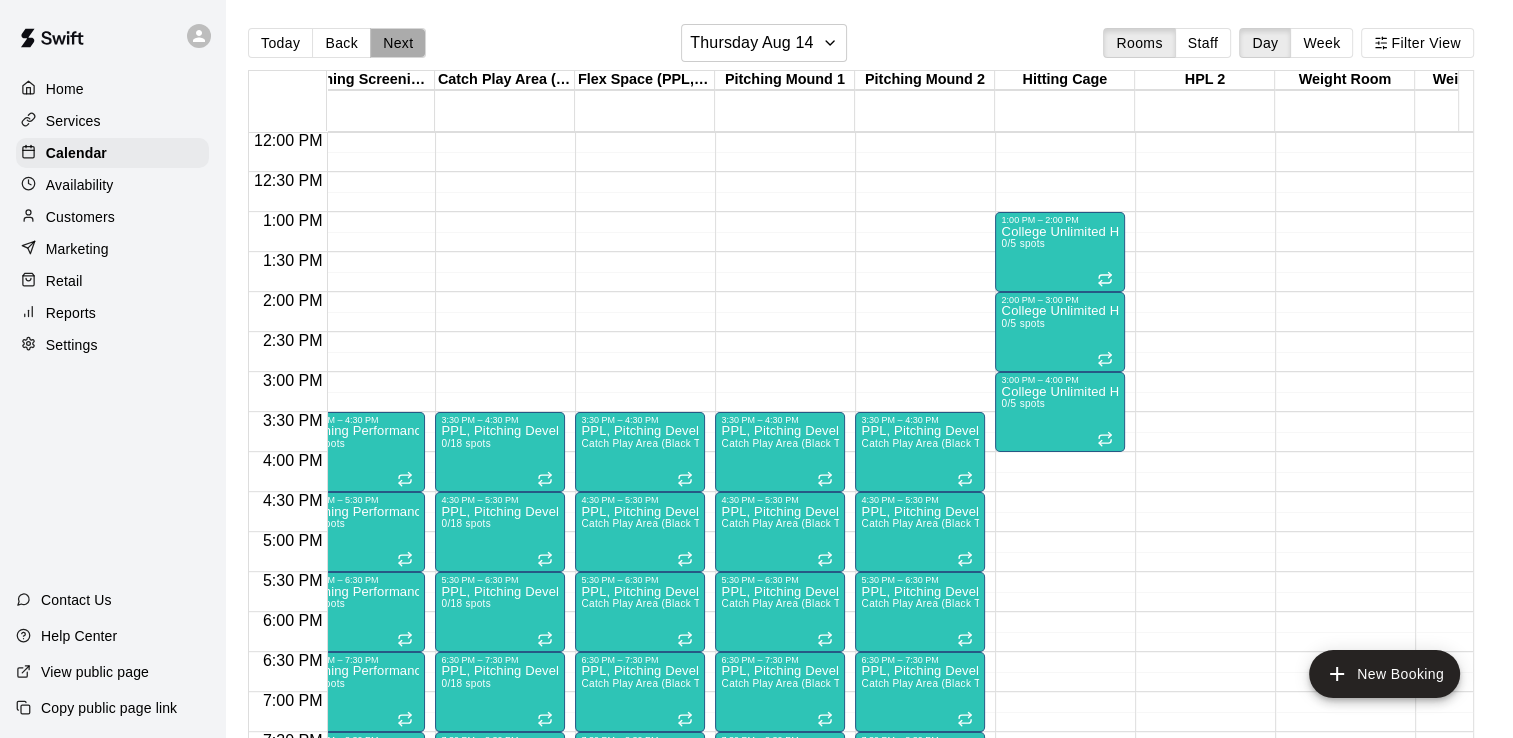 click on "Next" at bounding box center (398, 43) 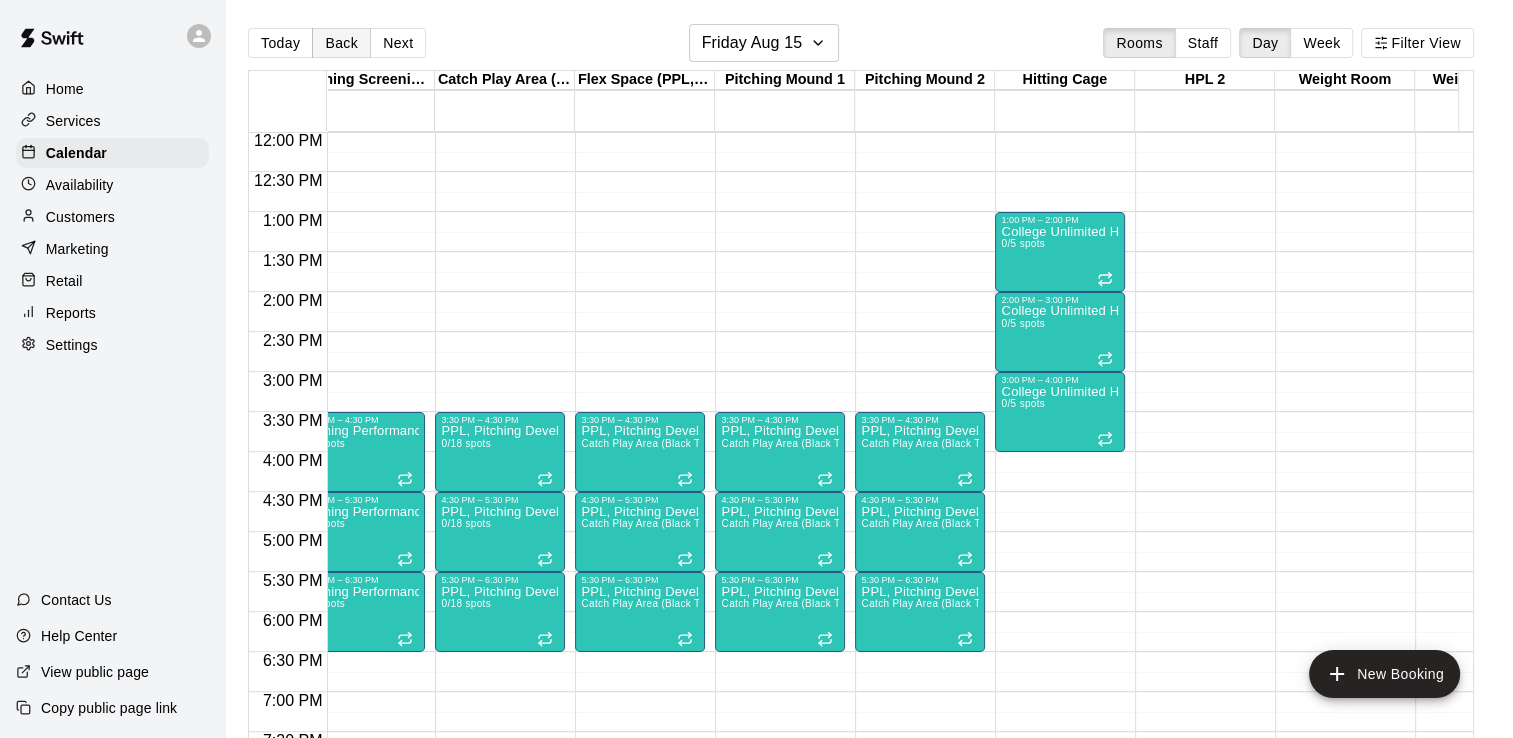 click on "Back" at bounding box center (341, 43) 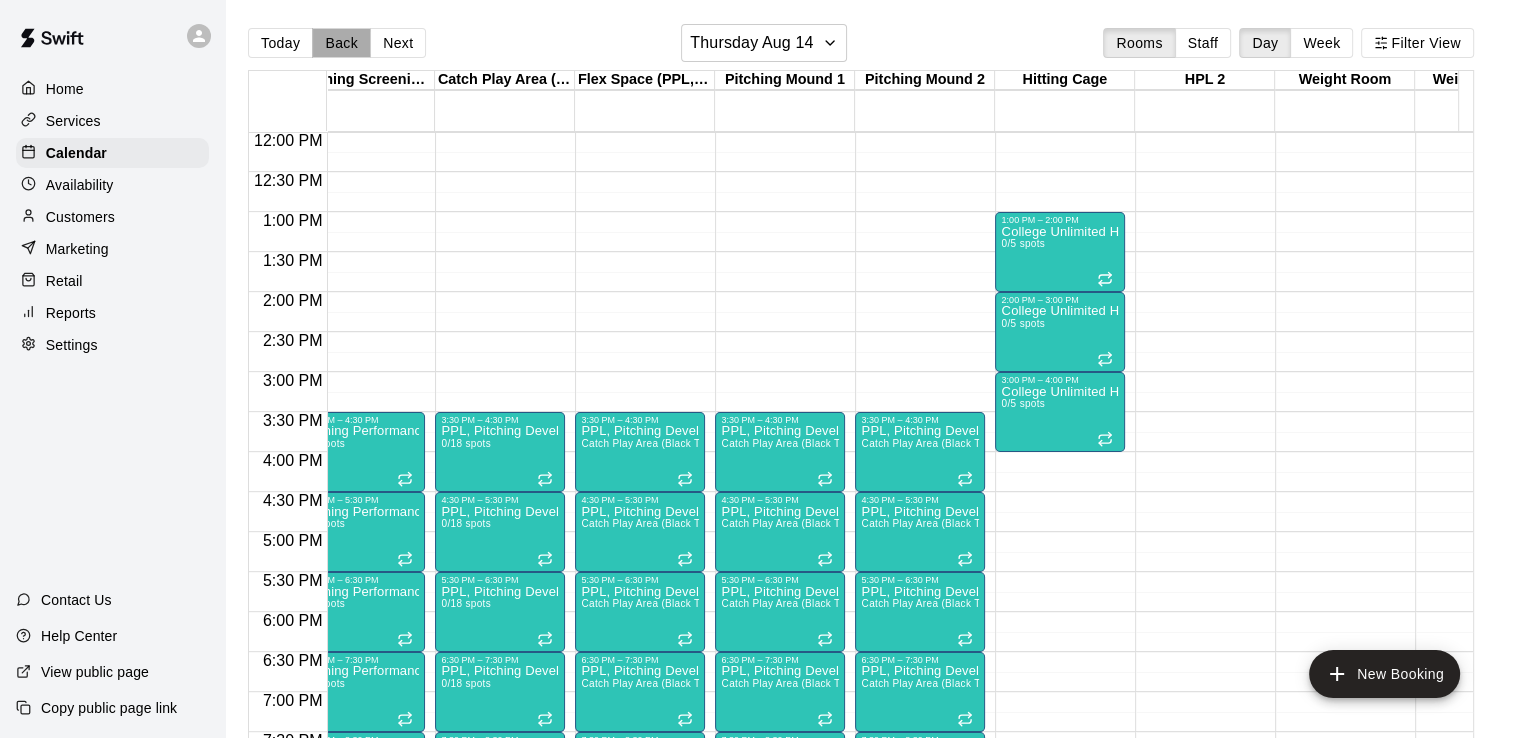 click on "Back" at bounding box center (341, 43) 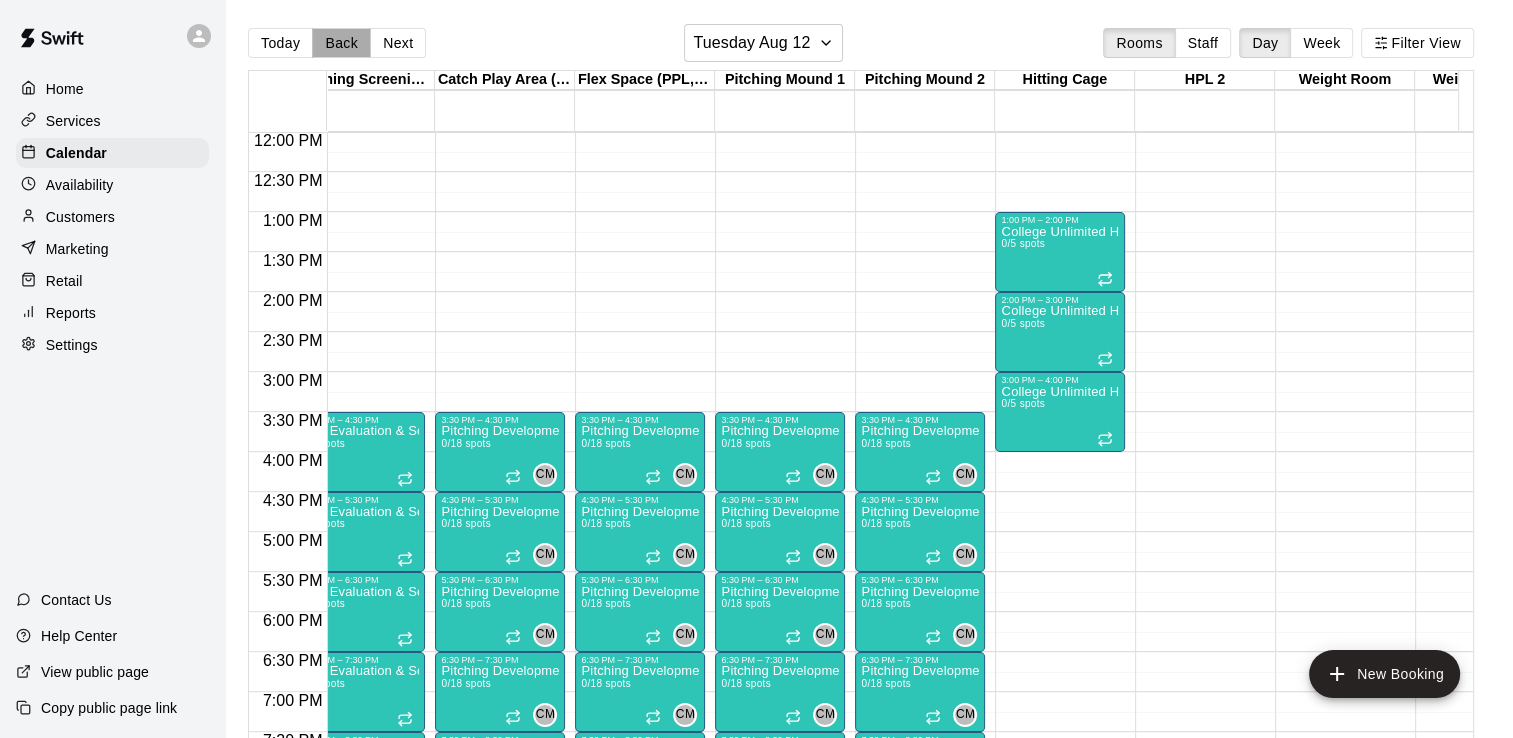 click on "Back" at bounding box center [341, 43] 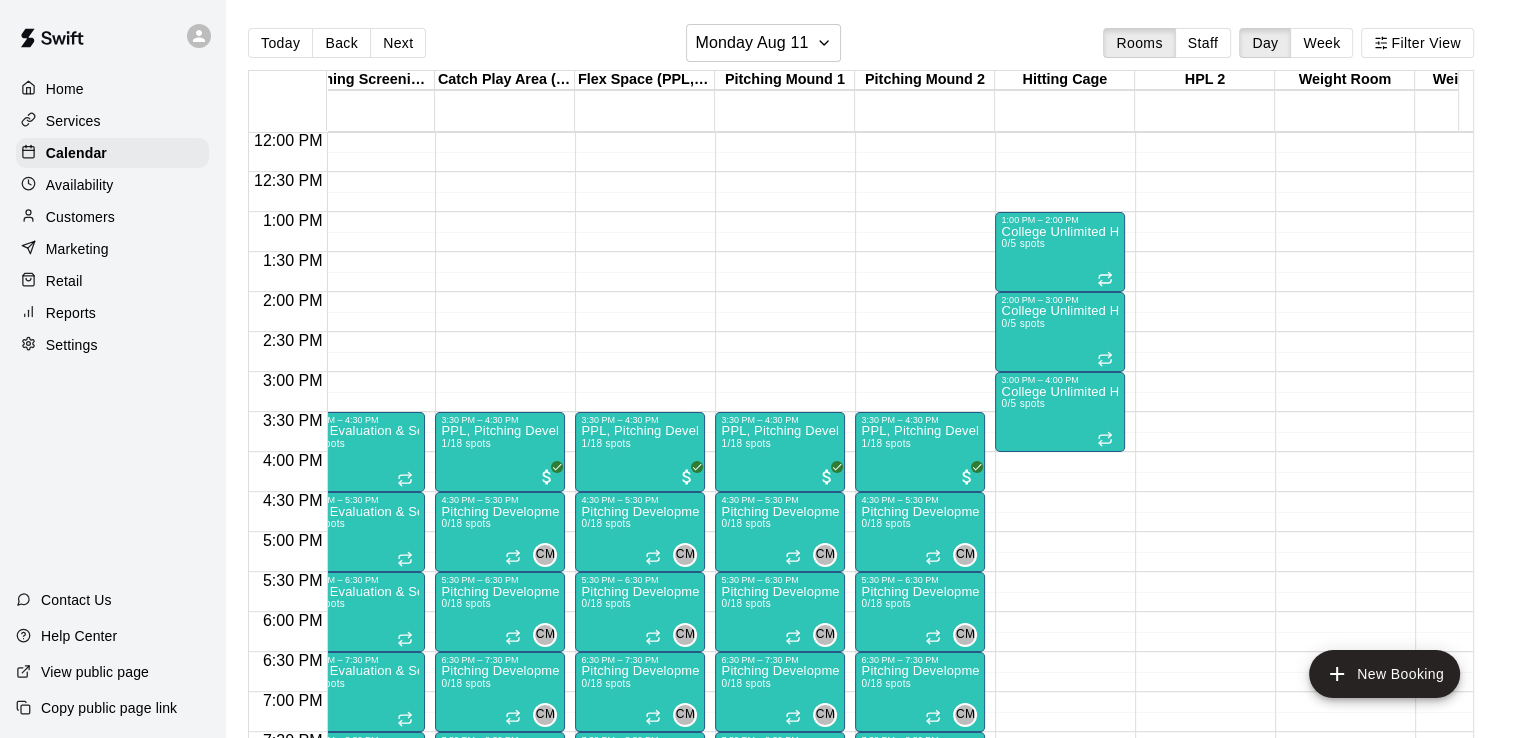 drag, startPoint x: 1050, startPoint y: 454, endPoint x: 1055, endPoint y: 473, distance: 19.646883 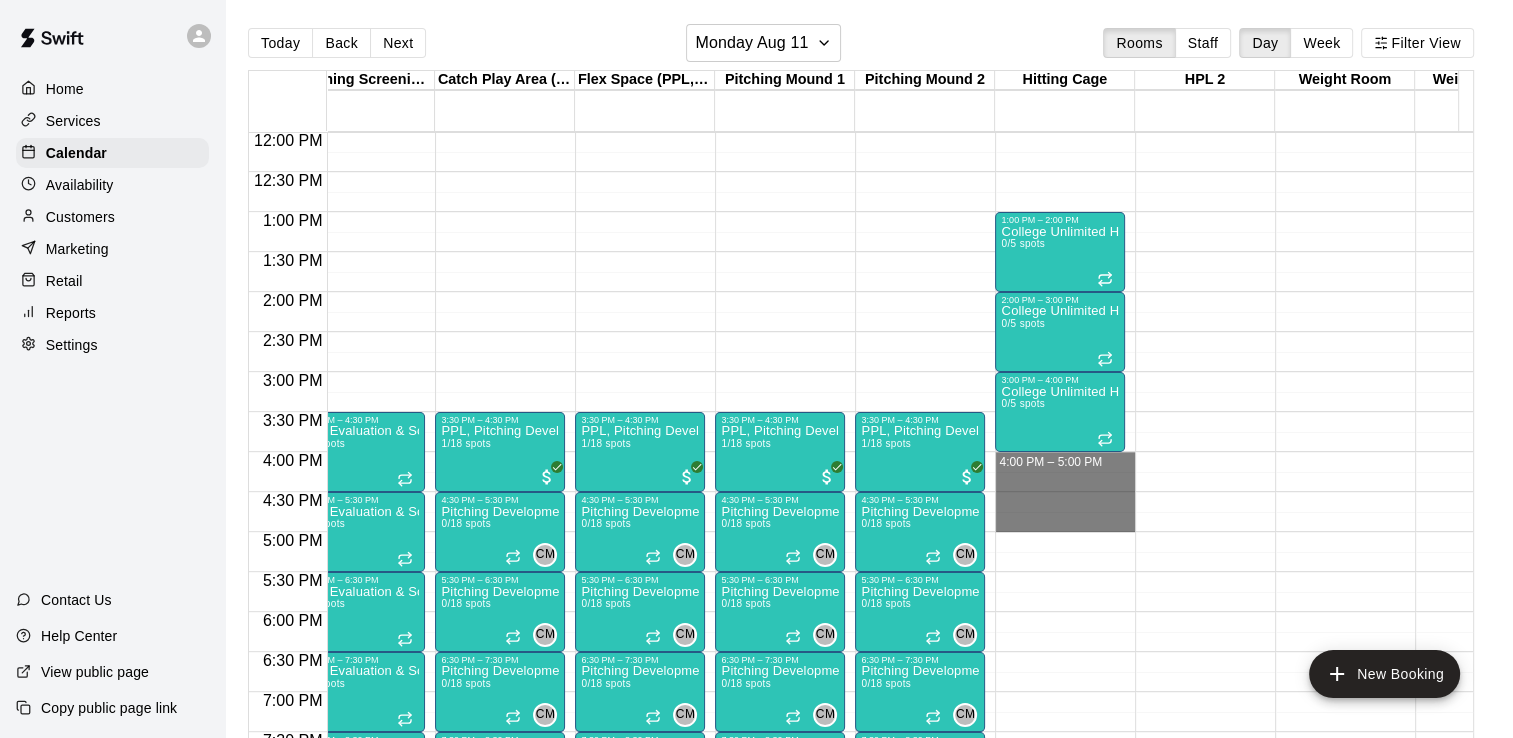 drag, startPoint x: 1055, startPoint y: 473, endPoint x: 1036, endPoint y: 516, distance: 47.010635 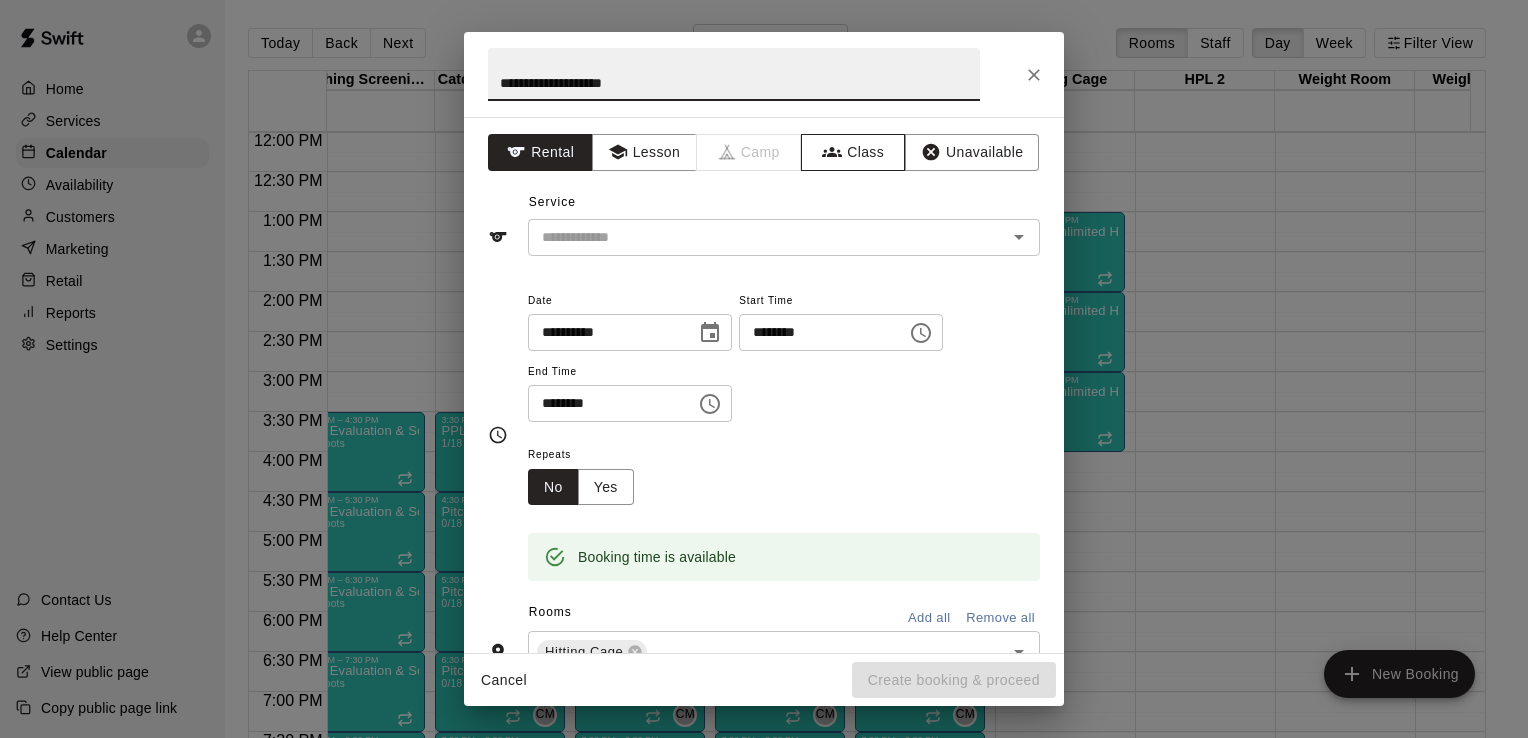 type on "**********" 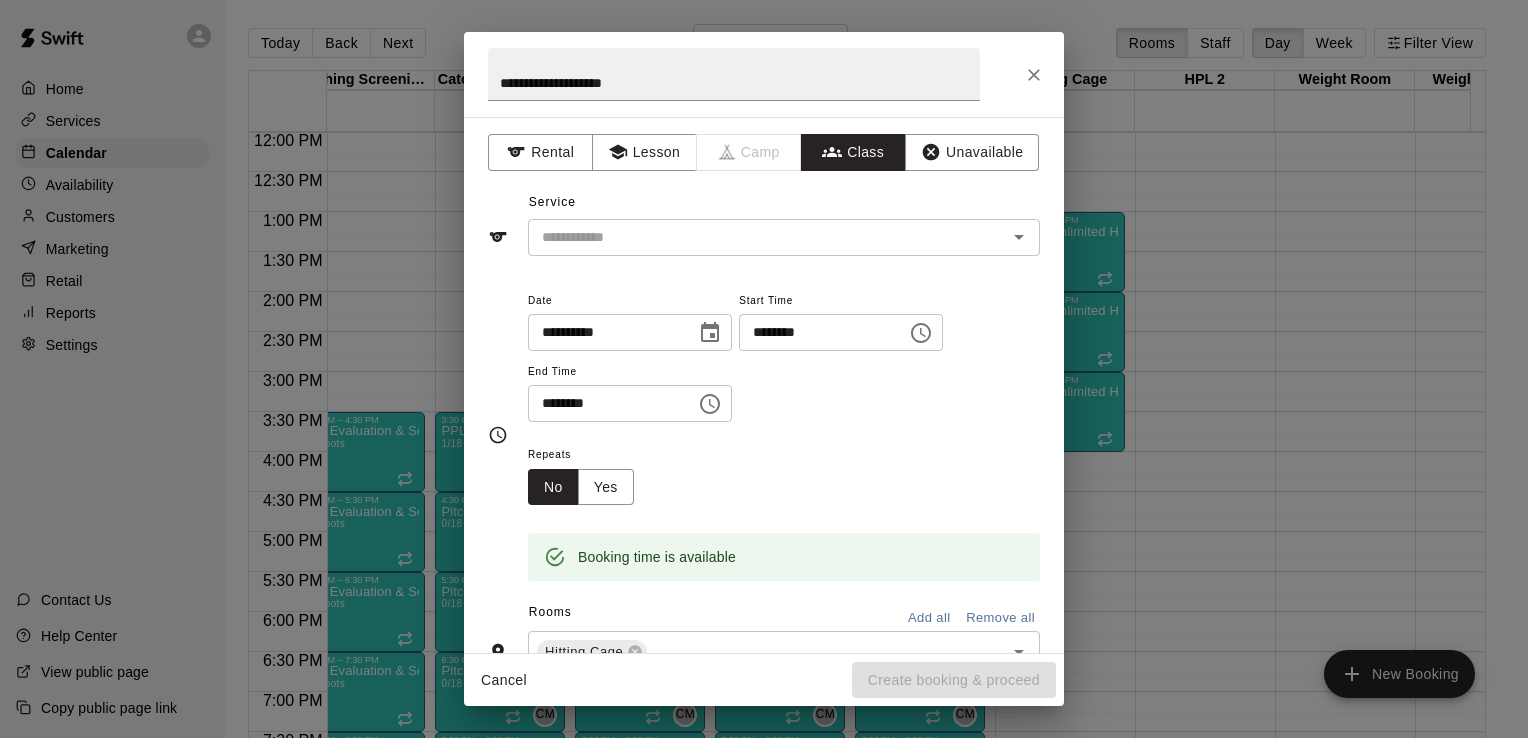 click at bounding box center (767, 237) 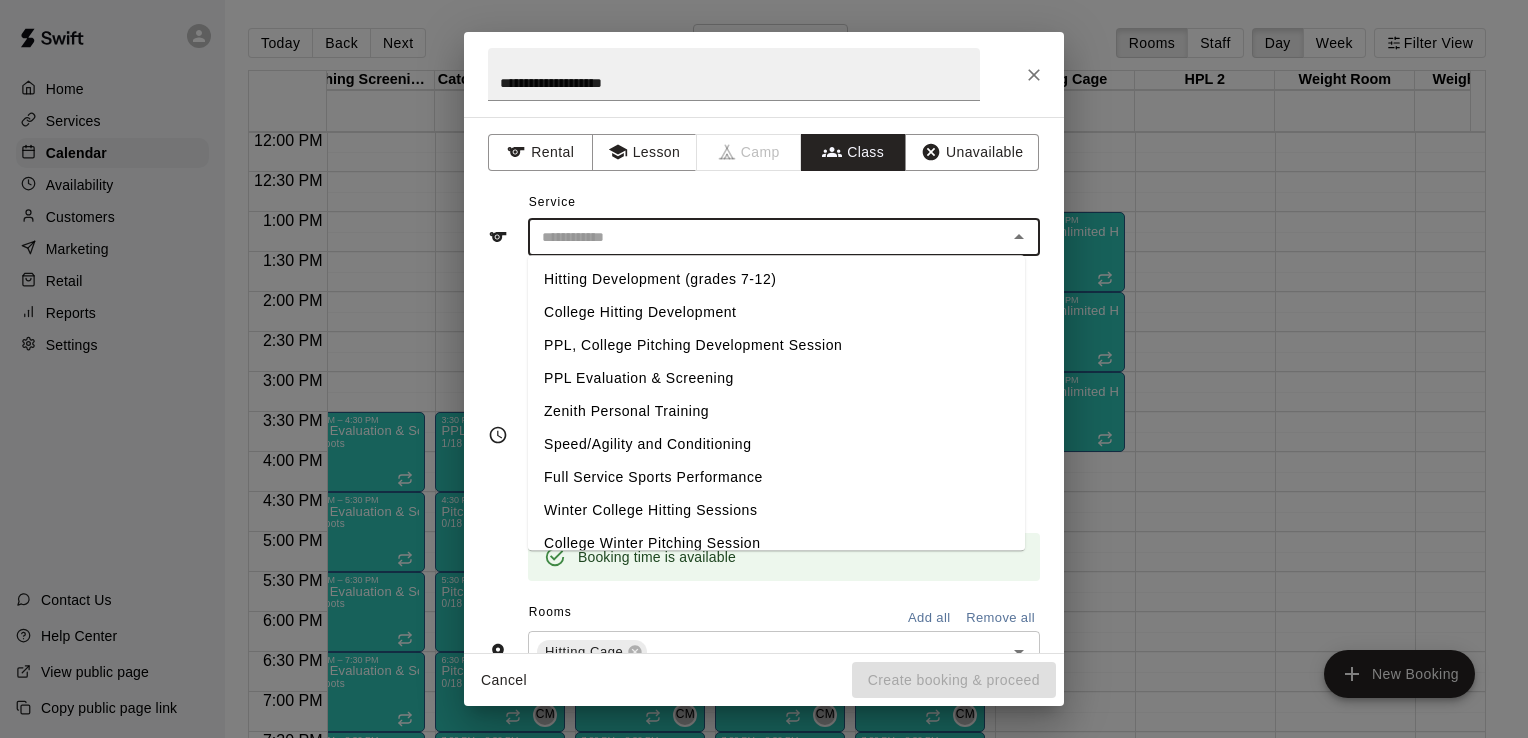 click on "Hitting Development (grades 7-12)" at bounding box center (776, 279) 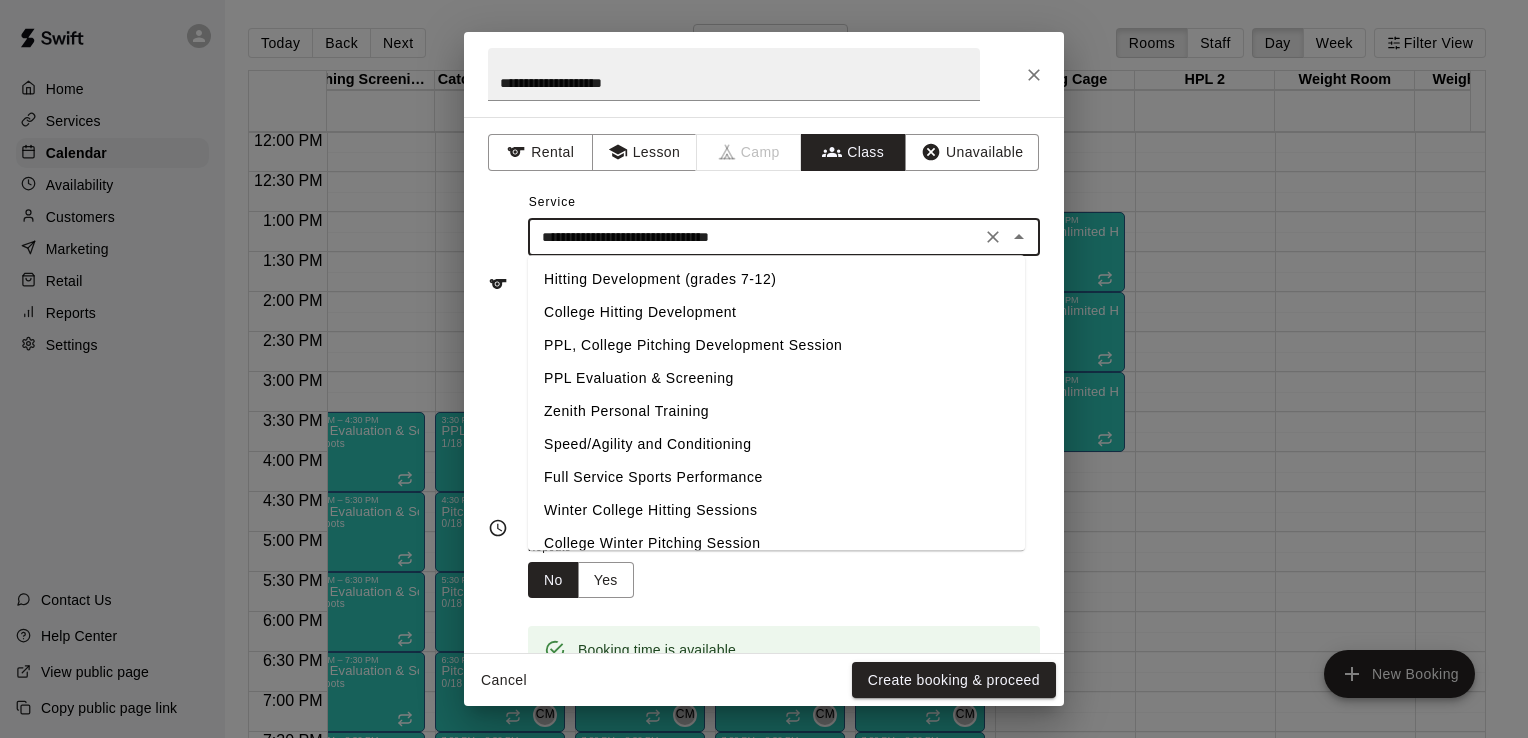 click on "**********" at bounding box center (754, 237) 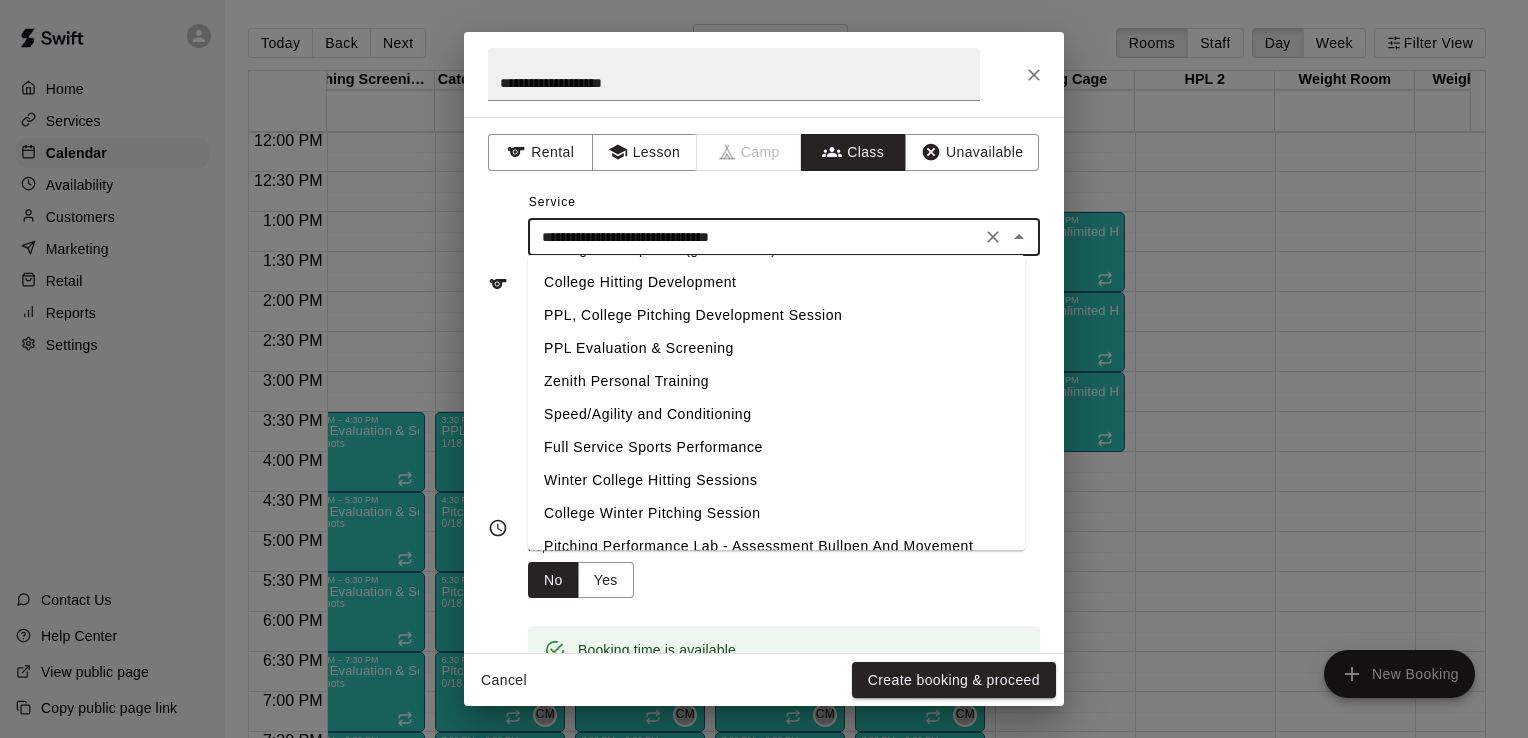 scroll, scrollTop: 0, scrollLeft: 0, axis: both 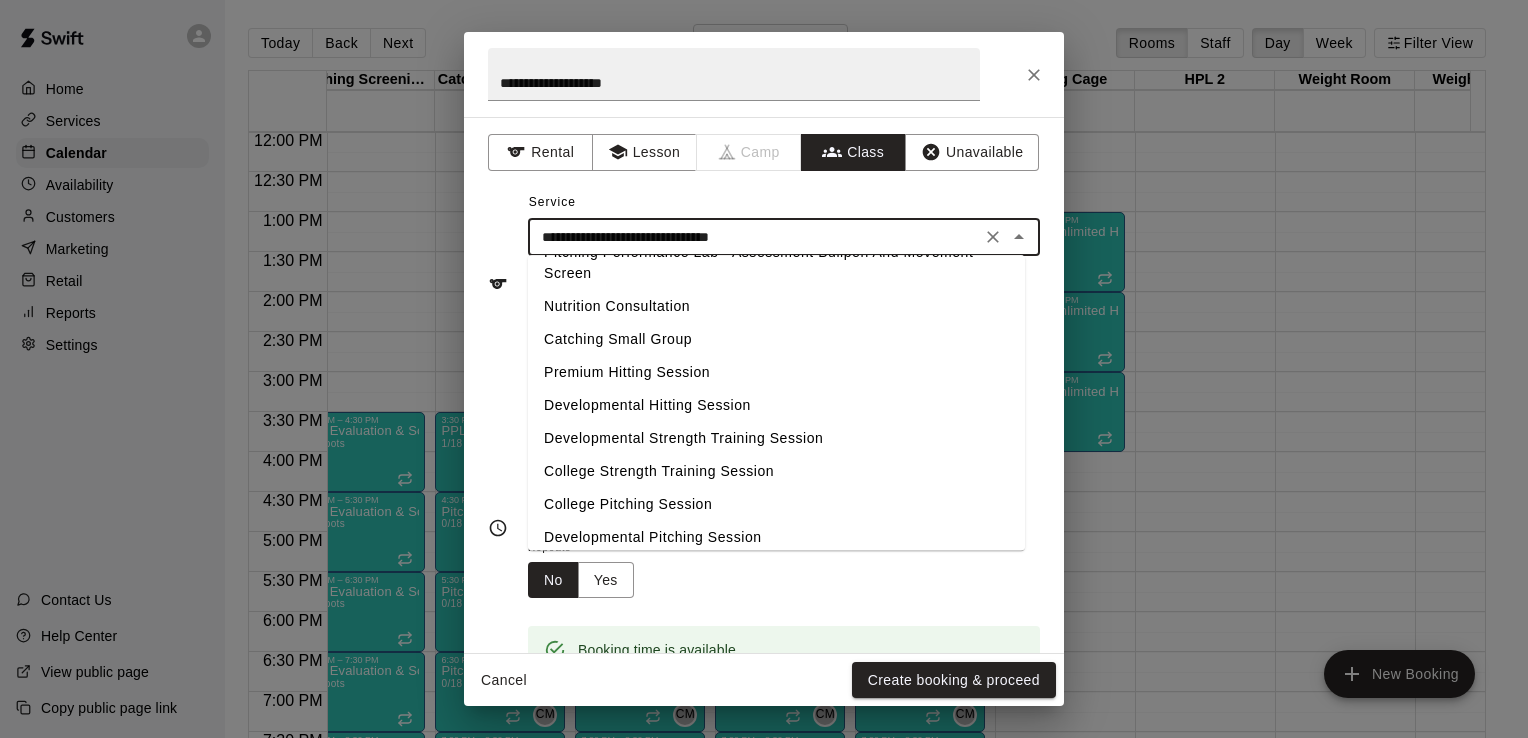 click on "Developmental Hitting Session" at bounding box center (776, 405) 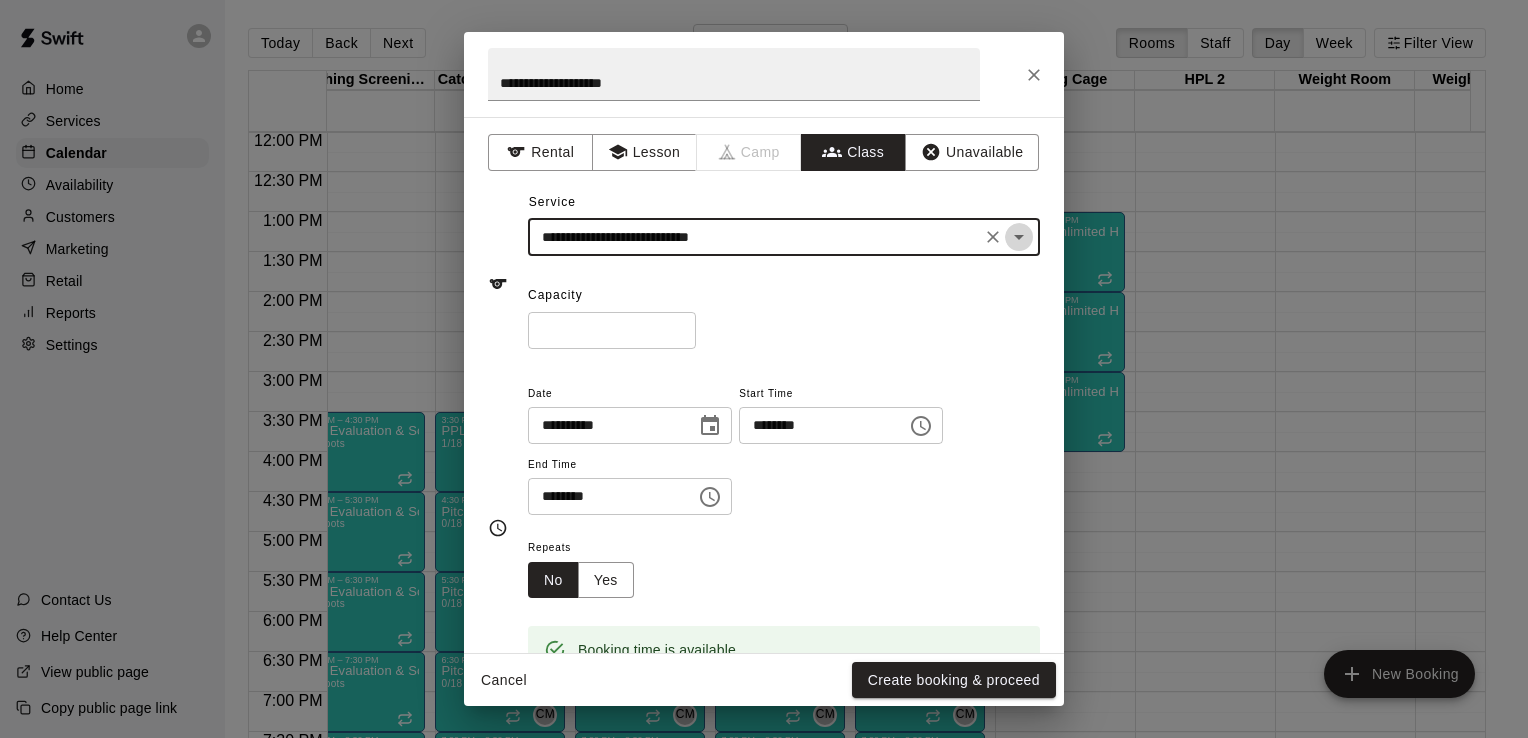 click 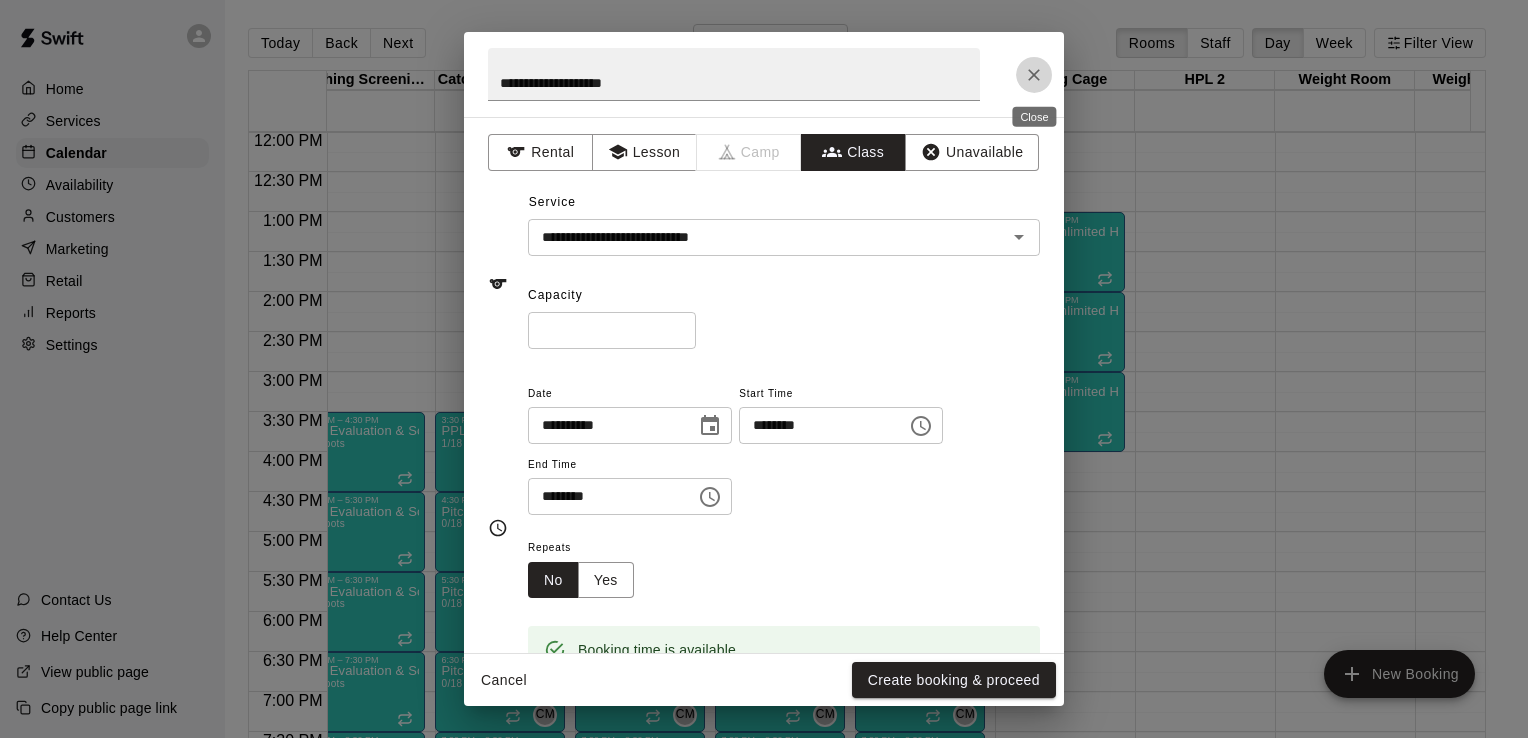 click 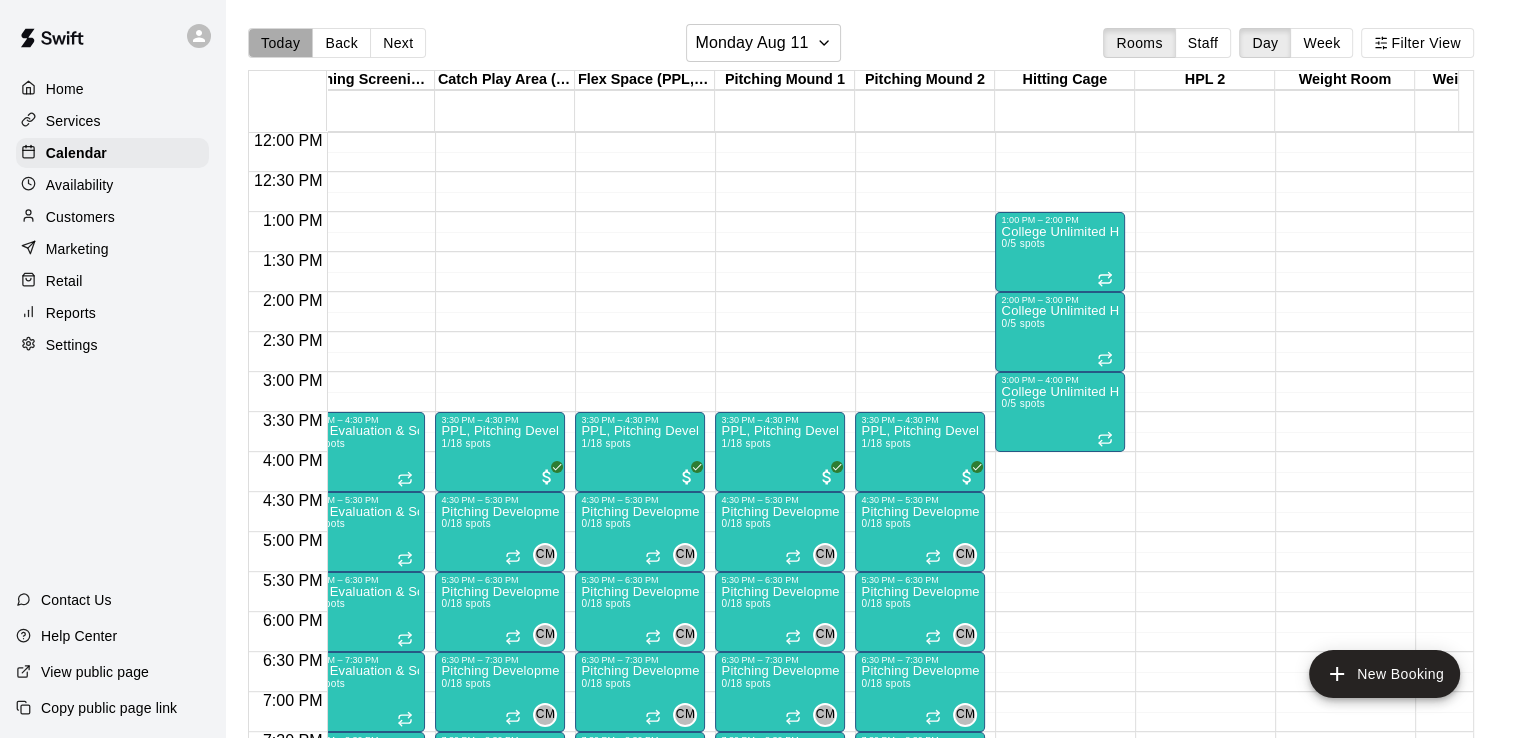 click on "Today" at bounding box center (280, 43) 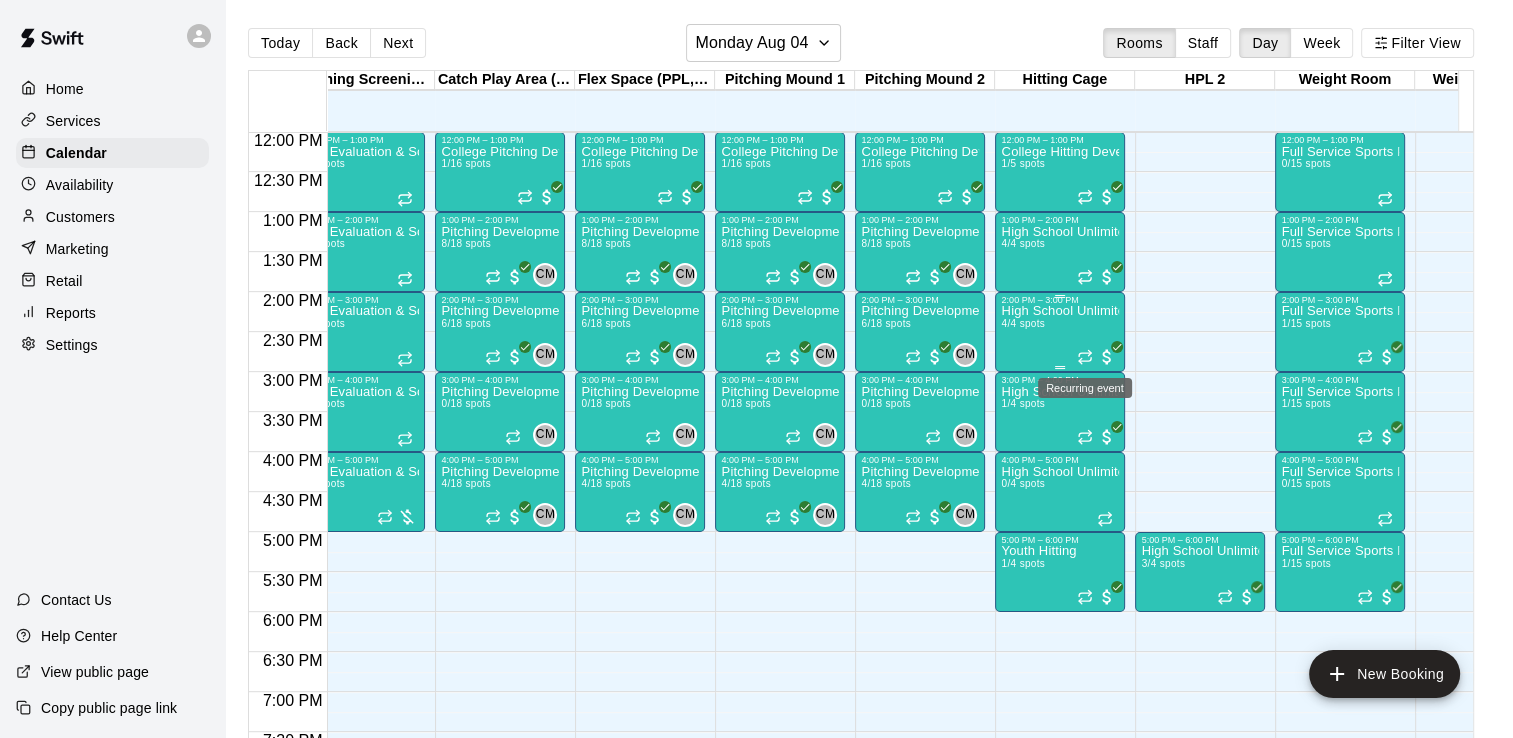 click 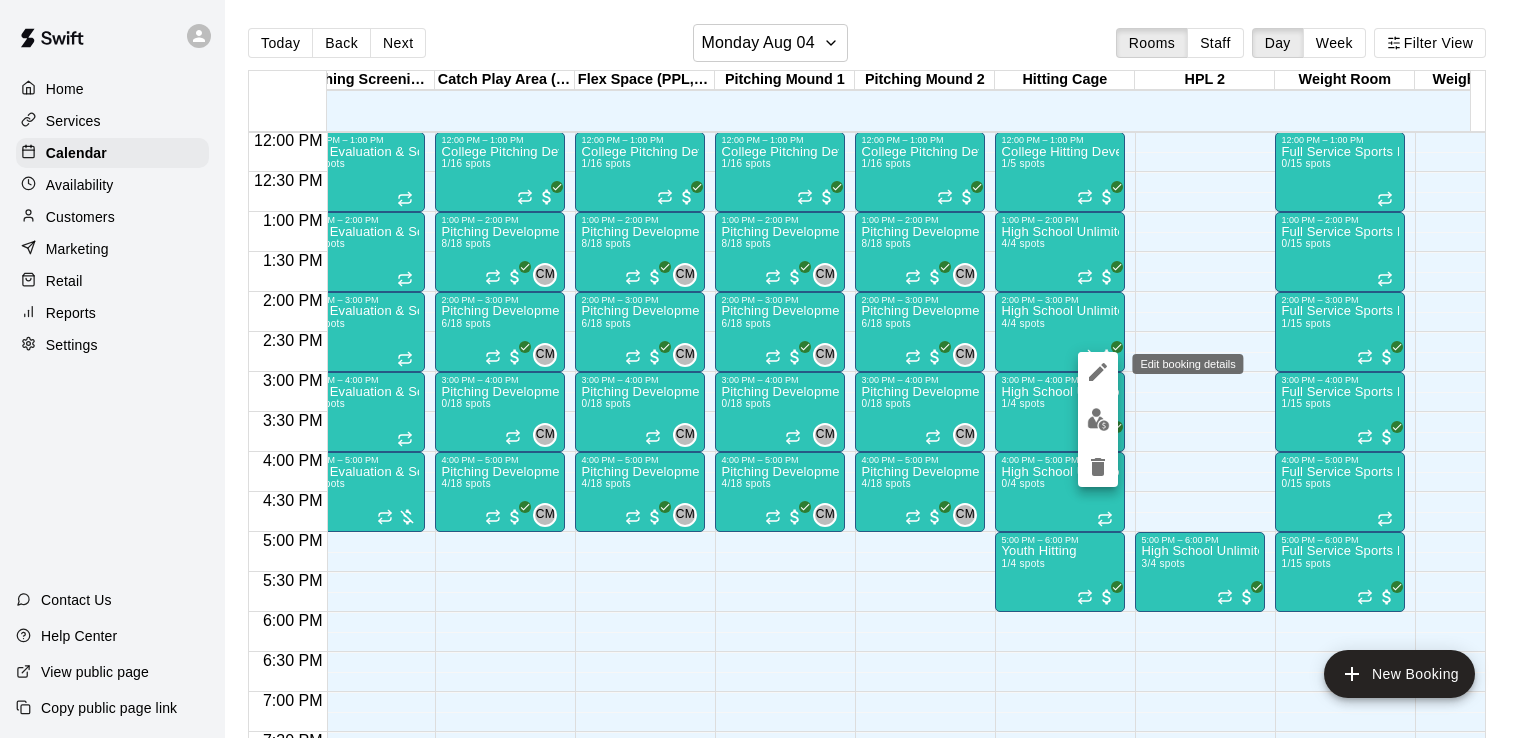 click 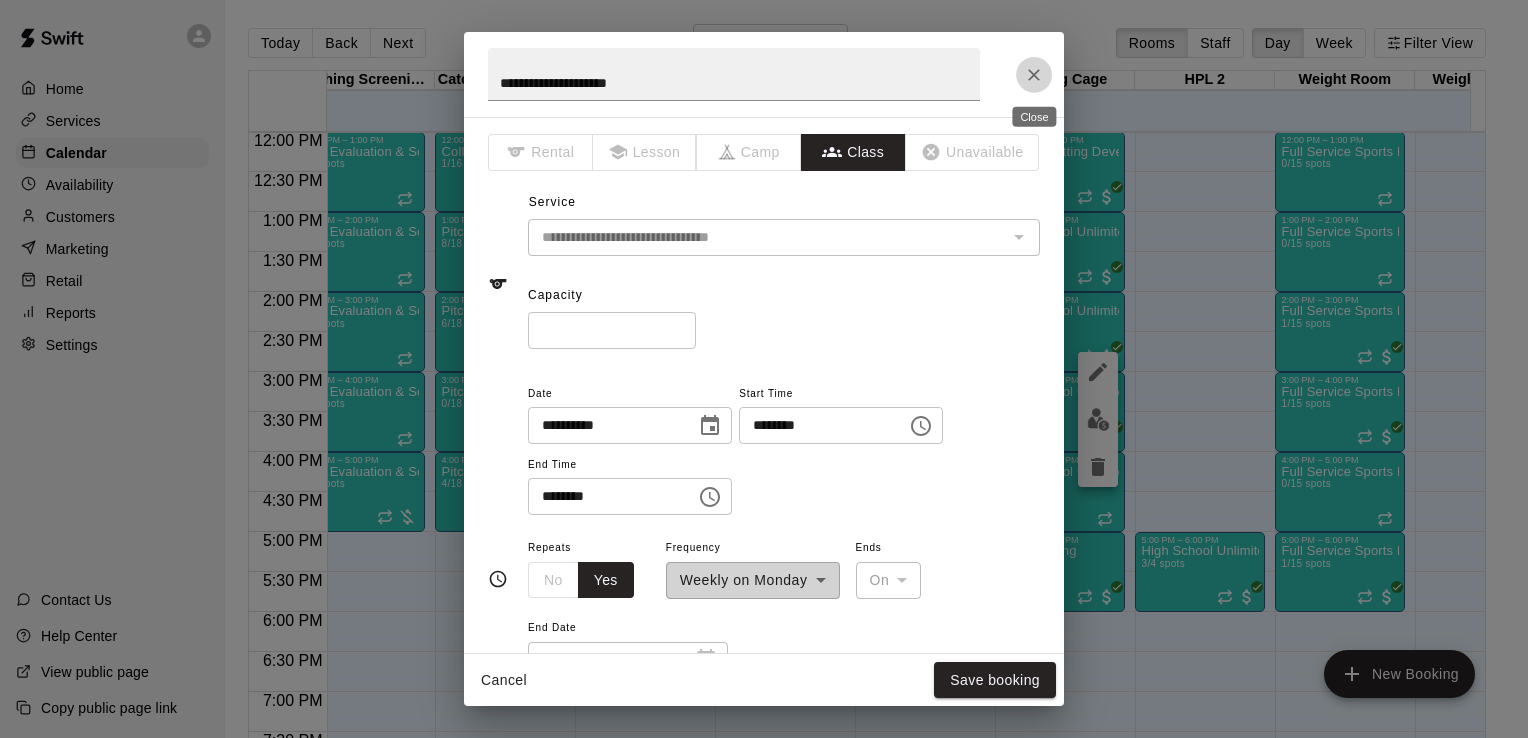 click 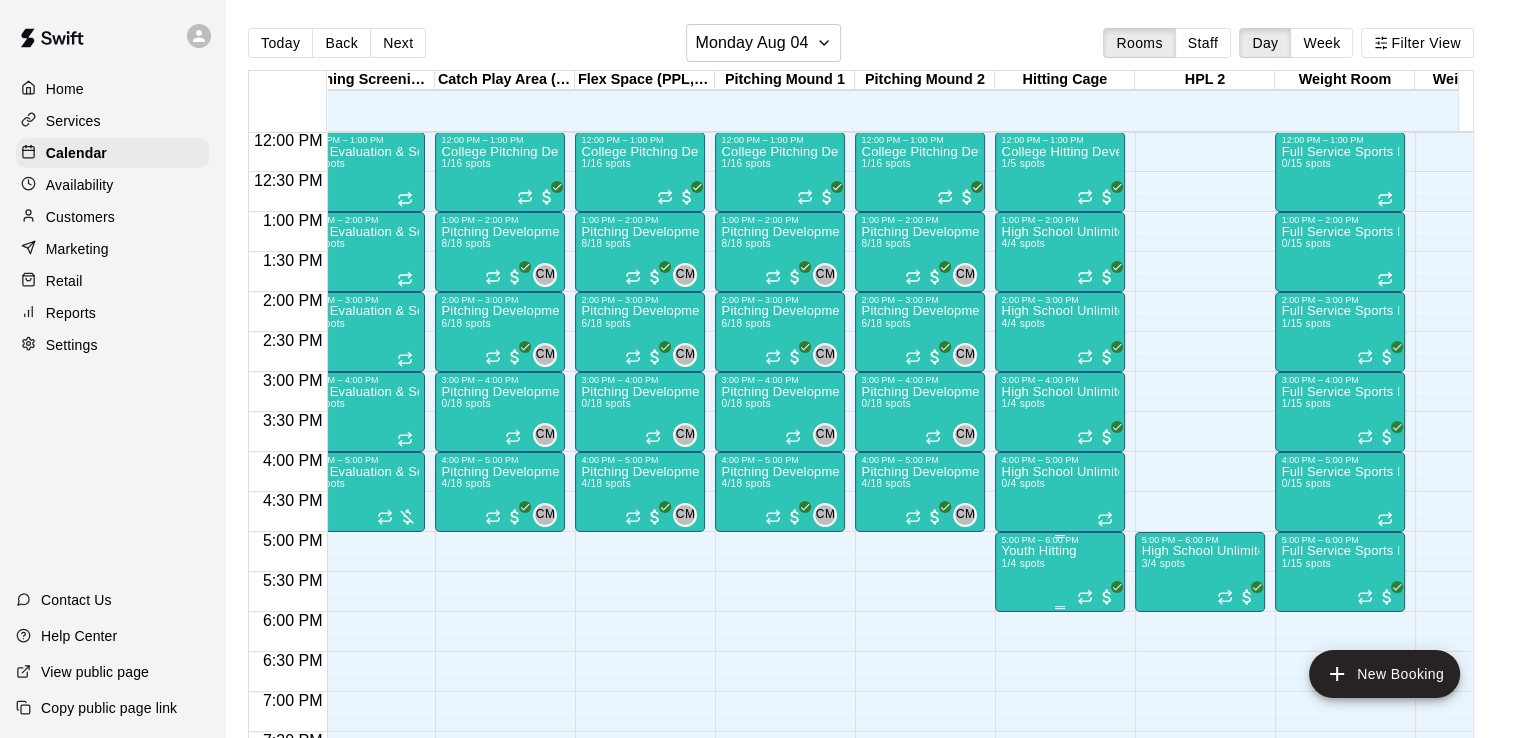 click 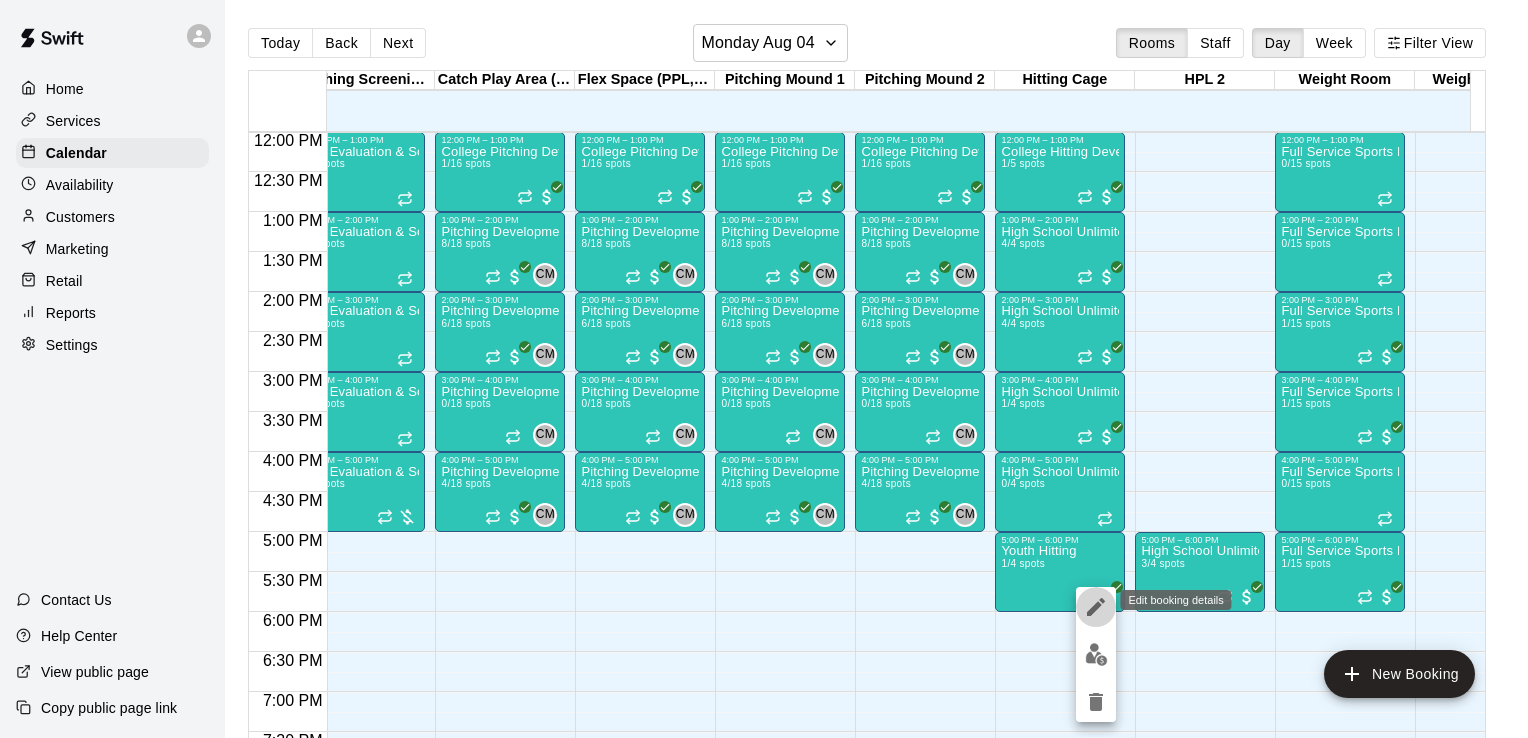 click 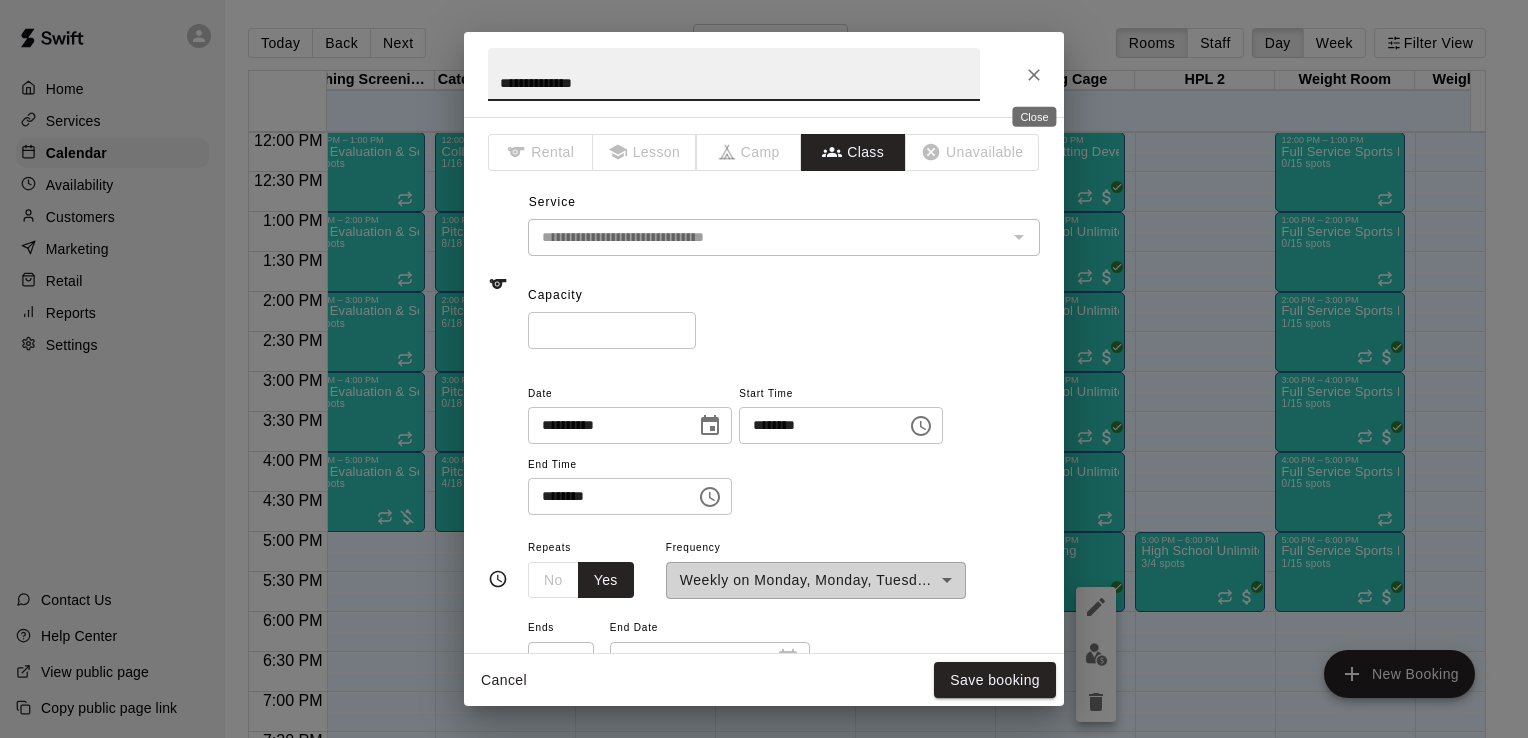 click 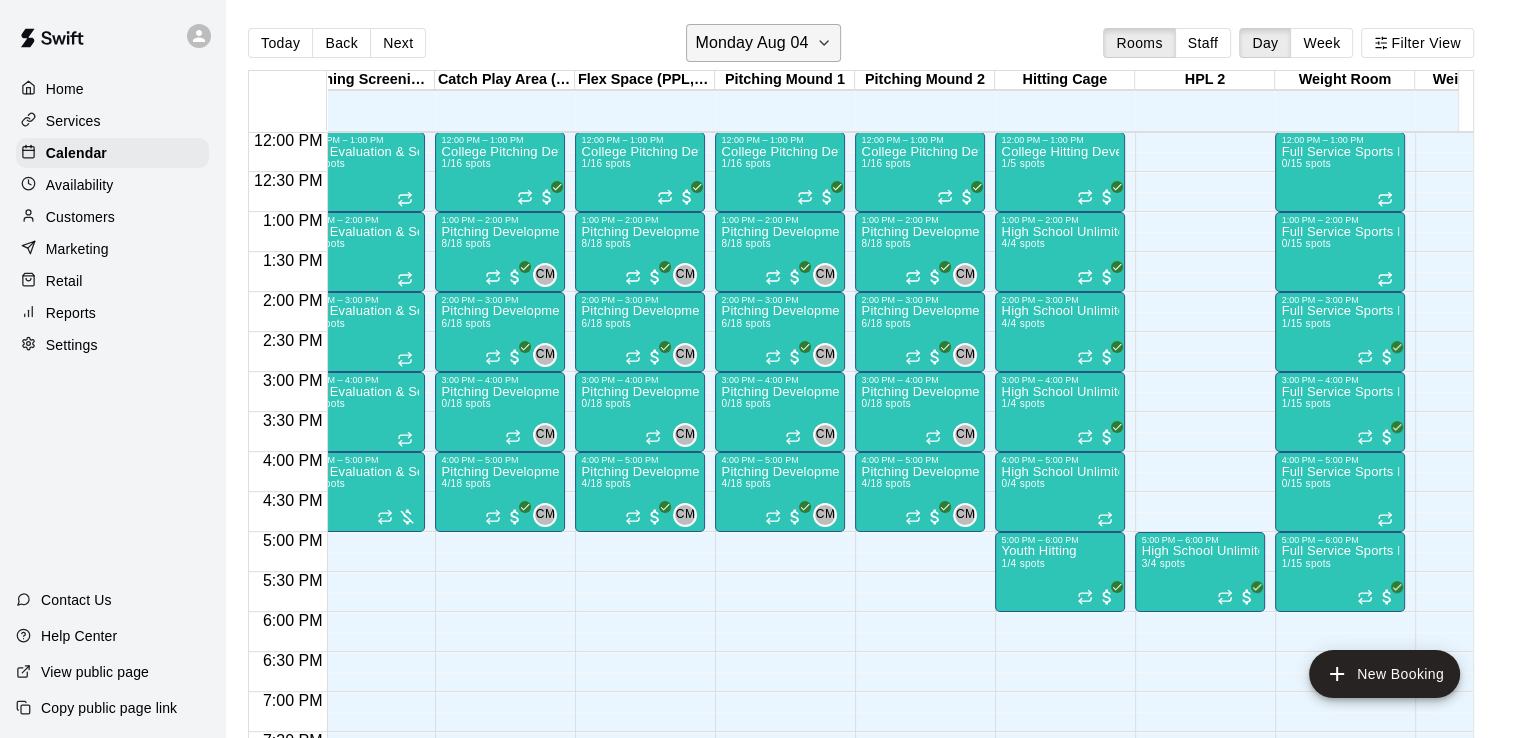 click on "Monday Aug 04" at bounding box center [751, 43] 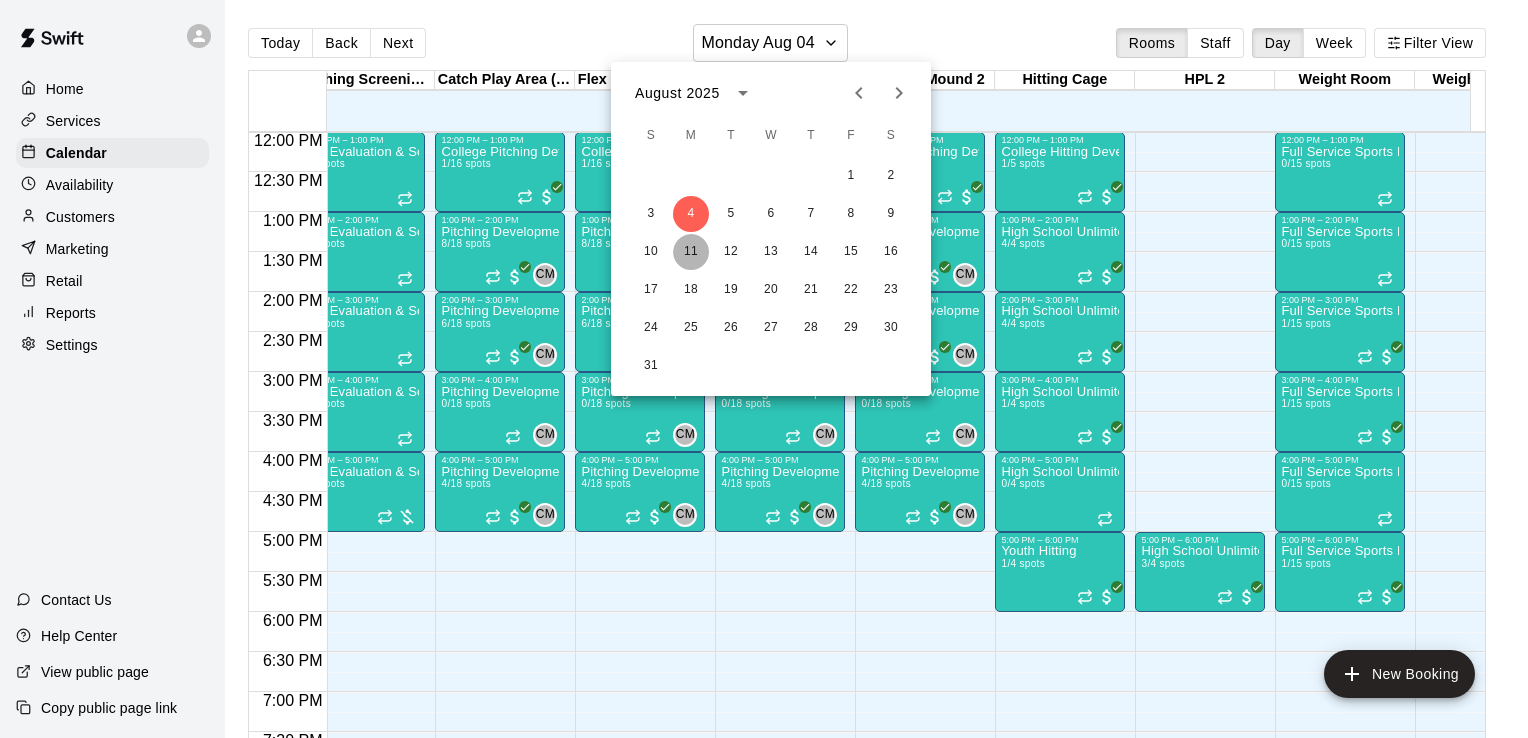 click on "11" at bounding box center [691, 252] 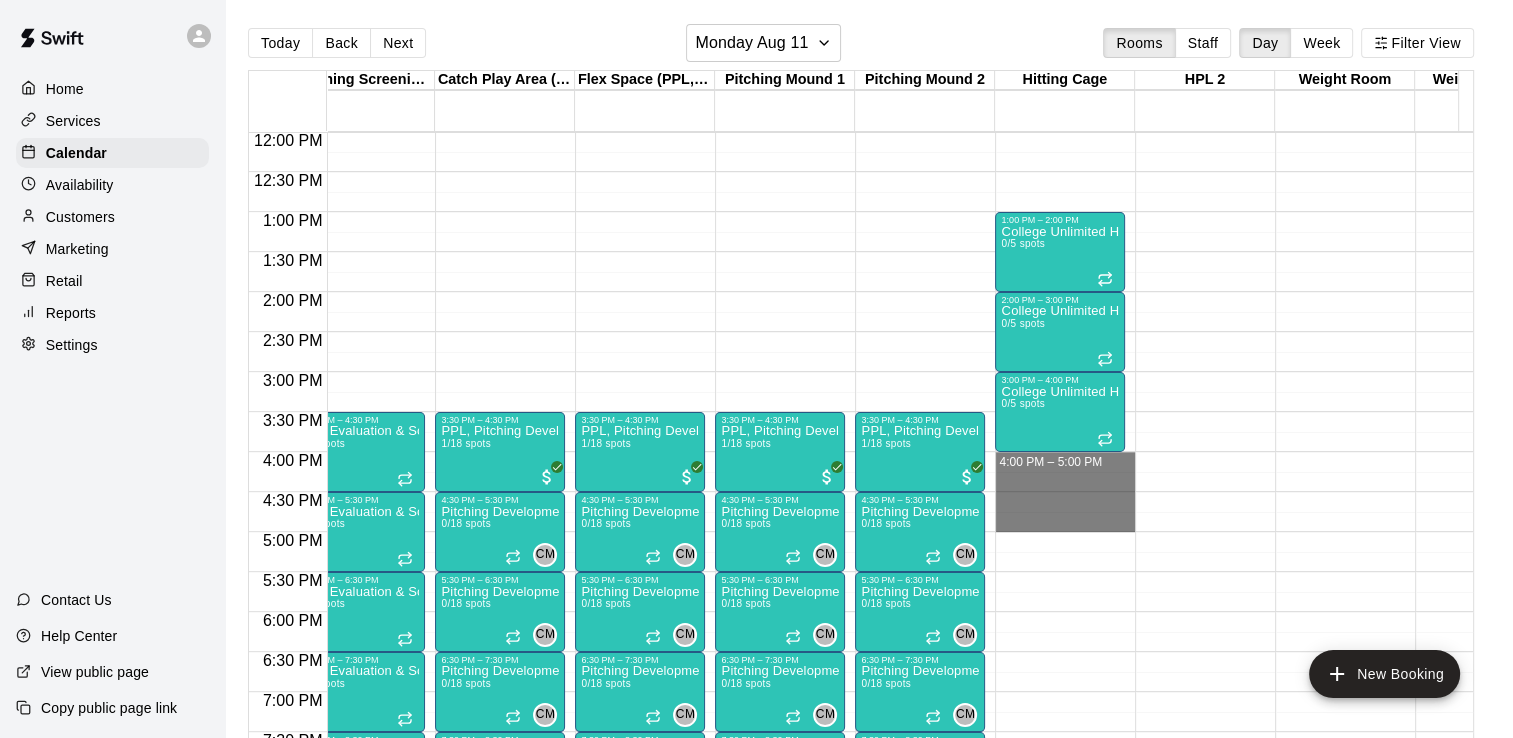 drag, startPoint x: 1026, startPoint y: 452, endPoint x: 1030, endPoint y: 521, distance: 69.115845 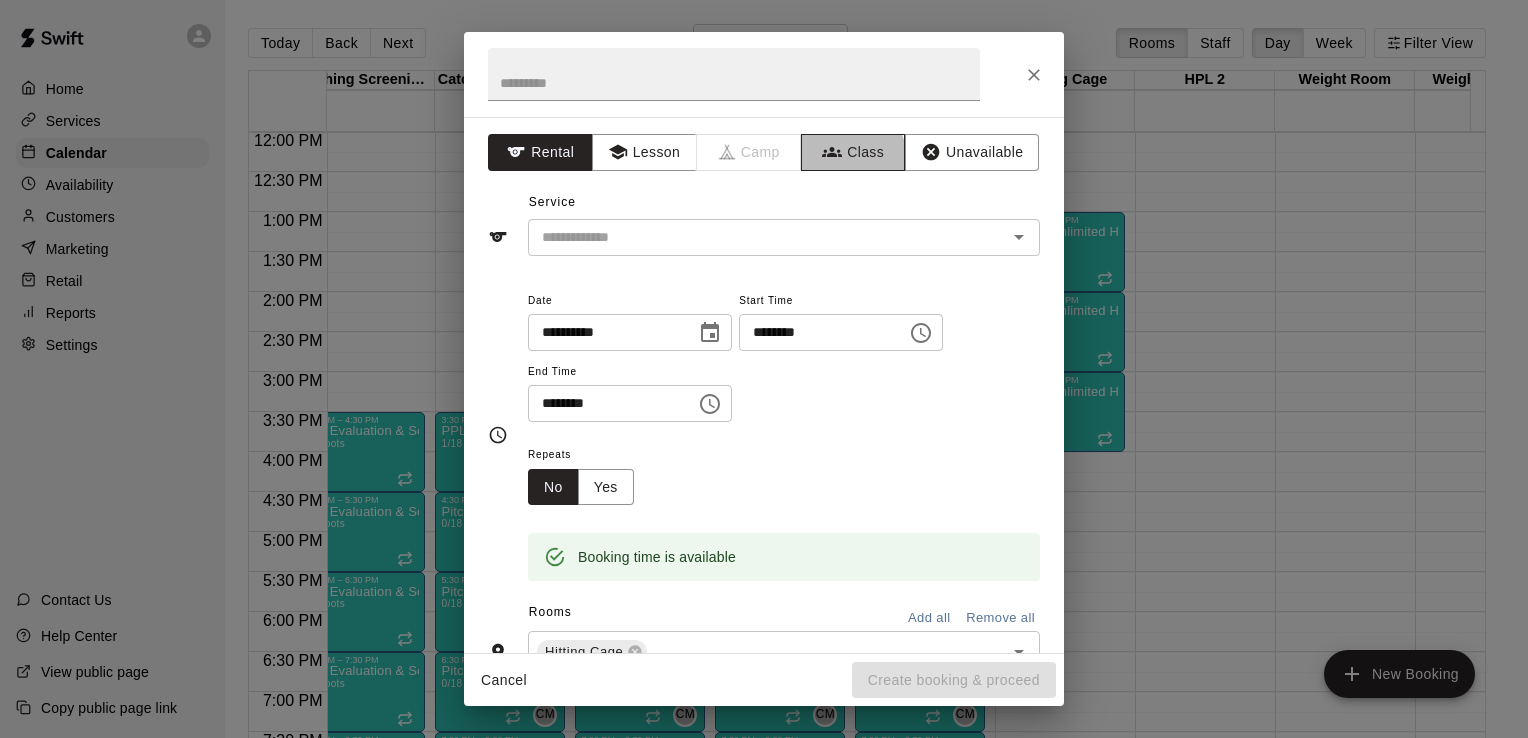 click on "Class" at bounding box center [853, 152] 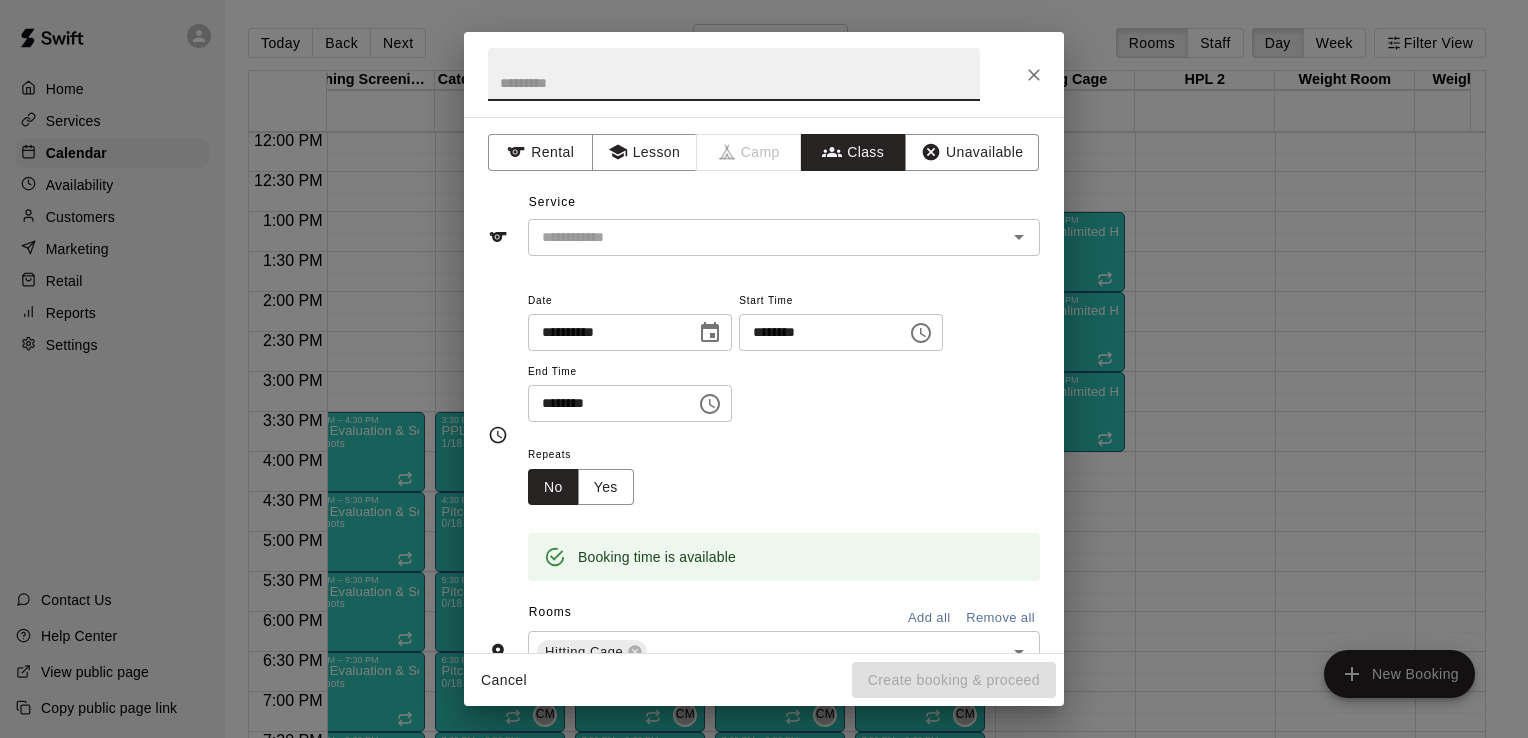 click at bounding box center (734, 74) 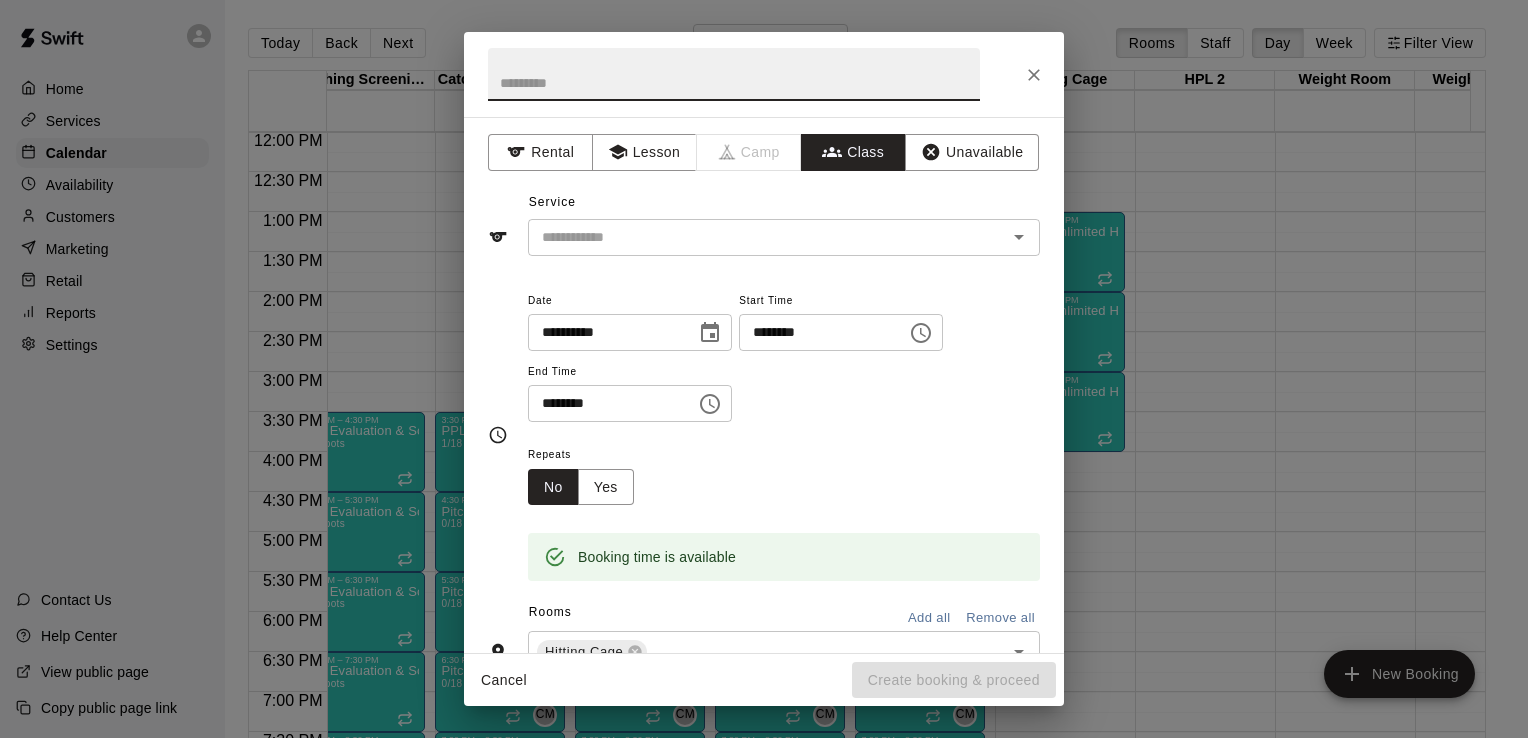 click at bounding box center [734, 74] 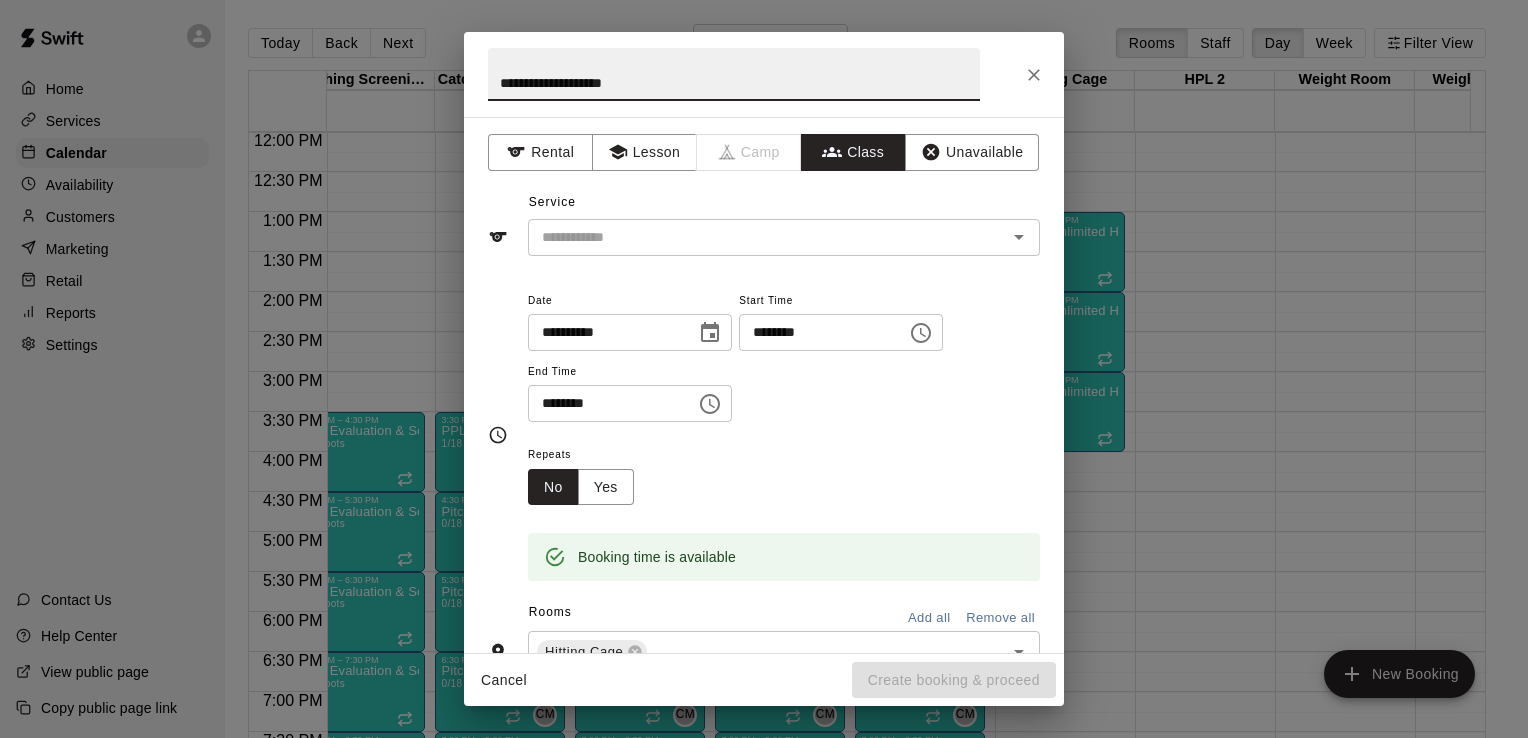 click on "**********" at bounding box center [734, 74] 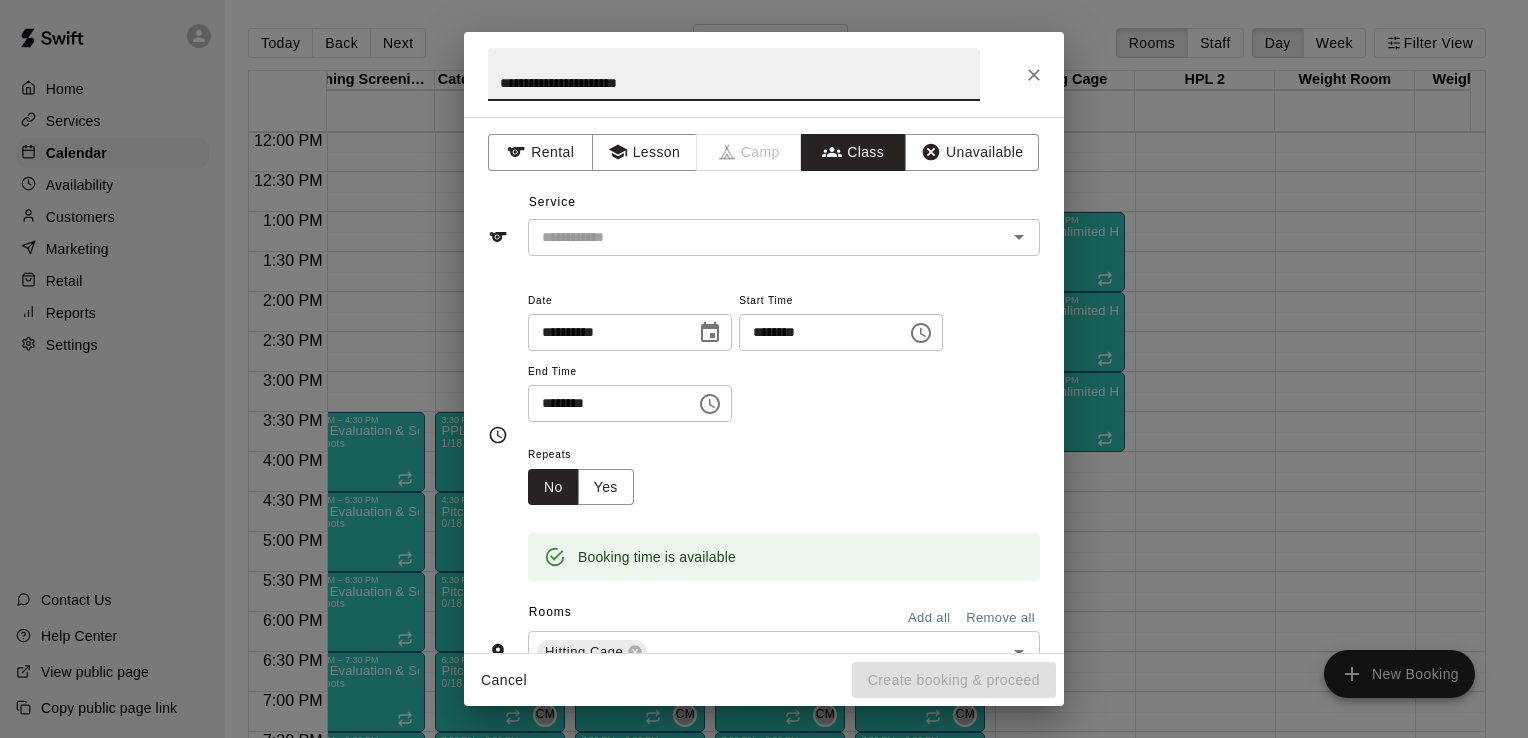 type on "**********" 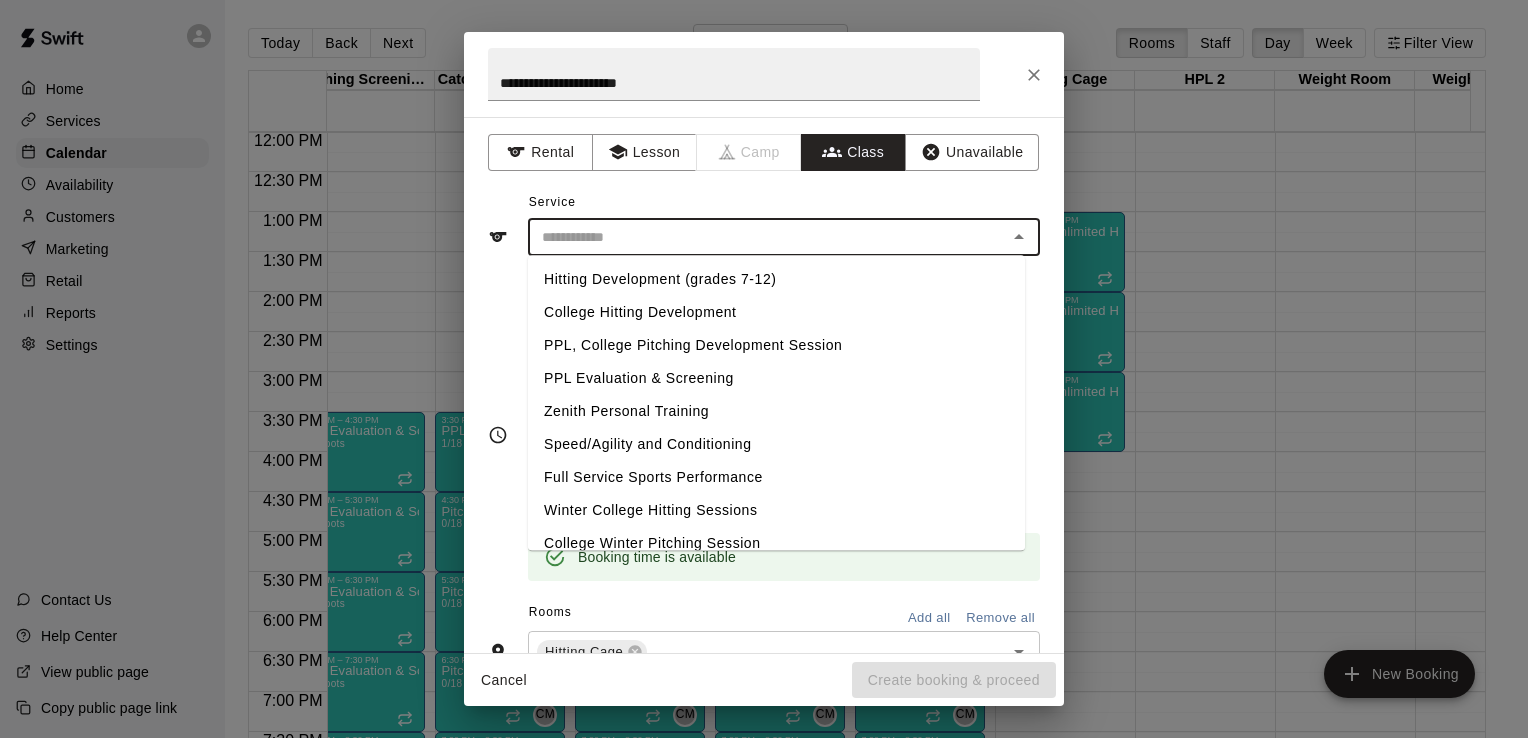 click at bounding box center [767, 237] 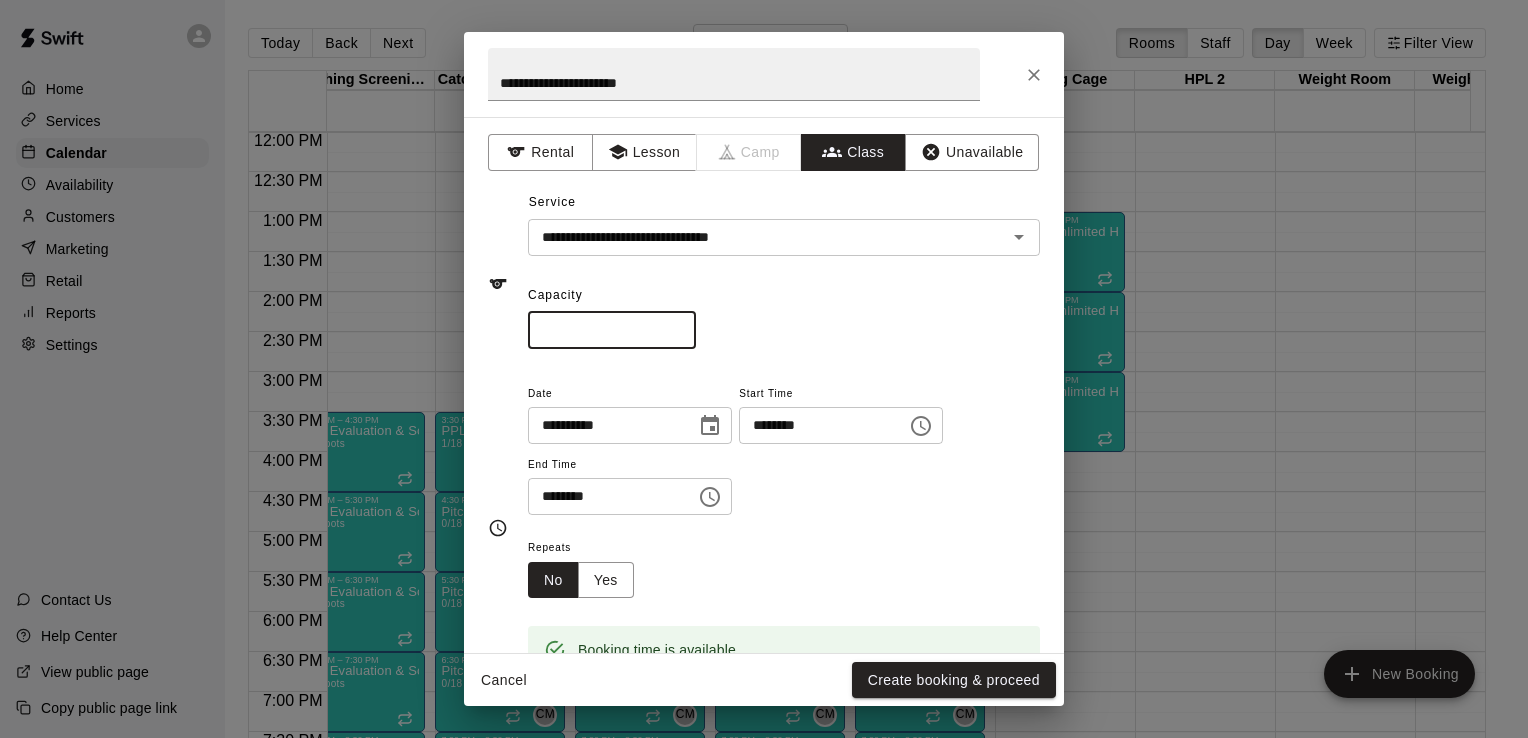 click on "*" at bounding box center [612, 330] 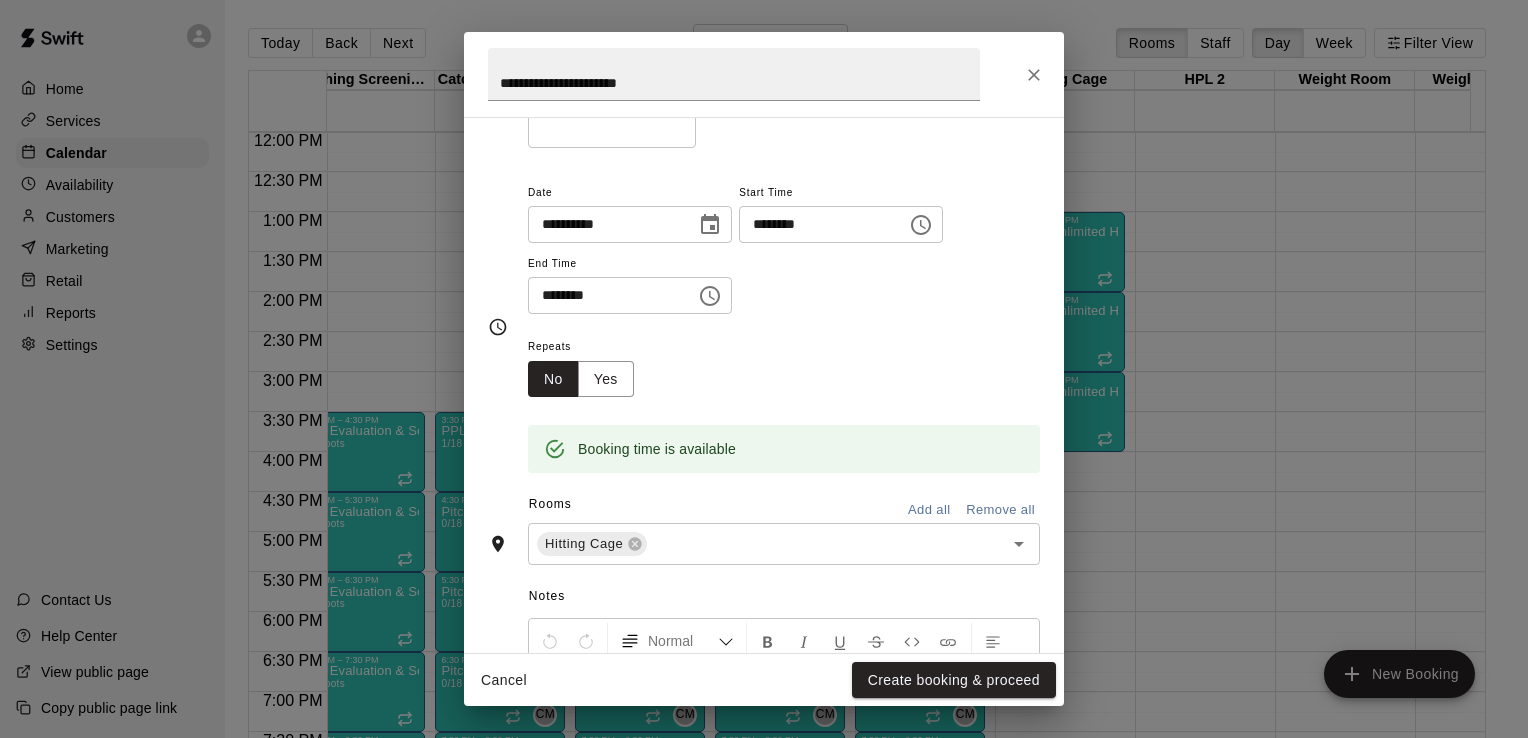 scroll, scrollTop: 220, scrollLeft: 0, axis: vertical 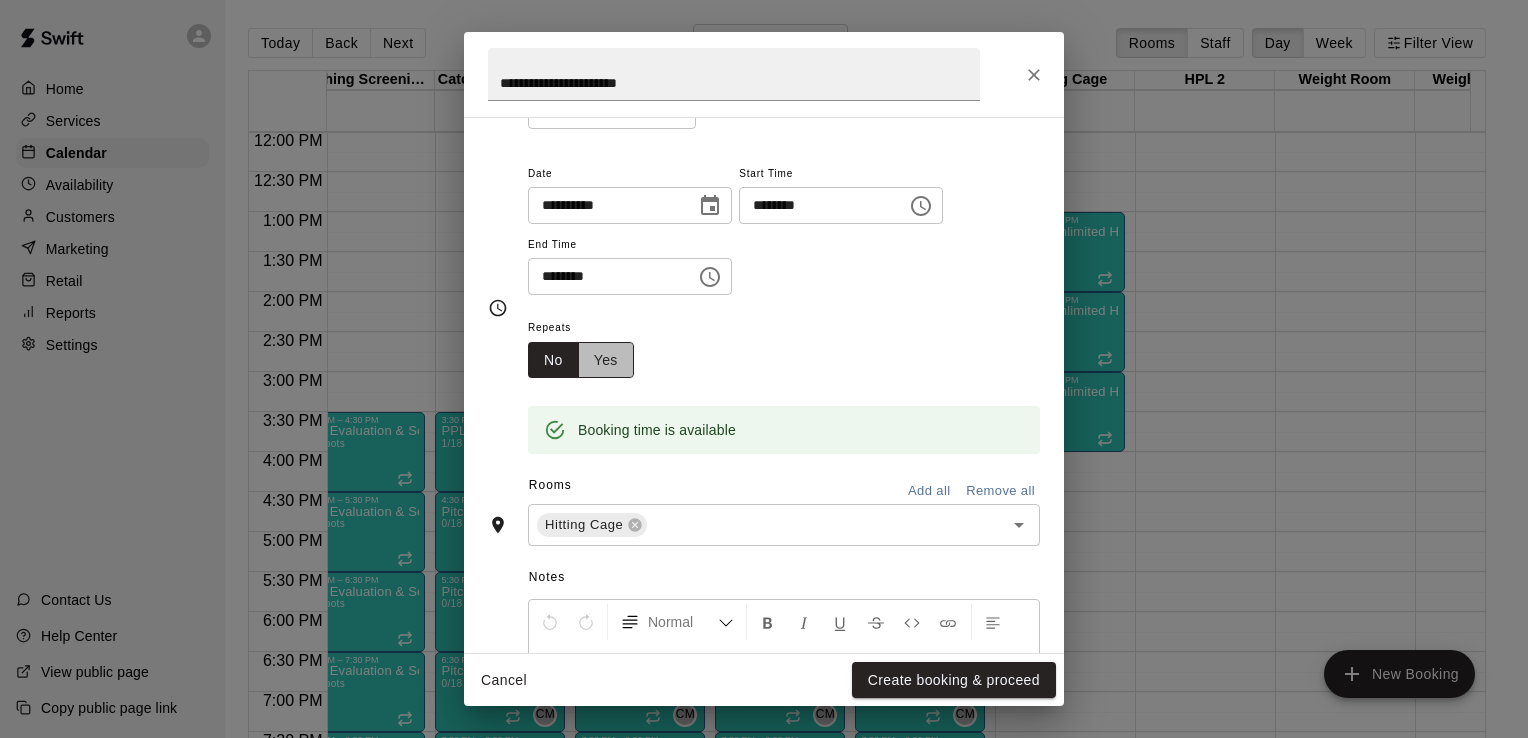 click on "Yes" at bounding box center (606, 360) 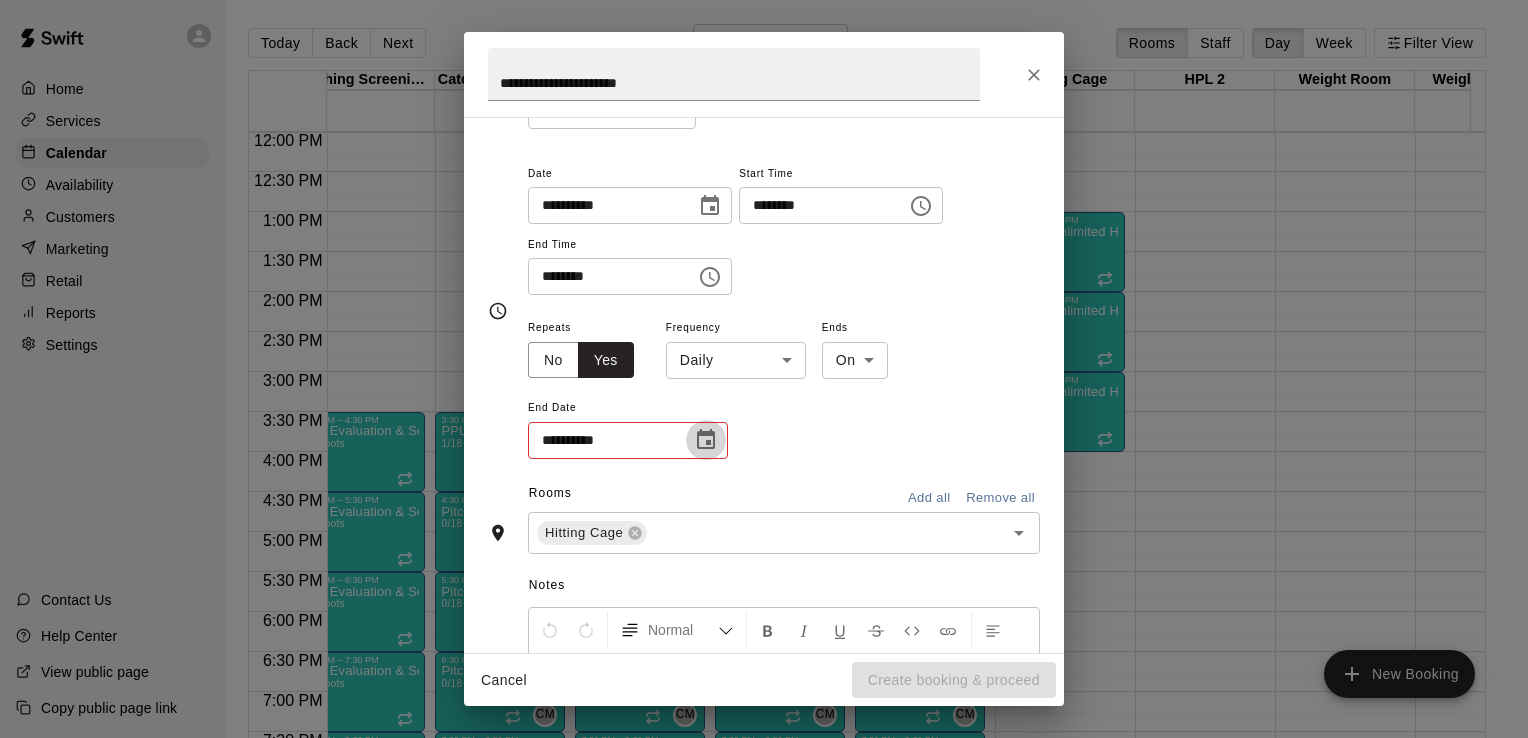 click 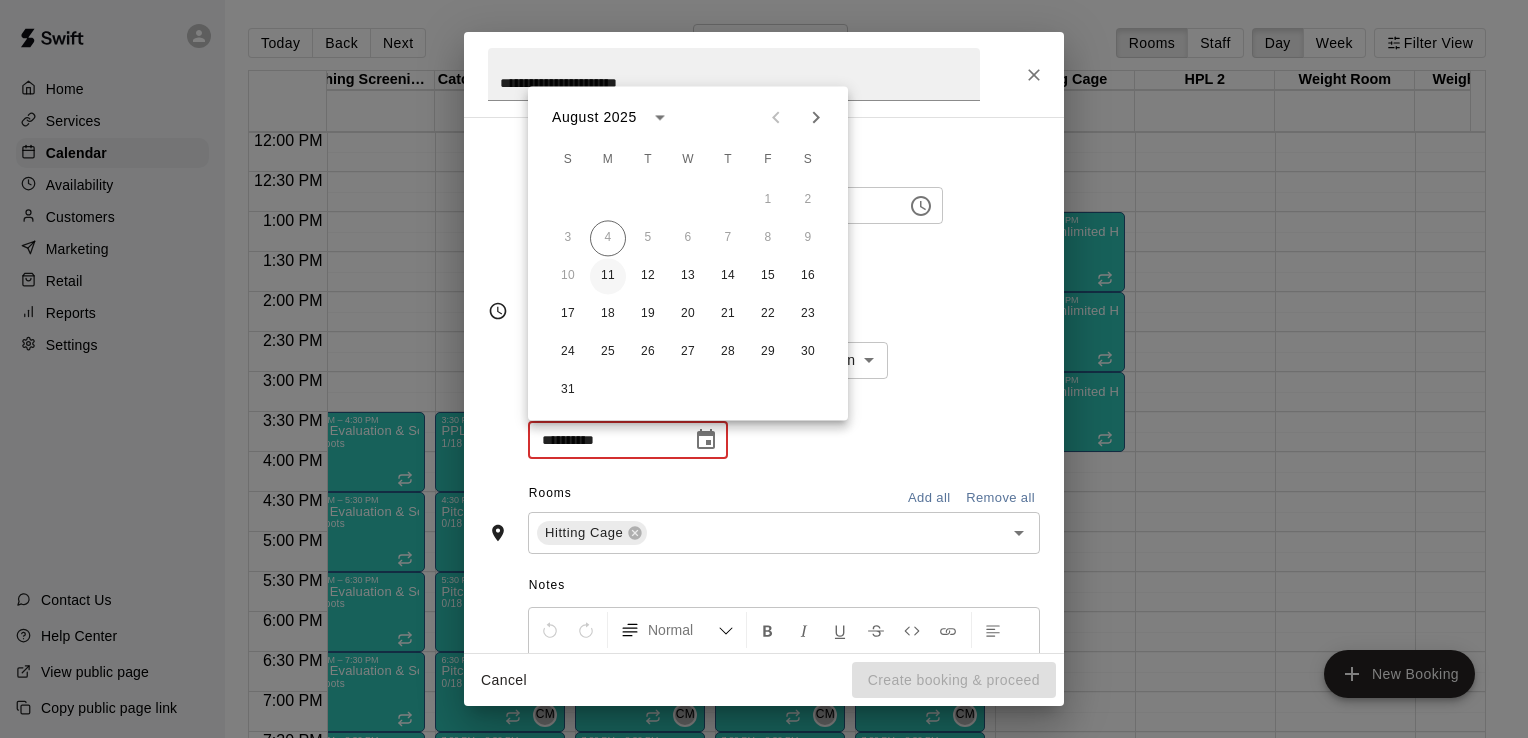 click on "11" at bounding box center (608, 276) 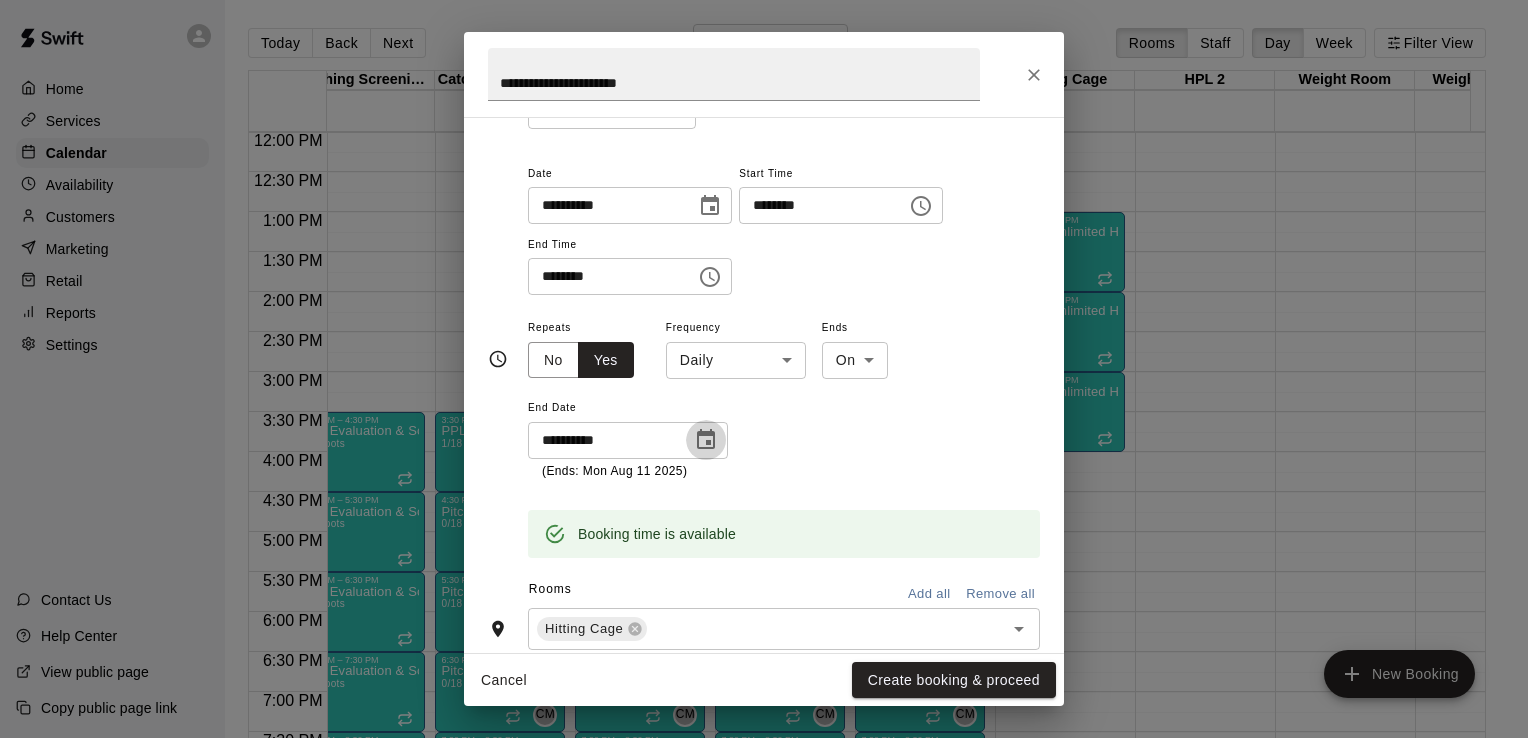 click 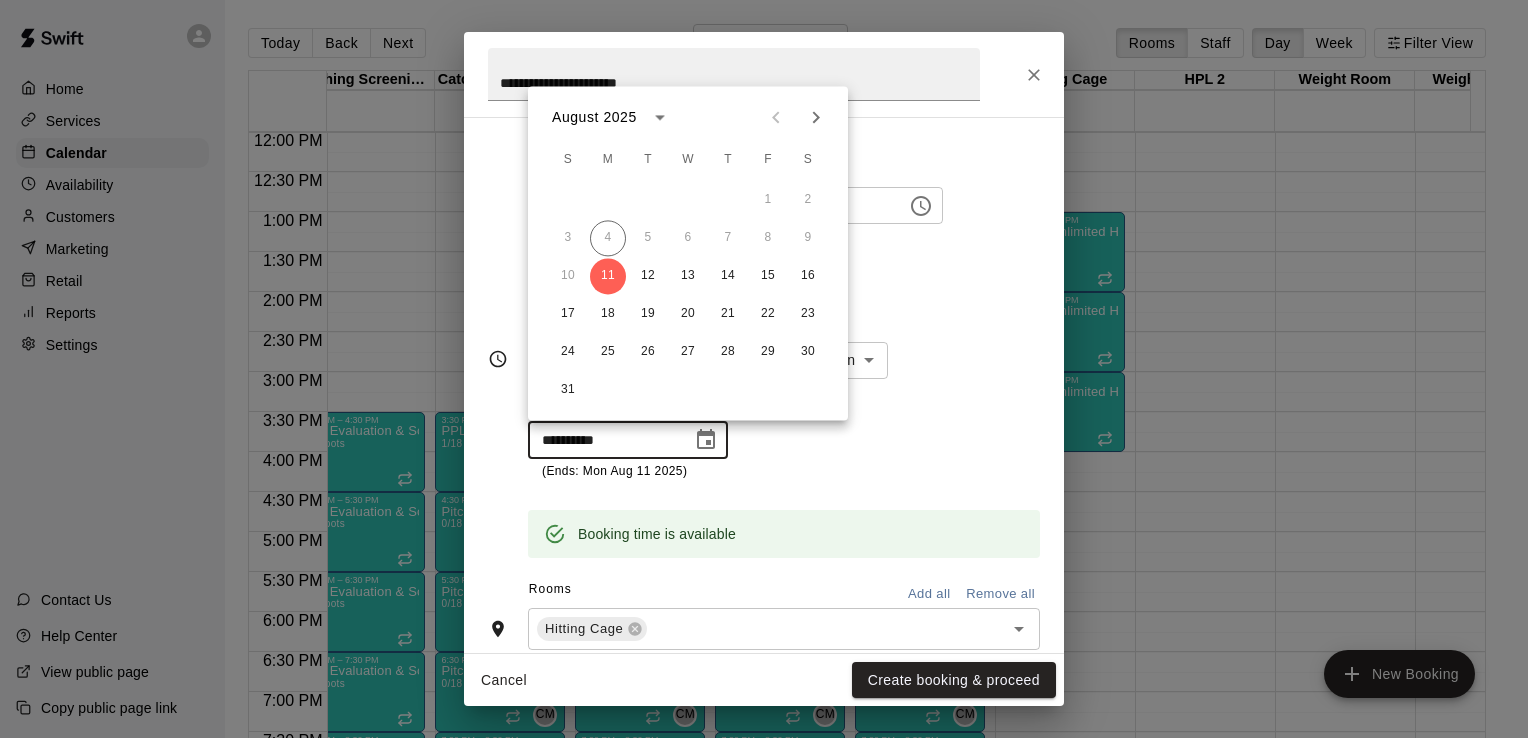 click 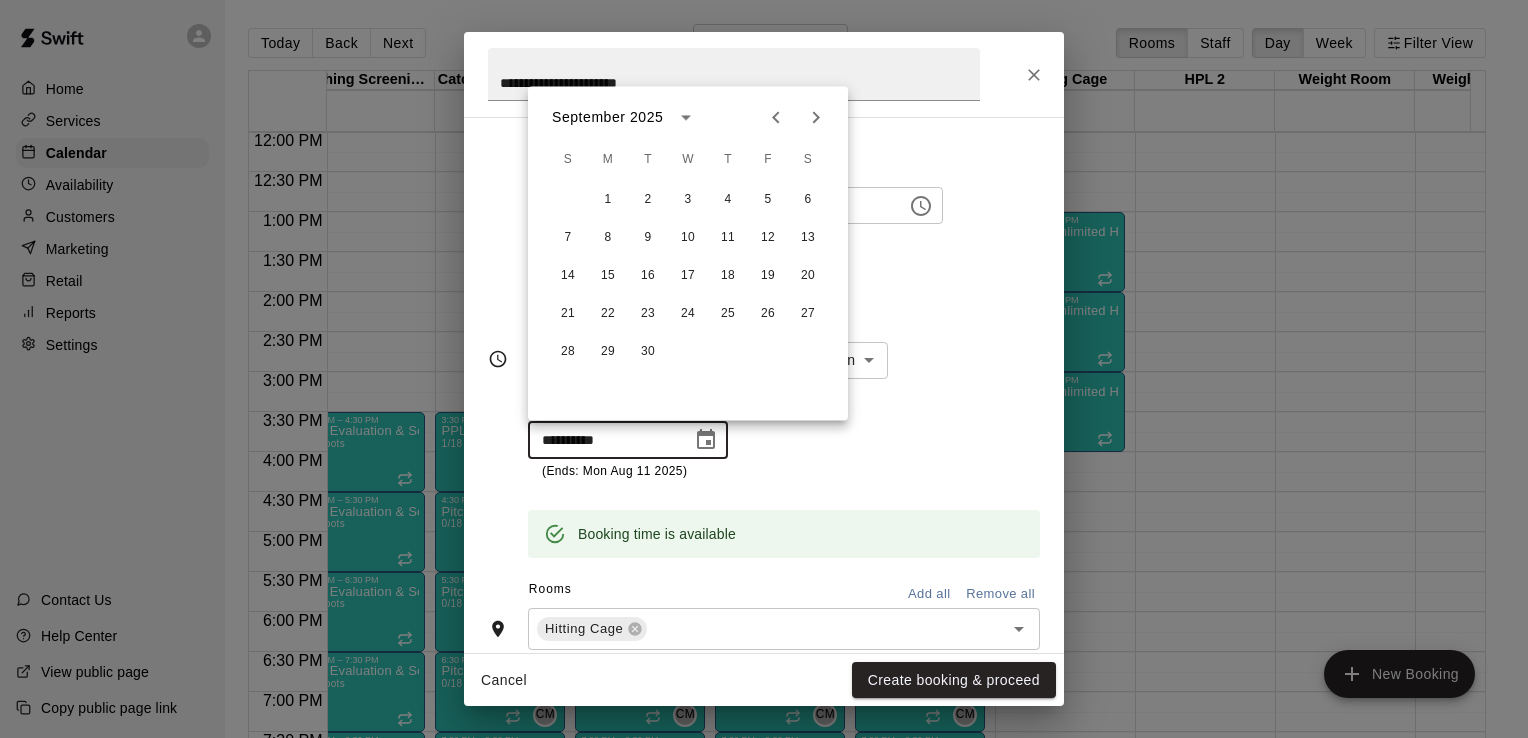 click 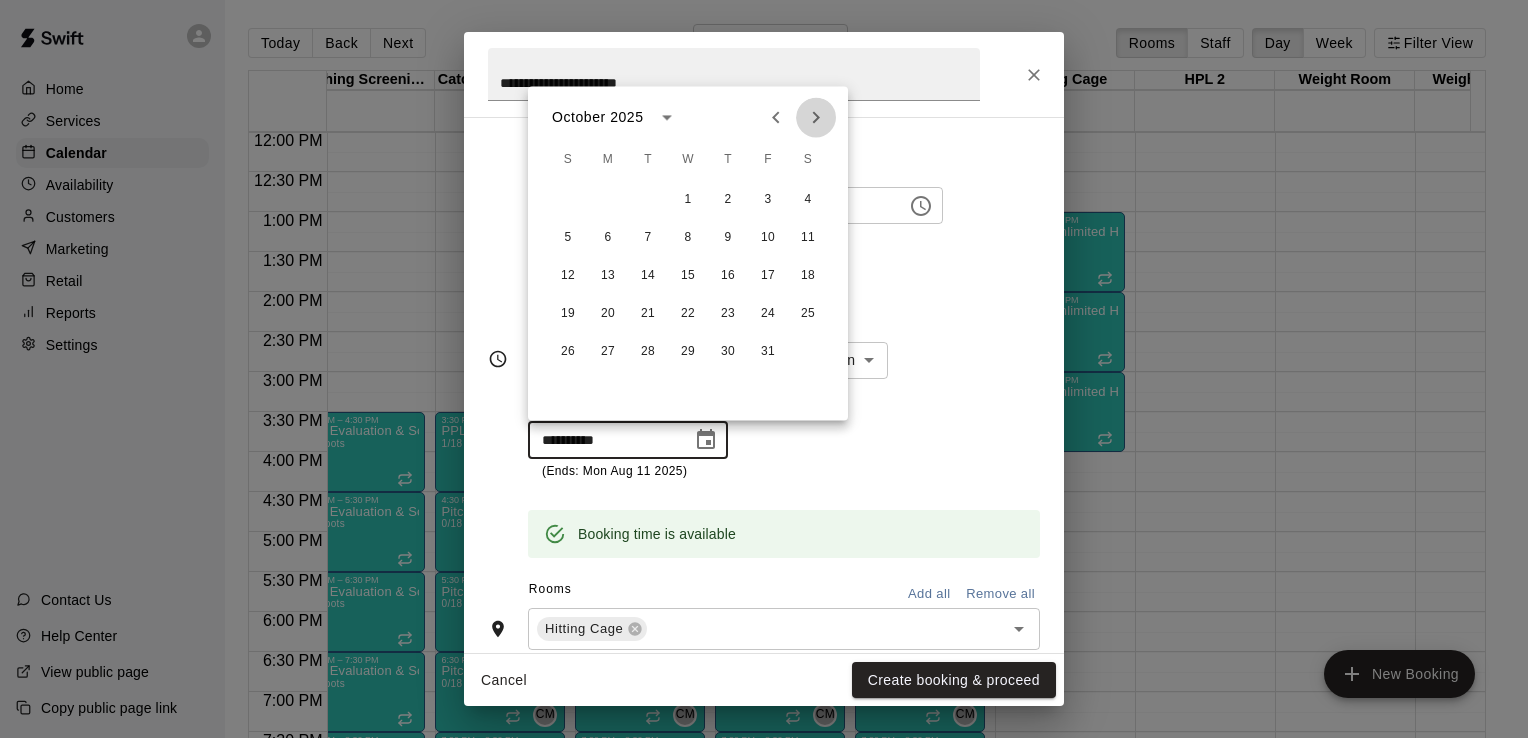 click 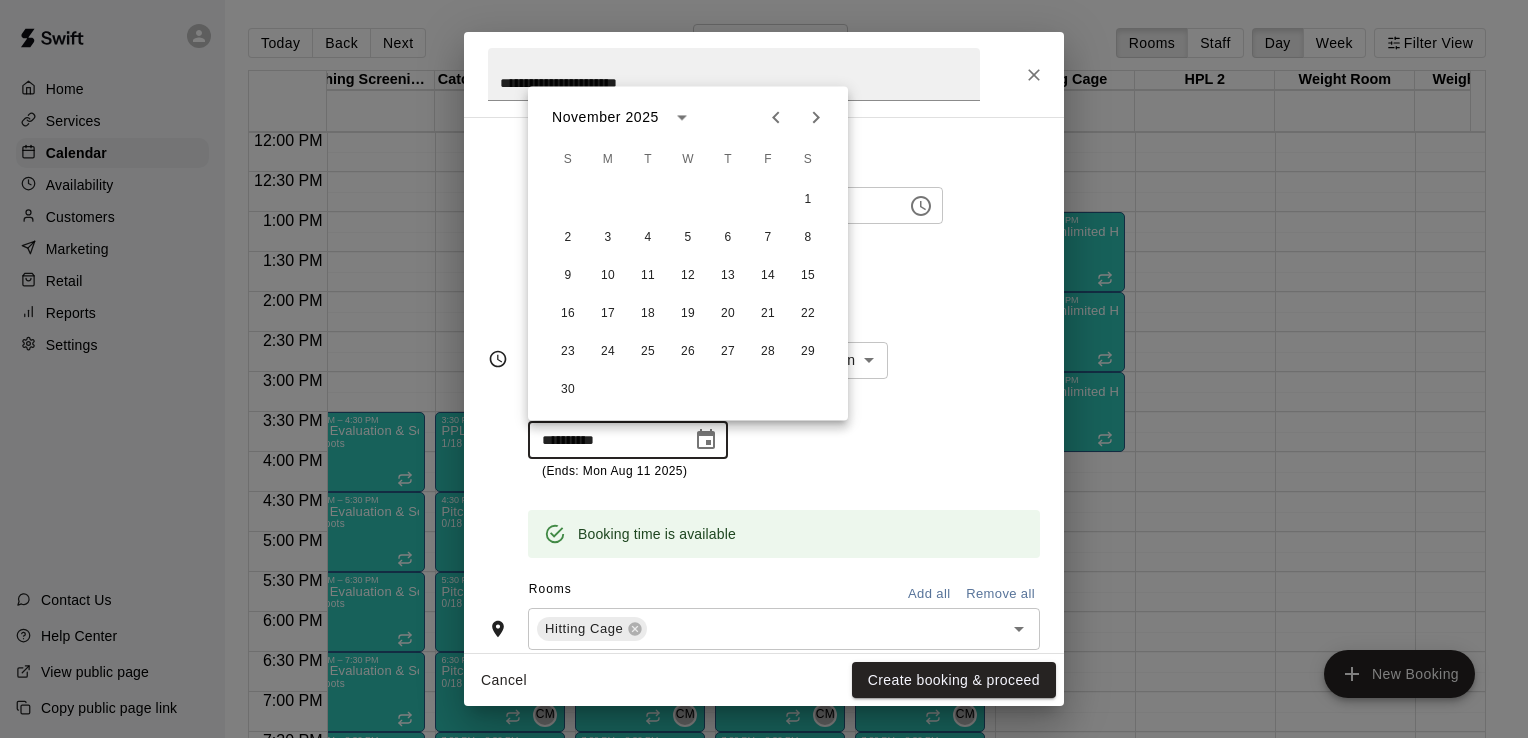 click 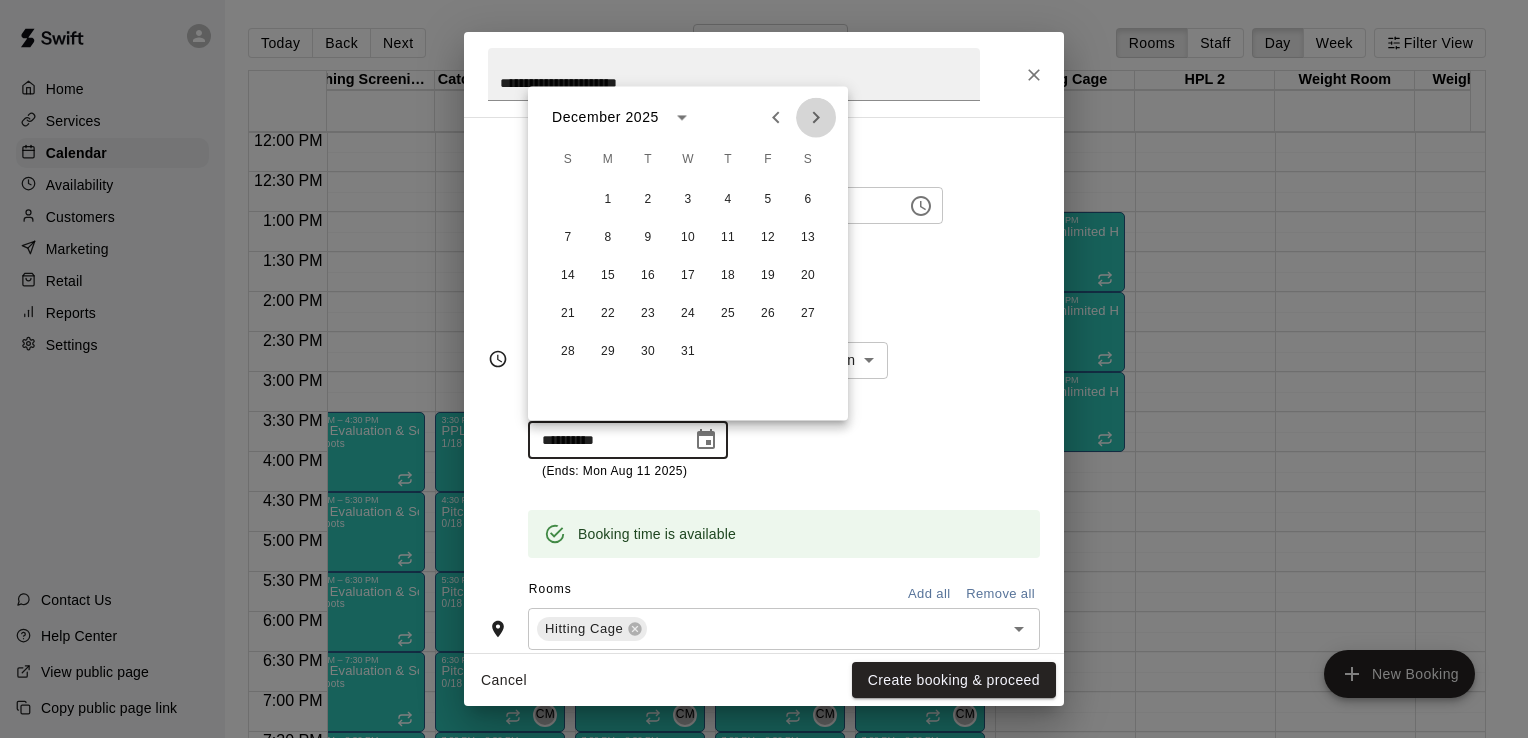 click 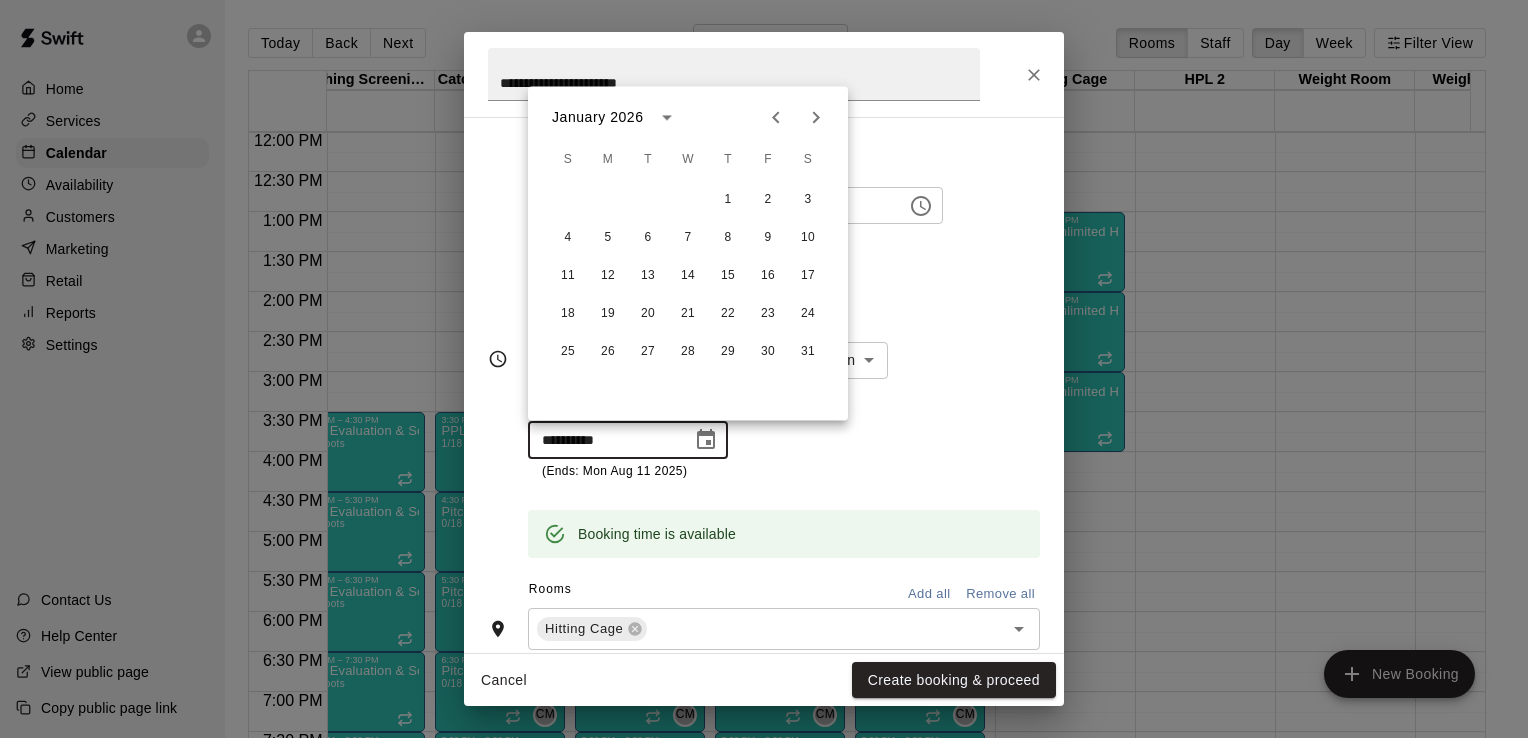 click 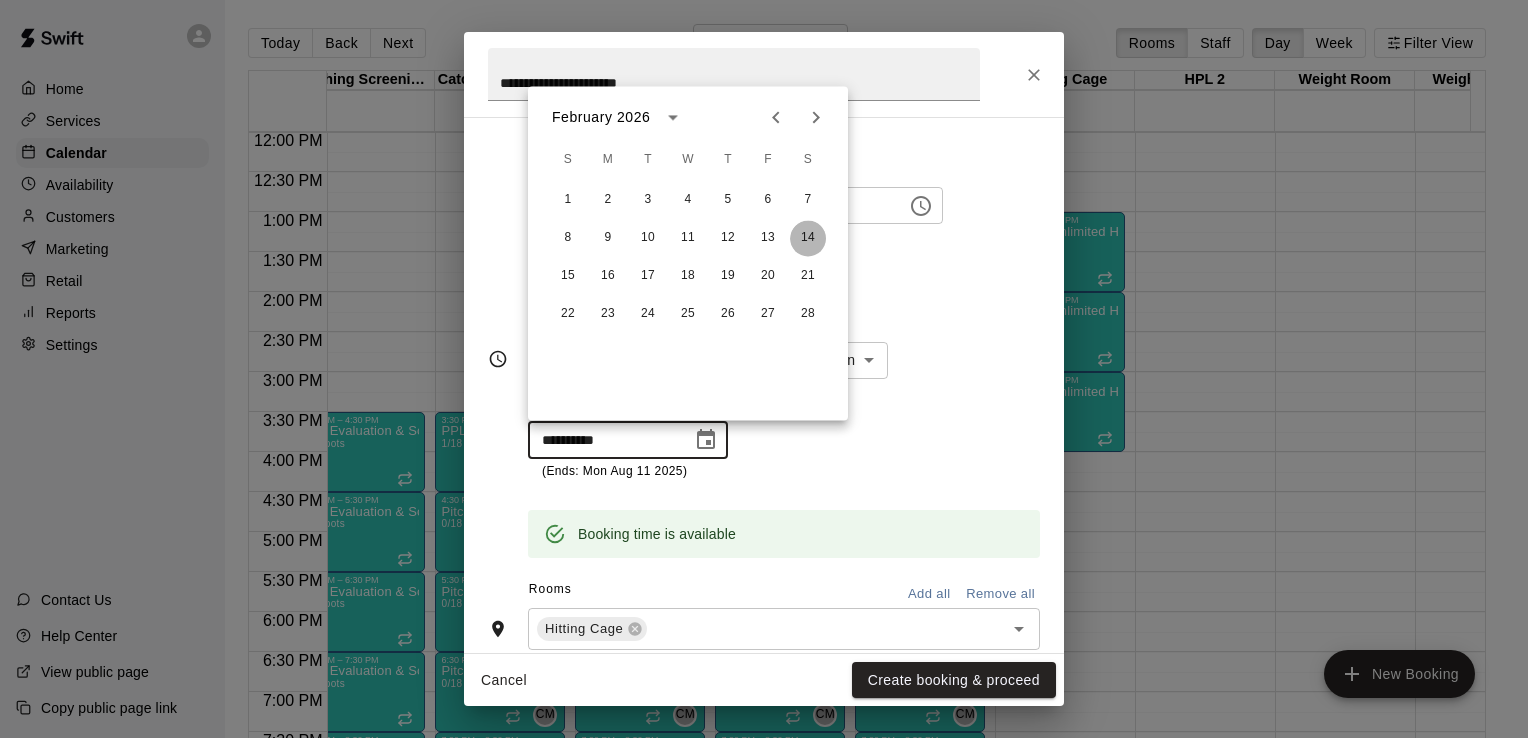 click on "14" at bounding box center [808, 238] 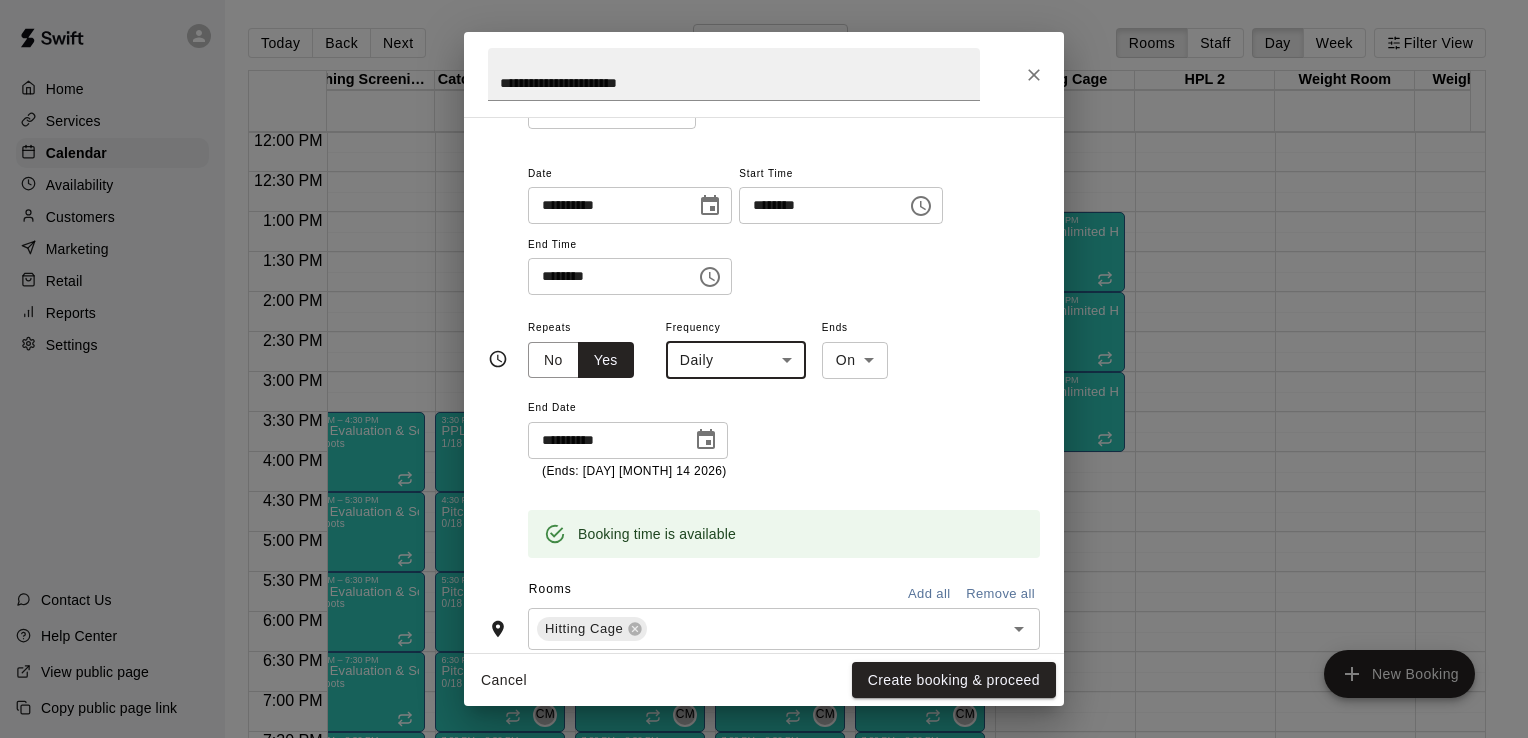 click on "Home Services Calendar Availability Customers Marketing Retail Reports Settings Contact Us Help Center View public page Copy public page link Today Back Next [DAY] [MONTH] 11 [DAY] Catch Play Area (Black Turf) 11 [DAY] Flex Space (PPL, Green Turf) 11 [DAY] Pitching Mound 1 11 [DAY] Pitching Mound 2 11 [DAY] Hitting Cage 11 [DAY] HPL 2 11 [DAY] Weight Room 11 [DAY] Weight Room 2 11 [DAY] Screenings 11 [DAY] Catching Lessons (PPL) 11 [DAY] Nutrition Consultation Meeting 11 [DAY] [PERSON] ([COMPANY] Remote Communication) 11 [DAY] [PERSON], Remote Communication 11 [DAY] [PERSON], Remote Communication 11 [DAY] 12:00 AM 12:30 AM 1:00 AM 1:30 AM 2:00 AM 2:30 AM 3:00 AM 3:30 AM 4:00 AM 4:30 AM 5:00 AM 5:30 AM 6:00 AM 6:30 AM 7:00 AM 7:30 AM 8:00 AM 8:30 AM 9:00 AM 9:30 AM 10:00 AM 10:30 AM 11:00 AM 11:30 AM 12:00 PM 12:30 PM 1:00 PM 1:30 PM 2:00 PM 2:30 PM 3:00 PM 3:30 PM 4:00 PM 4:30 PM 5:00 PM 5:30 PM 6:00 PM 6:30 PM 7:00 PM 7:30 PM 8:00 PM 8:30 PM 9:00 PM 9:30 PM 10:00 PM 10:30 PM CM 0" at bounding box center (764, 385) 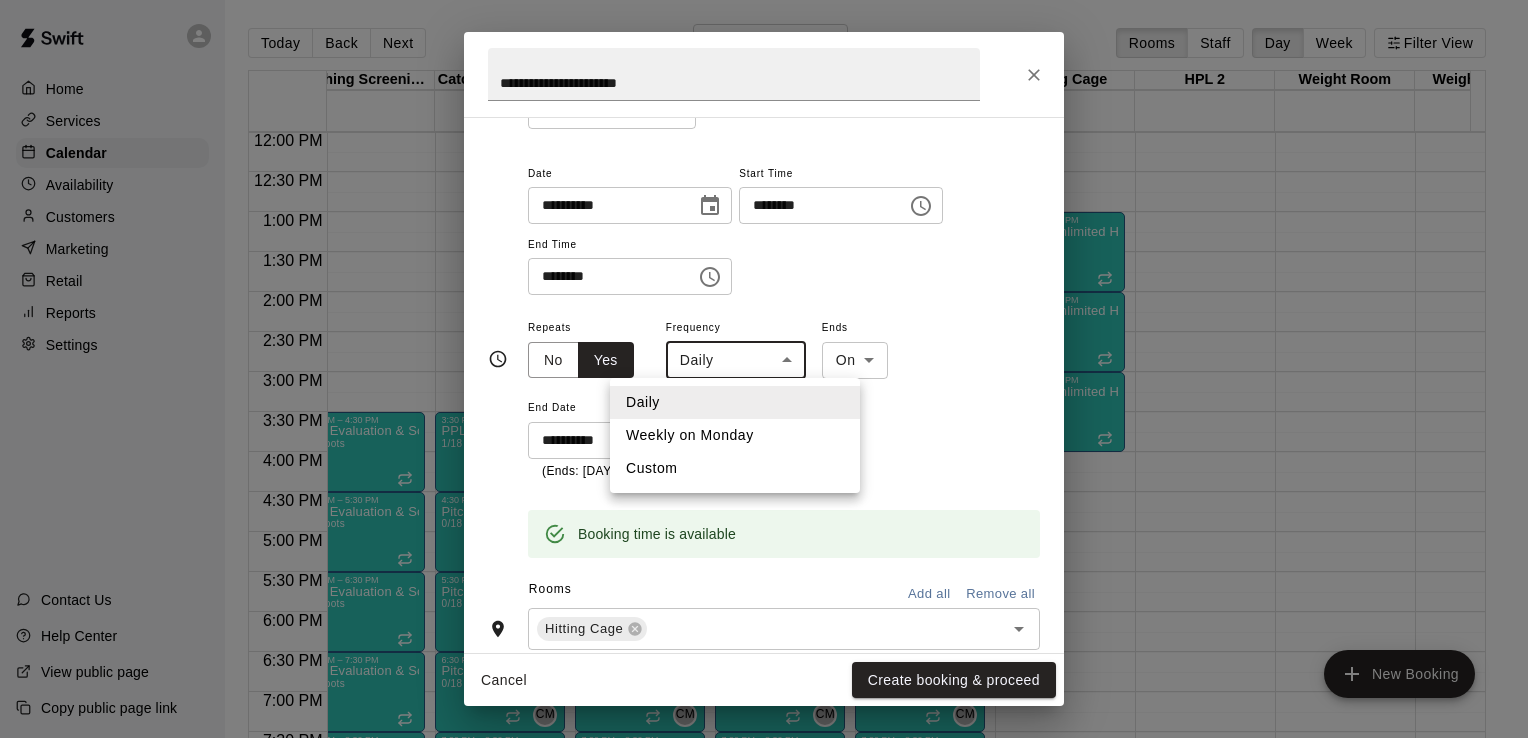 click on "Custom" at bounding box center [735, 468] 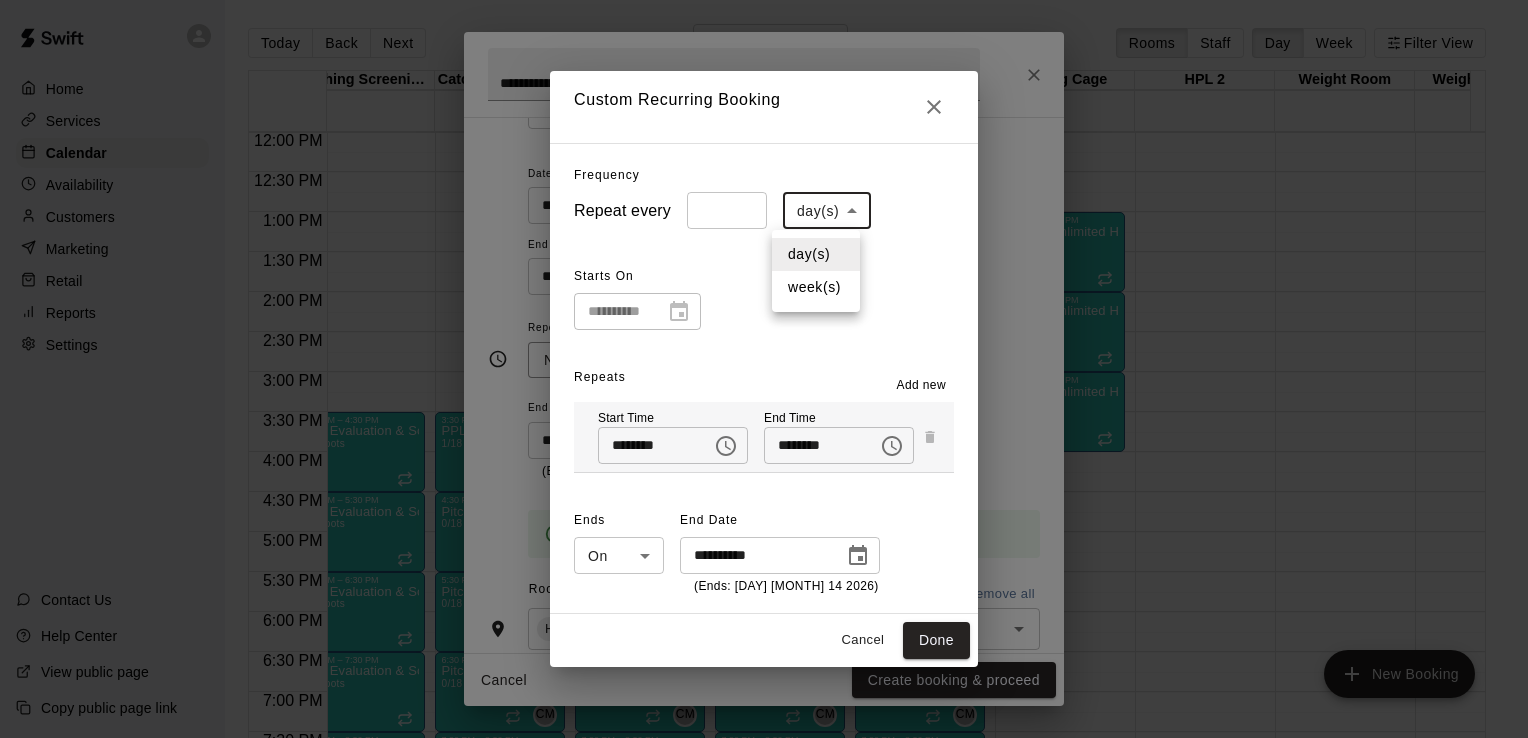 click on "Home Services Calendar Availability Customers Marketing Retail Reports Settings Contact Us Help Center View public page Copy public page link Today Back Next [DAY] [MONTH] 11 [DAY] Catch Play Area (Black Turf) 11 [DAY] Flex Space (PPL, Green Turf) 11 [DAY] Pitching Mound 1 11 [DAY] Pitching Mound 2 11 [DAY] Hitting Cage 11 [DAY] HPL 2 11 [DAY] Weight Room 11 [DAY] Weight Room 2 11 [DAY] Screenings 11 [DAY] Catching Lessons (PPL) 11 [DAY] Nutrition Consultation Meeting 11 [DAY] [PERSON] ([COMPANY] Remote Communication) 11 [DAY] [PERSON], Remote Communication 11 [DAY] [PERSON], Remote Communication 11 [DAY] 12:00 AM 12:30 AM 1:00 AM 1:30 AM 2:00 AM 2:30 AM 3:00 AM 3:30 AM 4:00 AM 4:30 AM 5:00 AM 5:30 AM 6:00 AM 6:30 AM 7:00 AM 7:30 AM 8:00 AM 8:30 AM 9:00 AM 9:30 AM 10:00 AM 10:30 AM 11:00 AM 11:30 AM 12:00 PM 12:30 PM 1:00 PM 1:30 PM 2:00 PM 2:30 PM 3:00 PM 3:30 PM 4:00 PM 4:30 PM 5:00 PM 5:30 PM 6:00 PM 6:30 PM 7:00 PM 7:30 PM 8:00 PM 8:30 PM 9:00 PM 9:30 PM 10:00 PM 10:30 PM CM 0" at bounding box center (764, 385) 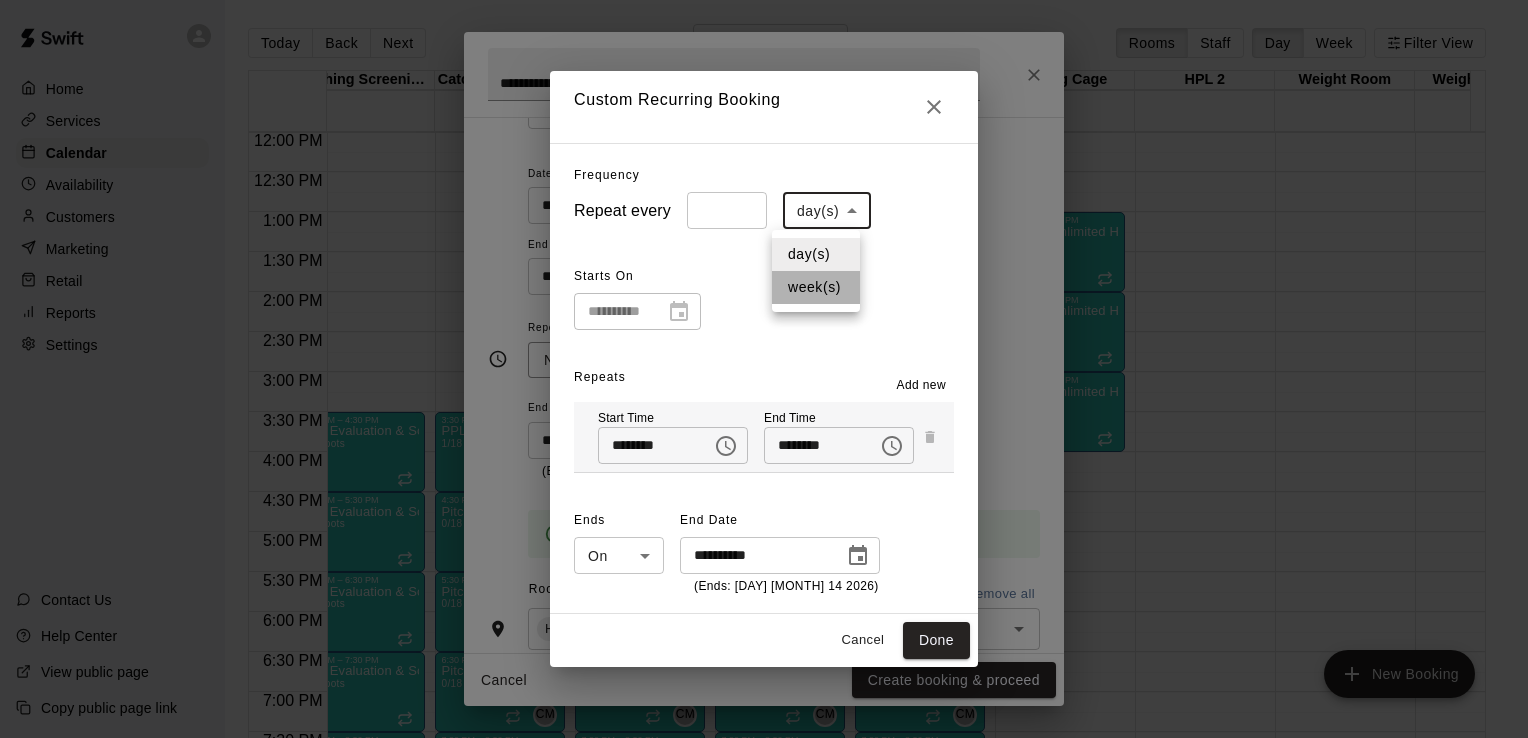 click on "week(s)" at bounding box center [816, 287] 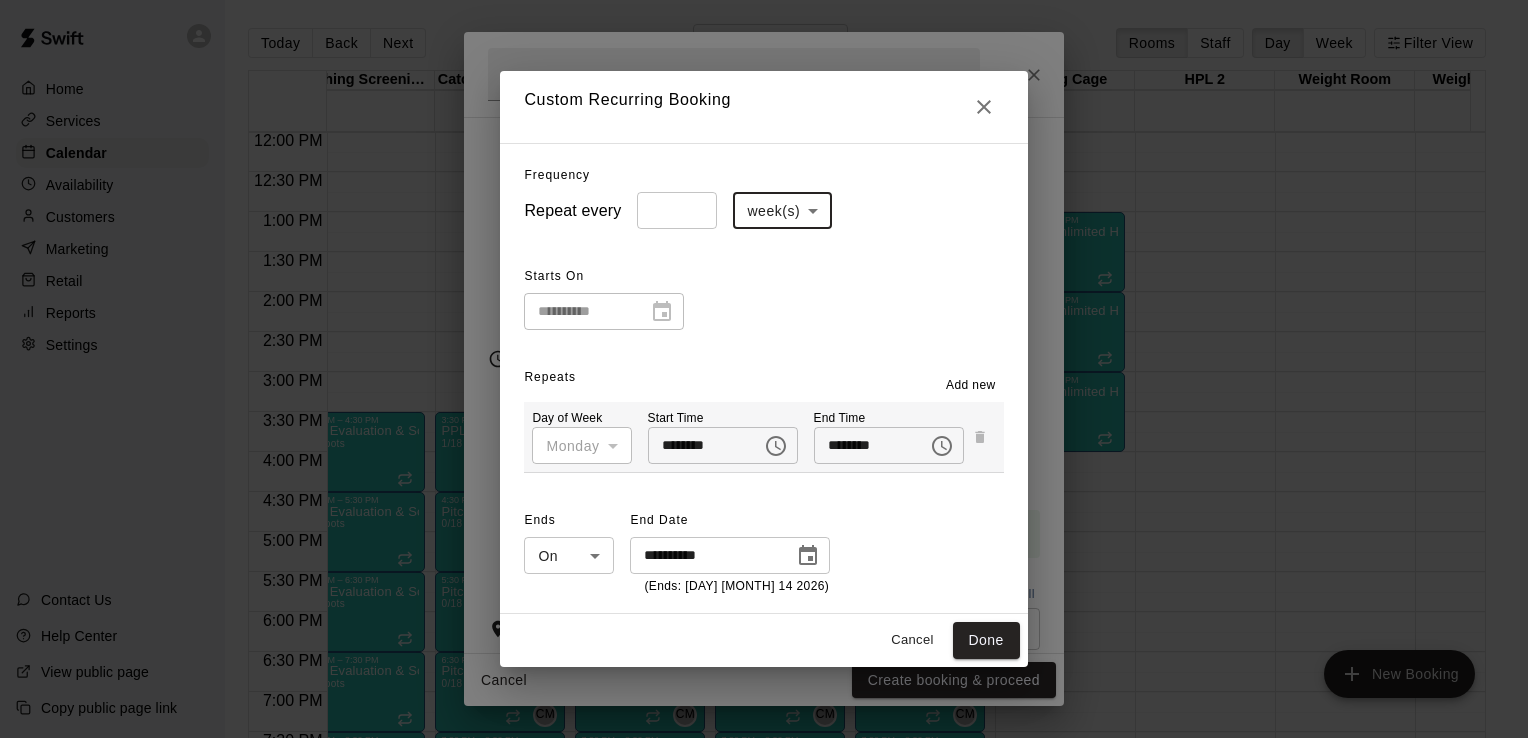 click on "Add new" at bounding box center (971, 386) 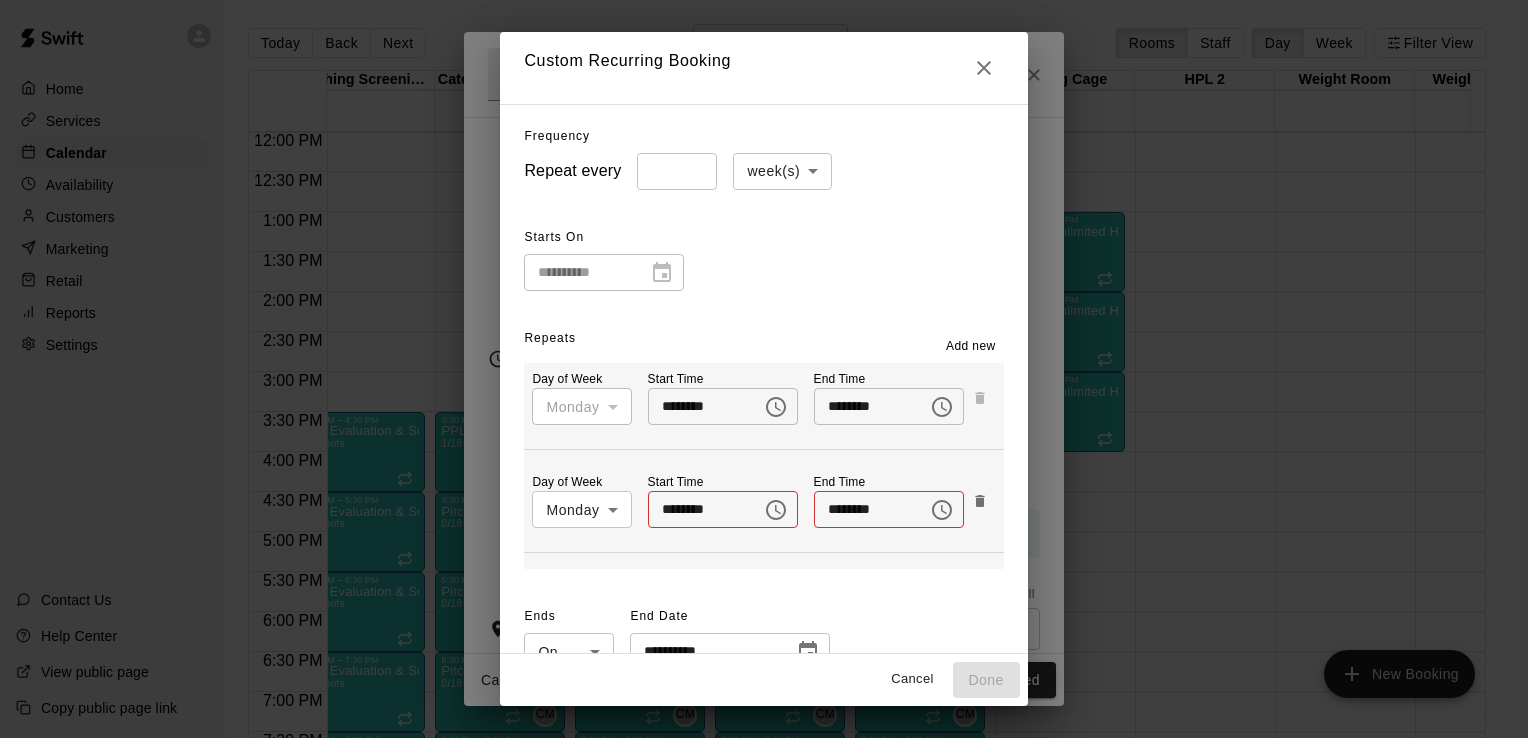 click on "Add new" at bounding box center [971, 347] 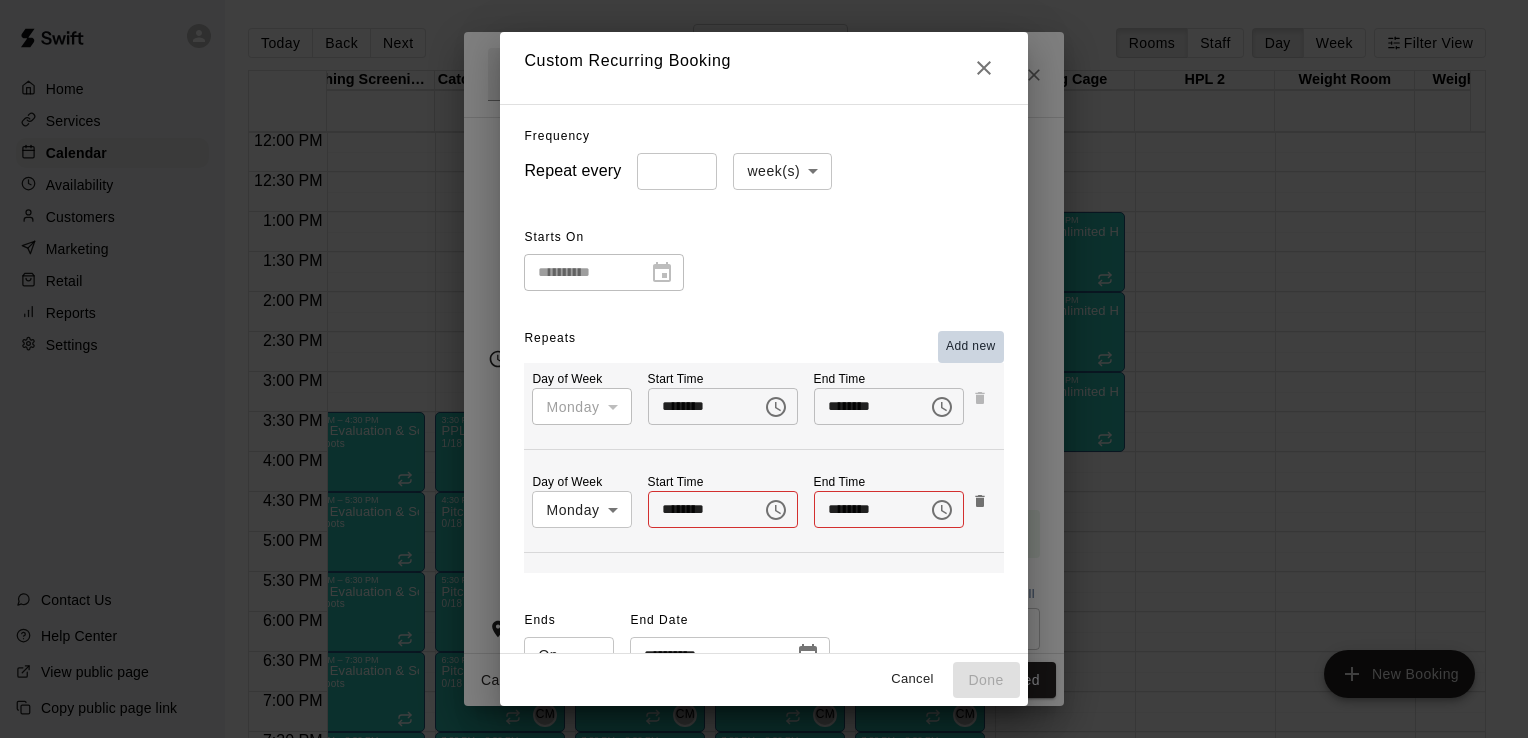 click on "Add new" at bounding box center (971, 347) 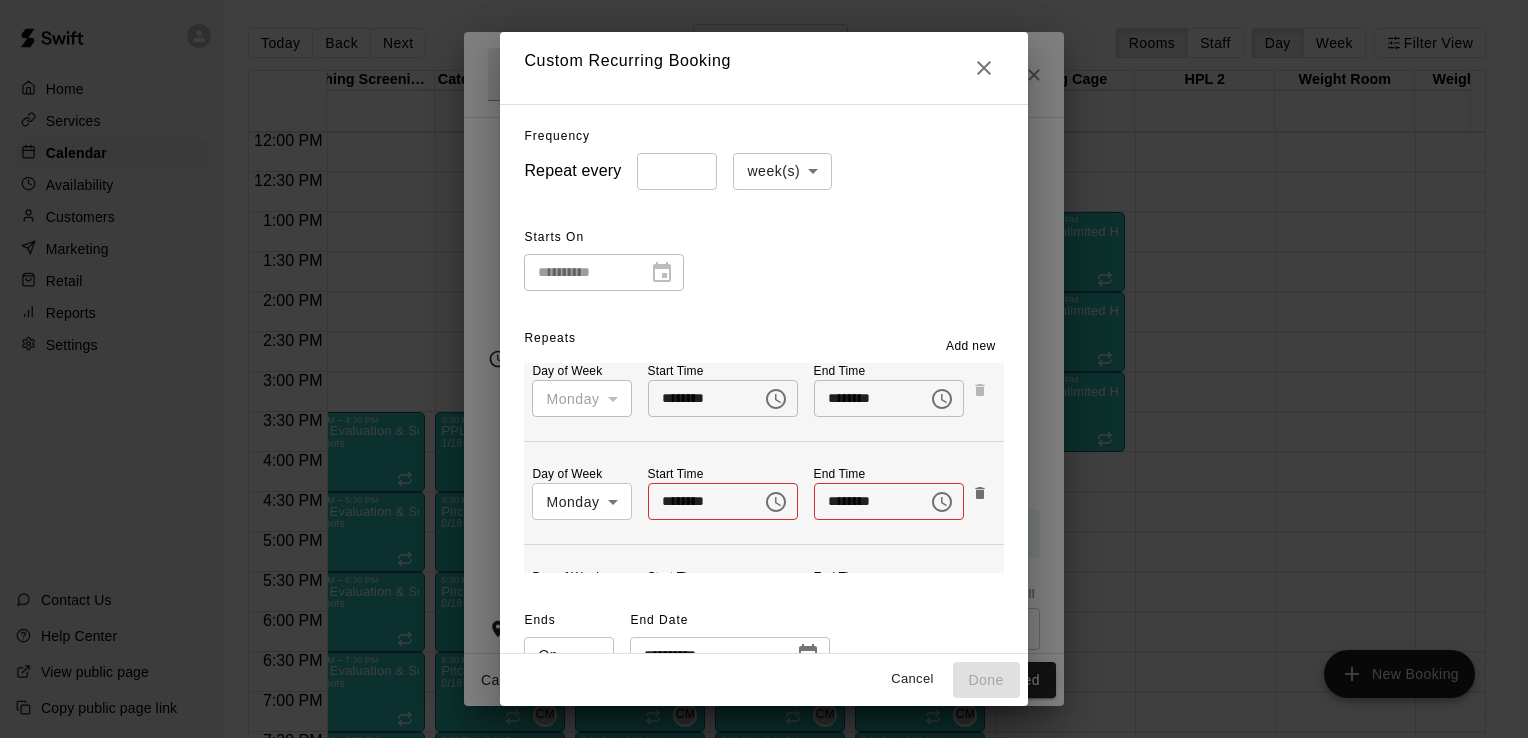 scroll, scrollTop: 4, scrollLeft: 0, axis: vertical 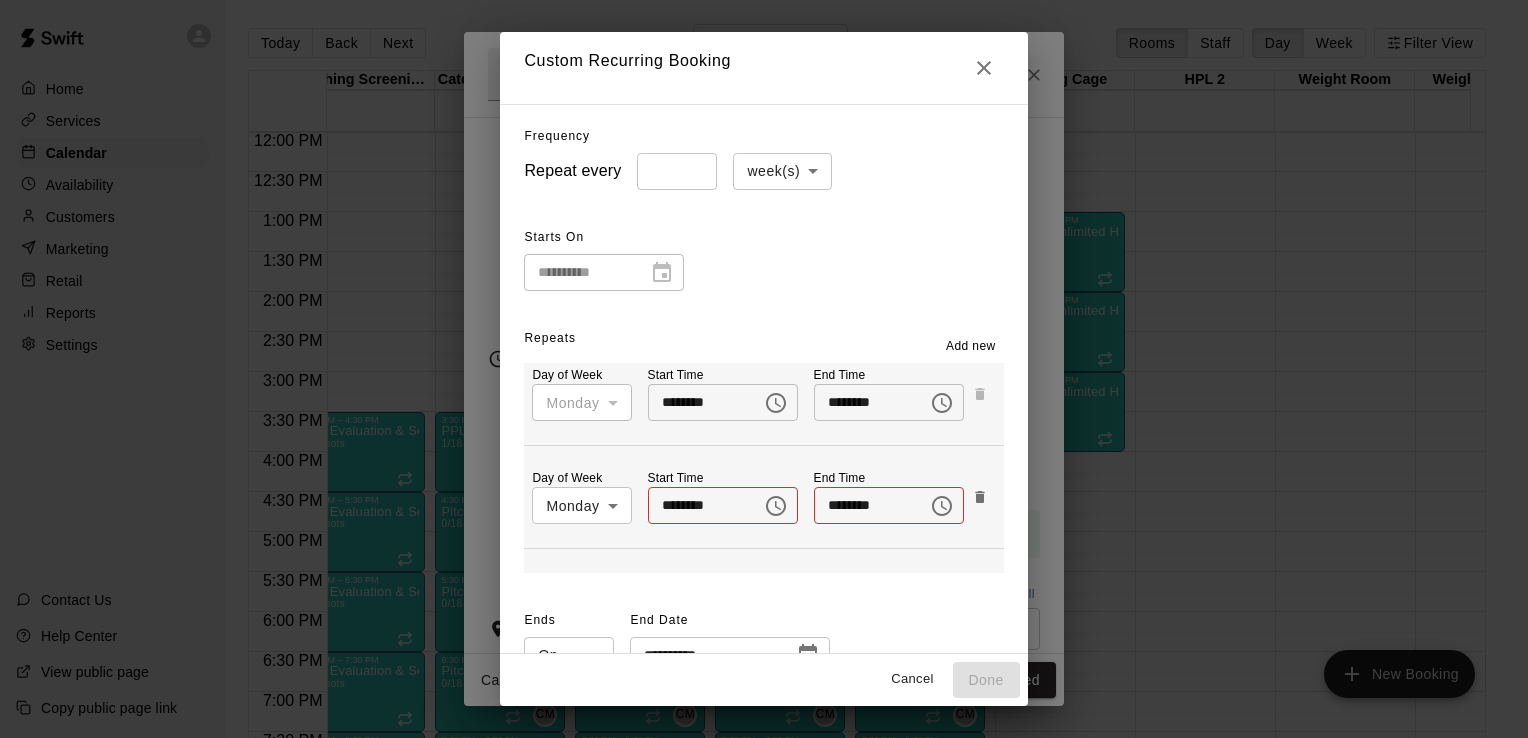 click on "********" at bounding box center (698, 505) 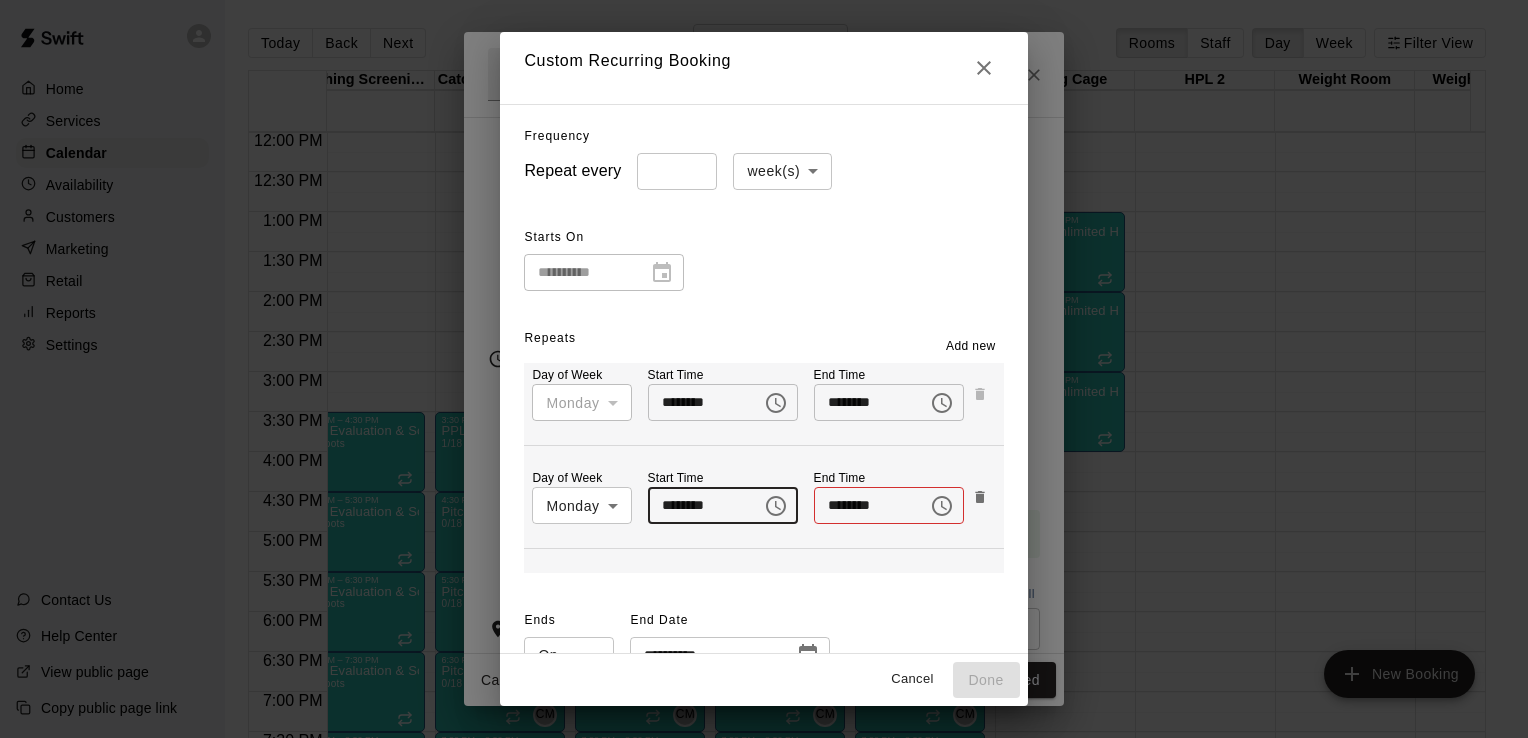 type on "********" 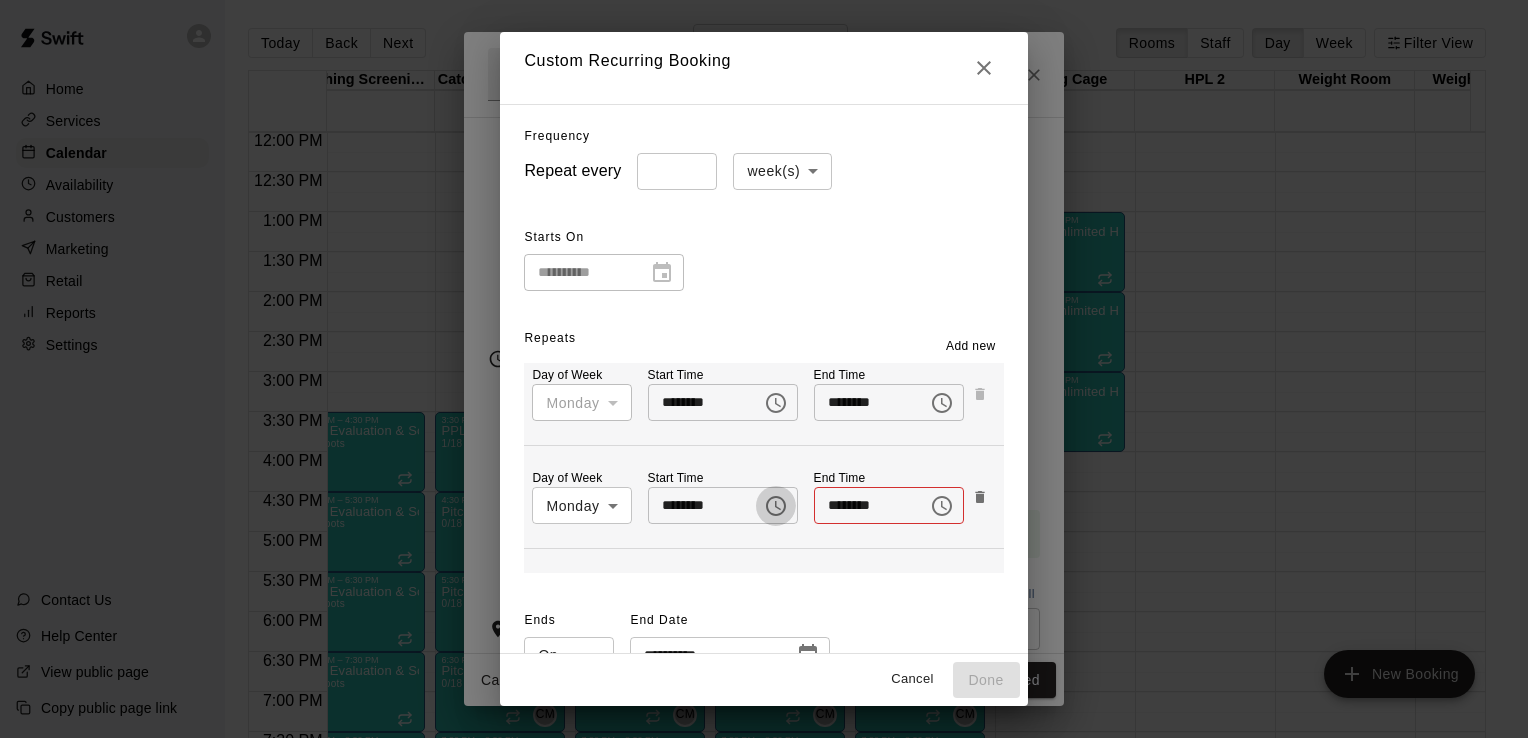 type 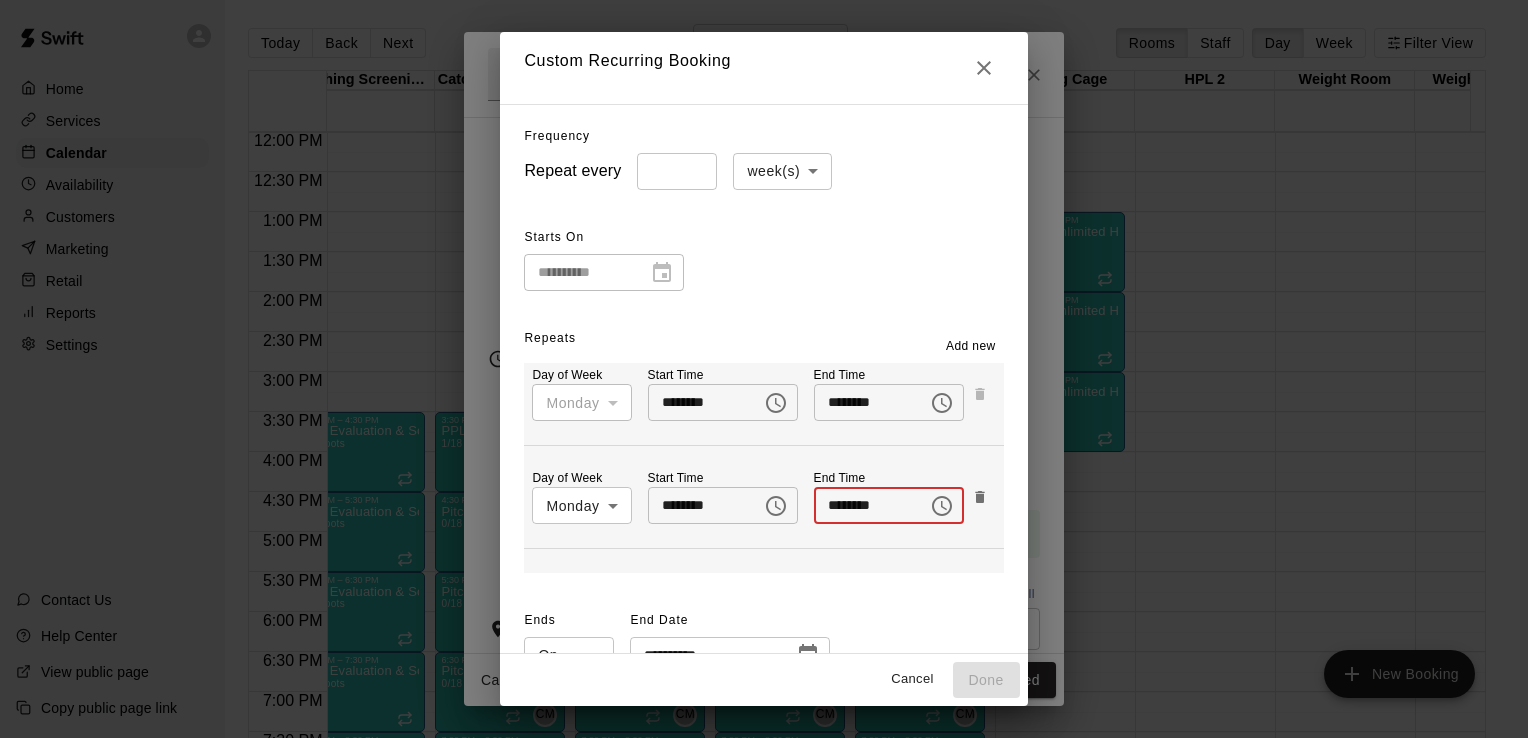 type on "********" 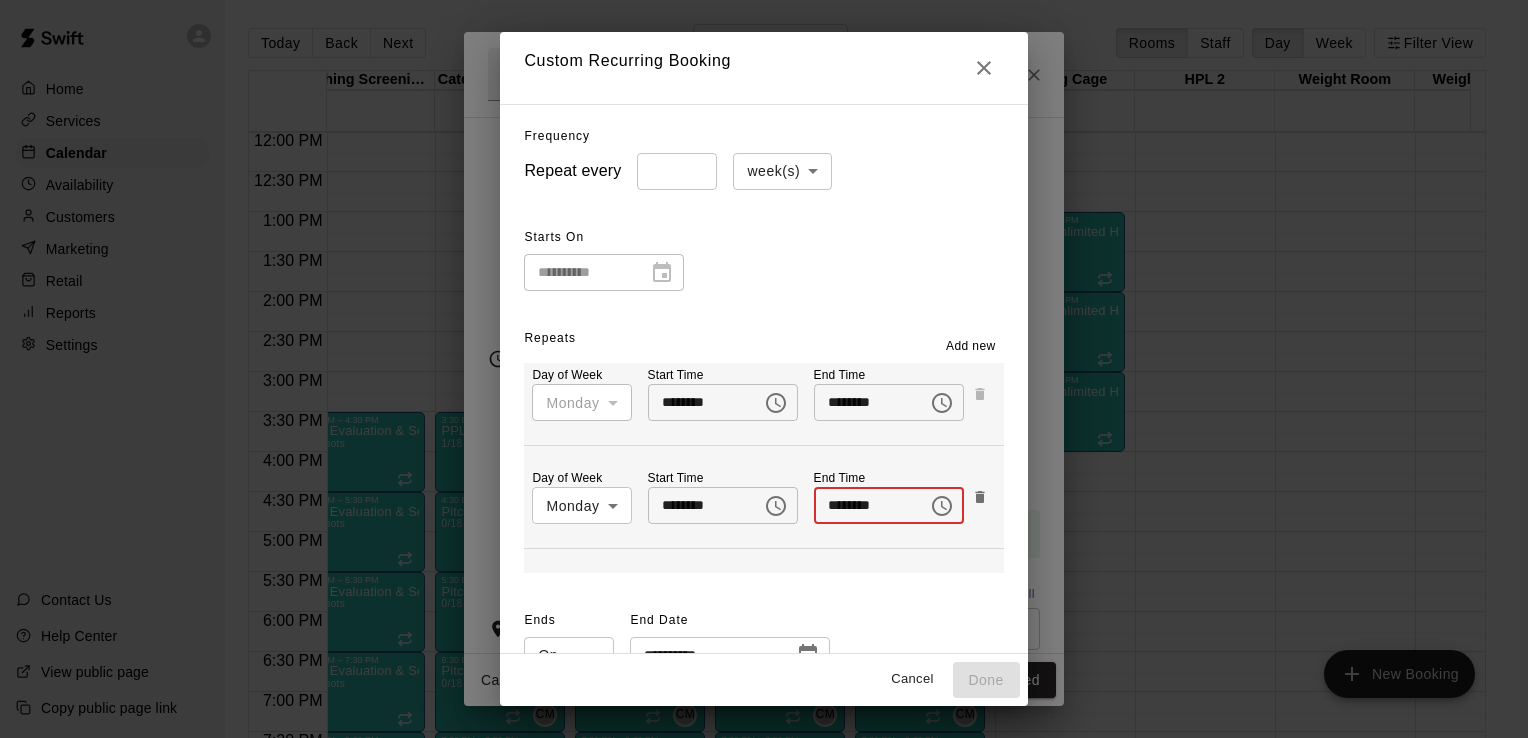 type 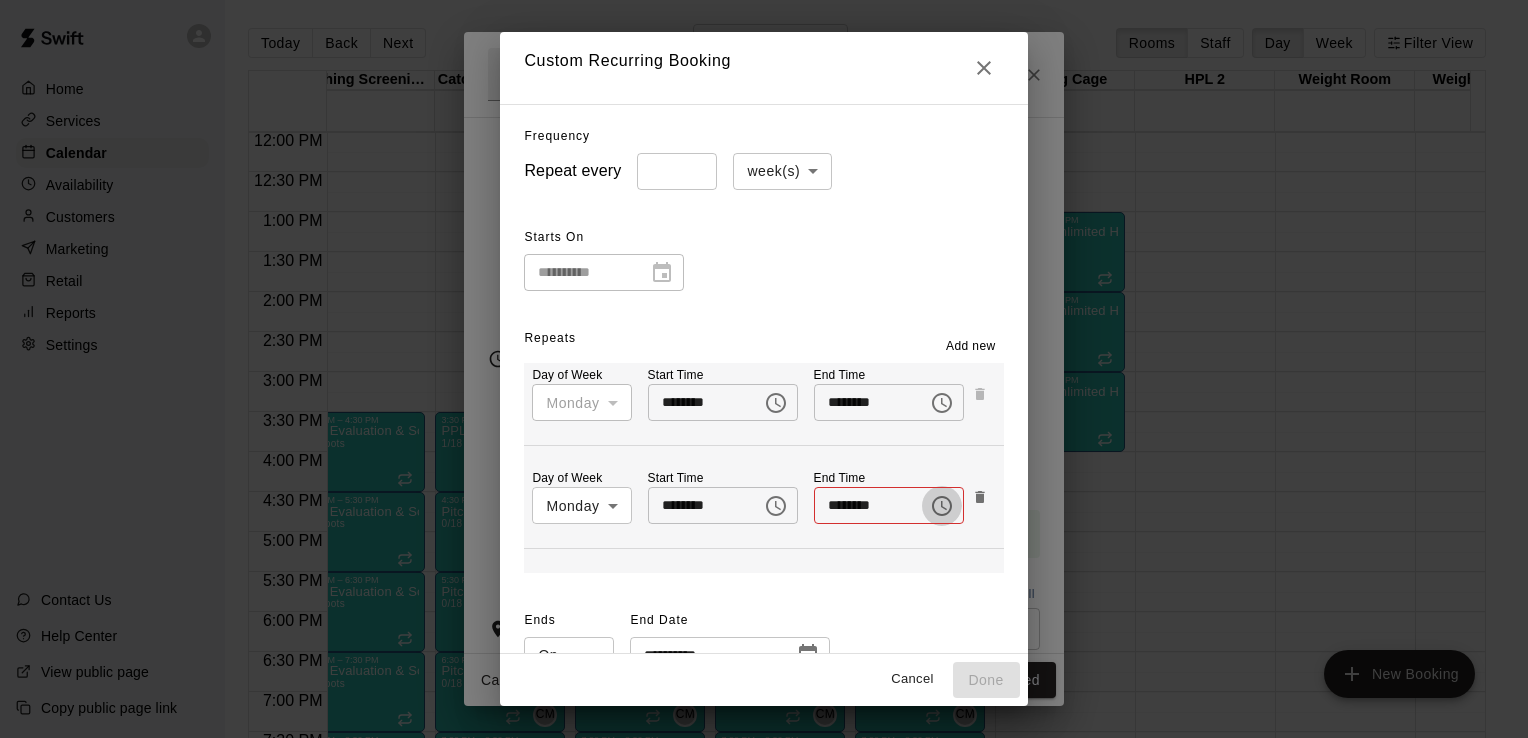 click on "********" at bounding box center (864, 505) 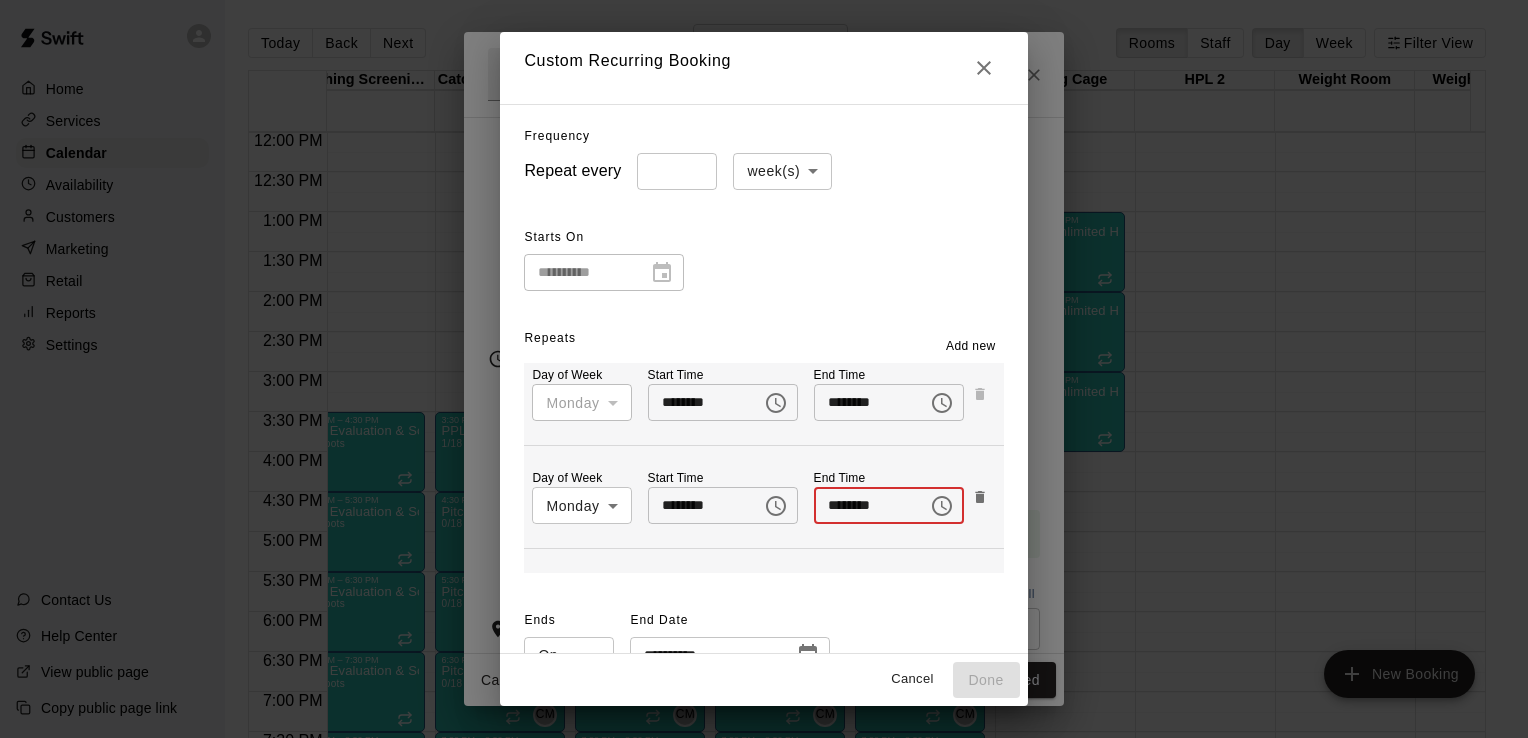 type on "********" 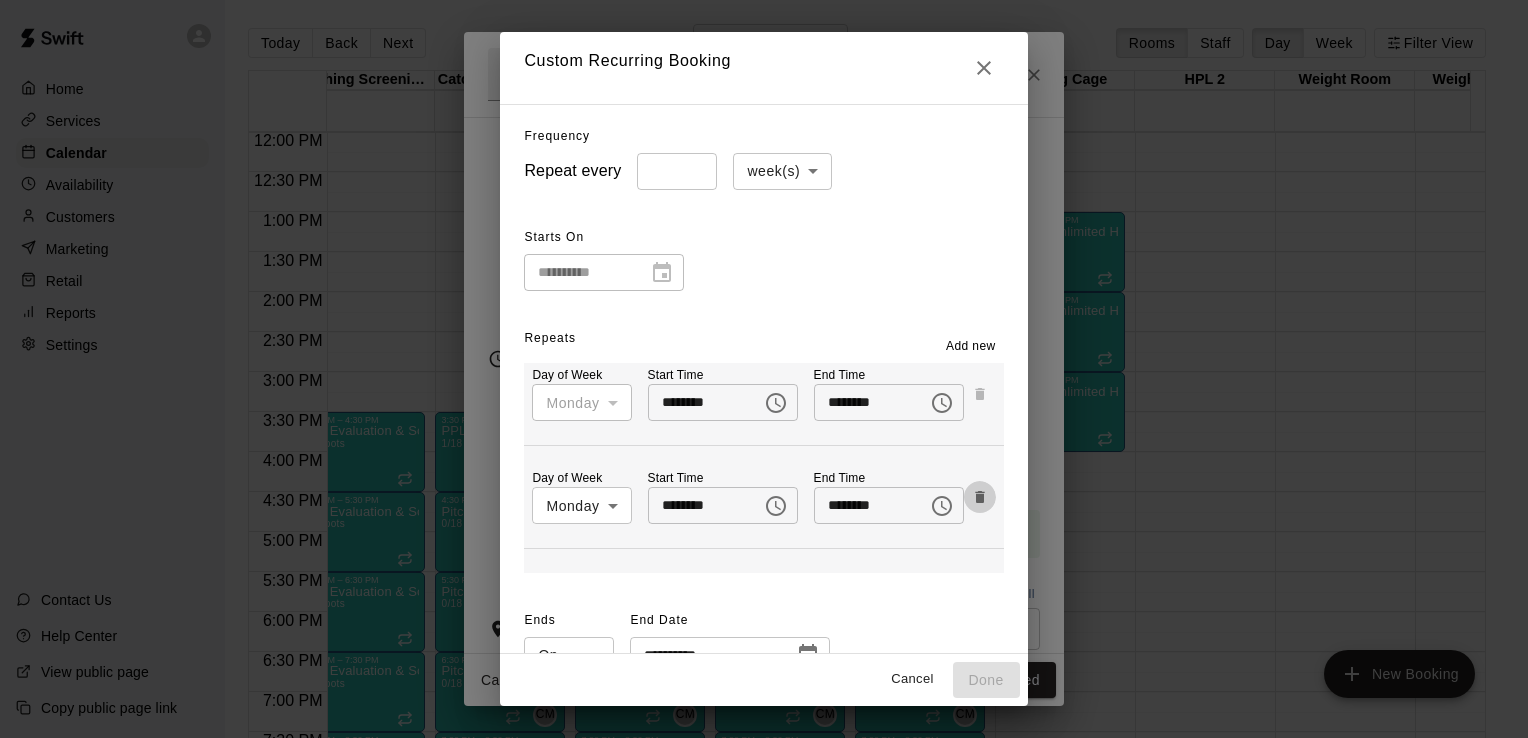 type 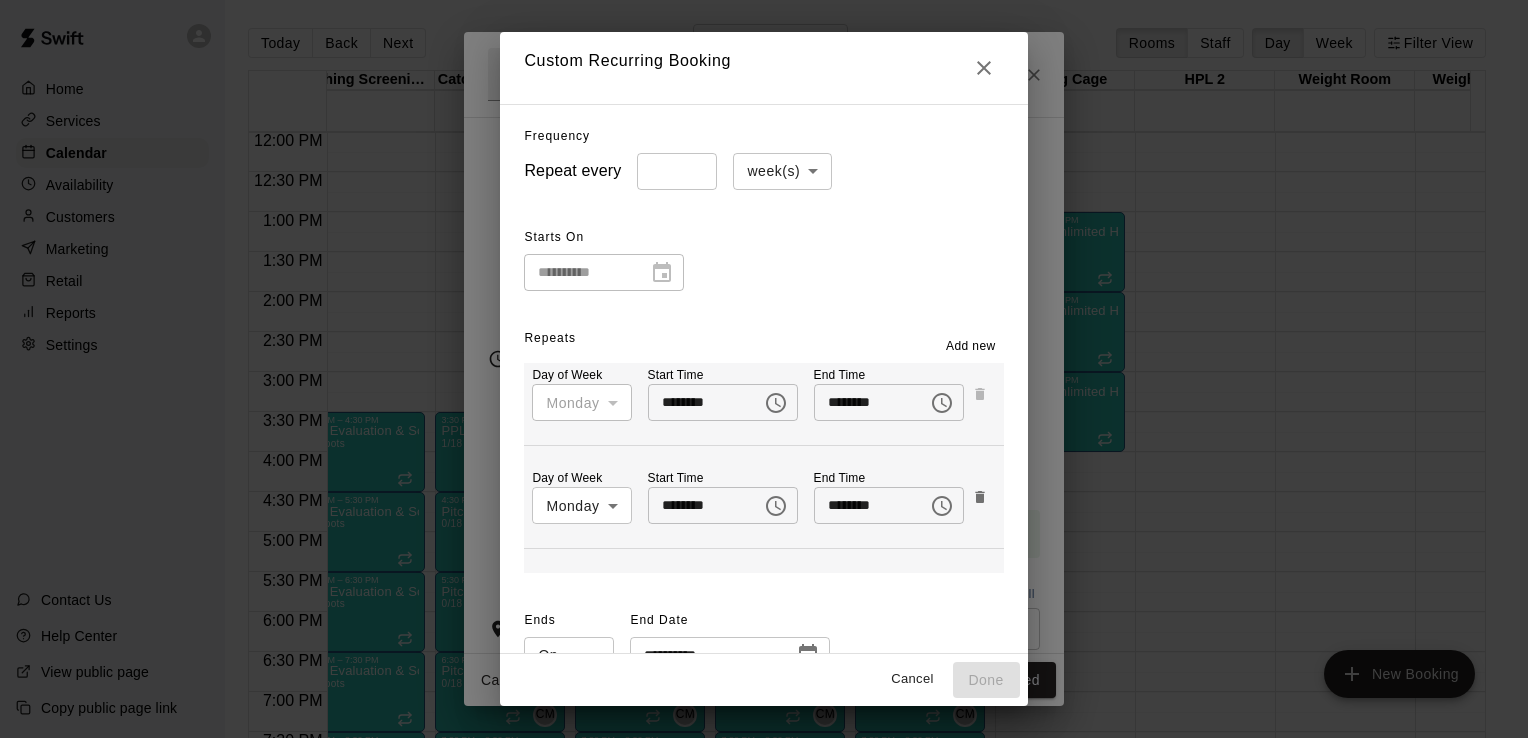 scroll, scrollTop: 144, scrollLeft: 0, axis: vertical 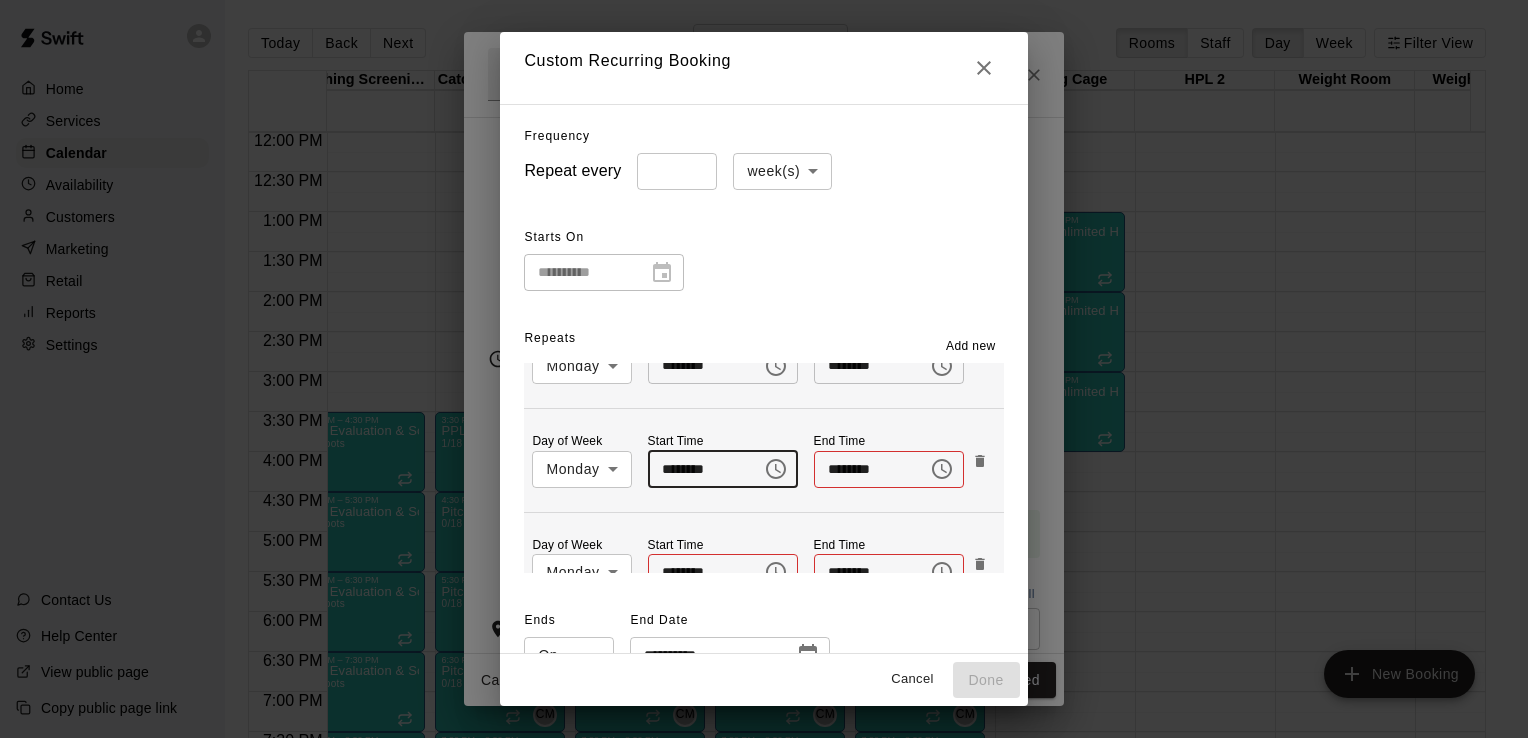 type on "********" 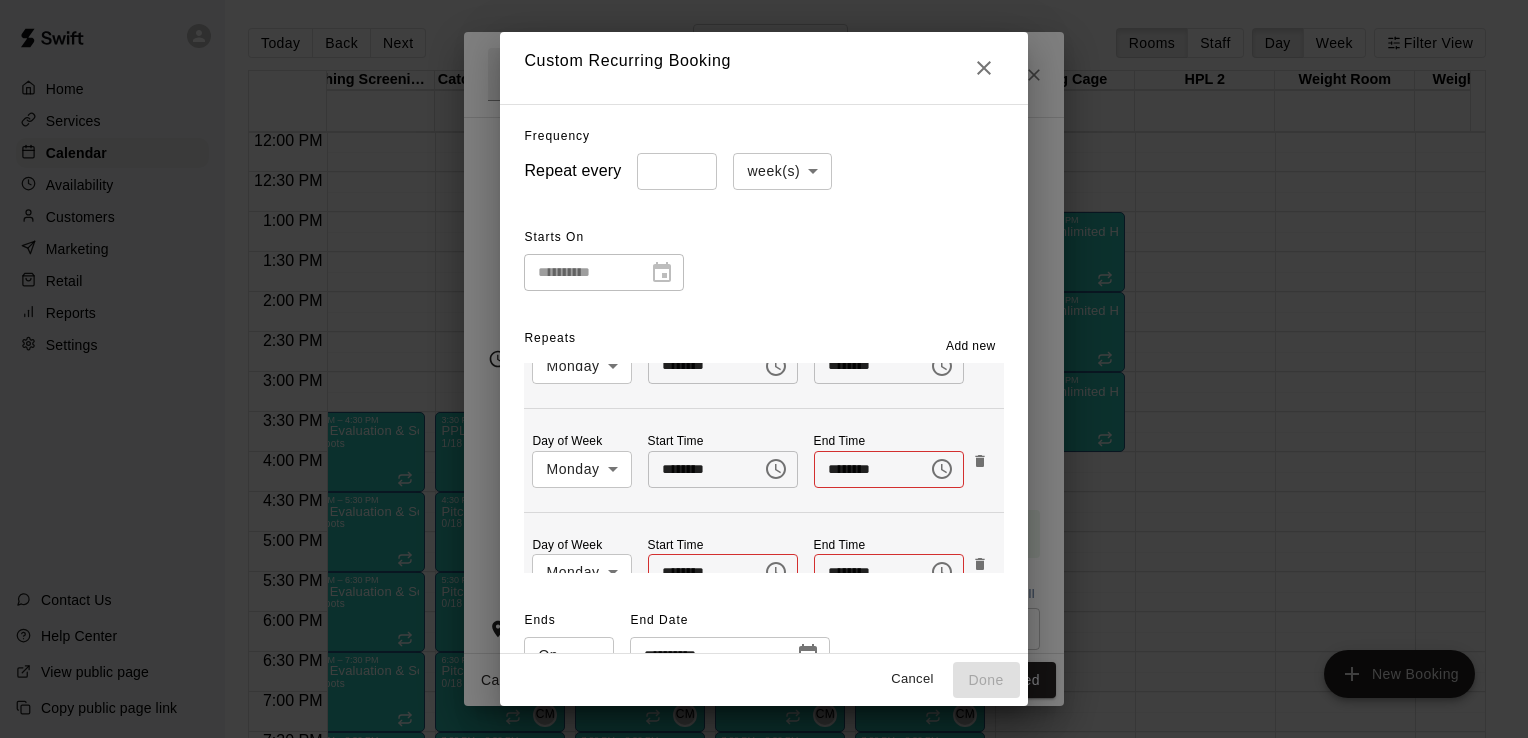 type 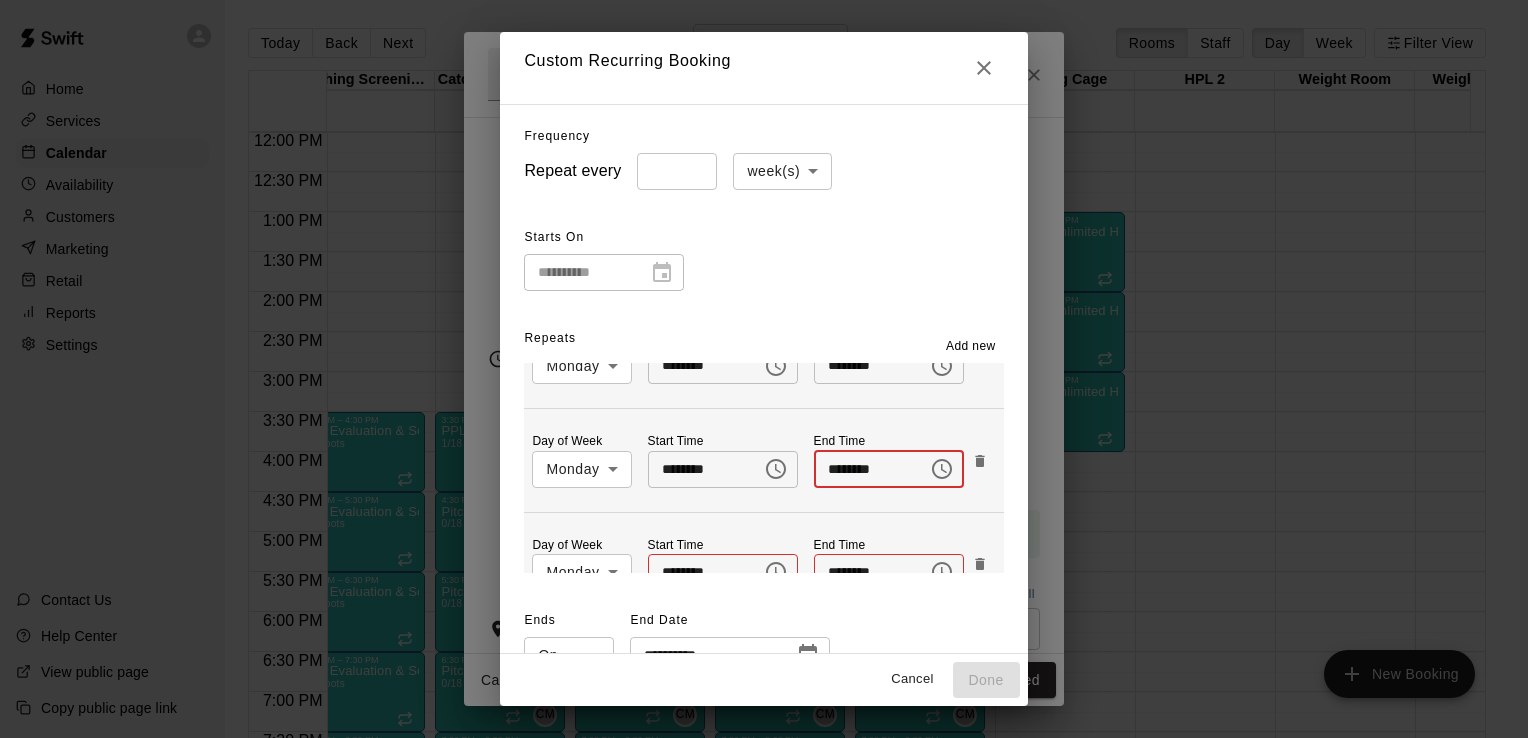 type on "********" 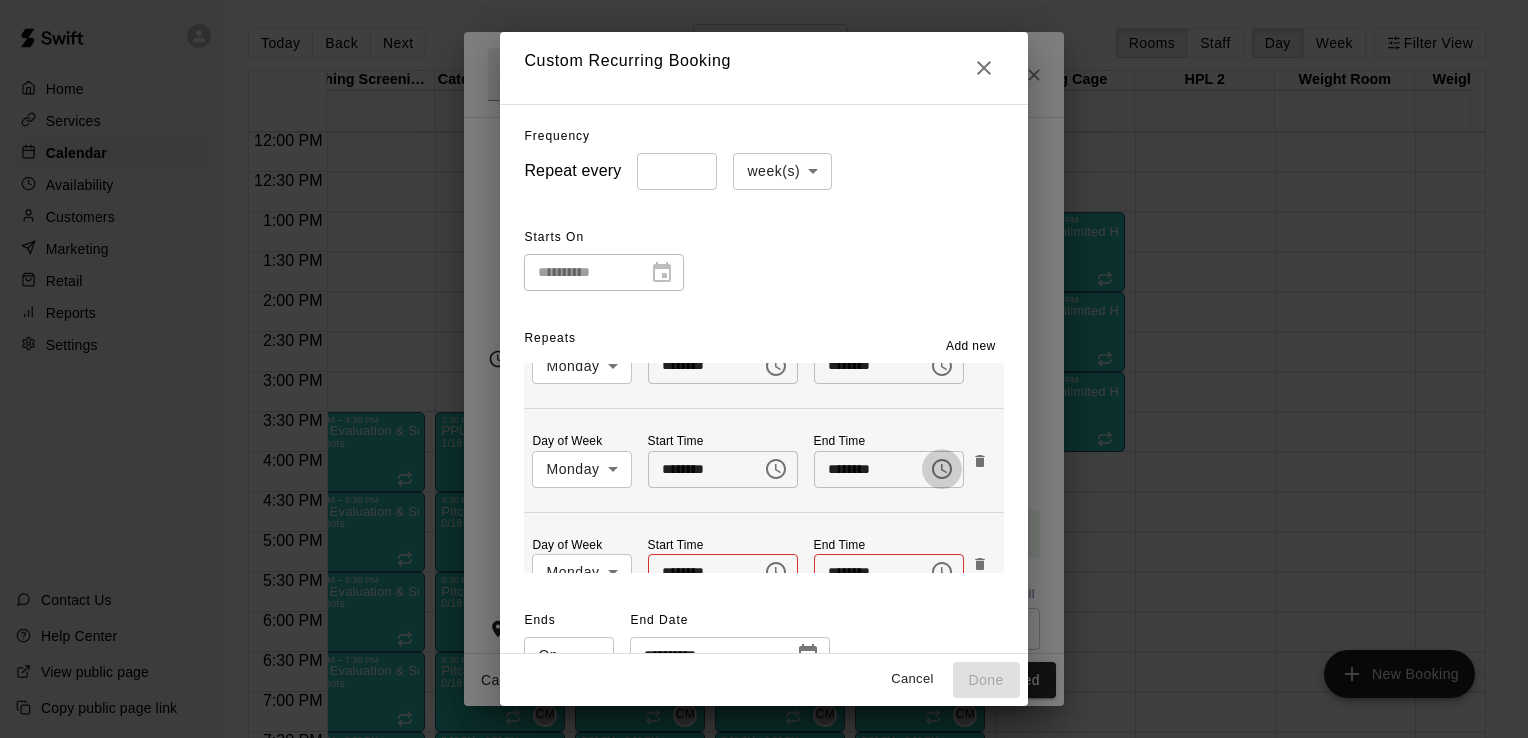 type 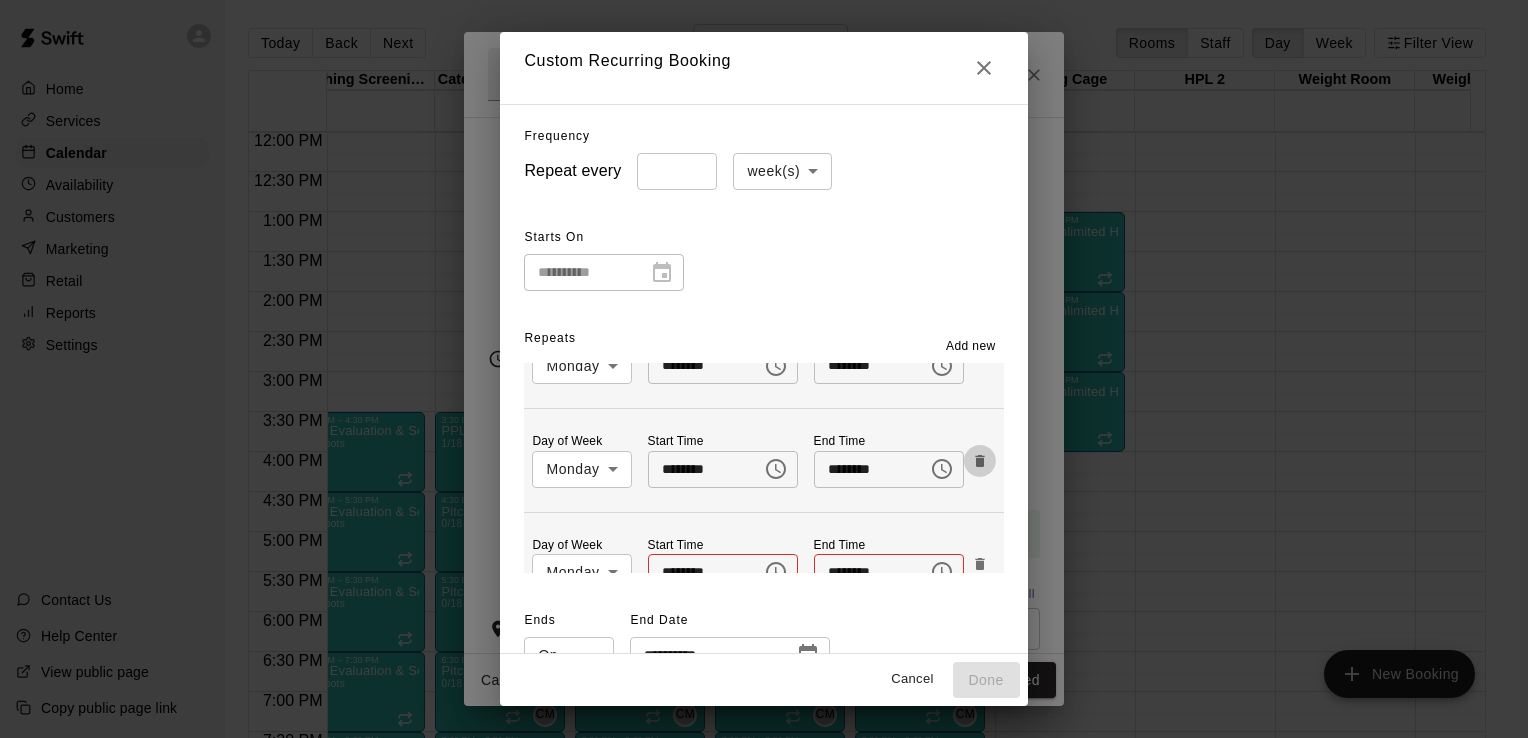 type 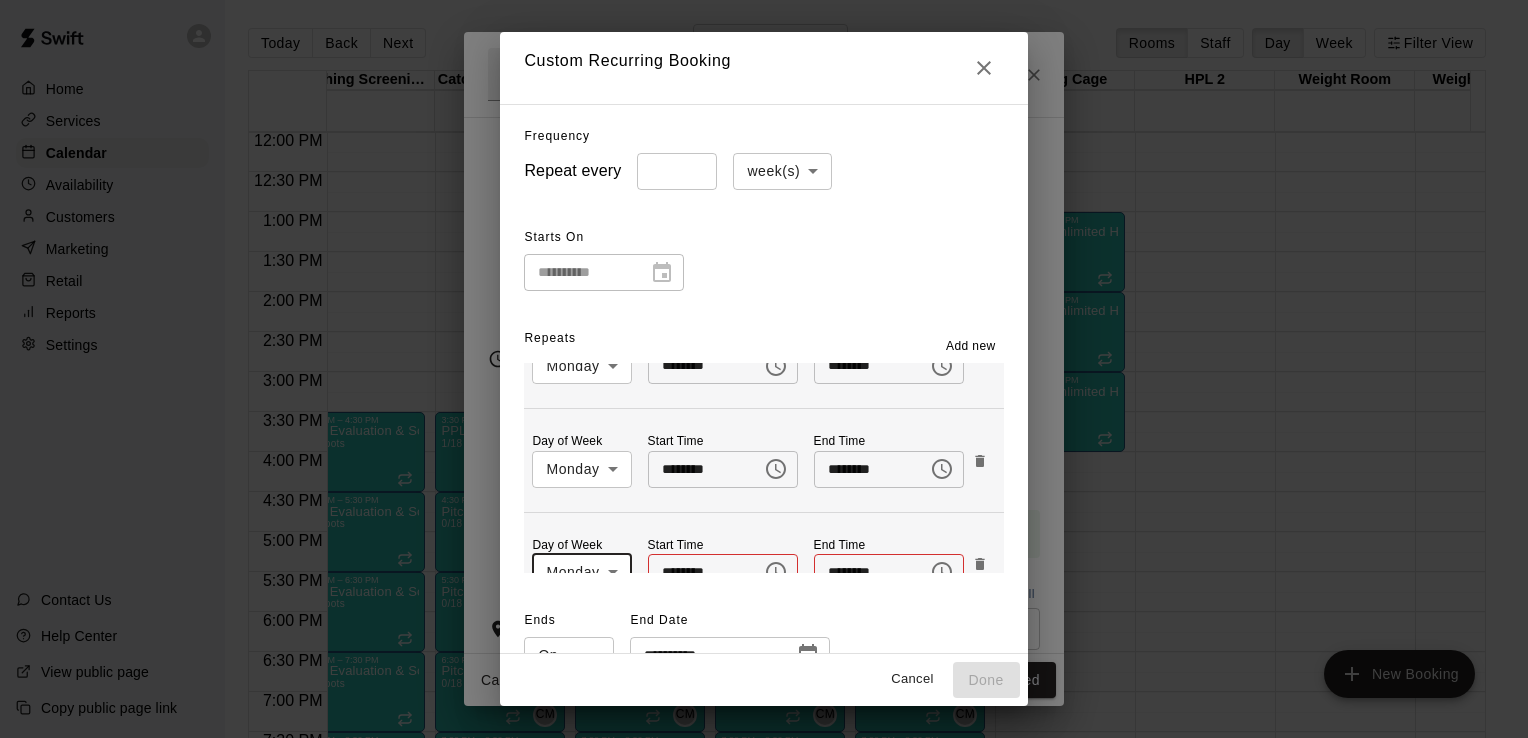 scroll, scrollTop: 161, scrollLeft: 0, axis: vertical 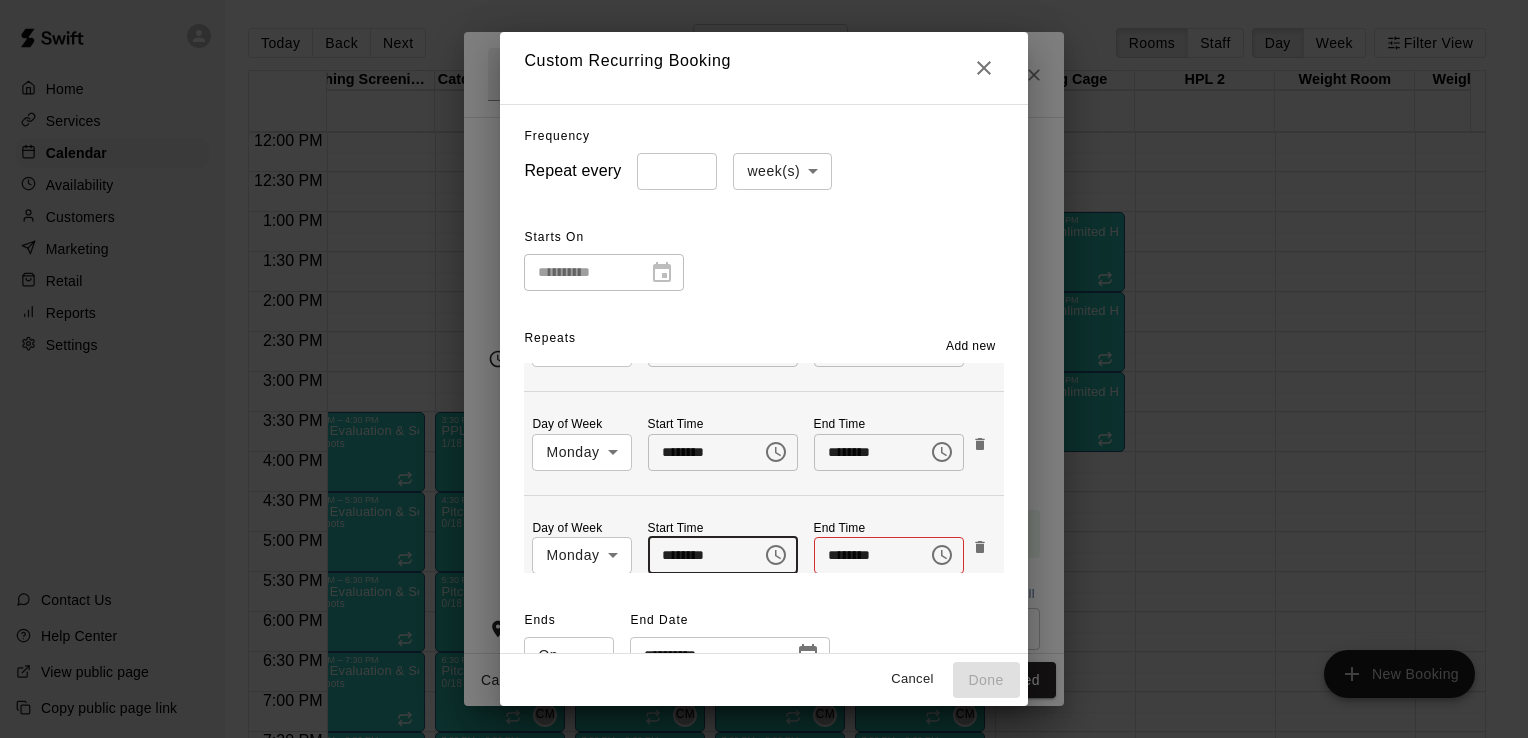 type on "********" 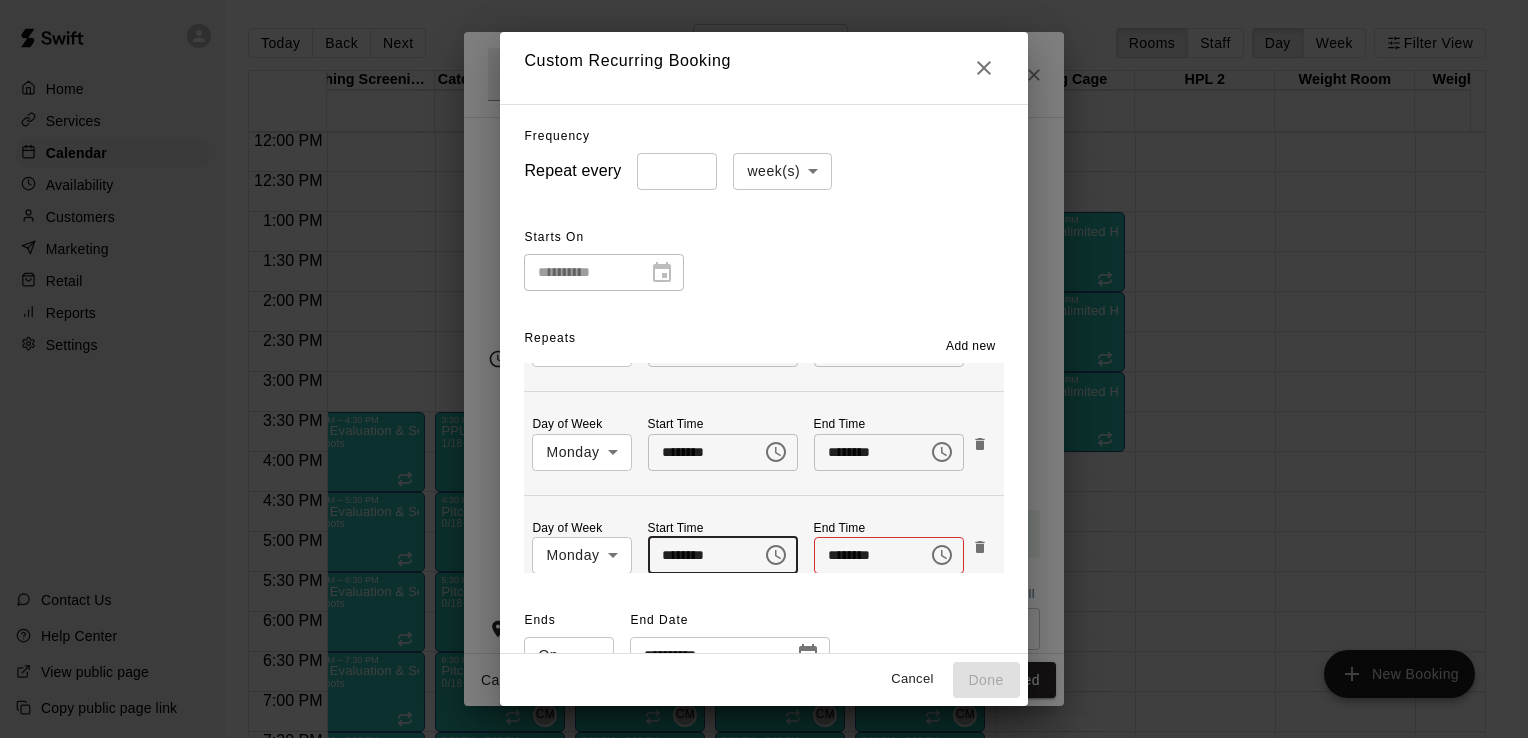 scroll, scrollTop: 163, scrollLeft: 0, axis: vertical 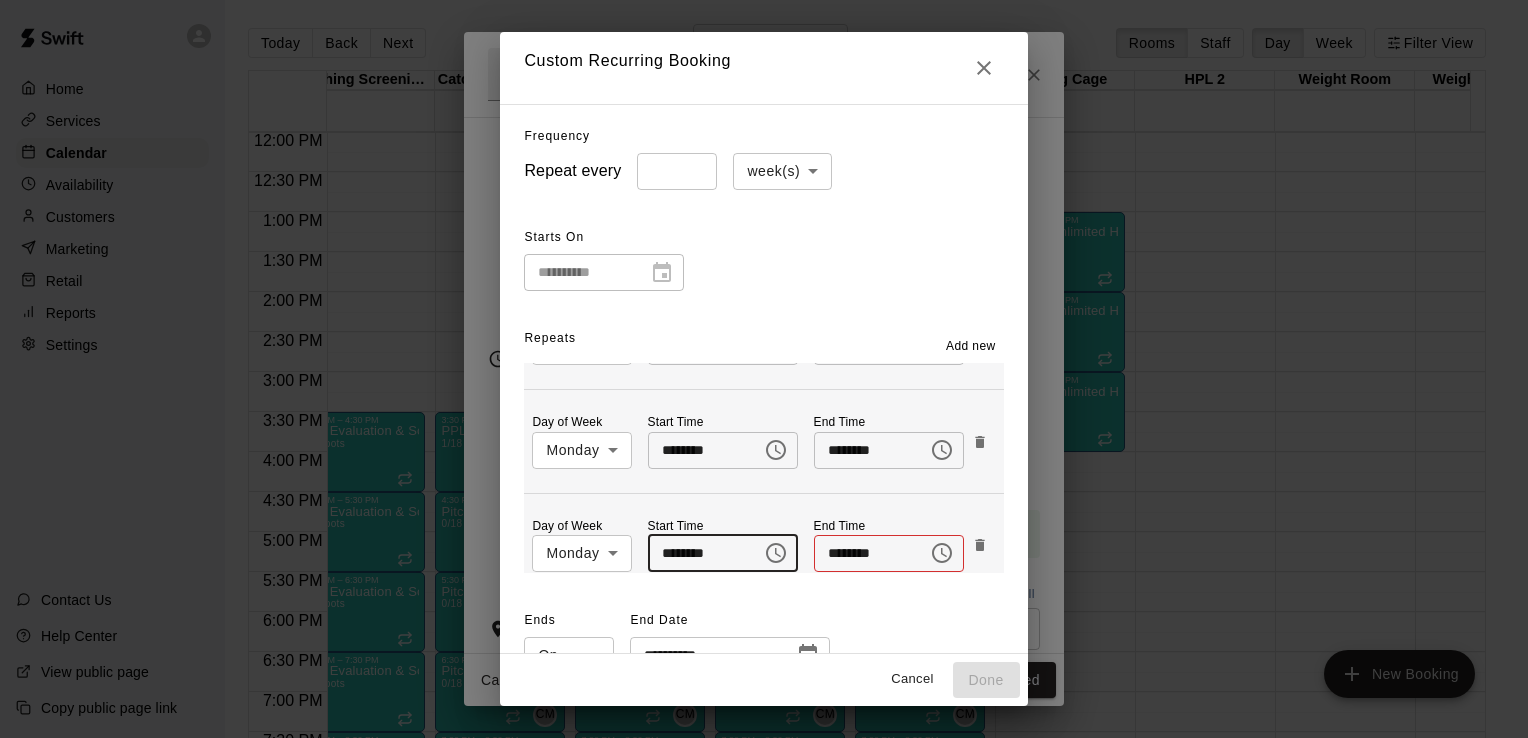 type 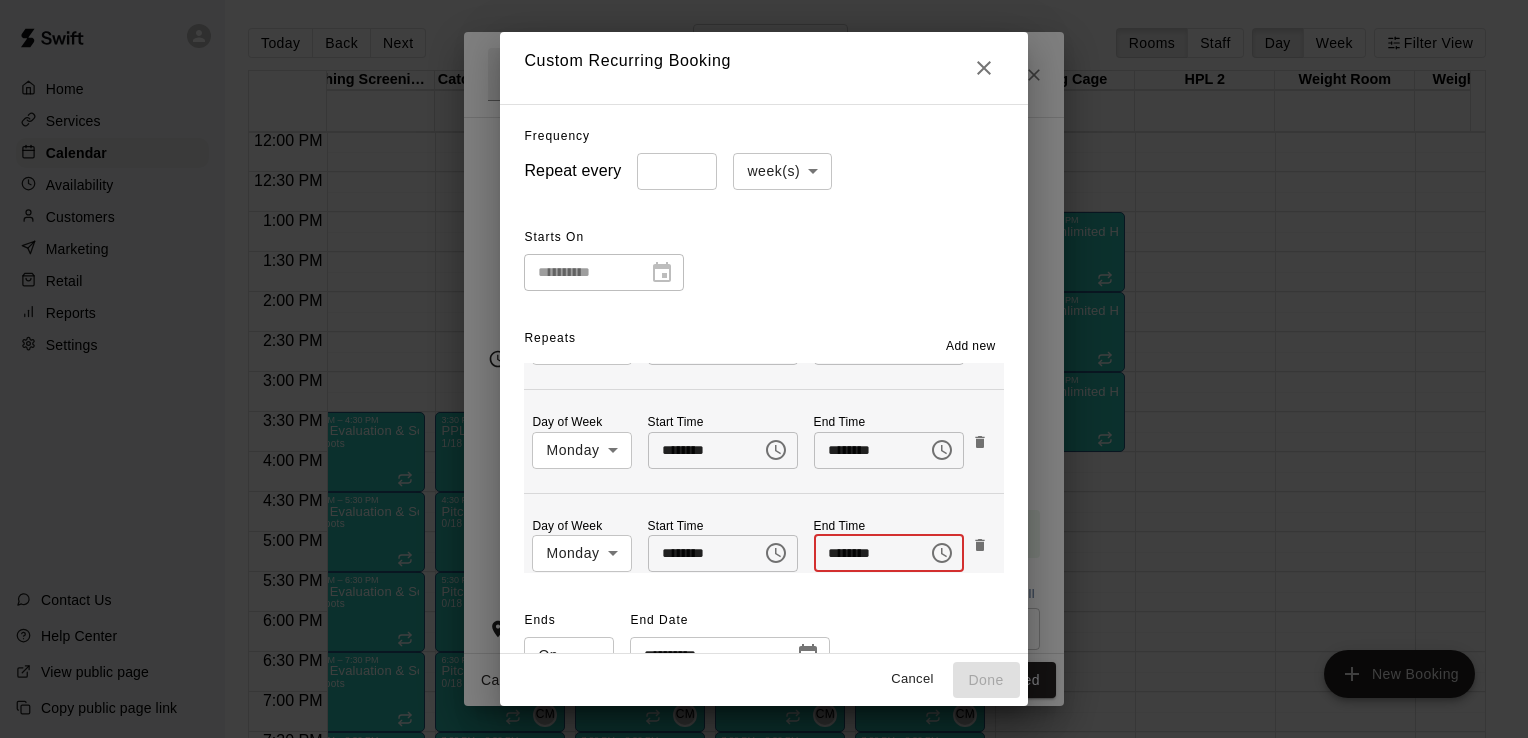 type on "********" 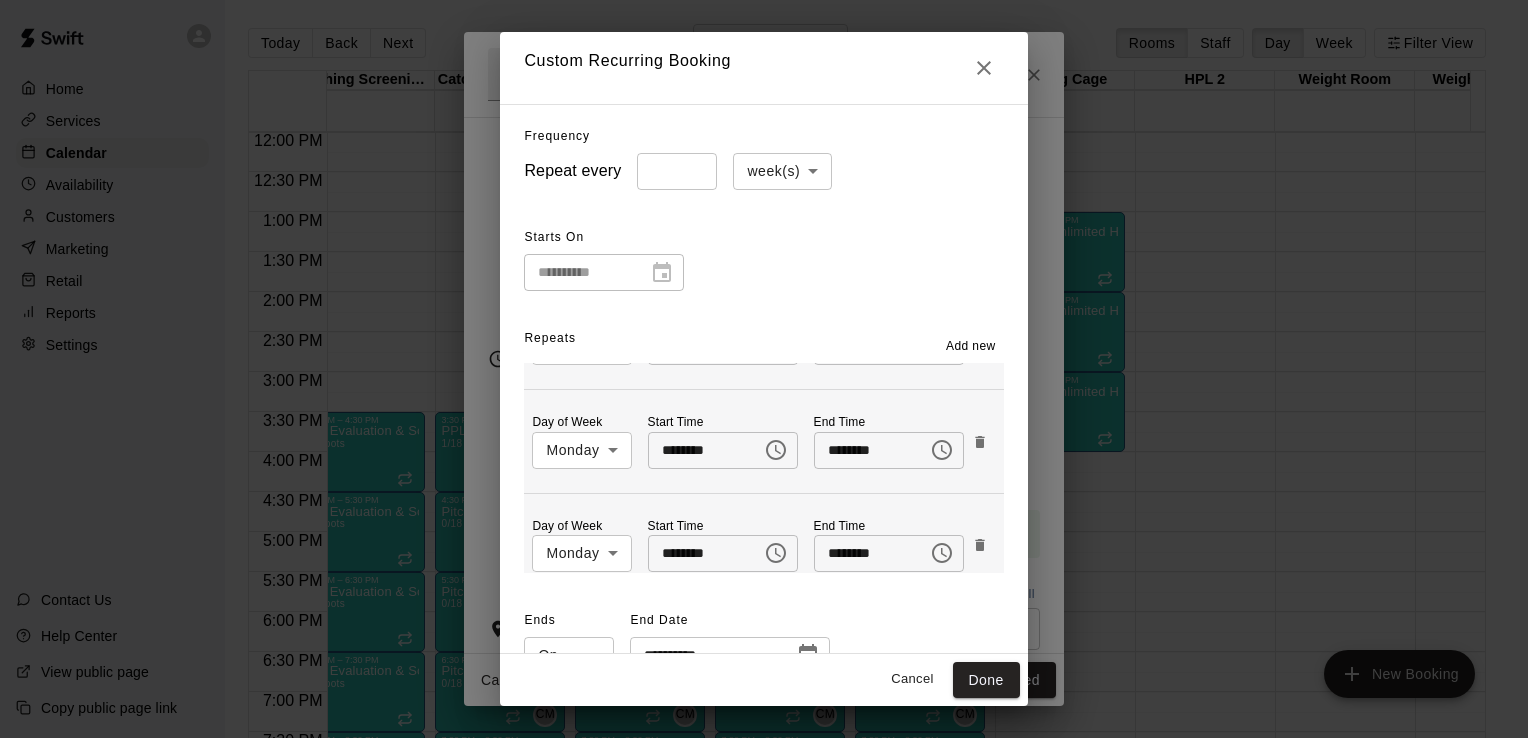 scroll, scrollTop: 201, scrollLeft: 0, axis: vertical 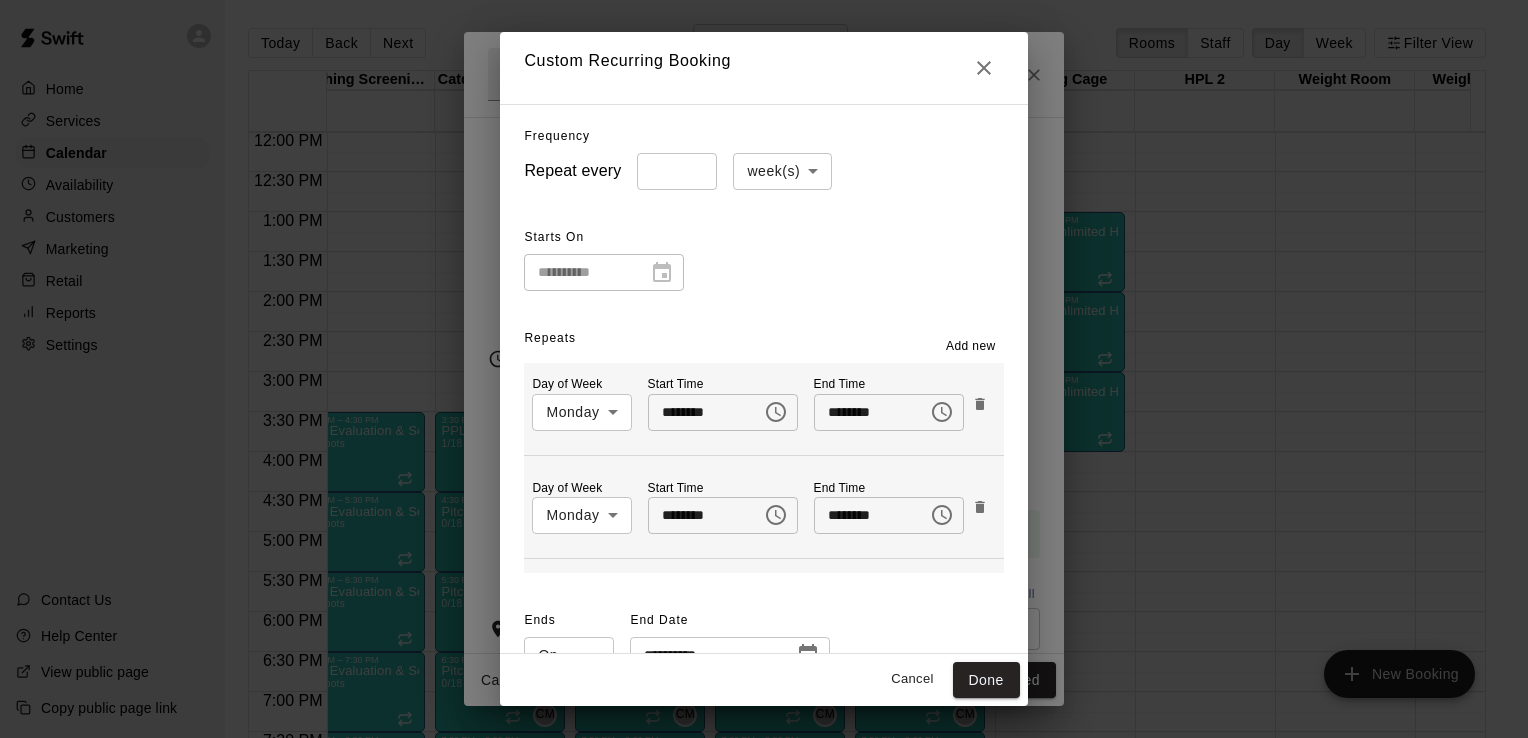 click on "Add new" at bounding box center (971, 347) 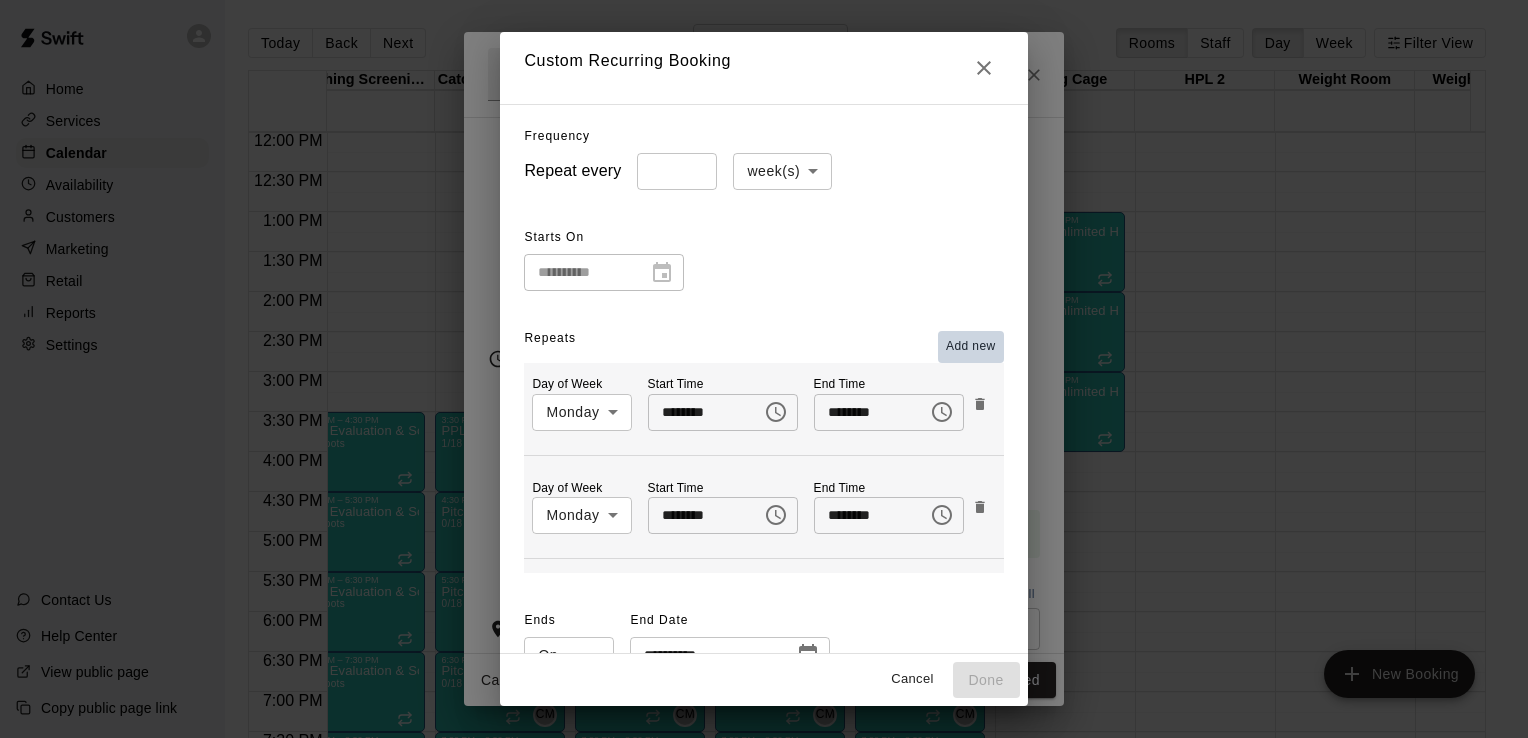 click on "Add new" at bounding box center (971, 347) 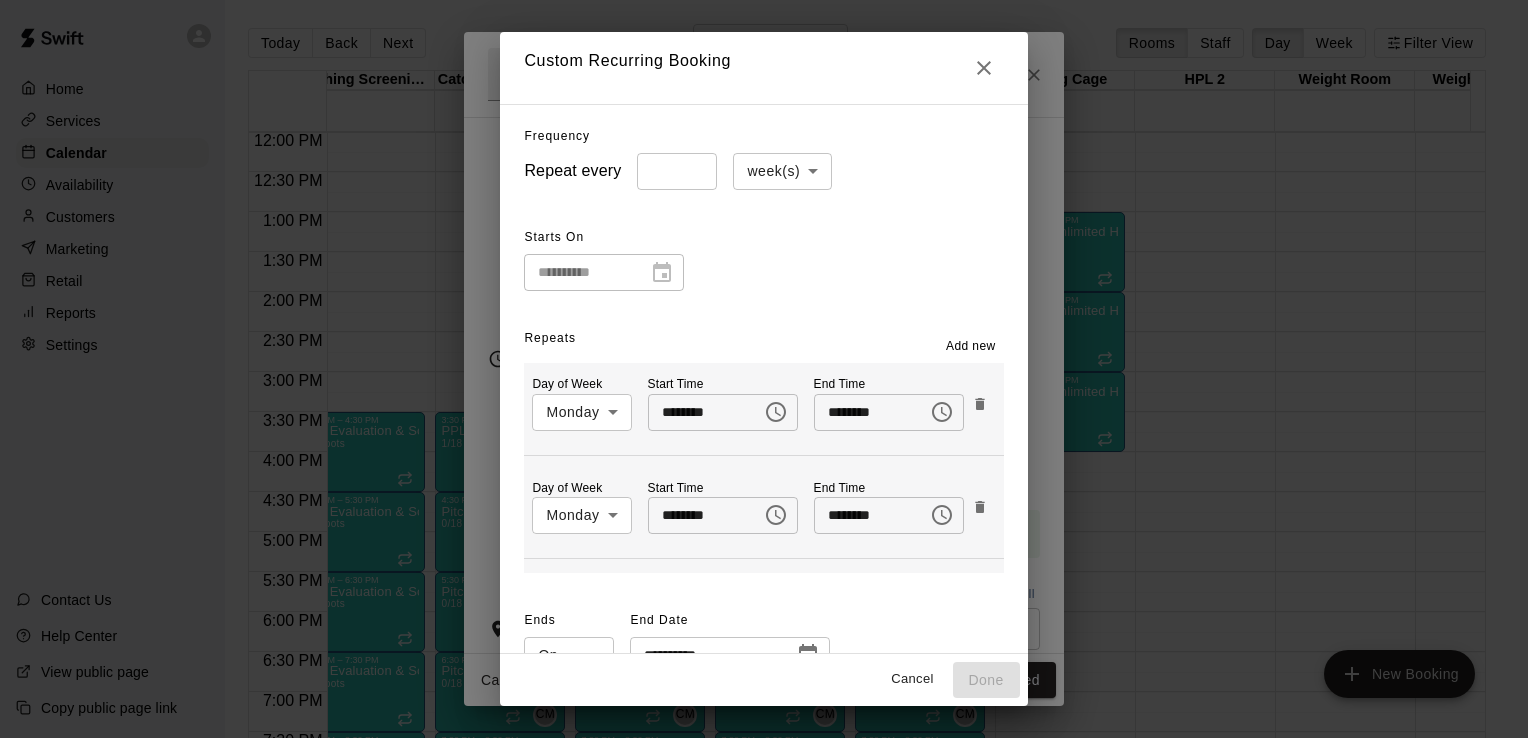 click on "Add new" at bounding box center [971, 347] 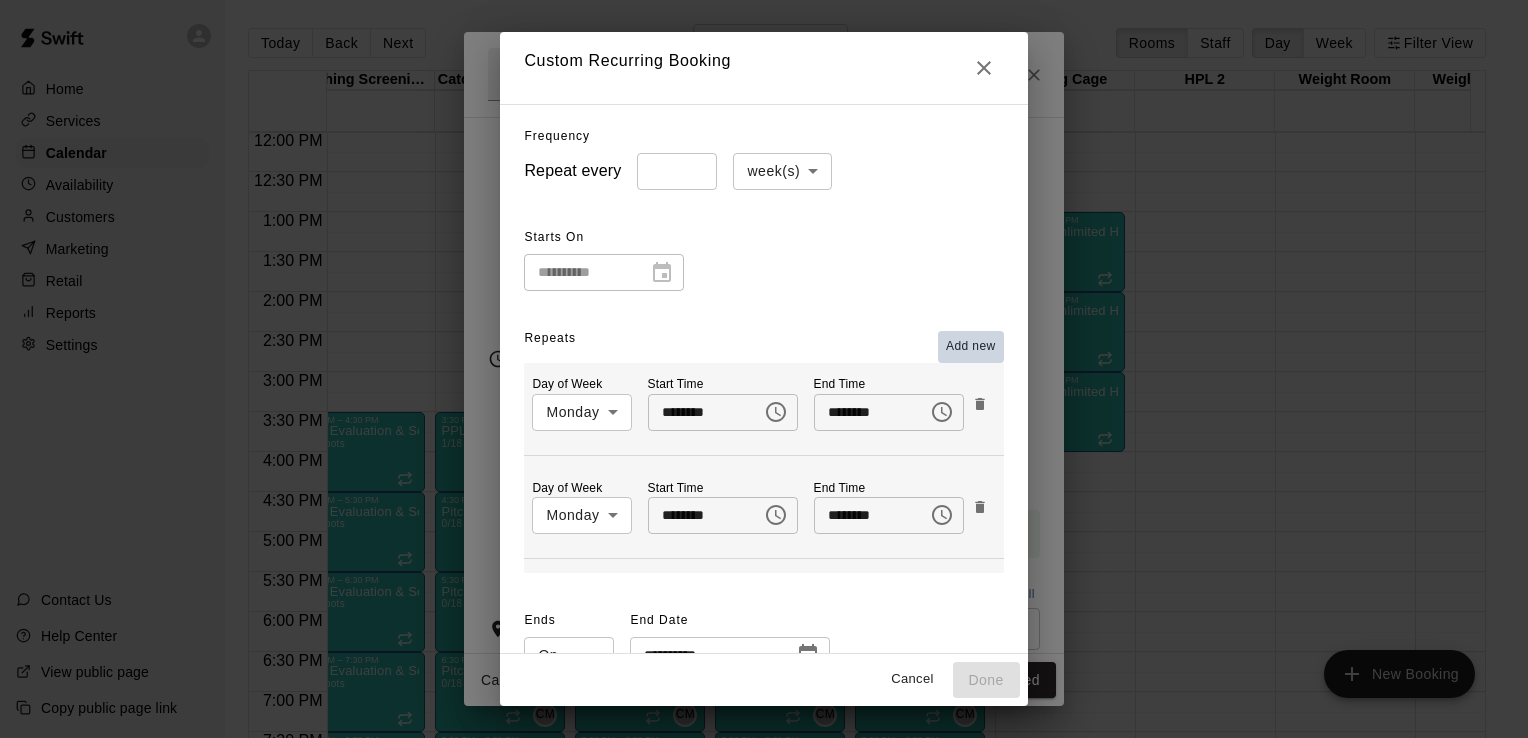 click on "Add new" at bounding box center [971, 347] 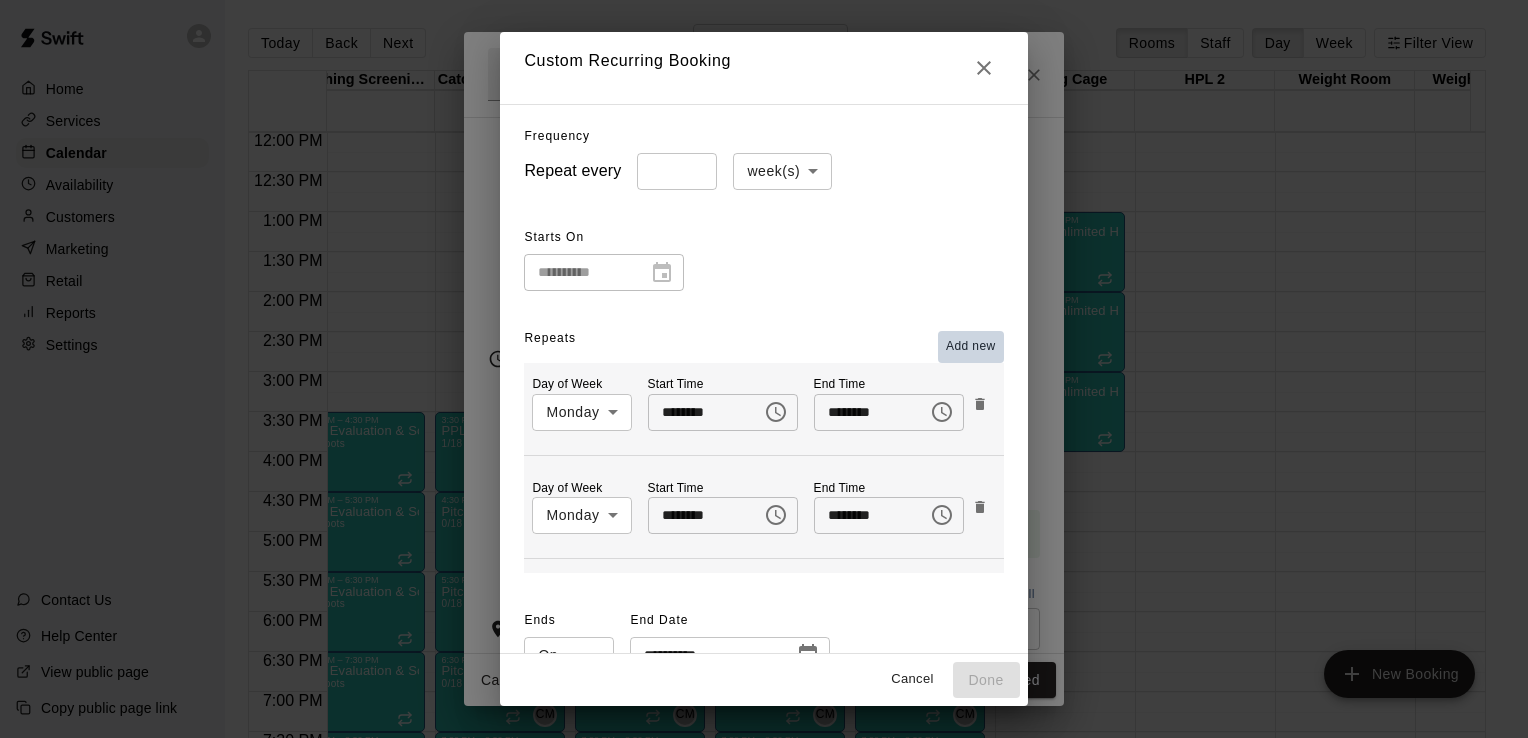 click on "Add new" at bounding box center (971, 347) 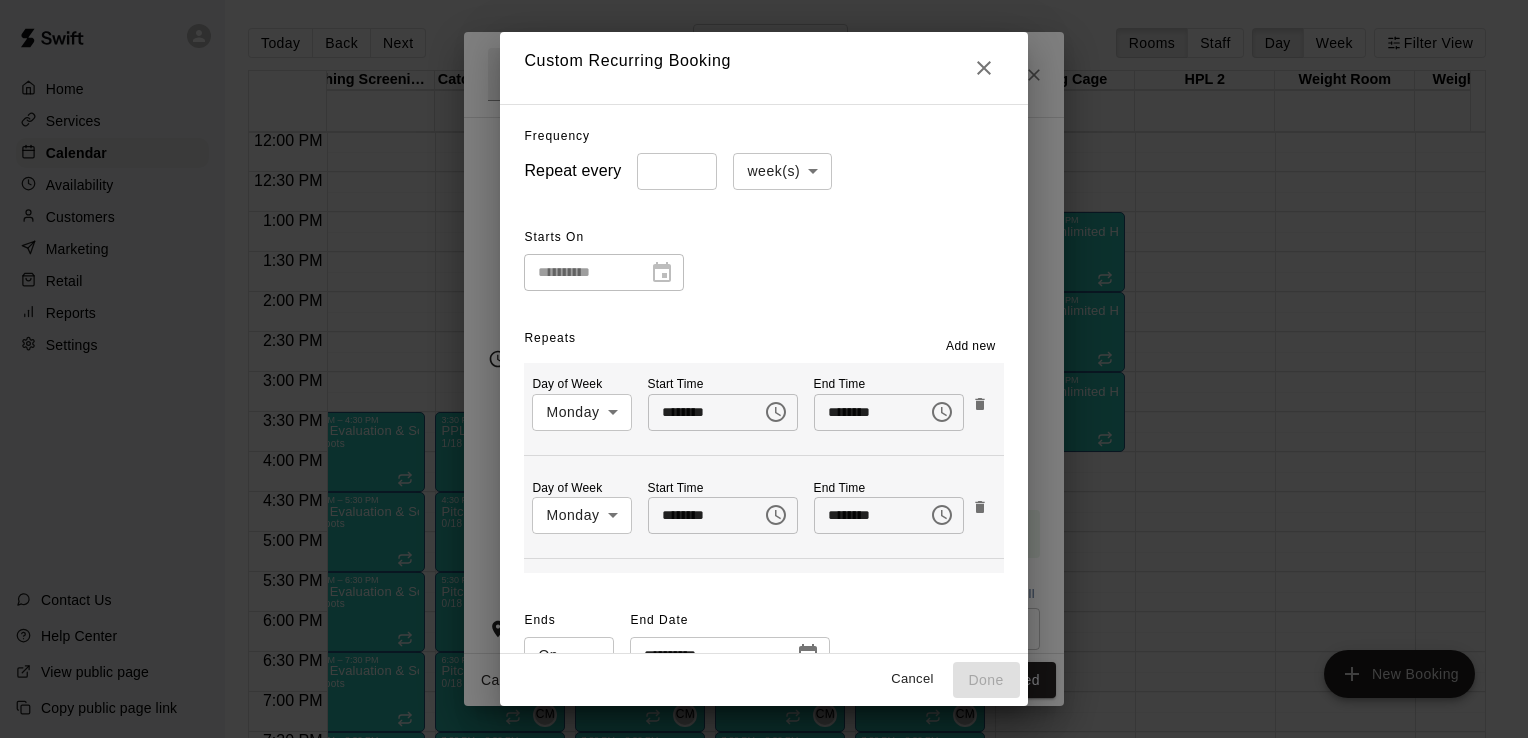 click on "Add new" at bounding box center [971, 347] 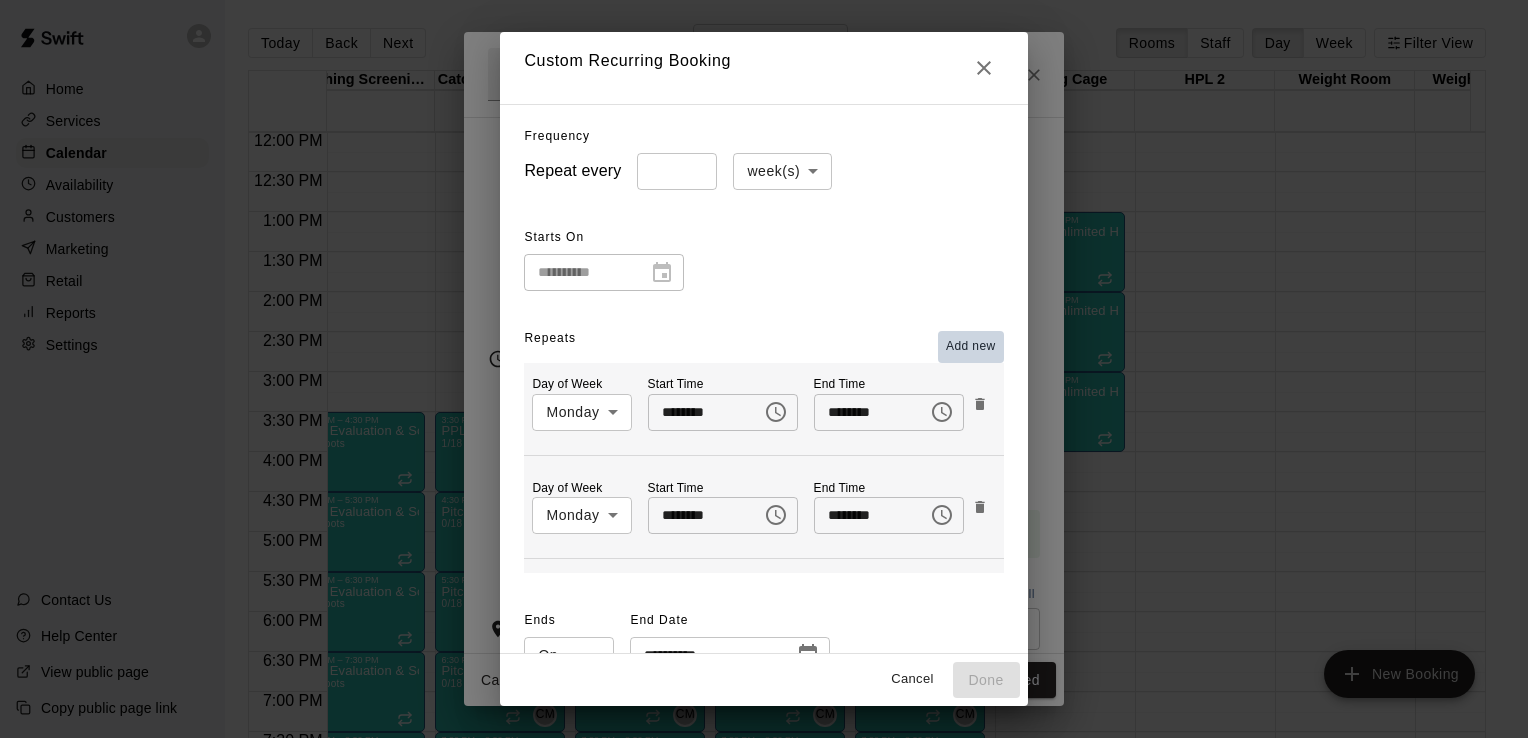click on "Add new" at bounding box center (971, 347) 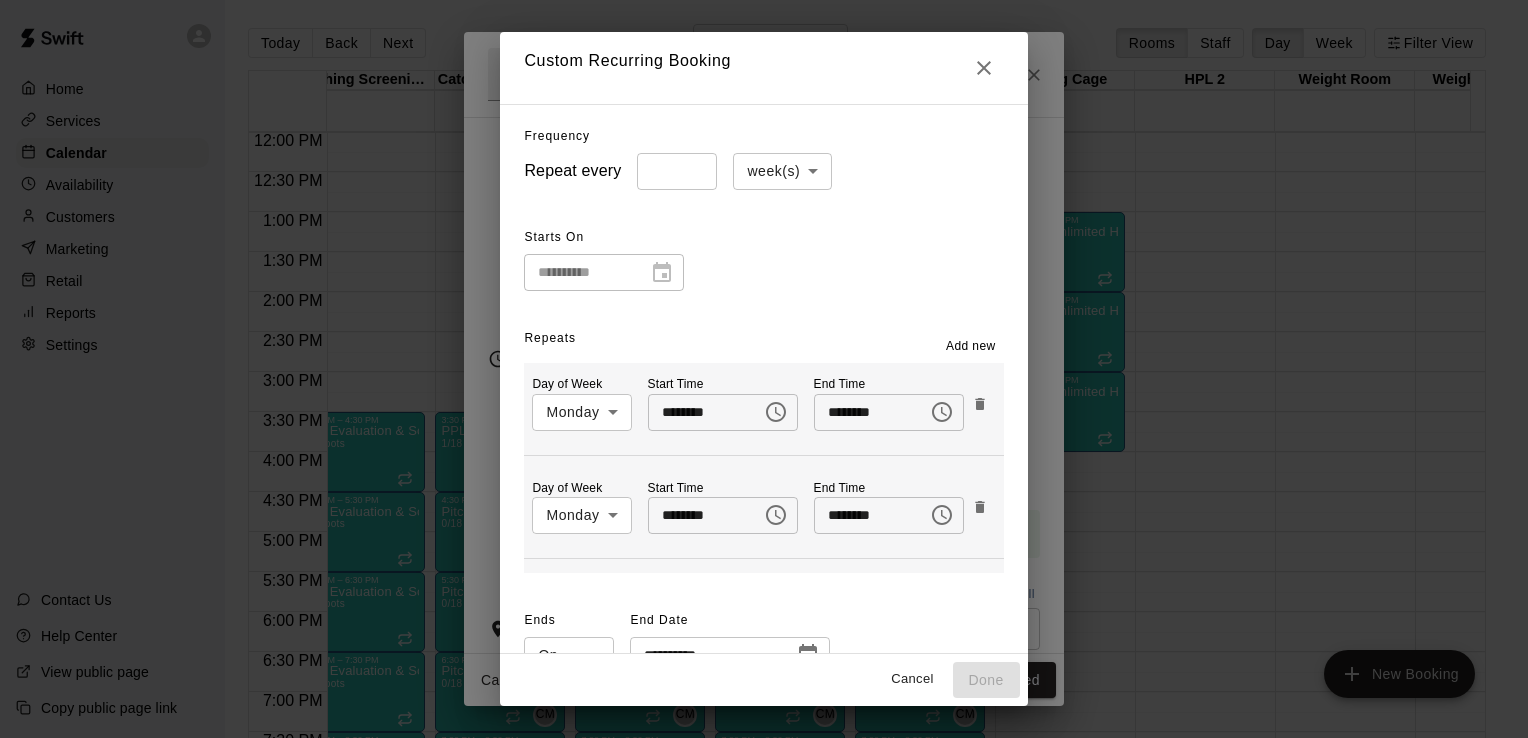 click on "Add new" at bounding box center (971, 347) 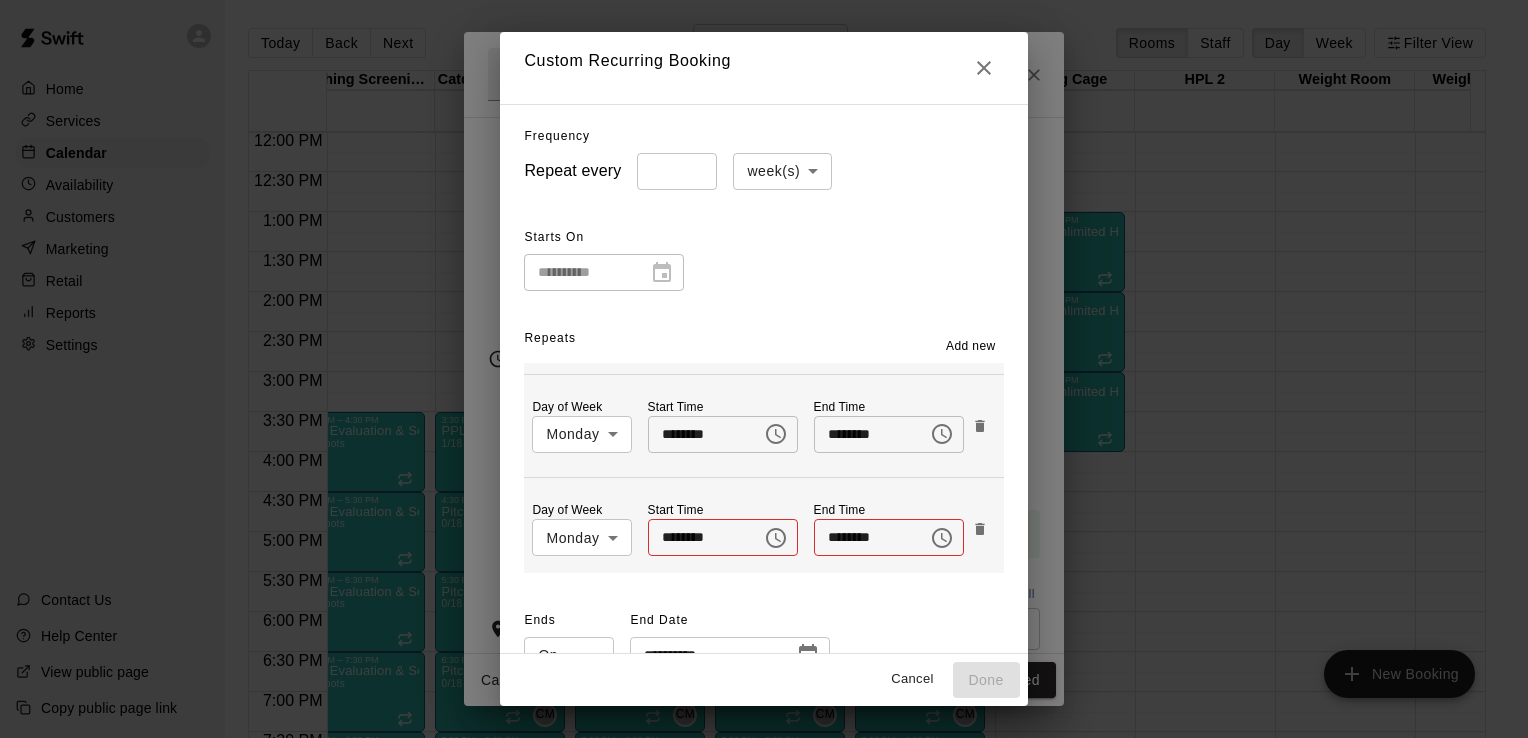 scroll, scrollTop: 281, scrollLeft: 0, axis: vertical 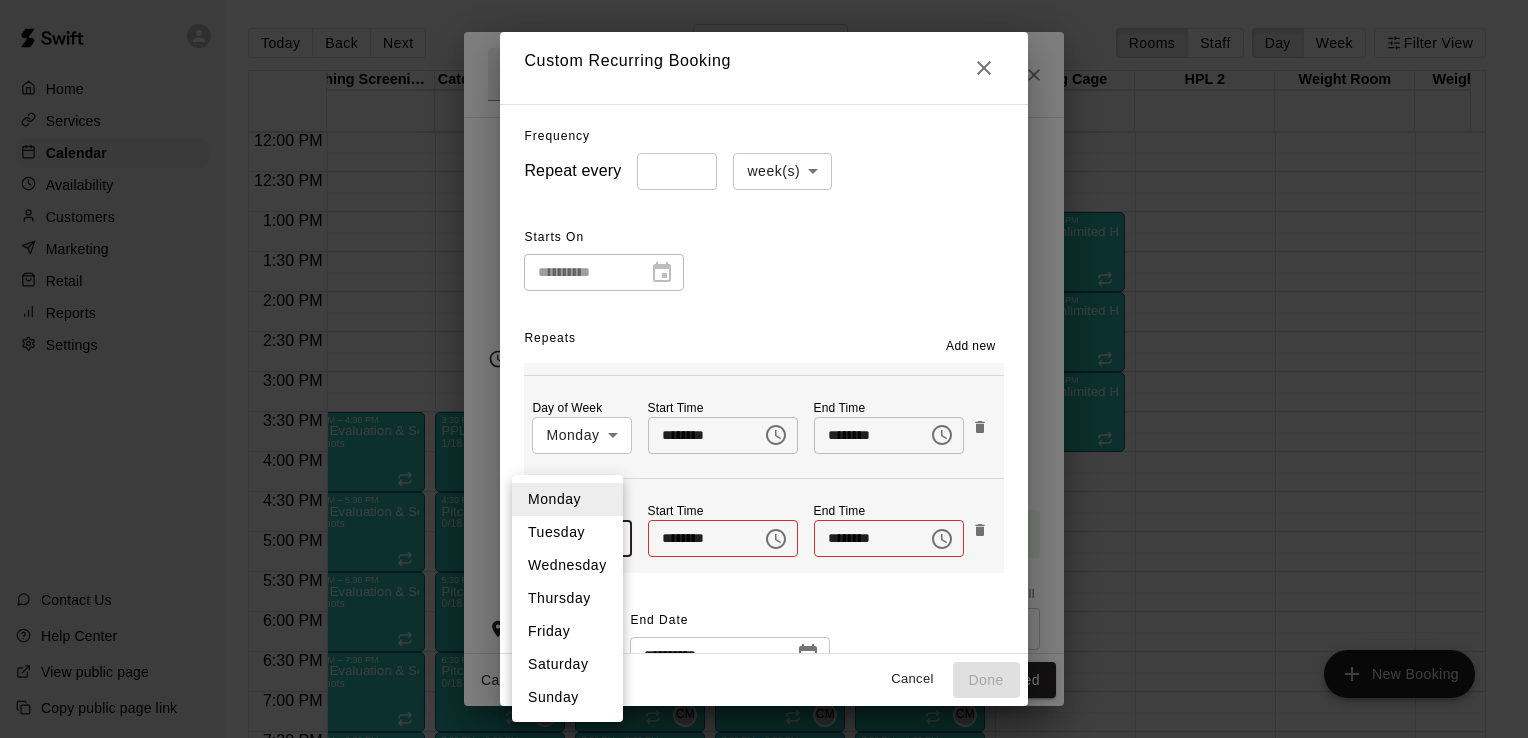 click on "Home Services Calendar Availability Customers Marketing Retail Reports Settings Contact Us Help Center View public page Copy public page link Today Back Next [DAY] [MONTH] 11 [DAY] Catch Play Area (Black Turf) 11 [DAY] Flex Space (PPL, Green Turf) 11 [DAY] Pitching Mound 1 11 [DAY] Pitching Mound 2 11 [DAY] Hitting Cage 11 [DAY] HPL 2 11 [DAY] Weight Room 11 [DAY] Weight Room 2 11 [DAY] Screenings 11 [DAY] Catching Lessons (PPL) 11 [DAY] Nutrition Consultation Meeting 11 [DAY] [PERSON] ([COMPANY] Remote Communication) 11 [DAY] [PERSON], Remote Communication 11 [DAY] [PERSON], Remote Communication 11 [DAY] 12:00 AM 12:30 AM 1:00 AM 1:30 AM 2:00 AM 2:30 AM 3:00 AM 3:30 AM 4:00 AM 4:30 AM 5:00 AM 5:30 AM 6:00 AM 6:30 AM 7:00 AM 7:30 AM 8:00 AM 8:30 AM 9:00 AM 9:30 AM 10:00 AM 10:30 AM 11:00 AM 11:30 AM 12:00 PM 12:30 PM 1:00 PM 1:30 PM 2:00 PM 2:30 PM 3:00 PM 3:30 PM 4:00 PM 4:30 PM 5:00 PM 5:30 PM 6:00 PM 6:30 PM 7:00 PM 7:30 PM 8:00 PM 8:30 PM 9:00 PM 9:30 PM 10:00 PM 10:30 PM CM 0" at bounding box center [764, 385] 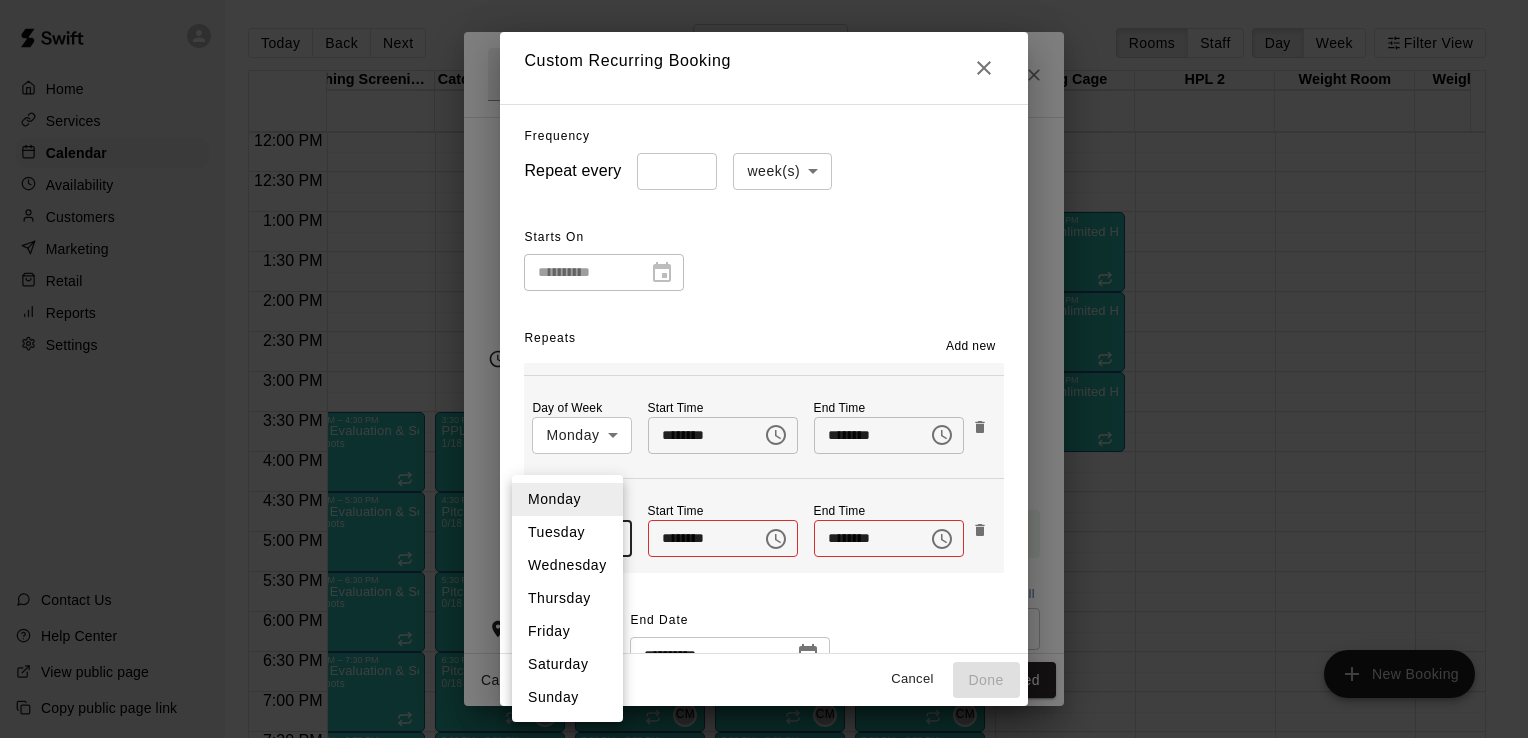 type 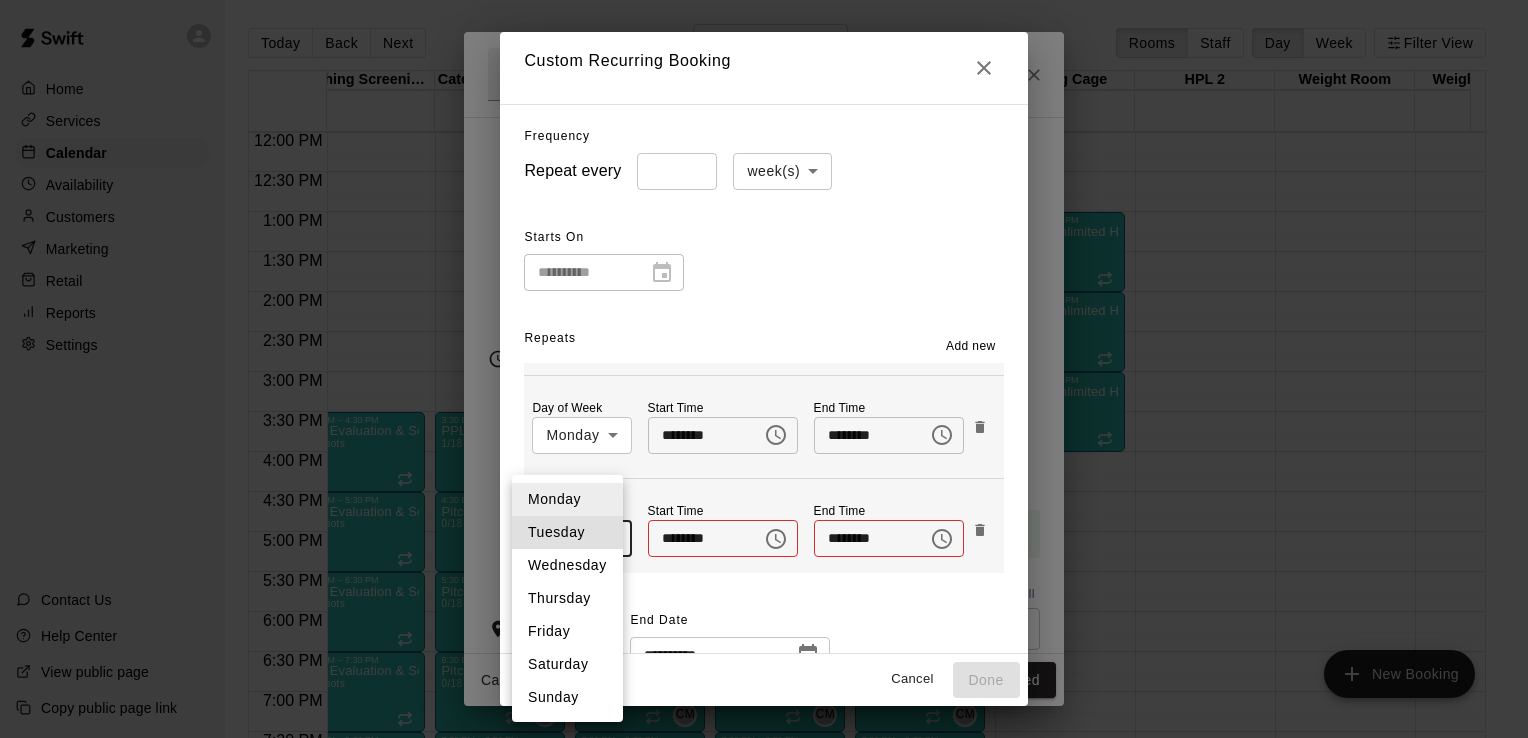 type 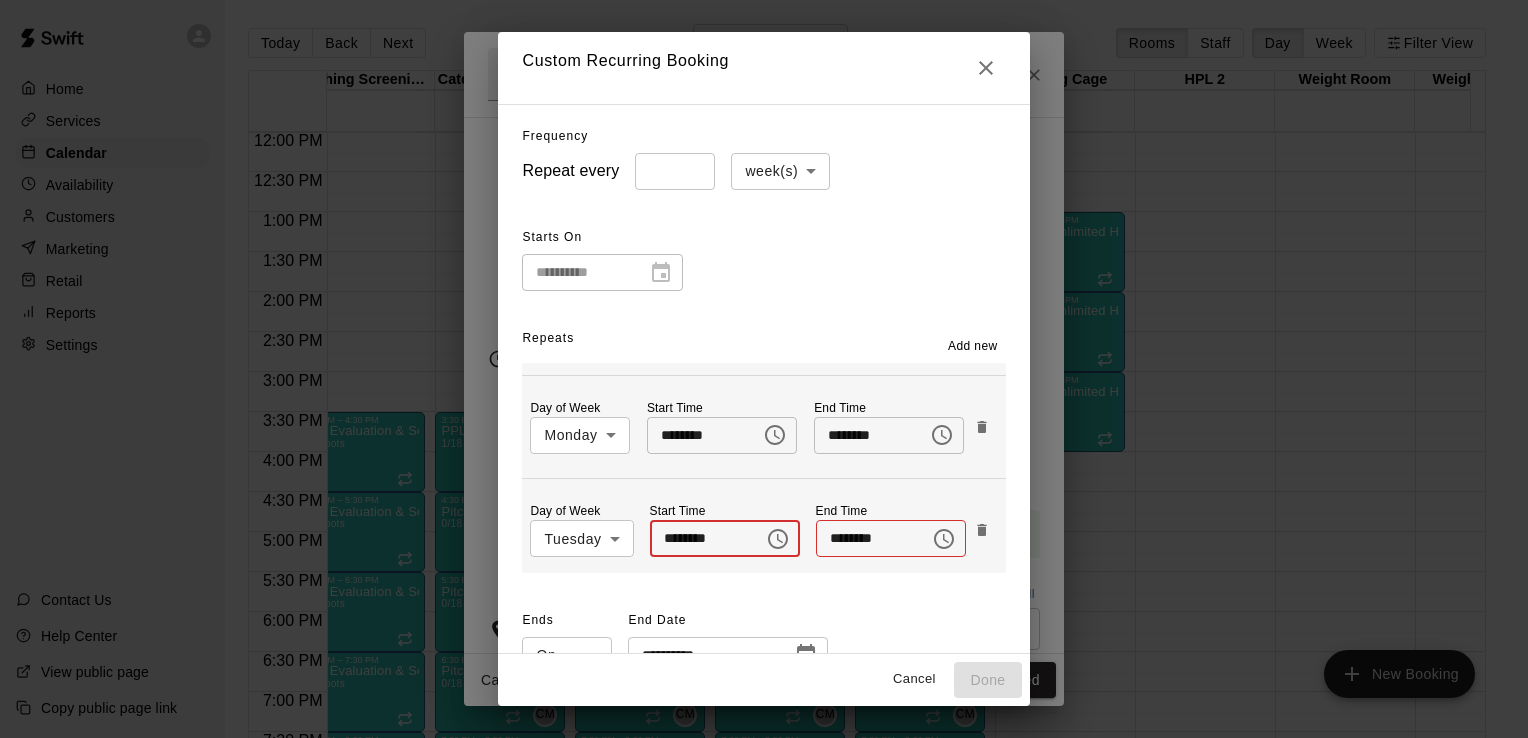type on "********" 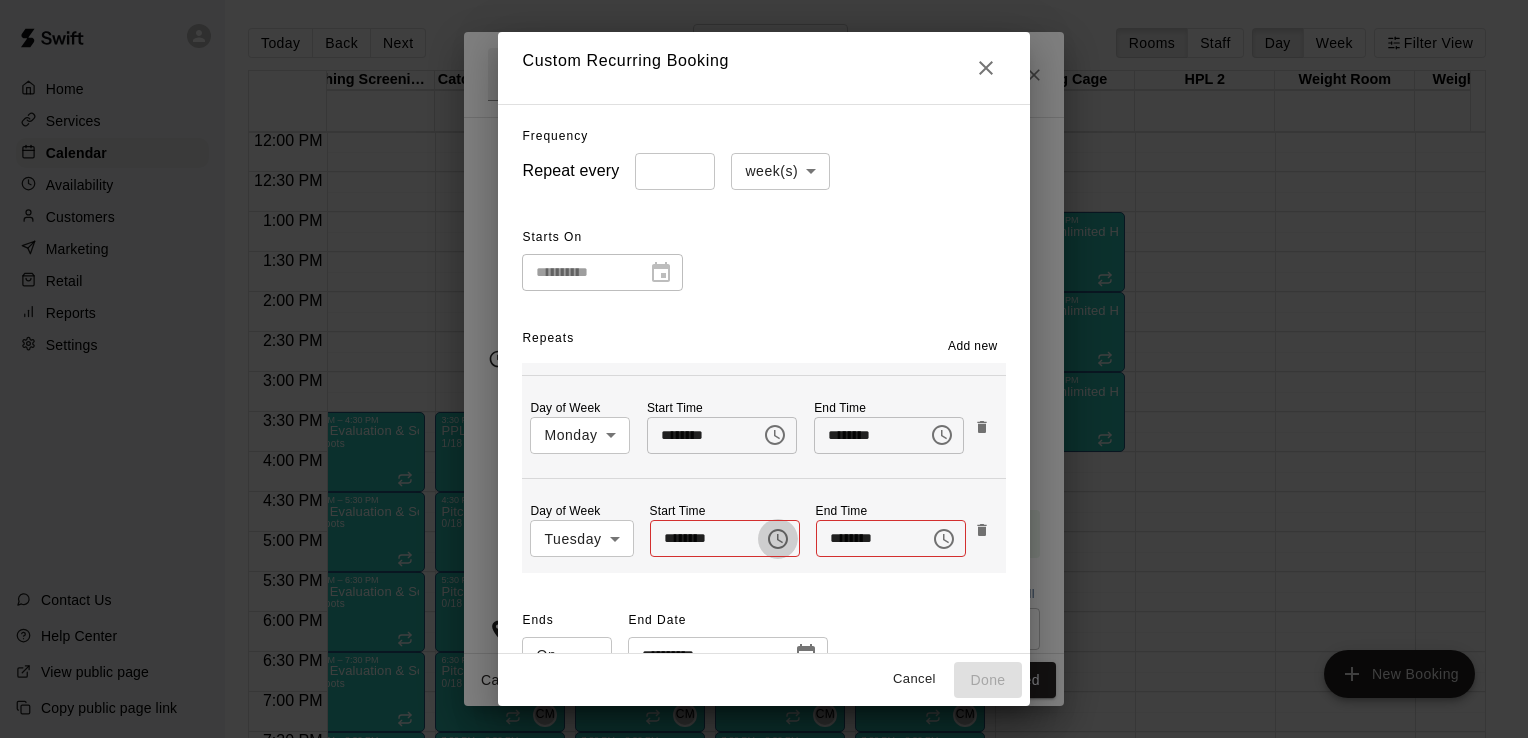 click on "********" at bounding box center [700, 538] 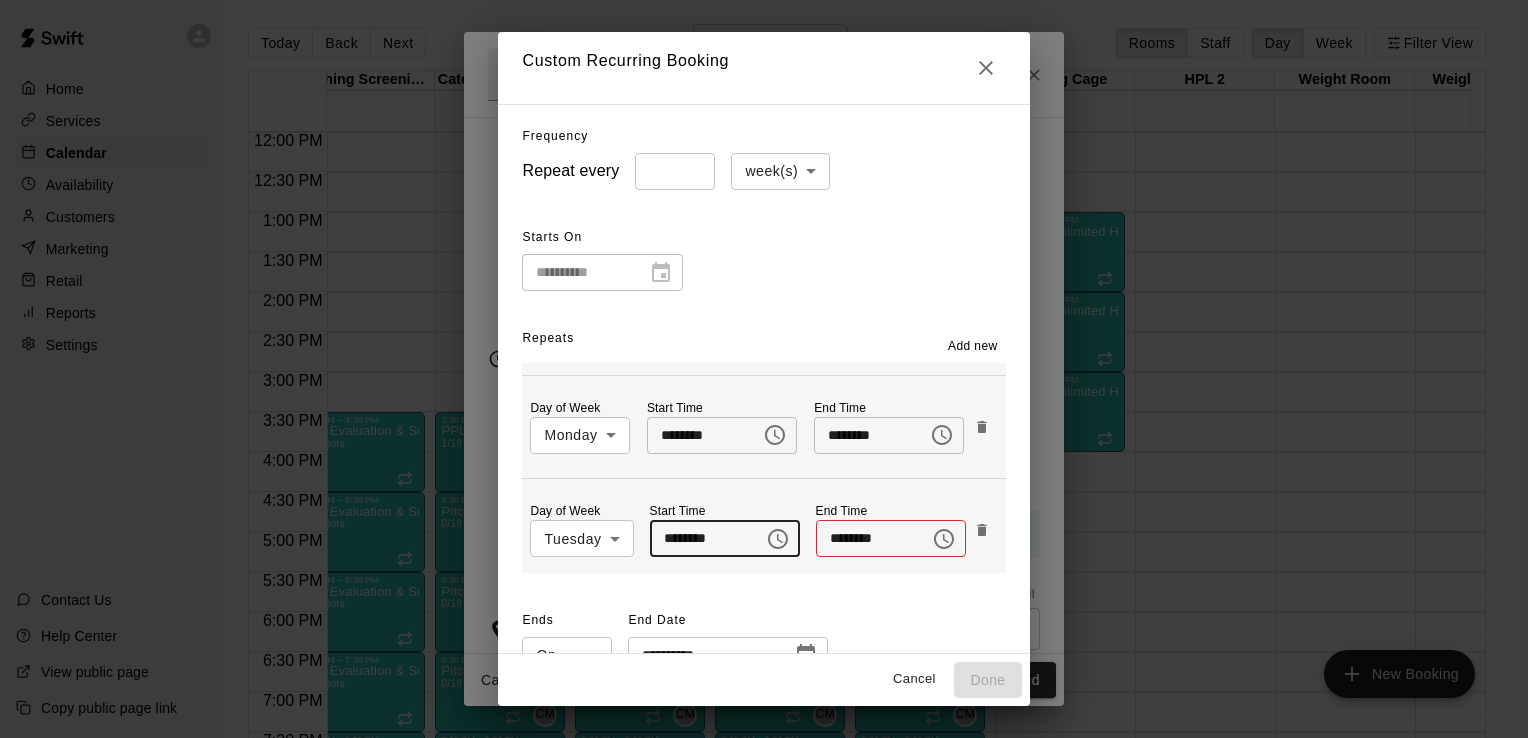 type on "********" 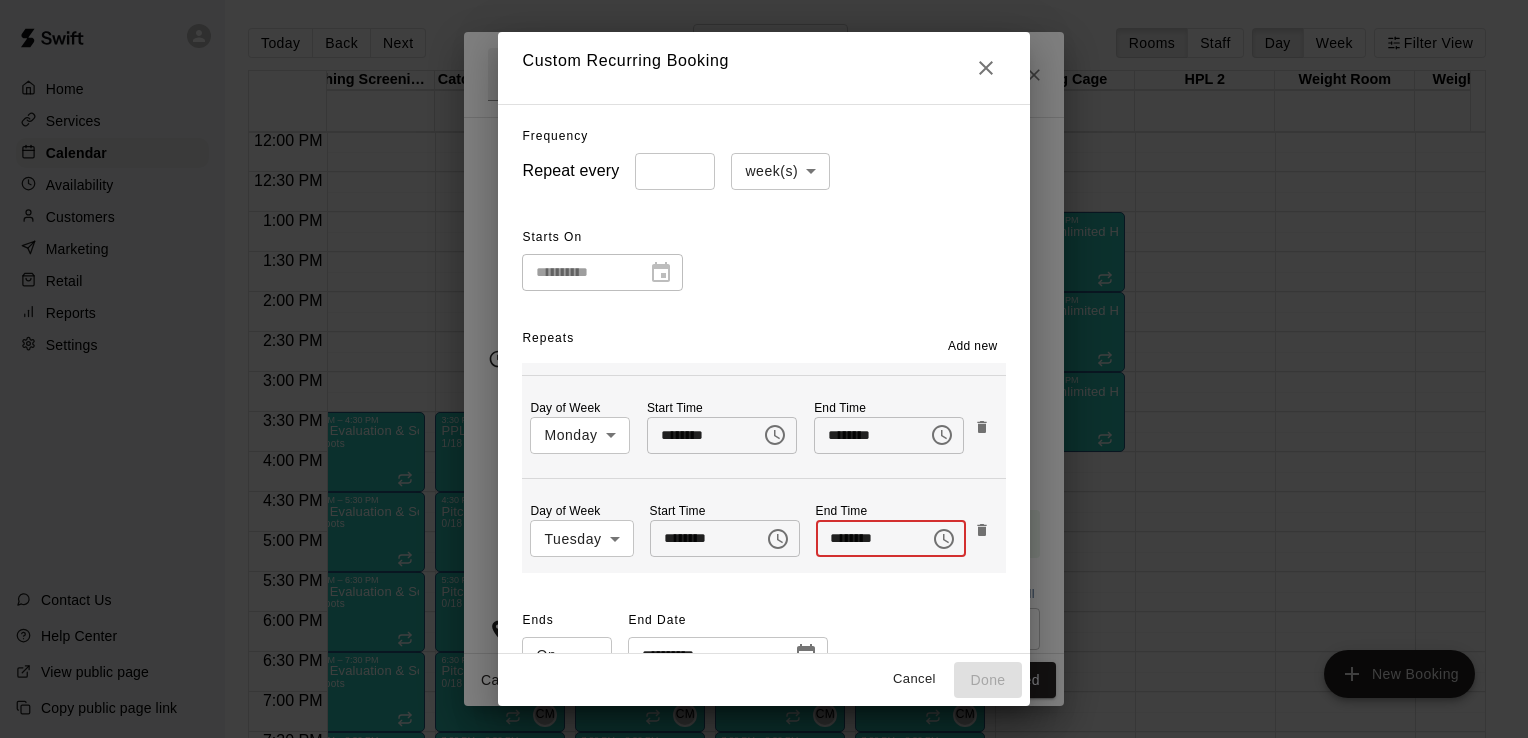 type on "********" 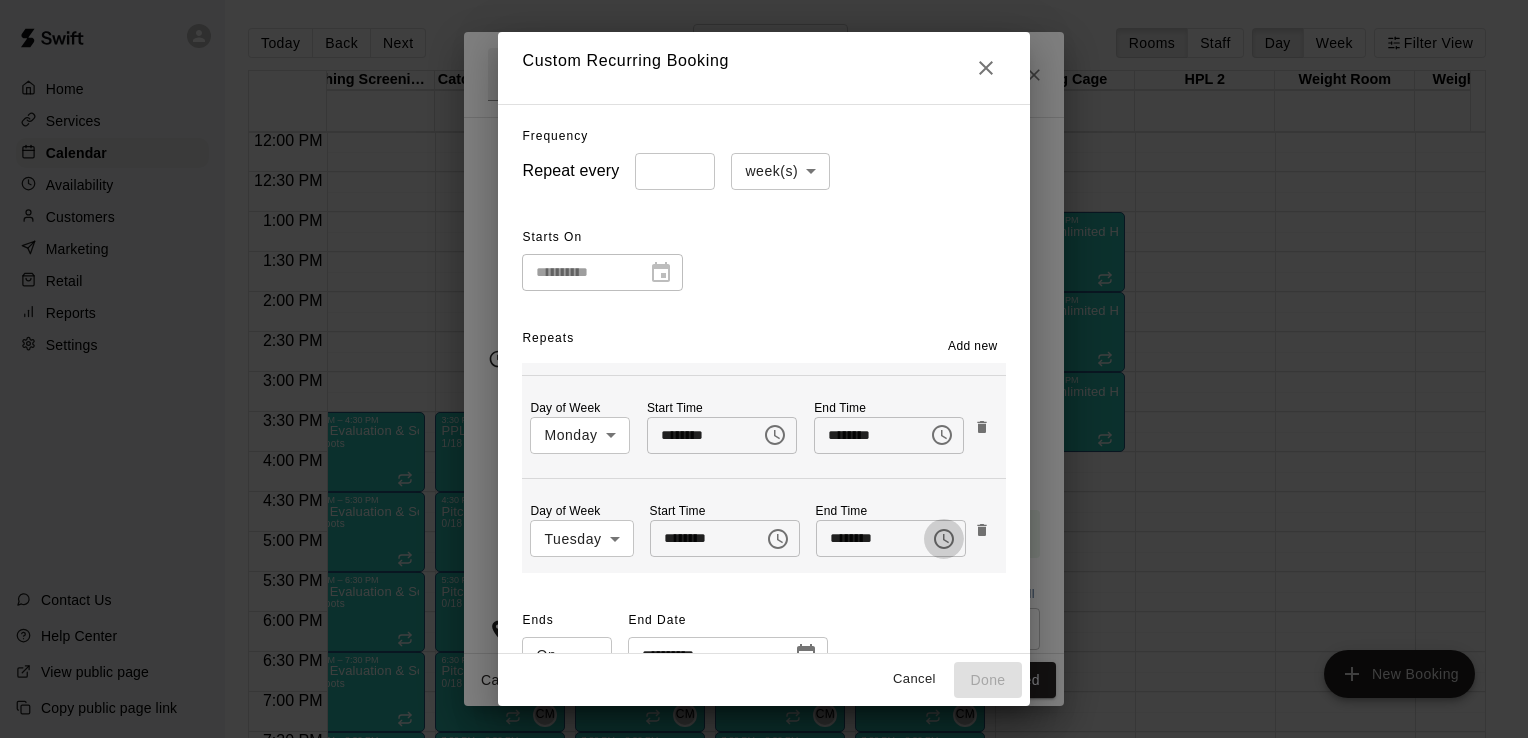 type 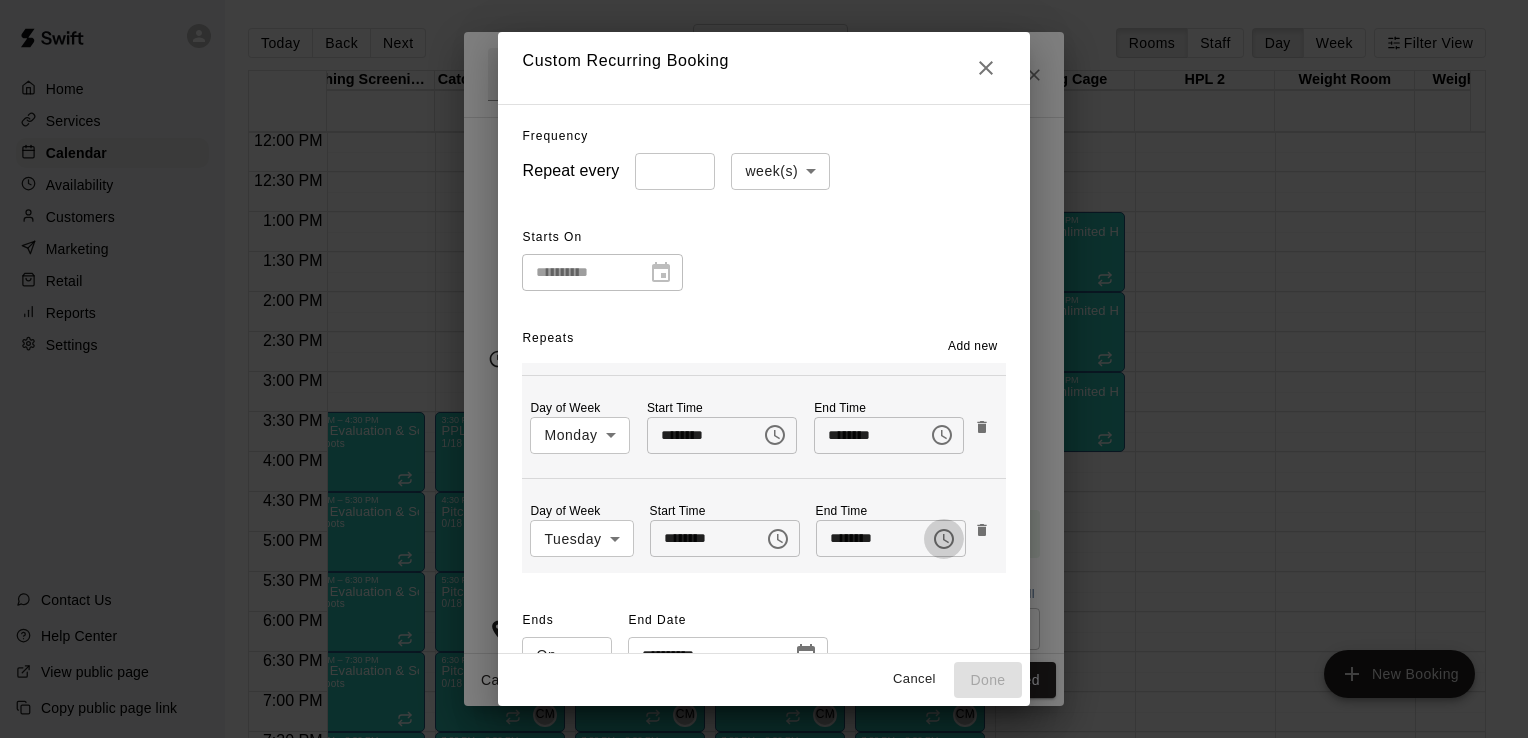 type 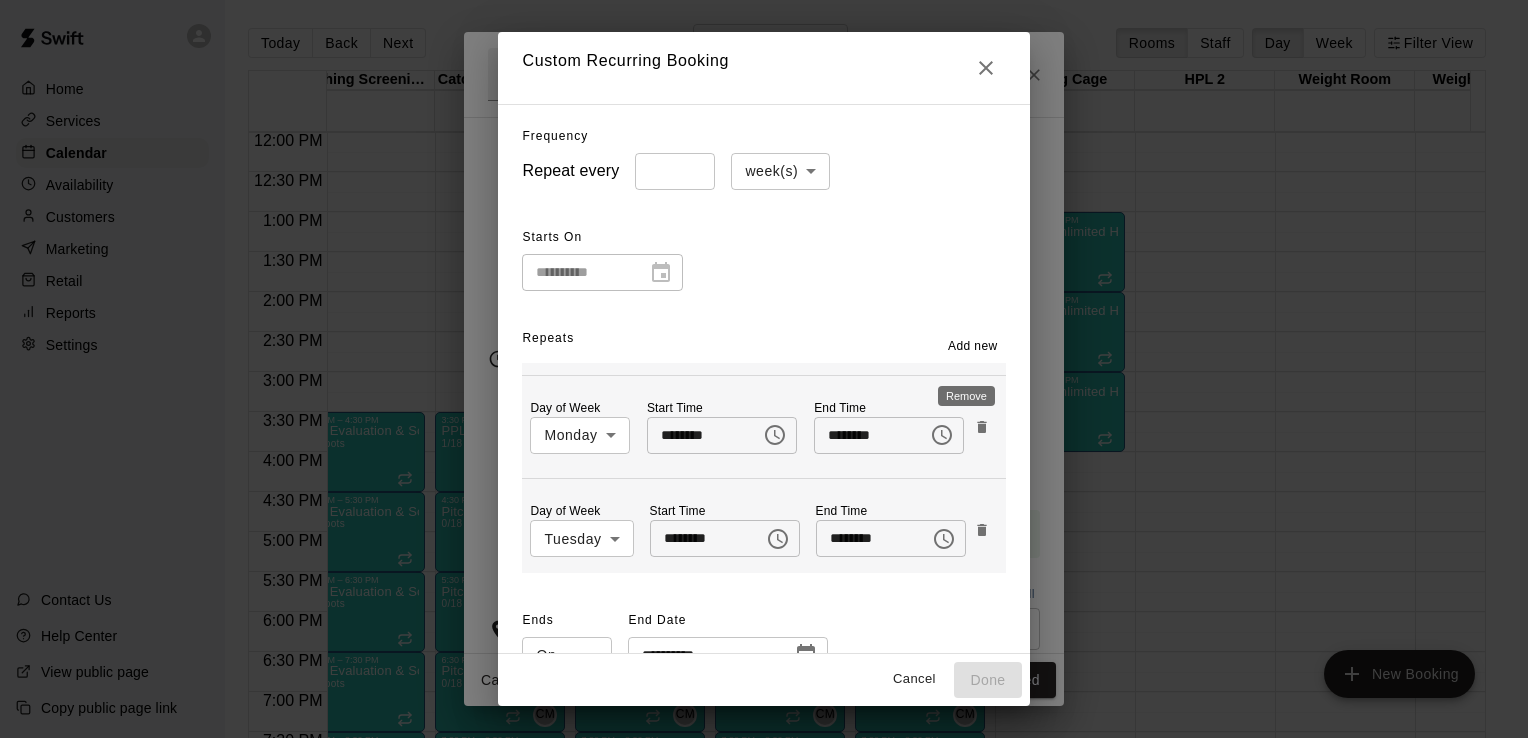scroll, scrollTop: 454, scrollLeft: 0, axis: vertical 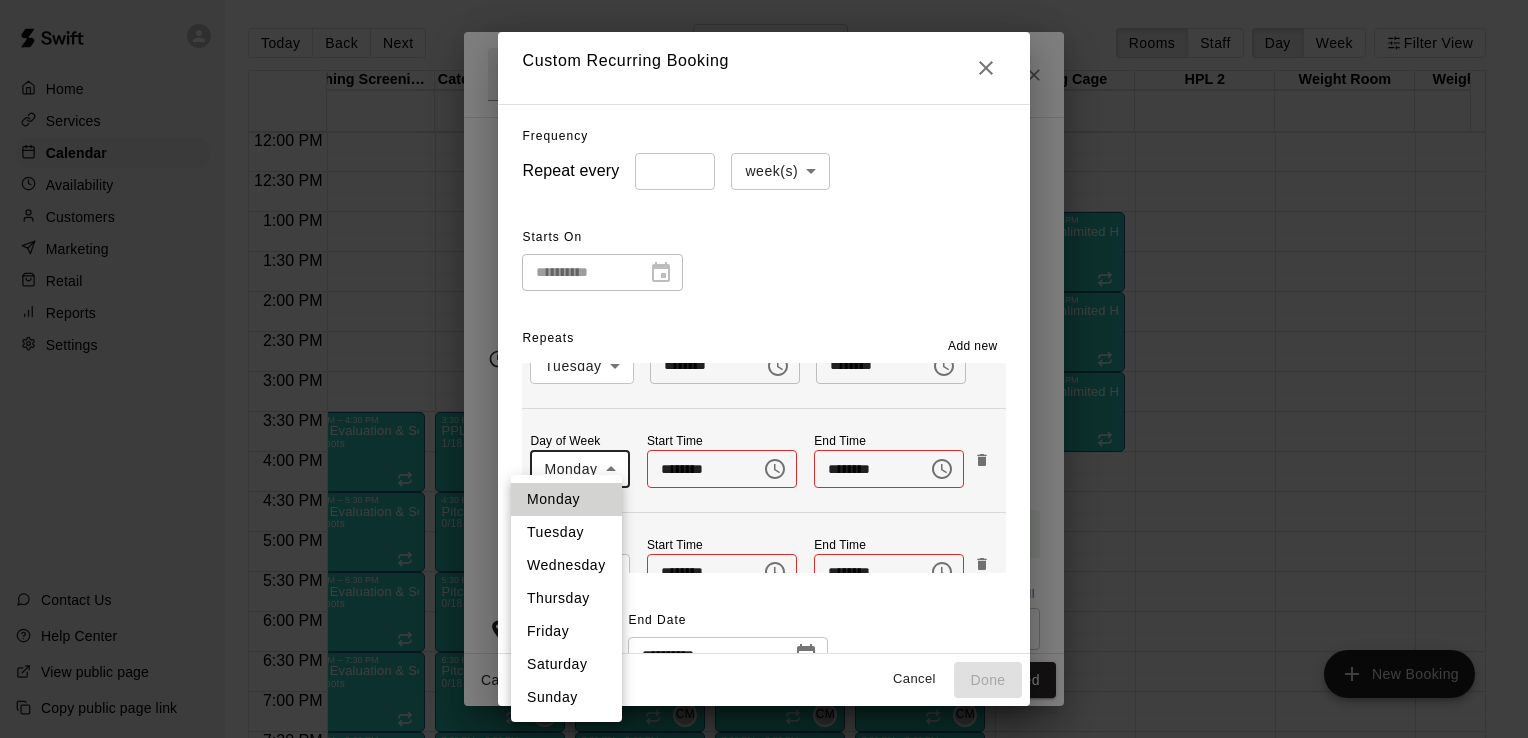 type 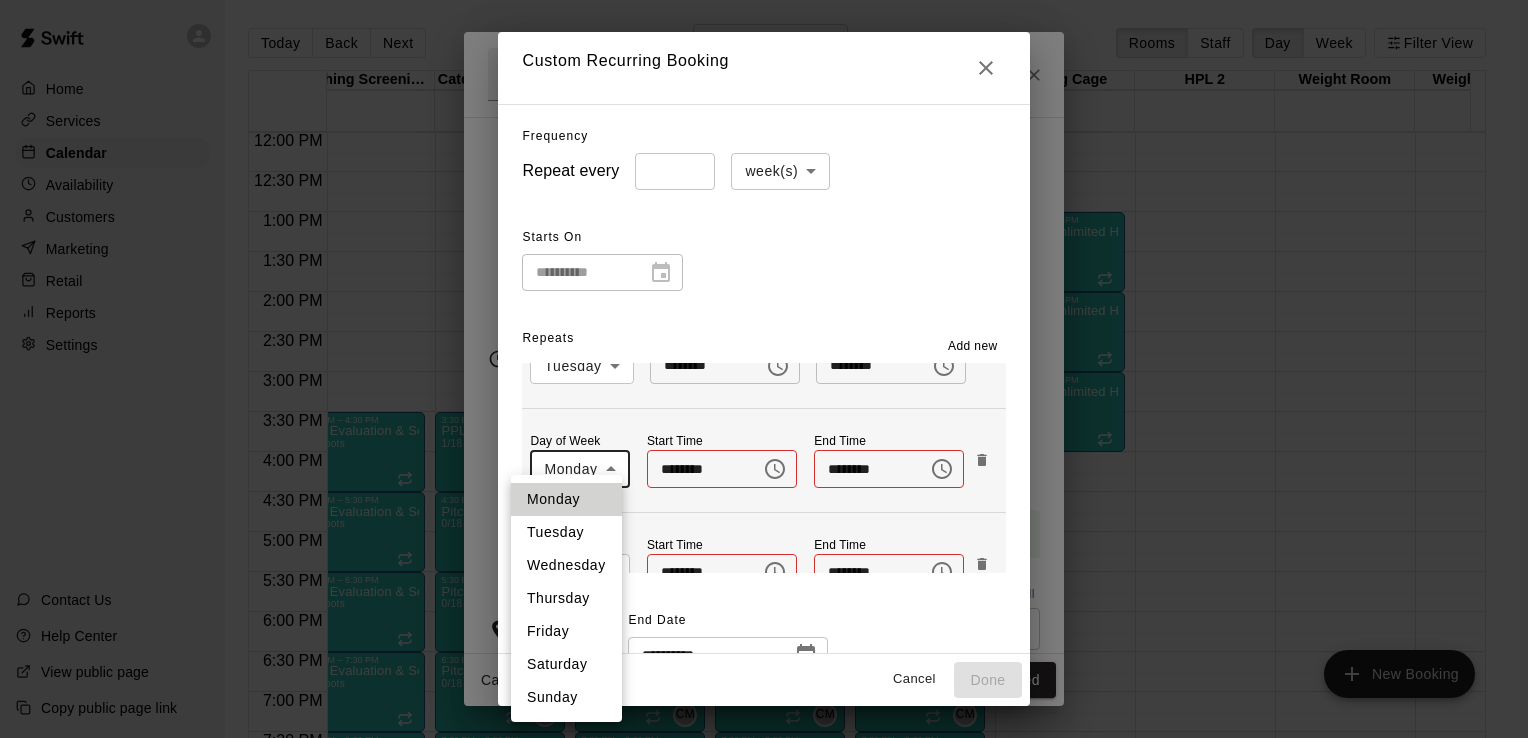 type 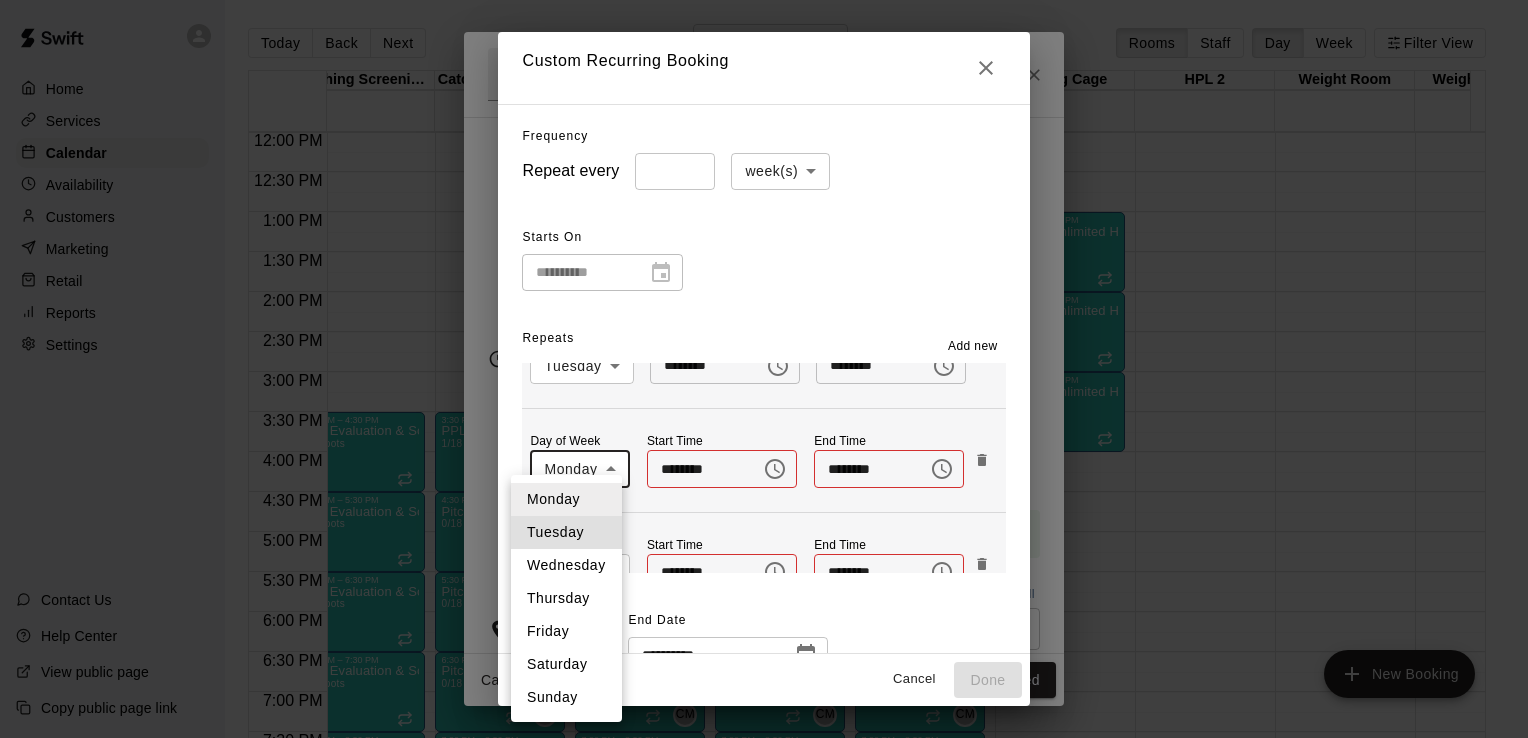 type on "*" 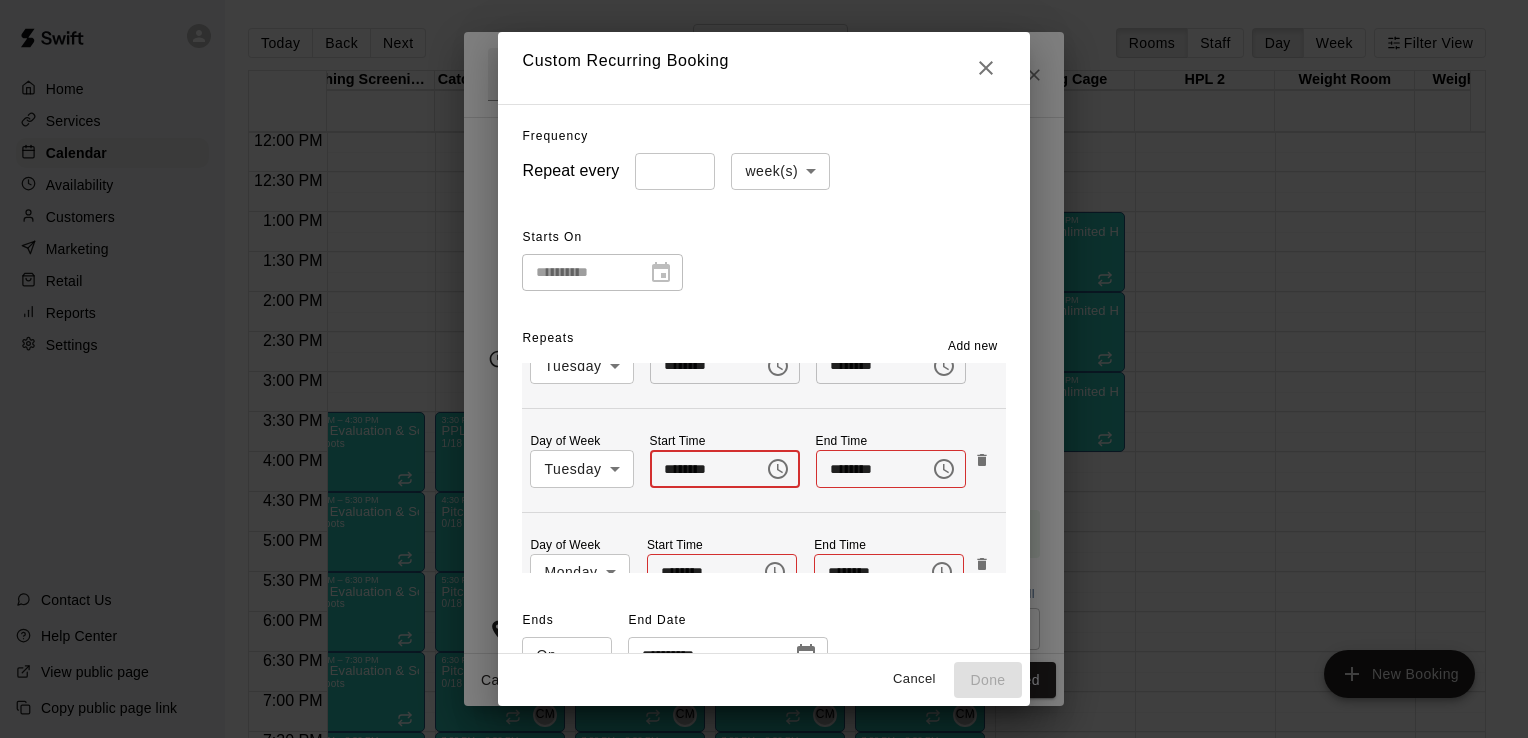 type on "********" 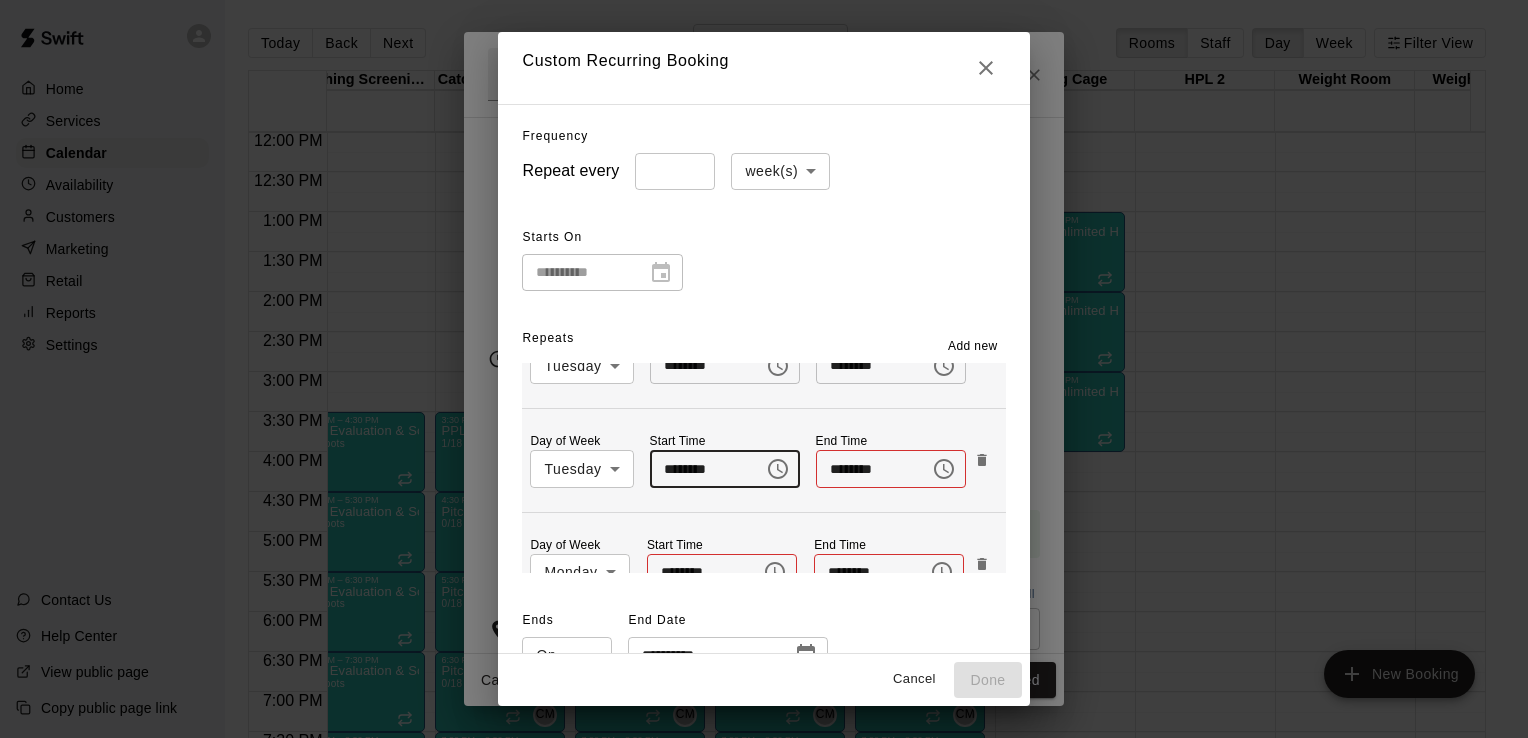 type 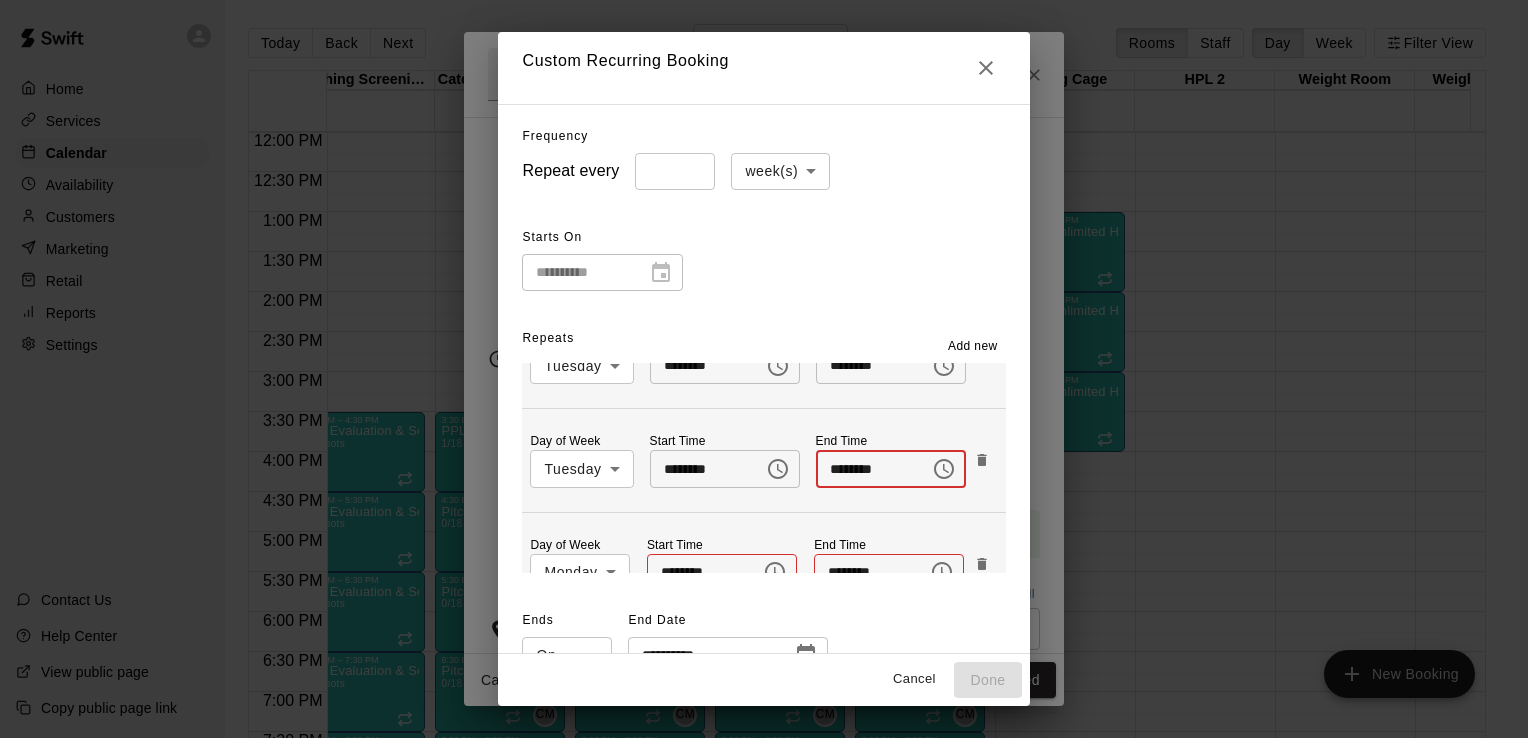 type on "********" 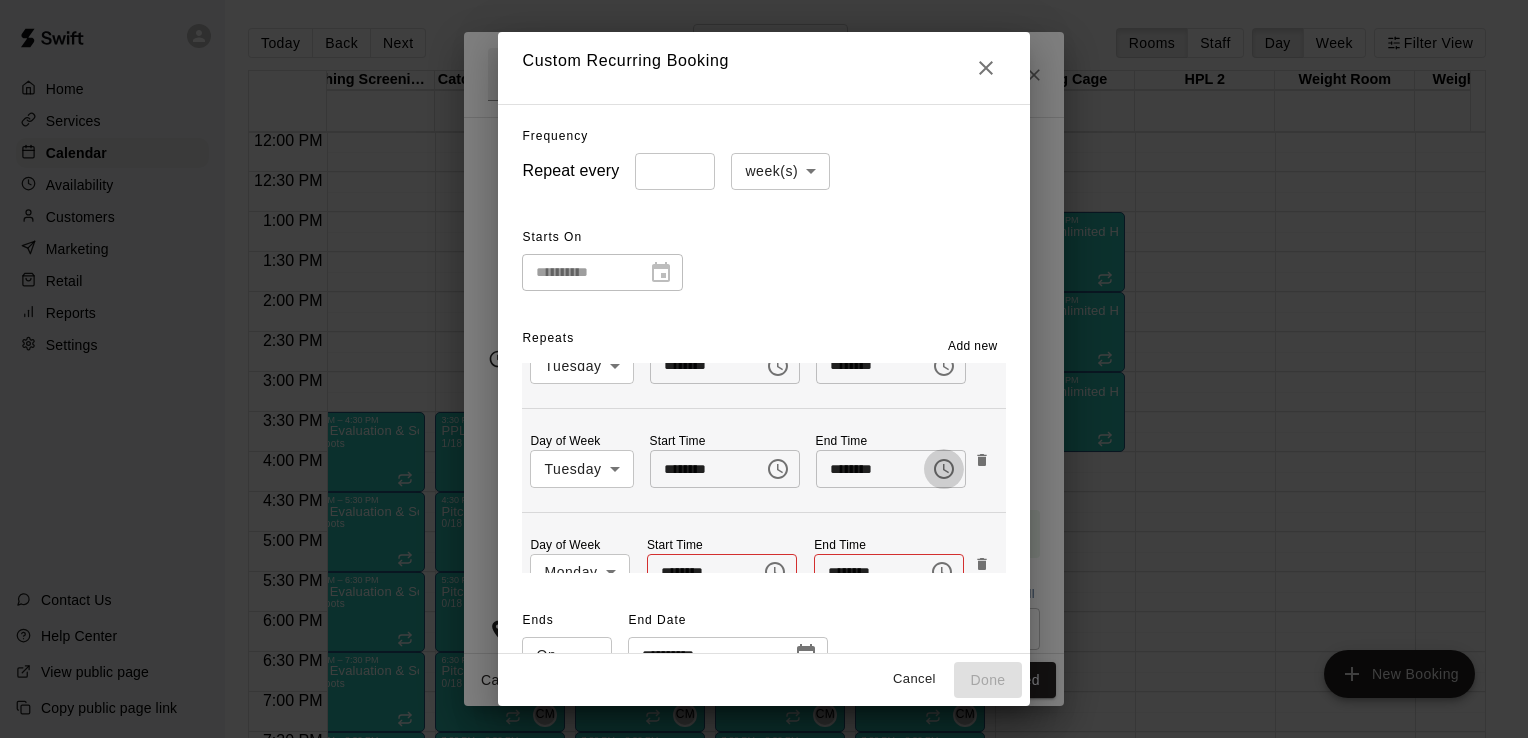 type 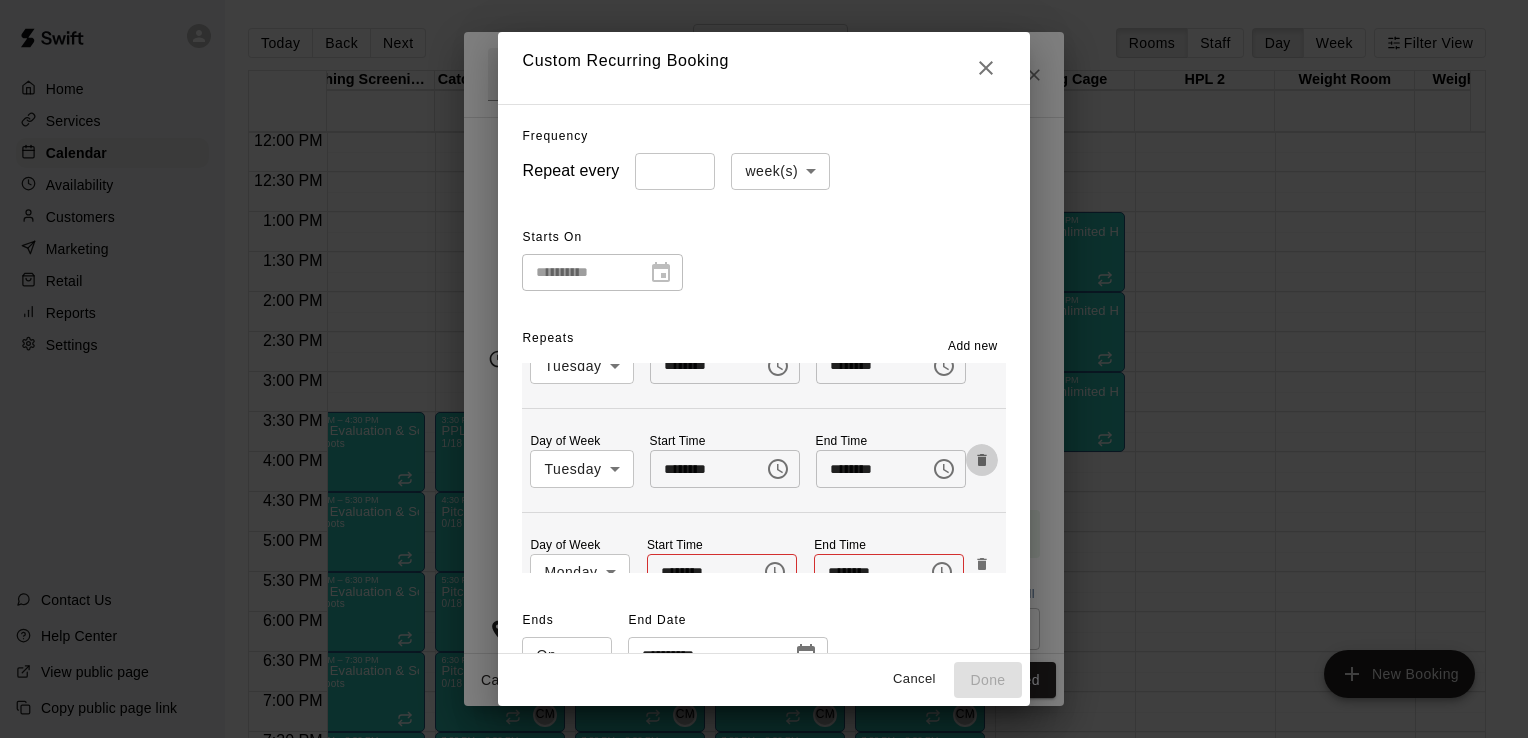 type 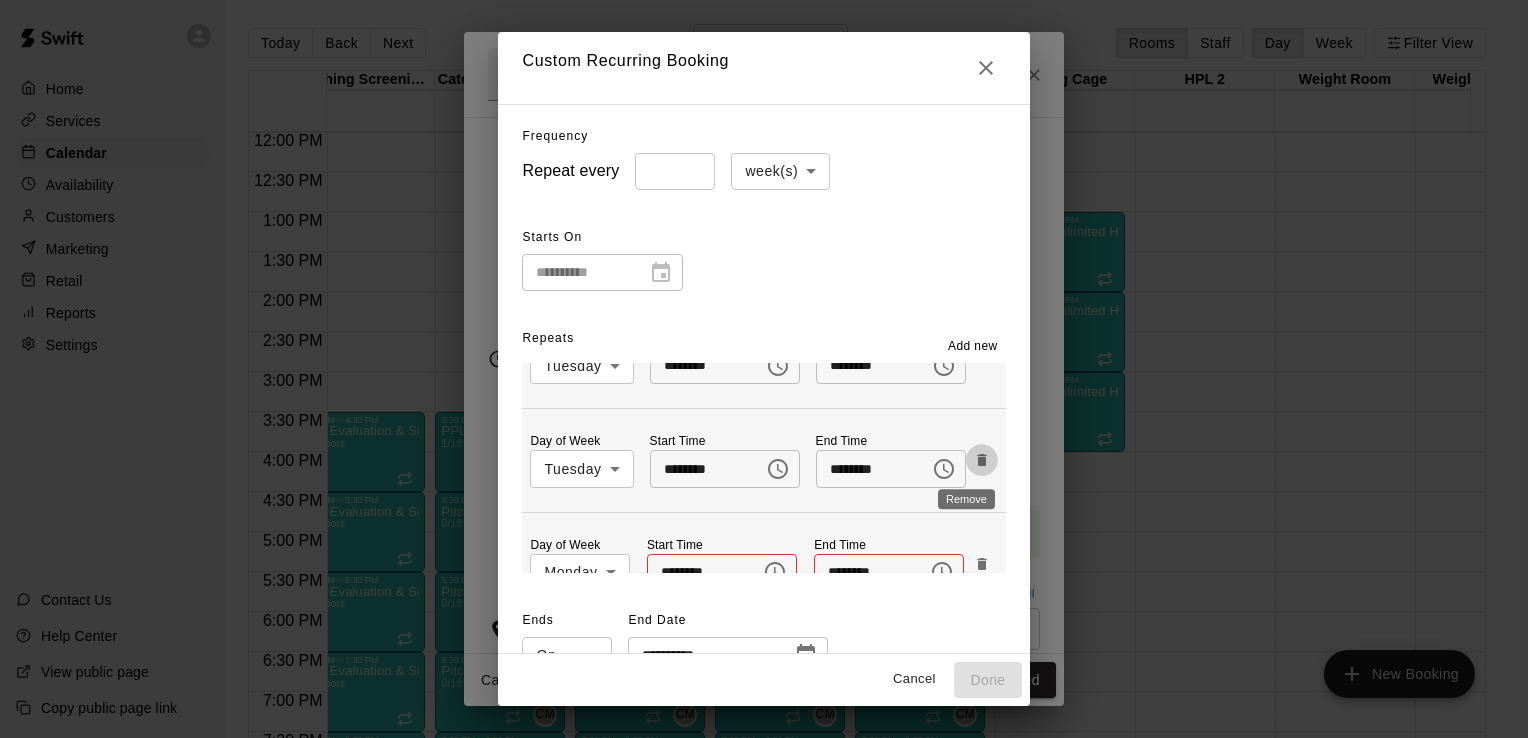 scroll, scrollTop: 470, scrollLeft: 0, axis: vertical 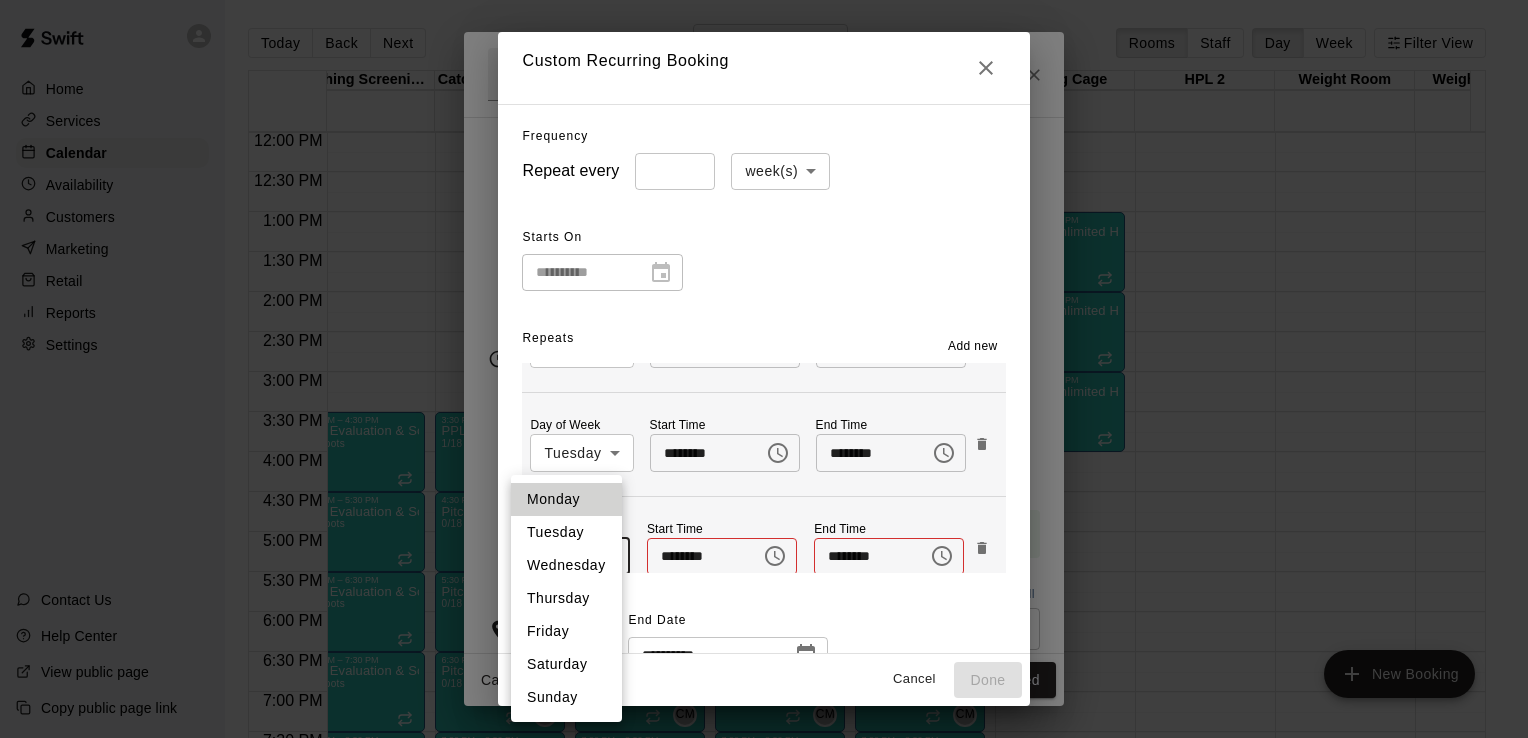 type 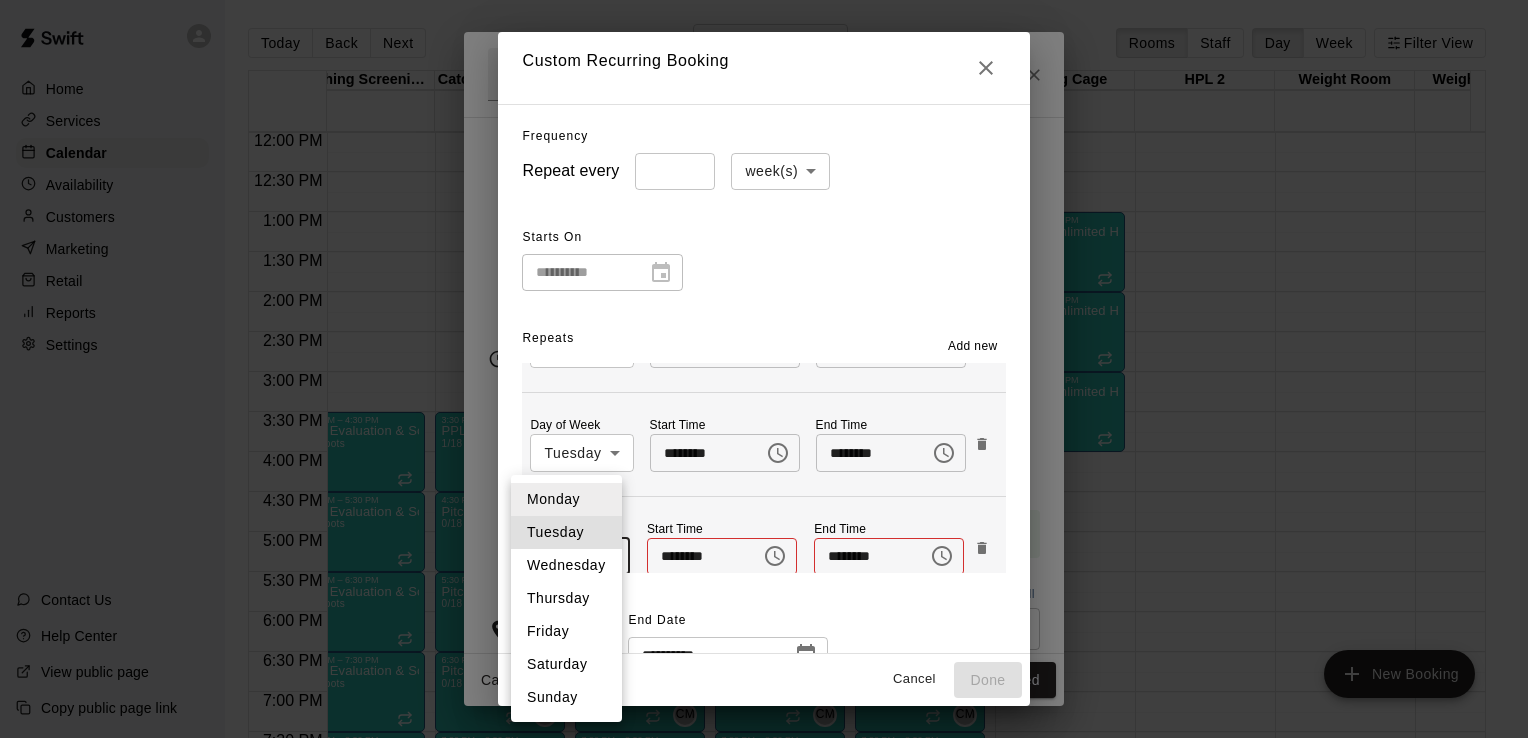 type 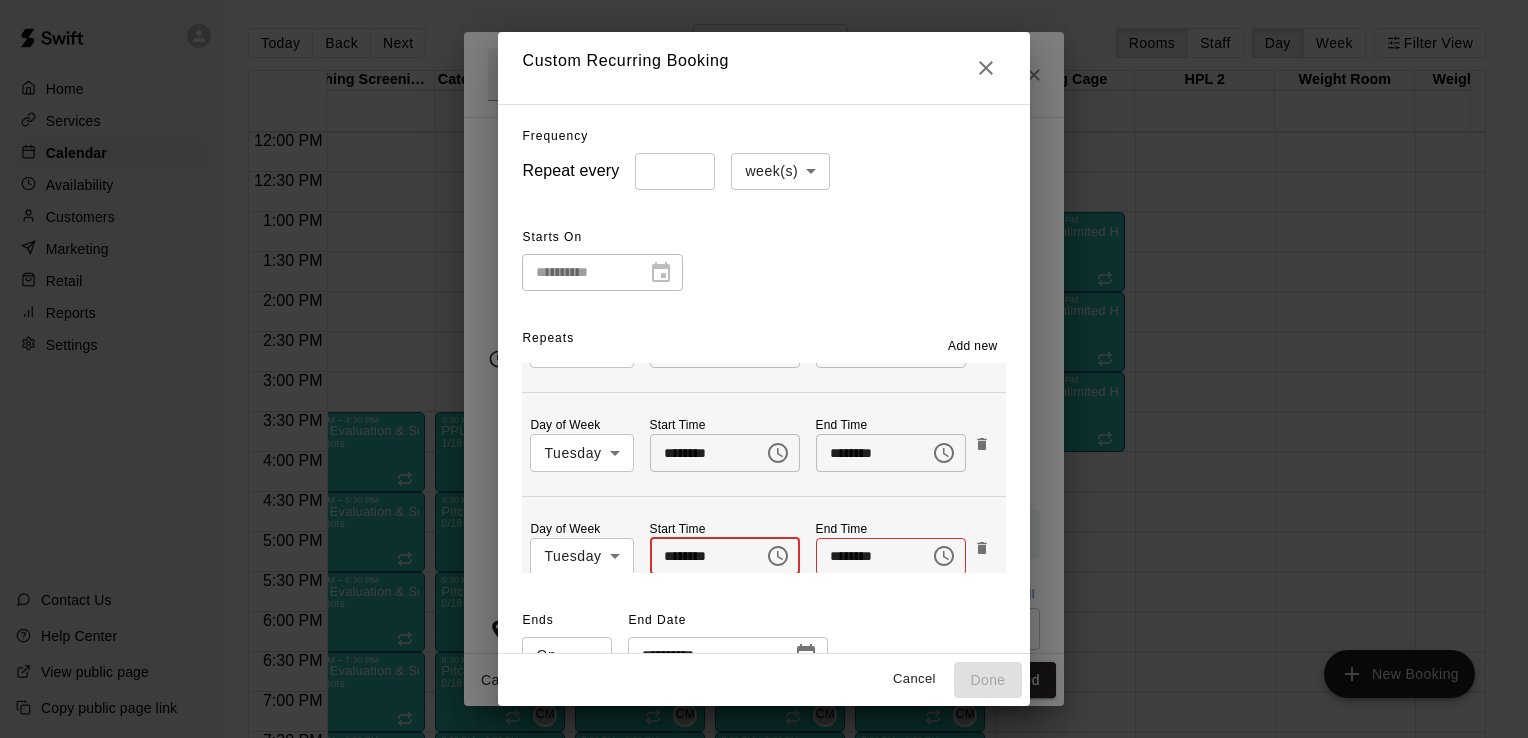 type on "********" 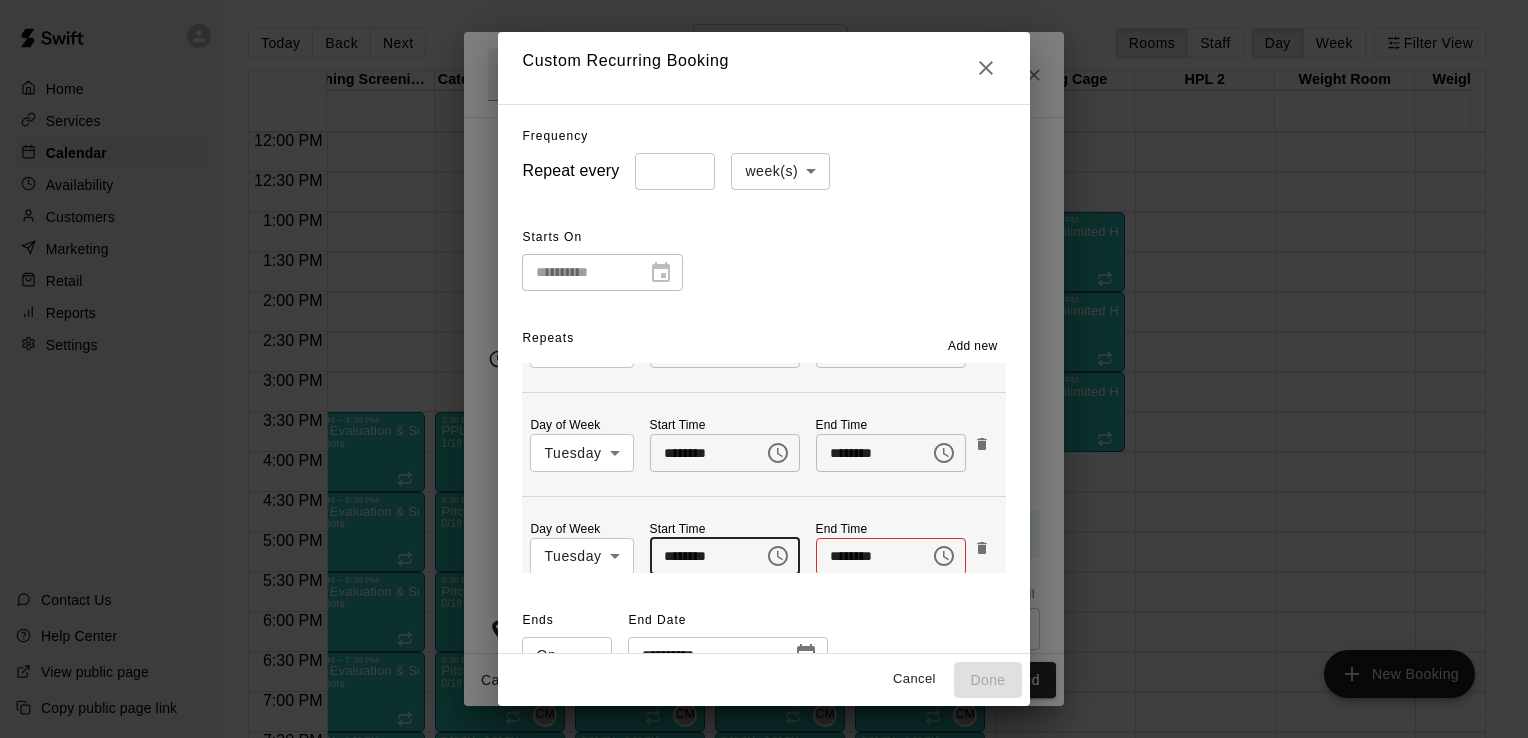 scroll, scrollTop: 472, scrollLeft: 0, axis: vertical 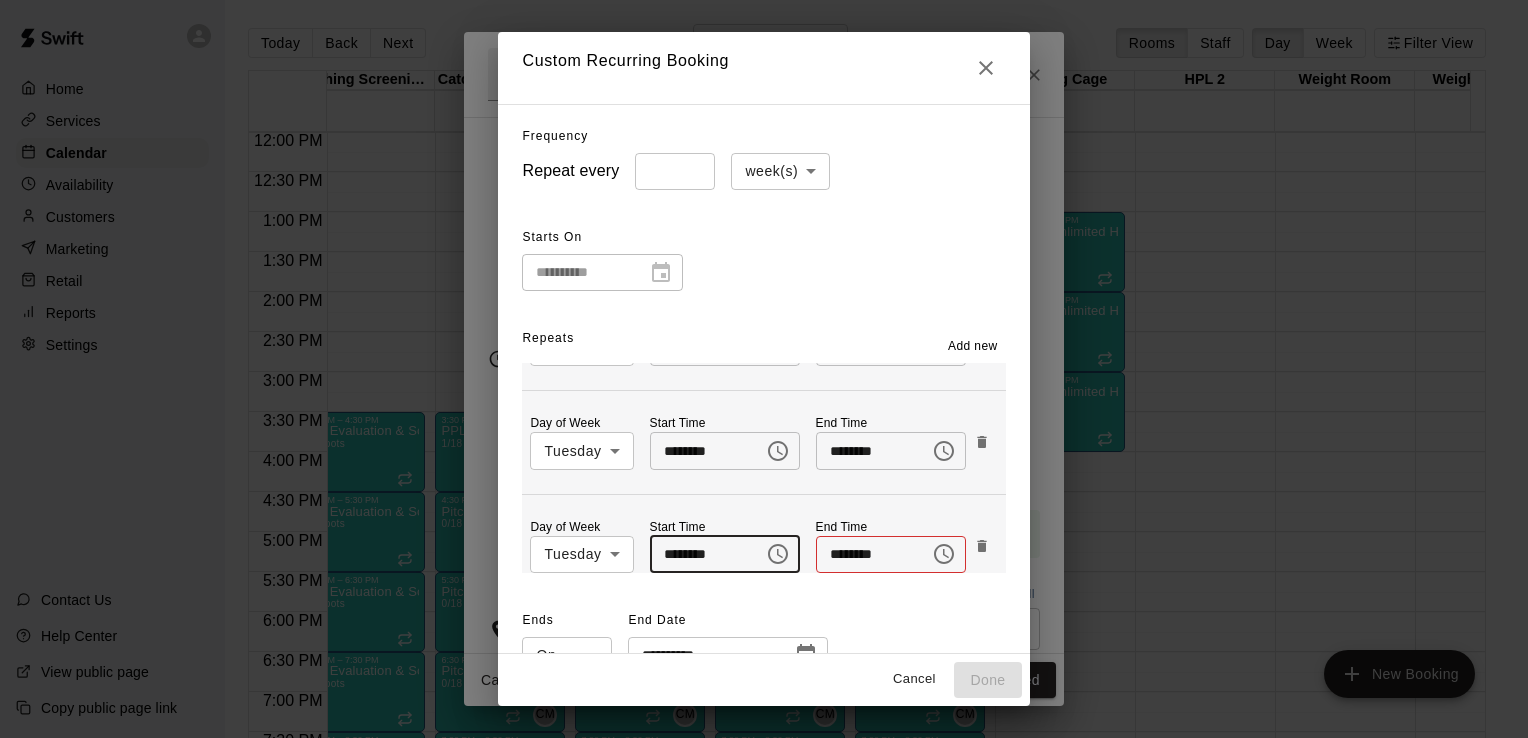 type 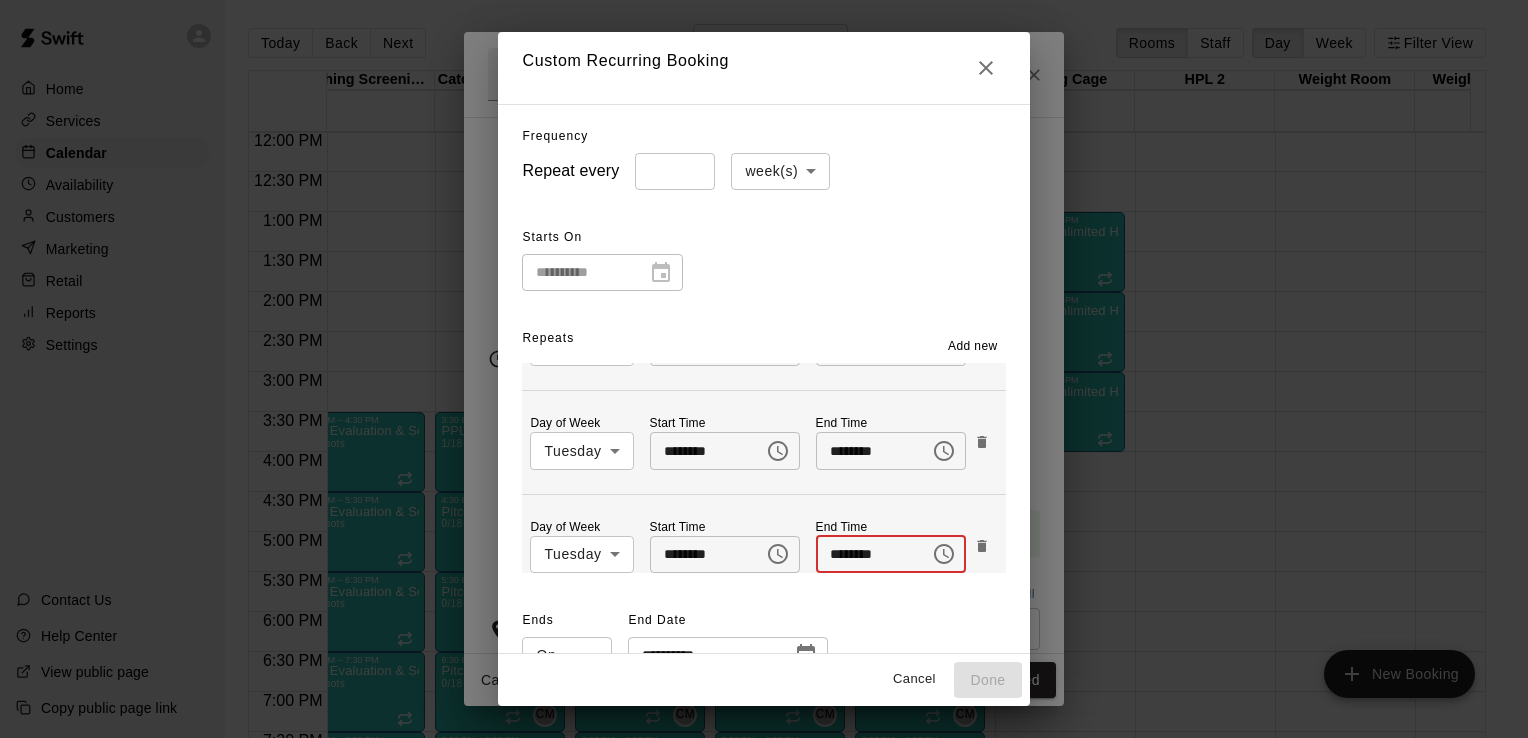 type on "********" 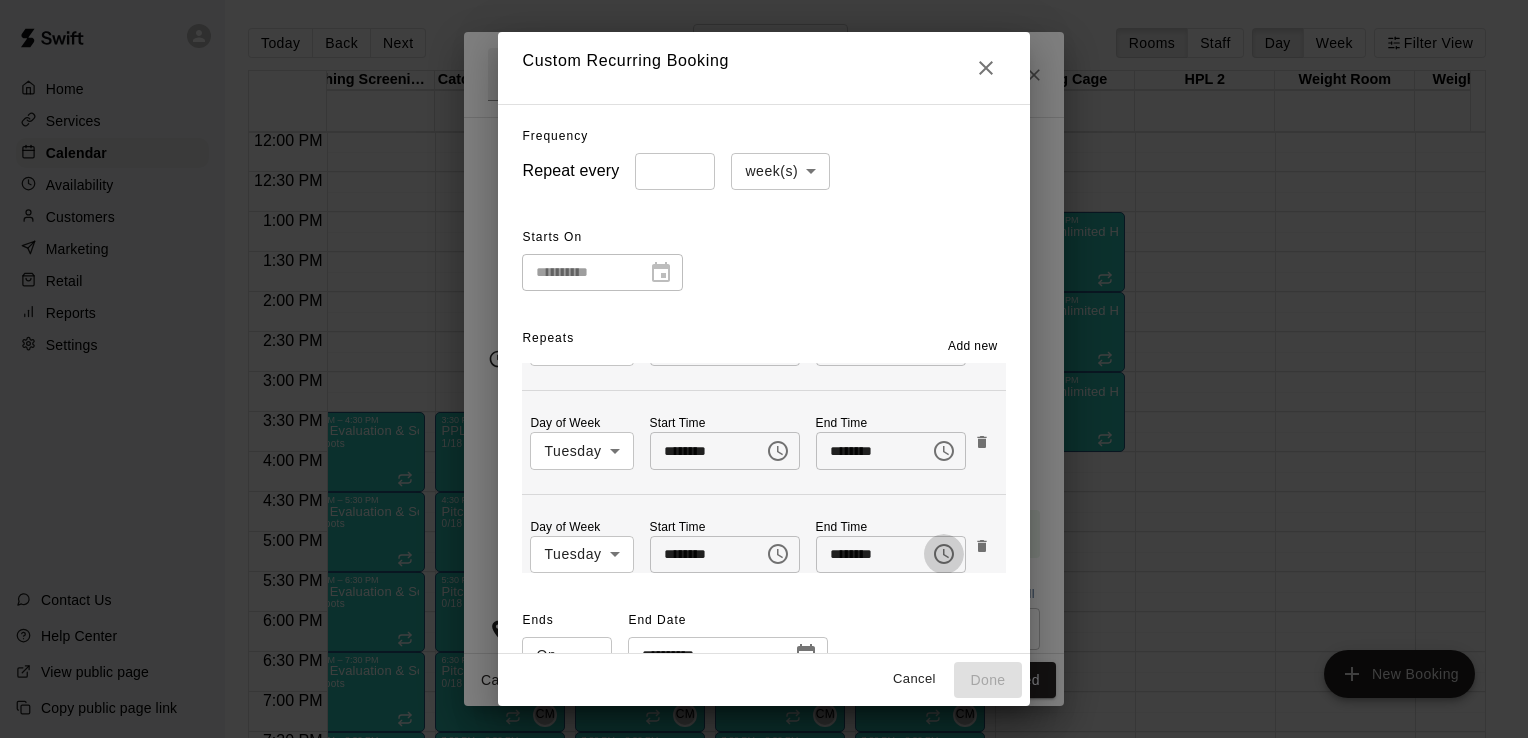 type 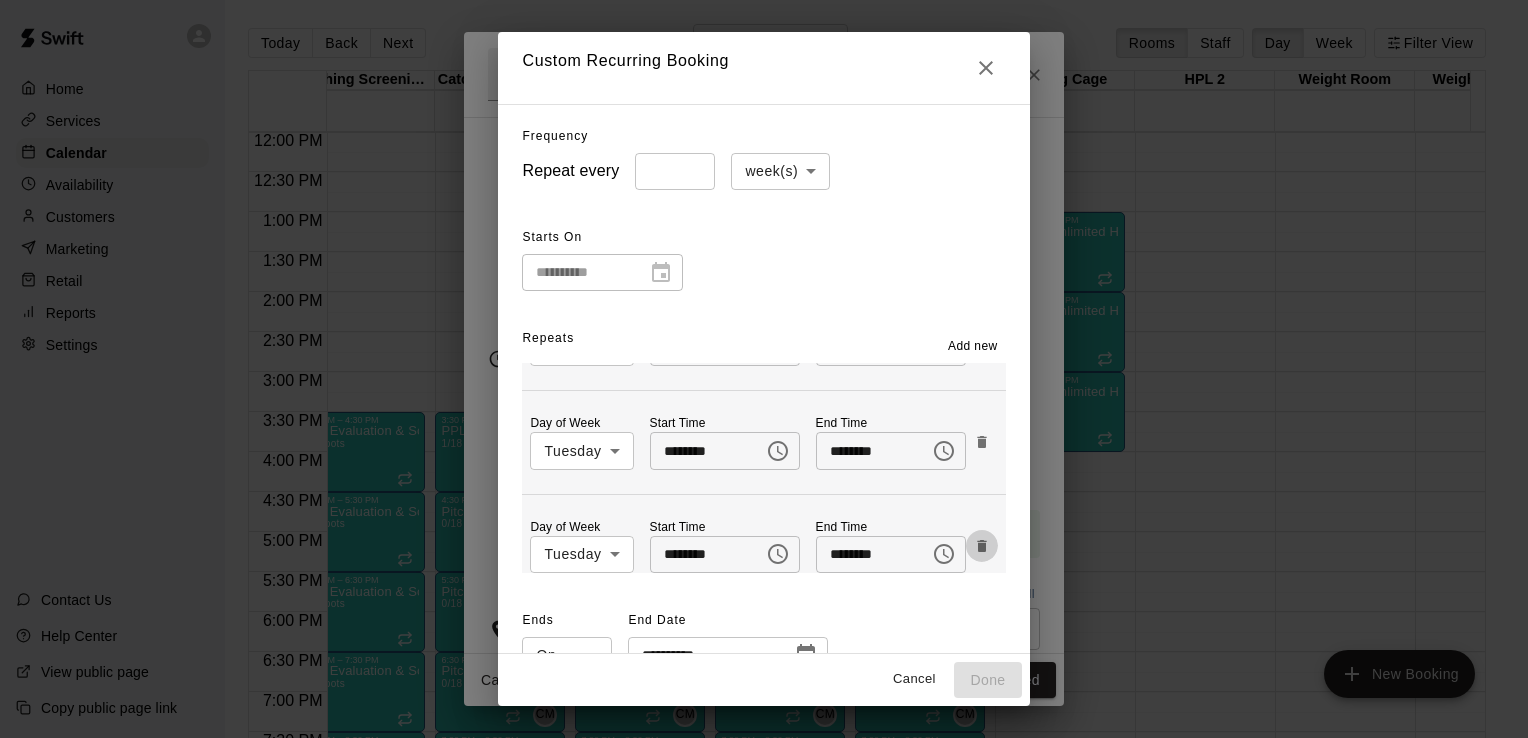 type 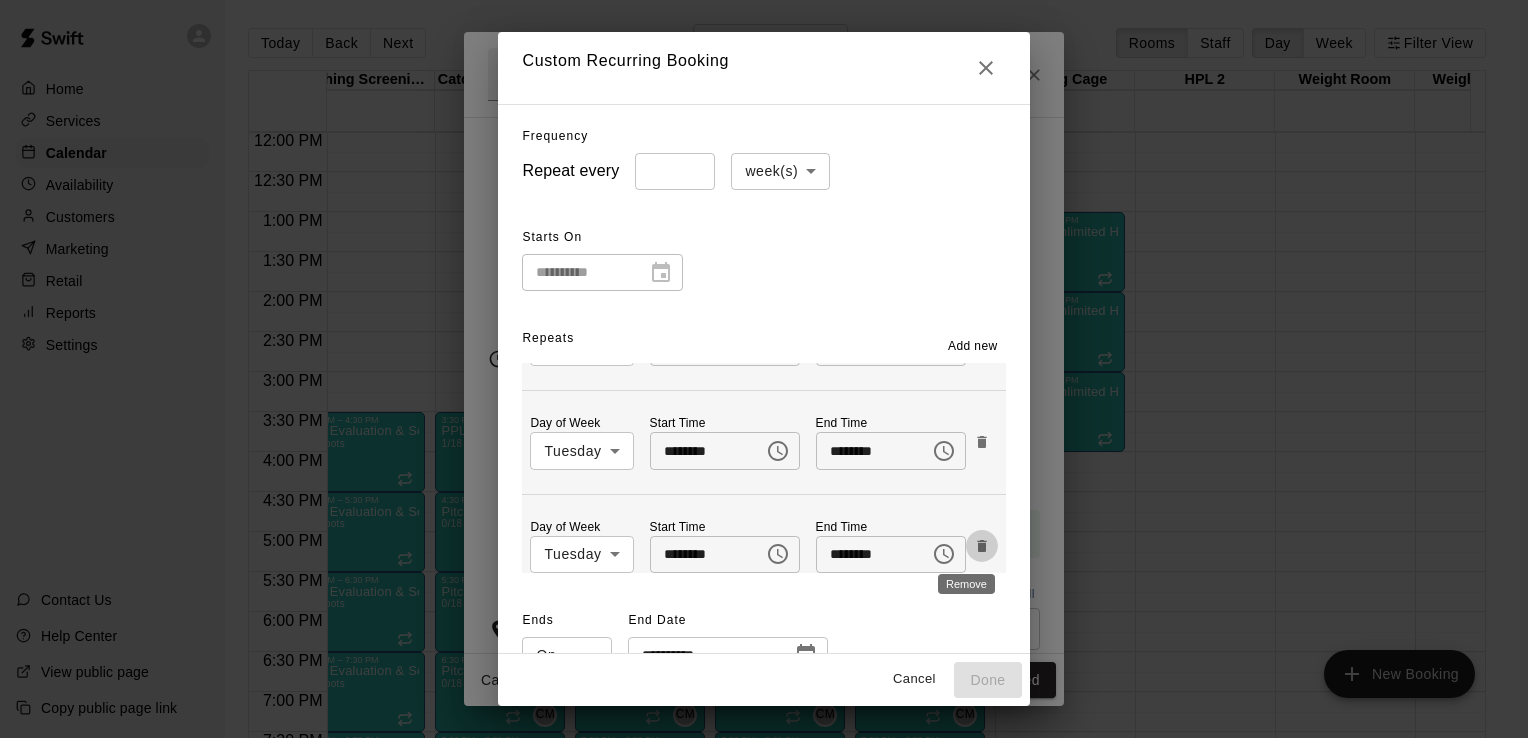 scroll, scrollTop: 660, scrollLeft: 0, axis: vertical 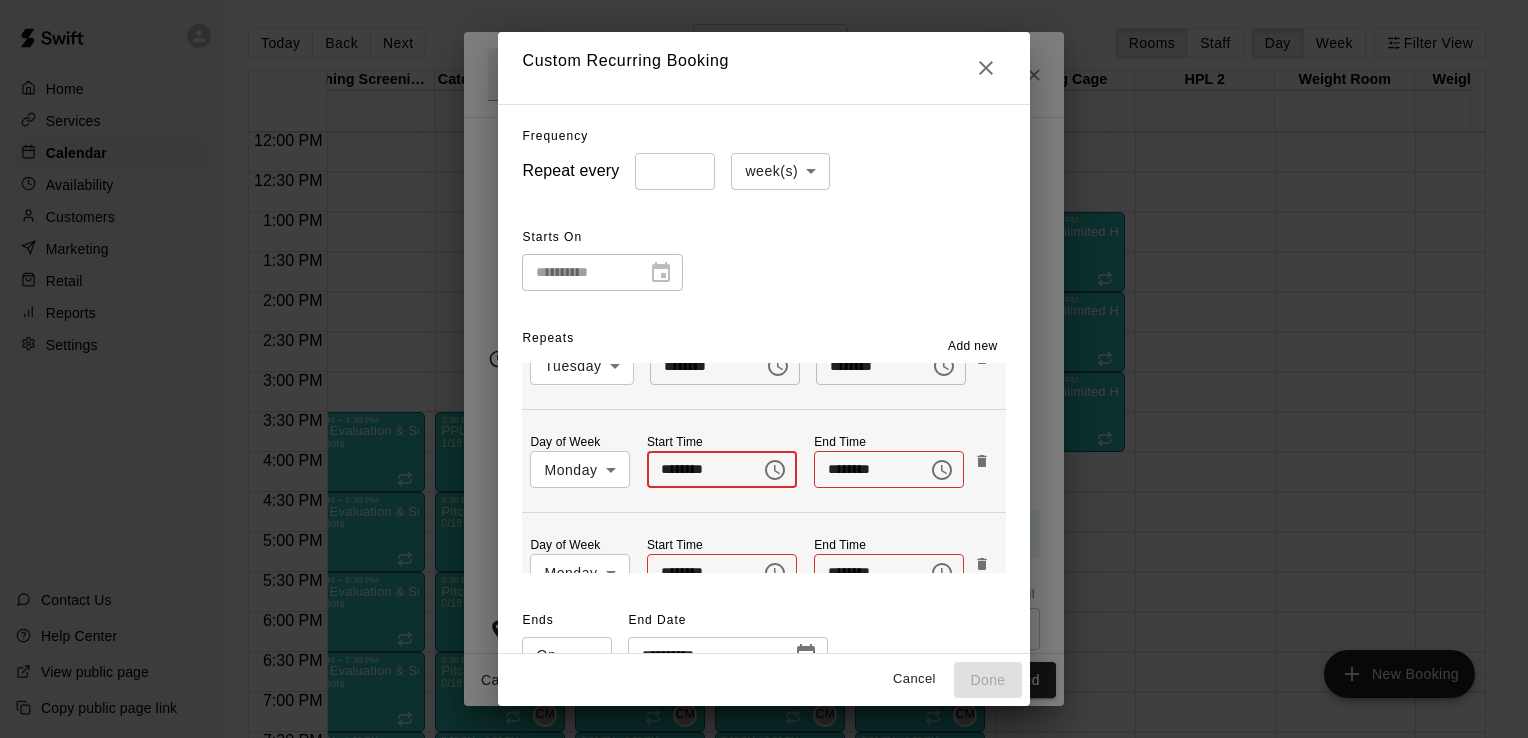 click on "Home Services Calendar Availability Customers Marketing Retail Reports Settings Contact Us Help Center View public page Copy public page link Today Back Next [DAY] [MONTH] 11 [DAY] Catch Play Area (Black Turf) 11 [DAY] Flex Space (PPL, Green Turf) 11 [DAY] Pitching Mound 1 11 [DAY] Pitching Mound 2 11 [DAY] Hitting Cage 11 [DAY] HPL 2 11 [DAY] Weight Room 11 [DAY] Weight Room 2 11 [DAY] Screenings 11 [DAY] Catching Lessons (PPL) 11 [DAY] Nutrition Consultation Meeting 11 [DAY] [PERSON] ([COMPANY] Remote Communication) 11 [DAY] [PERSON], Remote Communication 11 [DAY] [PERSON], Remote Communication 11 [DAY] 12:00 AM 12:30 AM 1:00 AM 1:30 AM 2:00 AM 2:30 AM 3:00 AM 3:30 AM 4:00 AM 4:30 AM 5:00 AM 5:30 AM 6:00 AM 6:30 AM 7:00 AM 7:30 AM 8:00 AM 8:30 AM 9:00 AM 9:30 AM 10:00 AM 10:30 AM 11:00 AM 11:30 AM 12:00 PM 12:30 PM 1:00 PM 1:30 PM 2:00 PM 2:30 PM 3:00 PM 3:30 PM 4:00 PM 4:30 PM 5:00 PM 5:30 PM 6:00 PM 6:30 PM 7:00 PM 7:30 PM 8:00 PM 8:30 PM 9:00 PM 9:30 PM 10:00 PM 10:30 PM CM 0" at bounding box center [764, 385] 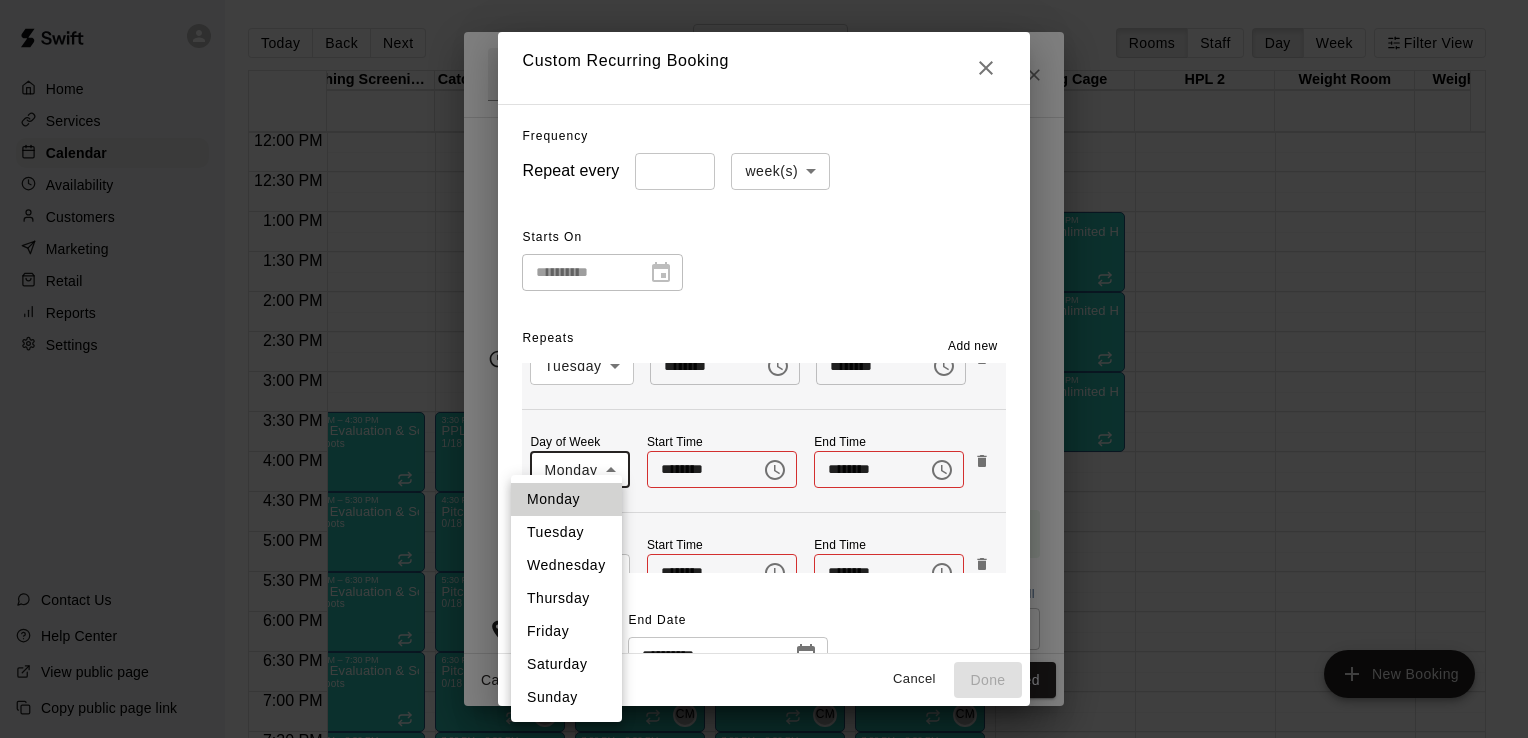 type 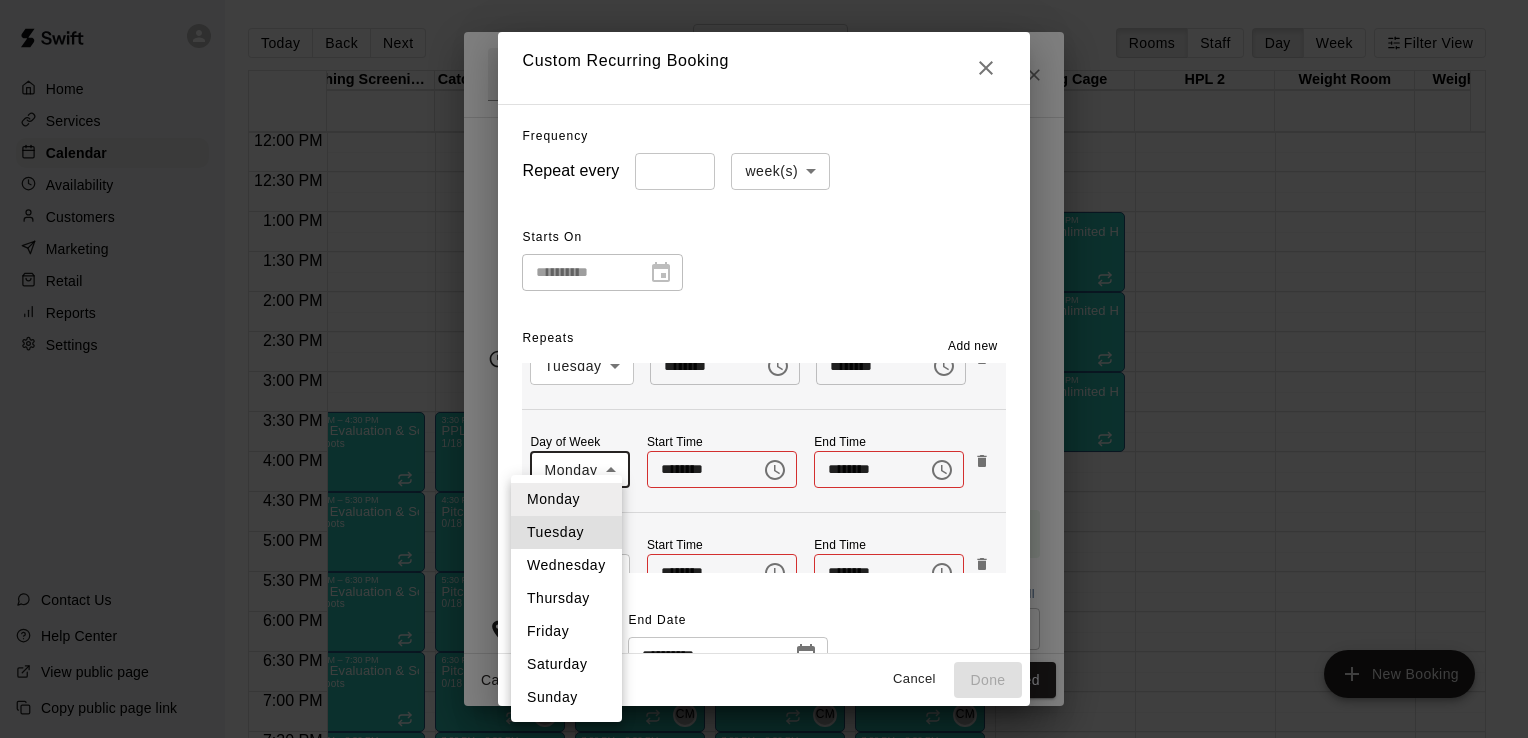 type 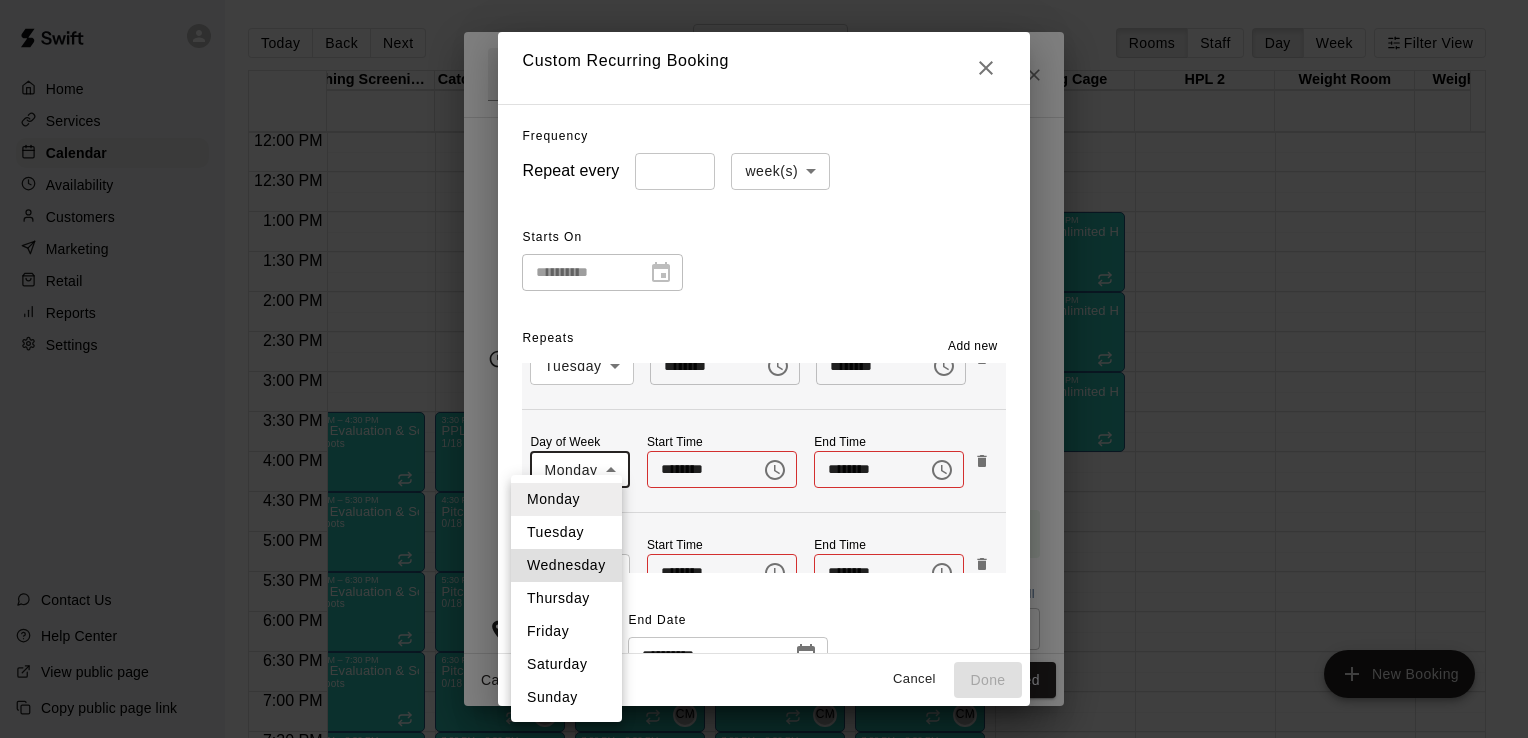 type 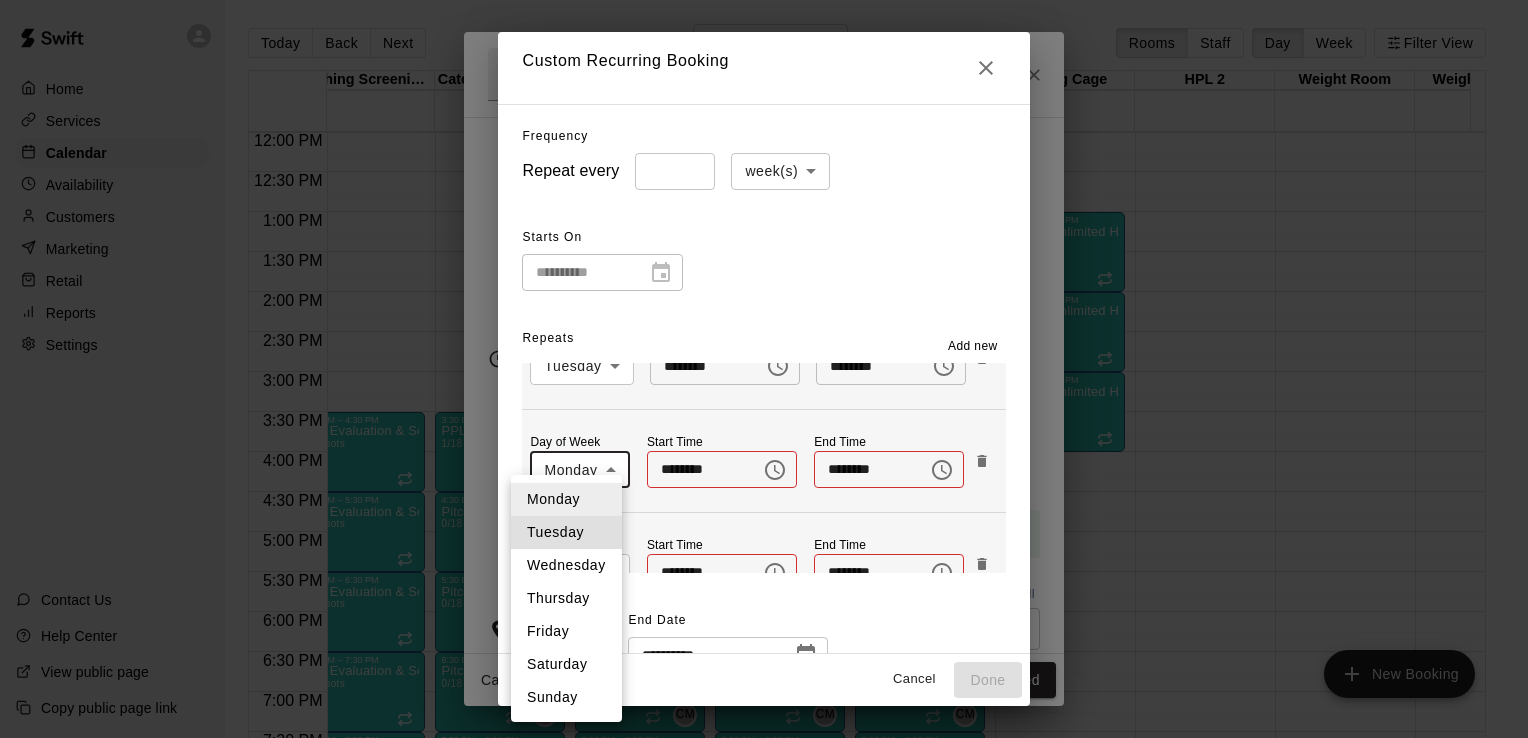 type on "*" 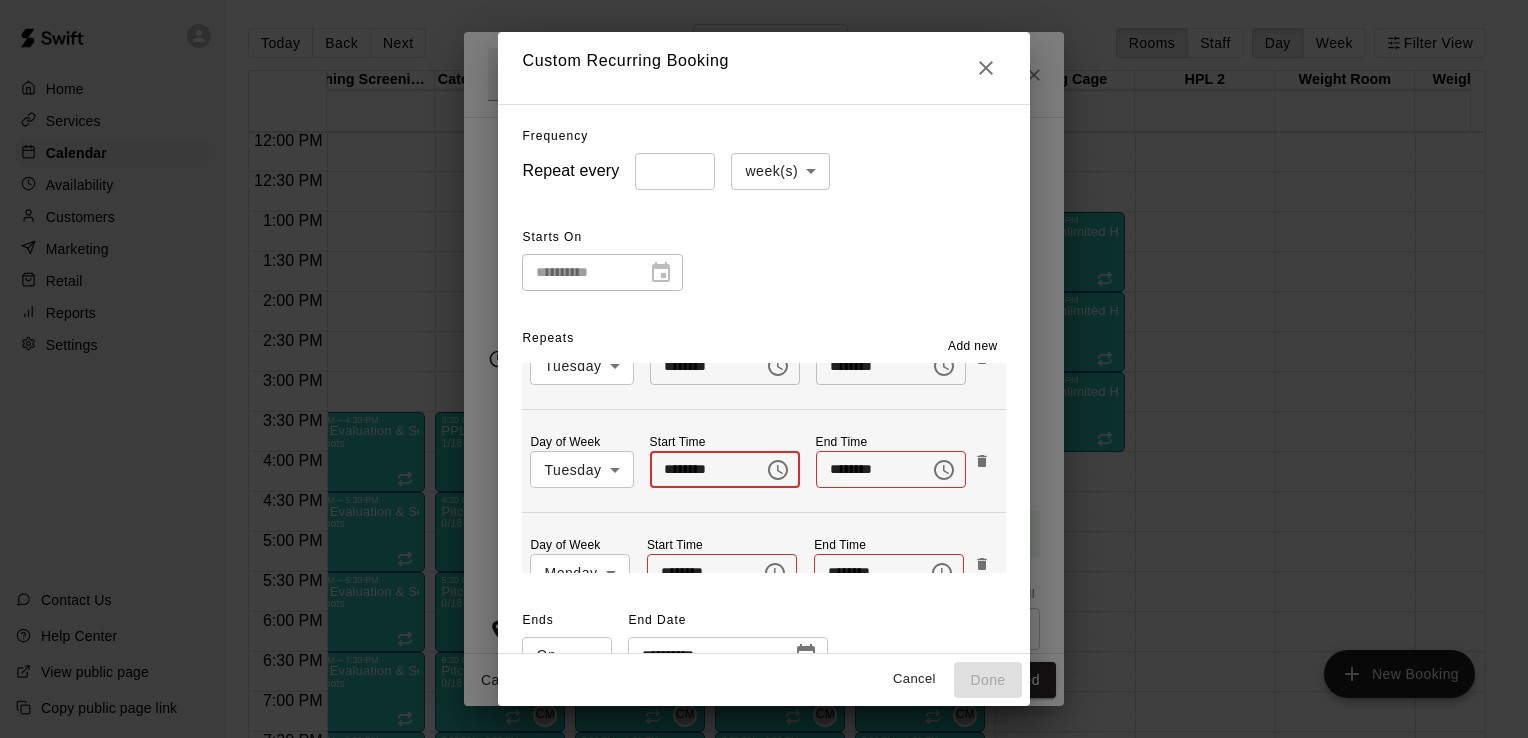 type on "********" 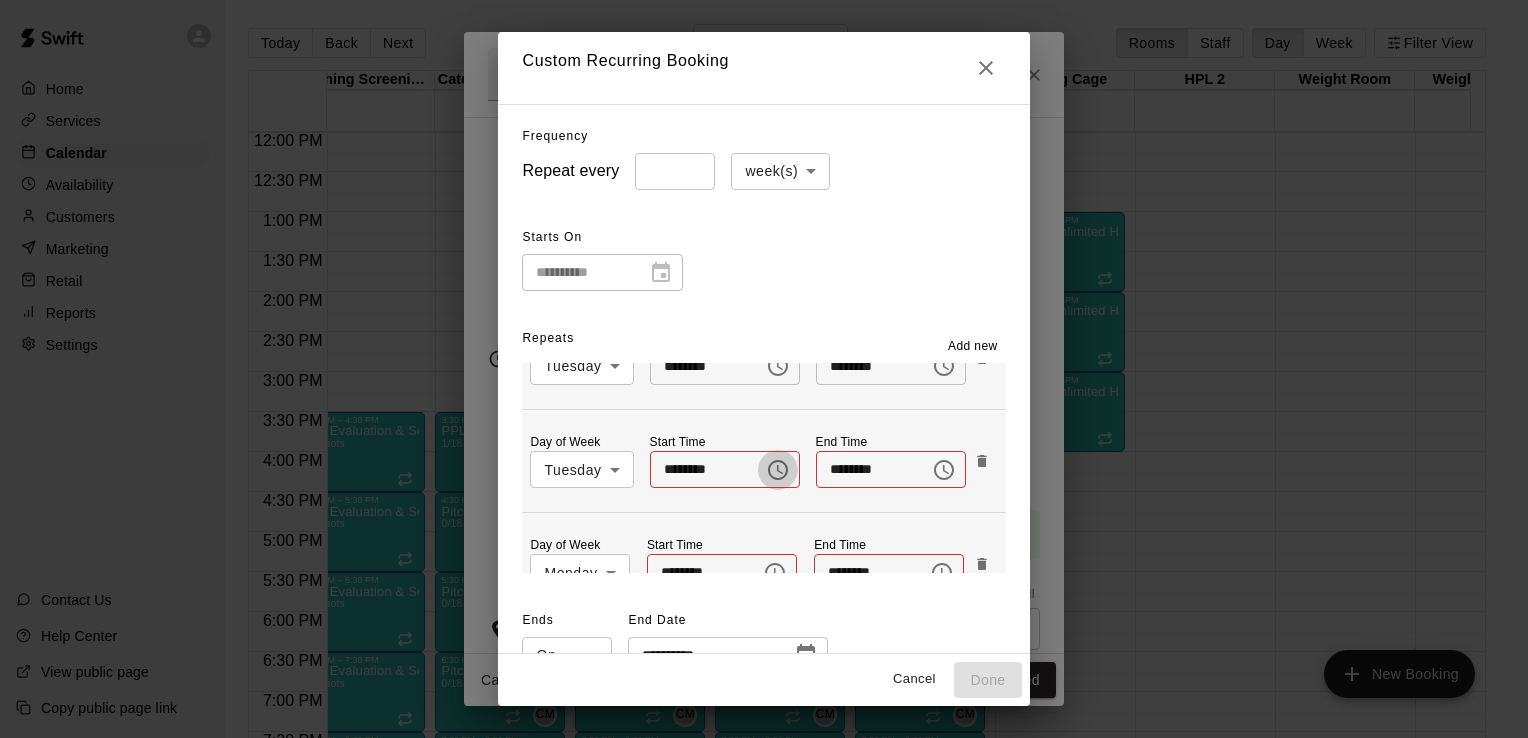 type 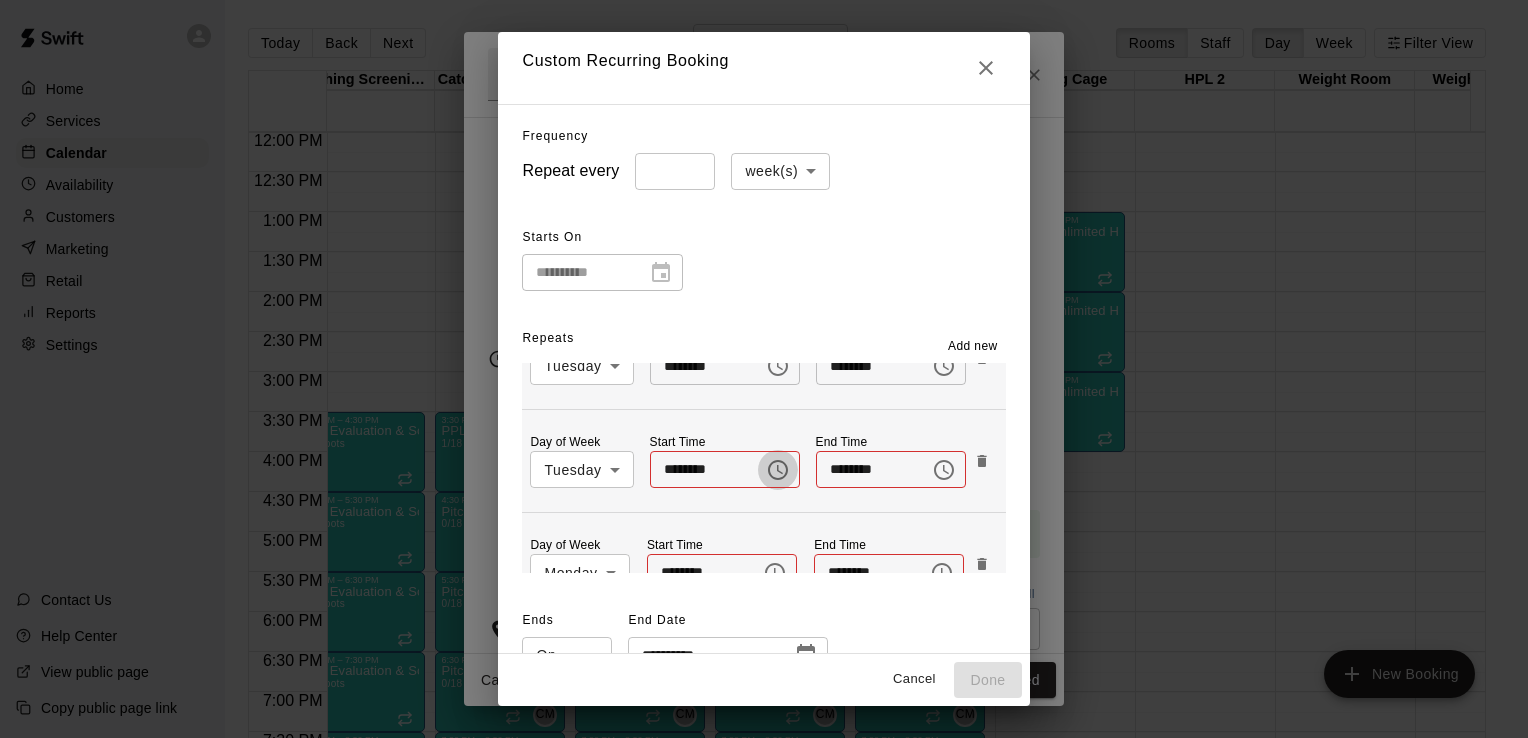 click on "********" at bounding box center (700, 469) 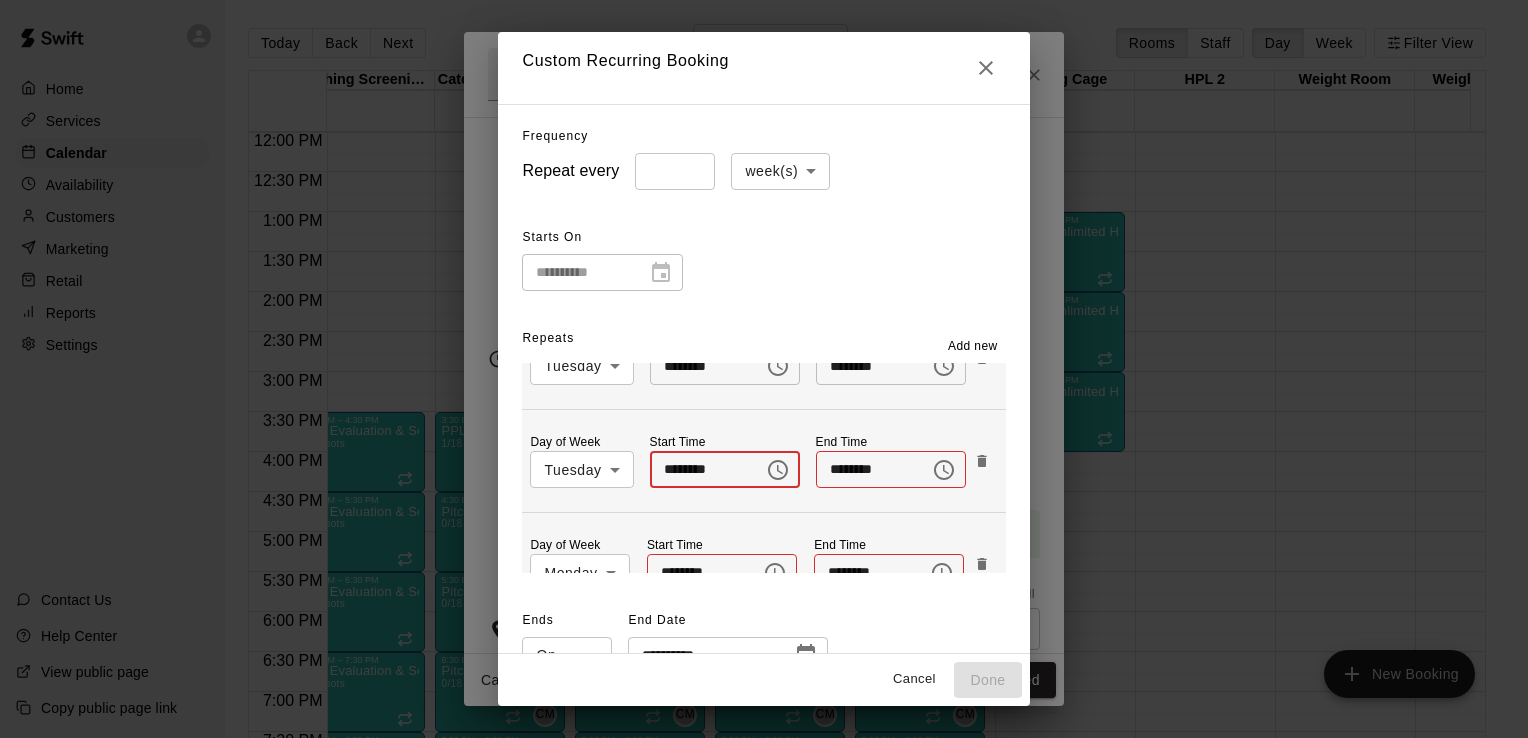 type on "********" 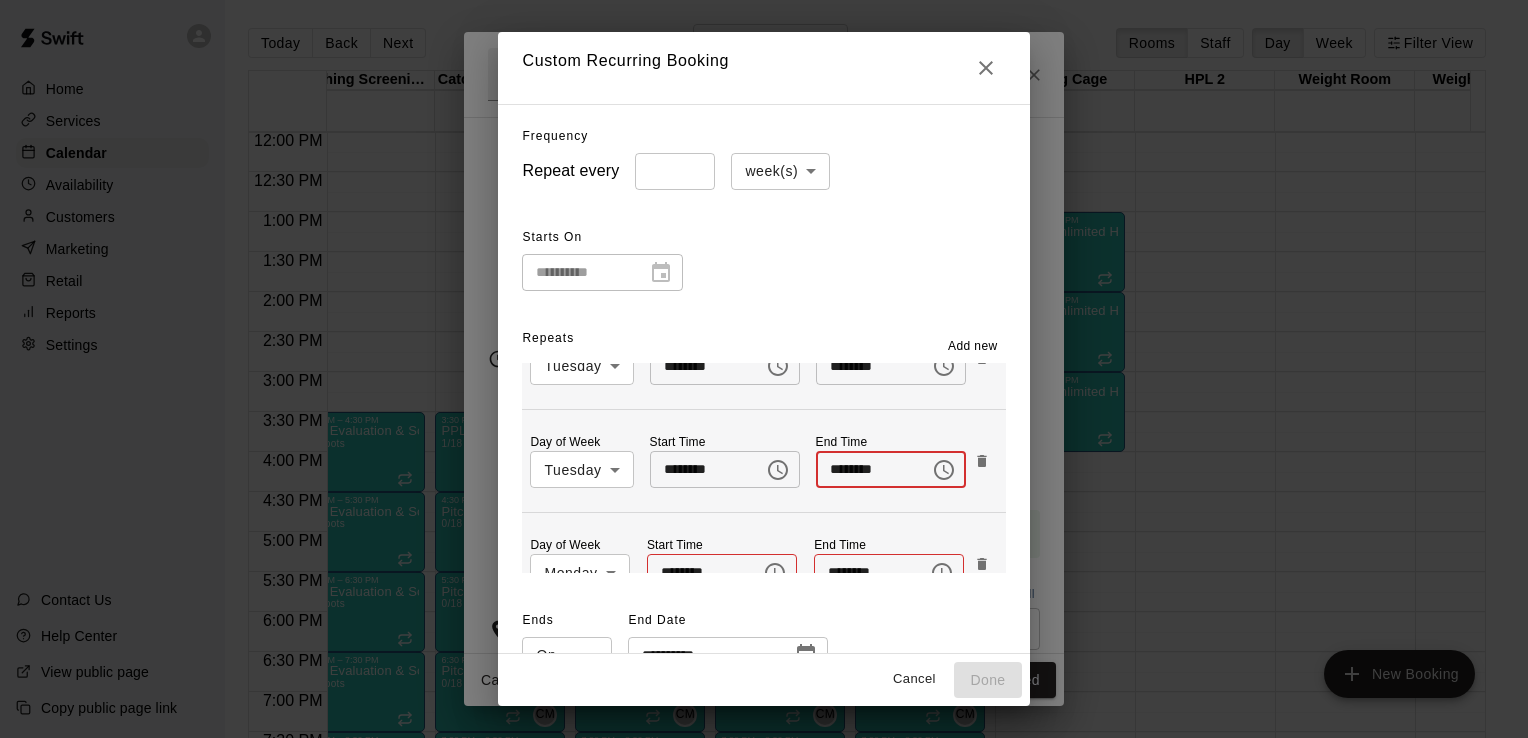 type on "********" 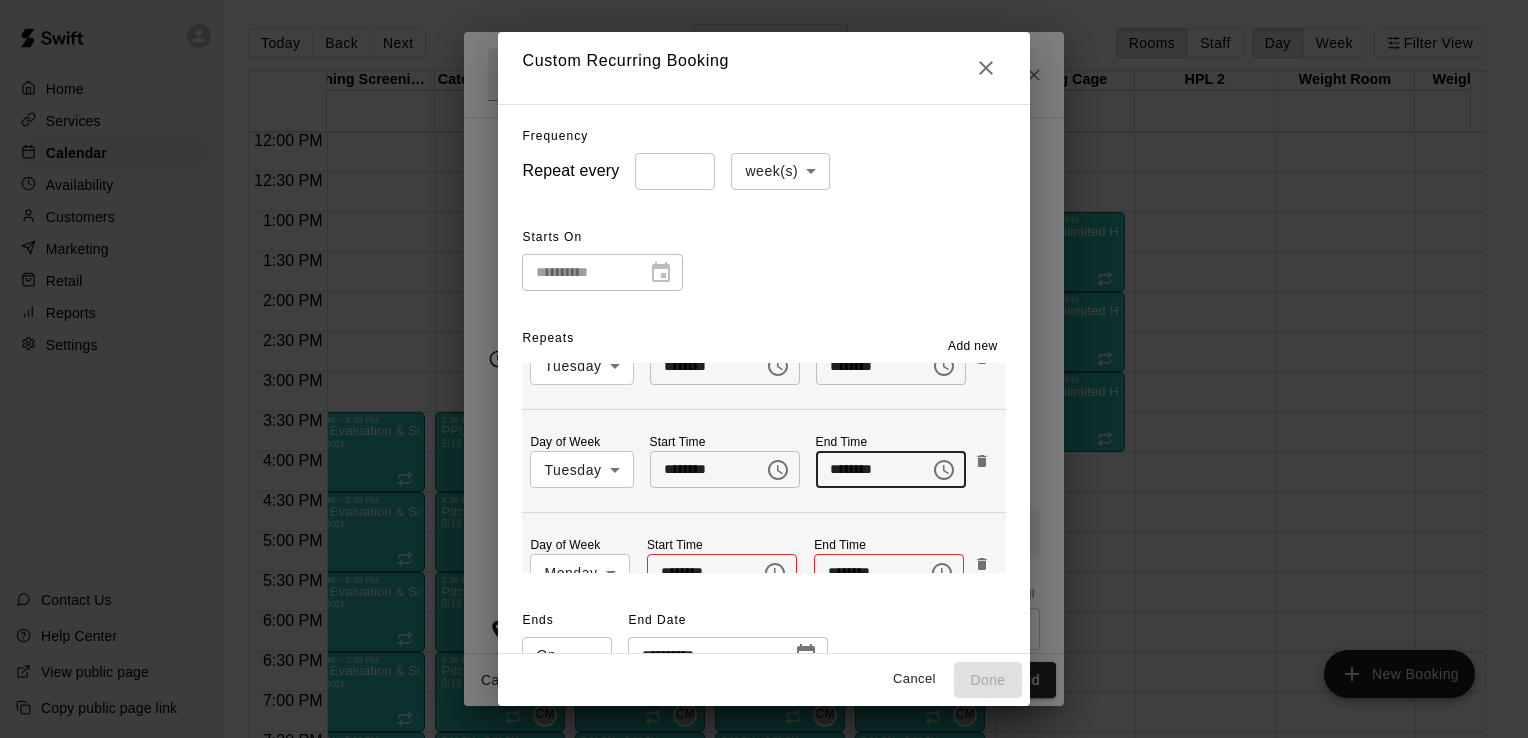 type 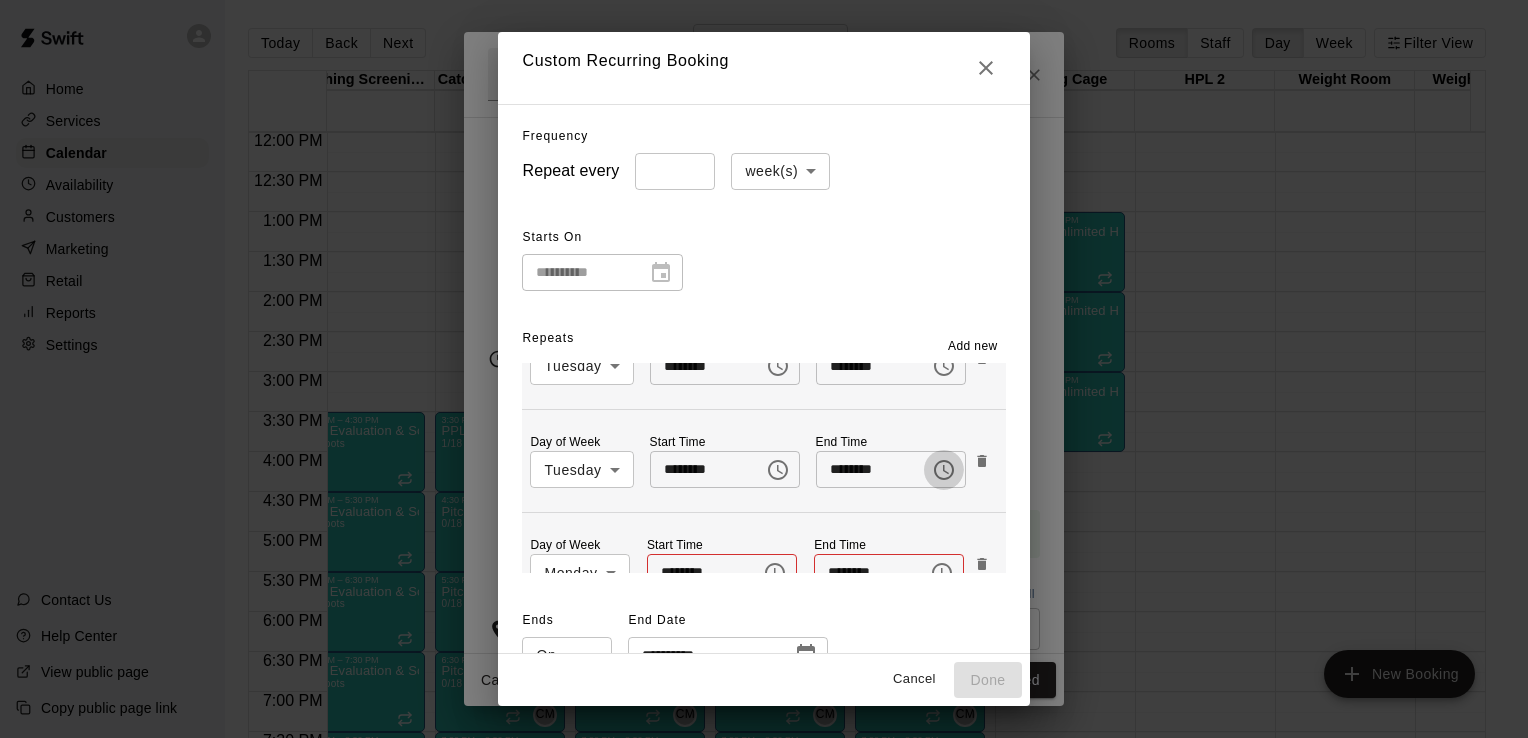 type 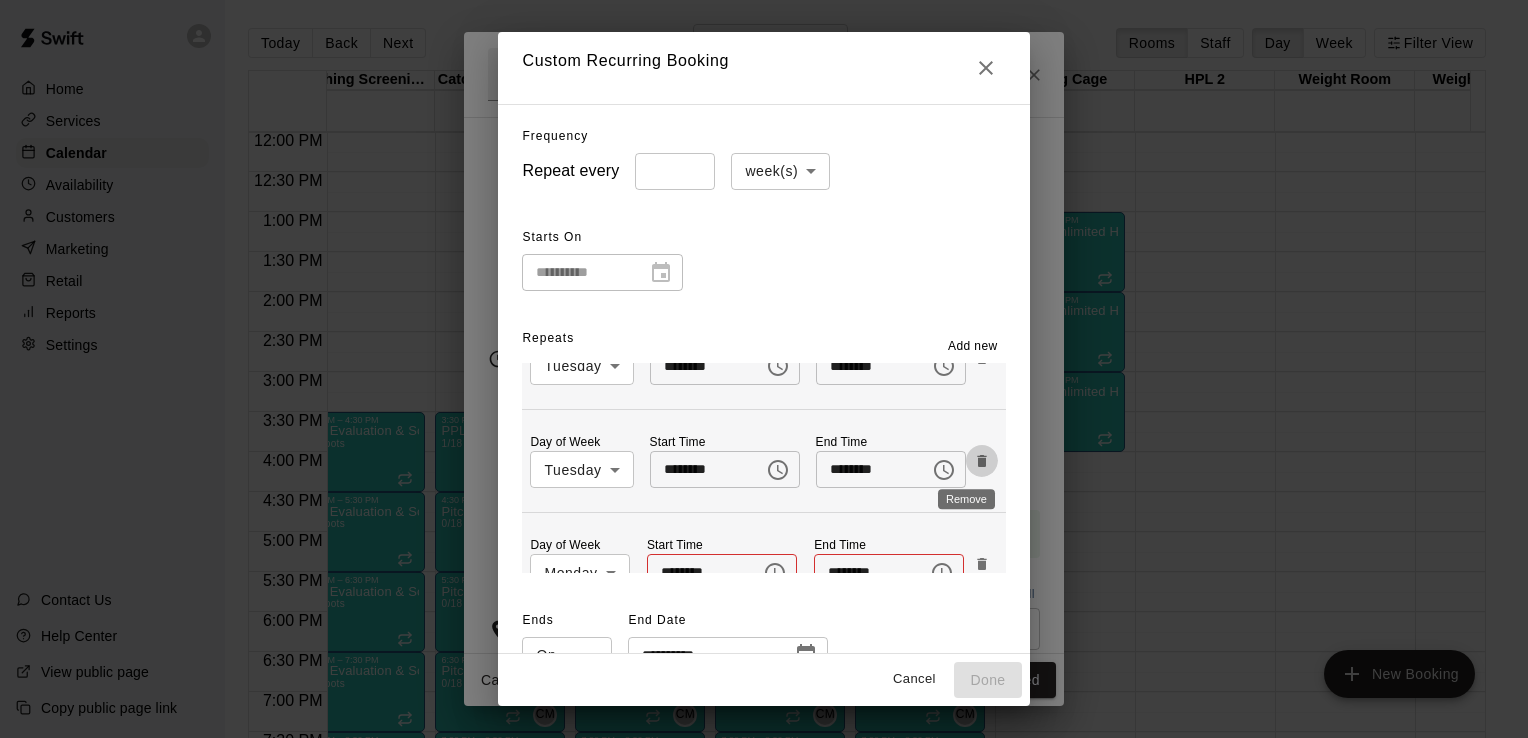 scroll, scrollTop: 676, scrollLeft: 0, axis: vertical 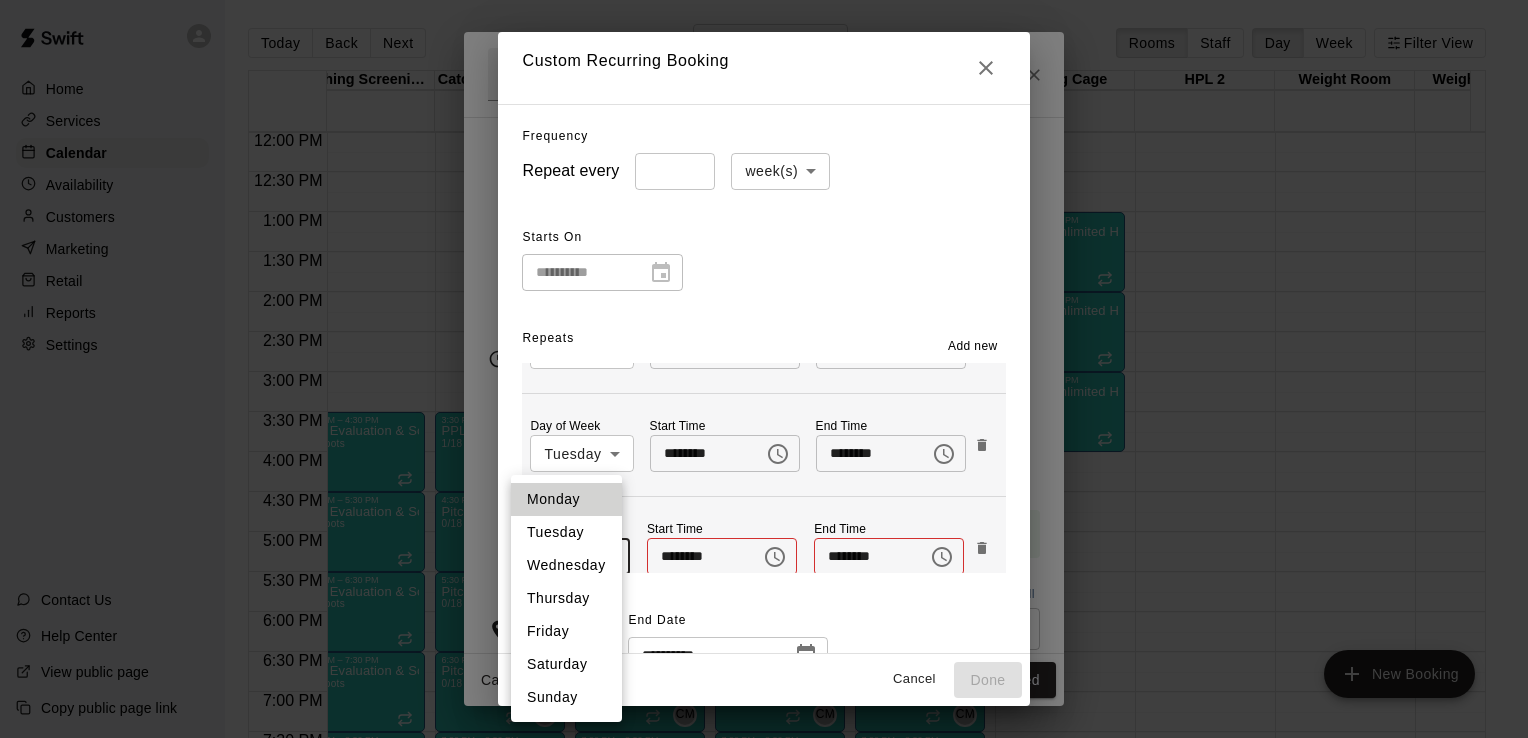 type 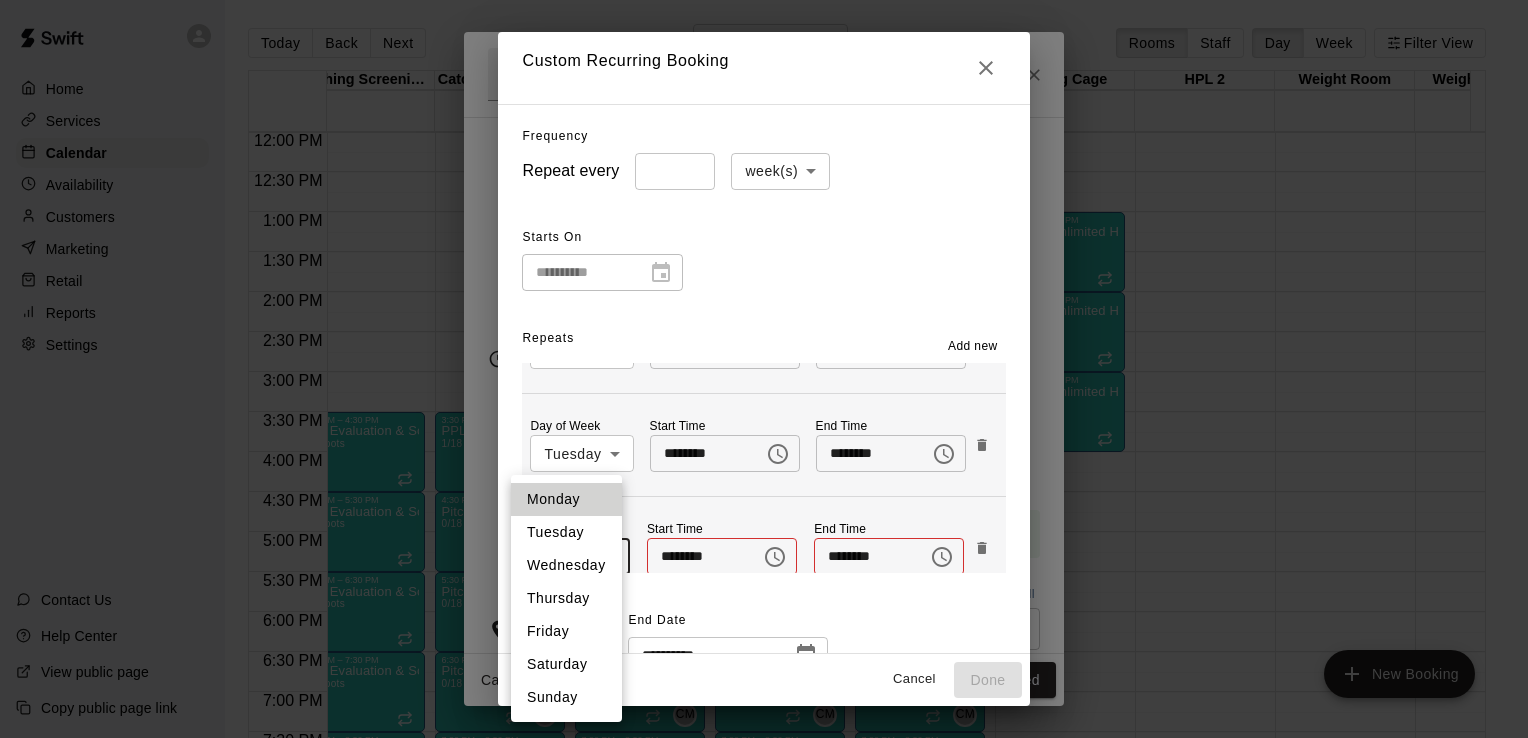 type 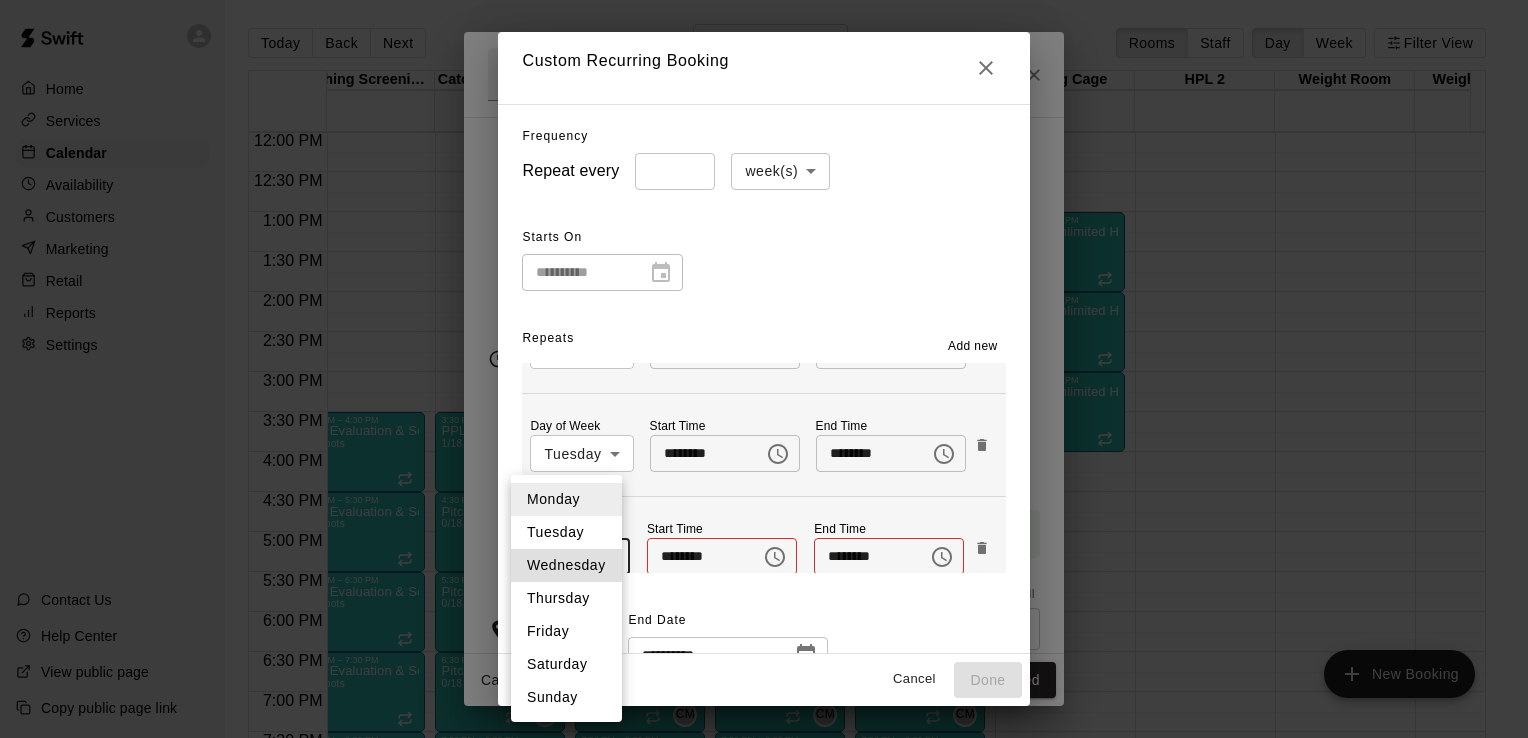 type 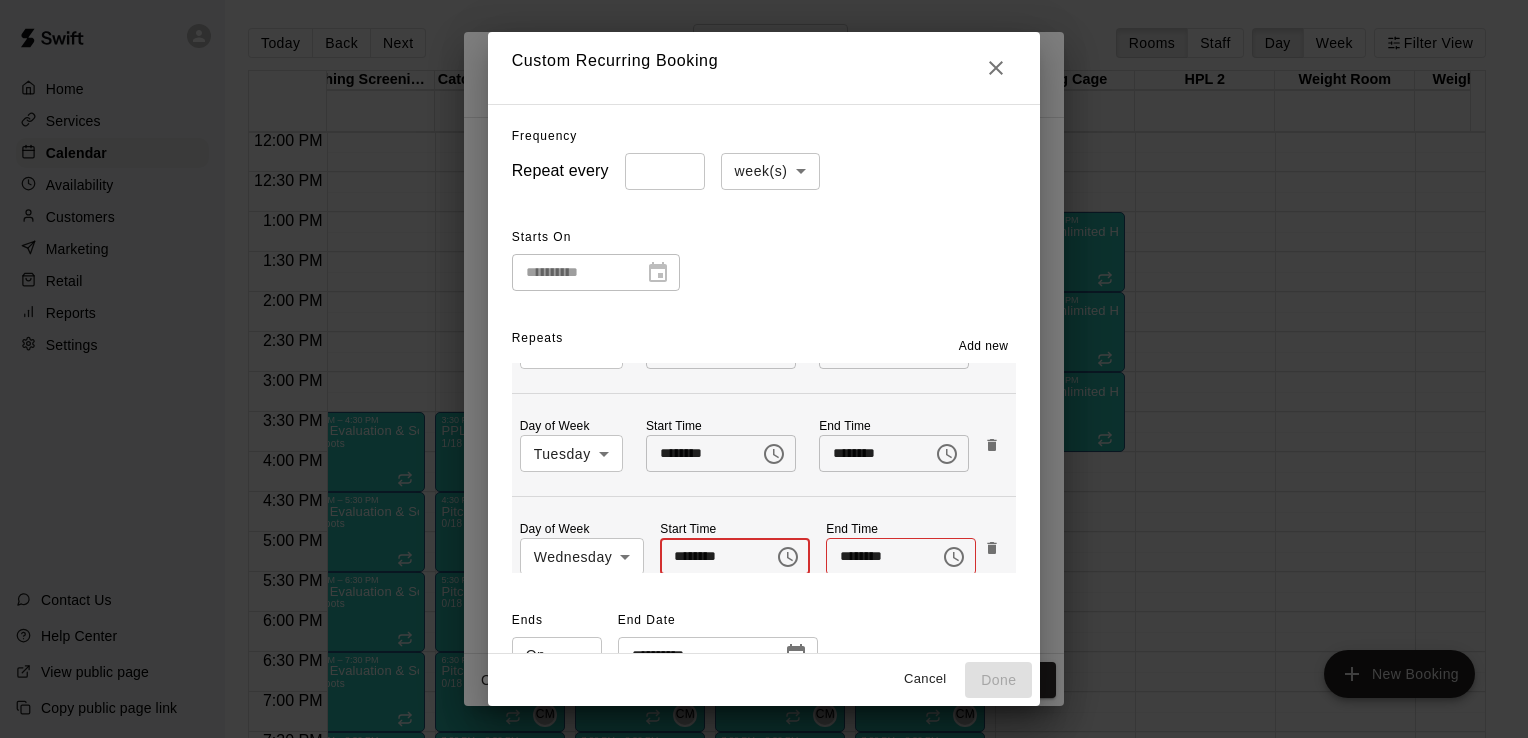 type on "********" 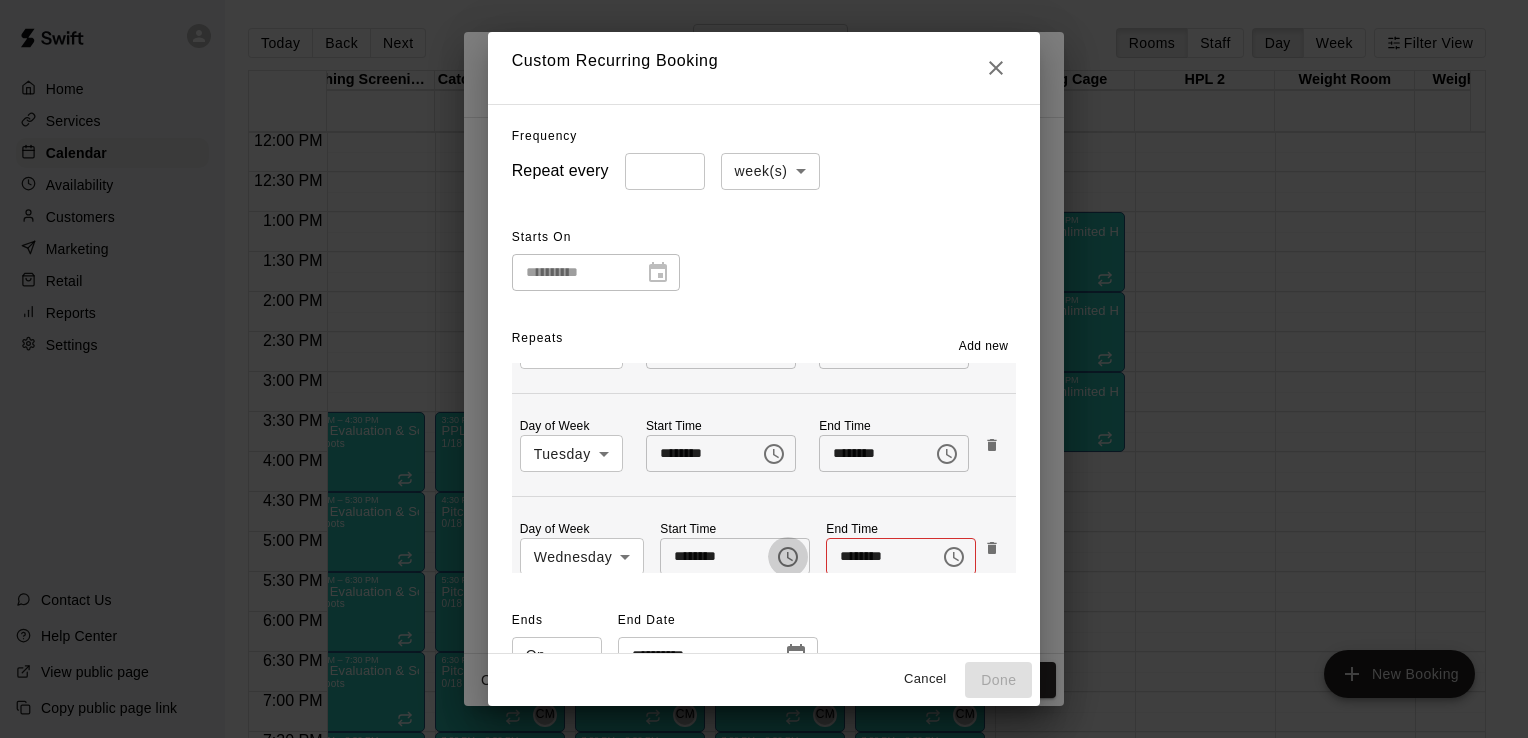 scroll, scrollTop: 678, scrollLeft: 0, axis: vertical 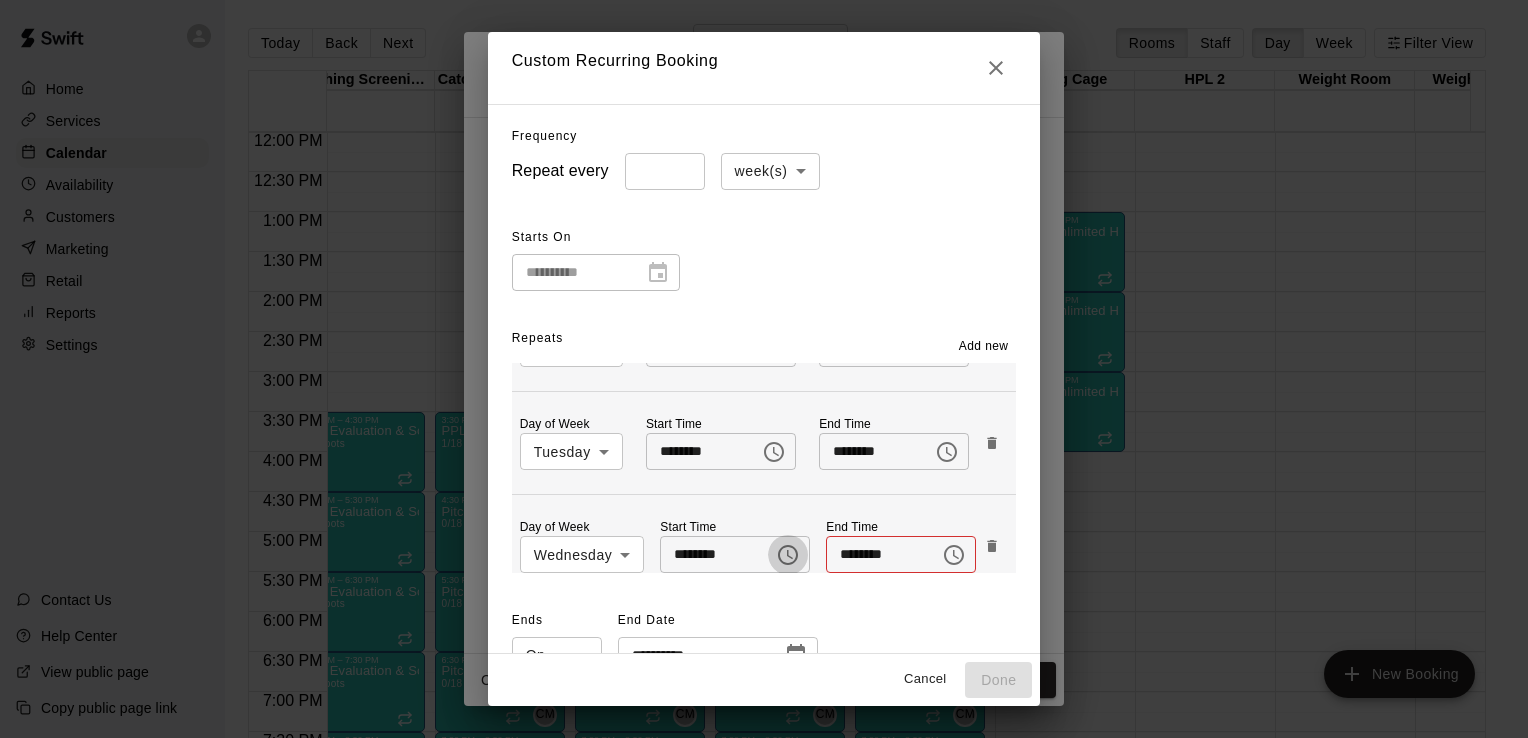 type 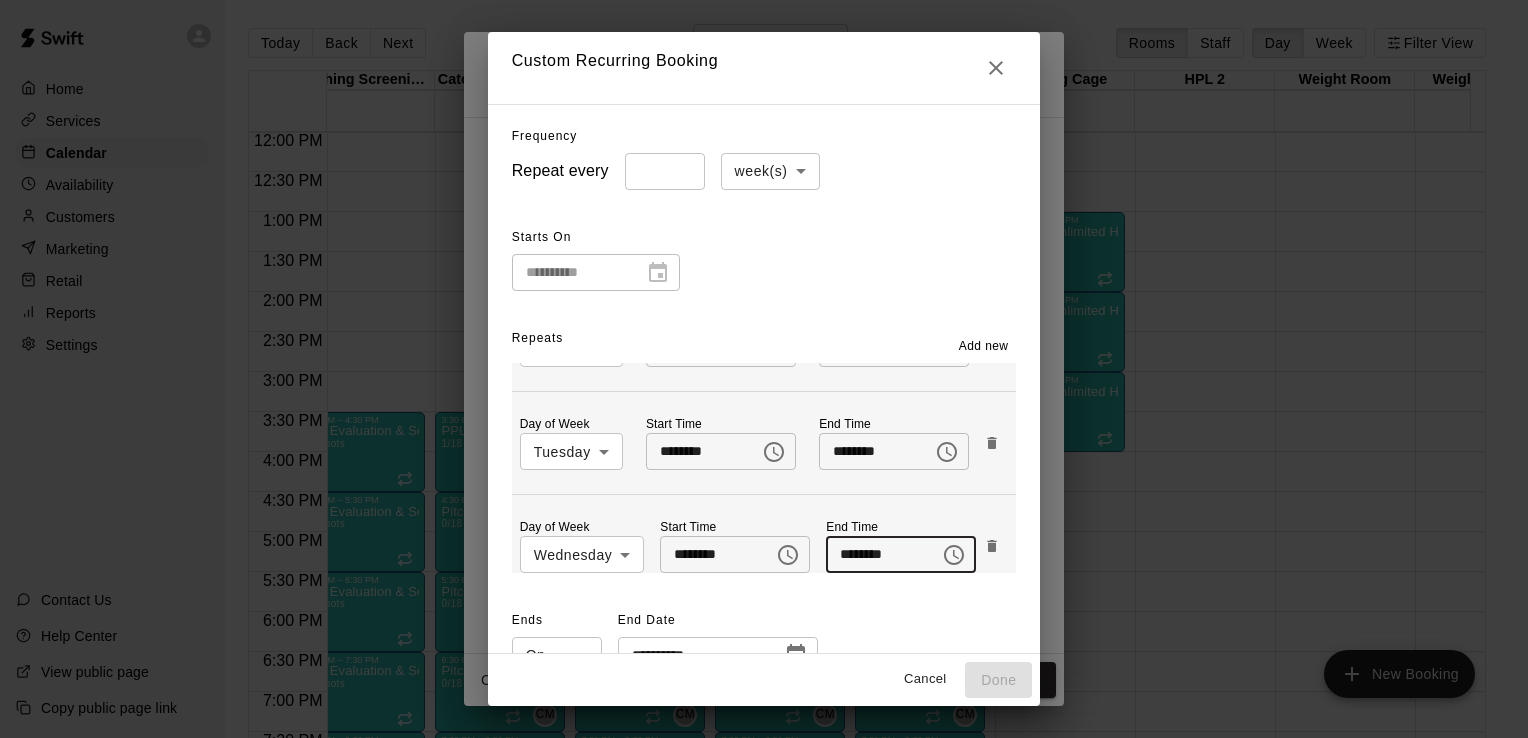 type on "********" 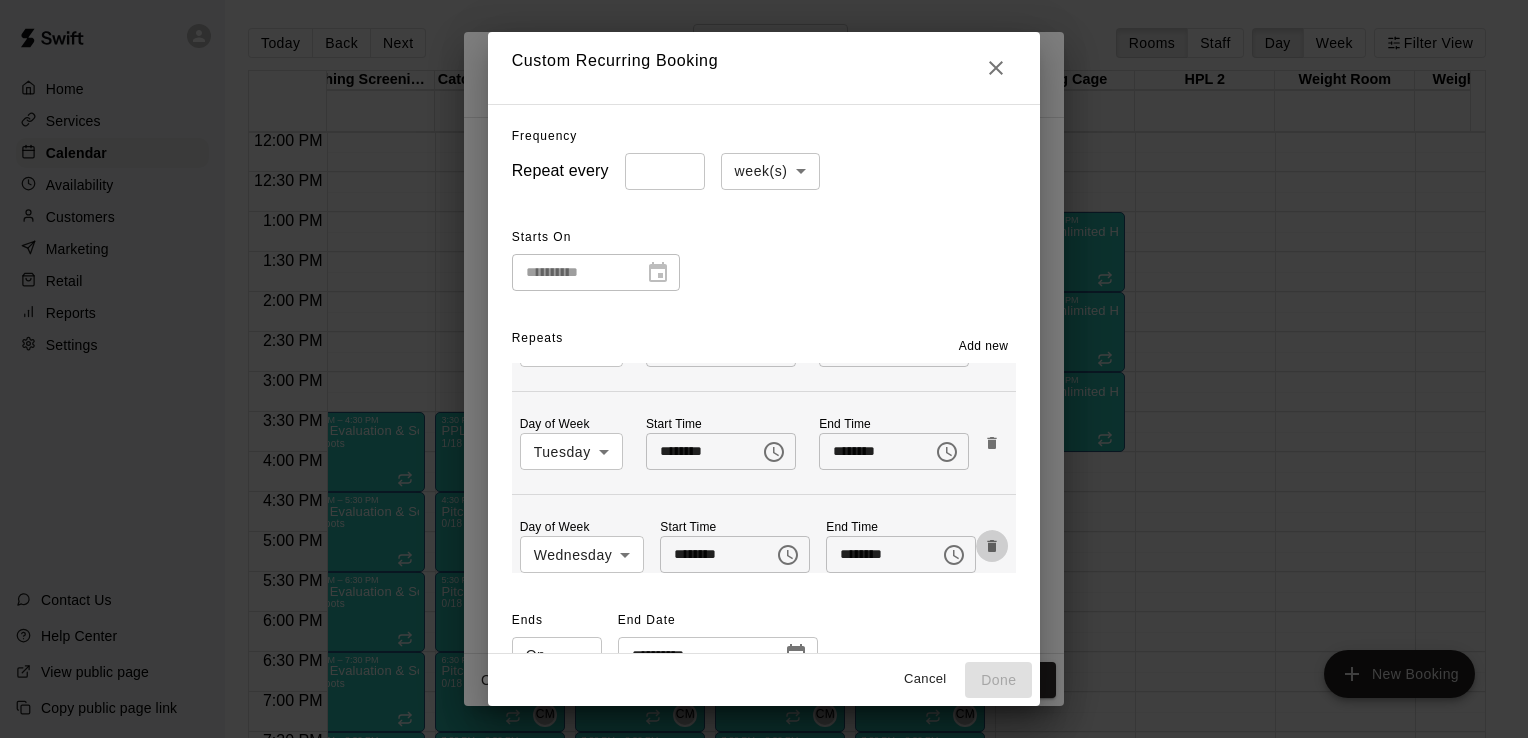 type 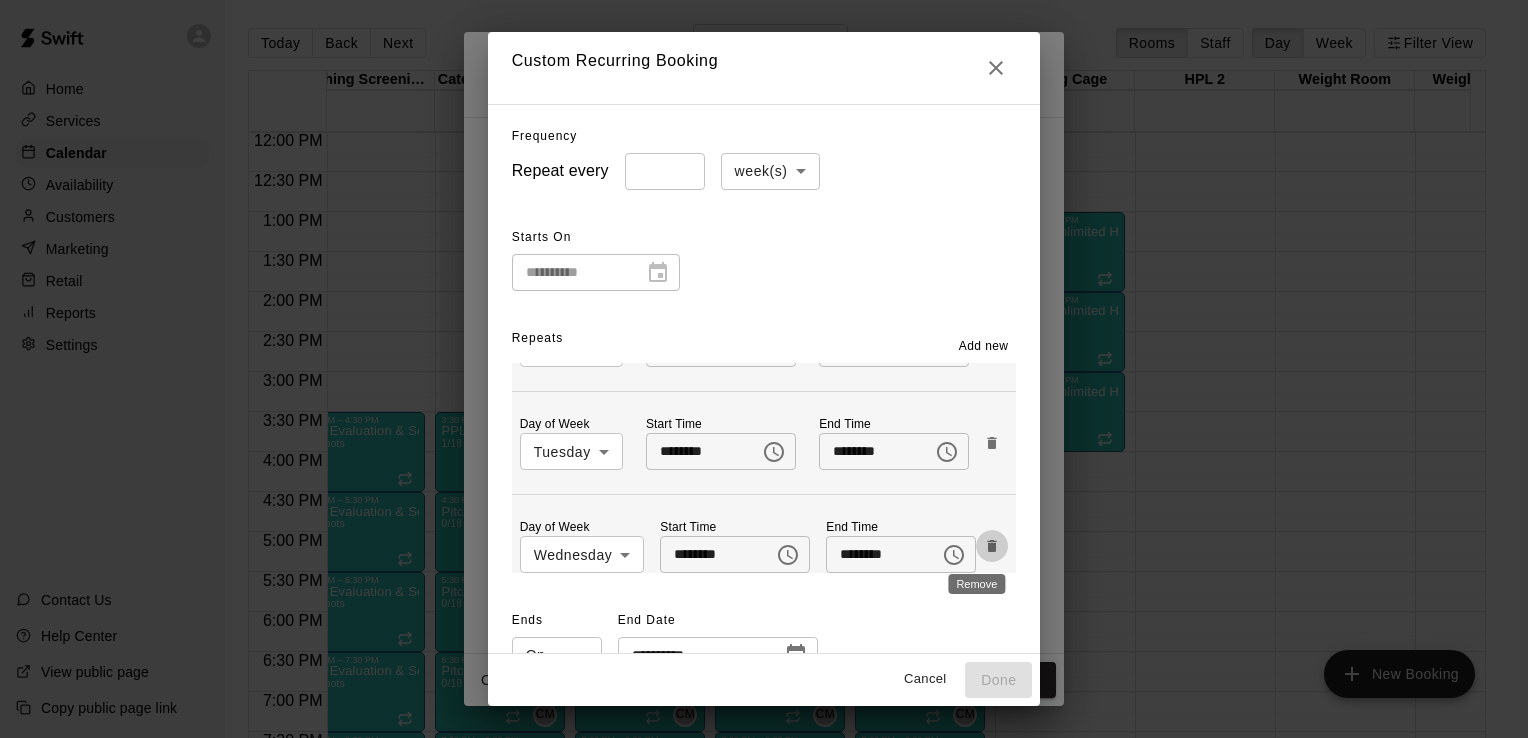 scroll, scrollTop: 866, scrollLeft: 0, axis: vertical 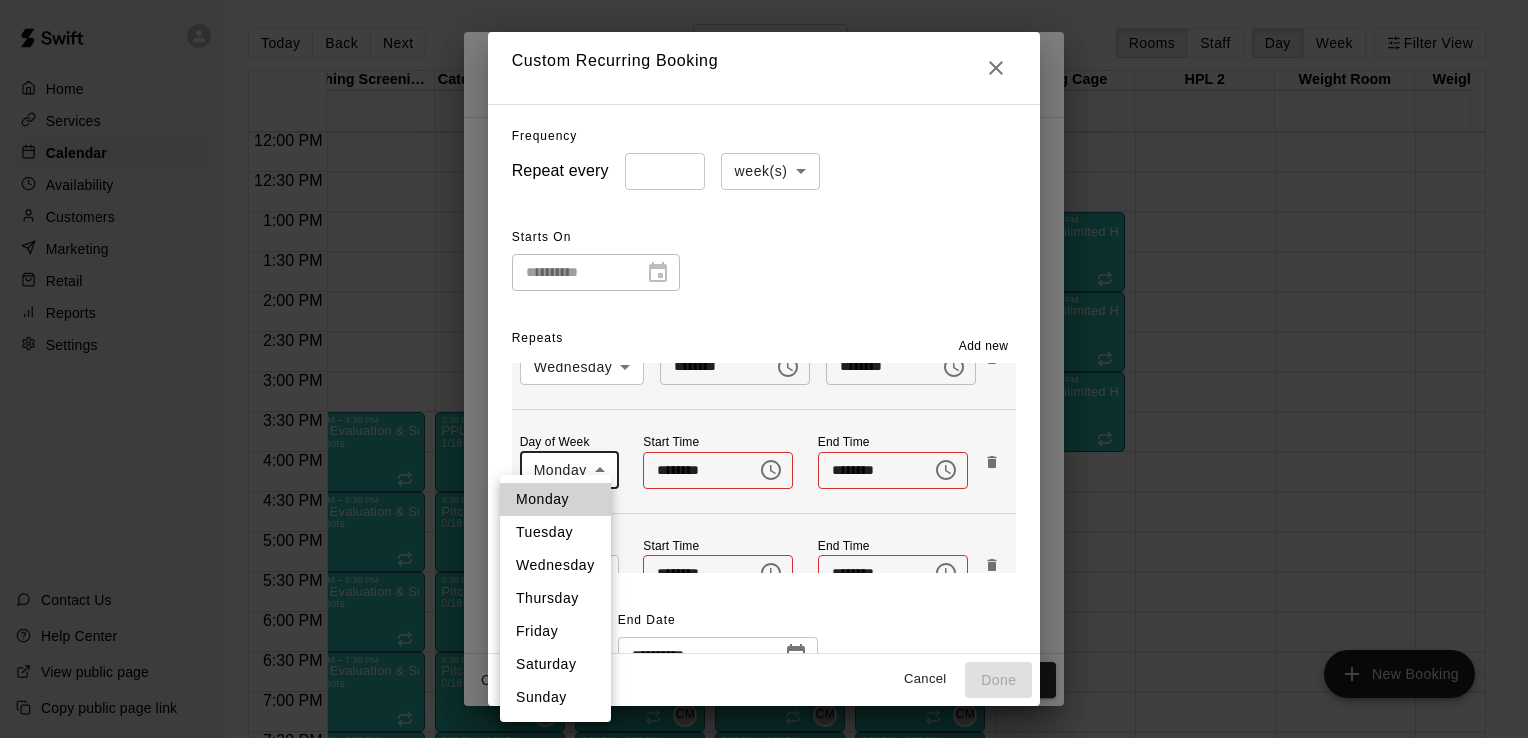 type 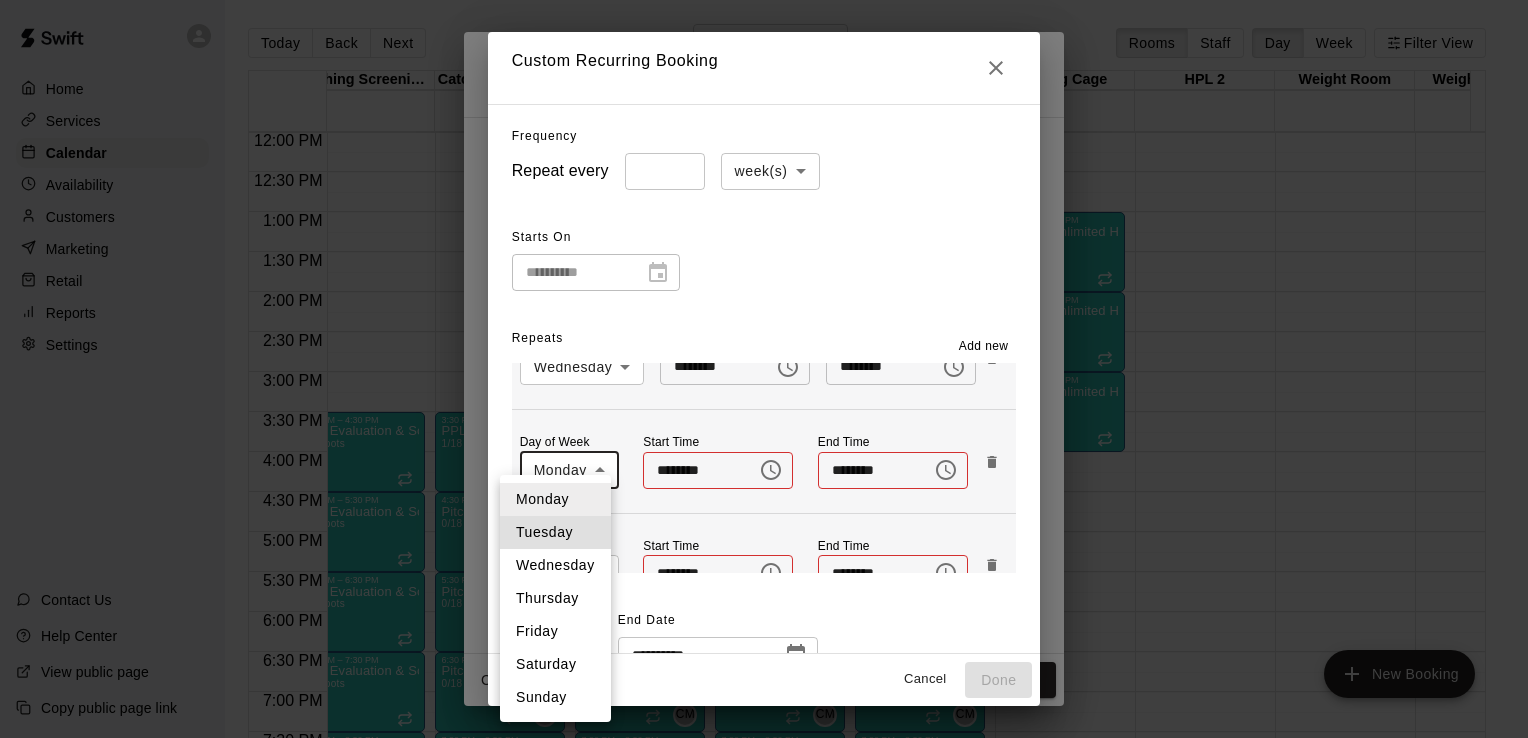 type 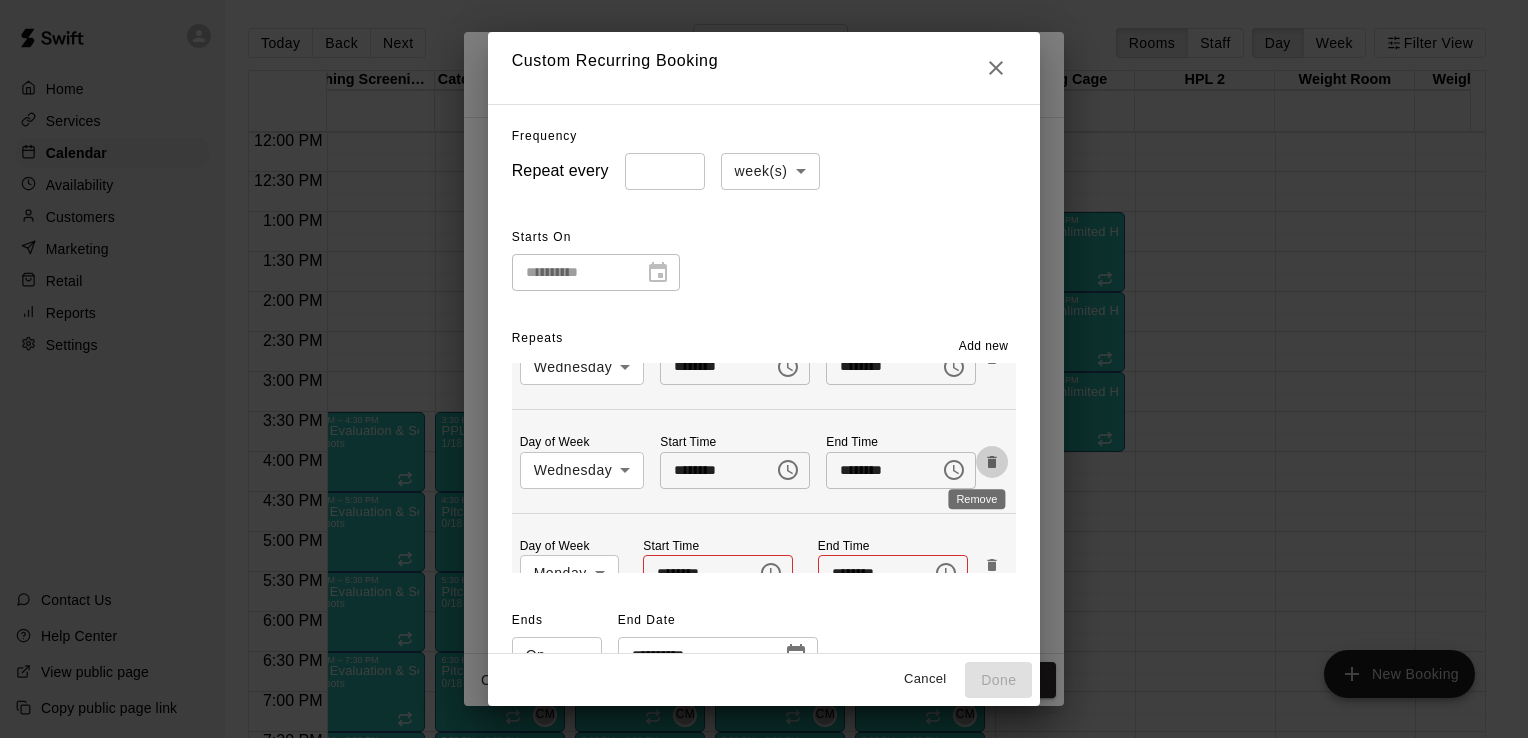 scroll, scrollTop: 883, scrollLeft: 0, axis: vertical 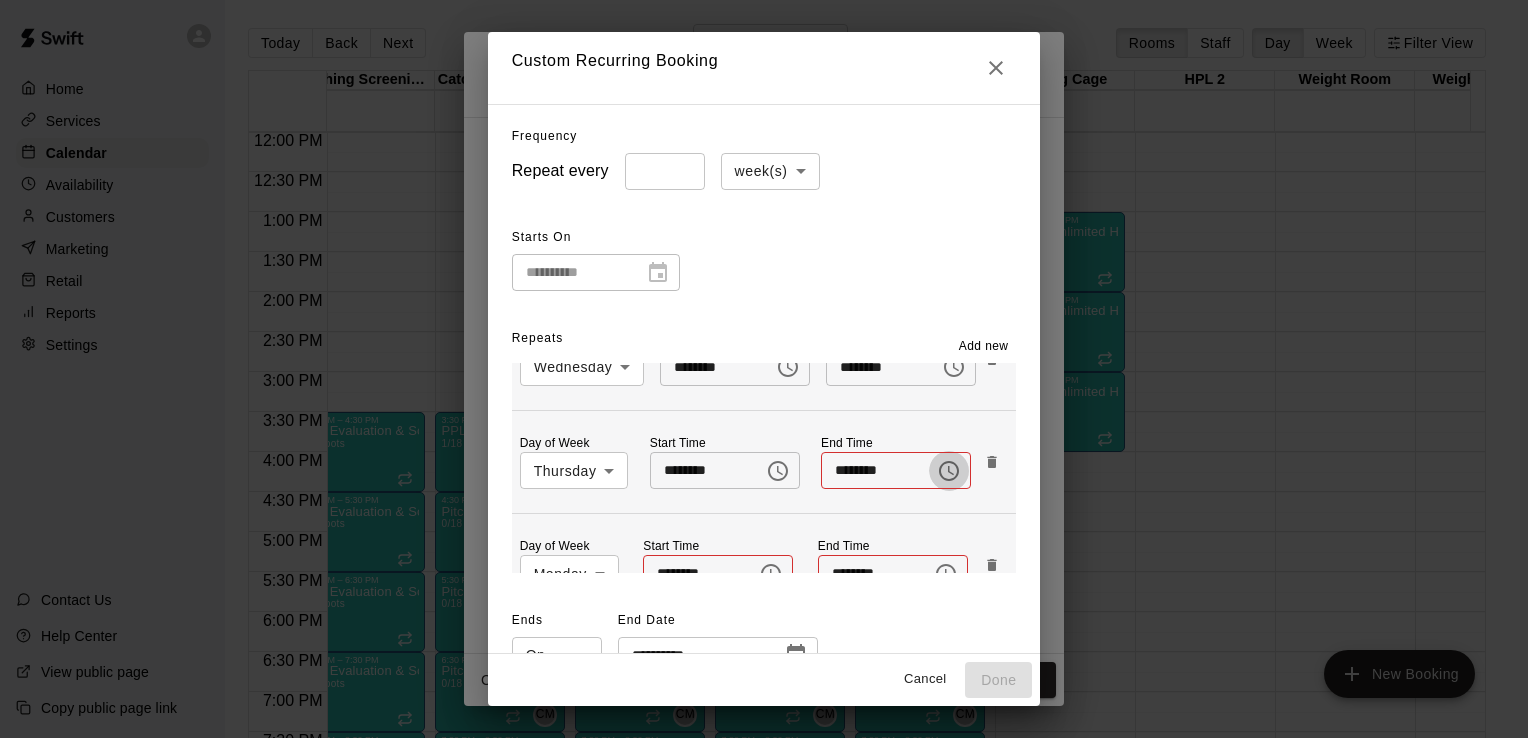 click on "********" at bounding box center (871, 470) 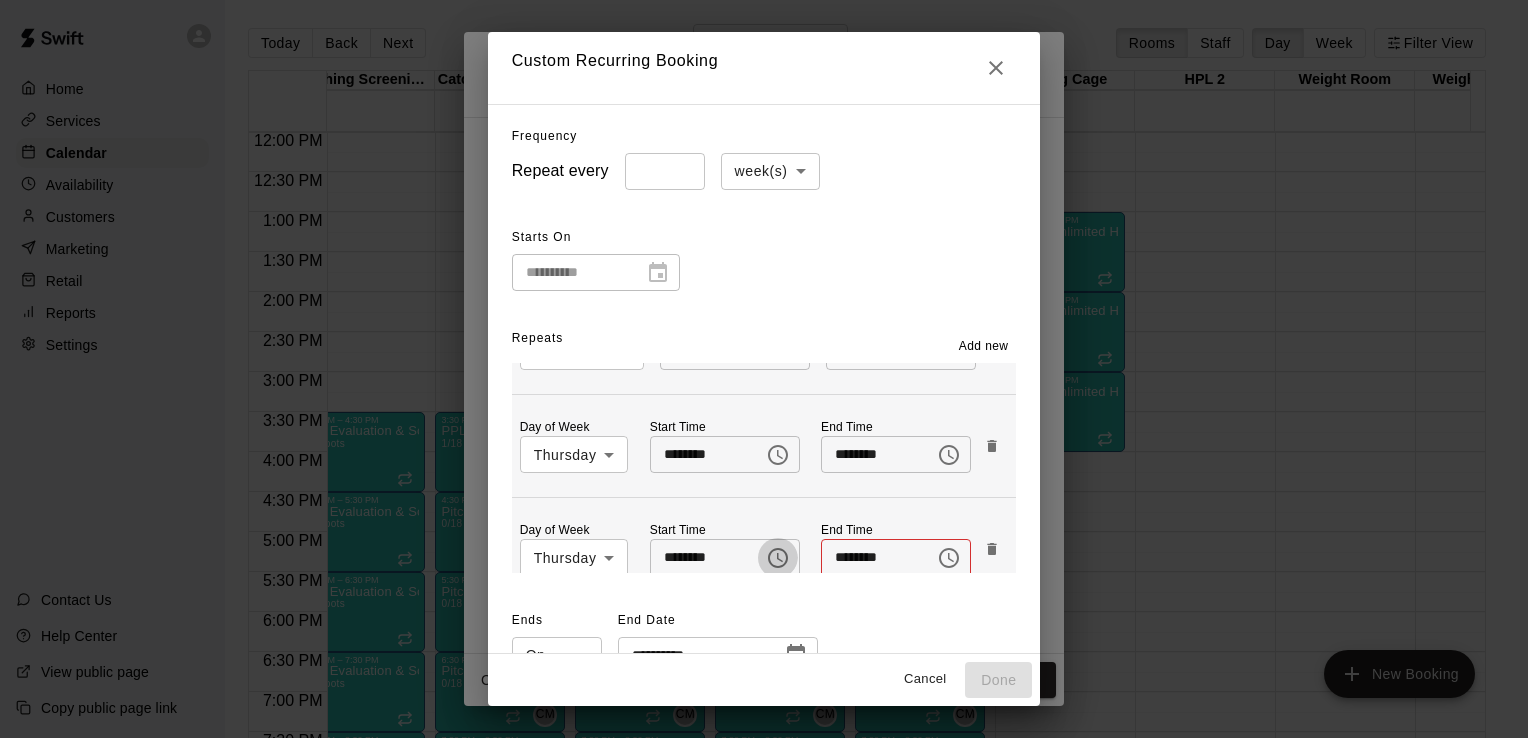 scroll, scrollTop: 1090, scrollLeft: 0, axis: vertical 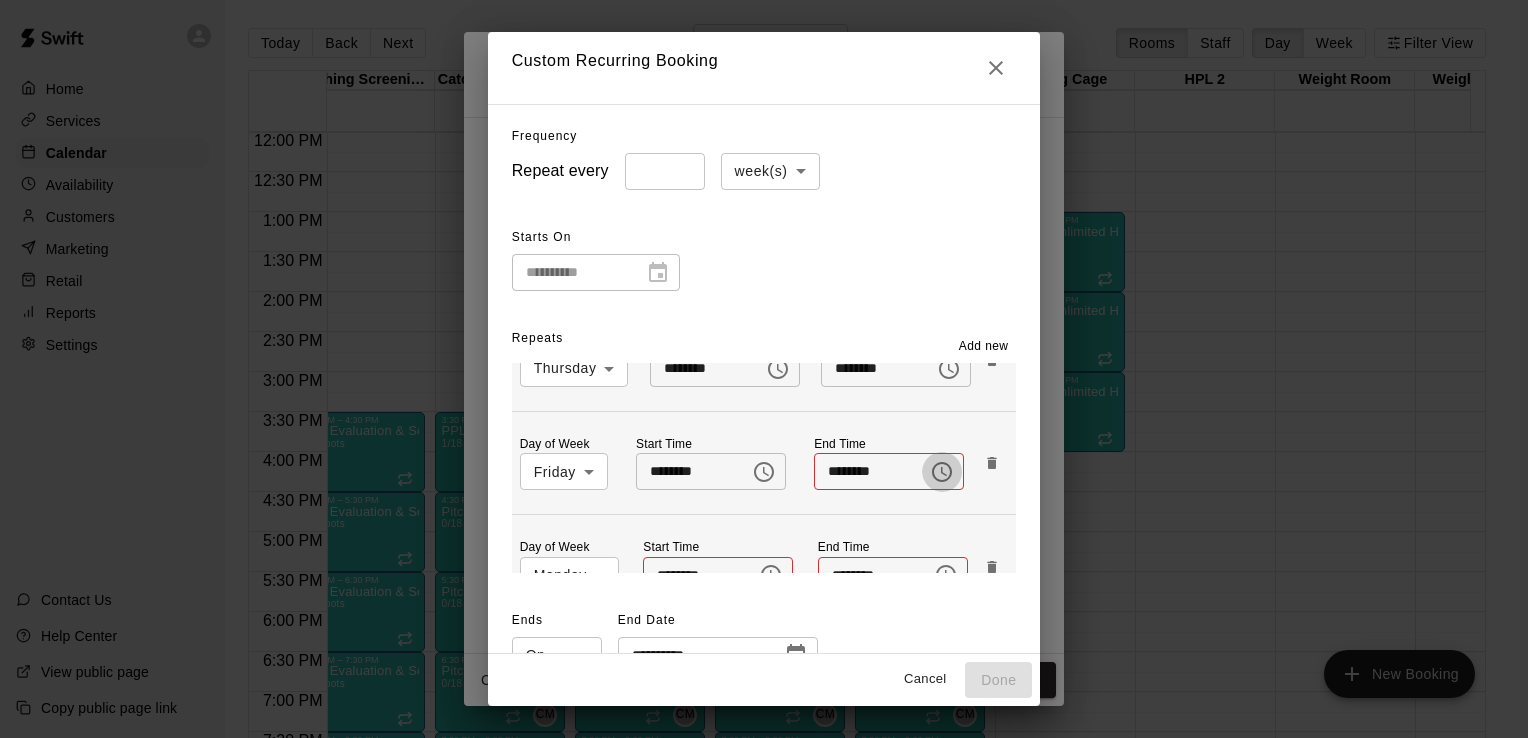 click on "********" at bounding box center (864, 471) 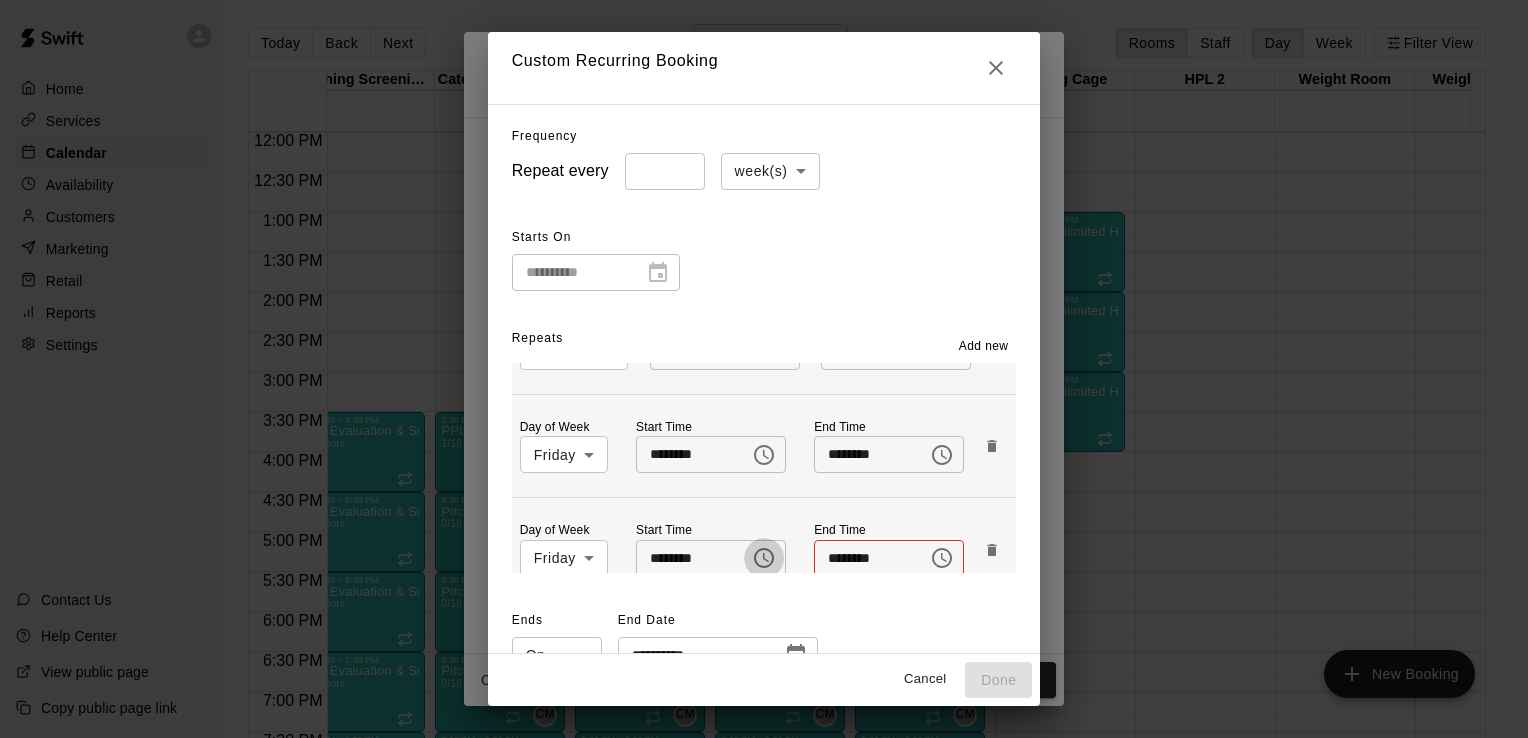 scroll, scrollTop: 1503, scrollLeft: 0, axis: vertical 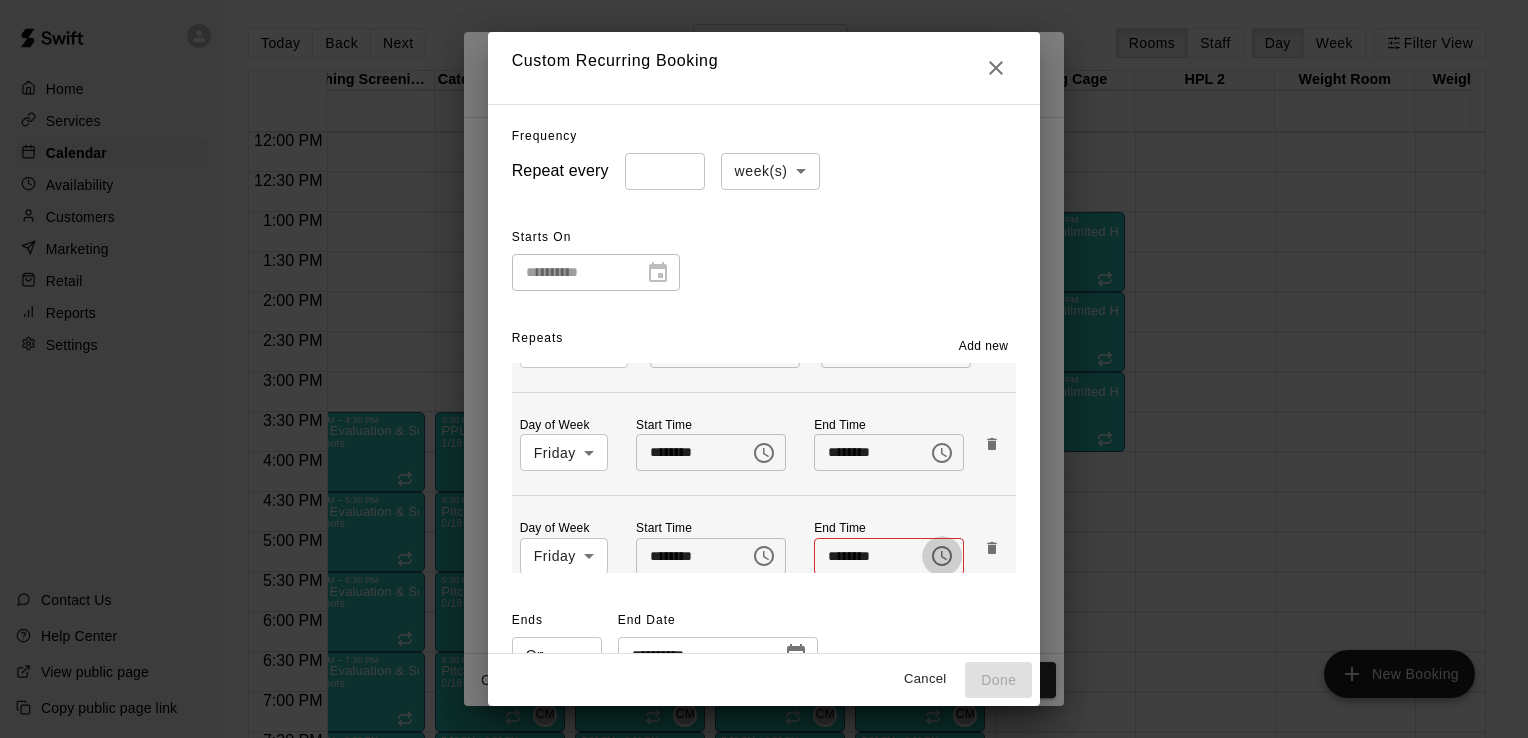 click on "********" at bounding box center (864, 556) 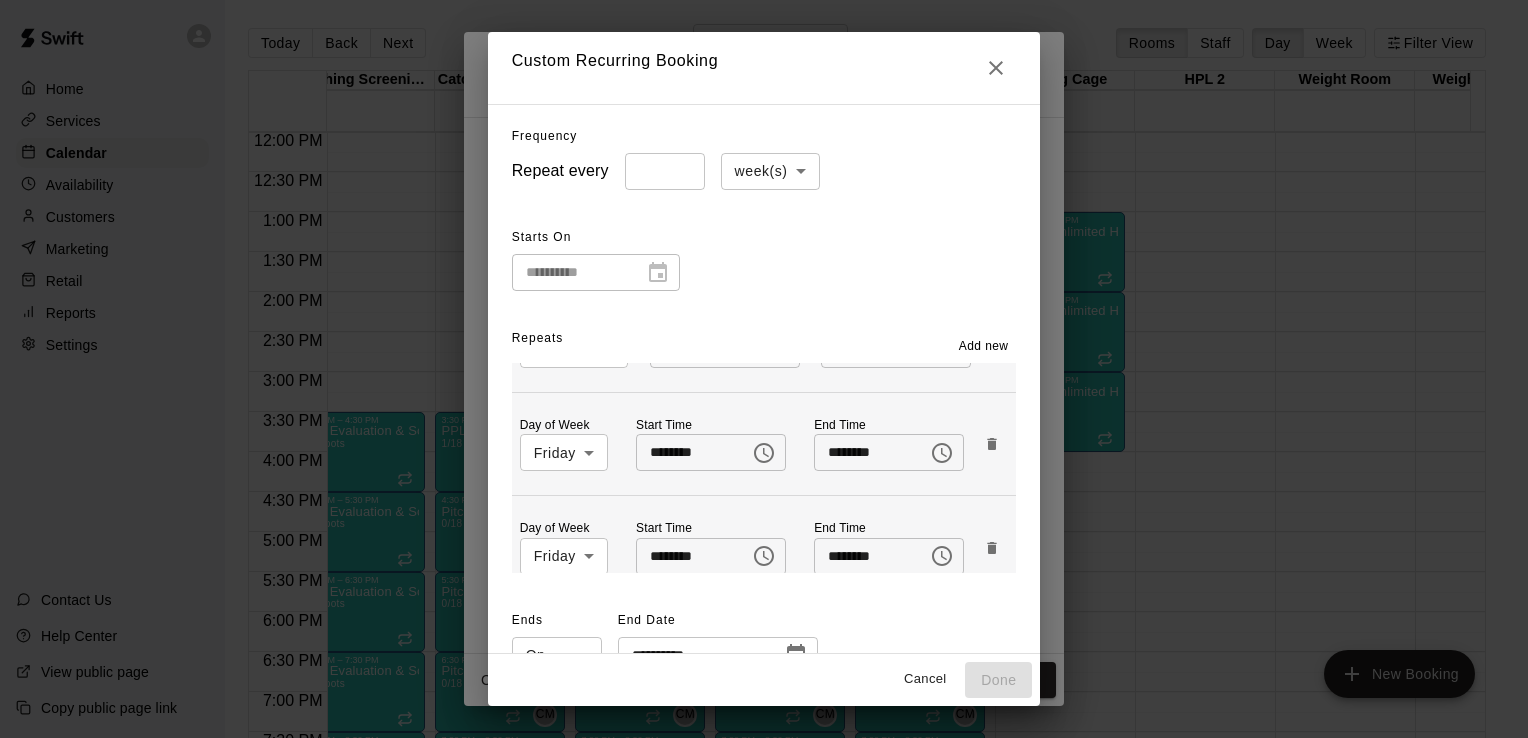 click on "**********" at bounding box center [764, 379] 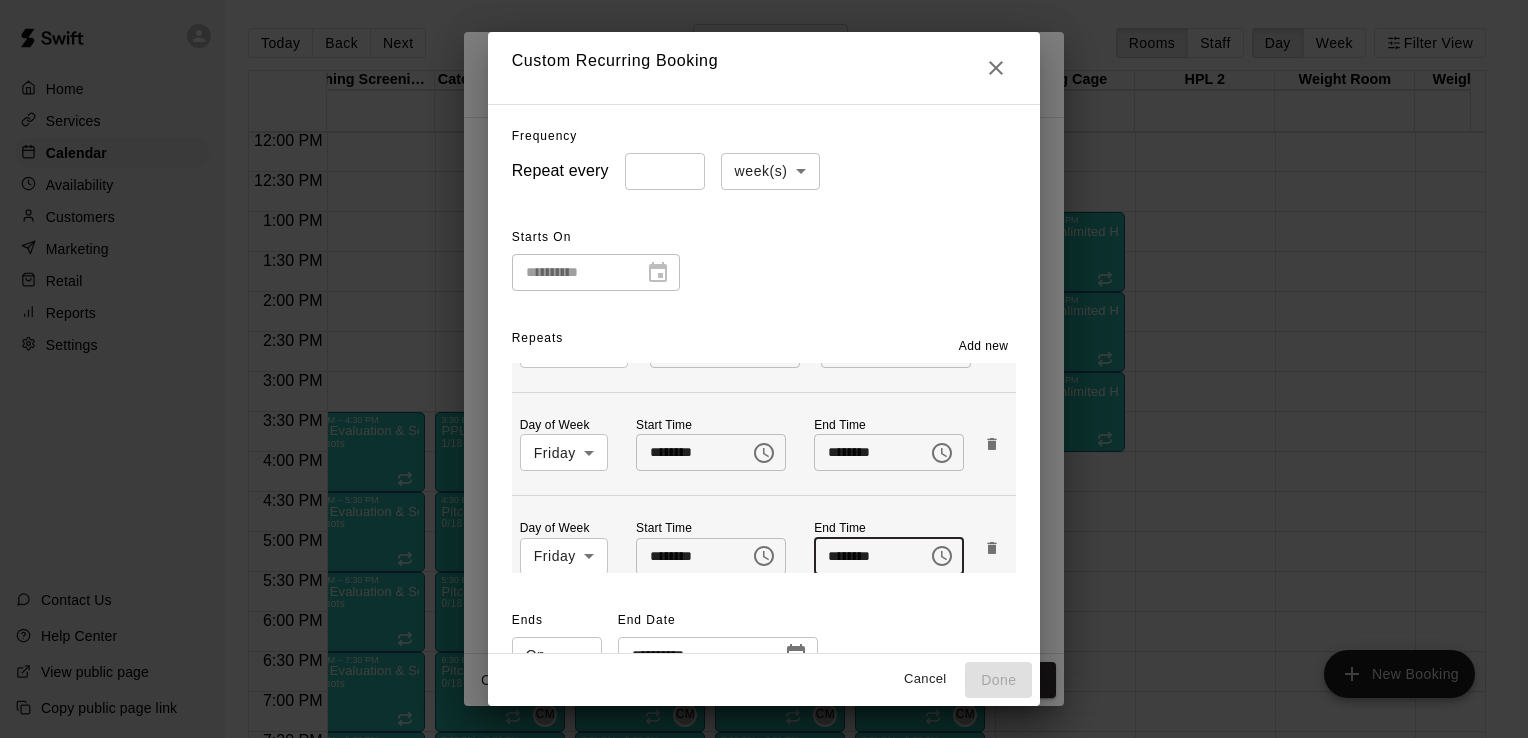 click on "********" at bounding box center (864, 556) 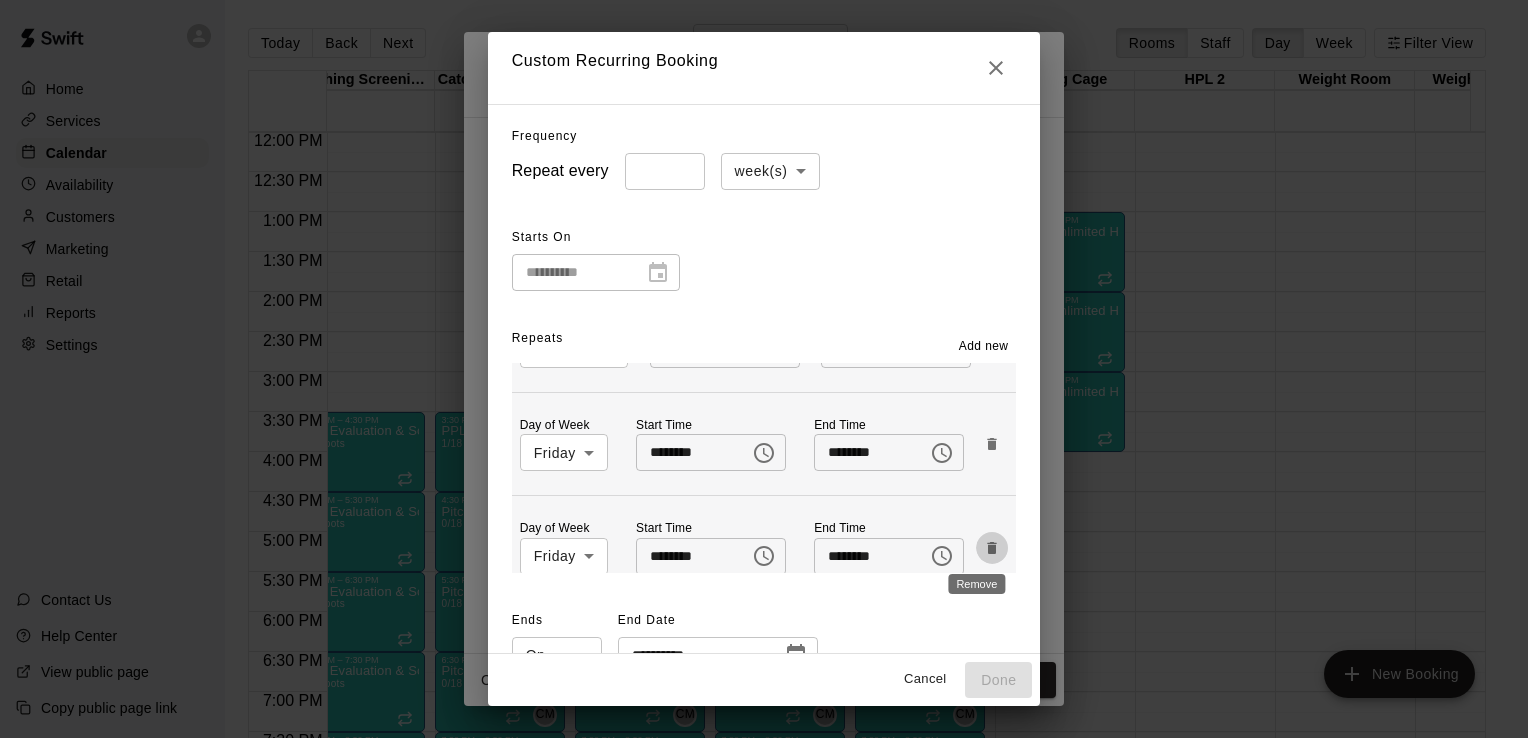 scroll, scrollTop: 1691, scrollLeft: 0, axis: vertical 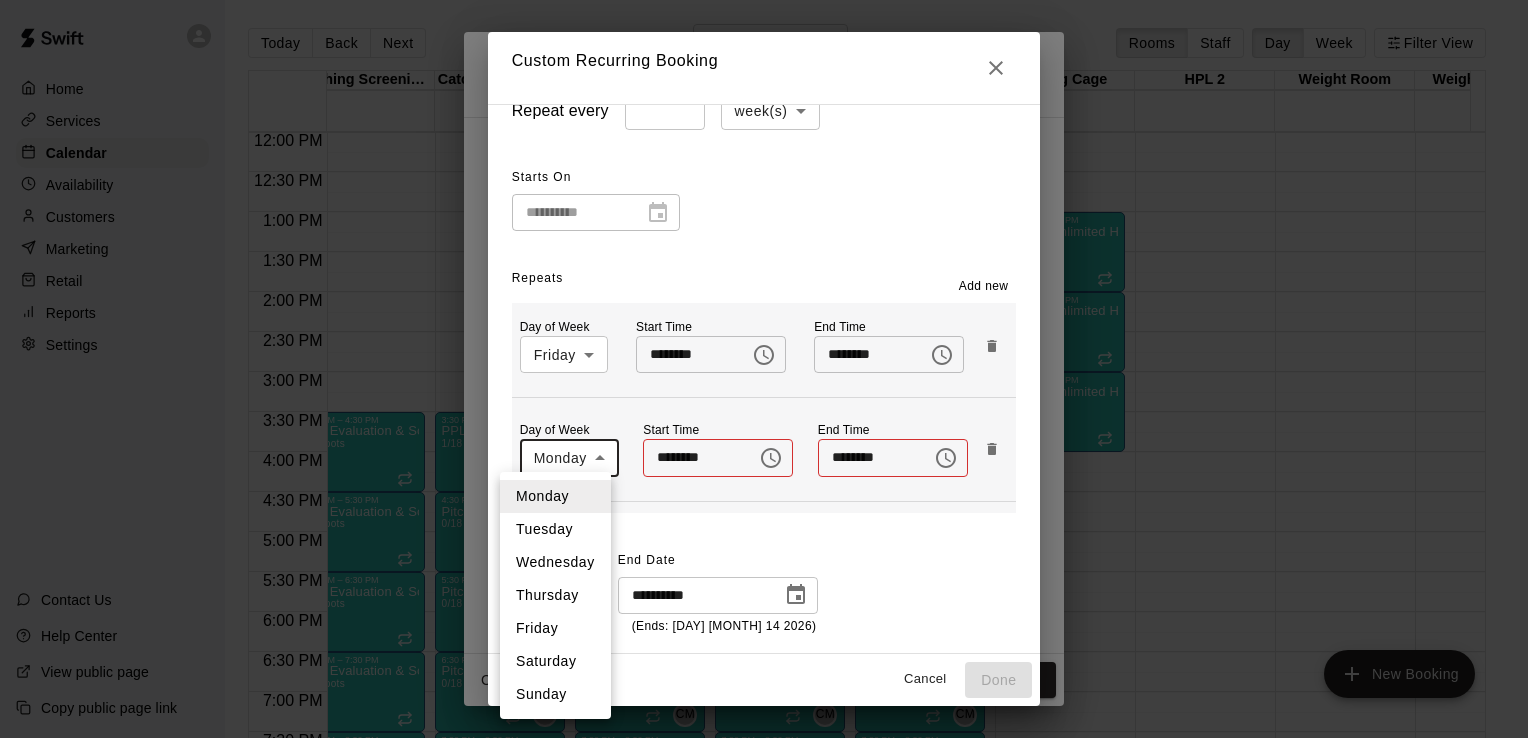 click on "Home Services Calendar Availability Customers Marketing Retail Reports Settings Contact Us Help Center View public page Copy public page link Today Back Next [DAY] [MONTH] 11 [DAY] Catch Play Area (Black Turf) 11 [DAY] Flex Space (PPL, Green Turf) 11 [DAY] Pitching Mound 1 11 [DAY] Pitching Mound 2 11 [DAY] Hitting Cage 11 [DAY] HPL 2 11 [DAY] Weight Room 11 [DAY] Weight Room 2 11 [DAY] Screenings 11 [DAY] Catching Lessons (PPL) 11 [DAY] Nutrition Consultation Meeting 11 [DAY] [PERSON] ([COMPANY] Remote Communication) 11 [DAY] [PERSON], Remote Communication 11 [DAY] [PERSON], Remote Communication 11 [DAY] 12:00 AM 12:30 AM 1:00 AM 1:30 AM 2:00 AM 2:30 AM 3:00 AM 3:30 AM 4:00 AM 4:30 AM 5:00 AM 5:30 AM 6:00 AM 6:30 AM 7:00 AM 7:30 AM 8:00 AM 8:30 AM 9:00 AM 9:30 AM 10:00 AM 10:30 AM 11:00 AM 11:30 AM 12:00 PM 12:30 PM 1:00 PM 1:30 PM 2:00 PM 2:30 PM 3:00 PM 3:30 PM 4:00 PM 4:30 PM 5:00 PM 5:30 PM 6:00 PM 6:30 PM 7:00 PM 7:30 PM 8:00 PM 8:30 PM 9:00 PM 9:30 PM 10:00 PM 10:30 PM CM 0" at bounding box center [764, 385] 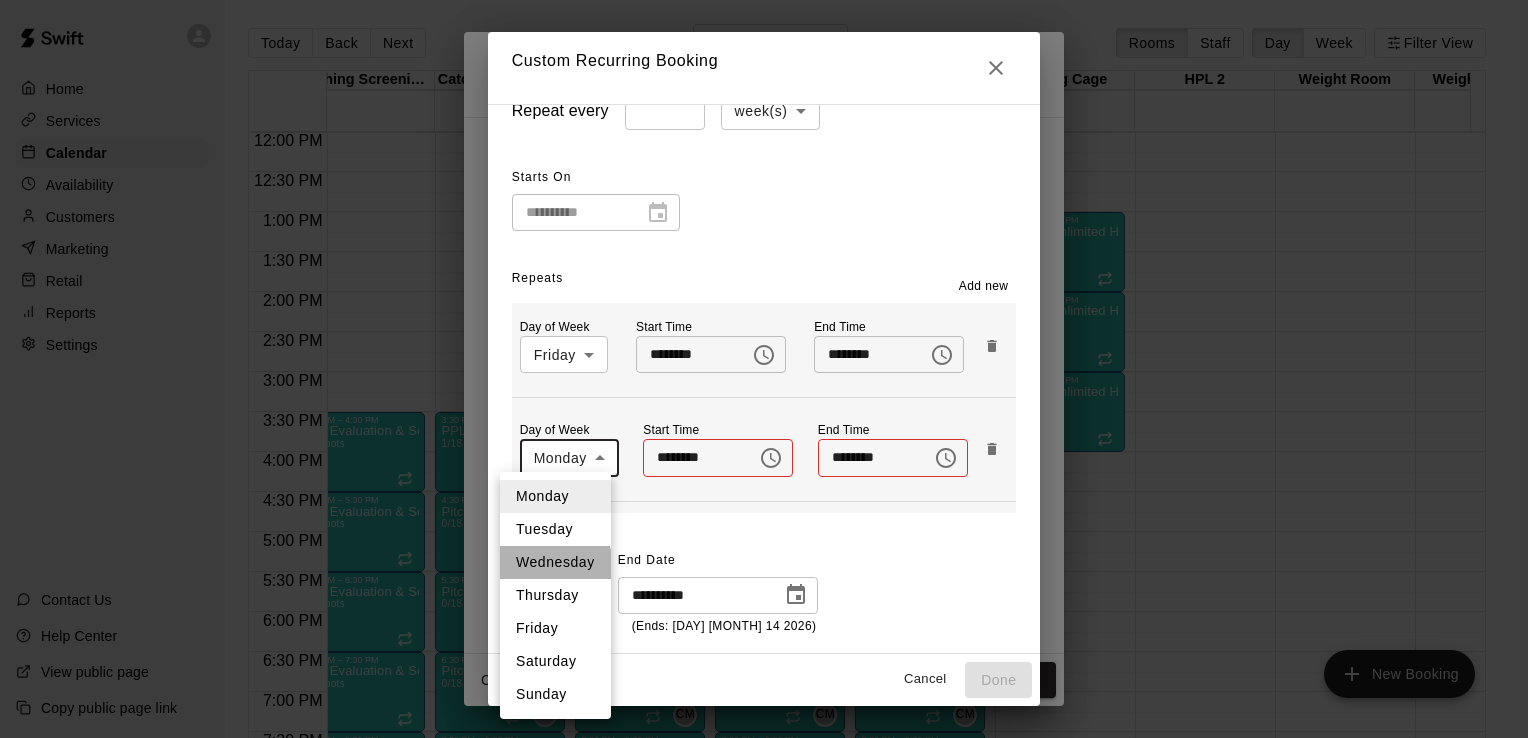 click on "Wednesday" at bounding box center (555, 562) 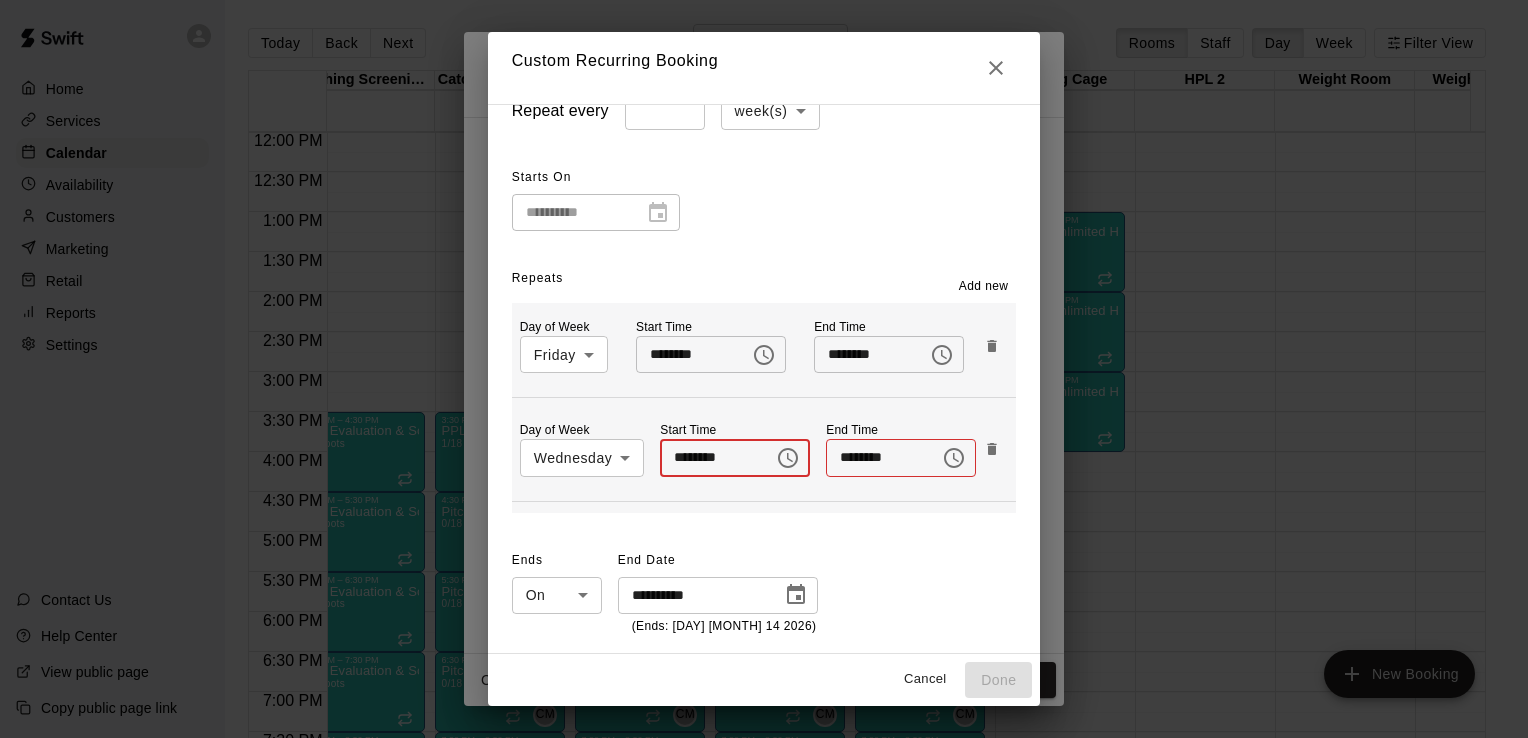 click on "********" at bounding box center [710, 457] 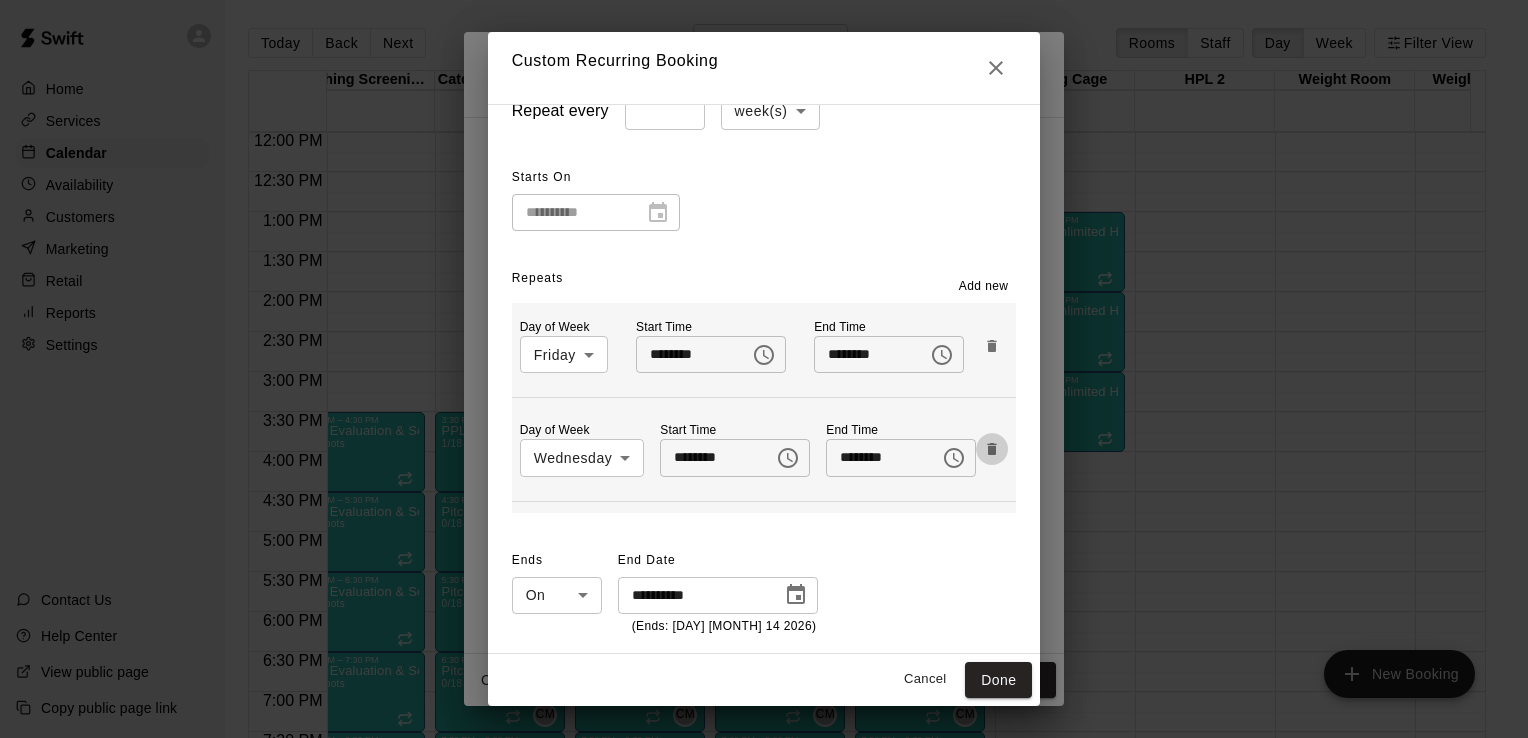 click on "Add new" at bounding box center [984, 287] 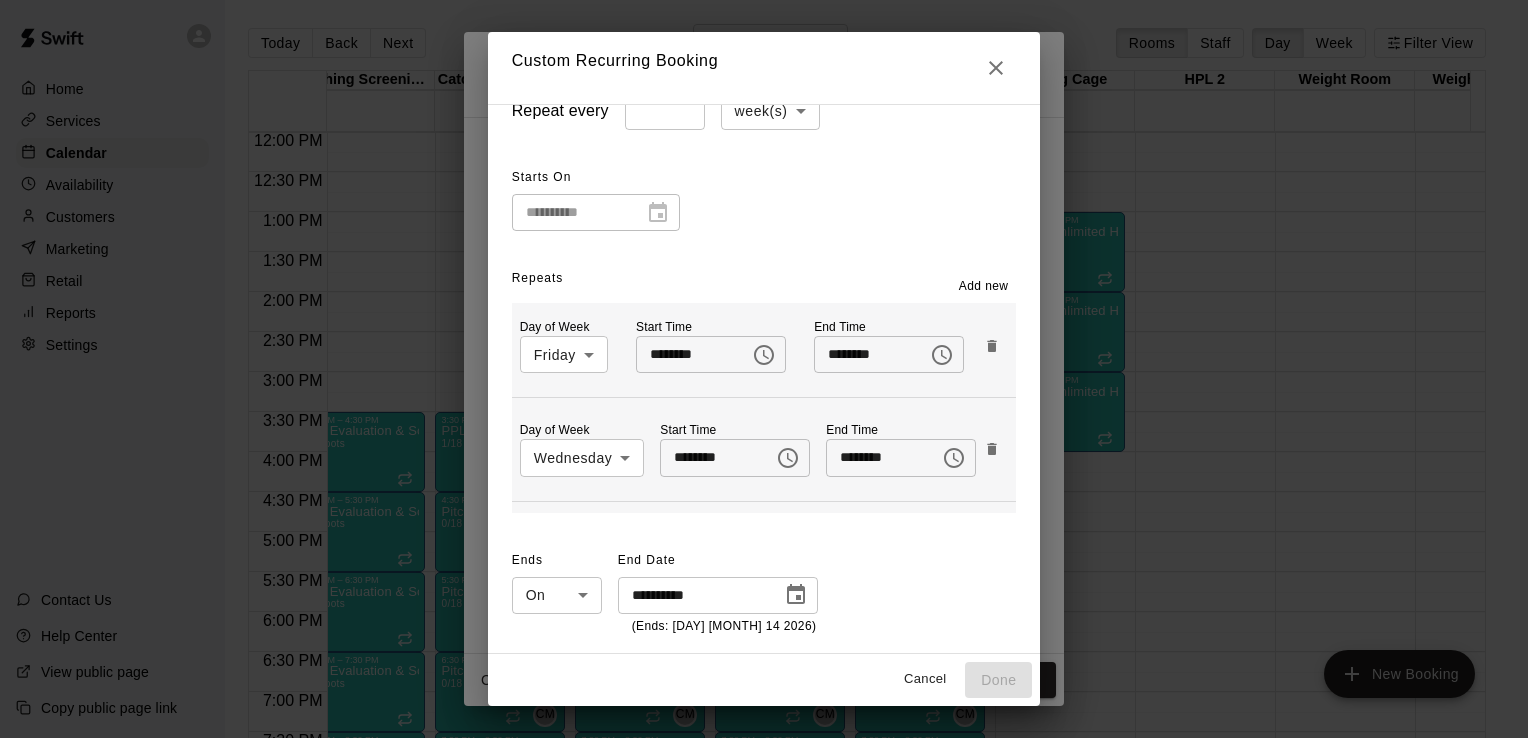 click on "Add new" at bounding box center (984, 287) 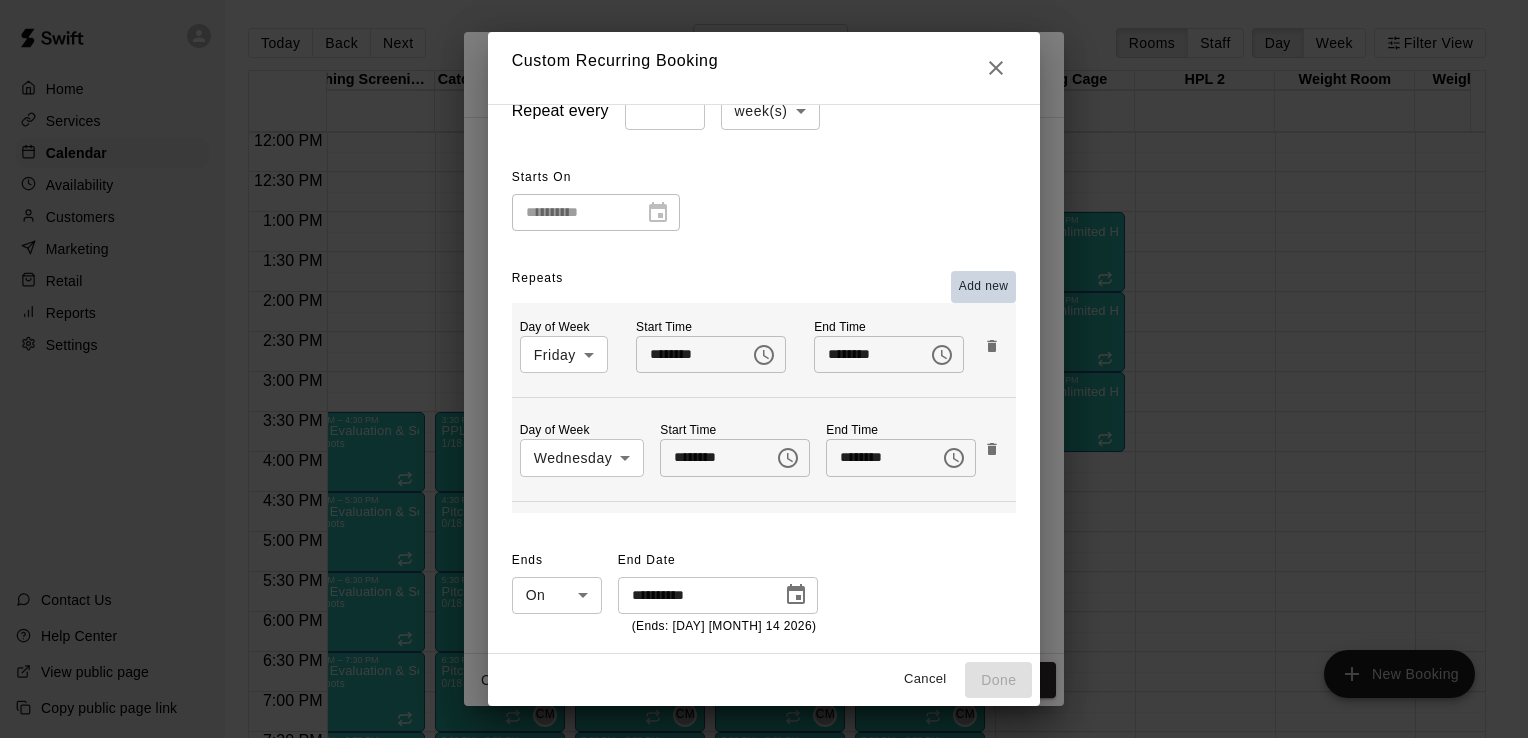 click on "Add new" at bounding box center [984, 287] 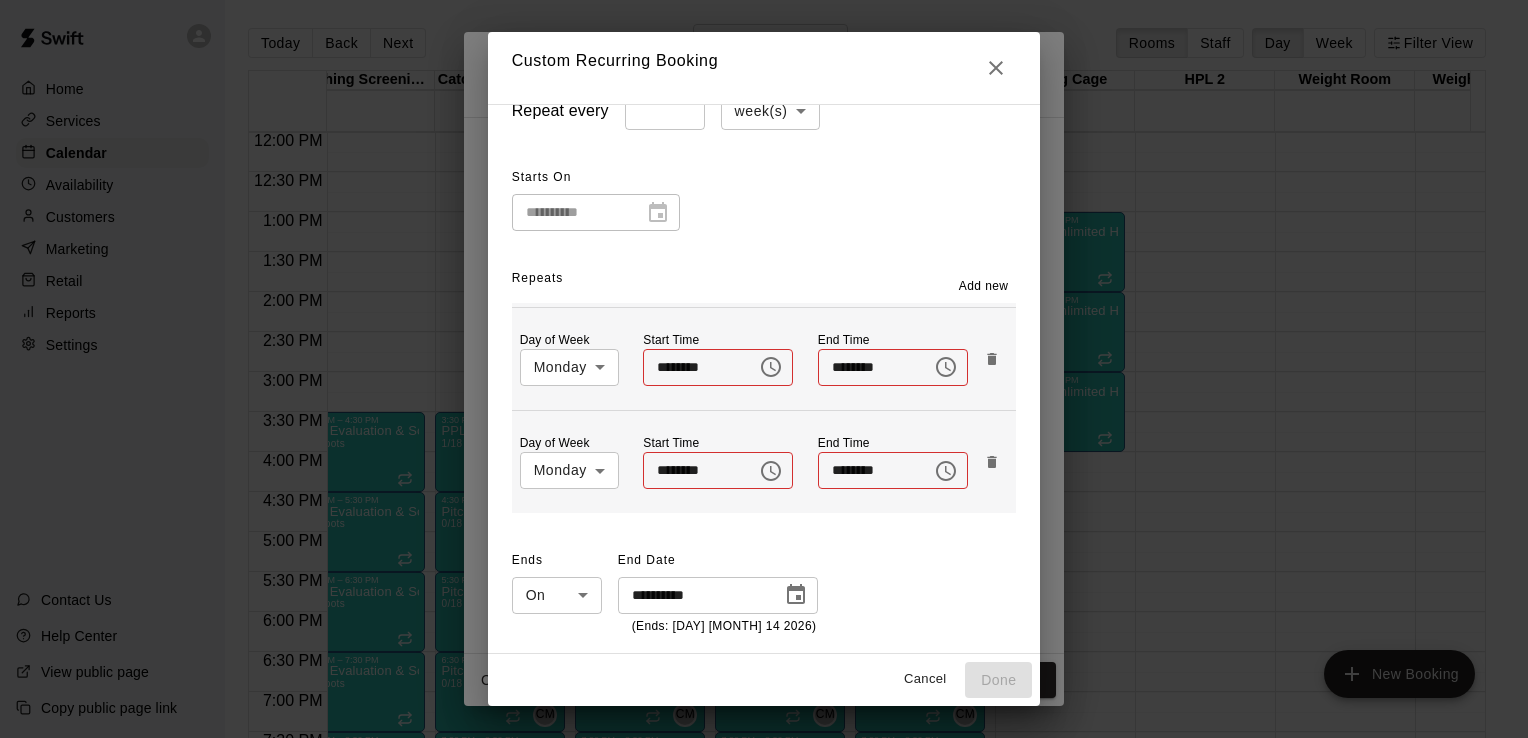 scroll, scrollTop: 2051, scrollLeft: 0, axis: vertical 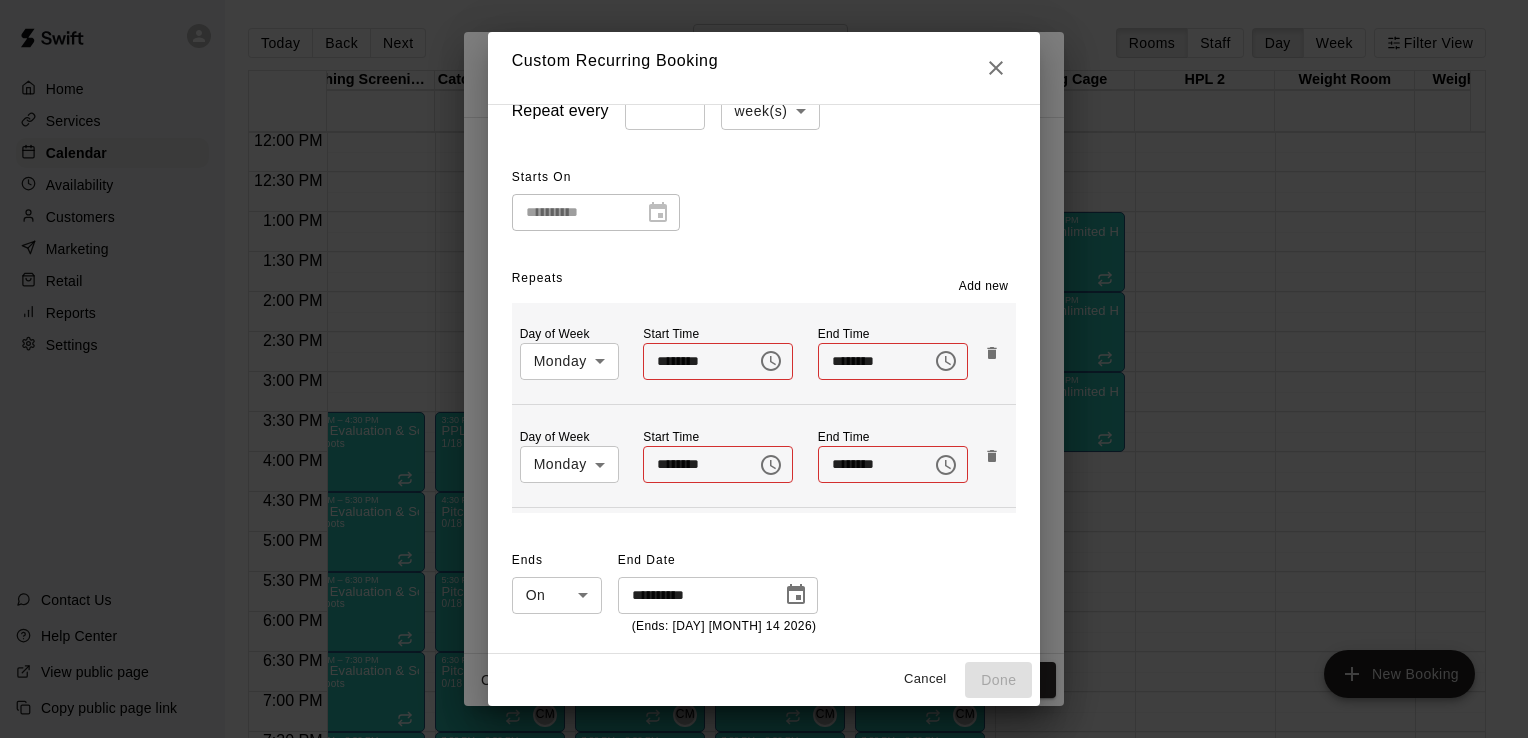click on "Home Services Calendar Availability Customers Marketing Retail Reports Settings Contact Us Help Center View public page Copy public page link Today Back Next [DAY] [MONTH] 11 [DAY] Catch Play Area (Black Turf) 11 [DAY] Flex Space (PPL, Green Turf) 11 [DAY] Pitching Mound 1 11 [DAY] Pitching Mound 2 11 [DAY] Hitting Cage 11 [DAY] HPL 2 11 [DAY] Weight Room 11 [DAY] Weight Room 2 11 [DAY] Screenings 11 [DAY] Catching Lessons (PPL) 11 [DAY] Nutrition Consultation Meeting 11 [DAY] [PERSON] ([COMPANY] Remote Communication) 11 [DAY] [PERSON], Remote Communication 11 [DAY] [PERSON], Remote Communication 11 [DAY] 12:00 AM 12:30 AM 1:00 AM 1:30 AM 2:00 AM 2:30 AM 3:00 AM 3:30 AM 4:00 AM 4:30 AM 5:00 AM 5:30 AM 6:00 AM 6:30 AM 7:00 AM 7:30 AM 8:00 AM 8:30 AM 9:00 AM 9:30 AM 10:00 AM 10:30 AM 11:00 AM 11:30 AM 12:00 PM 12:30 PM 1:00 PM 1:30 PM 2:00 PM 2:30 PM 3:00 PM 3:30 PM 4:00 PM 4:30 PM 5:00 PM 5:30 PM 6:00 PM 6:30 PM 7:00 PM 7:30 PM 8:00 PM 8:30 PM 9:00 PM 9:30 PM 10:00 PM 10:30 PM CM 0" at bounding box center (764, 385) 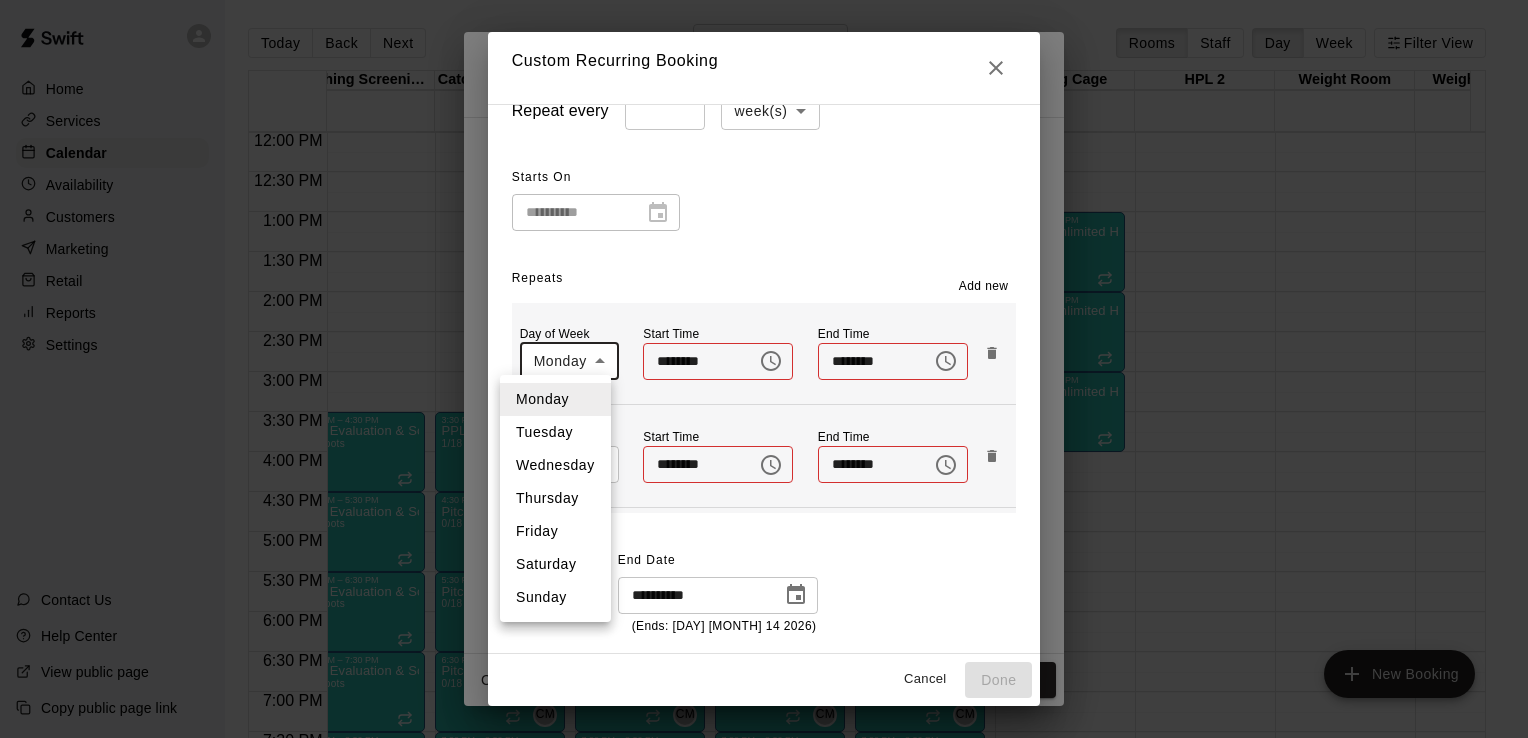 drag, startPoint x: 548, startPoint y: 566, endPoint x: 530, endPoint y: 565, distance: 18.027756 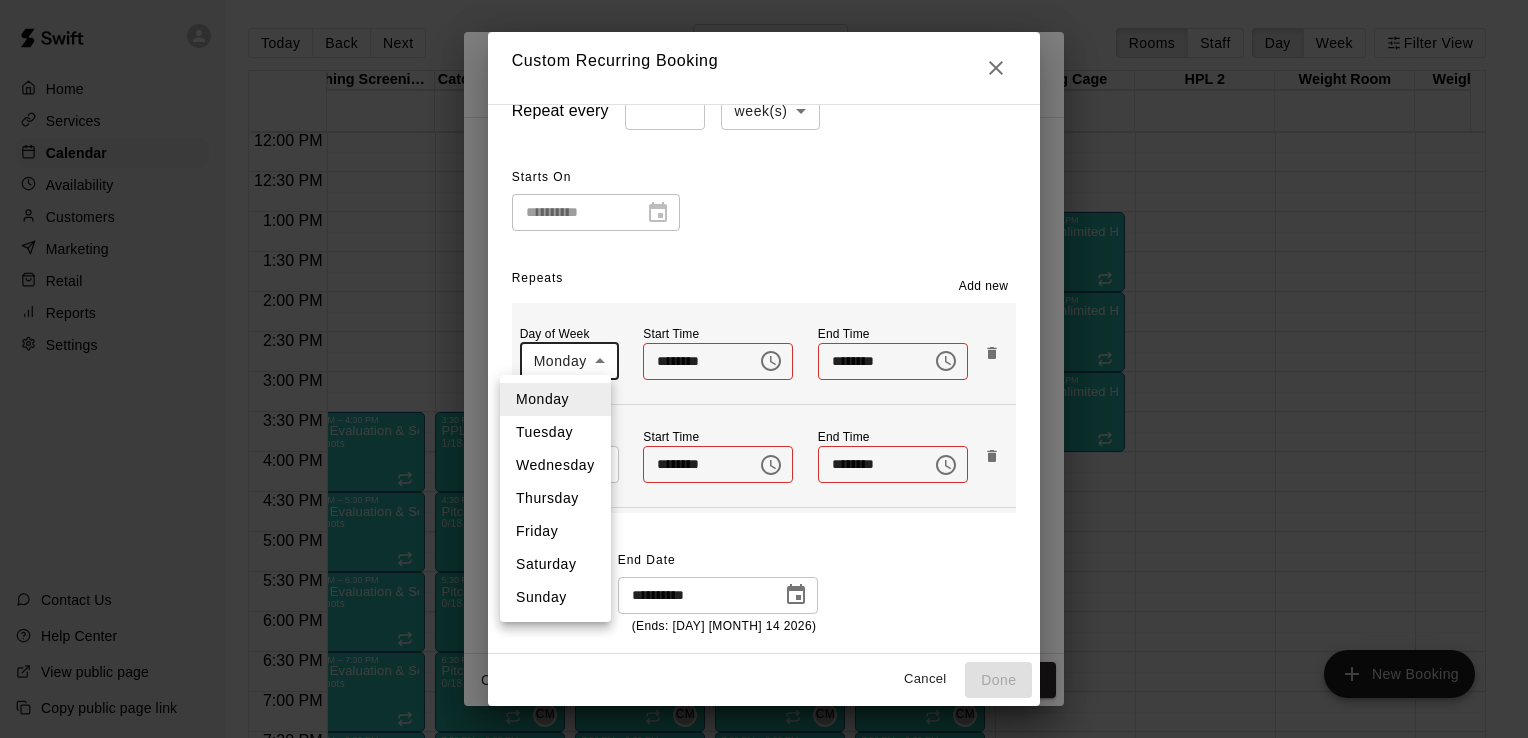 click on "Saturday" at bounding box center [555, 564] 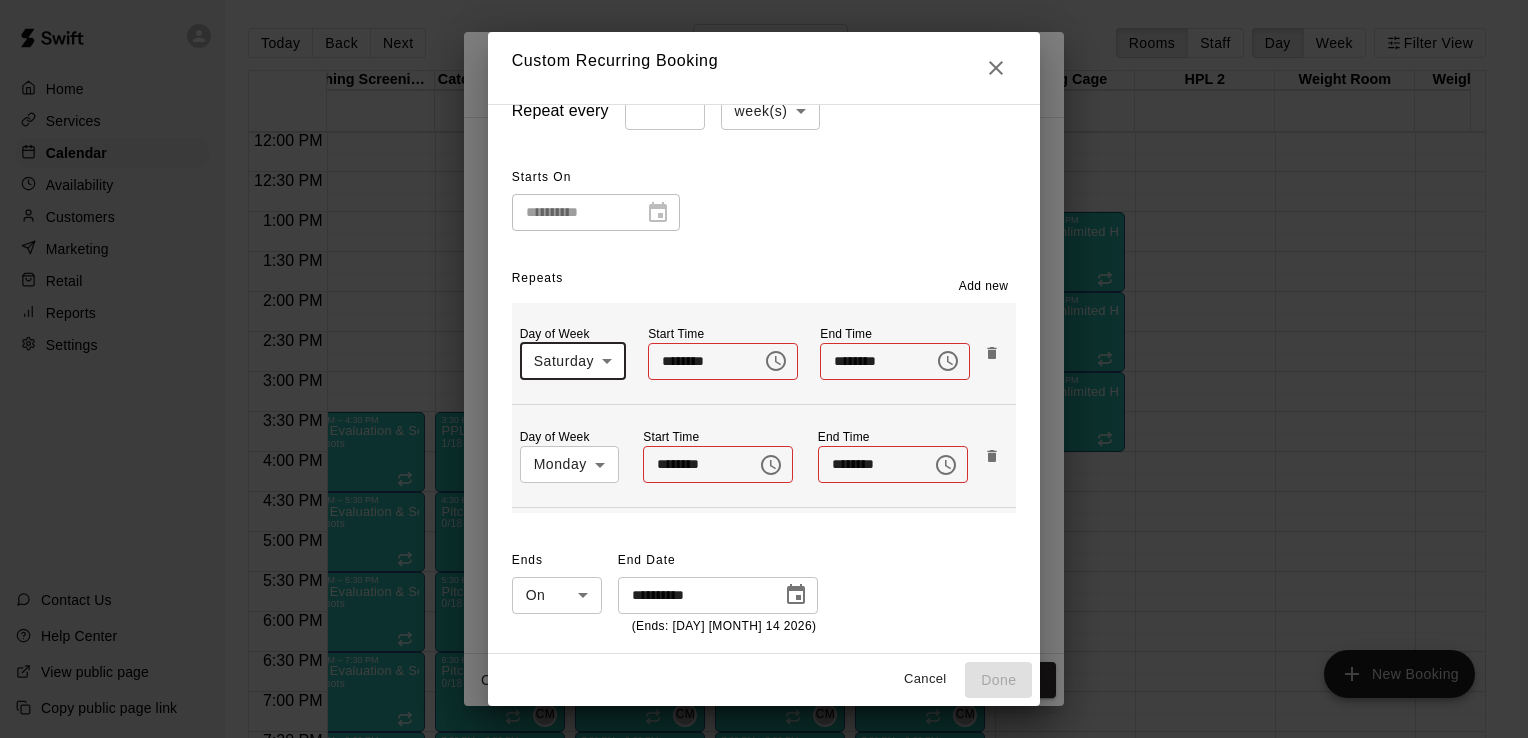 click on "********" at bounding box center (698, 361) 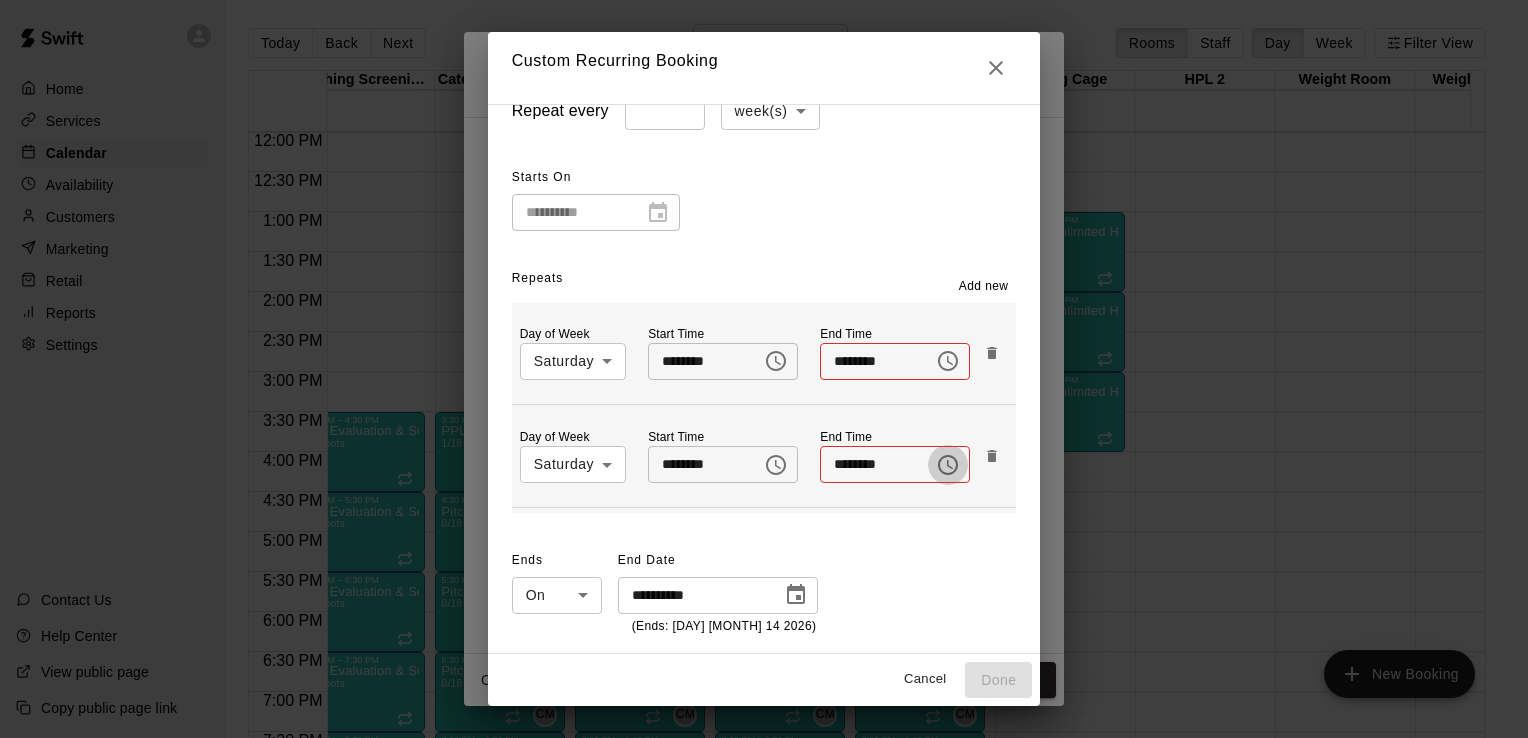click on "********" at bounding box center (870, 464) 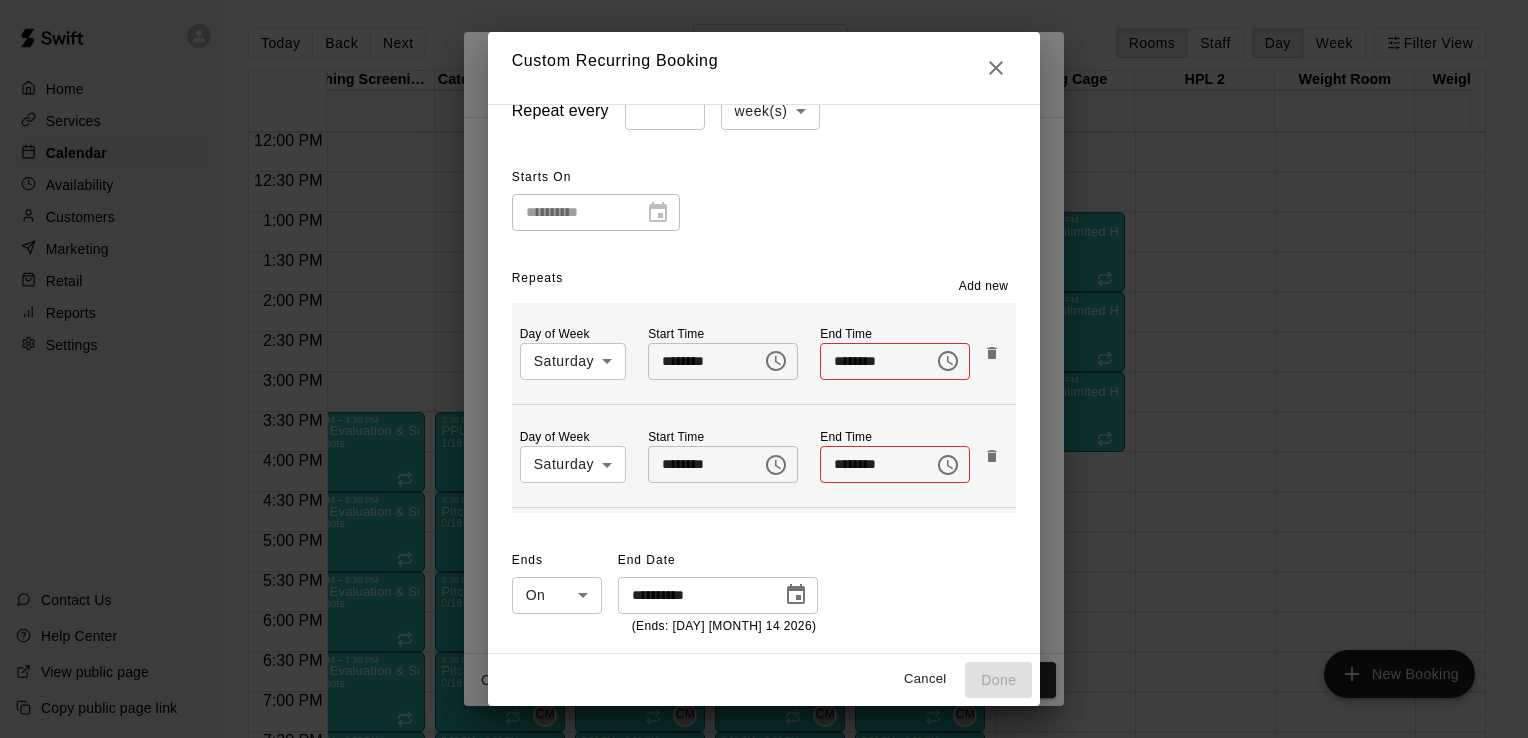 scroll, scrollTop: 2160, scrollLeft: 0, axis: vertical 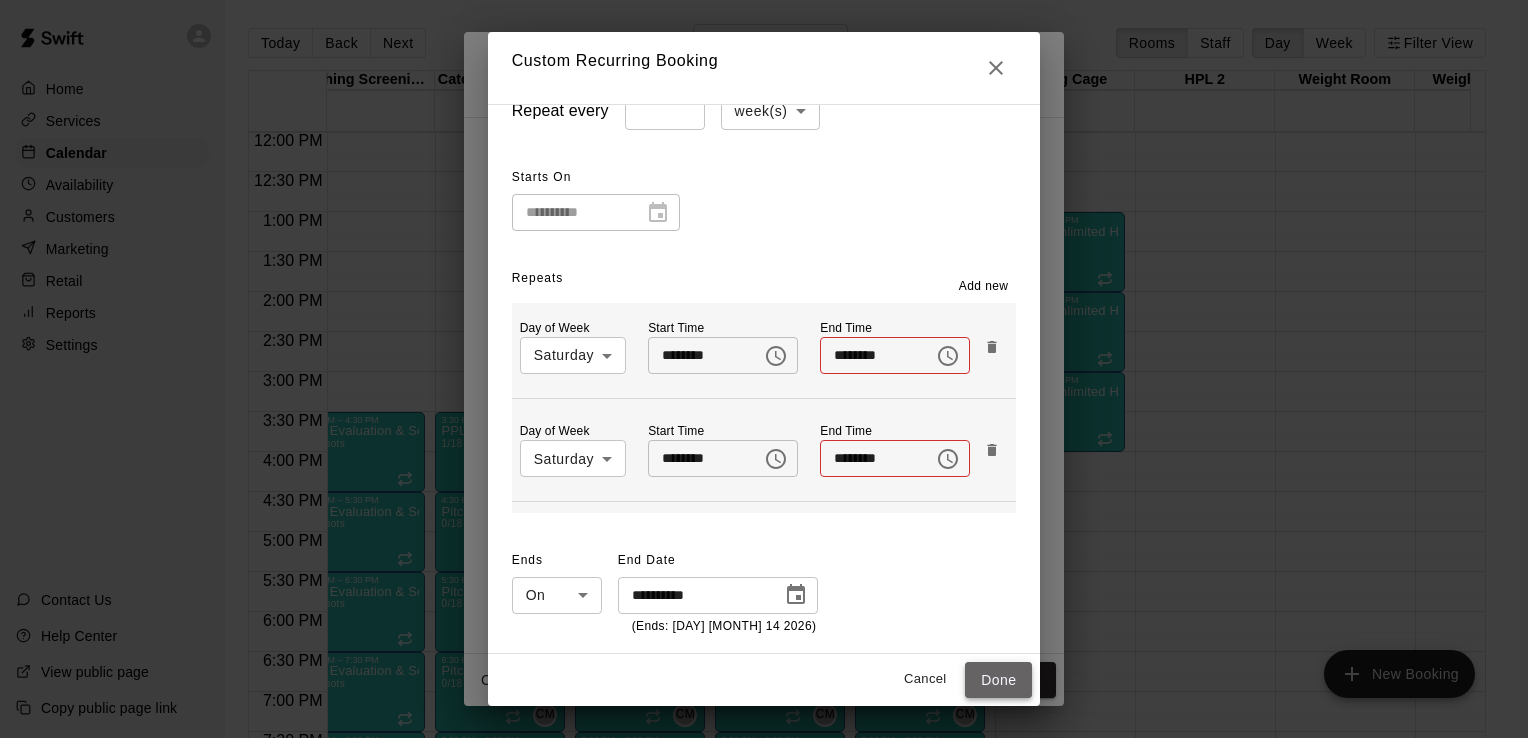click on "Done" at bounding box center (998, 680) 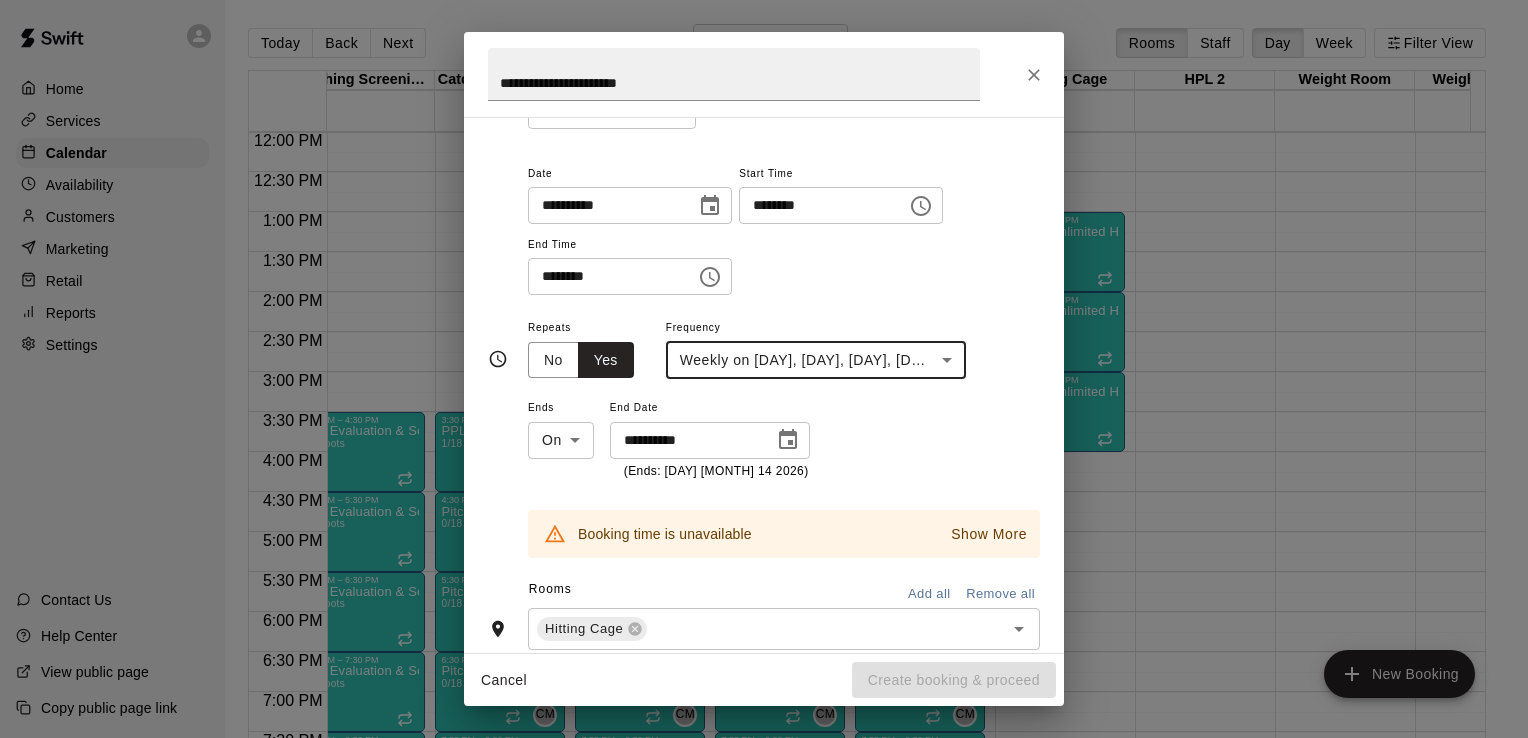 click on "Show More" at bounding box center (989, 534) 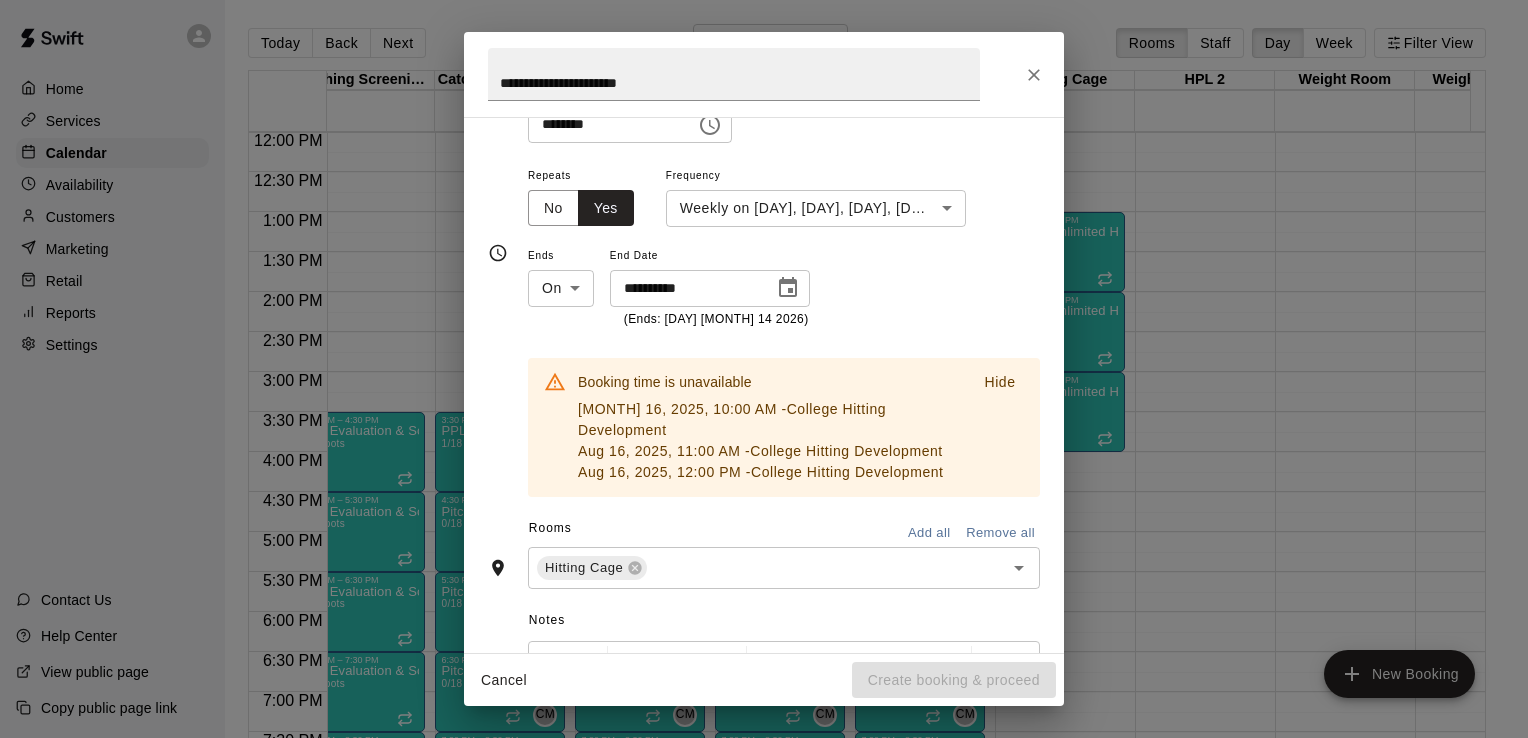 scroll, scrollTop: 392, scrollLeft: 0, axis: vertical 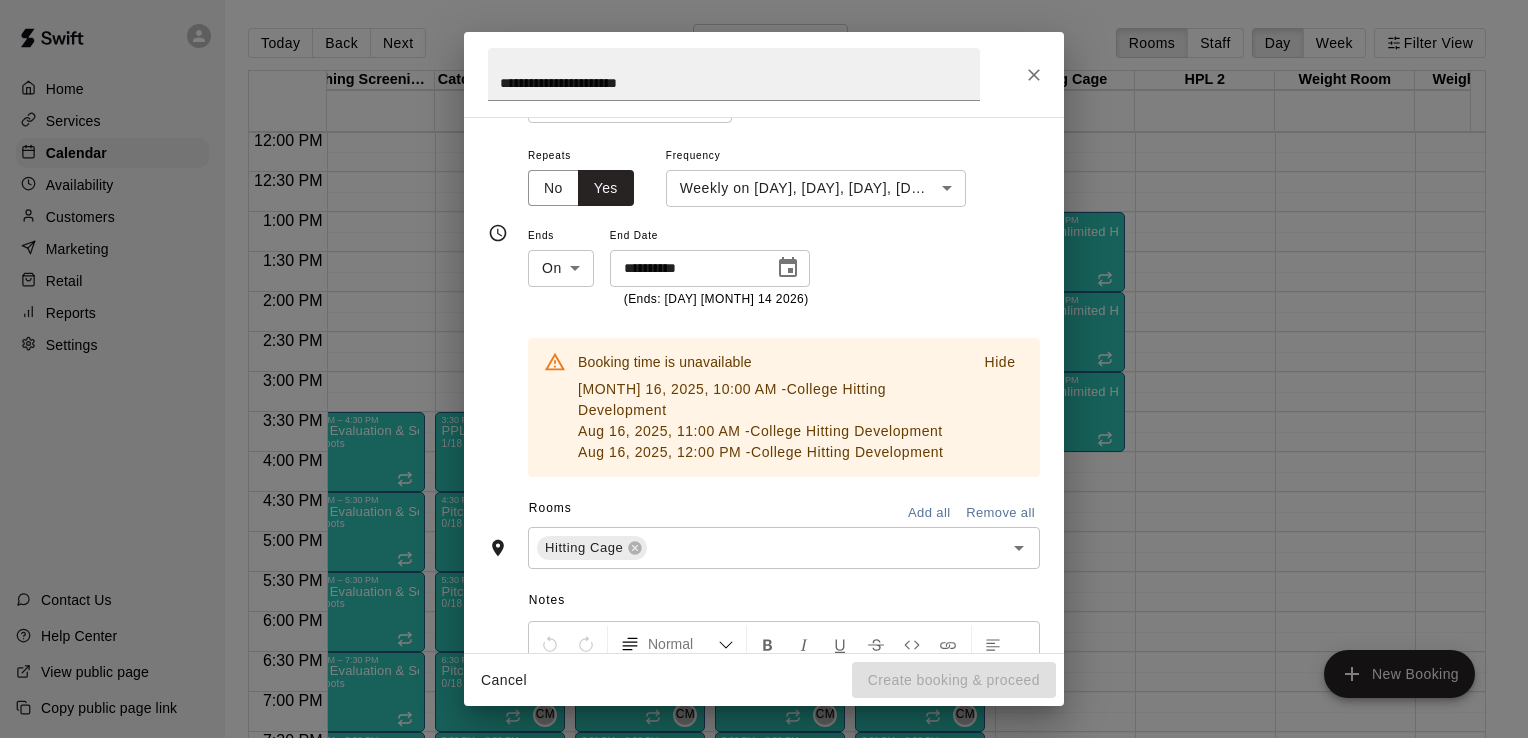 click on "Hide" at bounding box center (999, 362) 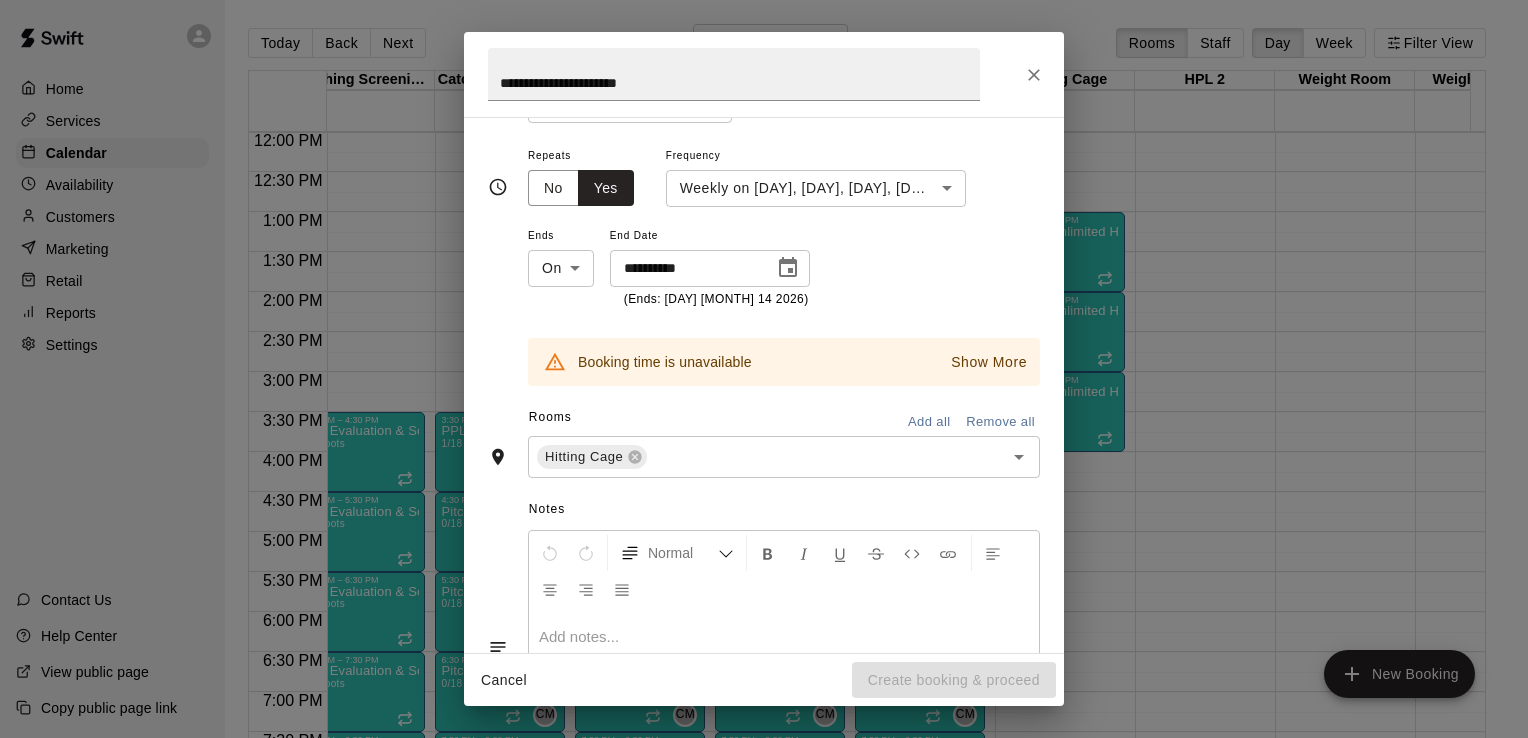 scroll, scrollTop: 326, scrollLeft: 0, axis: vertical 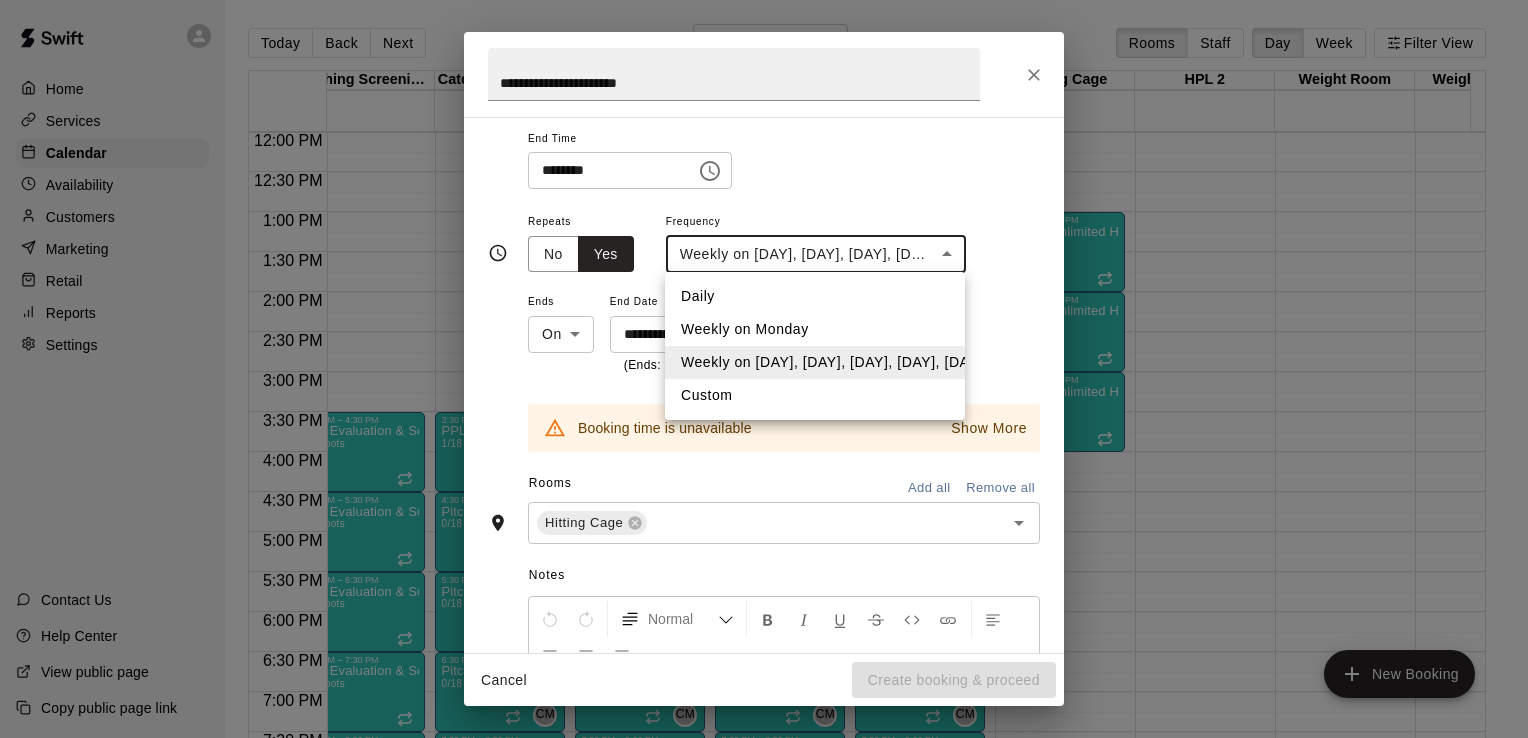 click on "Home Services Calendar Availability Customers Marketing Retail Reports Settings Contact Us Help Center View public page Copy public page link Today Back Next [DAY] [MONTH] 11 [DAY] Catch Play Area (Black Turf) 11 [DAY] Flex Space (PPL, Green Turf) 11 [DAY] Pitching Mound 1 11 [DAY] Pitching Mound 2 11 [DAY] Hitting Cage 11 [DAY] HPL 2 11 [DAY] Weight Room 11 [DAY] Weight Room 2 11 [DAY] Screenings 11 [DAY] Catching Lessons (PPL) 11 [DAY] Nutrition Consultation Meeting 11 [DAY] [PERSON] ([COMPANY] Remote Communication) 11 [DAY] [PERSON], Remote Communication 11 [DAY] [PERSON], Remote Communication 11 [DAY] 12:00 AM 12:30 AM 1:00 AM 1:30 AM 2:00 AM 2:30 AM 3:00 AM 3:30 AM 4:00 AM 4:30 AM 5:00 AM 5:30 AM 6:00 AM 6:30 AM 7:00 AM 7:30 AM 8:00 AM 8:30 AM 9:00 AM 9:30 AM 10:00 AM 10:30 AM 11:00 AM 11:30 AM 12:00 PM 12:30 PM 1:00 PM 1:30 PM 2:00 PM 2:30 PM 3:00 PM 3:30 PM 4:00 PM 4:30 PM 5:00 PM 5:30 PM 6:00 PM 6:30 PM 7:00 PM 7:30 PM 8:00 PM 8:30 PM 9:00 PM 9:30 PM 10:00 PM 10:30 PM CM 0" at bounding box center [764, 385] 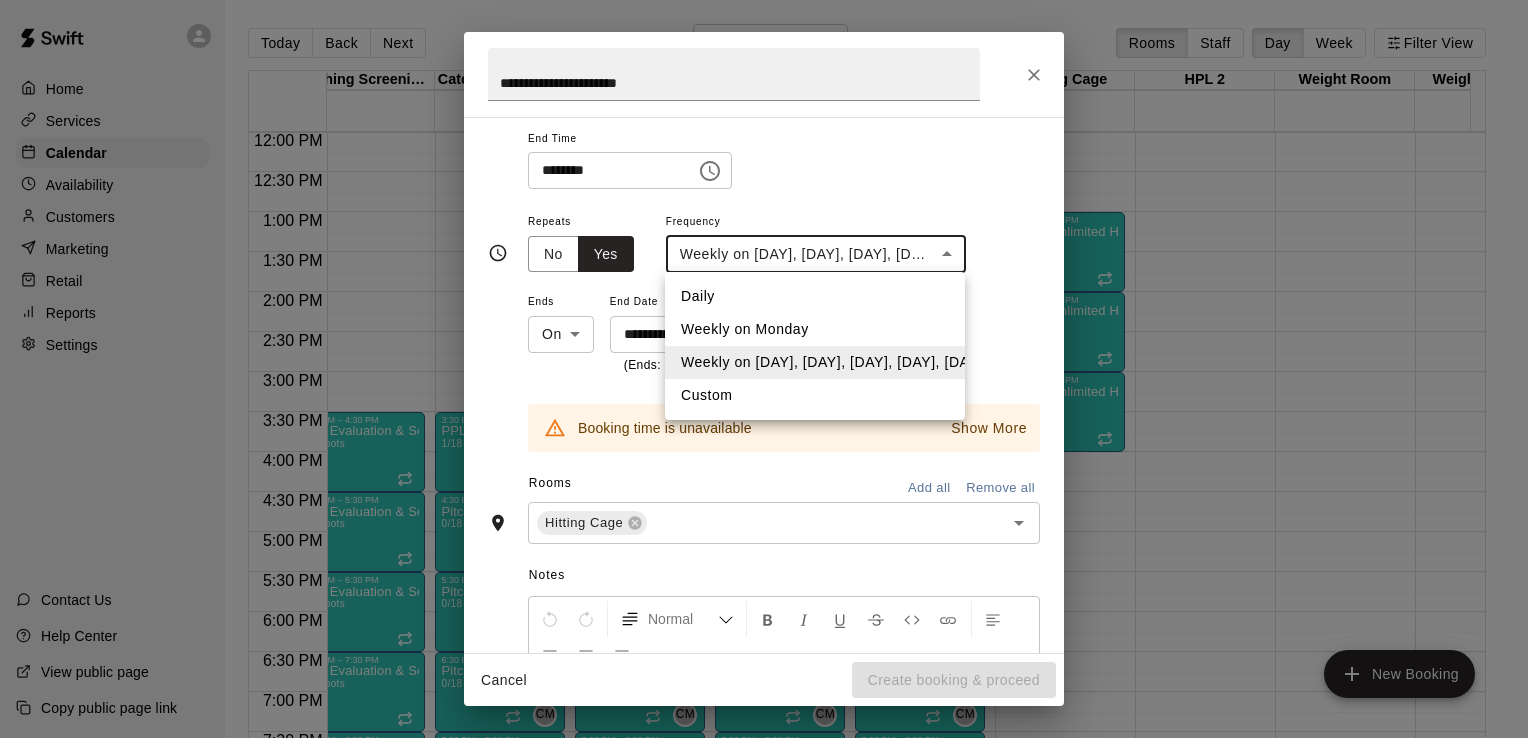 click at bounding box center [764, 369] 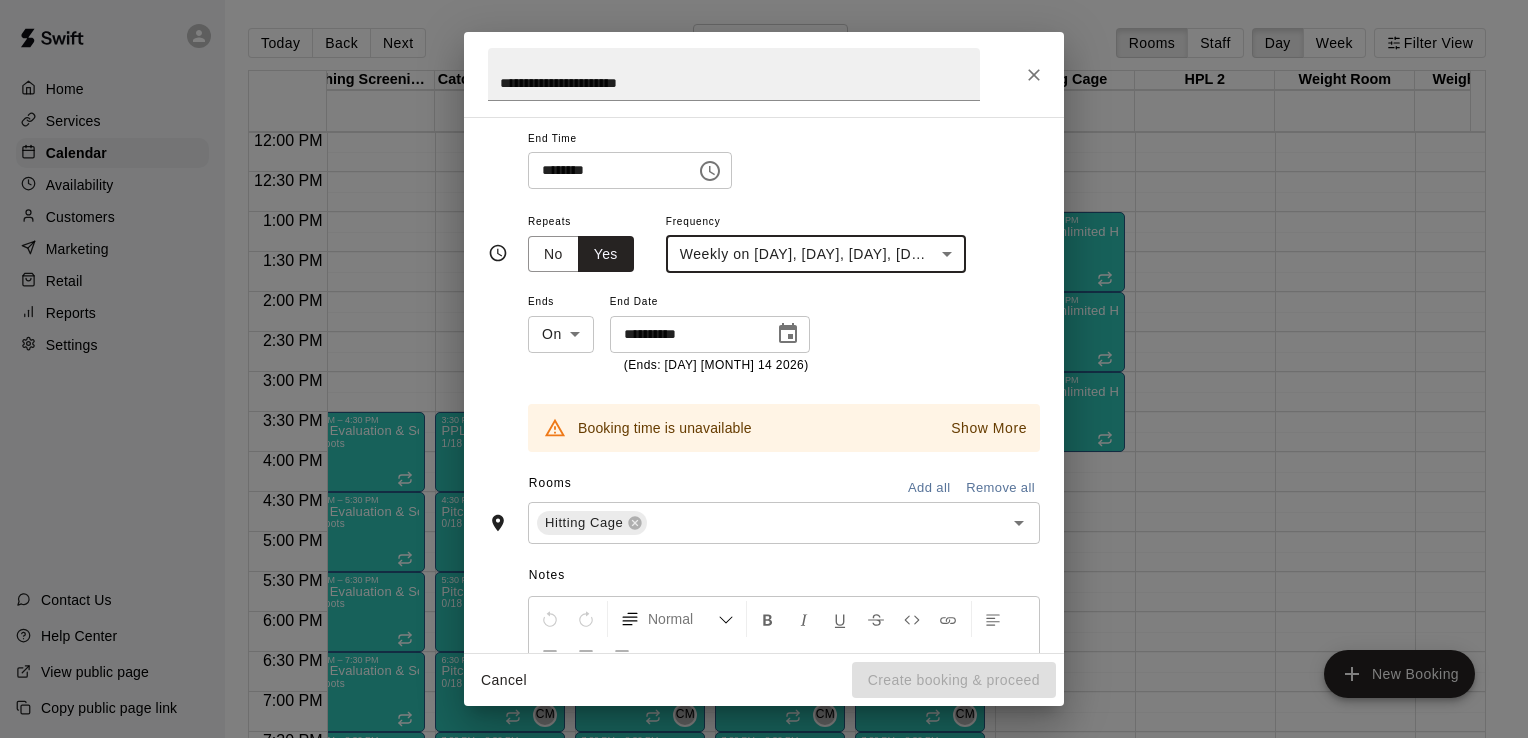 click on "Home Services Calendar Availability Customers Marketing Retail Reports Settings Contact Us Help Center View public page Copy public page link Today Back Next [DAY] [MONTH] 11 [DAY] Catch Play Area (Black Turf) 11 [DAY] Flex Space (PPL, Green Turf) 11 [DAY] Pitching Mound 1 11 [DAY] Pitching Mound 2 11 [DAY] Hitting Cage 11 [DAY] HPL 2 11 [DAY] Weight Room 11 [DAY] Weight Room 2 11 [DAY] Screenings 11 [DAY] Catching Lessons (PPL) 11 [DAY] Nutrition Consultation Meeting 11 [DAY] [PERSON] ([COMPANY] Remote Communication) 11 [DAY] [PERSON], Remote Communication 11 [DAY] [PERSON], Remote Communication 11 [DAY] 12:00 AM 12:30 AM 1:00 AM 1:30 AM 2:00 AM 2:30 AM 3:00 AM 3:30 AM 4:00 AM 4:30 AM 5:00 AM 5:30 AM 6:00 AM 6:30 AM 7:00 AM 7:30 AM 8:00 AM 8:30 AM 9:00 AM 9:30 AM 10:00 AM 10:30 AM 11:00 AM 11:30 AM 12:00 PM 12:30 PM 1:00 PM 1:30 PM 2:00 PM 2:30 PM 3:00 PM 3:30 PM 4:00 PM 4:30 PM 5:00 PM 5:30 PM 6:00 PM 6:30 PM 7:00 PM 7:30 PM 8:00 PM 8:30 PM 9:00 PM 9:30 PM 10:00 PM 10:30 PM CM 0" at bounding box center [764, 385] 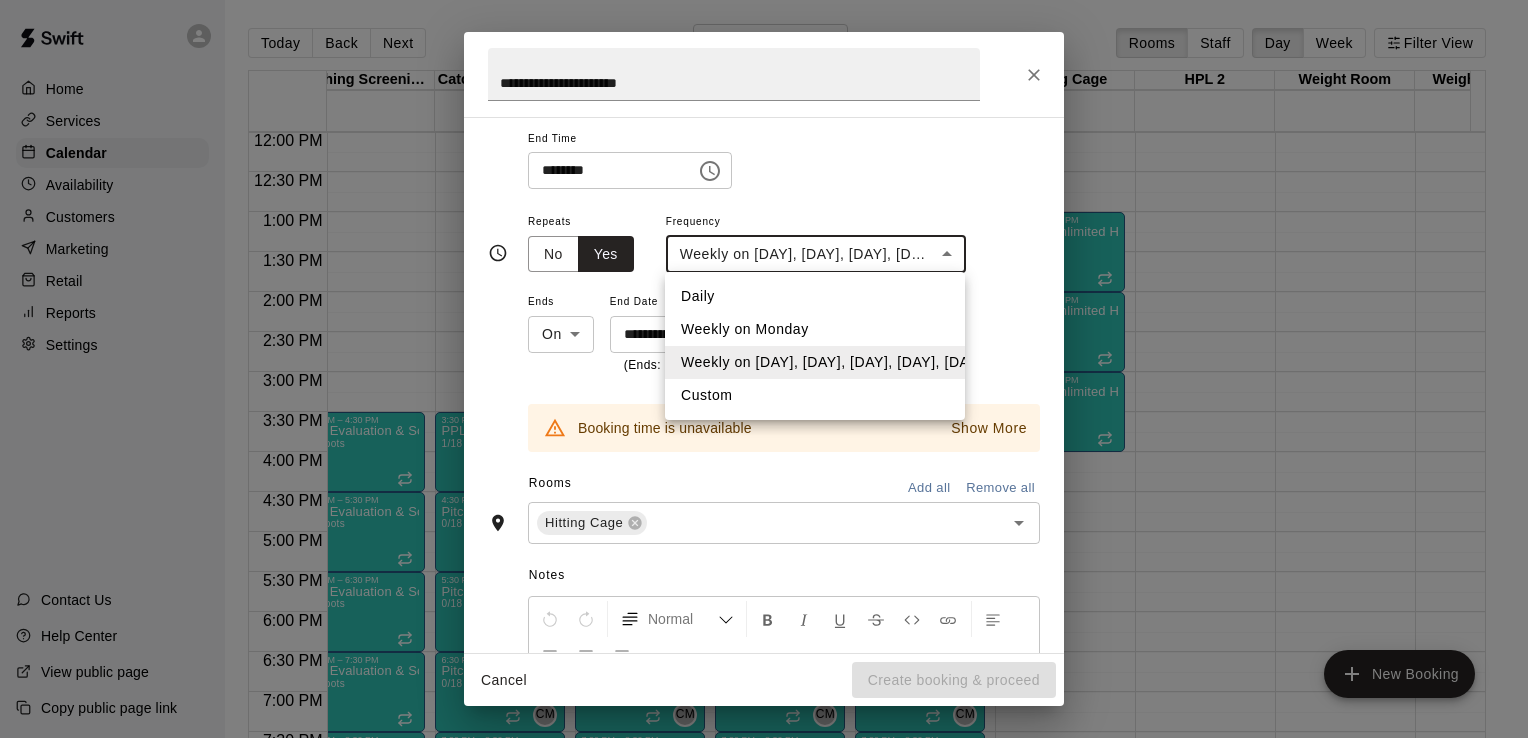 click on "Custom" at bounding box center (815, 395) 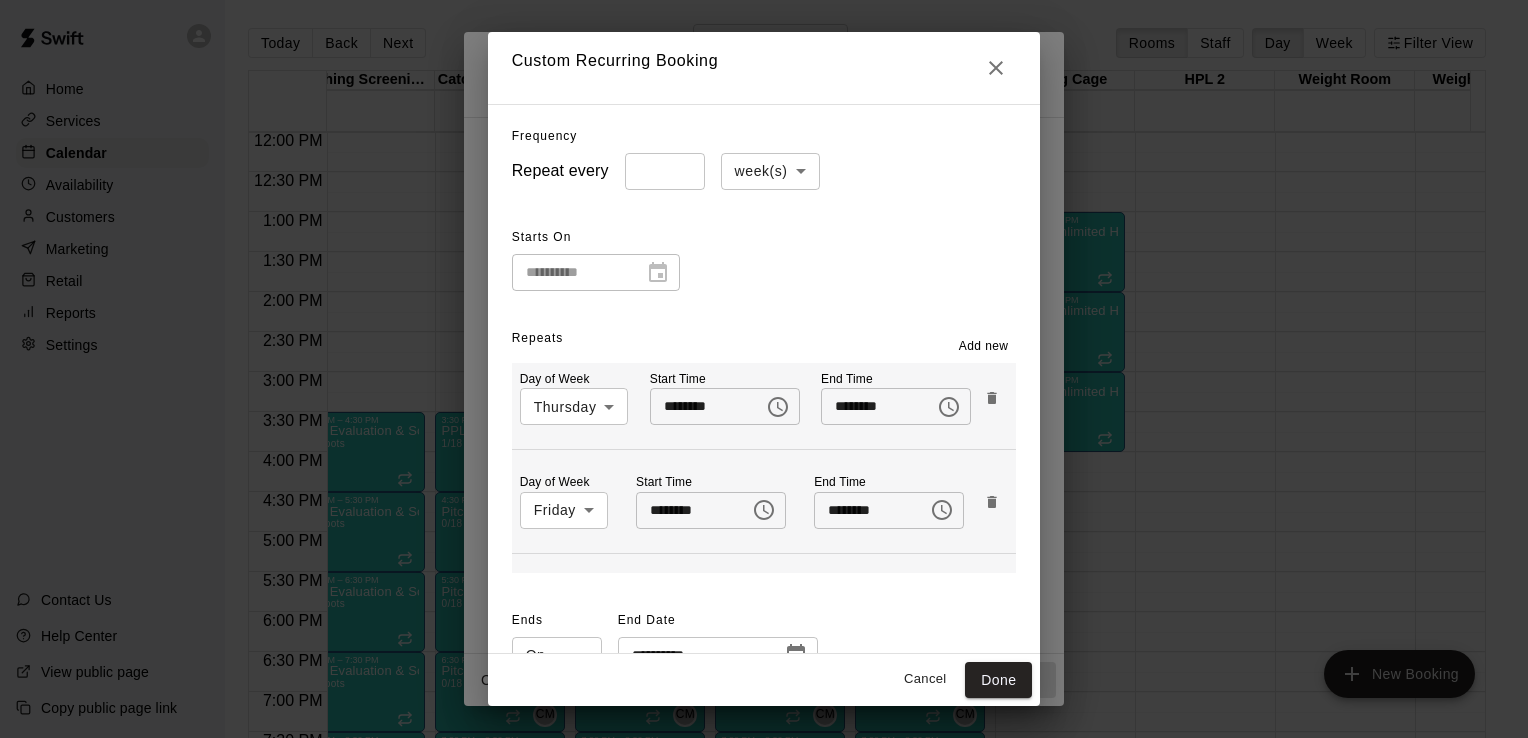scroll, scrollTop: 2160, scrollLeft: 0, axis: vertical 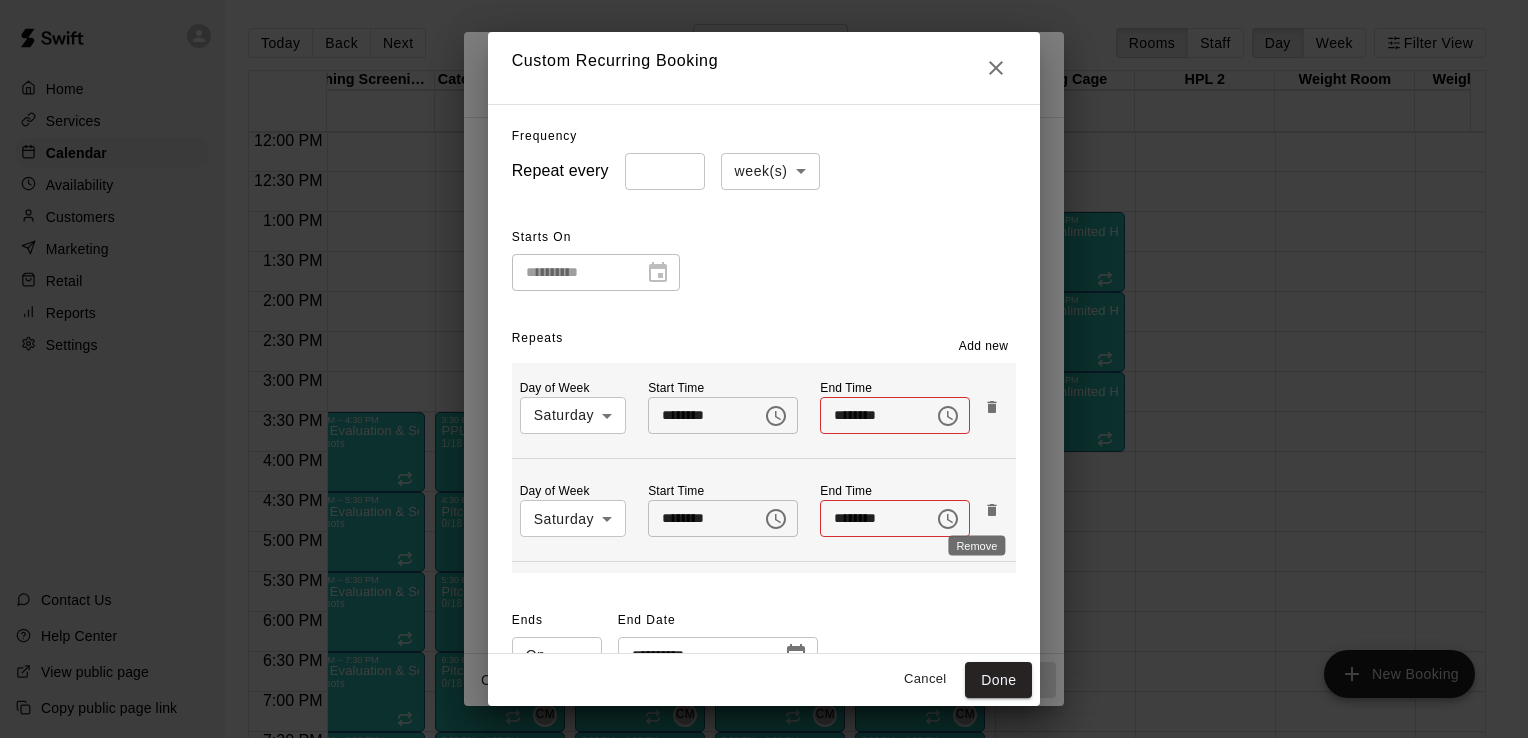 click 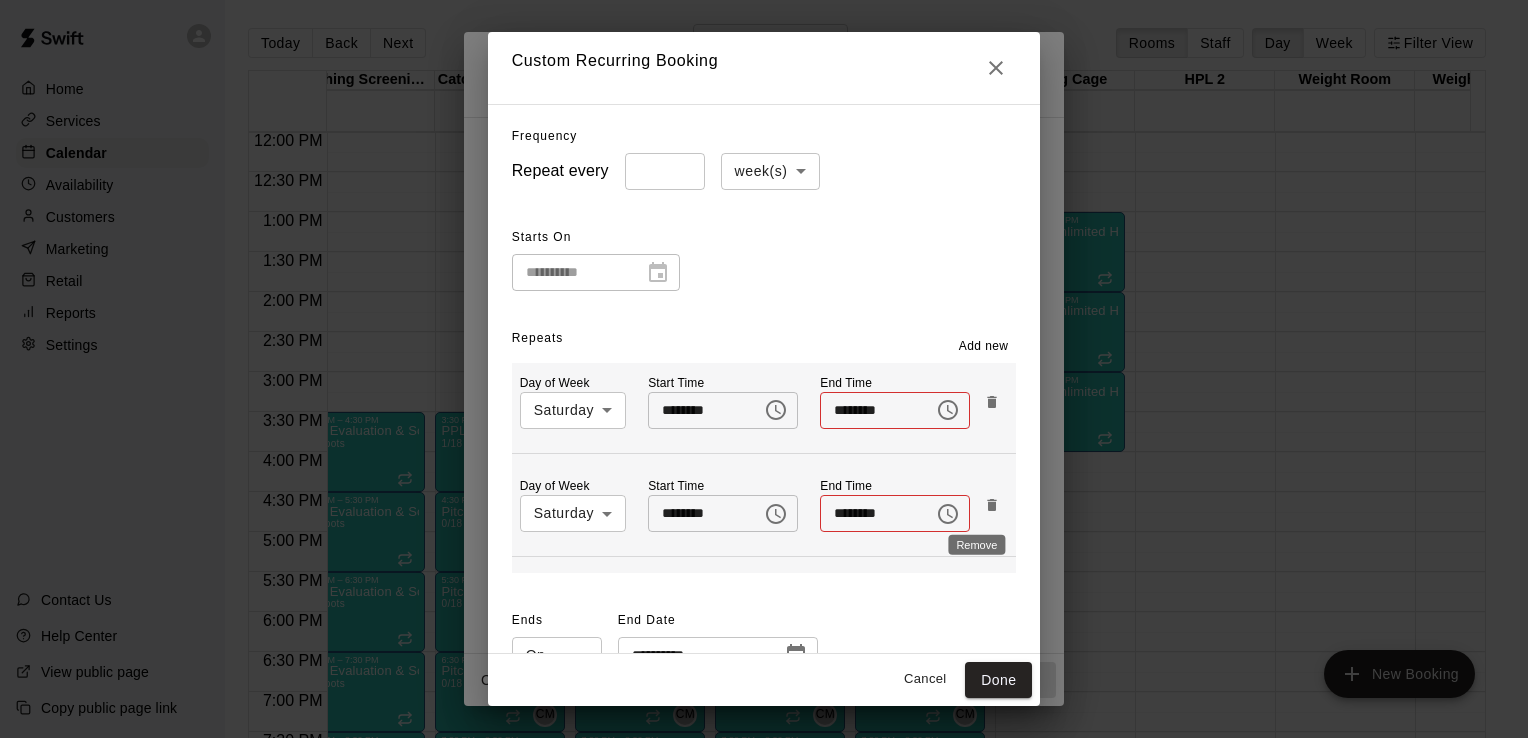 scroll, scrollTop: 2057, scrollLeft: 0, axis: vertical 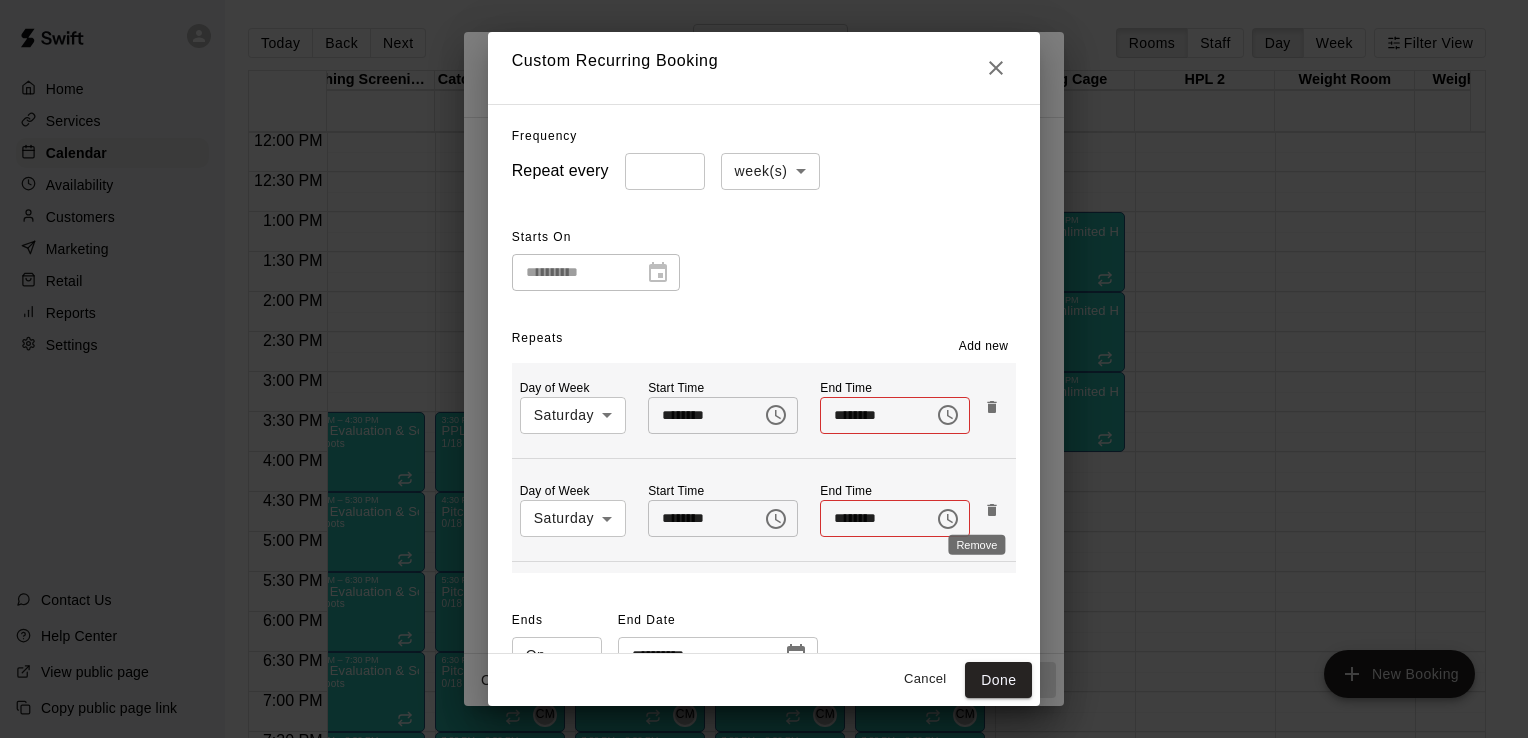 click 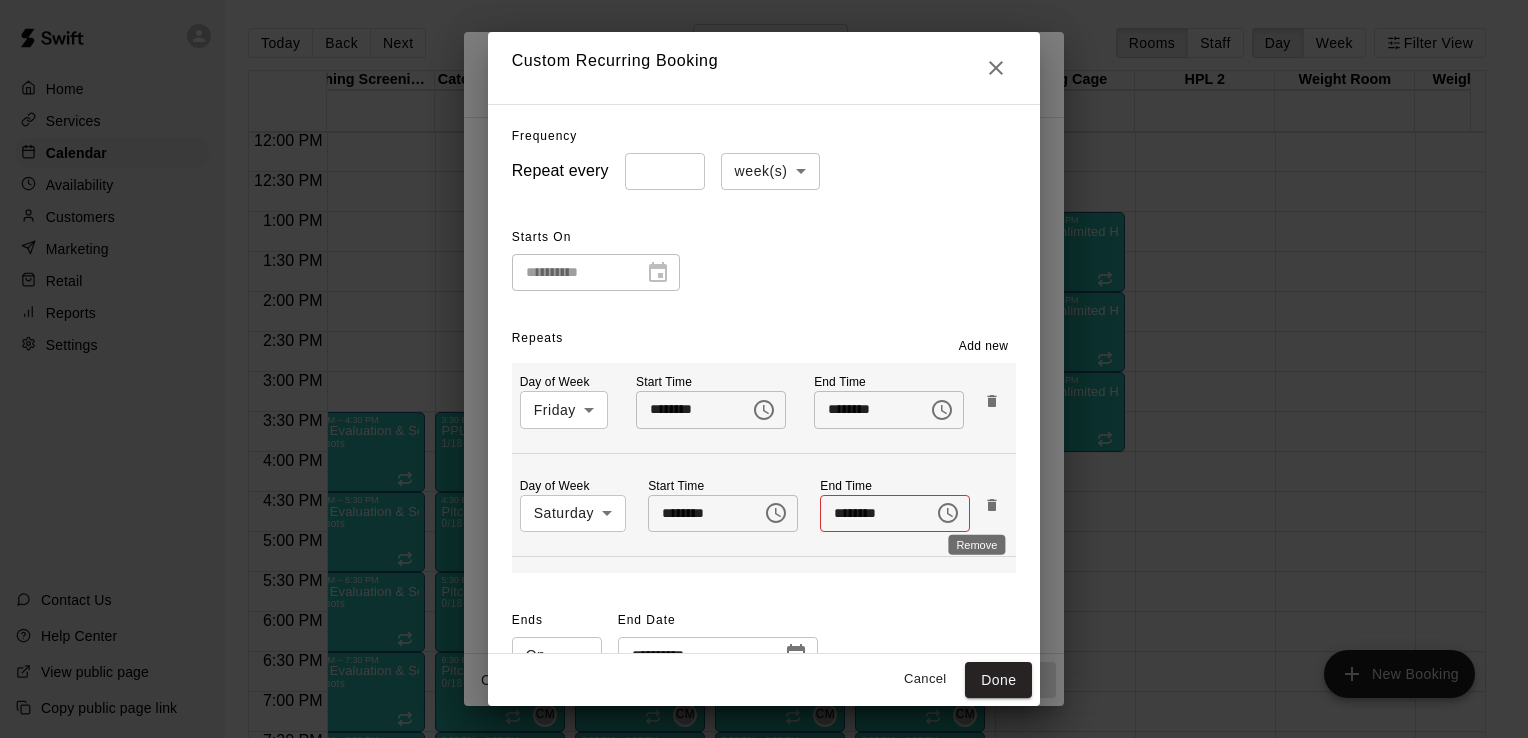 scroll, scrollTop: 1954, scrollLeft: 0, axis: vertical 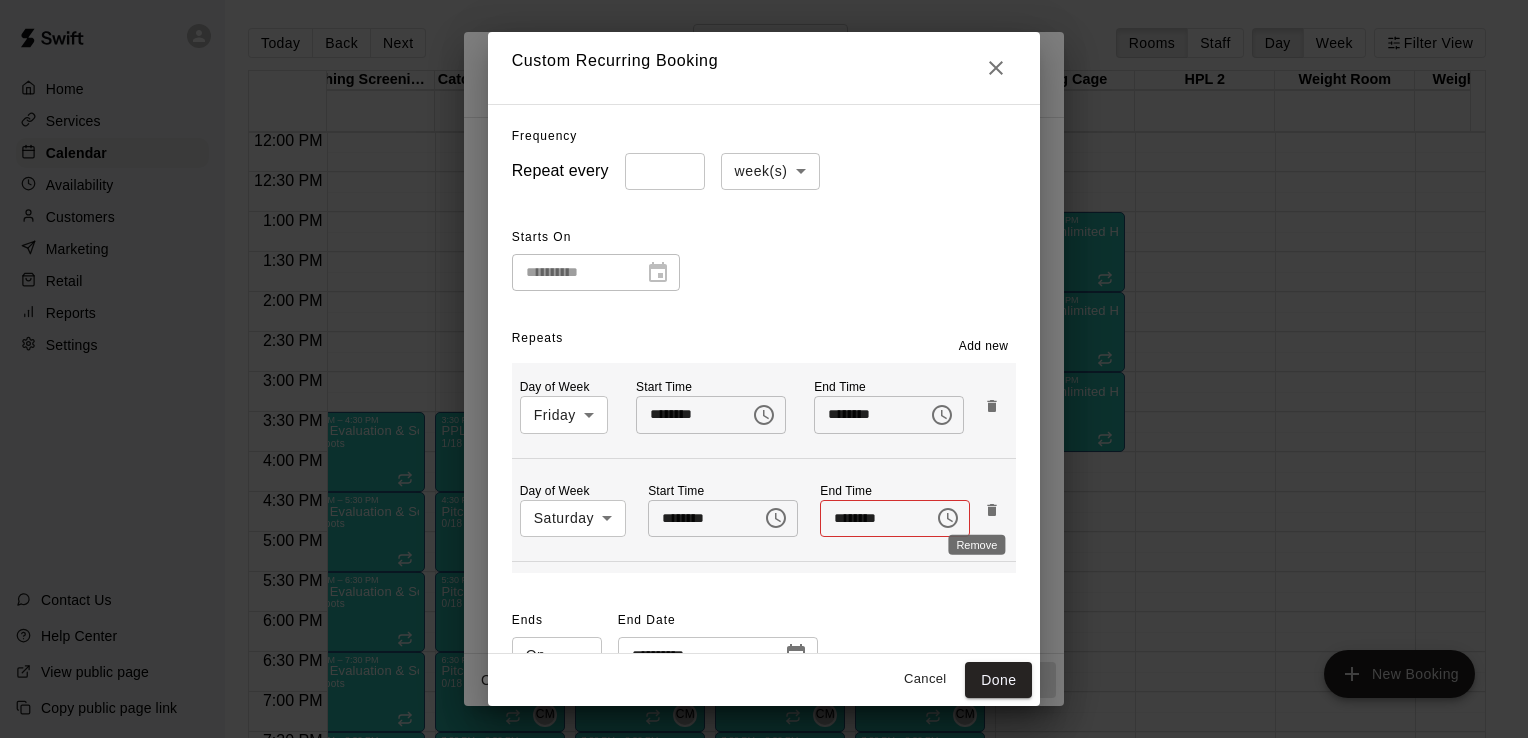 click 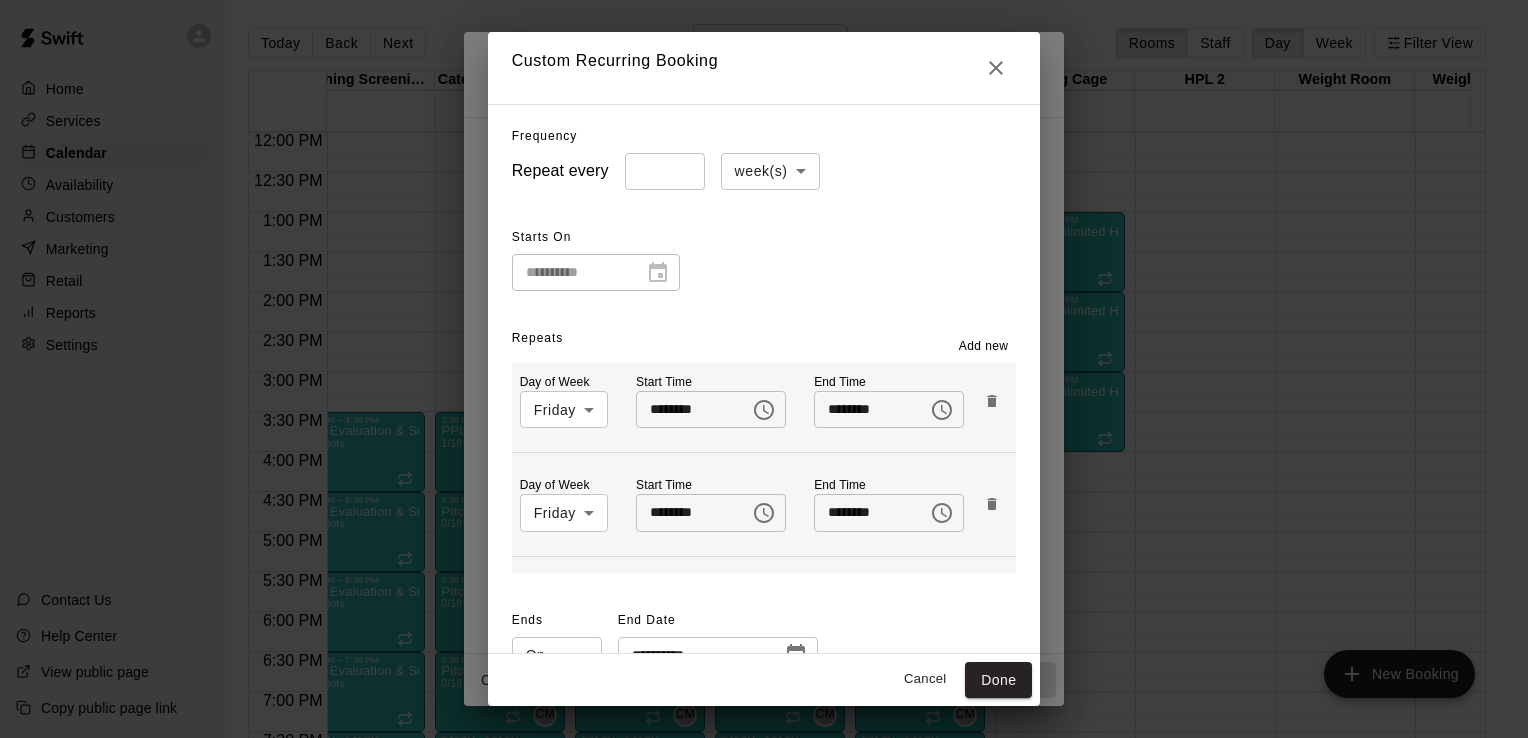 scroll, scrollTop: 1851, scrollLeft: 0, axis: vertical 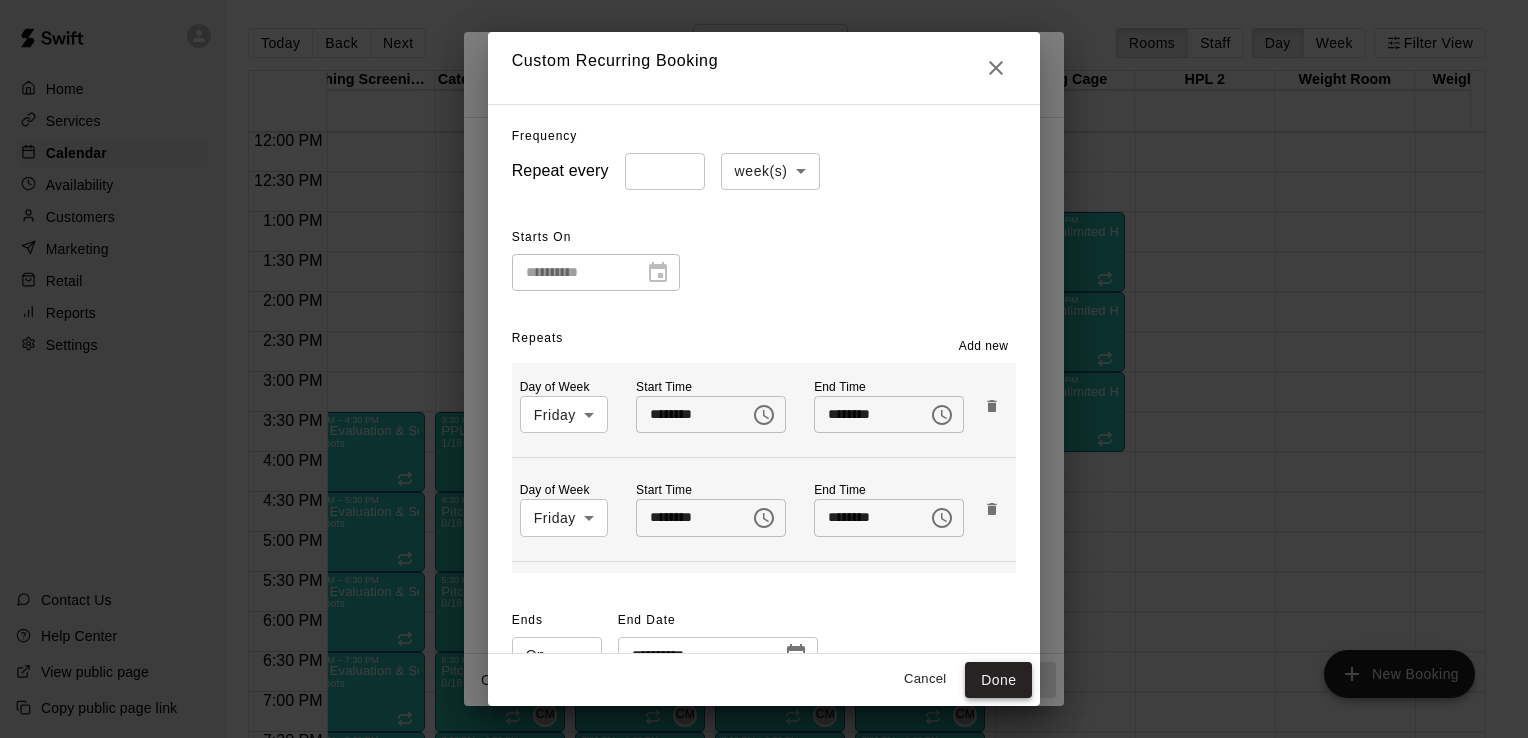 click on "Done" at bounding box center [998, 680] 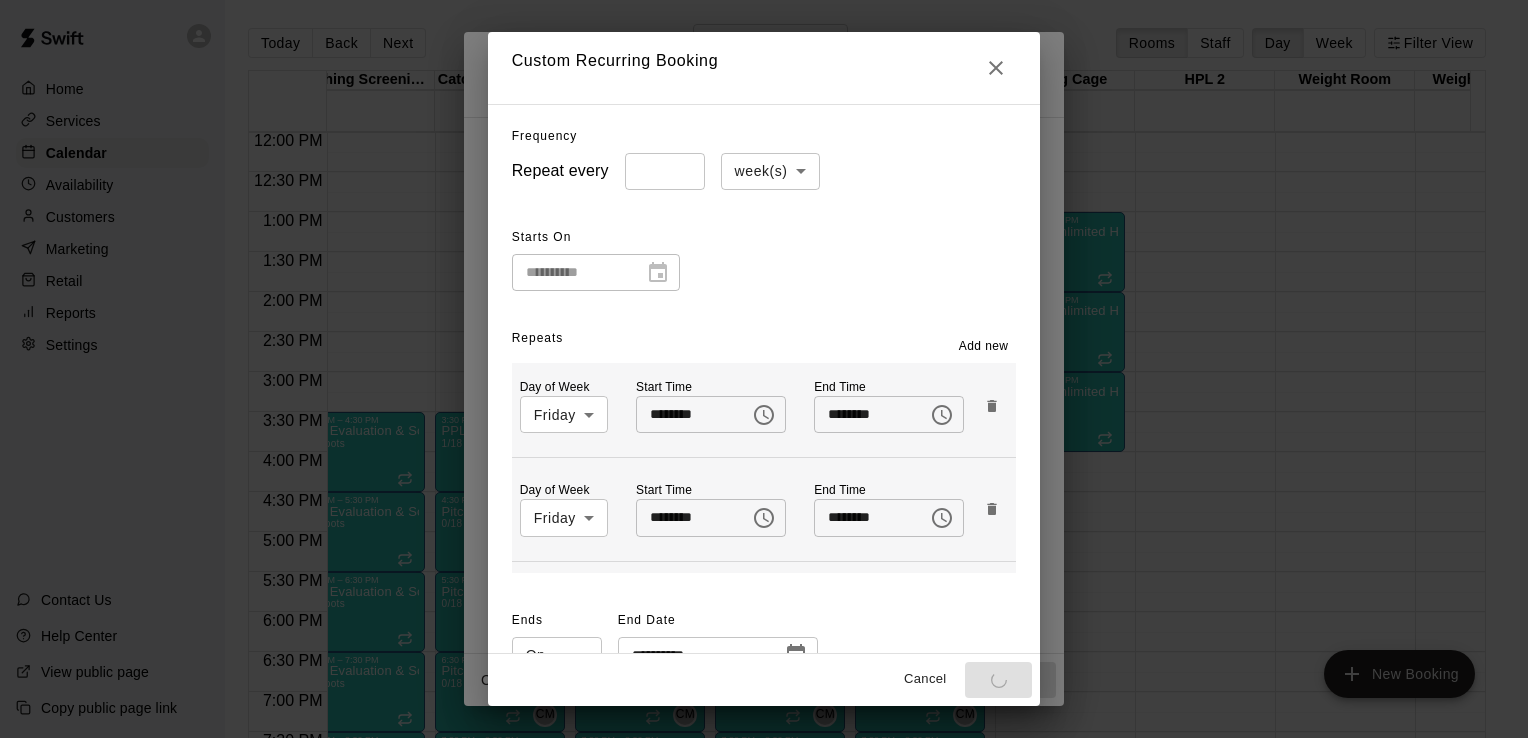 scroll, scrollTop: 314, scrollLeft: 0, axis: vertical 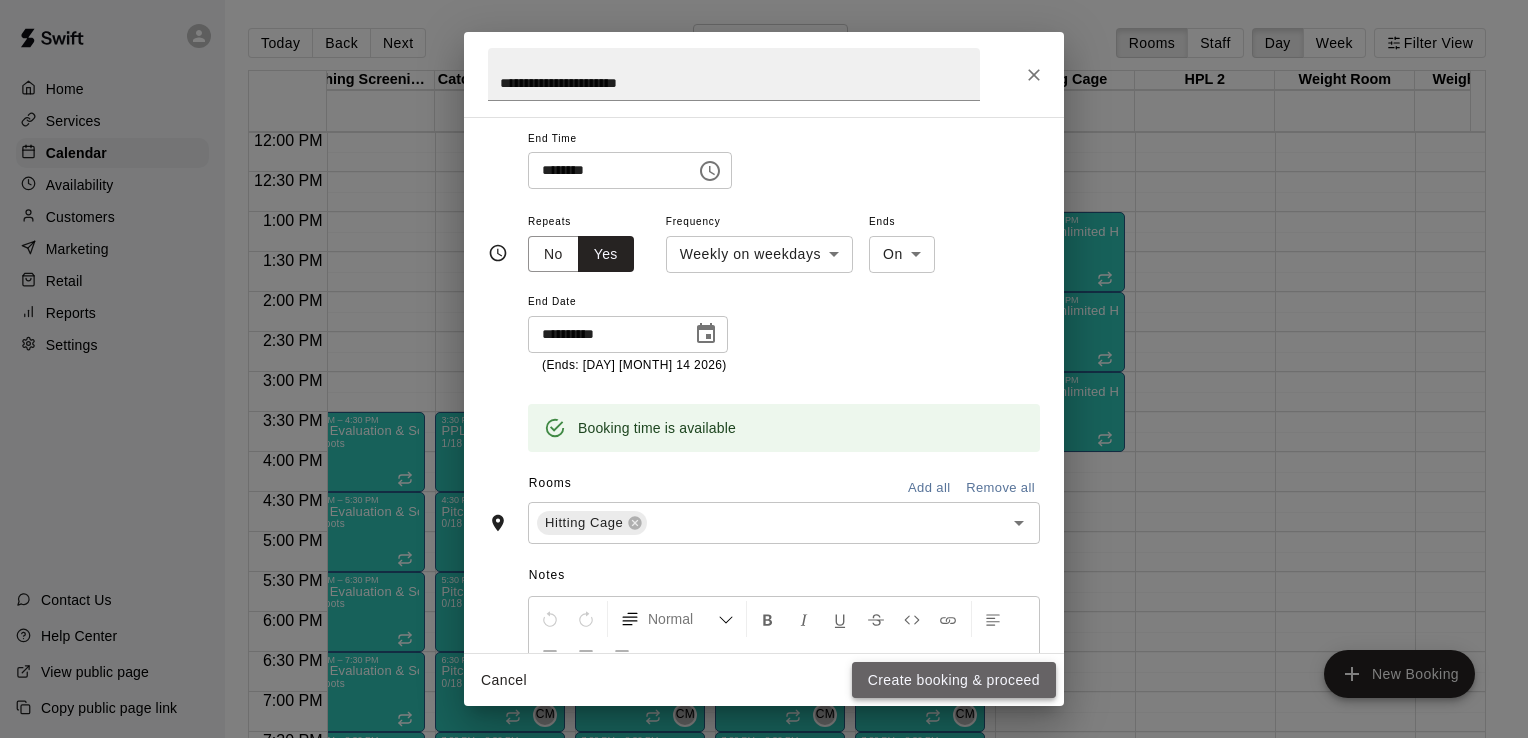 click on "Create booking & proceed" at bounding box center (954, 680) 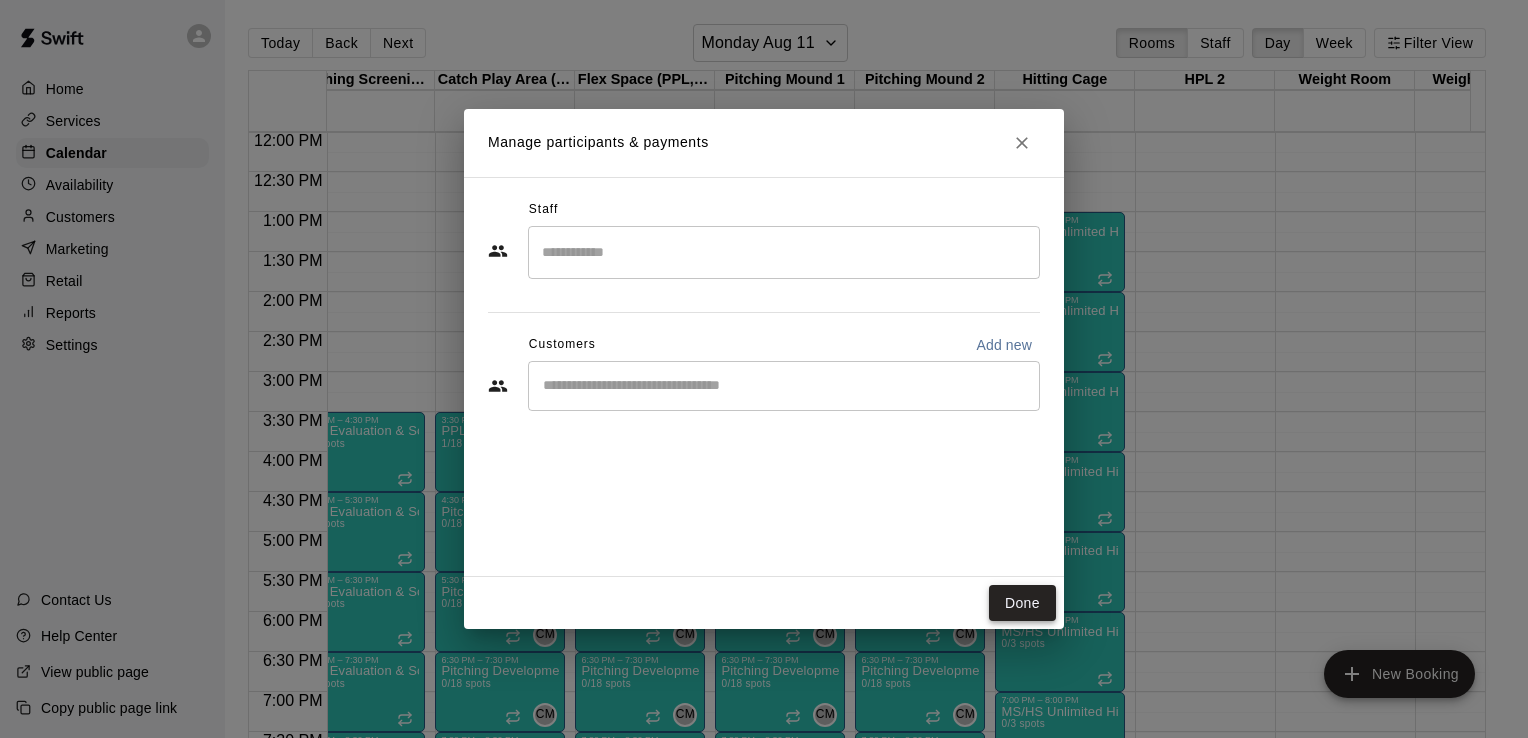 click on "Done" at bounding box center [1022, 603] 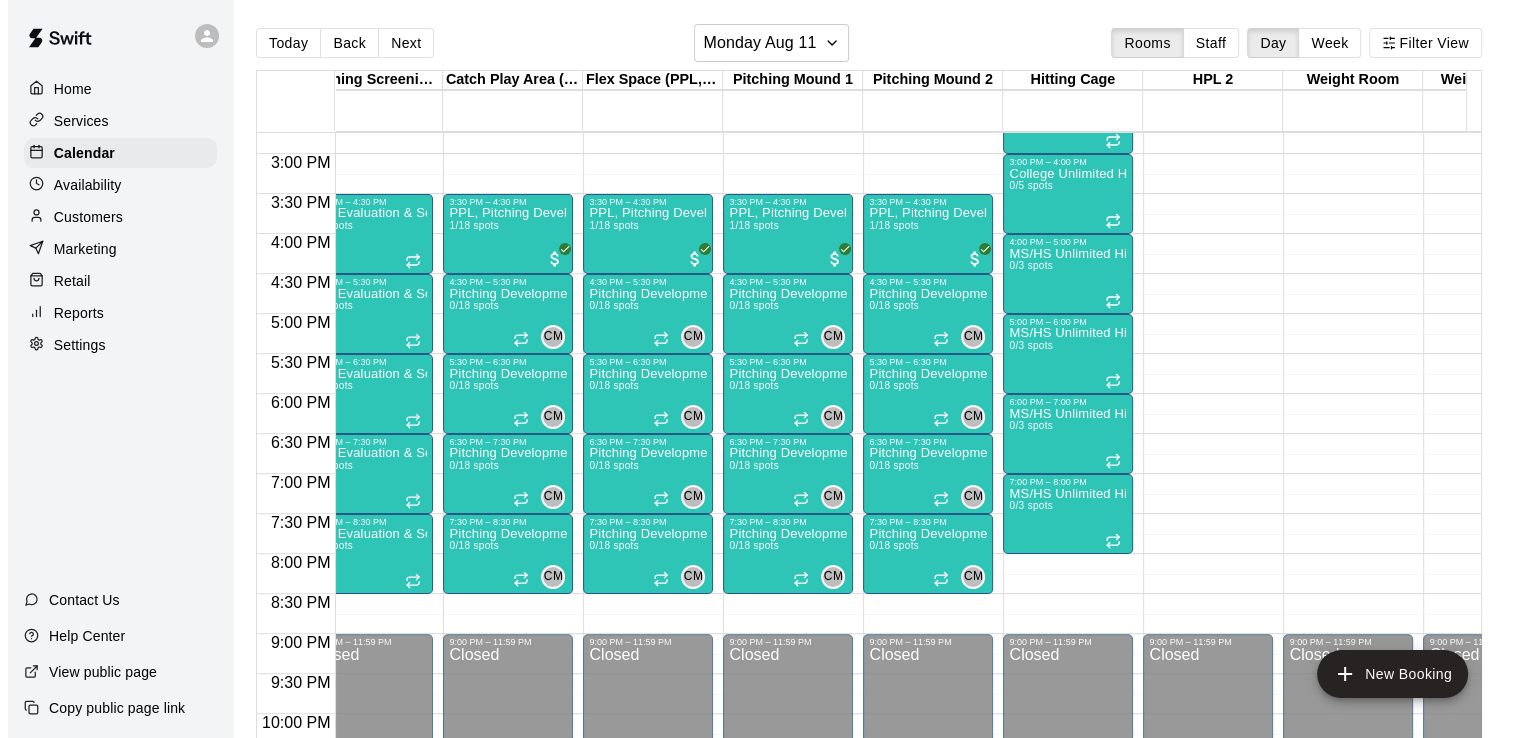scroll, scrollTop: 1186, scrollLeft: 32, axis: both 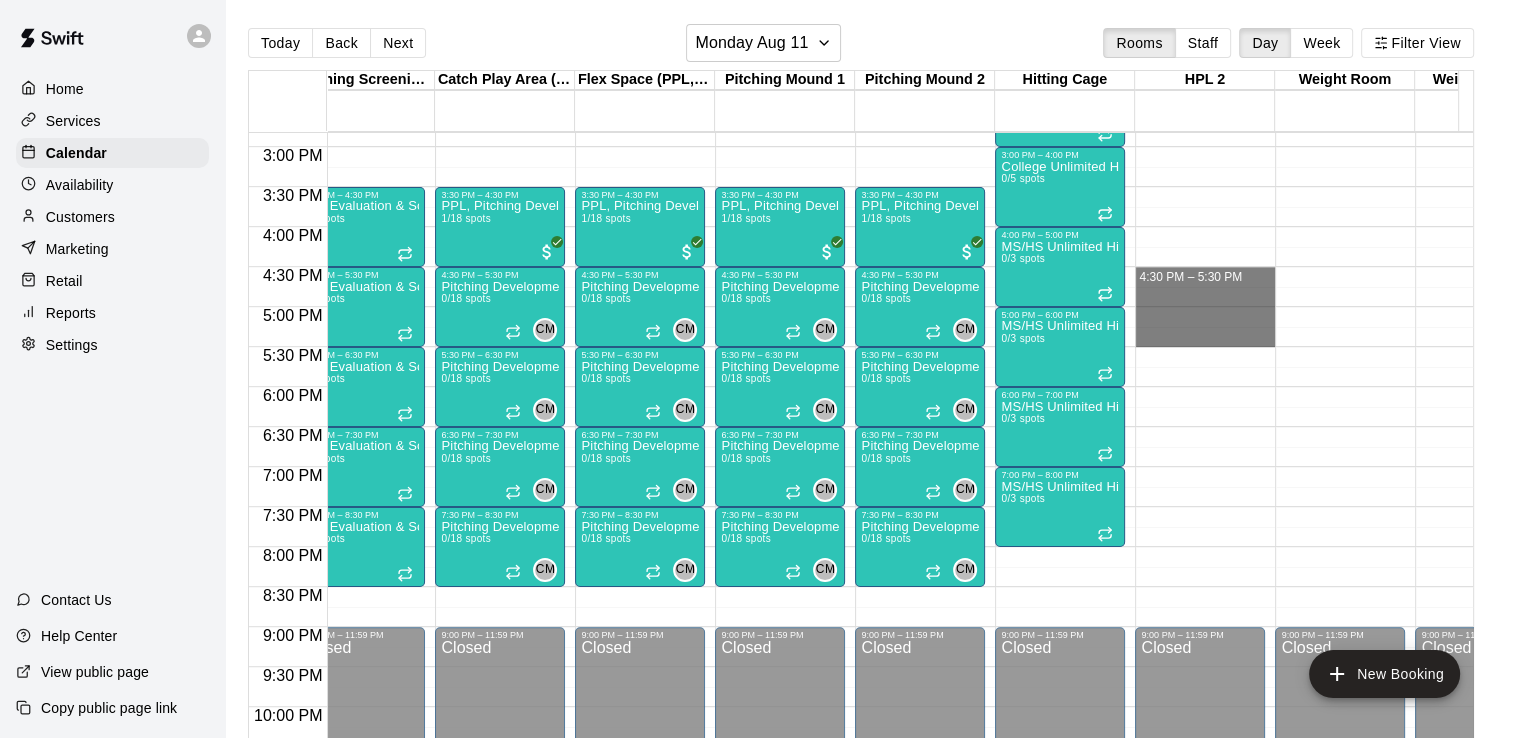 drag, startPoint x: 1198, startPoint y: 267, endPoint x: 1208, endPoint y: 336, distance: 69.72087 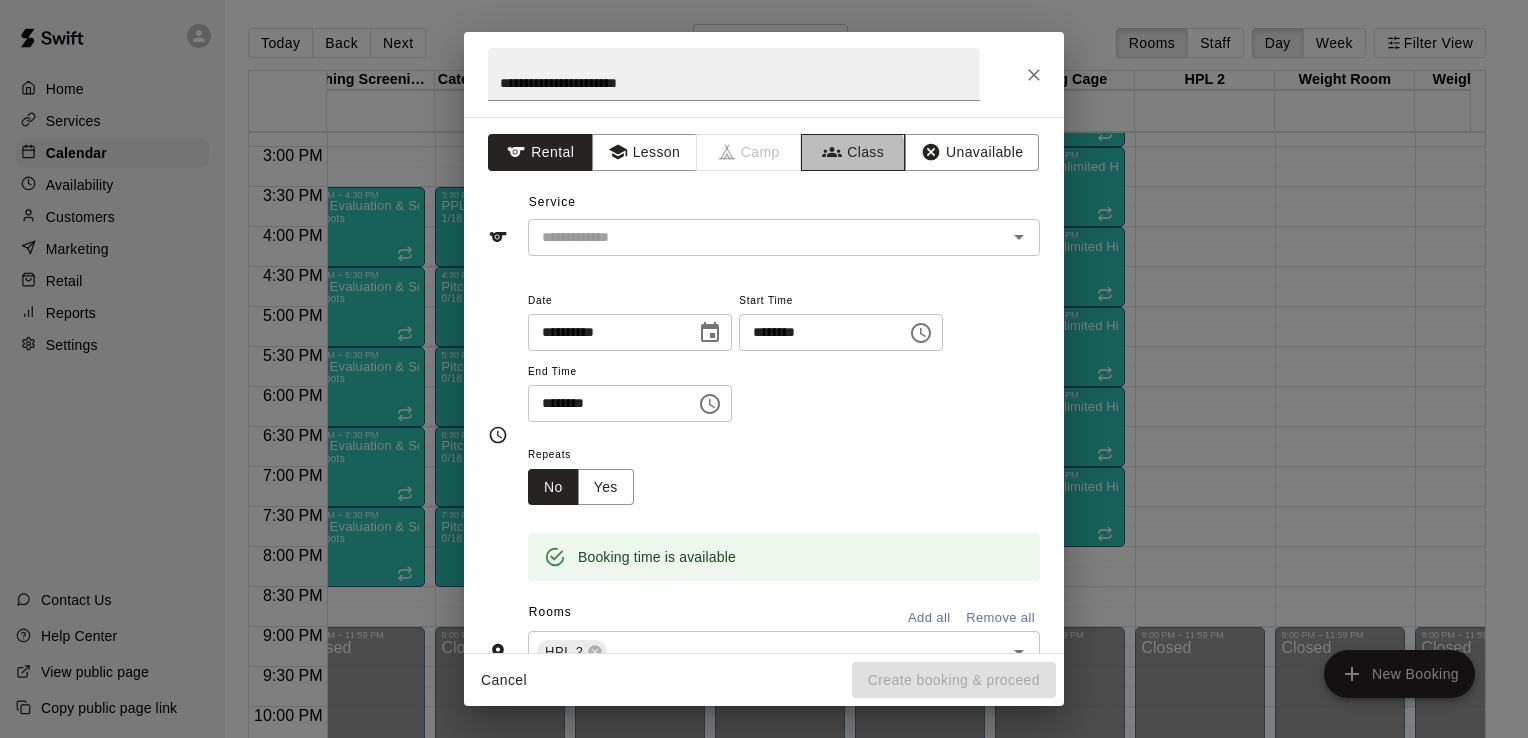 click on "Class" at bounding box center (853, 152) 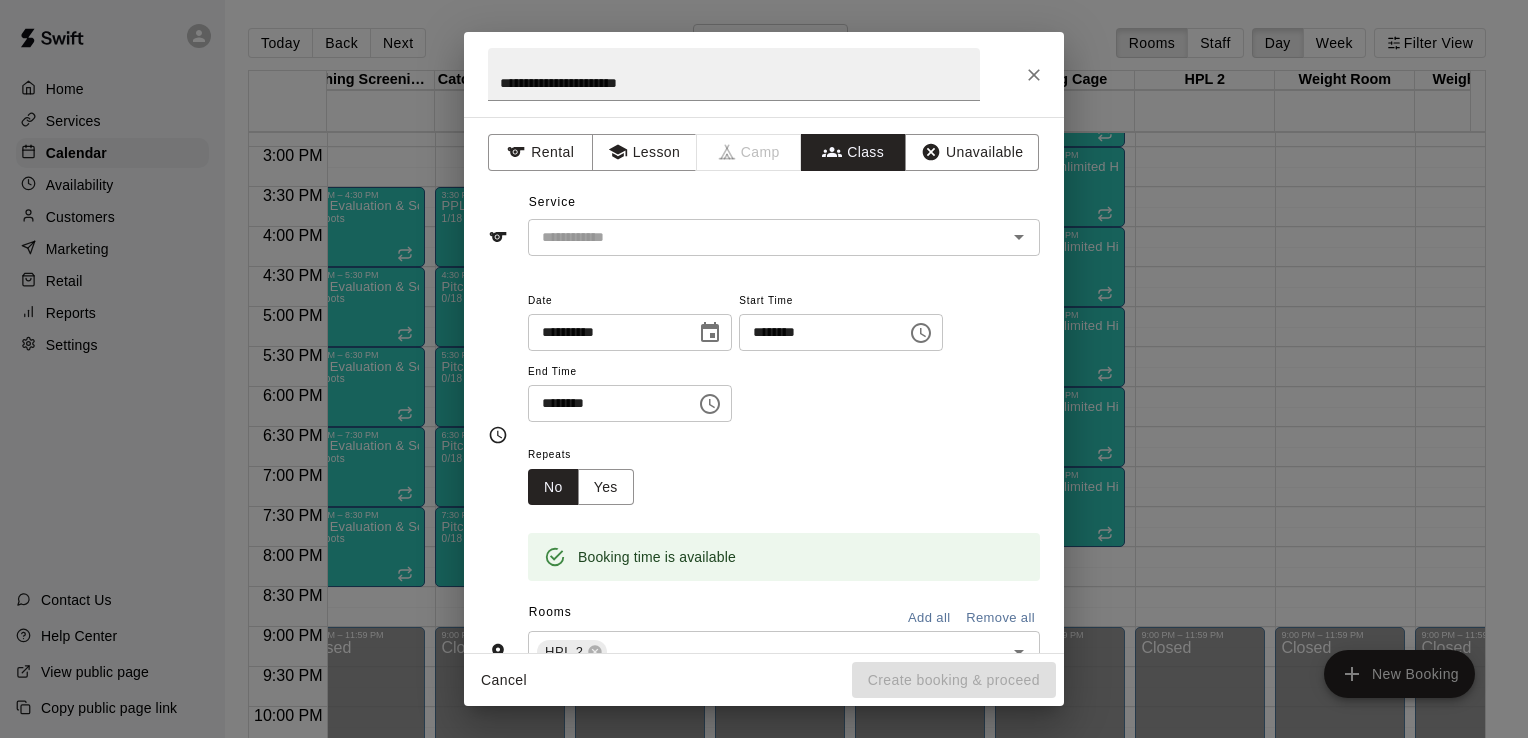 click at bounding box center (767, 237) 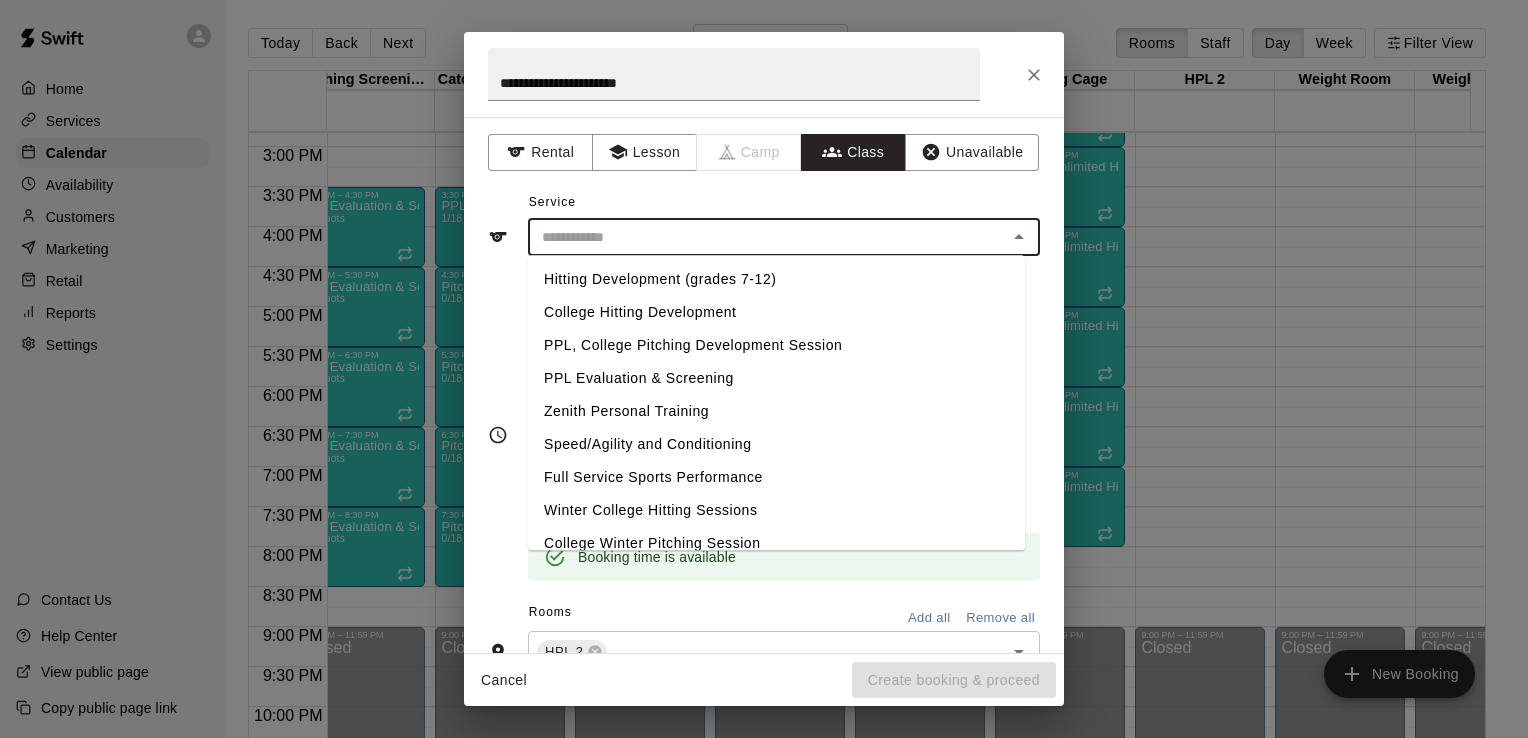click on "Hitting Development (grades 7-12)" at bounding box center (776, 279) 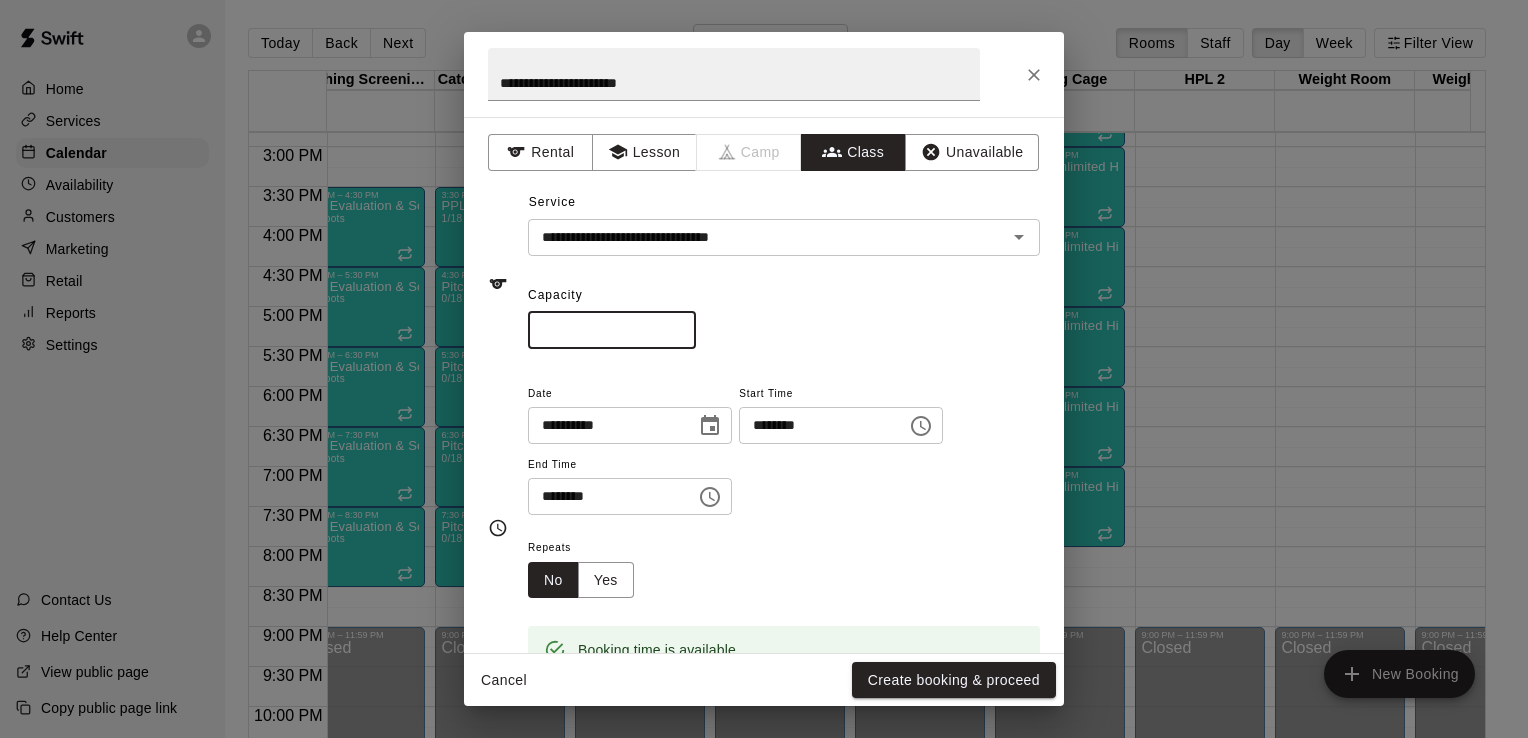 click on "*" at bounding box center [612, 330] 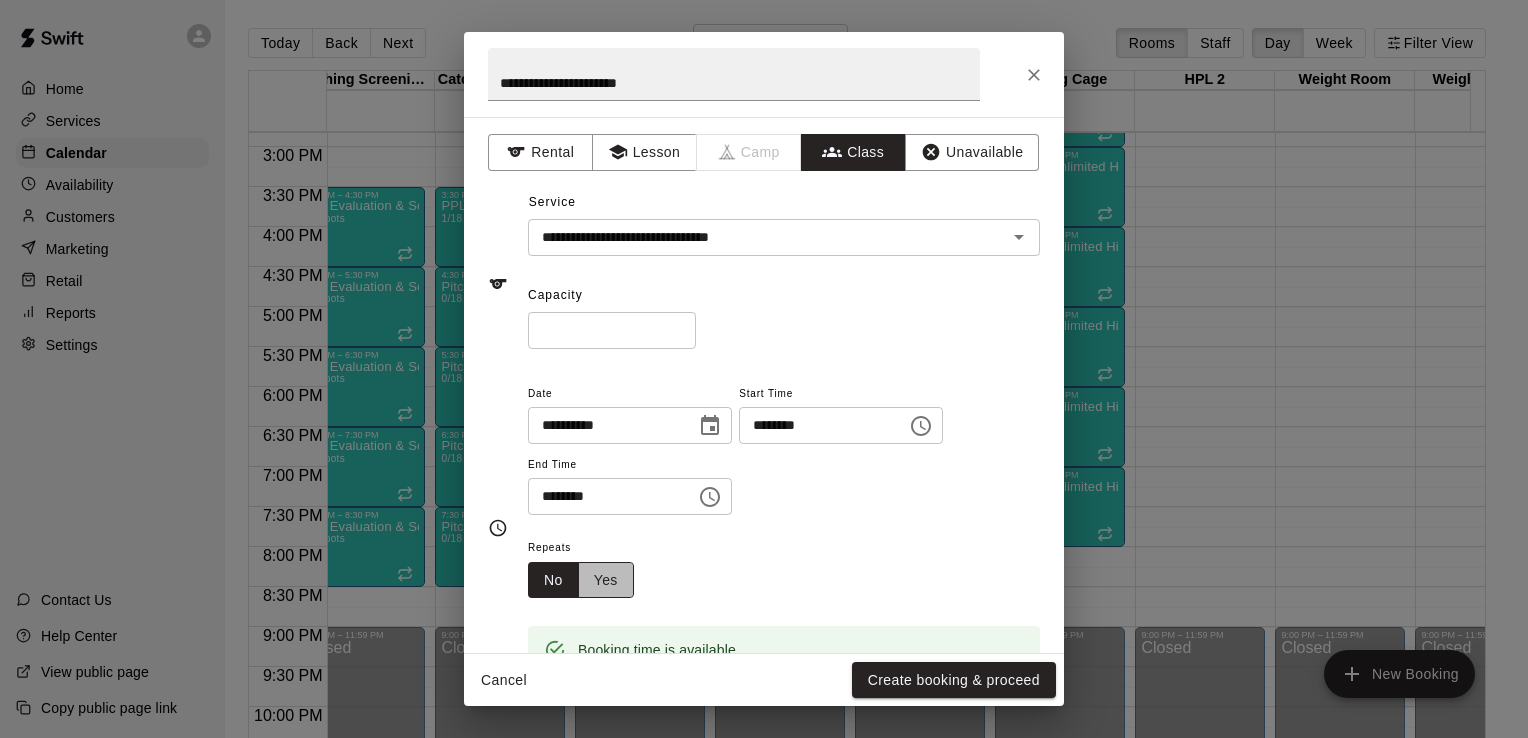 click on "Yes" at bounding box center (606, 580) 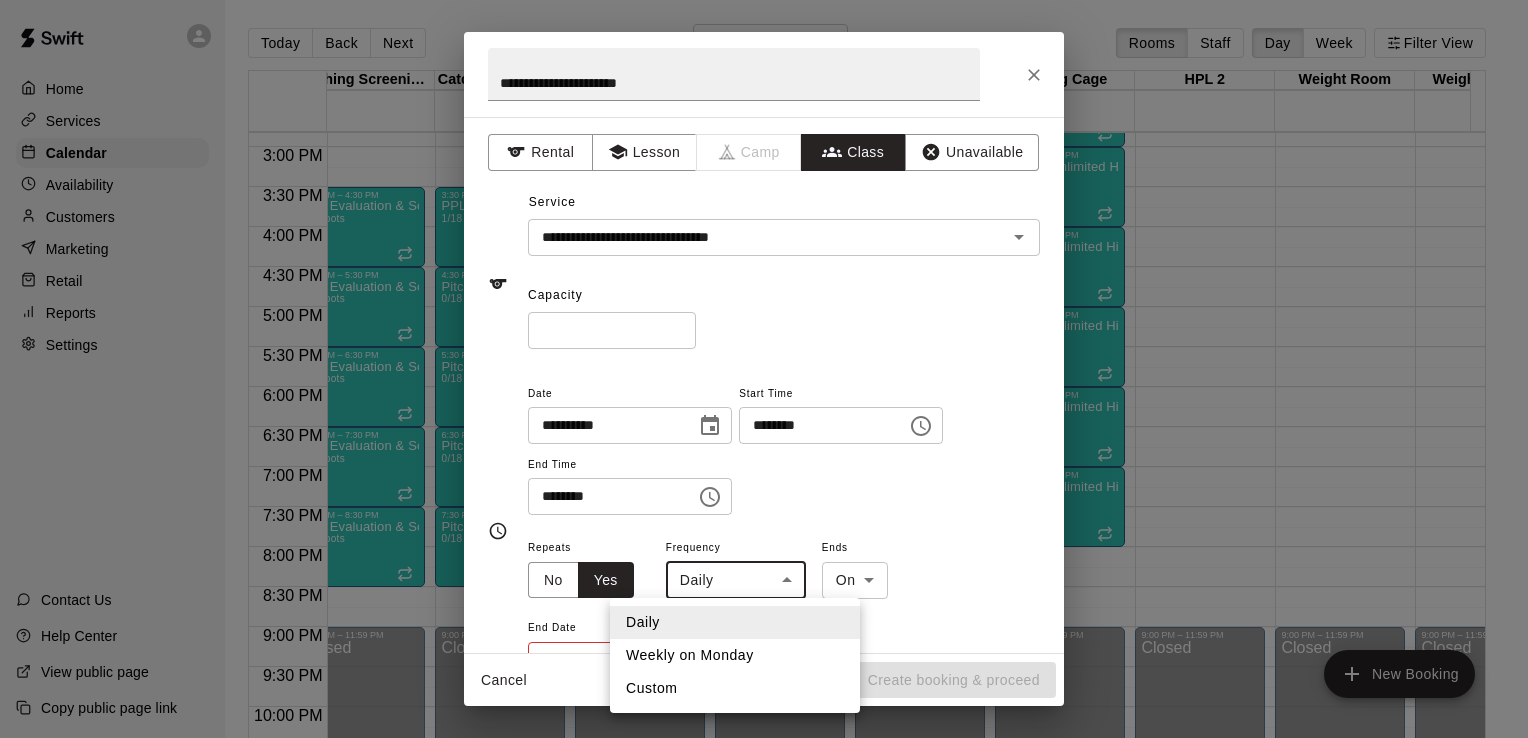 click on "Home Services Calendar Availability Customers Marketing Retail Reports Settings Contact Us Help Center View public page Copy public page link Today Back Next [DAY] [MONTH] 11 [DAY] Catch Play Area (Black Turf) 11 [DAY] Flex Space (PPL, Green Turf) 11 [DAY] Pitching Mound 1 11 [DAY] Pitching Mound 2 11 [DAY] Hitting Cage 11 [DAY] HPL 2 11 [DAY] Weight Room 11 [DAY] Weight Room 2 11 [DAY] Screenings 11 [DAY] Catching Lessons (PPL) 11 [DAY] Nutrition Consultation Meeting 11 [DAY] [PERSON] ([COMPANY] Remote Communication) 11 [DAY] [PERSON], Remote Communication 11 [DAY] [PERSON], Remote Communication 11 [DAY] 12:00 AM 12:30 AM 1:00 AM 1:30 AM 2:00 AM 2:30 AM 3:00 AM 3:30 AM 4:00 AM 4:30 AM 5:00 AM 5:30 AM 6:00 AM 6:30 AM 7:00 AM 7:30 AM 8:00 AM 8:30 AM 9:00 AM 9:30 AM 10:00 AM 10:30 AM 11:00 AM 11:30 AM 12:00 PM 12:30 PM 1:00 PM 1:30 PM 2:00 PM 2:30 PM 3:00 PM 3:30 PM 4:00 PM 4:30 PM 5:00 PM 5:30 PM 6:00 PM 6:30 PM 7:00 PM 7:30 PM 8:00 PM 8:30 PM 9:00 PM 9:30 PM 10:00 PM 10:30 PM CM 0" at bounding box center (764, 385) 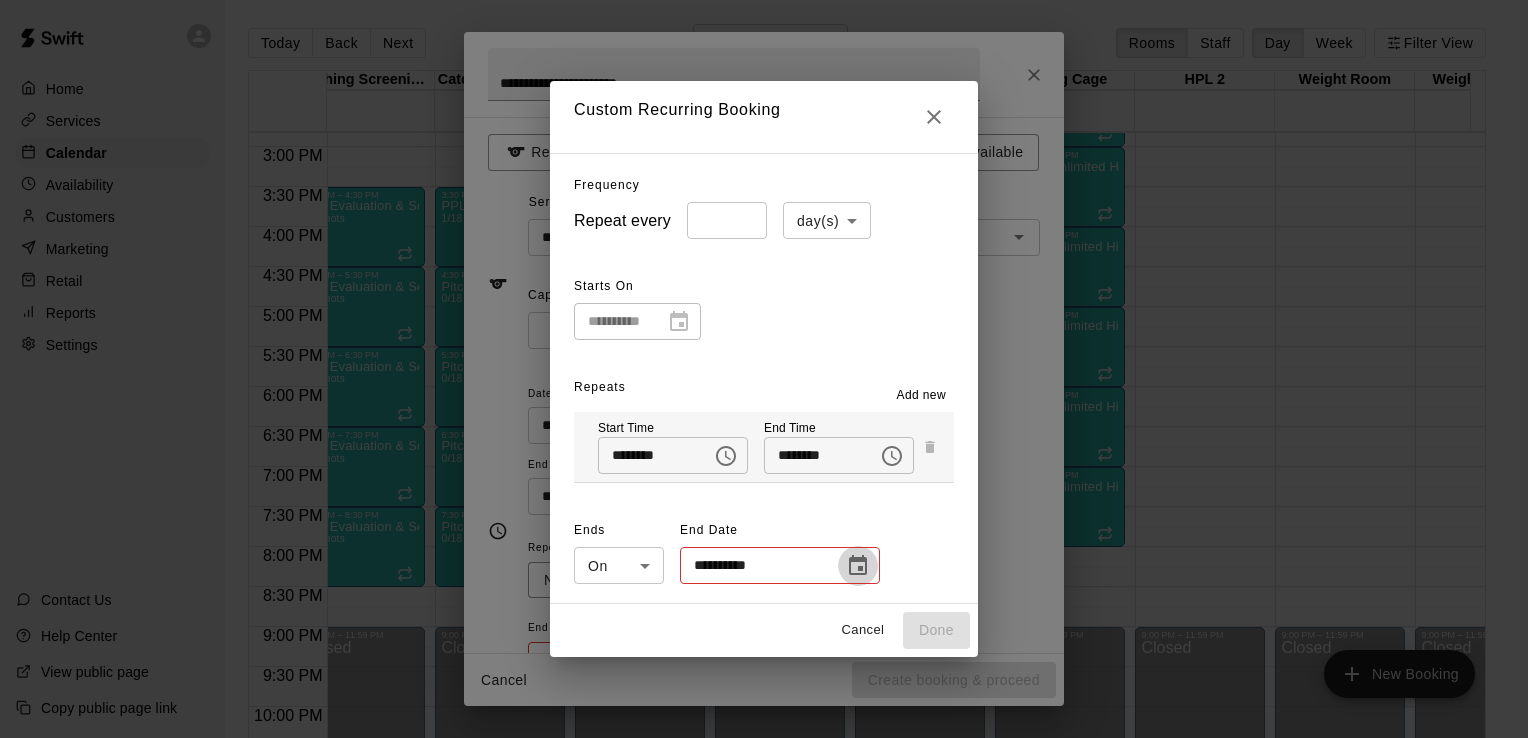 click 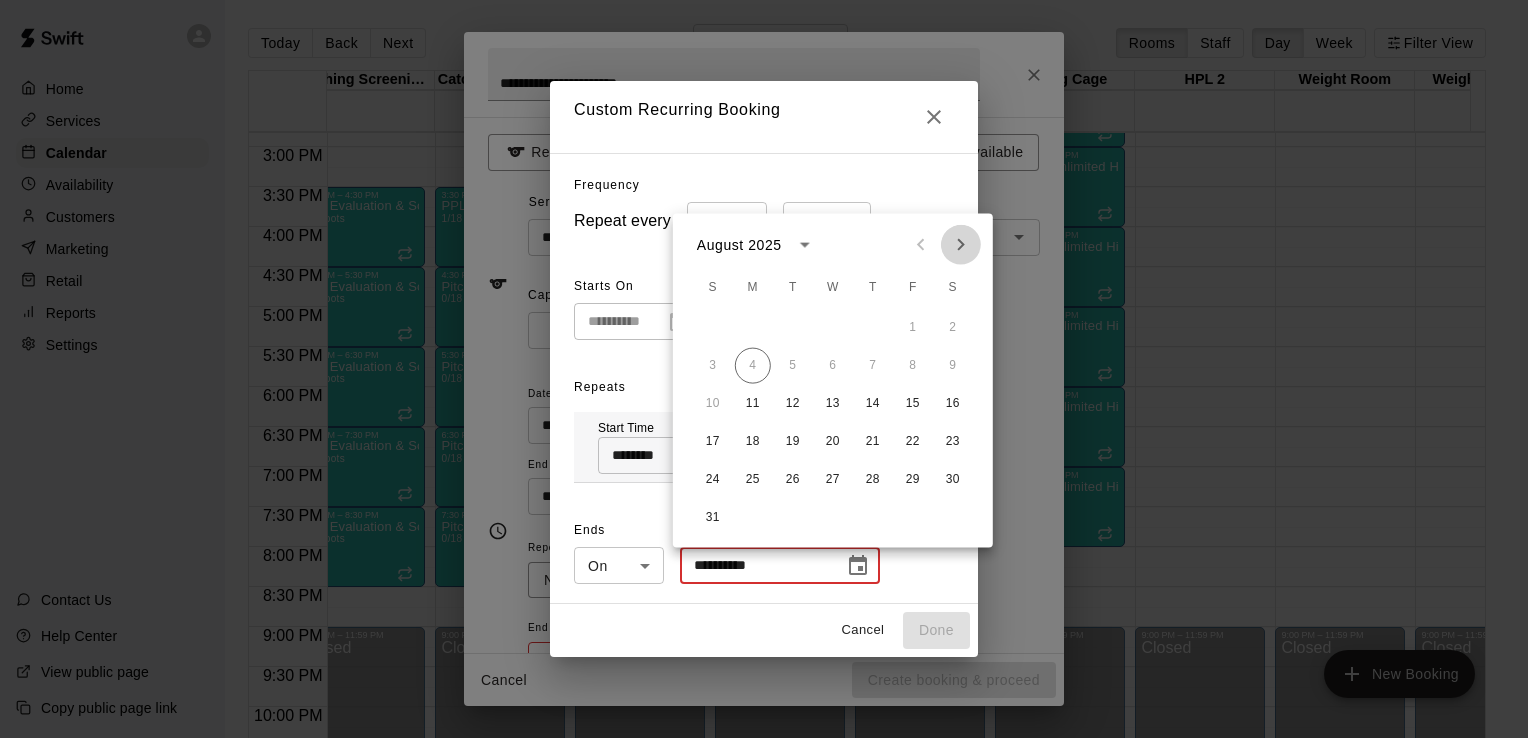 click 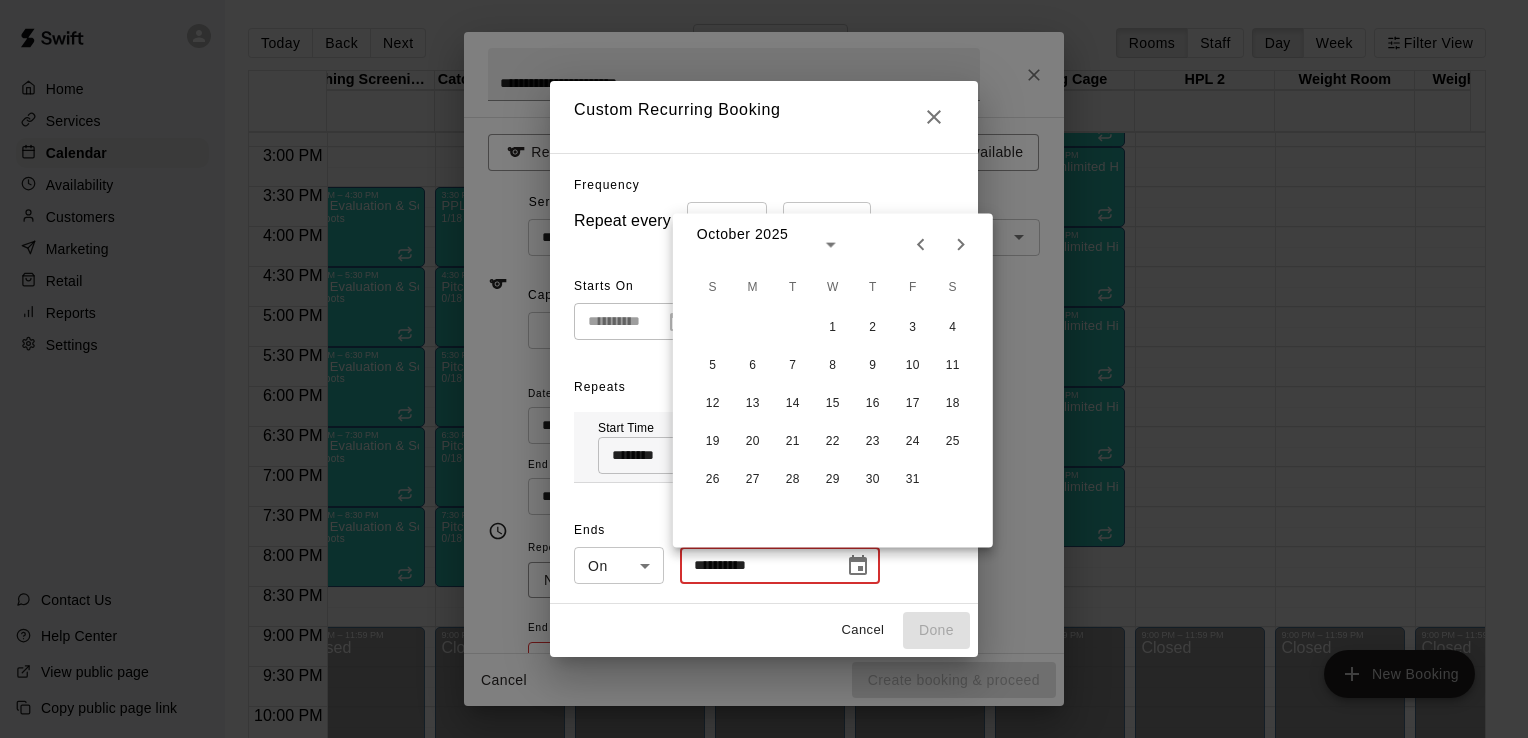 click 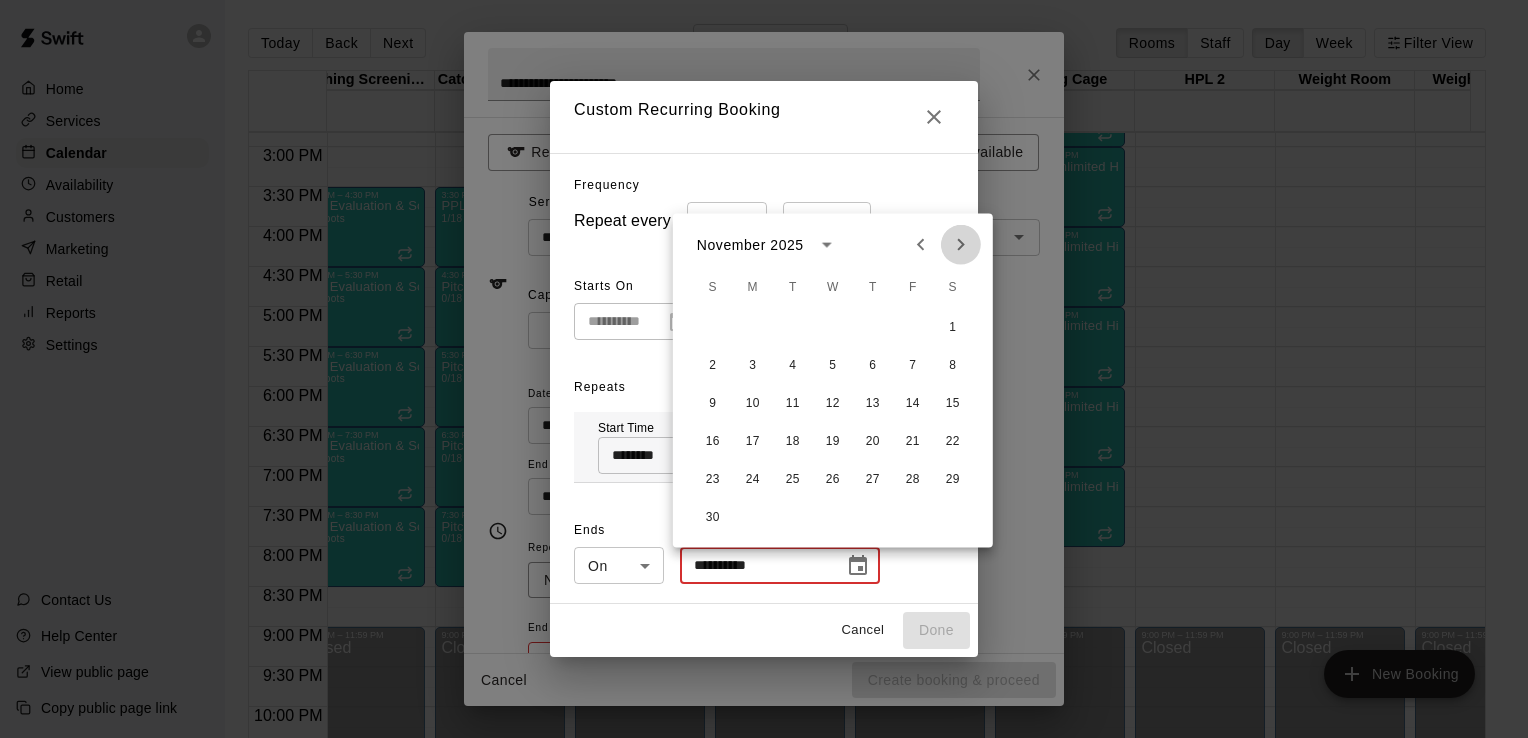click 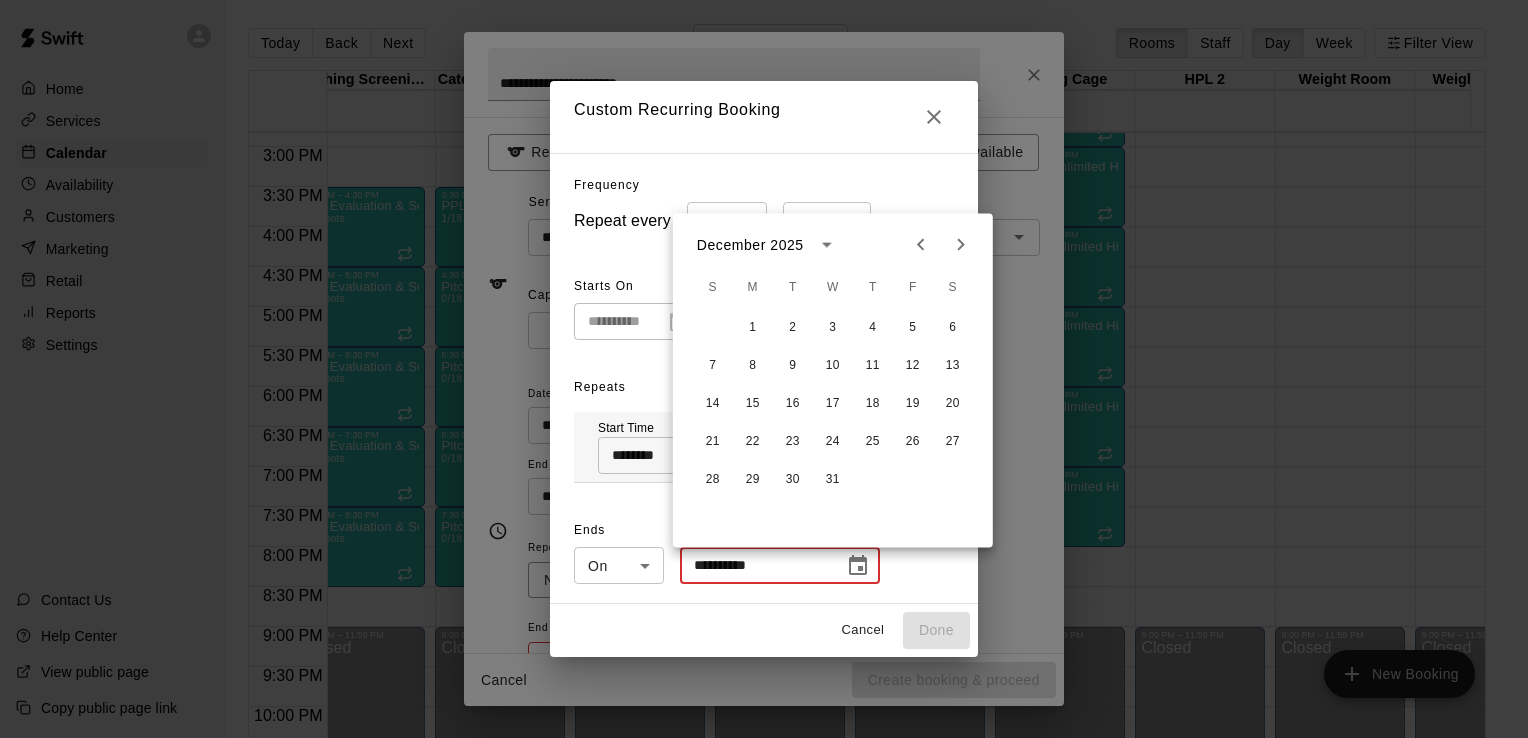 click 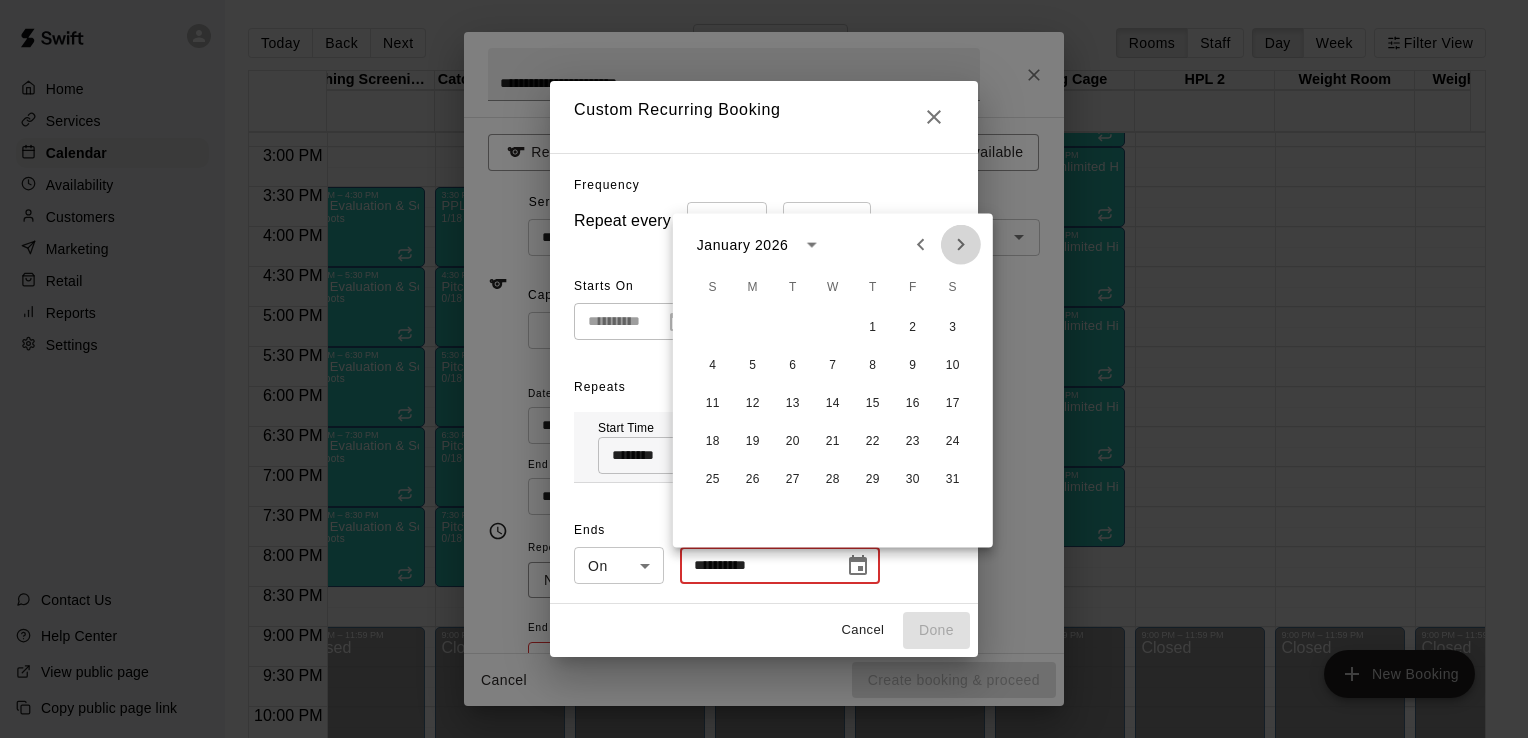 click 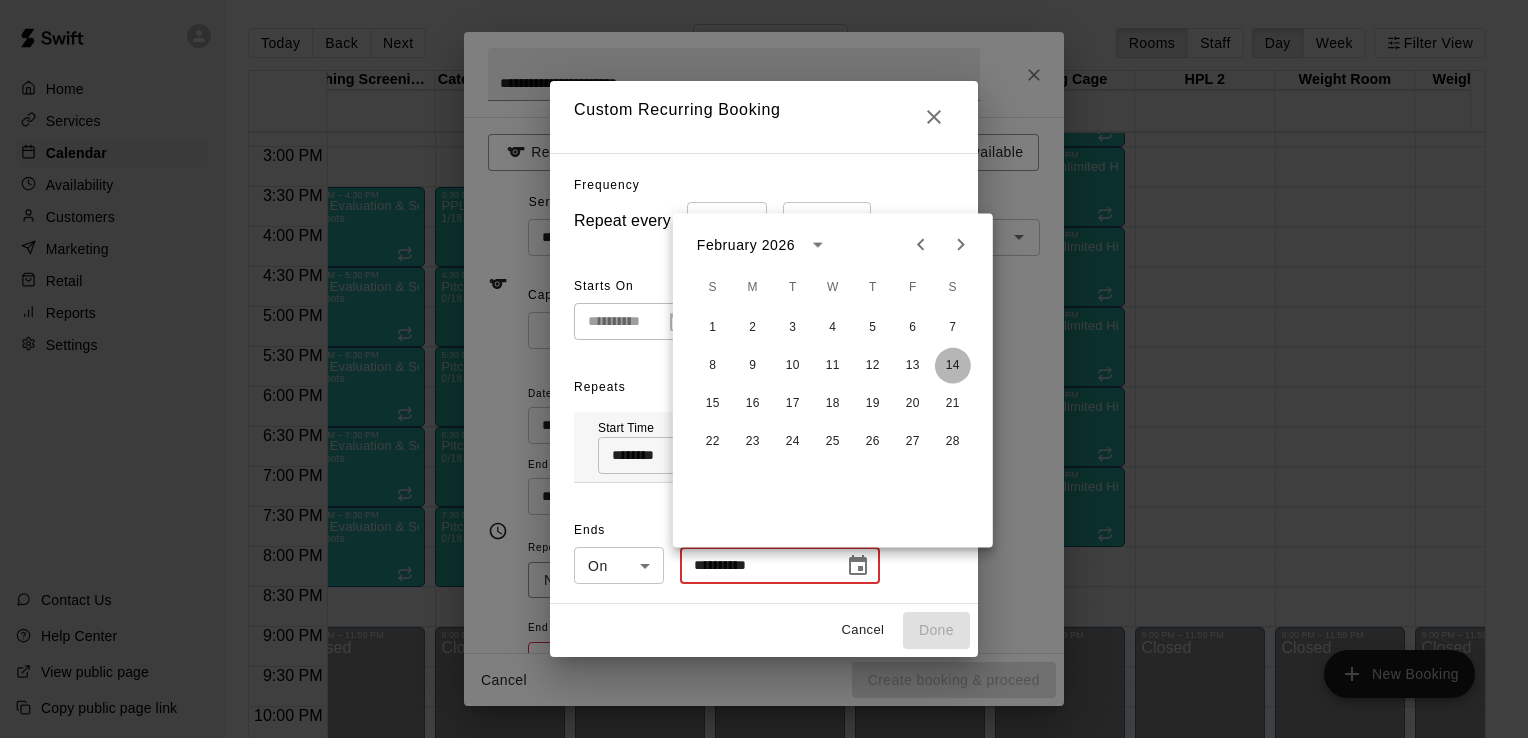 click on "14" at bounding box center (953, 366) 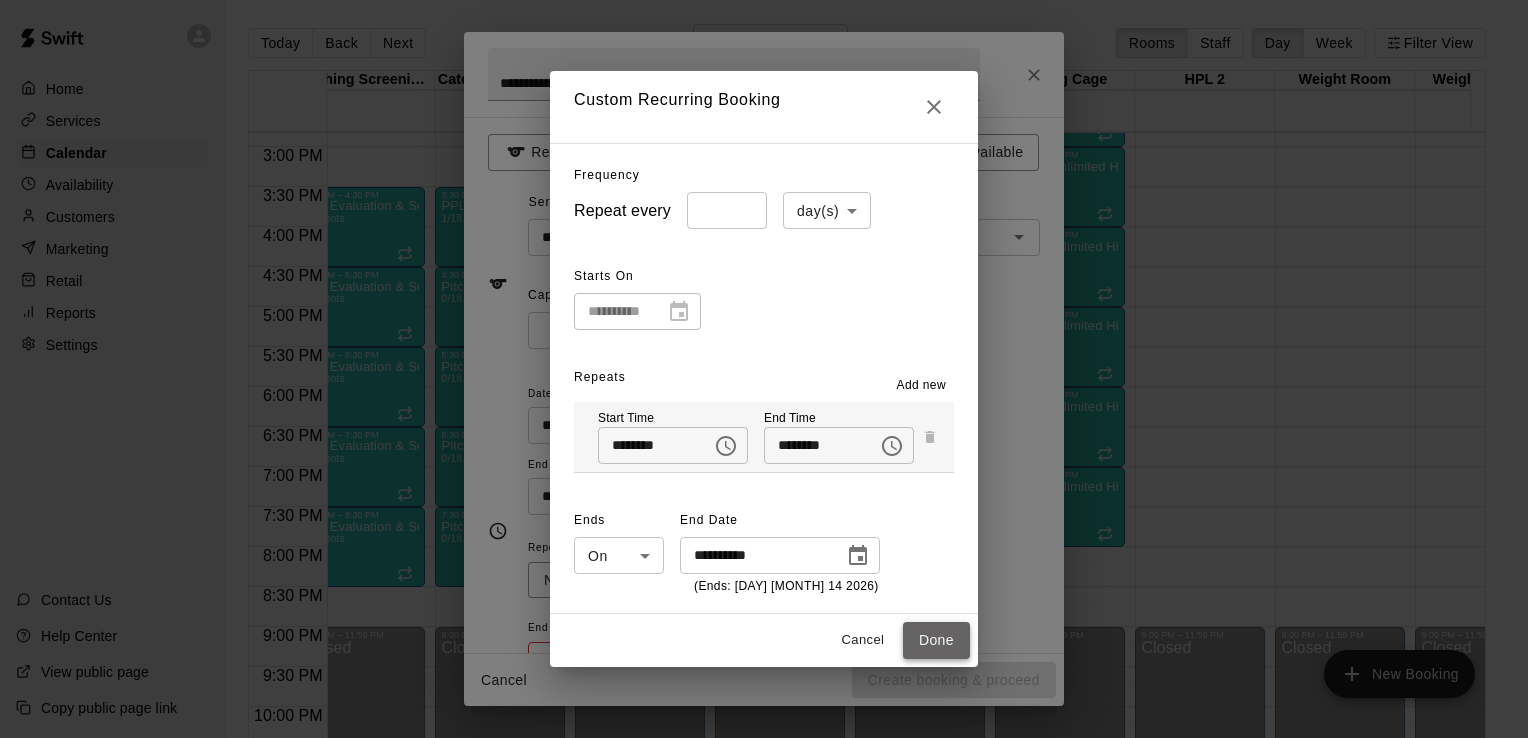 click on "Done" at bounding box center [936, 640] 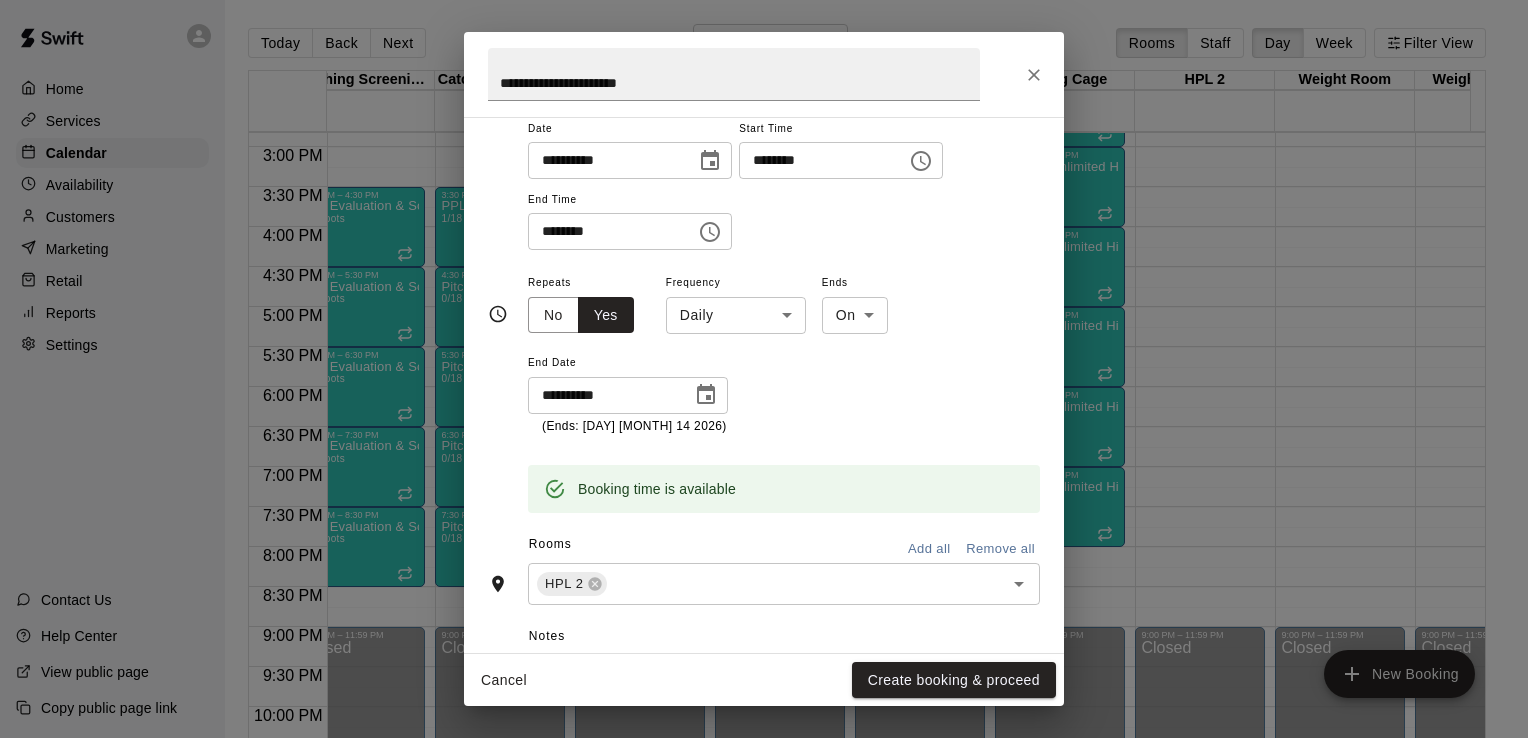 scroll, scrollTop: 272, scrollLeft: 0, axis: vertical 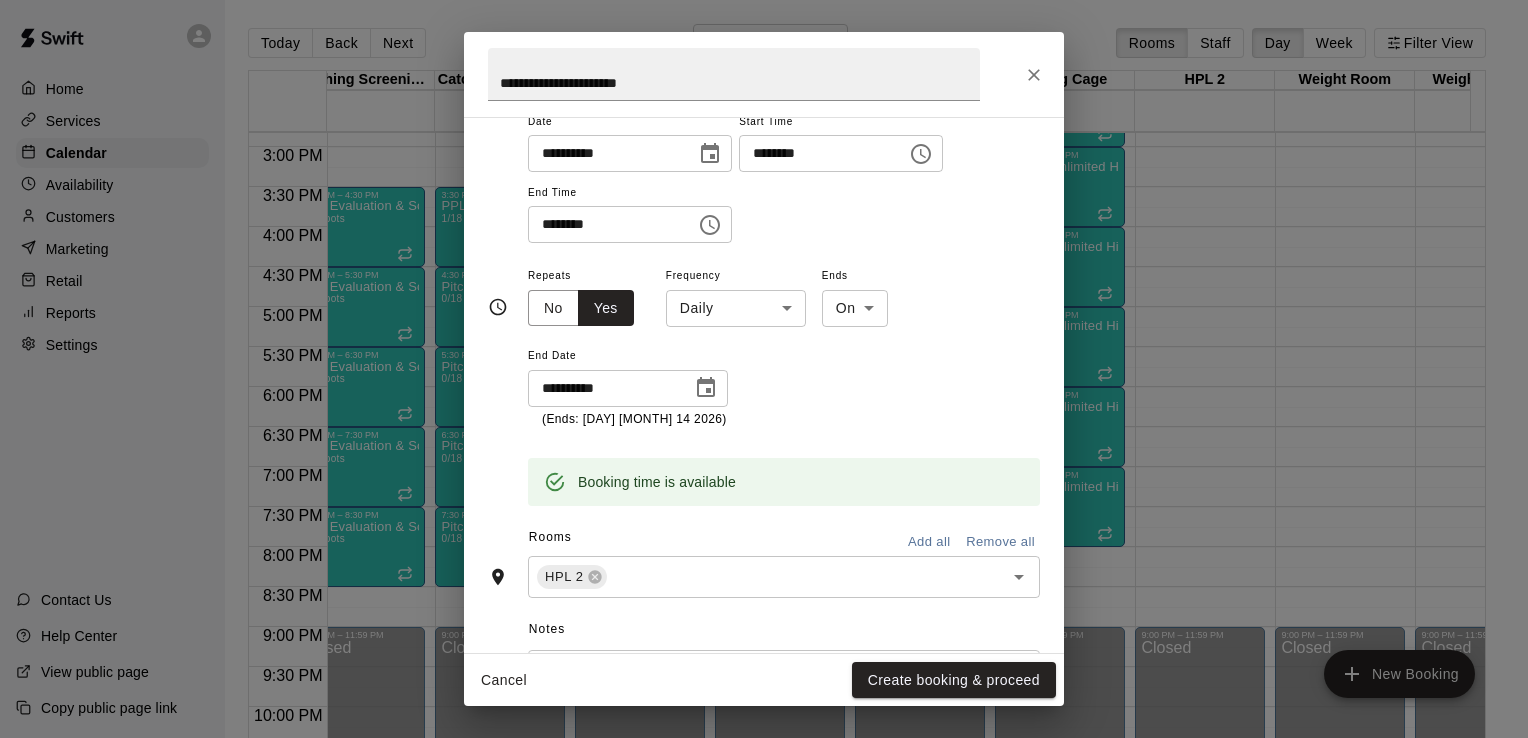 click on "Home Services Calendar Availability Customers Marketing Retail Reports Settings Contact Us Help Center View public page Copy public page link Today Back Next [DAY] [MONTH] 11 [DAY] Catch Play Area (Black Turf) 11 [DAY] Flex Space (PPL, Green Turf) 11 [DAY] Pitching Mound 1 11 [DAY] Pitching Mound 2 11 [DAY] Hitting Cage 11 [DAY] HPL 2 11 [DAY] Weight Room 11 [DAY] Weight Room 2 11 [DAY] Screenings 11 [DAY] Catching Lessons (PPL) 11 [DAY] Nutrition Consultation Meeting 11 [DAY] [PERSON] ([COMPANY] Remote Communication) 11 [DAY] [PERSON], Remote Communication 11 [DAY] [PERSON], Remote Communication 11 [DAY] 12:00 AM 12:30 AM 1:00 AM 1:30 AM 2:00 AM 2:30 AM 3:00 AM 3:30 AM 4:00 AM 4:30 AM 5:00 AM 5:30 AM 6:00 AM 6:30 AM 7:00 AM 7:30 AM 8:00 AM 8:30 AM 9:00 AM 9:30 AM 10:00 AM 10:30 AM 11:00 AM 11:30 AM 12:00 PM 12:30 PM 1:00 PM 1:30 PM 2:00 PM 2:30 PM 3:00 PM 3:30 PM 4:00 PM 4:30 PM 5:00 PM 5:30 PM 6:00 PM 6:30 PM 7:00 PM 7:30 PM 8:00 PM 8:30 PM 9:00 PM 9:30 PM 10:00 PM 10:30 PM CM 0" at bounding box center (764, 385) 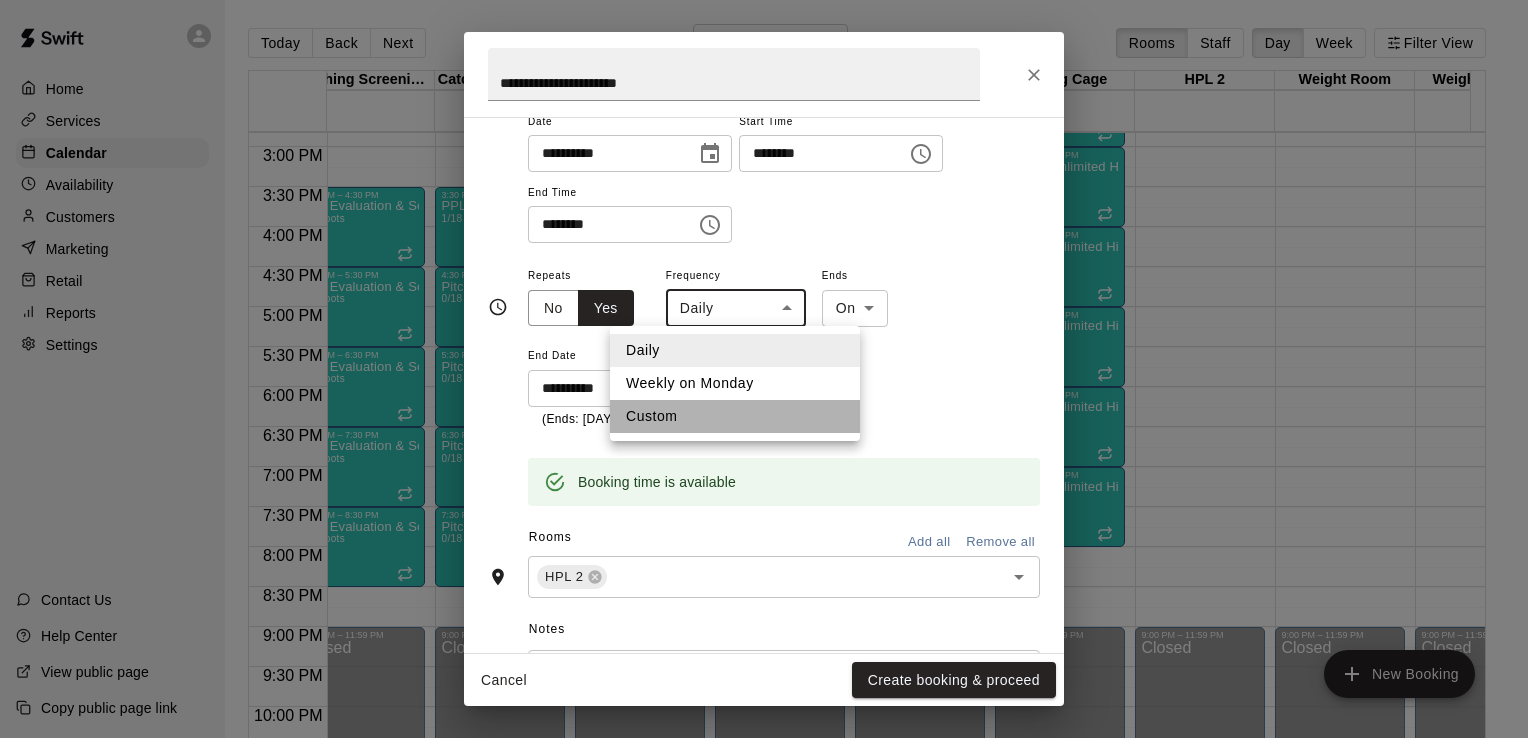 click on "Custom" at bounding box center [735, 416] 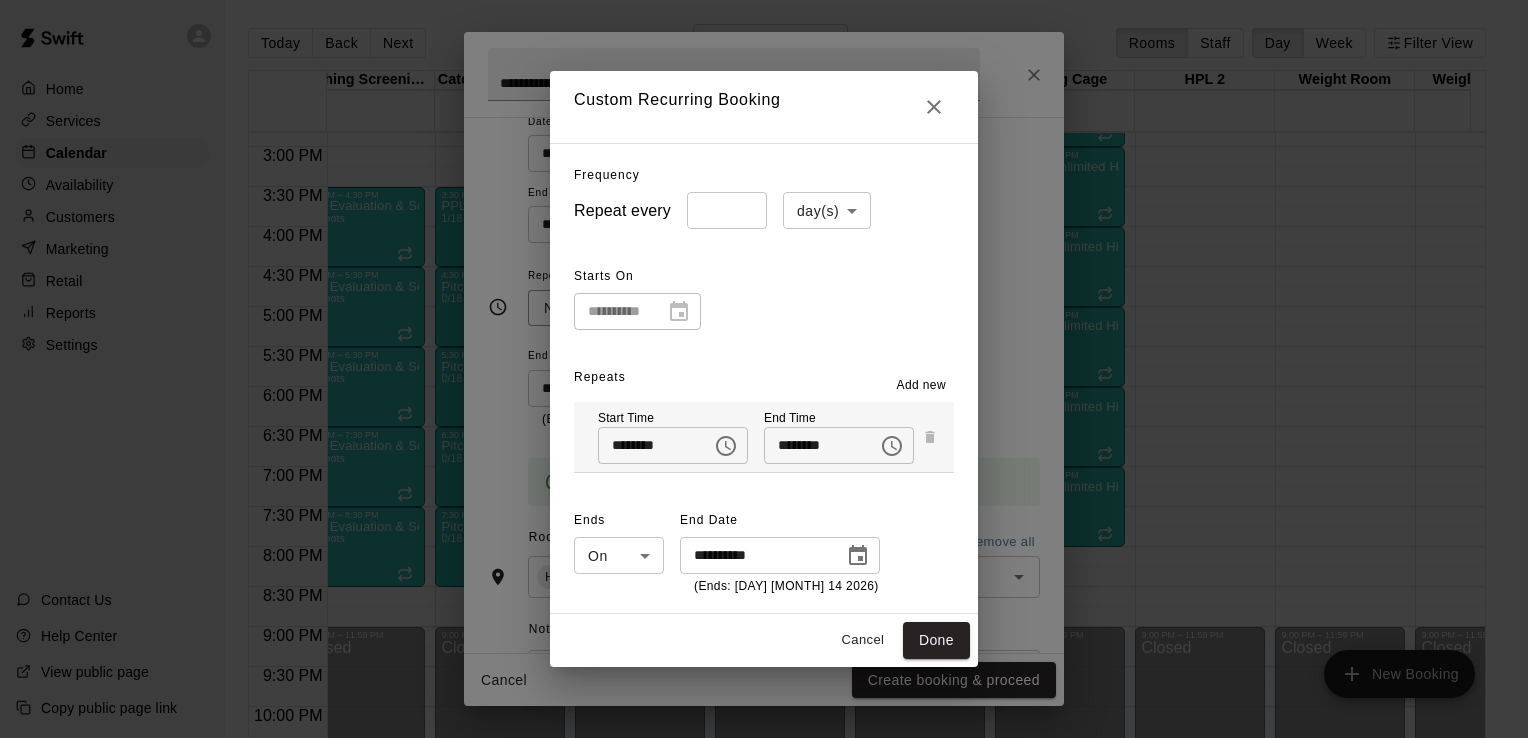 click on "Home Services Calendar Availability Customers Marketing Retail Reports Settings Contact Us Help Center View public page Copy public page link Today Back Next [DAY] [MONTH] 11 [DAY] Catch Play Area (Black Turf) 11 [DAY] Flex Space (PPL, Green Turf) 11 [DAY] Pitching Mound 1 11 [DAY] Pitching Mound 2 11 [DAY] Hitting Cage 11 [DAY] HPL 2 11 [DAY] Weight Room 11 [DAY] Weight Room 2 11 [DAY] Screenings 11 [DAY] Catching Lessons (PPL) 11 [DAY] Nutrition Consultation Meeting 11 [DAY] [PERSON] ([COMPANY] Remote Communication) 11 [DAY] [PERSON], Remote Communication 11 [DAY] [PERSON], Remote Communication 11 [DAY] 12:00 AM 12:30 AM 1:00 AM 1:30 AM 2:00 AM 2:30 AM 3:00 AM 3:30 AM 4:00 AM 4:30 AM 5:00 AM 5:30 AM 6:00 AM 6:30 AM 7:00 AM 7:30 AM 8:00 AM 8:30 AM 9:00 AM 9:30 AM 10:00 AM 10:30 AM 11:00 AM 11:30 AM 12:00 PM 12:30 PM 1:00 PM 1:30 PM 2:00 PM 2:30 PM 3:00 PM 3:30 PM 4:00 PM 4:30 PM 5:00 PM 5:30 PM 6:00 PM 6:30 PM 7:00 PM 7:30 PM 8:00 PM 8:30 PM 9:00 PM 9:30 PM 10:00 PM 10:30 PM CM 0" at bounding box center (764, 385) 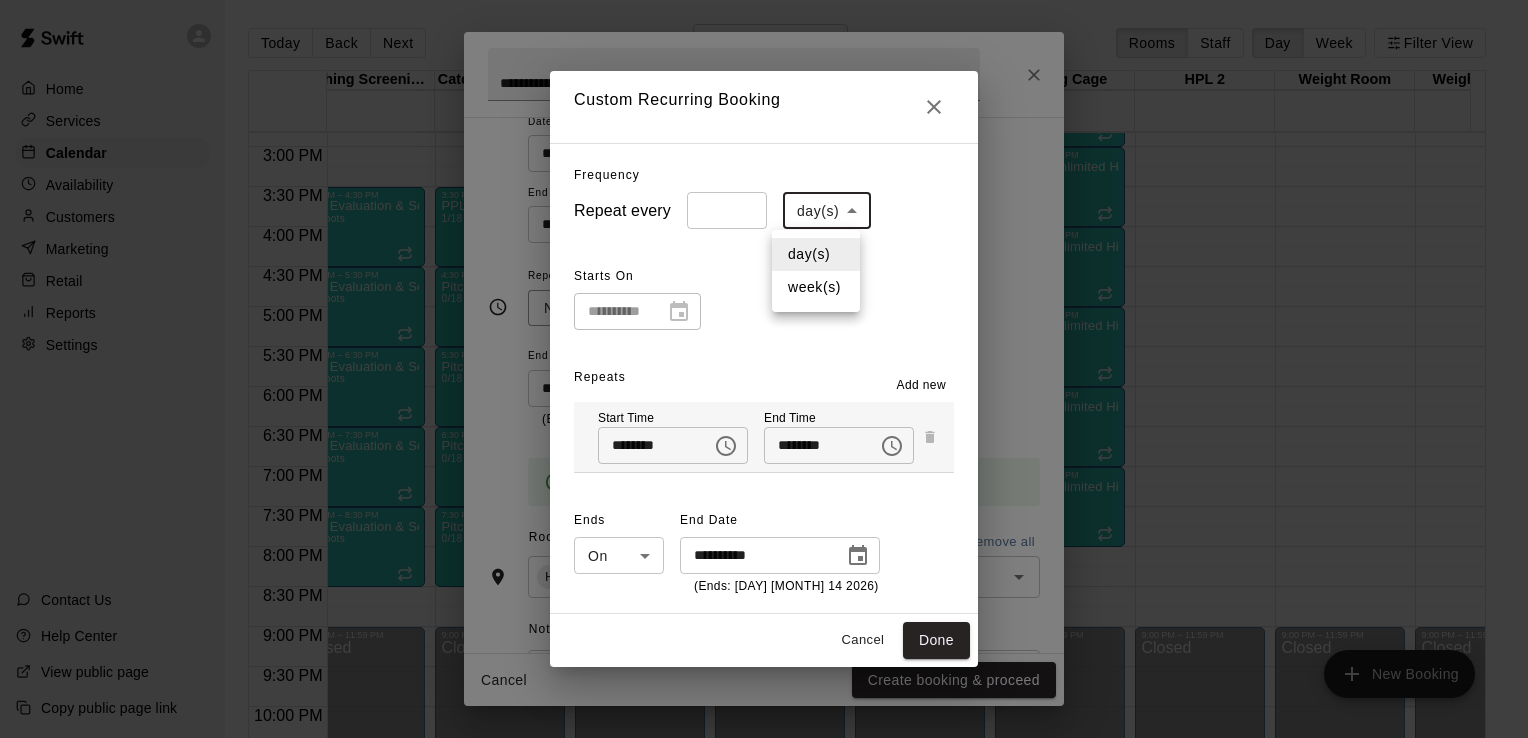 click on "week(s)" at bounding box center (816, 287) 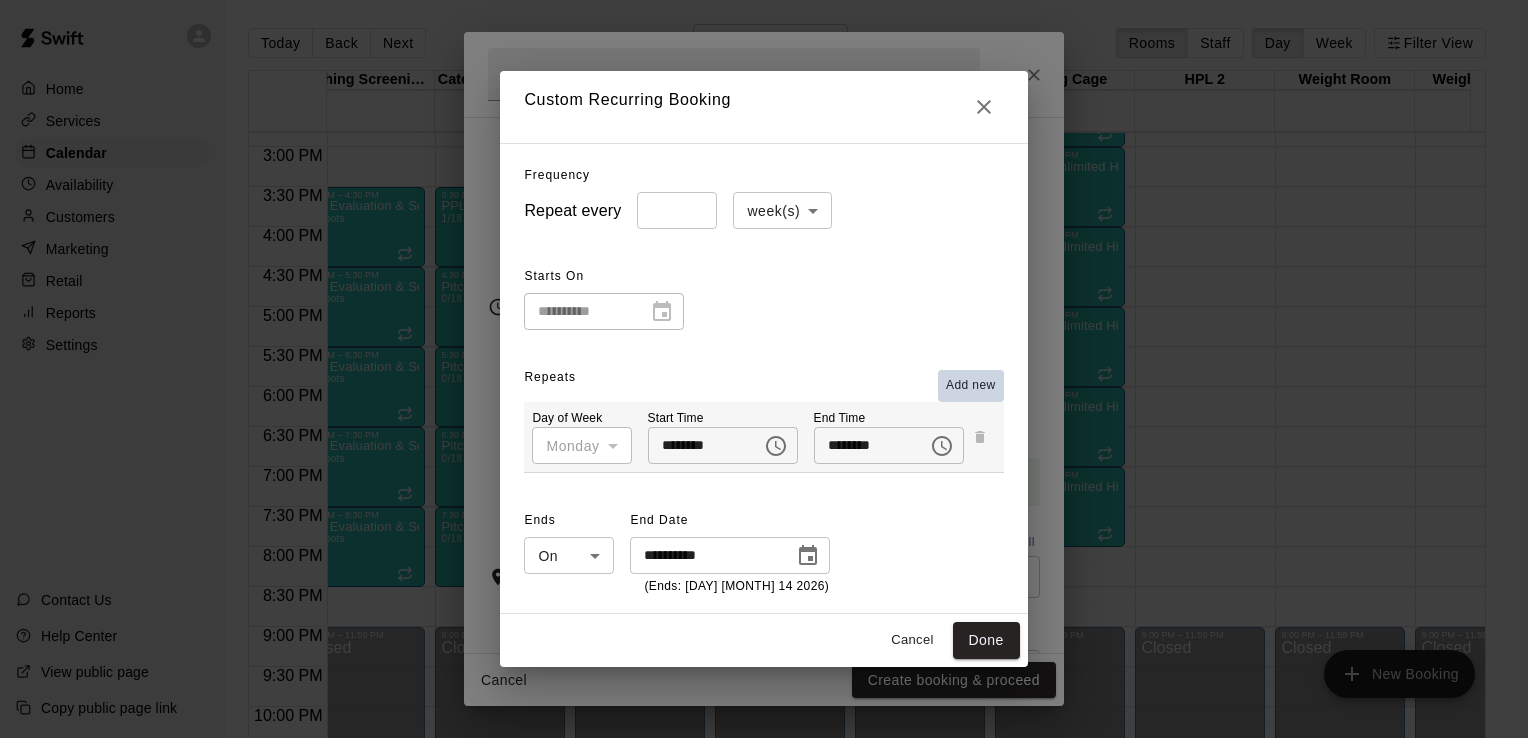 click on "Add new" at bounding box center [971, 386] 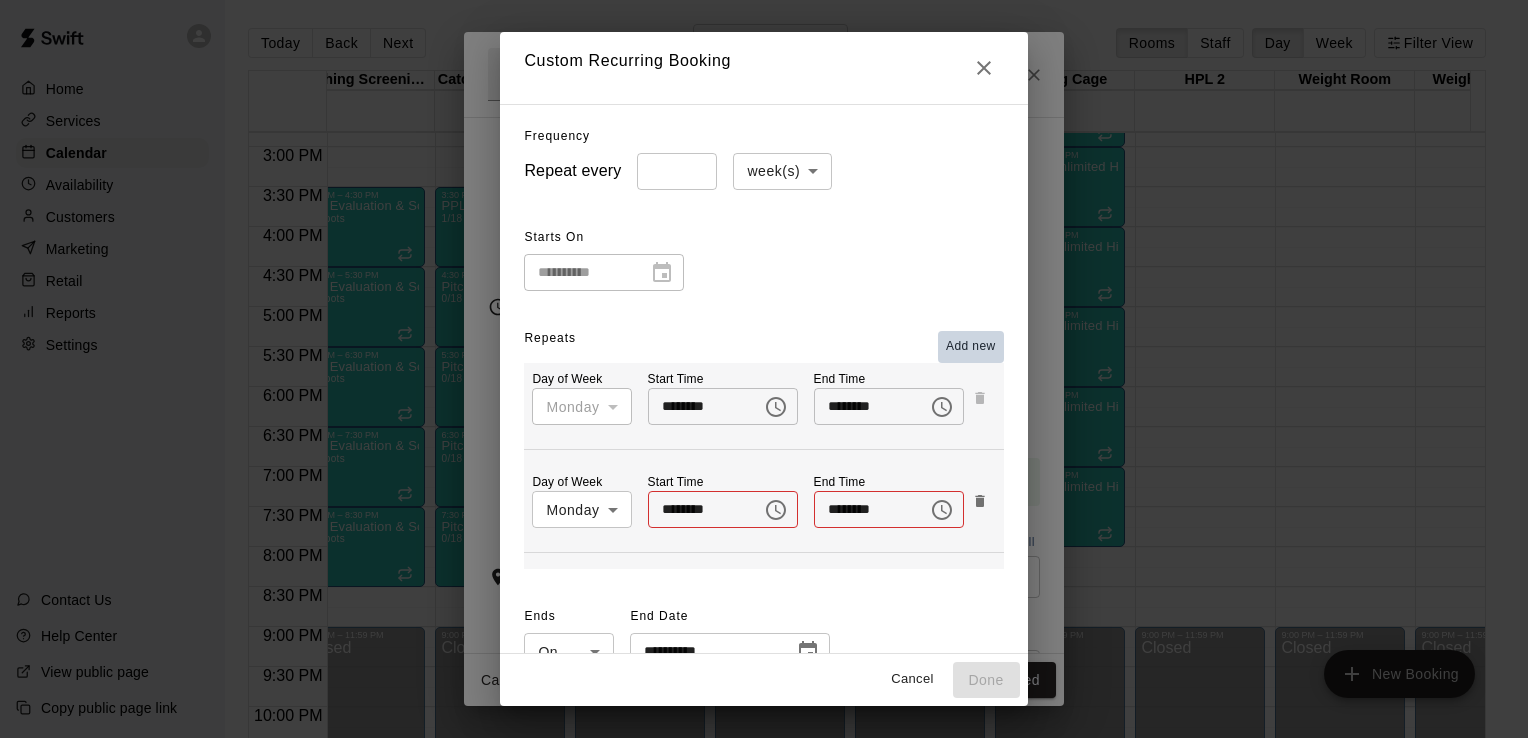 click on "Add new" at bounding box center (971, 347) 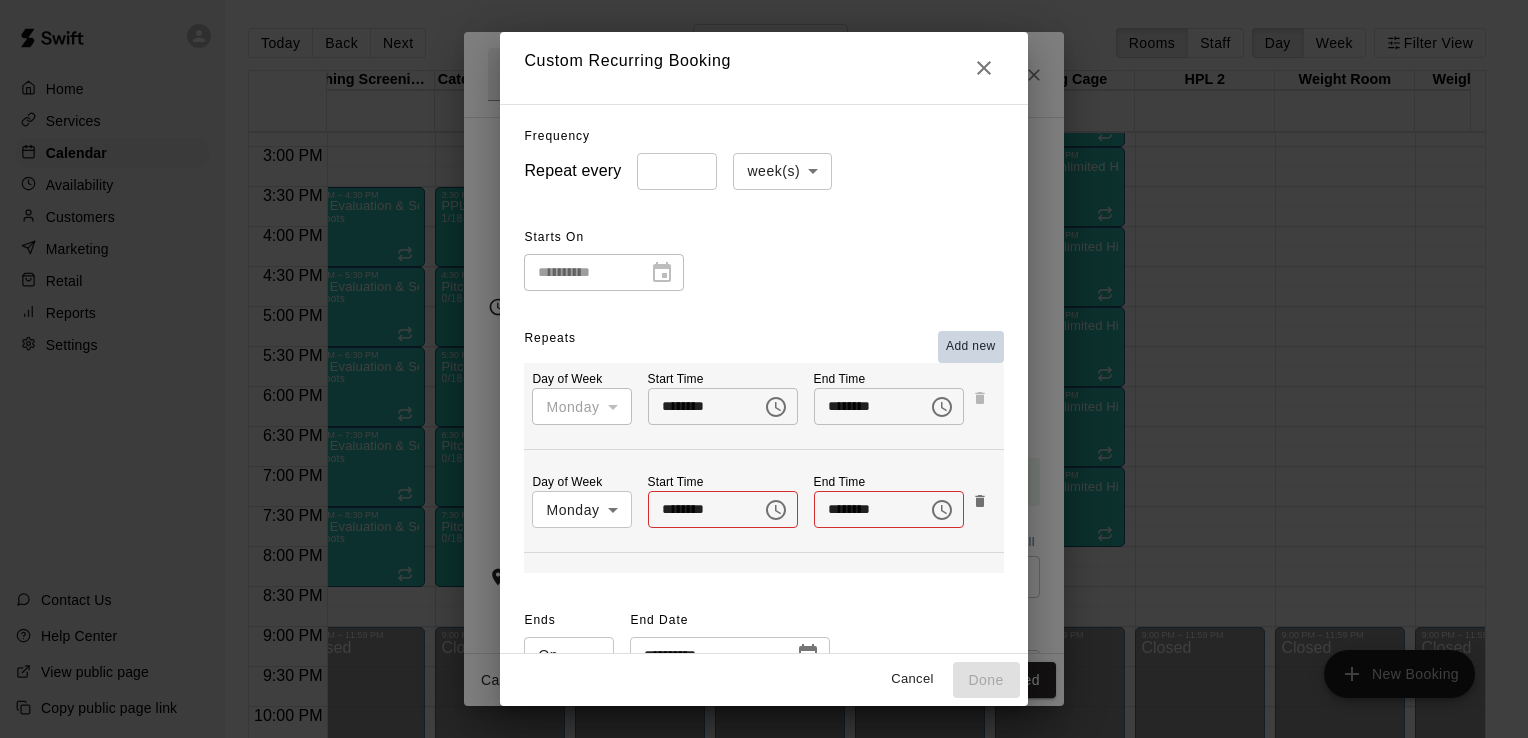 click on "Add new" at bounding box center (971, 347) 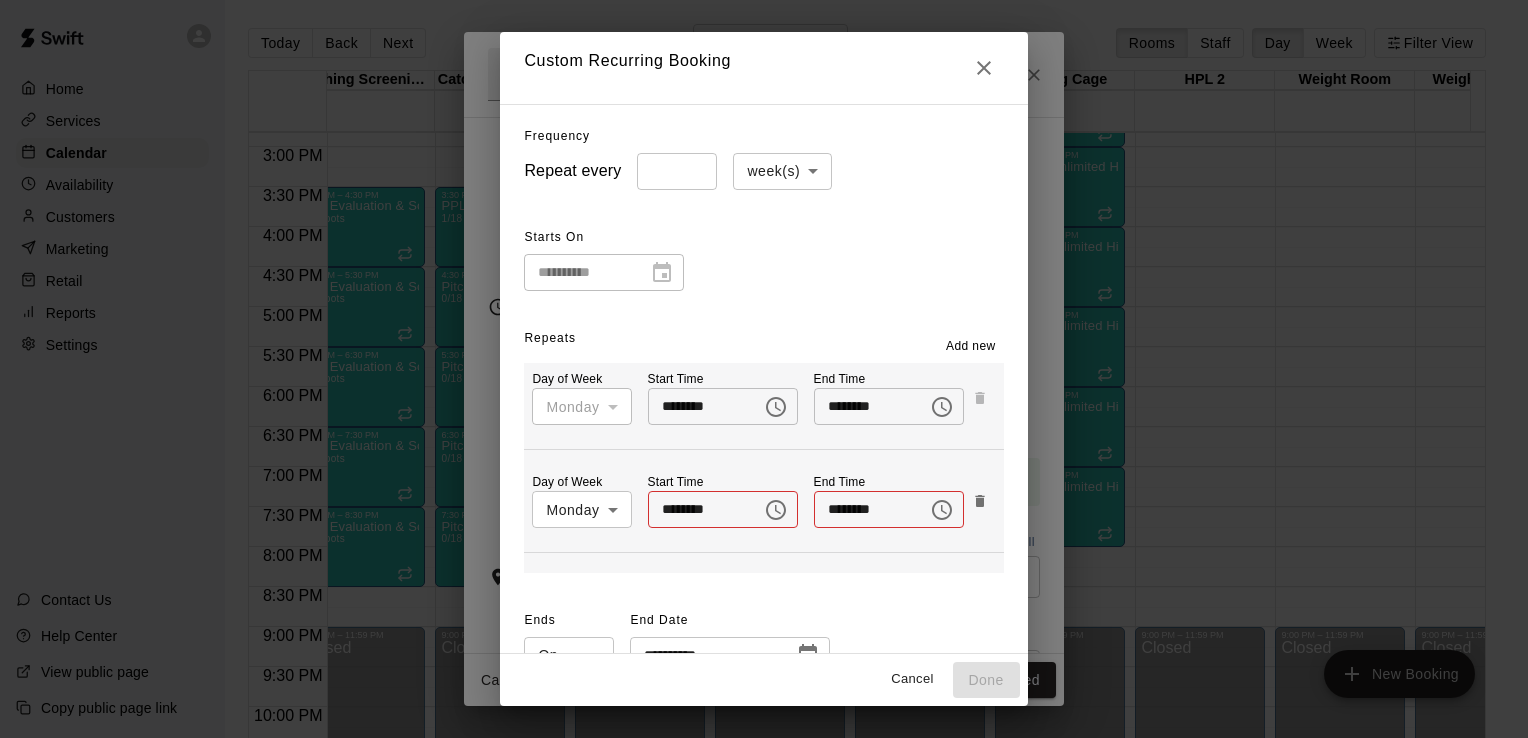 click on "********" at bounding box center (698, 509) 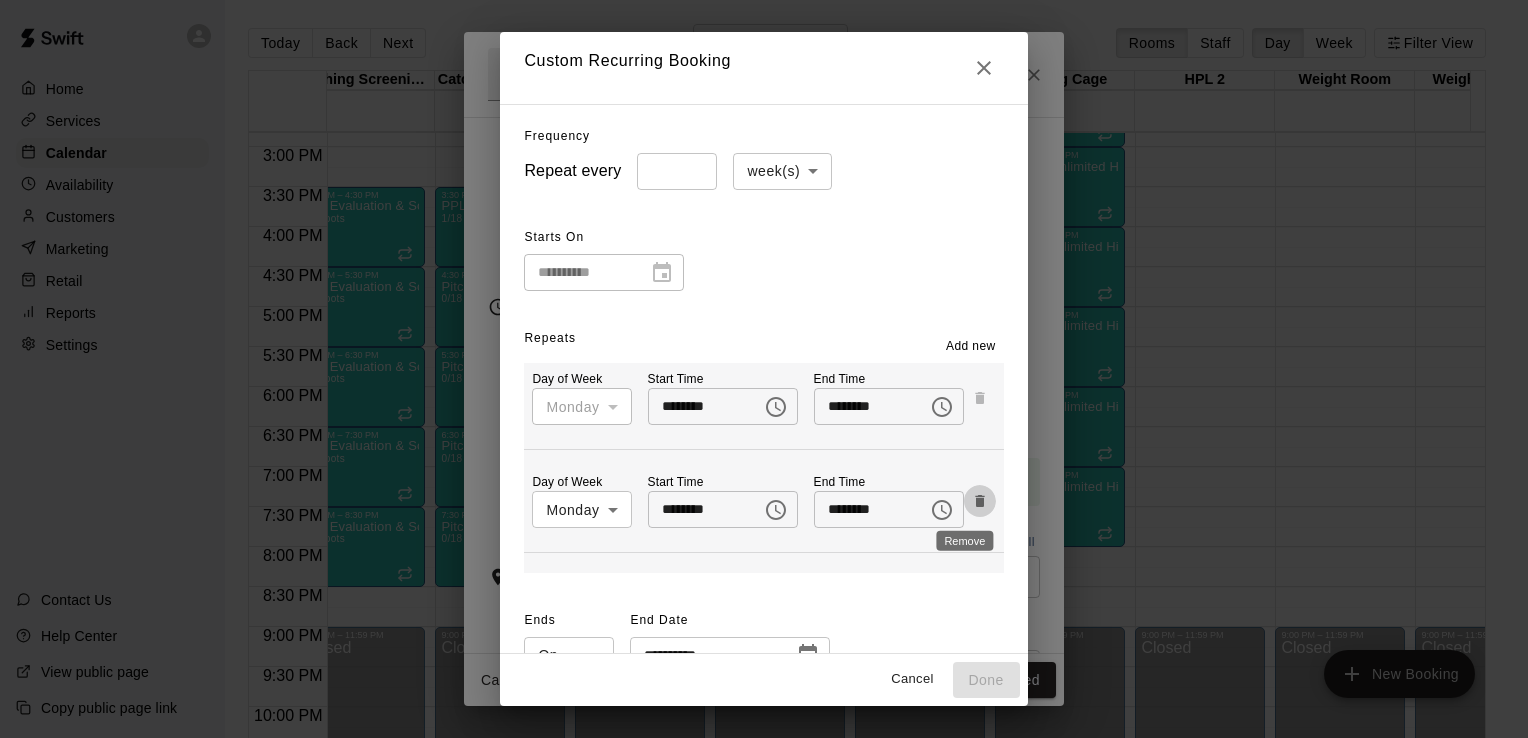 scroll, scrollTop: 144, scrollLeft: 0, axis: vertical 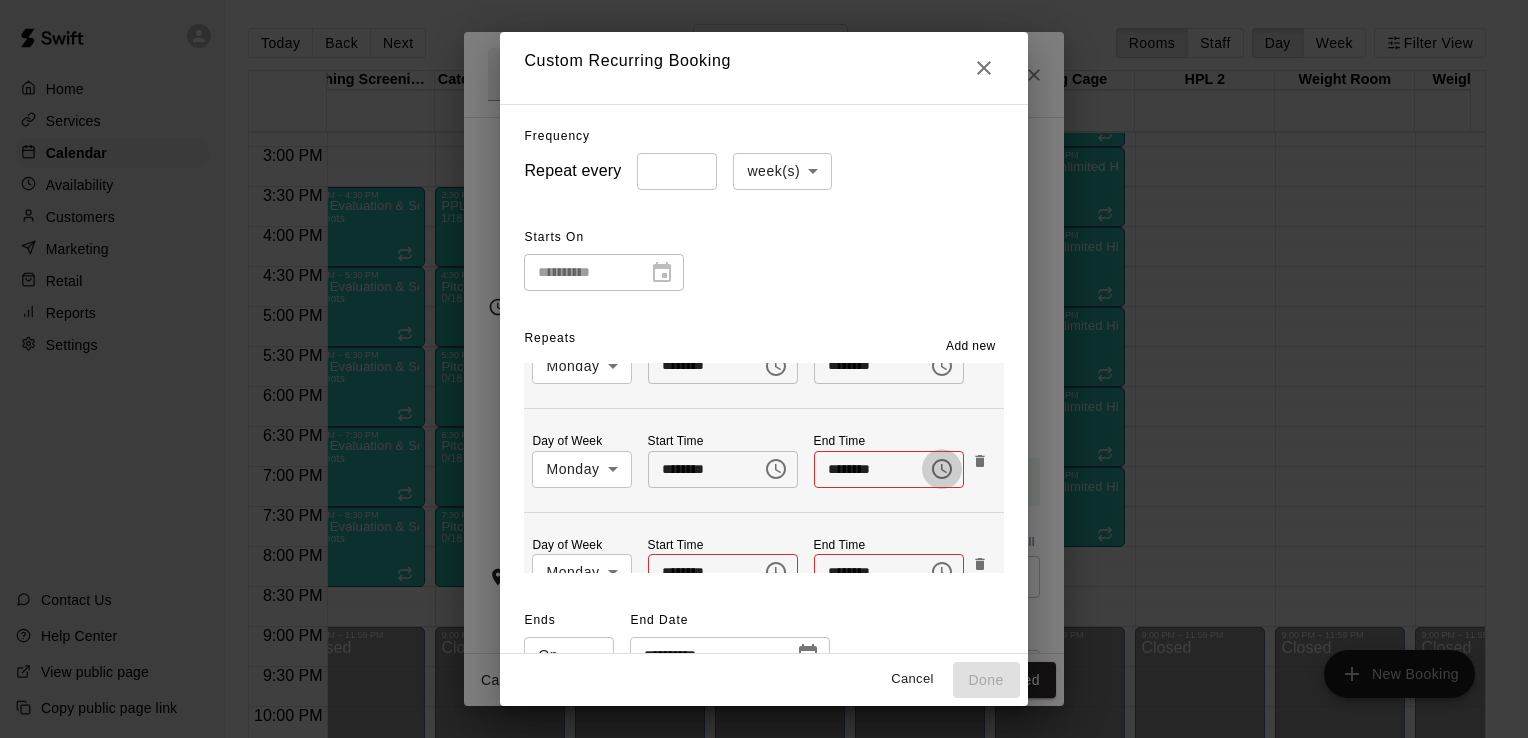 click on "********" at bounding box center [864, 469] 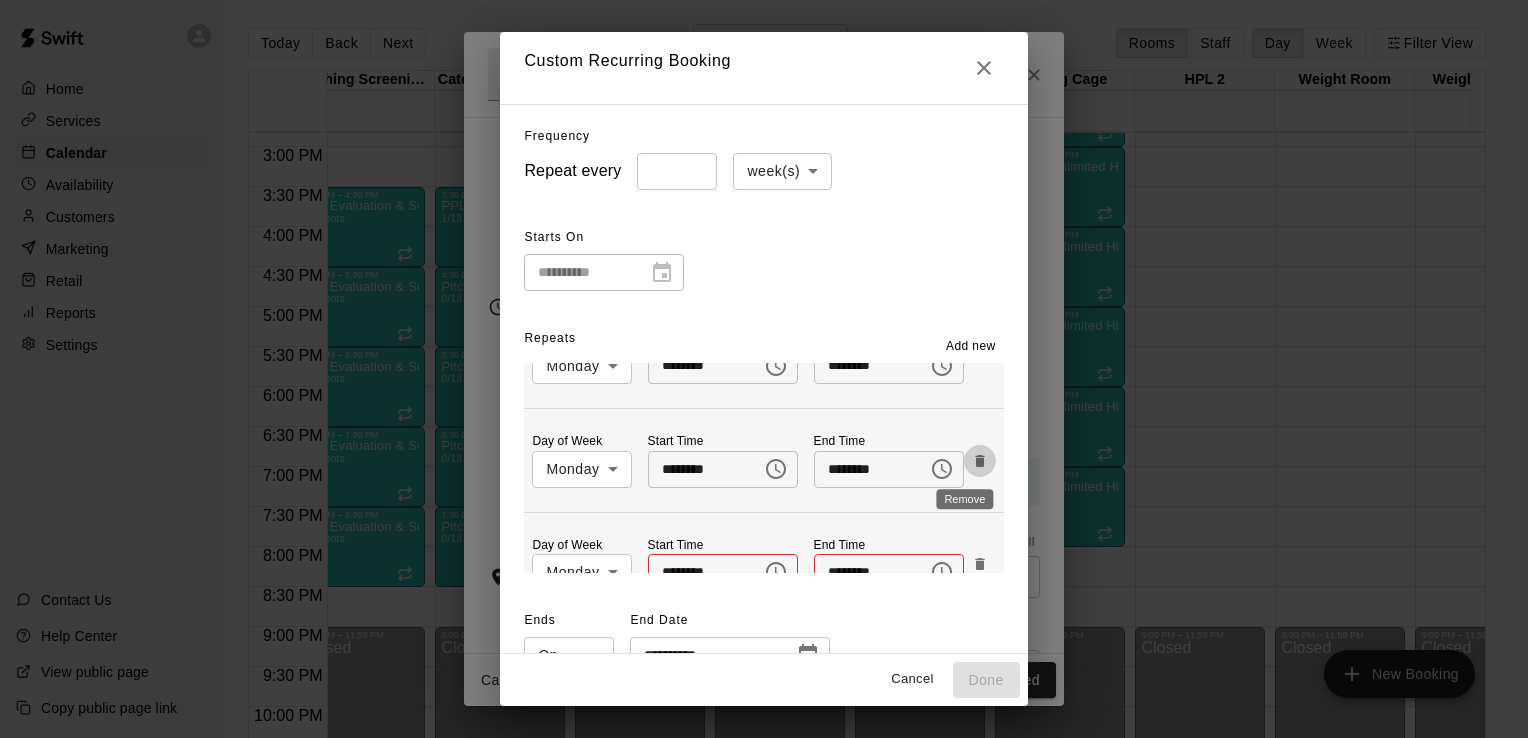 scroll, scrollTop: 161, scrollLeft: 0, axis: vertical 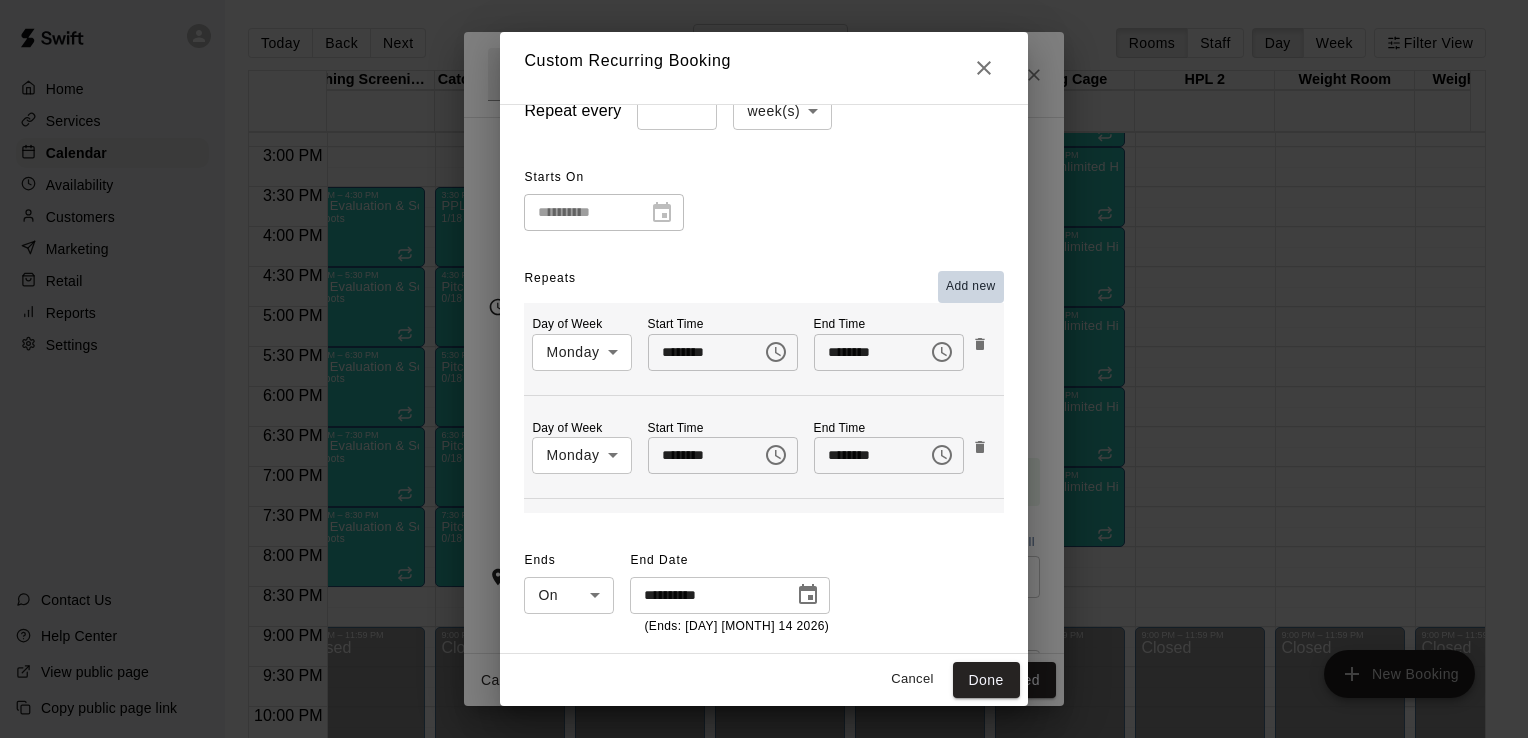 click on "Add new" at bounding box center [971, 287] 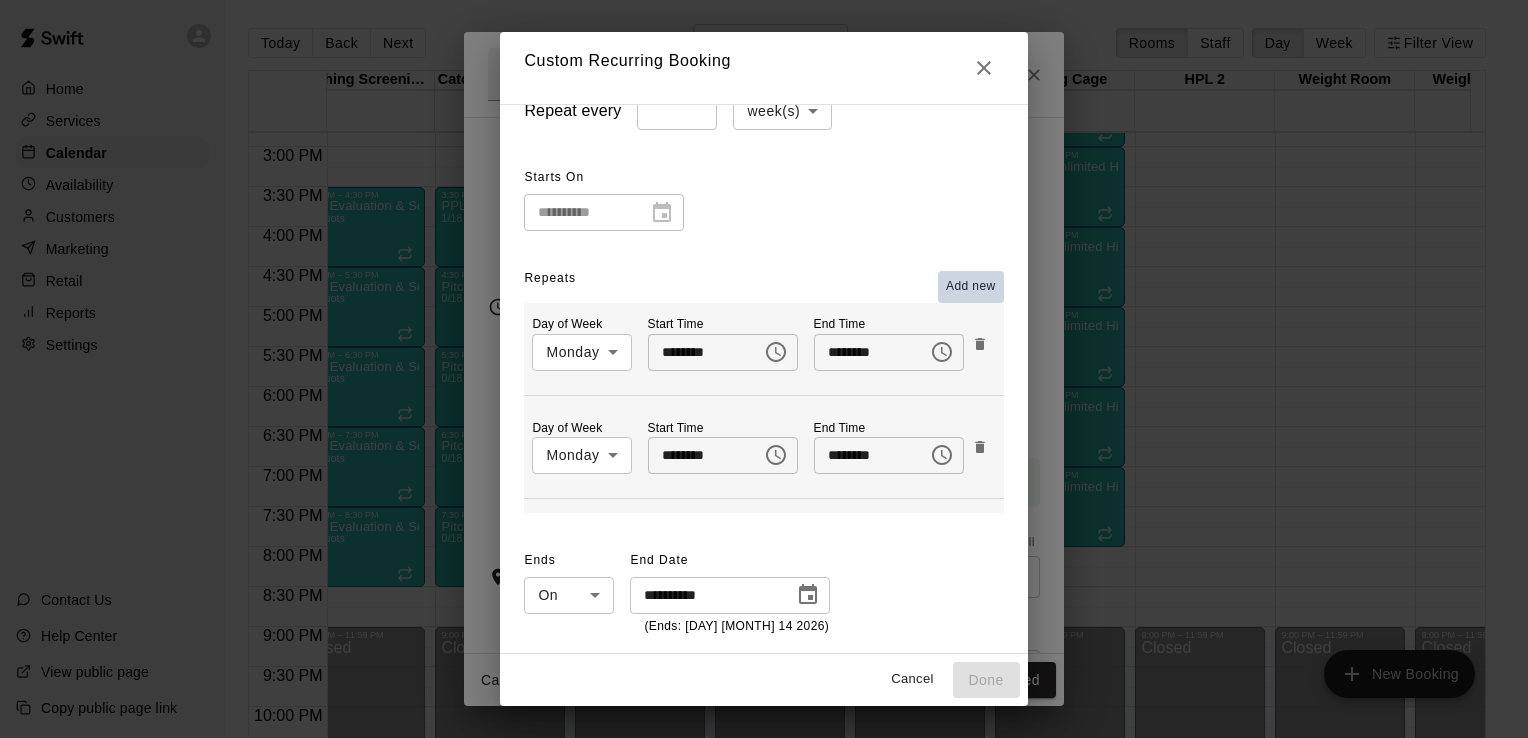 click on "Add new" at bounding box center [971, 287] 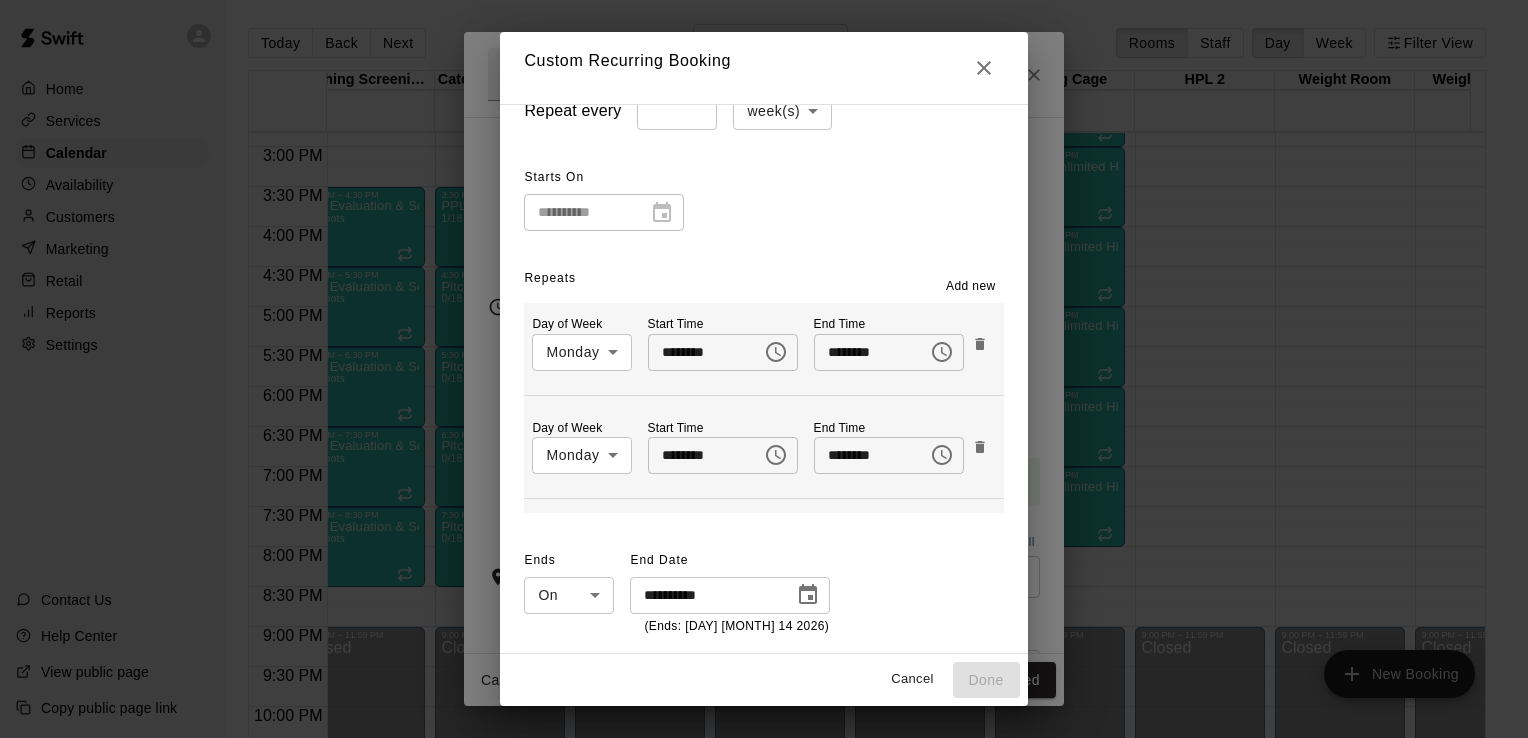 click on "Add new" at bounding box center (971, 287) 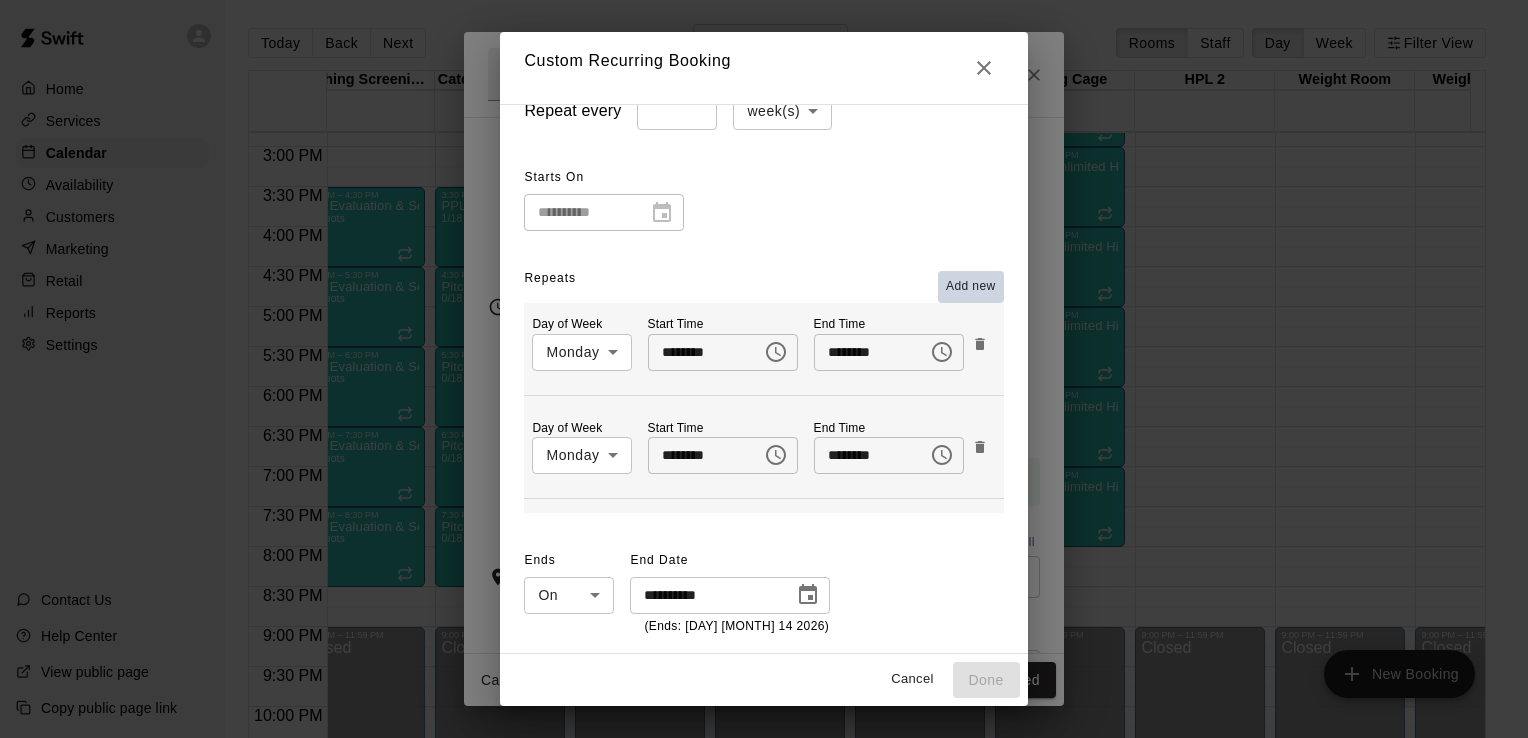 click on "Add new" at bounding box center (971, 287) 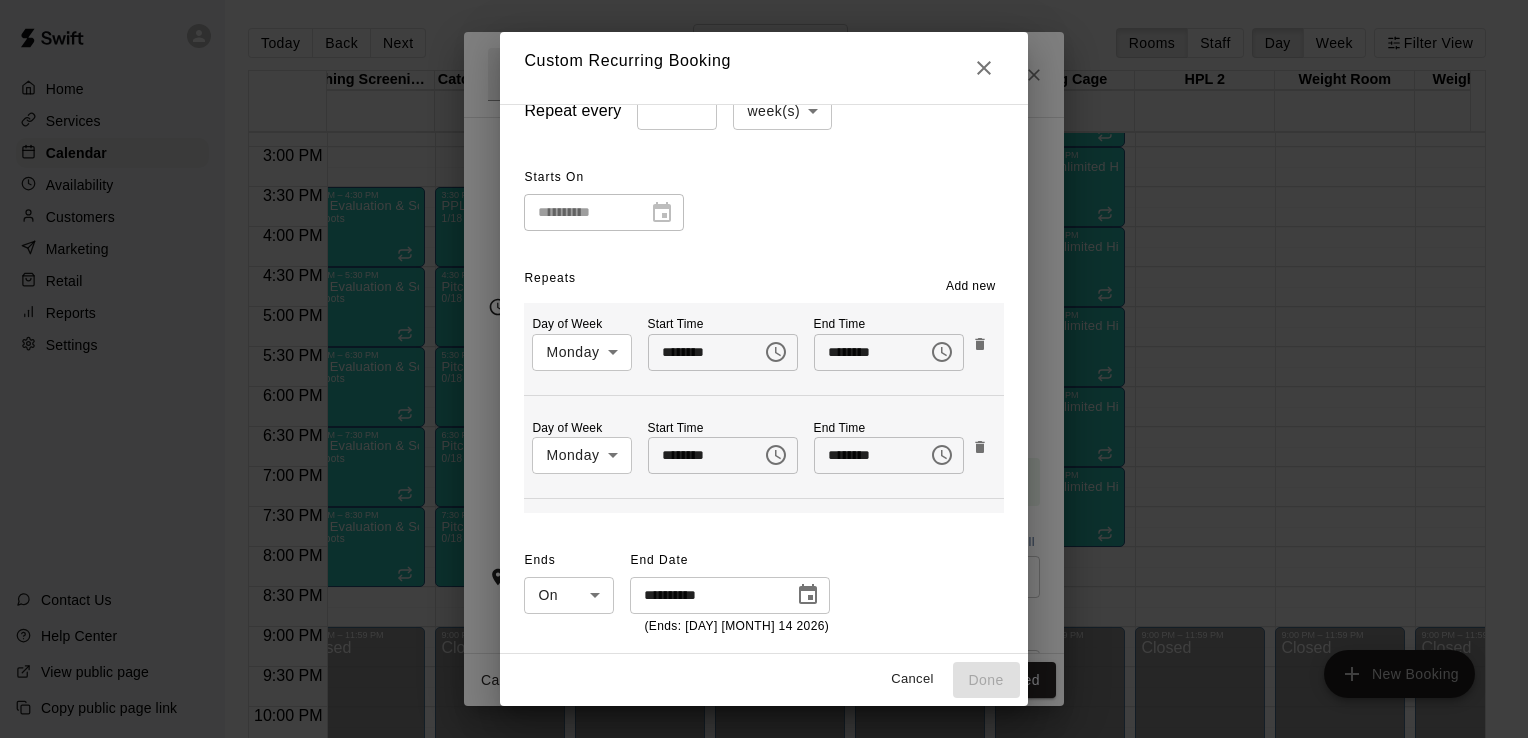 click on "Add new" at bounding box center [971, 287] 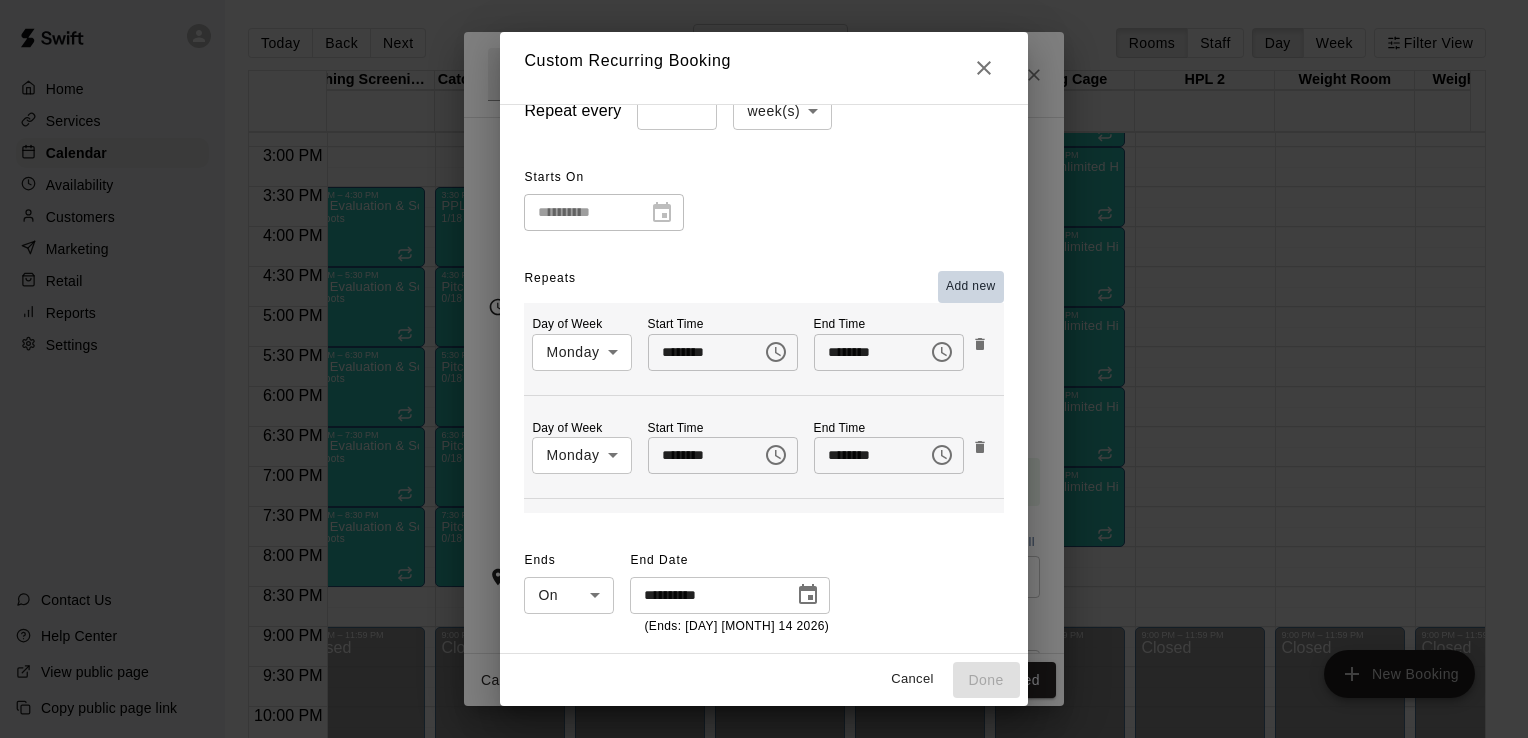click on "Add new" at bounding box center [971, 287] 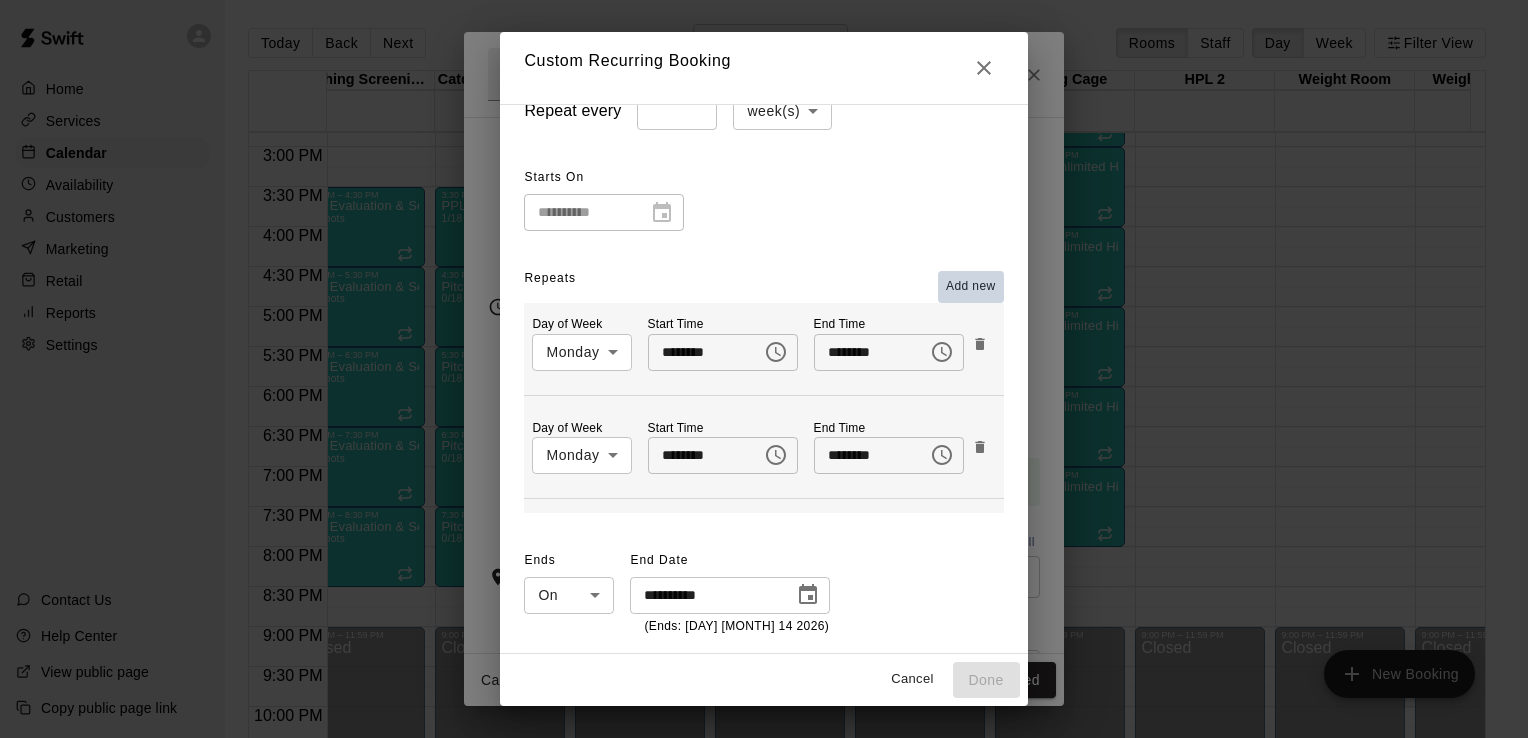 click on "Add new" at bounding box center (971, 287) 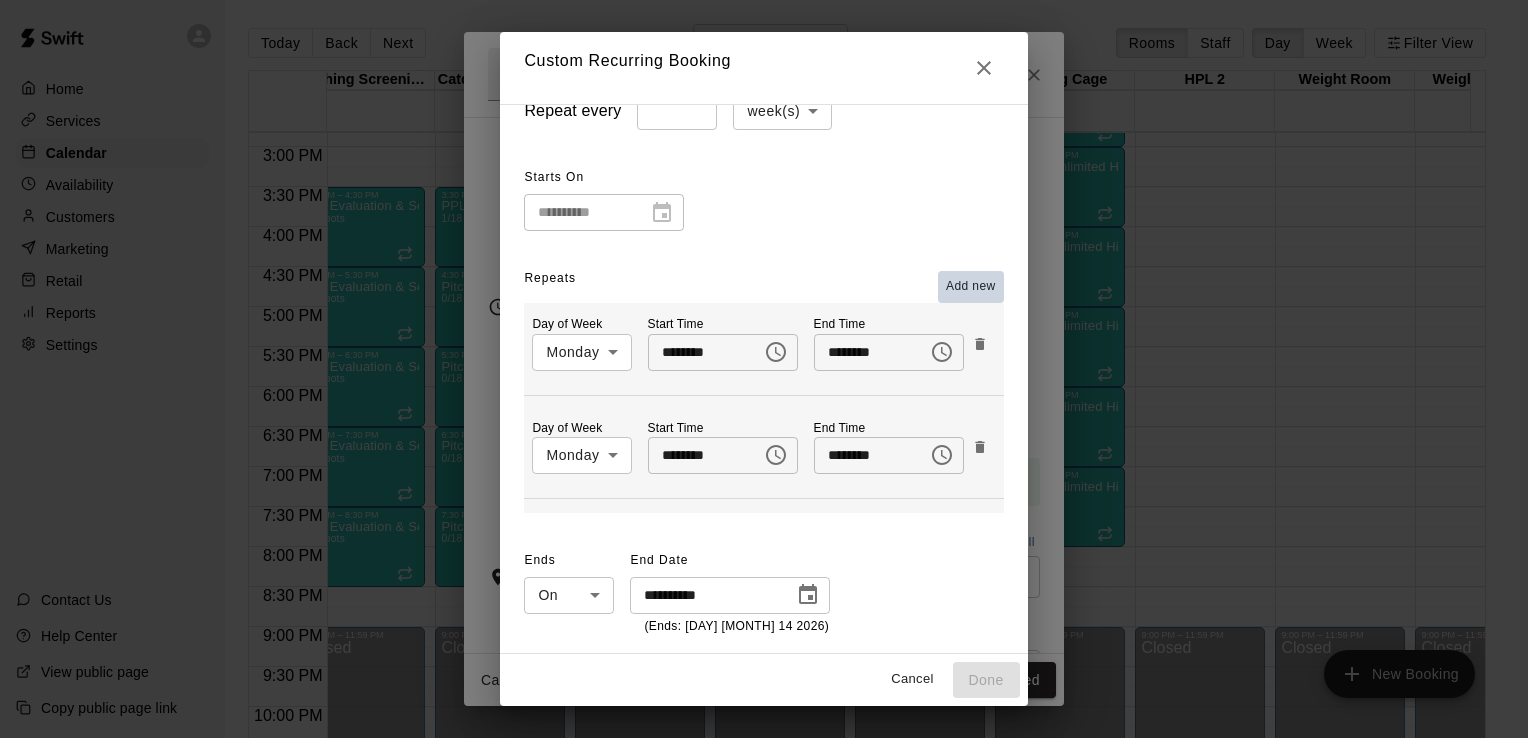 click on "Add new" at bounding box center (971, 287) 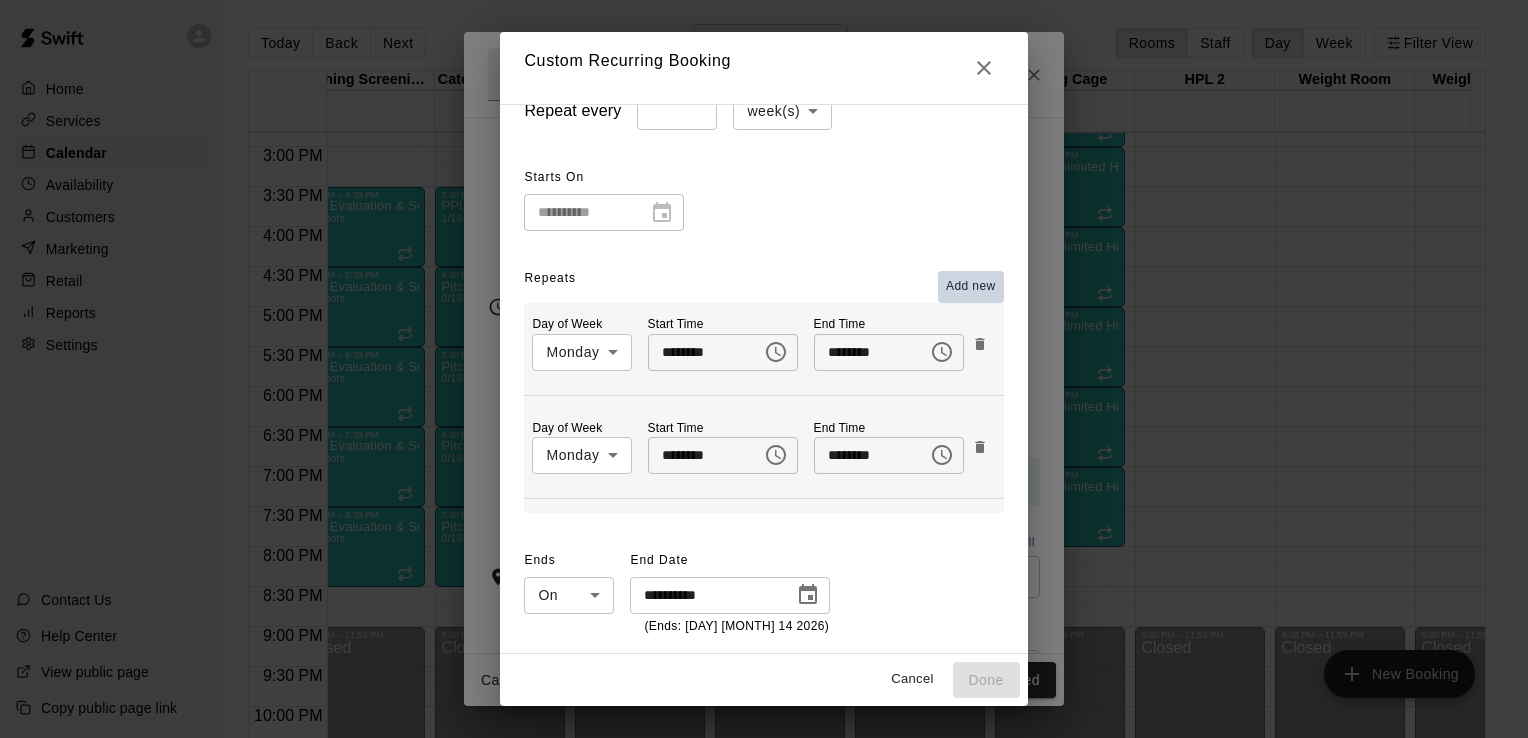 click on "Add new" at bounding box center [971, 287] 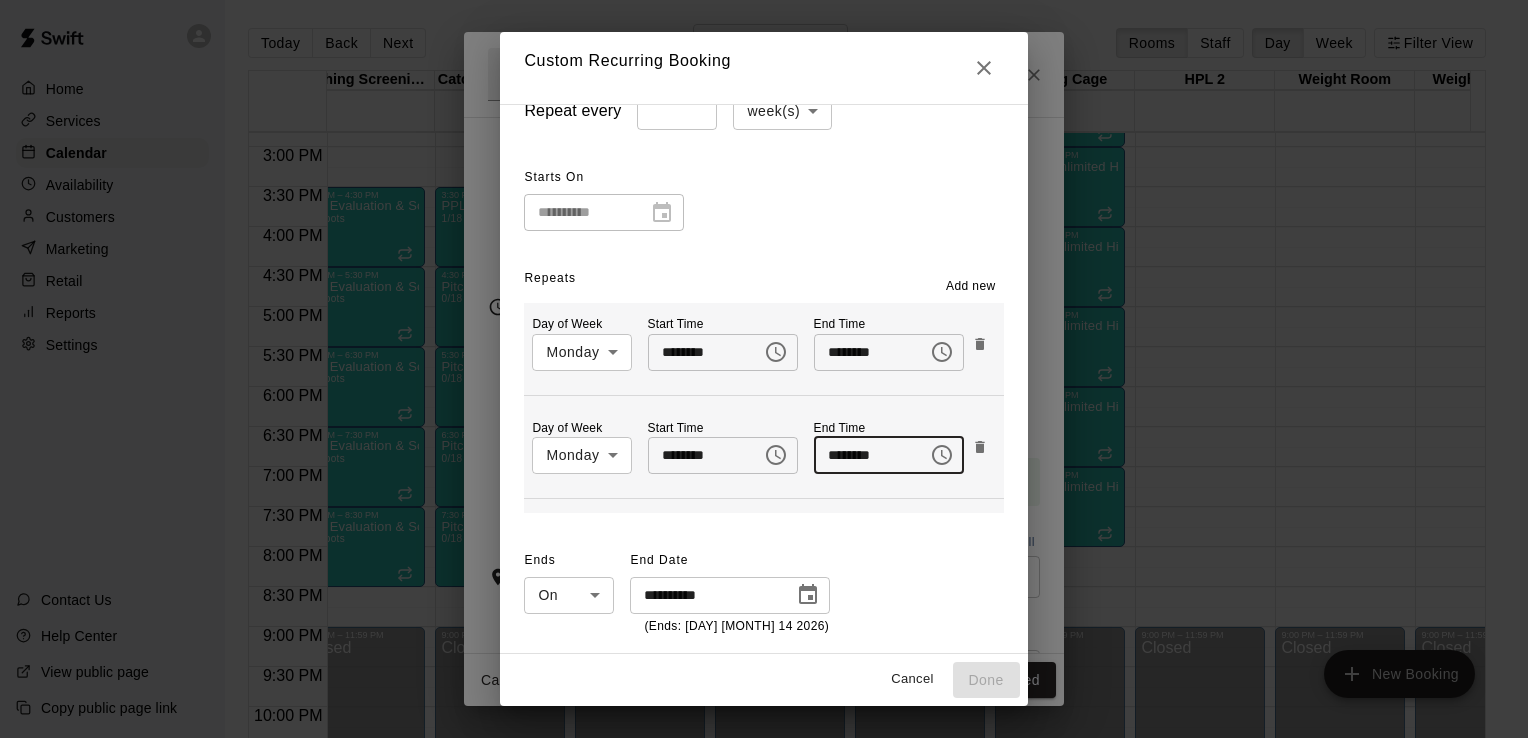 click on "********" at bounding box center [864, 455] 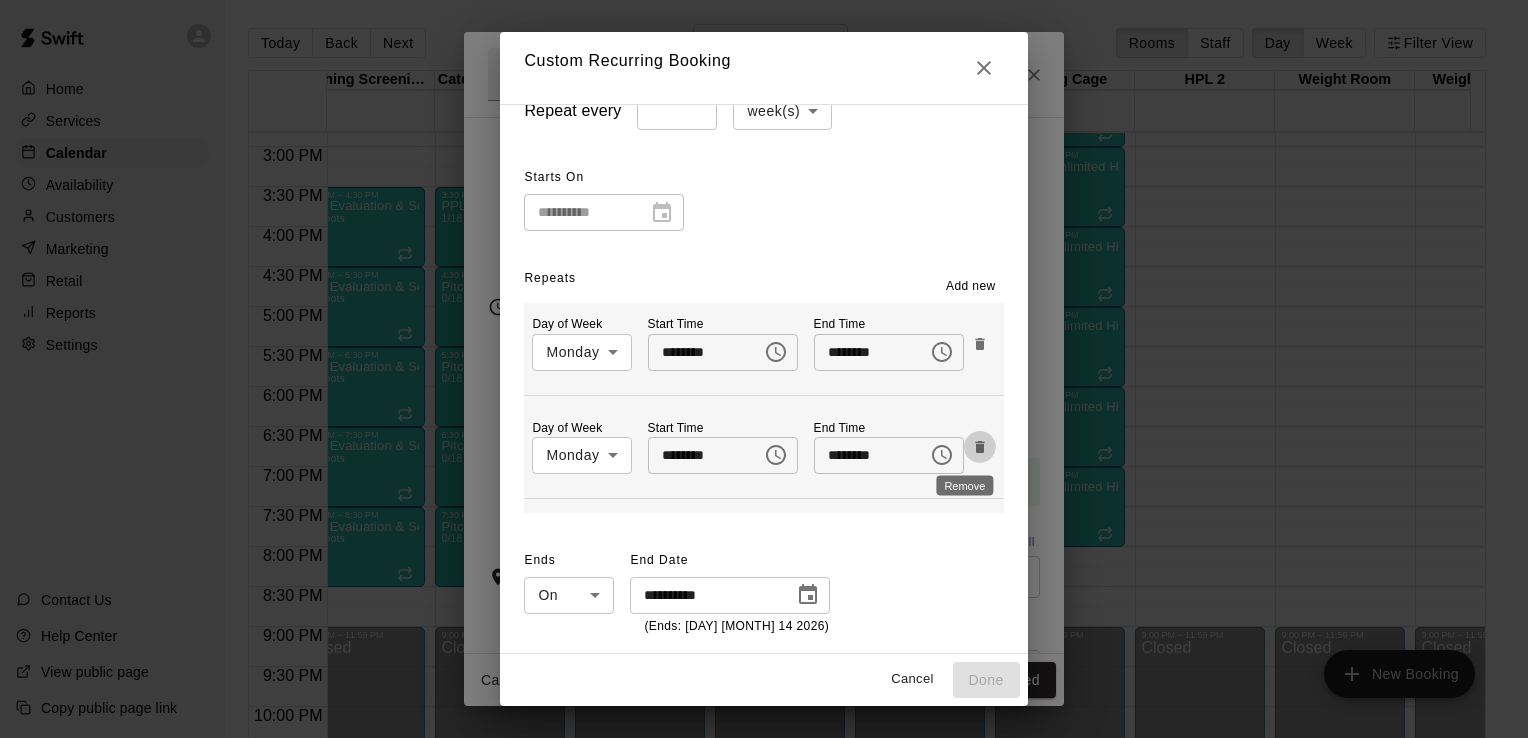 scroll, scrollTop: 351, scrollLeft: 0, axis: vertical 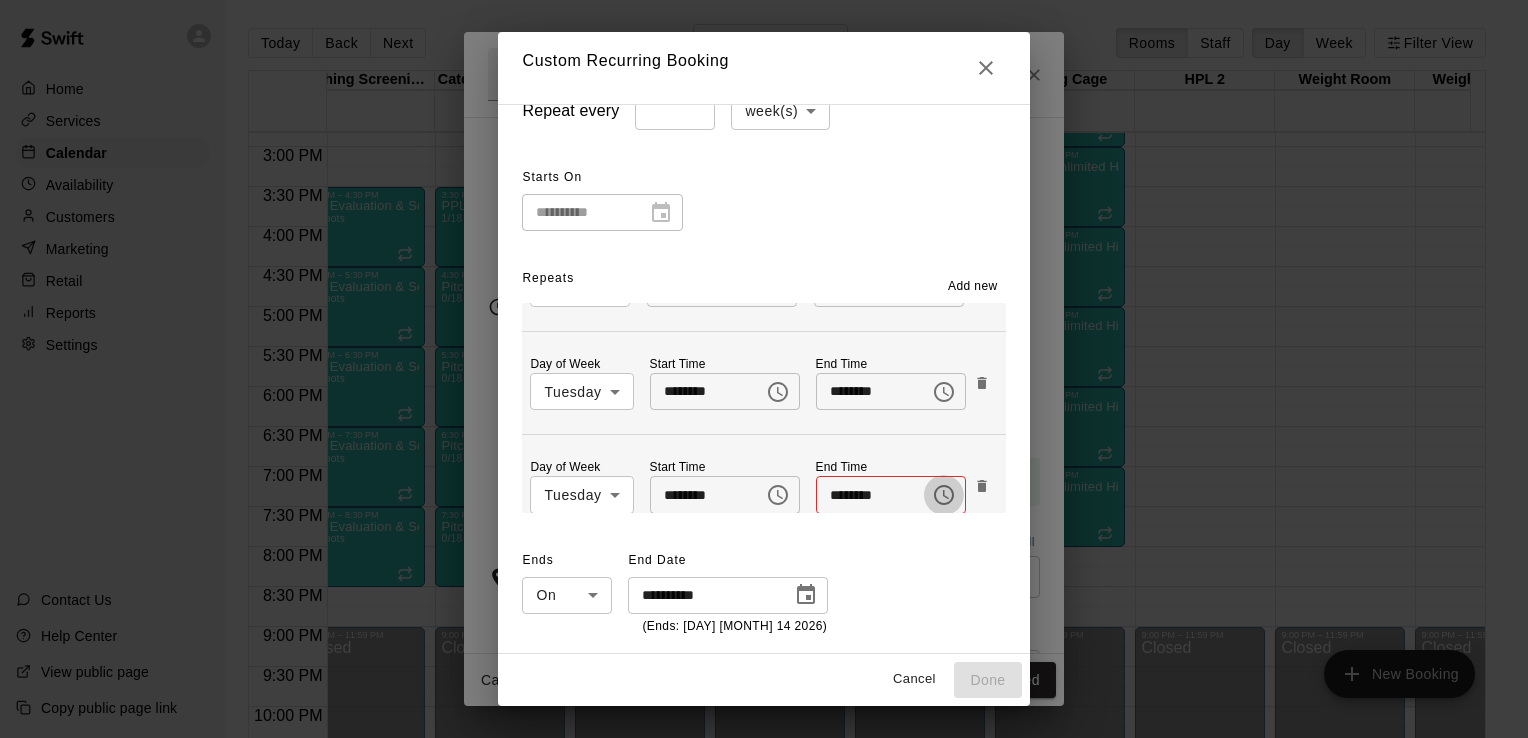 click on "********" at bounding box center [866, 494] 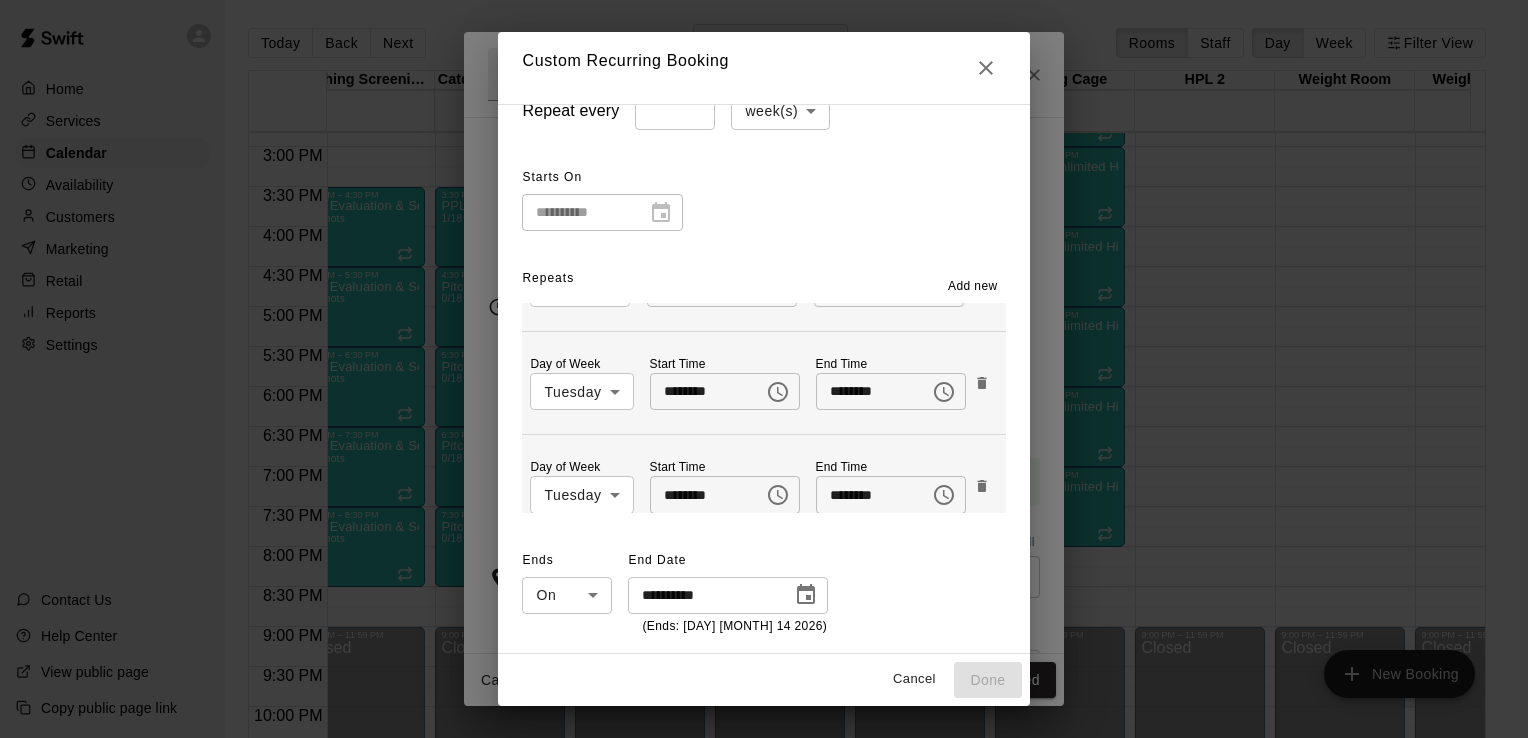 scroll, scrollTop: 556, scrollLeft: 0, axis: vertical 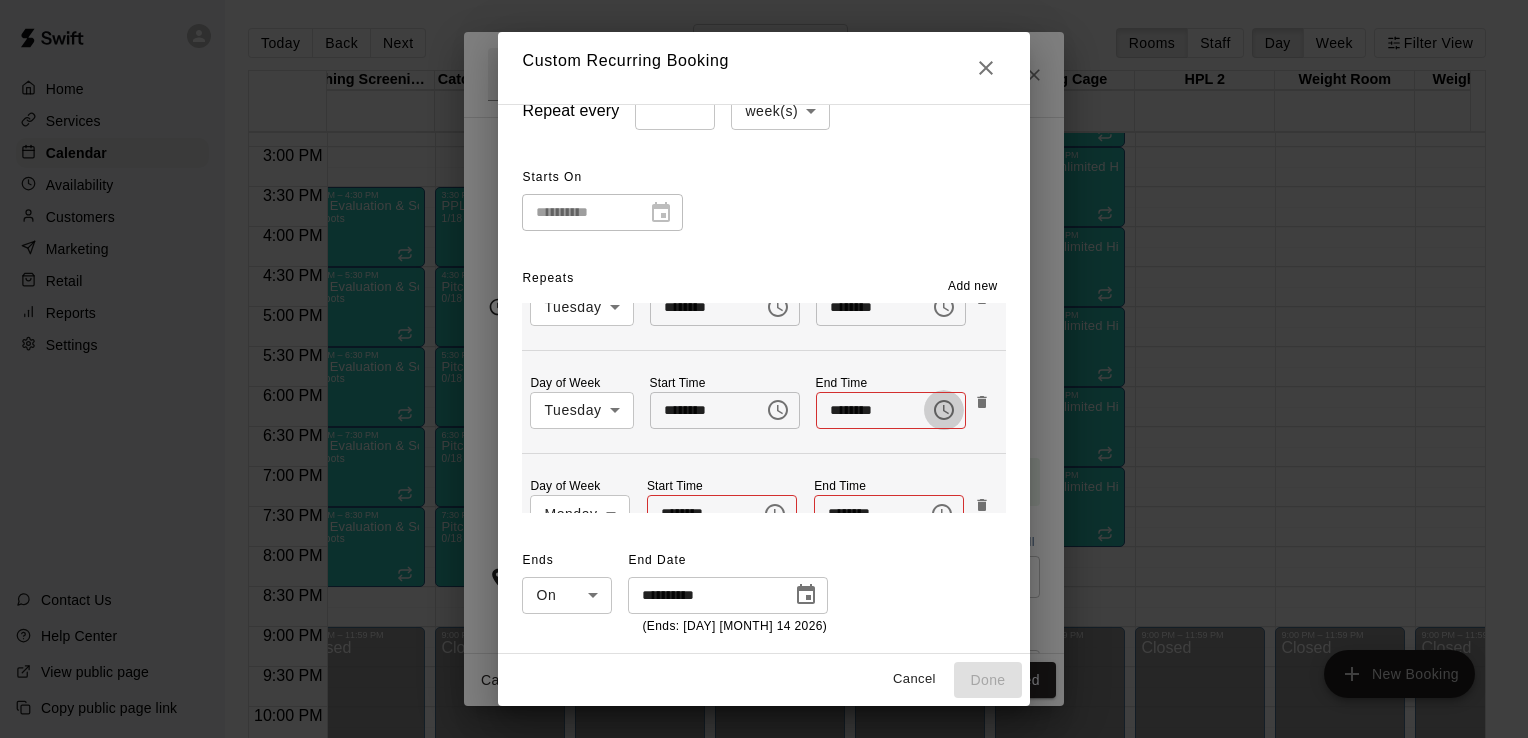 click on "********" at bounding box center [866, 410] 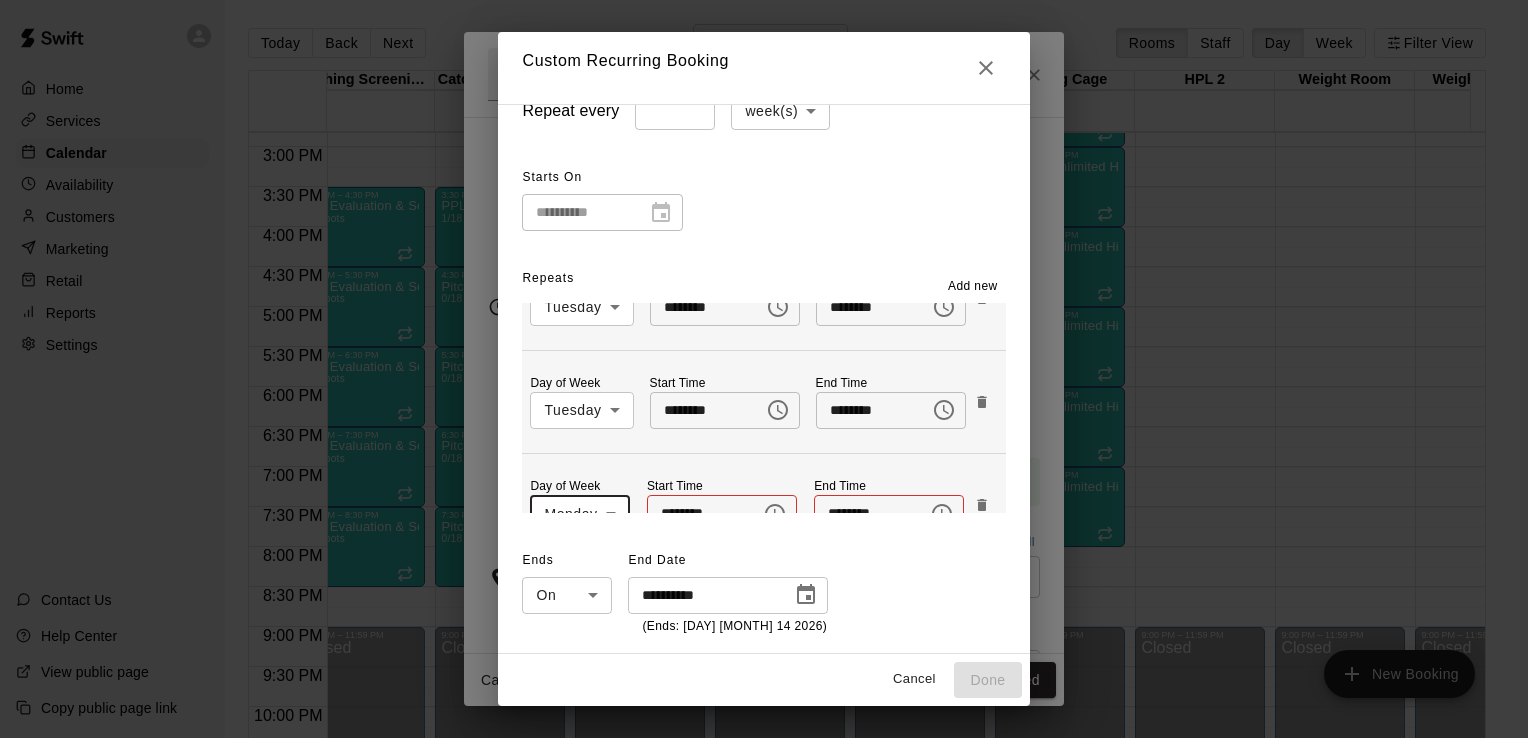 scroll, scrollTop: 573, scrollLeft: 0, axis: vertical 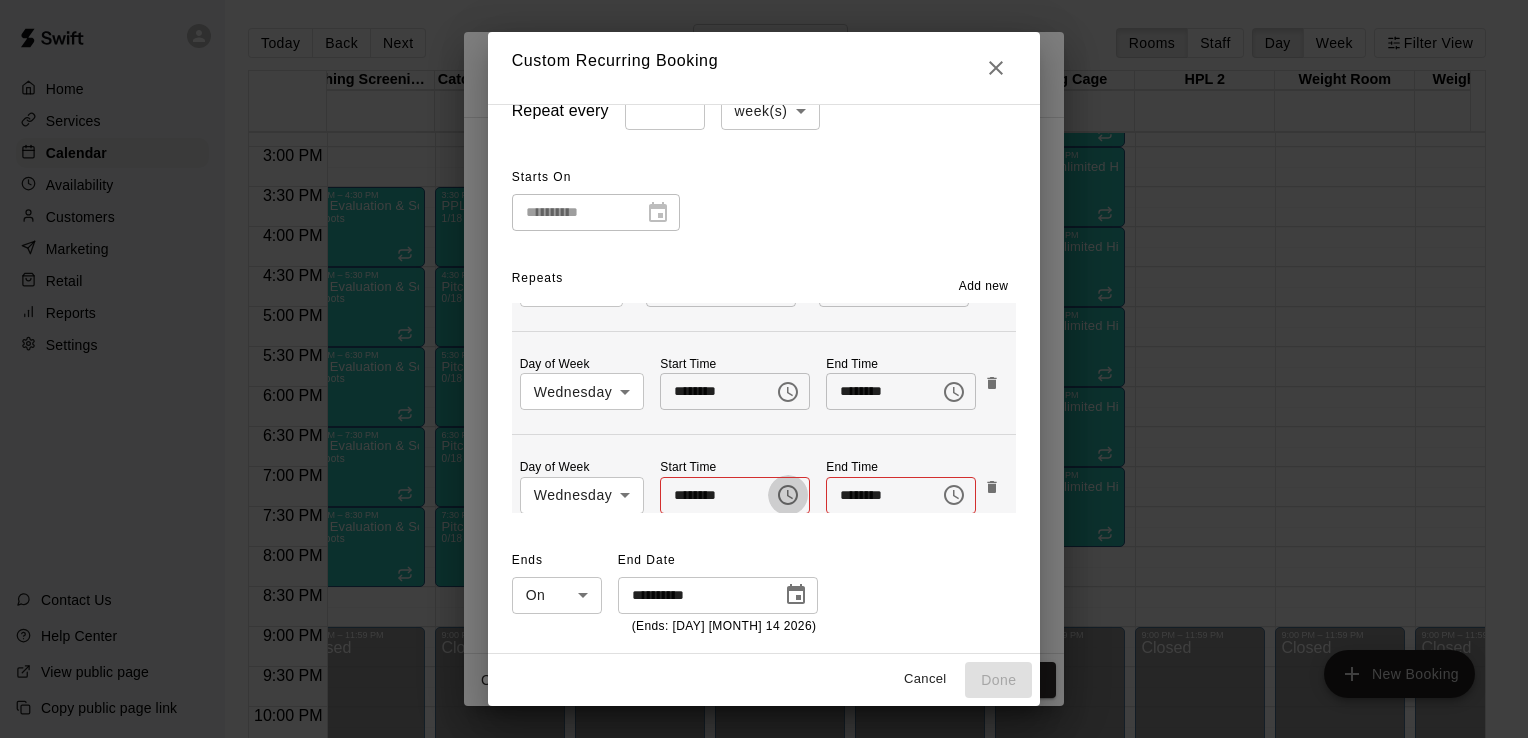 click on "********" at bounding box center (710, 495) 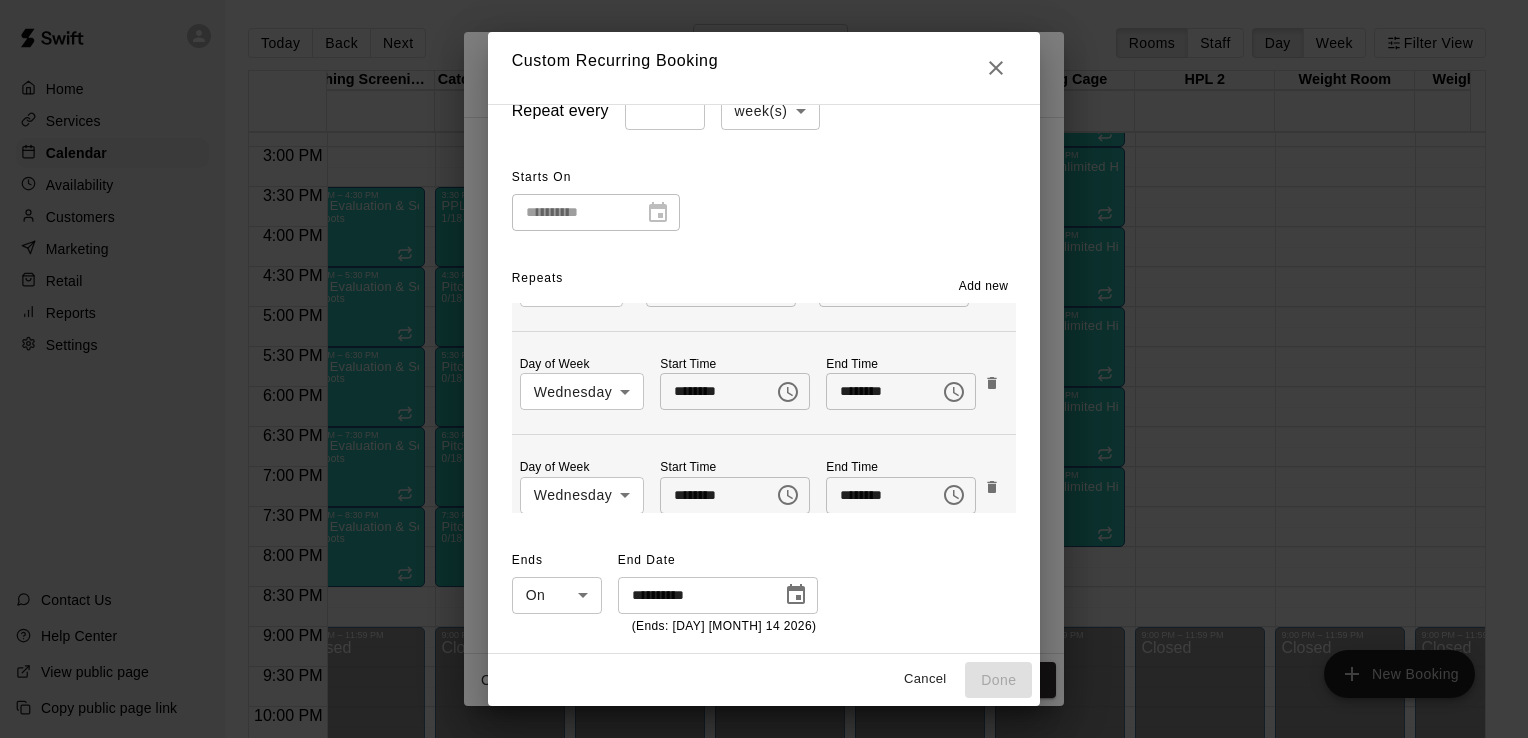scroll, scrollTop: 969, scrollLeft: 0, axis: vertical 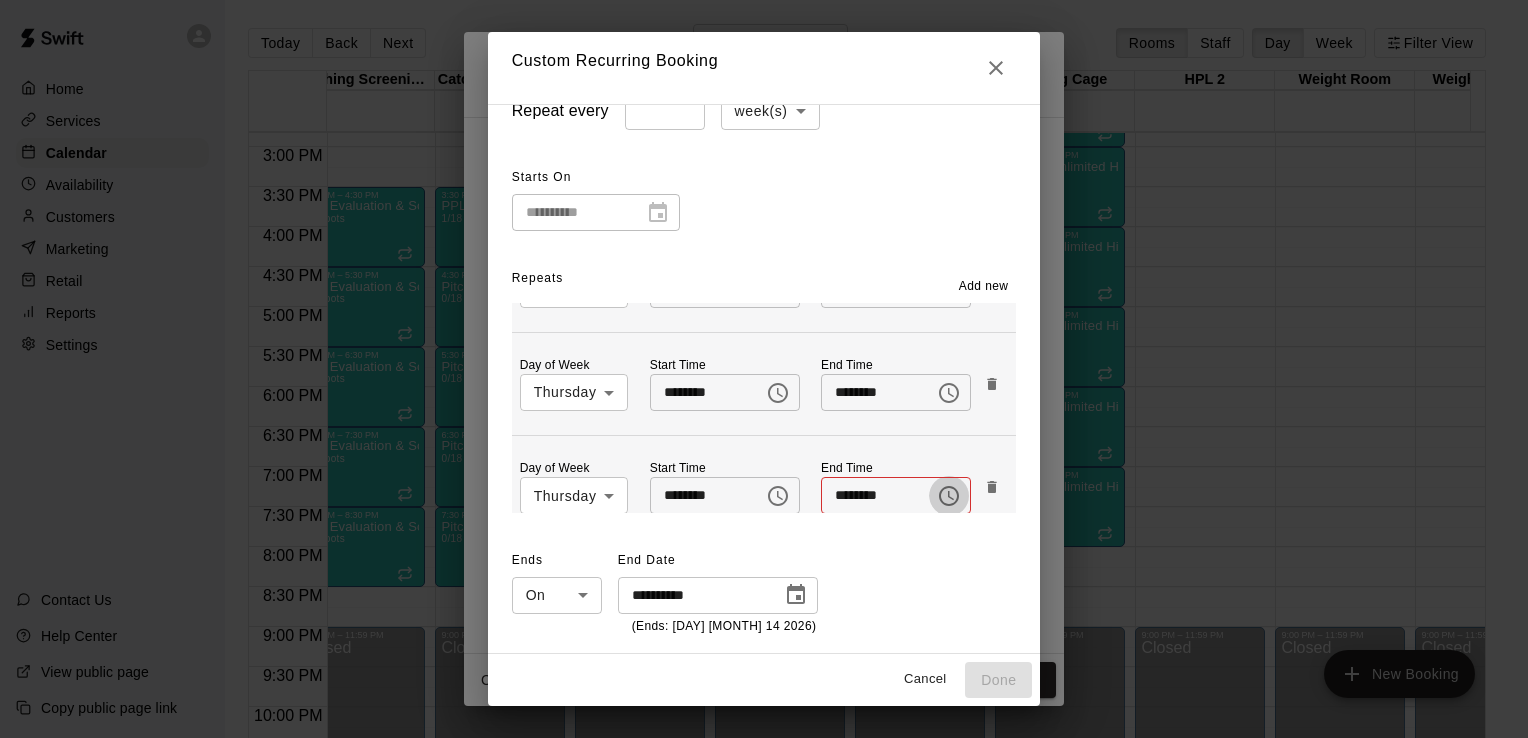 click on "********" at bounding box center (871, 495) 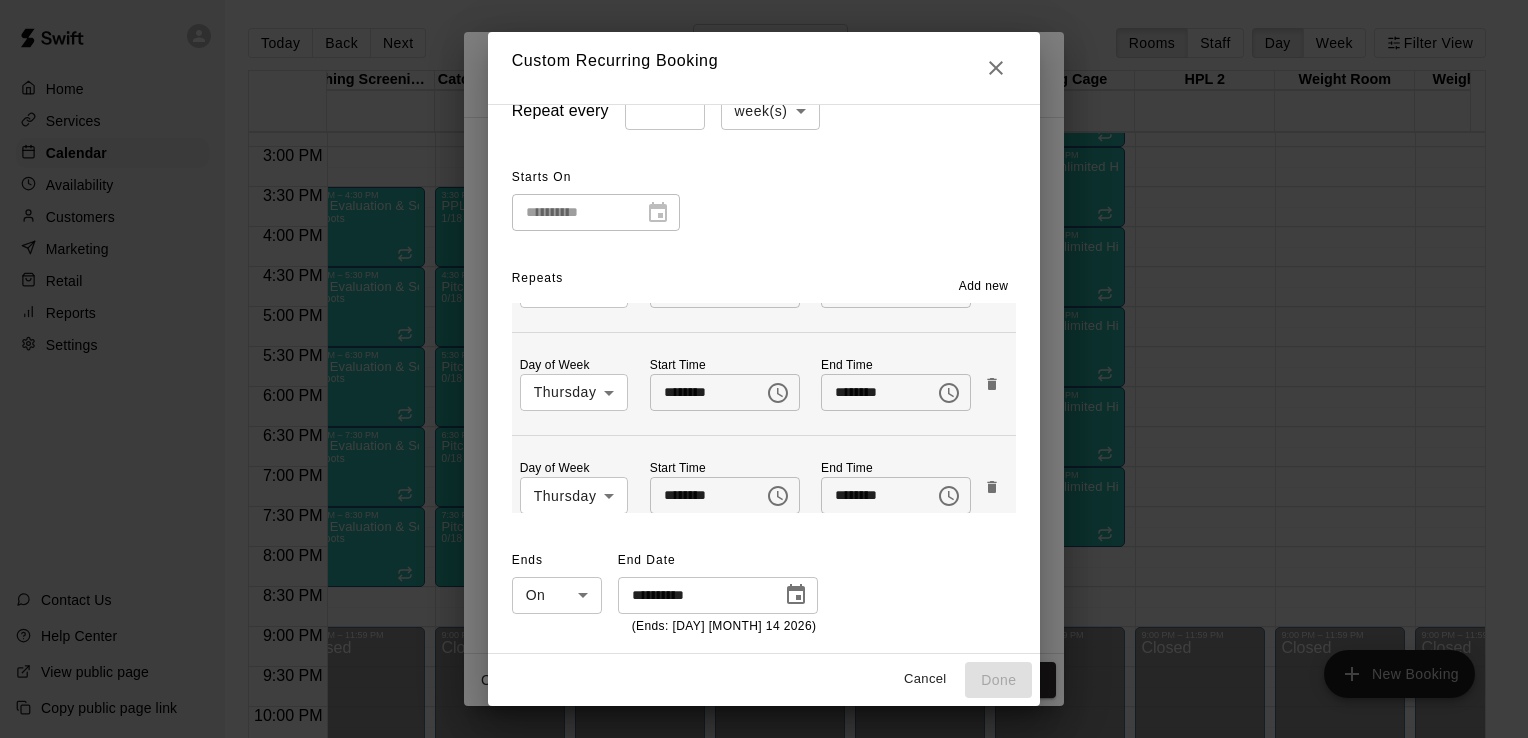 scroll, scrollTop: 1588, scrollLeft: 0, axis: vertical 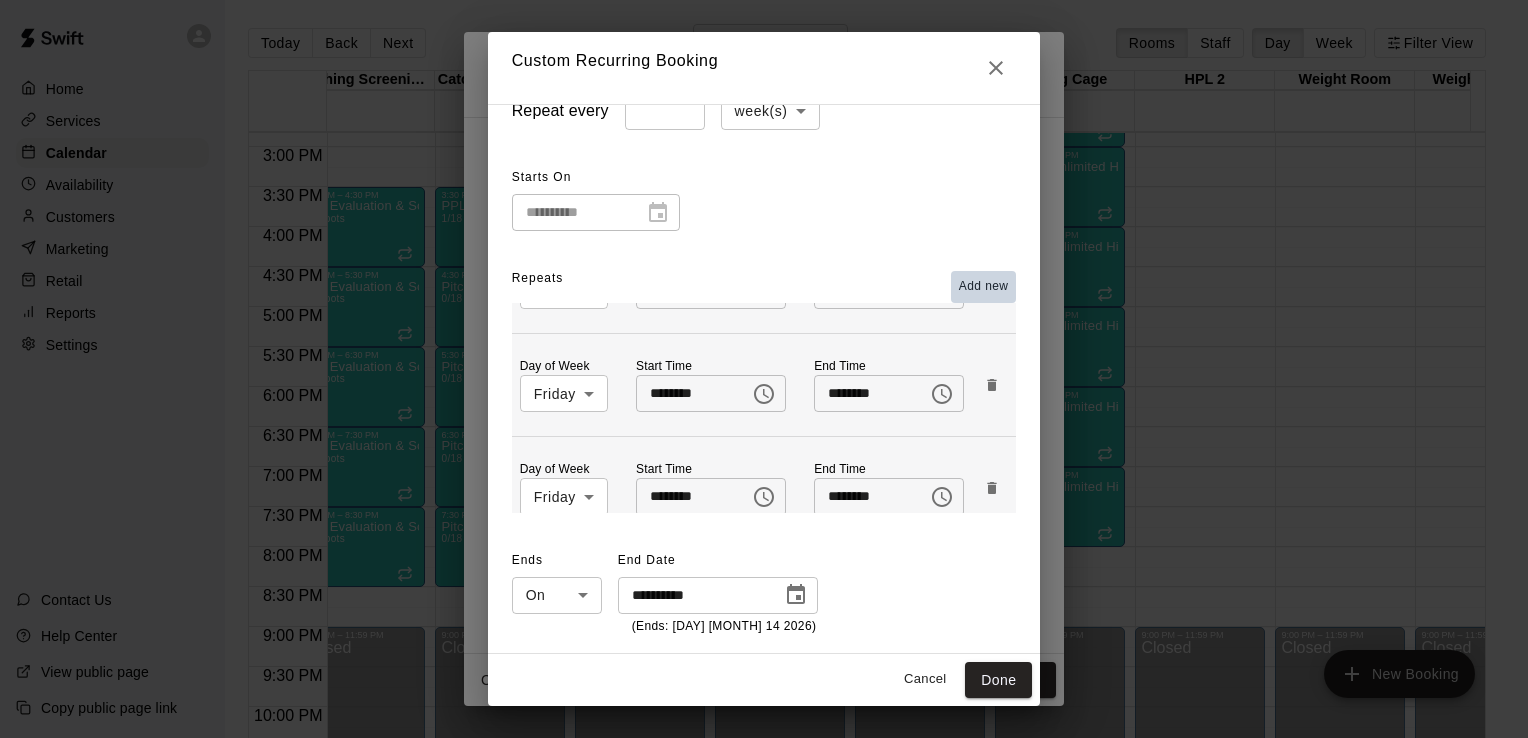 click on "Add new" at bounding box center (984, 287) 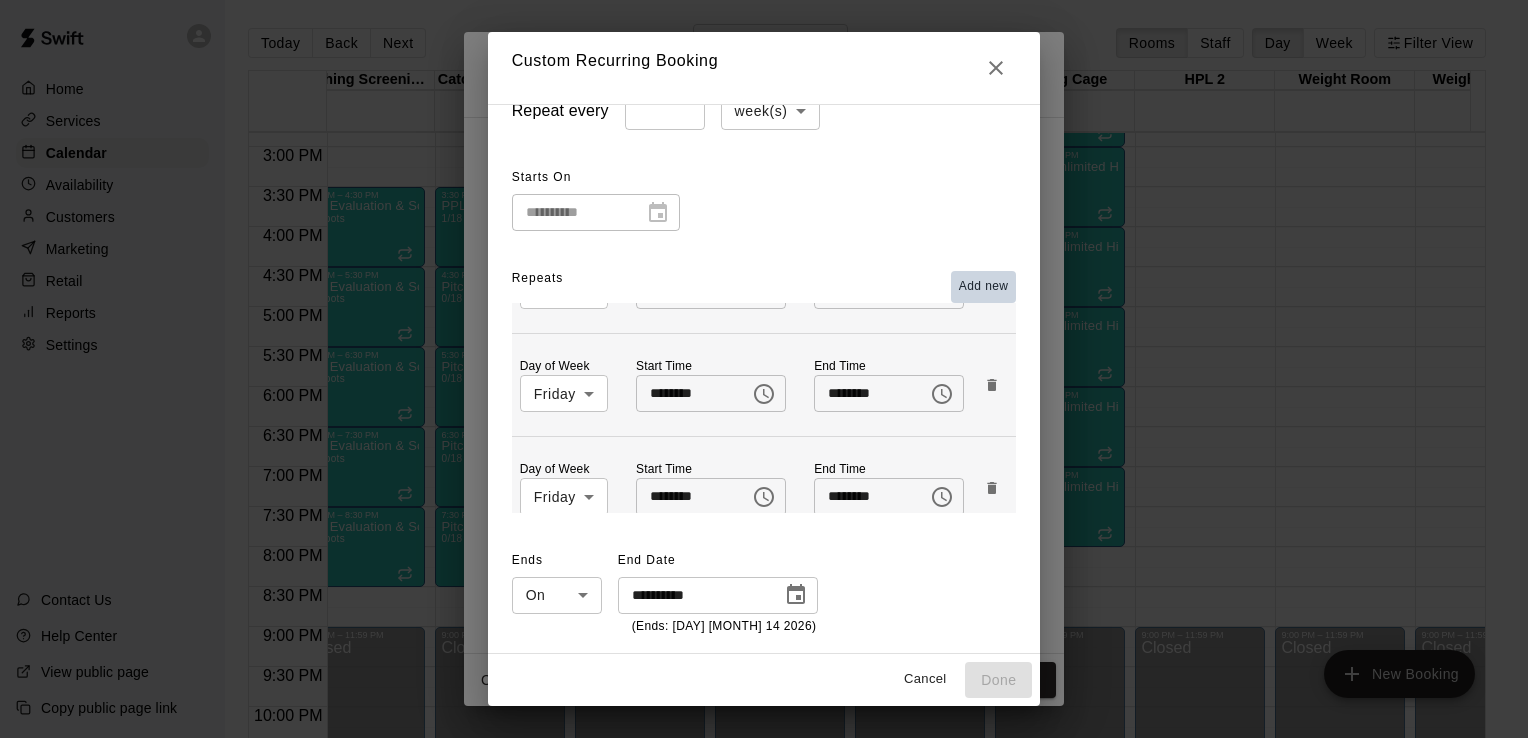 click on "Add new" at bounding box center [984, 287] 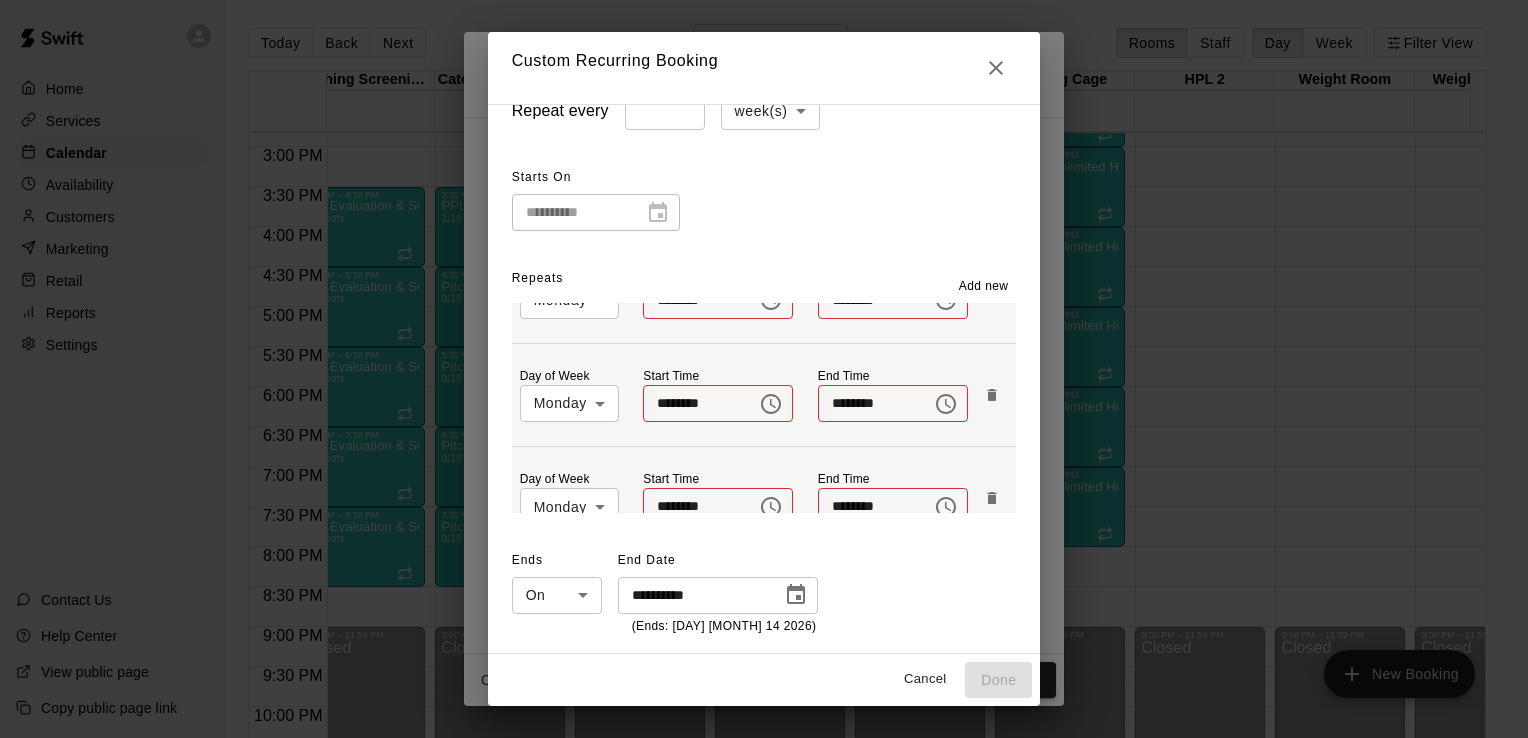 scroll, scrollTop: 2089, scrollLeft: 0, axis: vertical 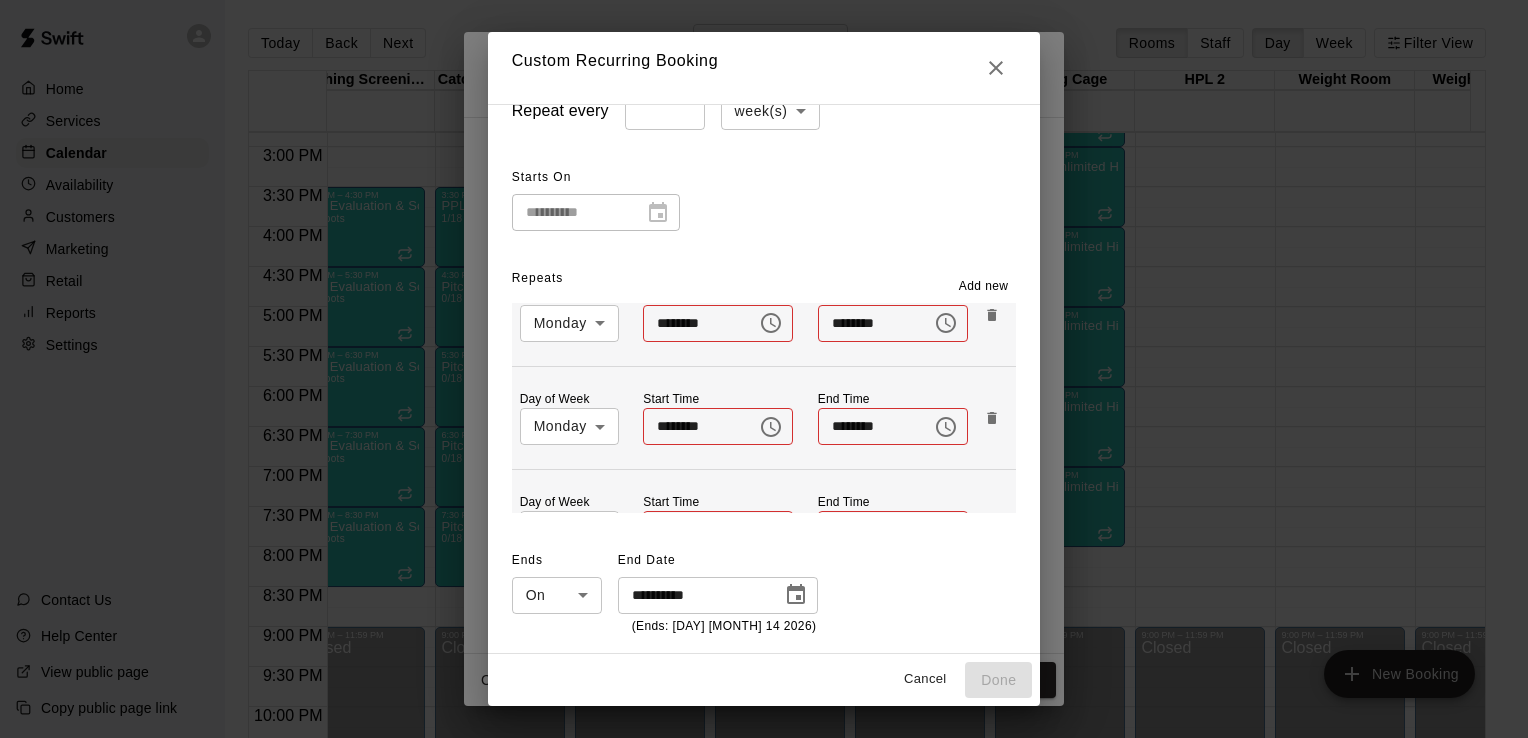 click on "Home Services Calendar Availability Customers Marketing Retail Reports Settings Contact Us Help Center View public page Copy public page link Today Back Next [DAY] [MONTH] 11 [DAY] Catch Play Area (Black Turf) 11 [DAY] Flex Space (PPL, Green Turf) 11 [DAY] Pitching Mound 1 11 [DAY] Pitching Mound 2 11 [DAY] Hitting Cage 11 [DAY] HPL 2 11 [DAY] Weight Room 11 [DAY] Weight Room 2 11 [DAY] Screenings 11 [DAY] Catching Lessons (PPL) 11 [DAY] Nutrition Consultation Meeting 11 [DAY] [PERSON] ([COMPANY] Remote Communication) 11 [DAY] [PERSON], Remote Communication 11 [DAY] [PERSON], Remote Communication 11 [DAY] 12:00 AM 12:30 AM 1:00 AM 1:30 AM 2:00 AM 2:30 AM 3:00 AM 3:30 AM 4:00 AM 4:30 AM 5:00 AM 5:30 AM 6:00 AM 6:30 AM 7:00 AM 7:30 AM 8:00 AM 8:30 AM 9:00 AM 9:30 AM 10:00 AM 10:30 AM 11:00 AM 11:30 AM 12:00 PM 12:30 PM 1:00 PM 1:30 PM 2:00 PM 2:30 PM 3:00 PM 3:30 PM 4:00 PM 4:30 PM 5:00 PM 5:30 PM 6:00 PM 6:30 PM 7:00 PM 7:30 PM 8:00 PM 8:30 PM 9:00 PM 9:30 PM 10:00 PM 10:30 PM CM 0" at bounding box center [764, 385] 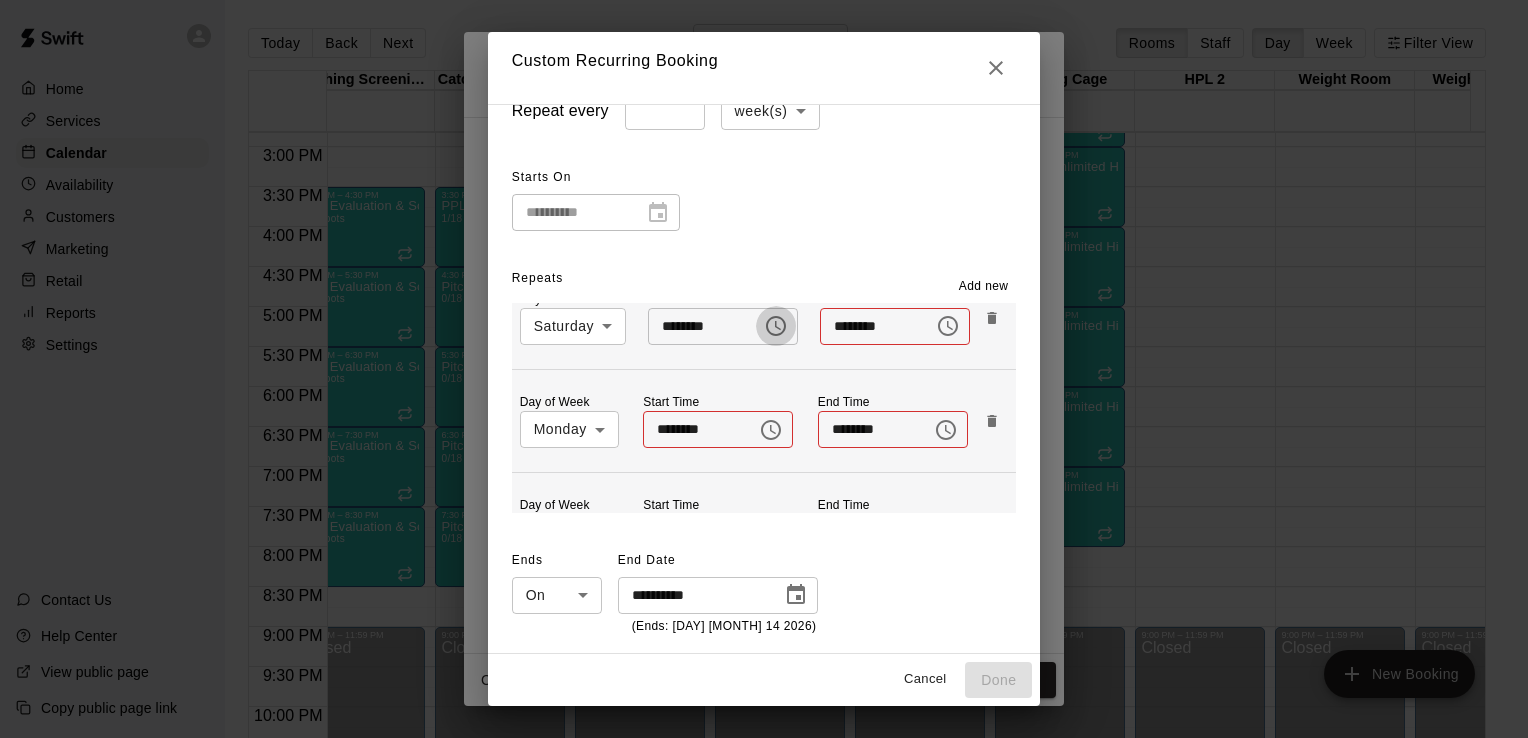 scroll, scrollTop: 2085, scrollLeft: 0, axis: vertical 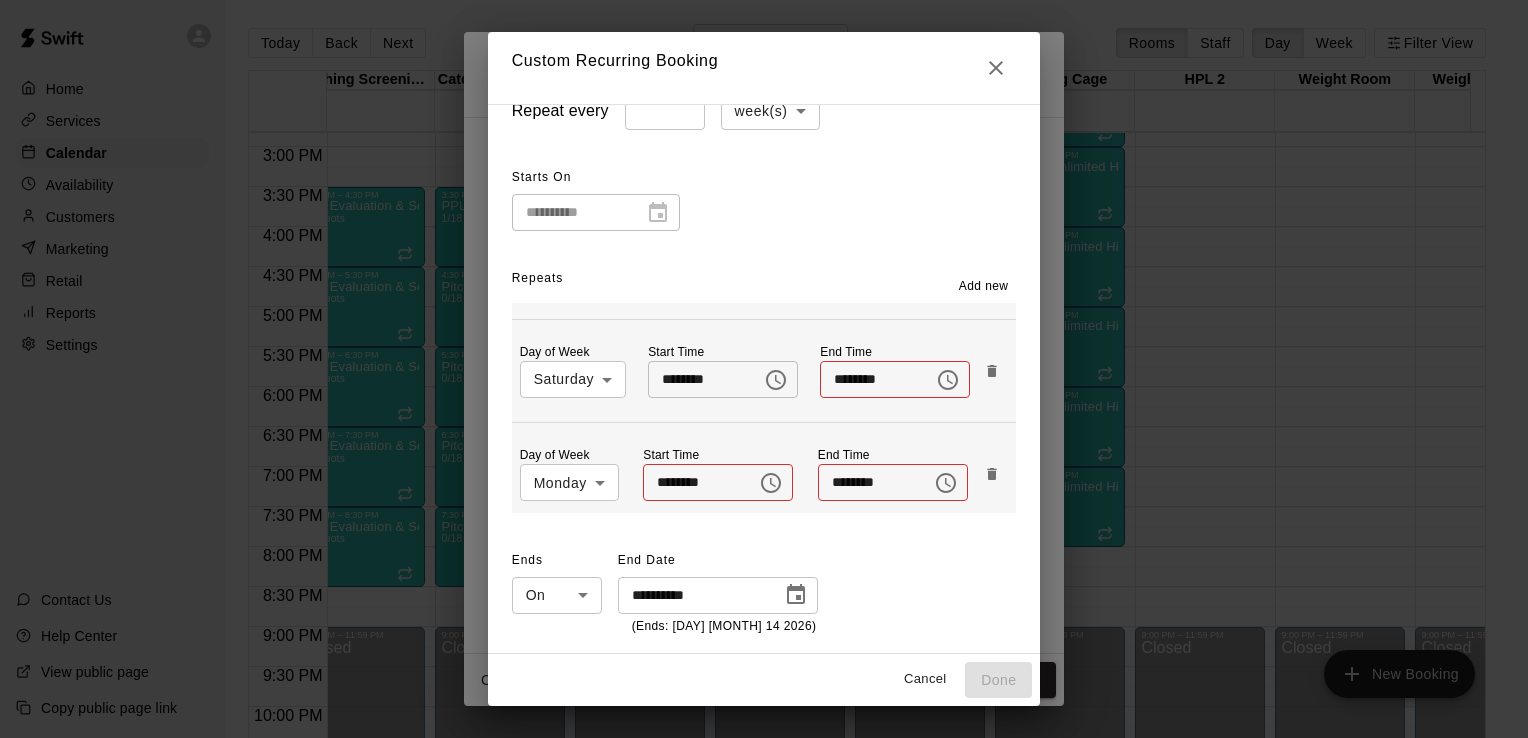 click on "Home Services Calendar Availability Customers Marketing Retail Reports Settings Contact Us Help Center View public page Copy public page link Today Back Next [DAY] [MONTH] 11 [DAY] Catch Play Area (Black Turf) 11 [DAY] Flex Space (PPL, Green Turf) 11 [DAY] Pitching Mound 1 11 [DAY] Pitching Mound 2 11 [DAY] Hitting Cage 11 [DAY] HPL 2 11 [DAY] Weight Room 11 [DAY] Weight Room 2 11 [DAY] Screenings 11 [DAY] Catching Lessons (PPL) 11 [DAY] Nutrition Consultation Meeting 11 [DAY] [PERSON] ([COMPANY] Remote Communication) 11 [DAY] [PERSON], Remote Communication 11 [DAY] [PERSON], Remote Communication 11 [DAY] 12:00 AM 12:30 AM 1:00 AM 1:30 AM 2:00 AM 2:30 AM 3:00 AM 3:30 AM 4:00 AM 4:30 AM 5:00 AM 5:30 AM 6:00 AM 6:30 AM 7:00 AM 7:30 AM 8:00 AM 8:30 AM 9:00 AM 9:30 AM 10:00 AM 10:30 AM 11:00 AM 11:30 AM 12:00 PM 12:30 PM 1:00 PM 1:30 PM 2:00 PM 2:30 PM 3:00 PM 3:30 PM 4:00 PM 4:30 PM 5:00 PM 5:30 PM 6:00 PM 6:30 PM 7:00 PM 7:30 PM 8:00 PM 8:30 PM 9:00 PM 9:30 PM 10:00 PM 10:30 PM CM 0" at bounding box center [764, 385] 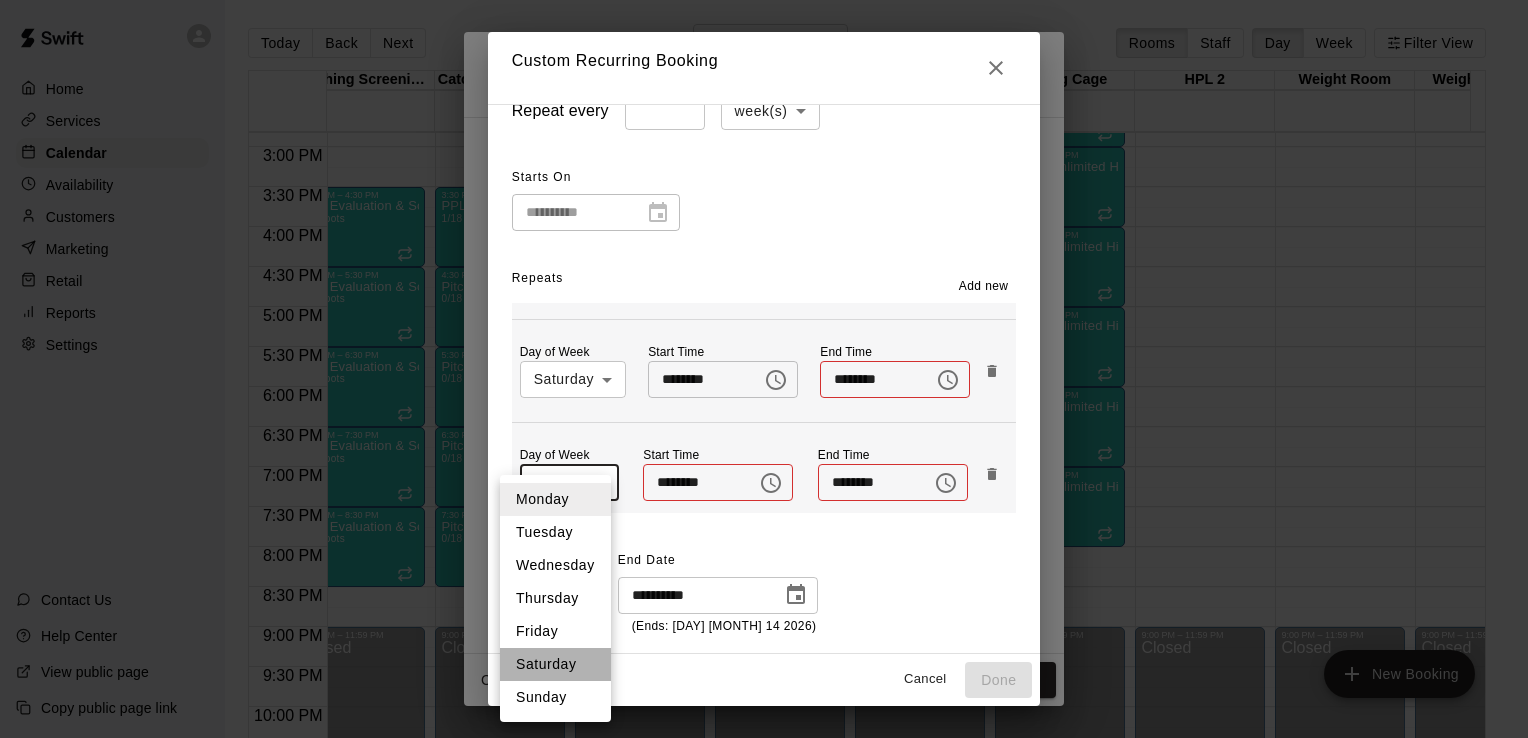 click on "Saturday" at bounding box center (555, 664) 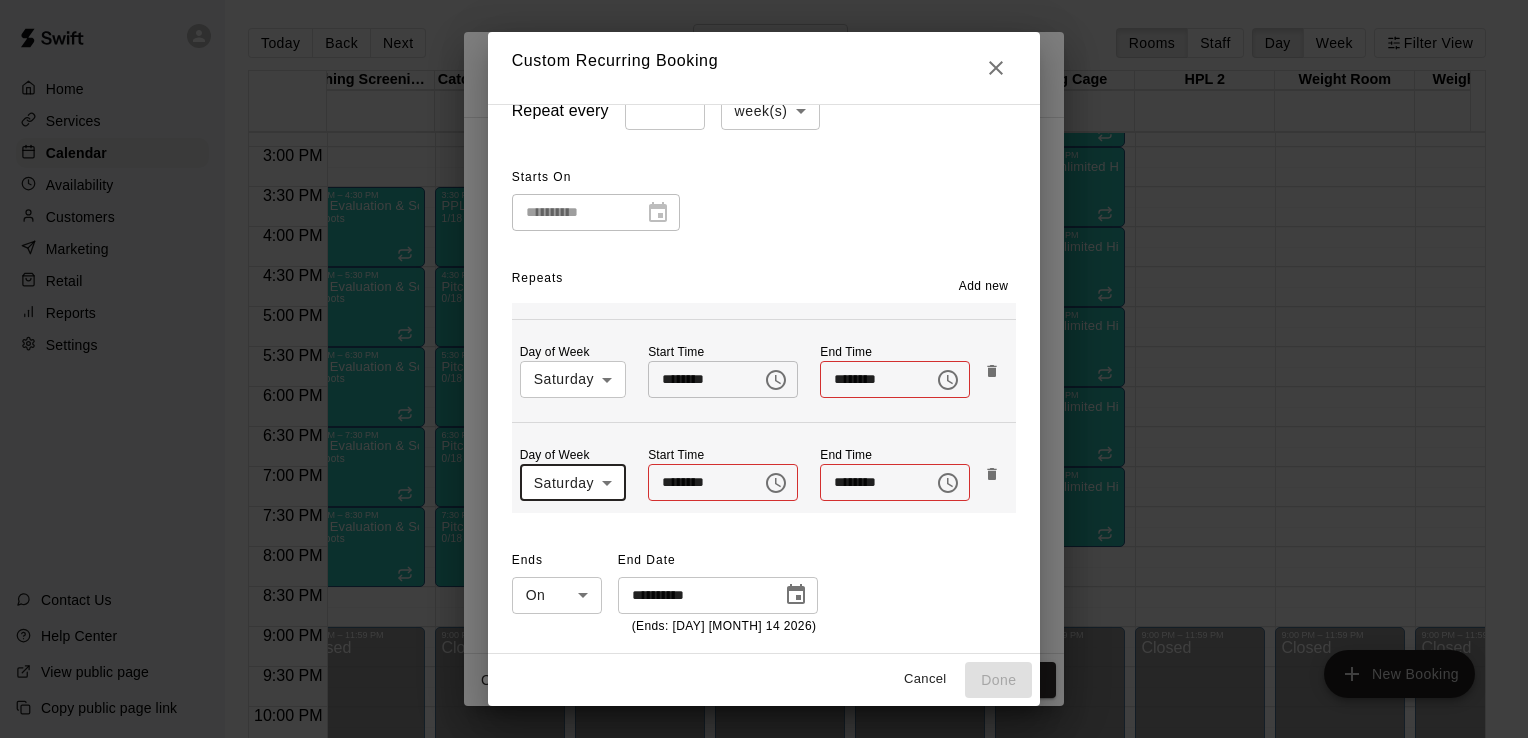 click on "********" at bounding box center (698, 482) 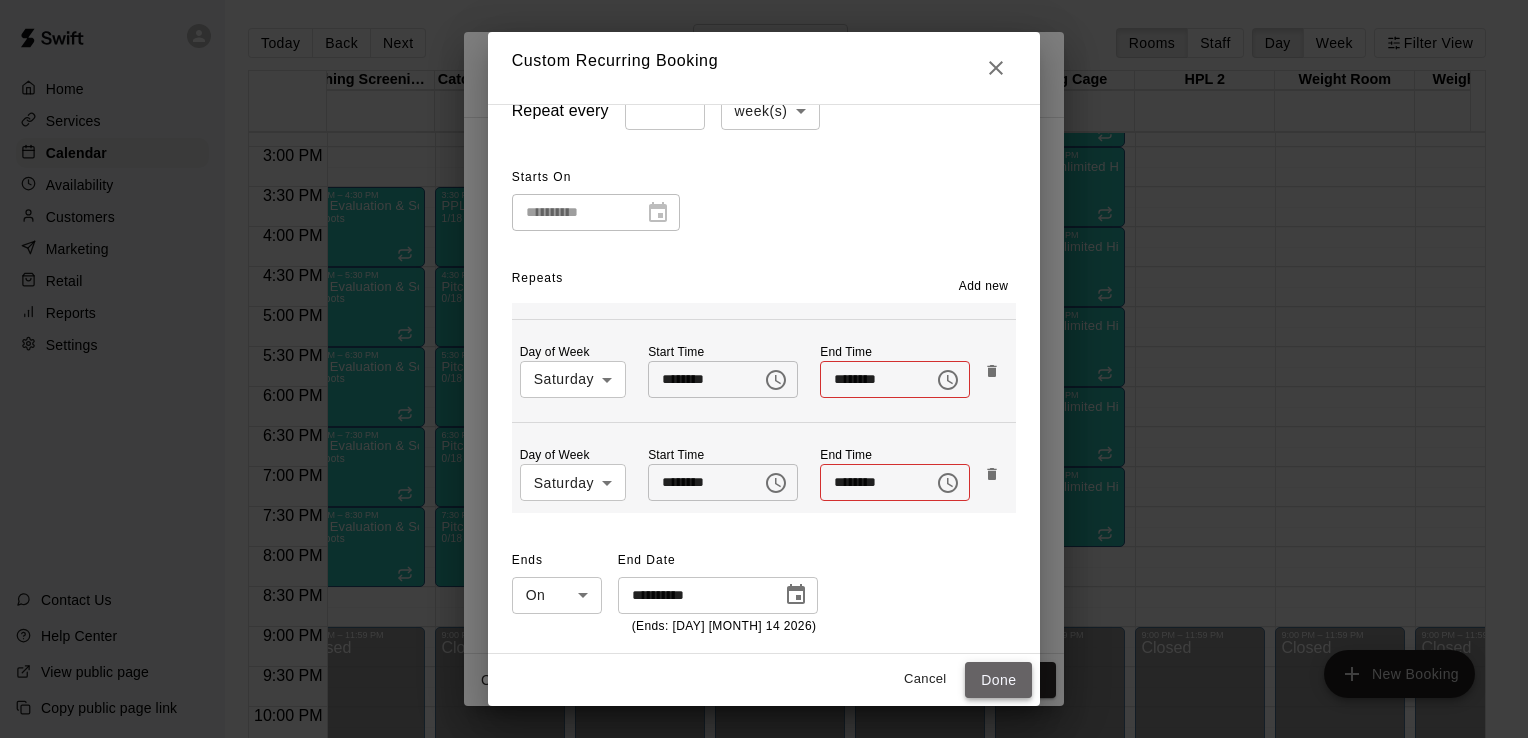 click on "Done" at bounding box center (998, 680) 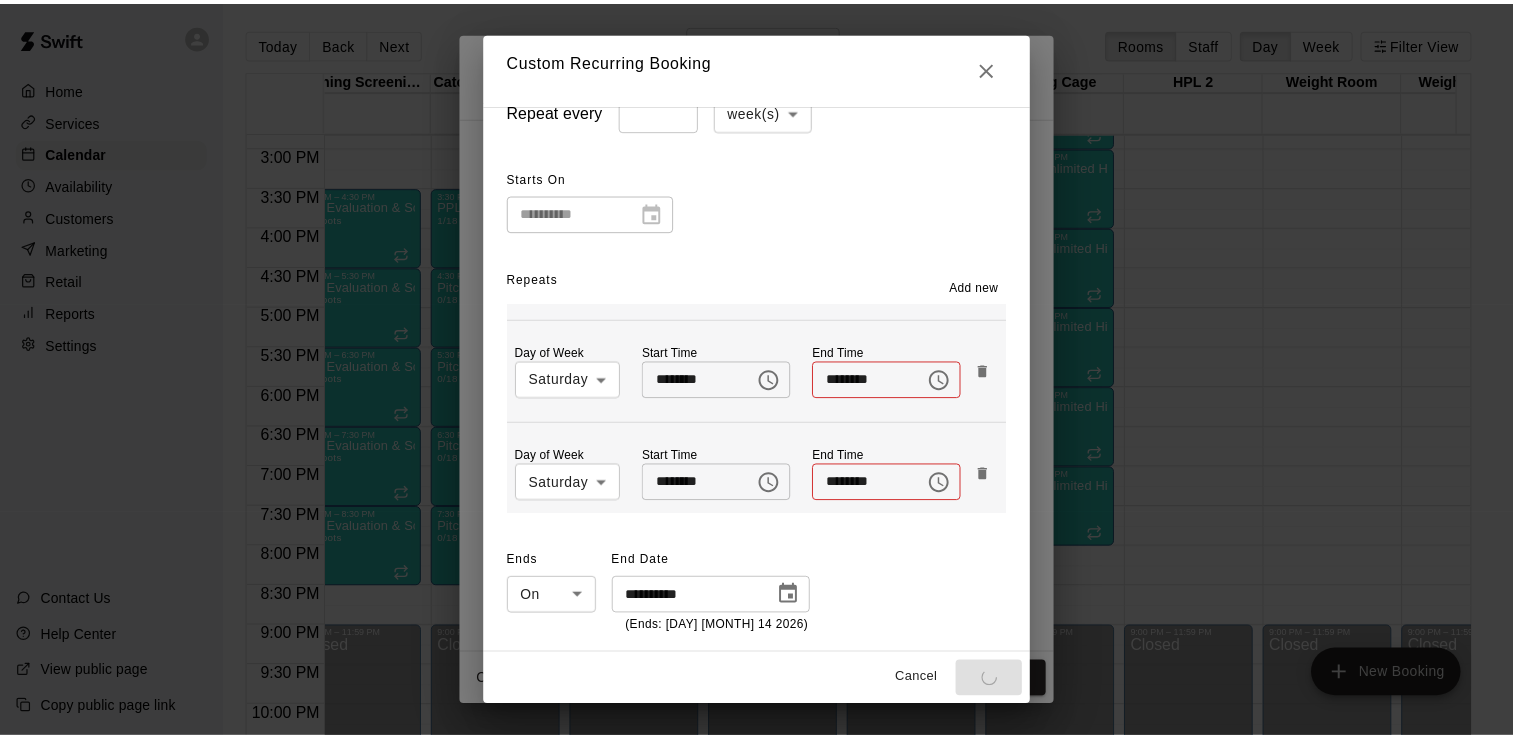 scroll, scrollTop: 260, scrollLeft: 0, axis: vertical 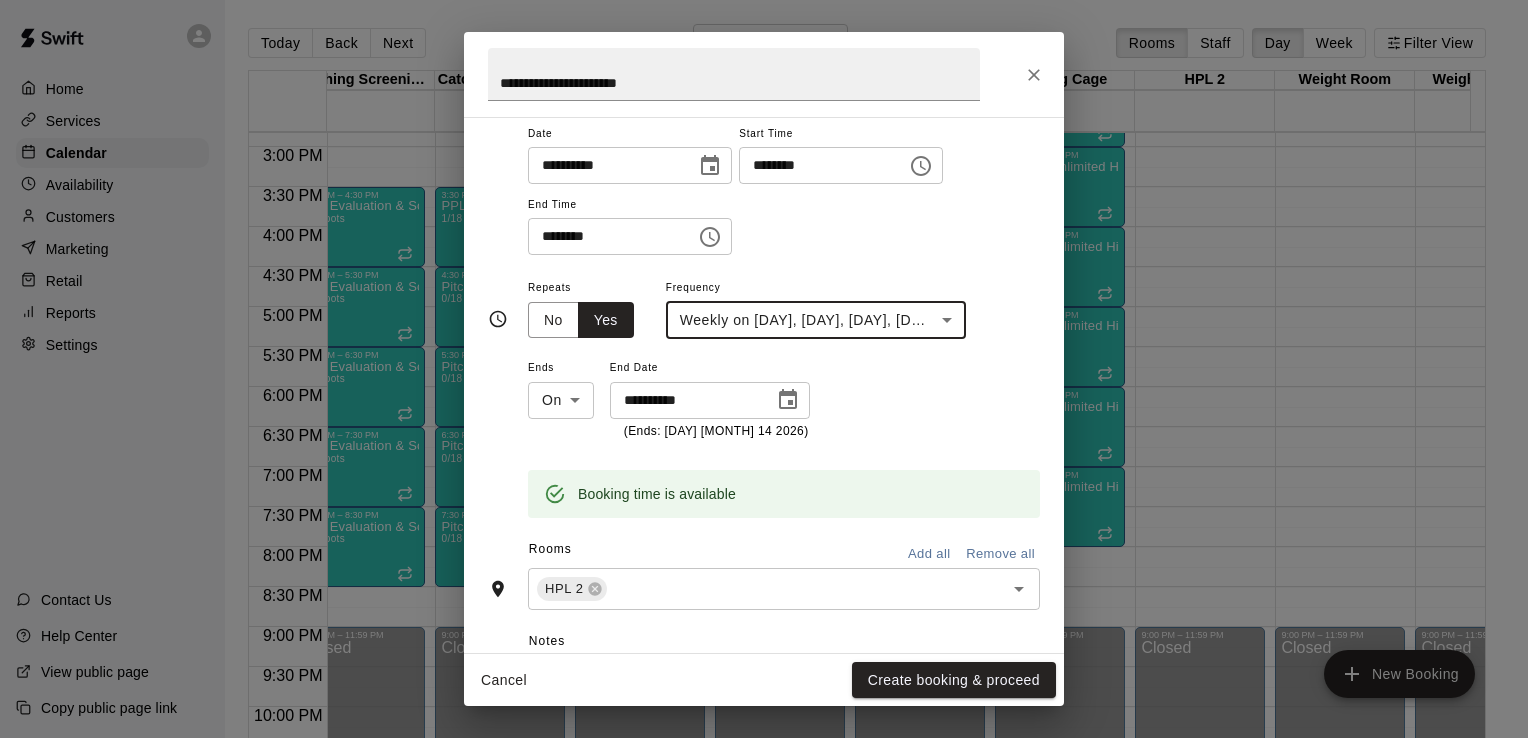 click on "Create booking & proceed" at bounding box center (954, 680) 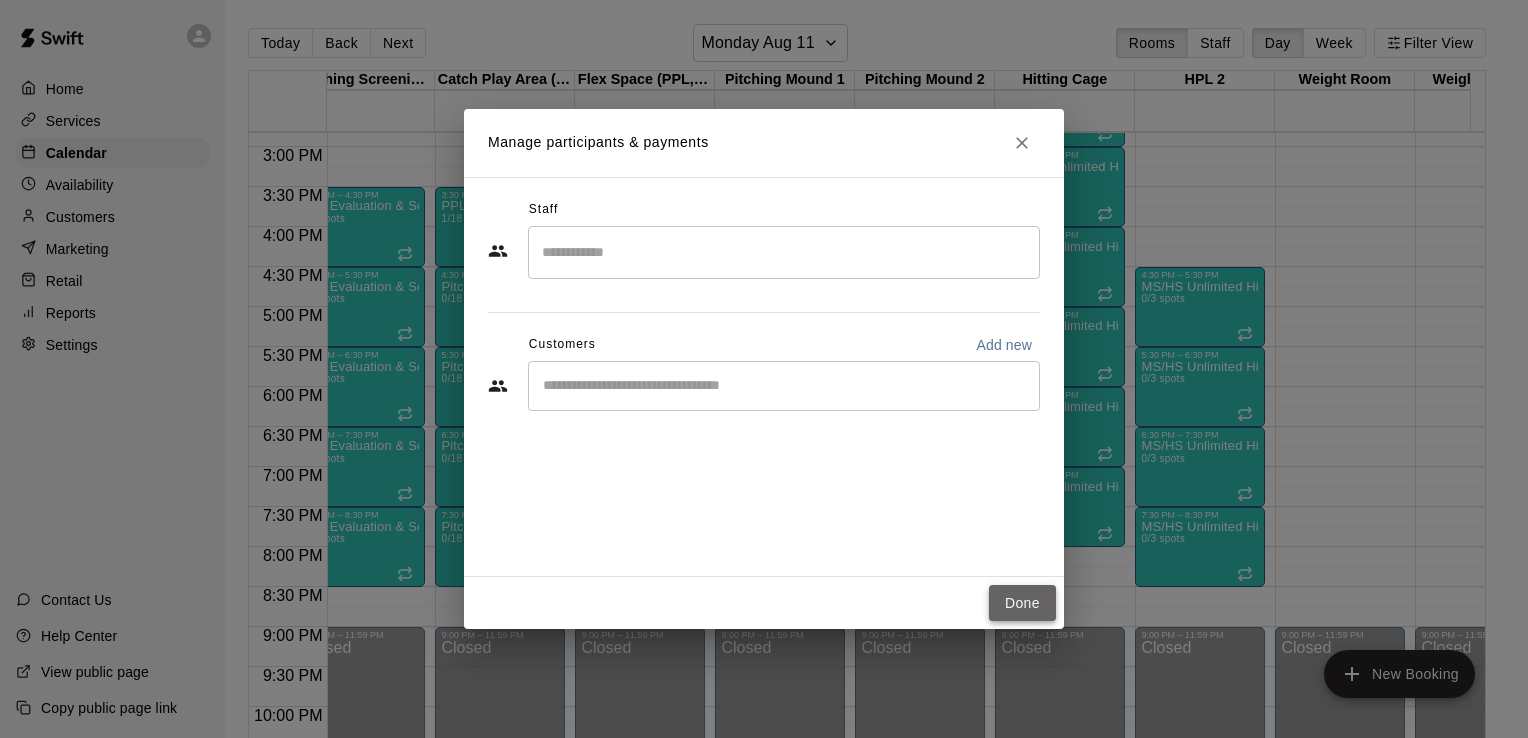 click on "Done" at bounding box center (1022, 603) 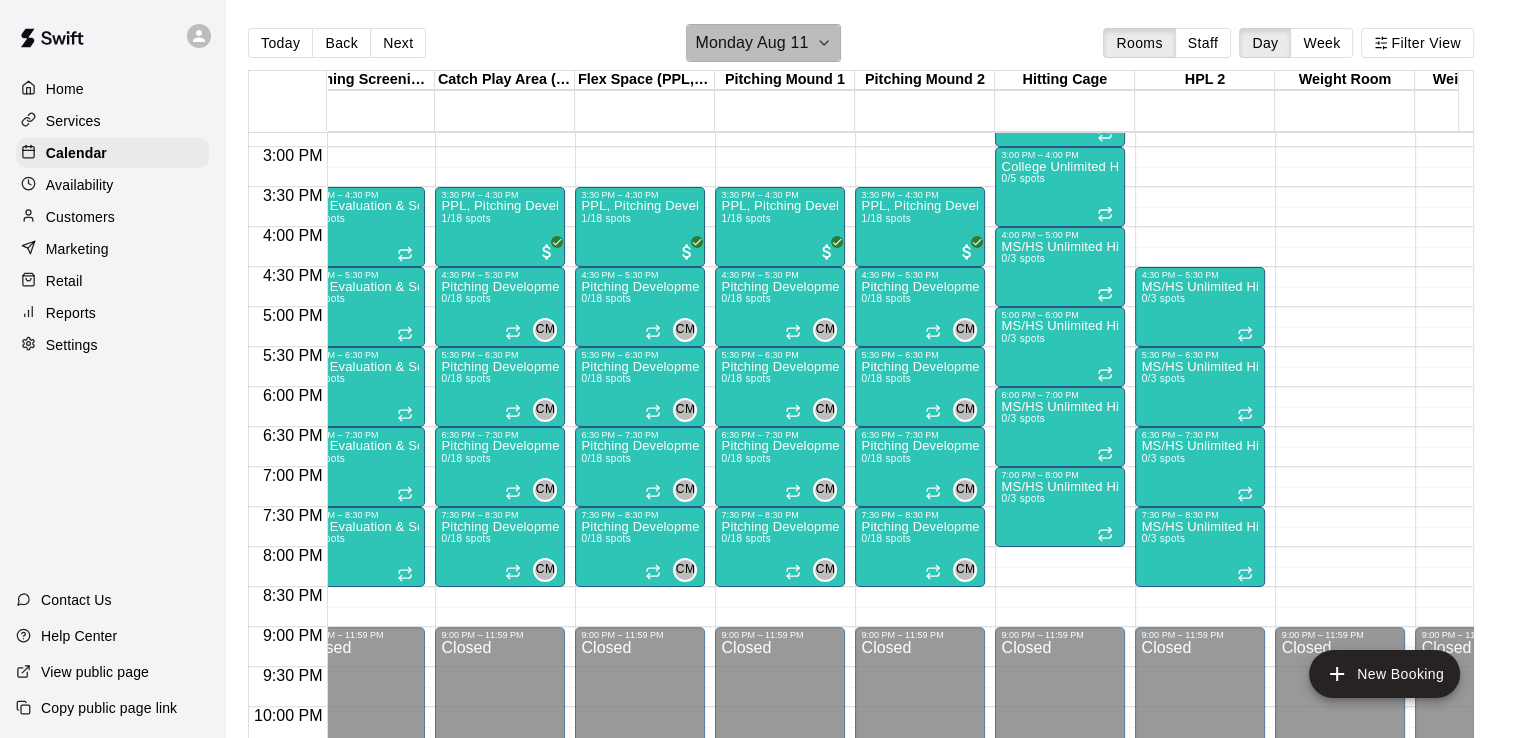 click on "Monday Aug 11" at bounding box center (751, 43) 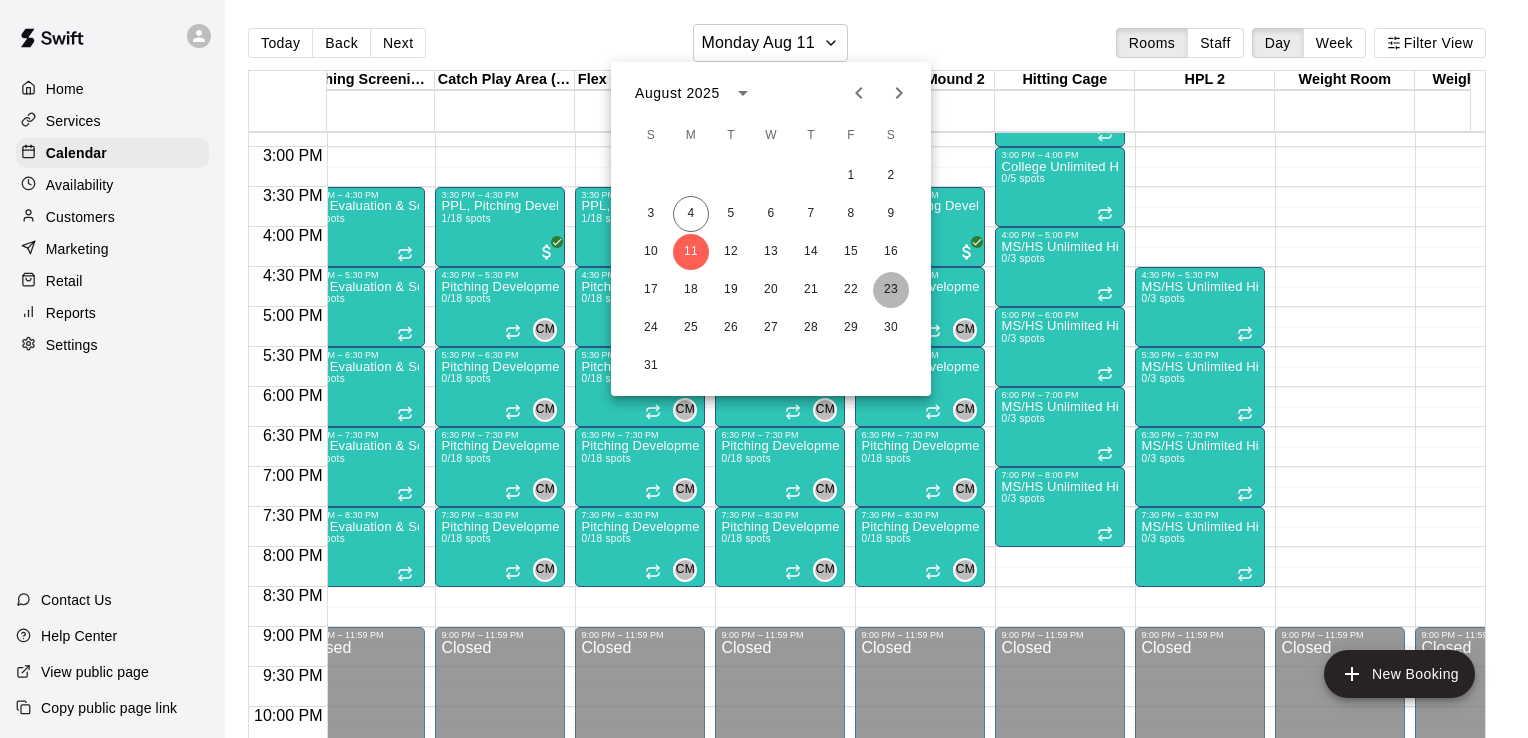 click on "23" at bounding box center (891, 290) 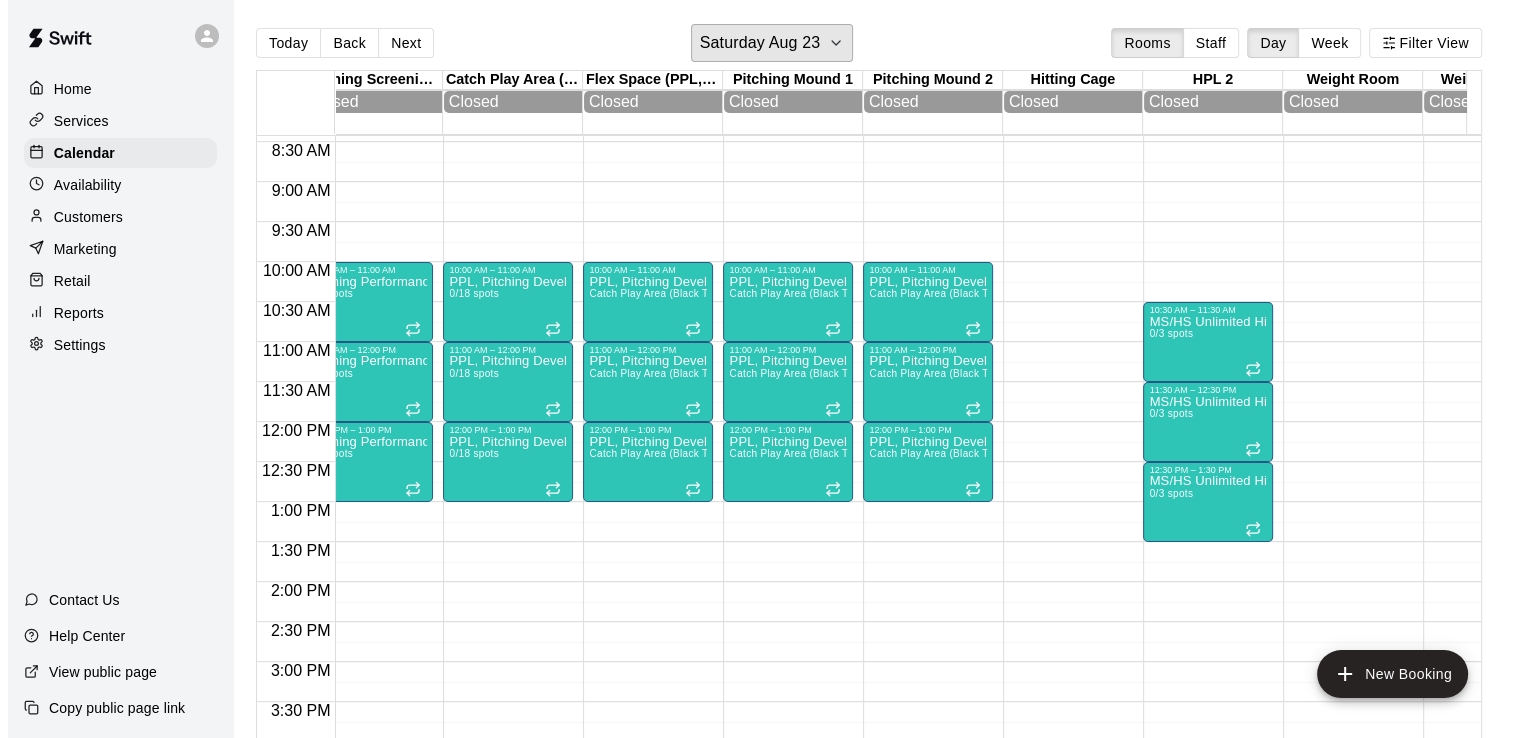 scroll, scrollTop: 671, scrollLeft: 32, axis: both 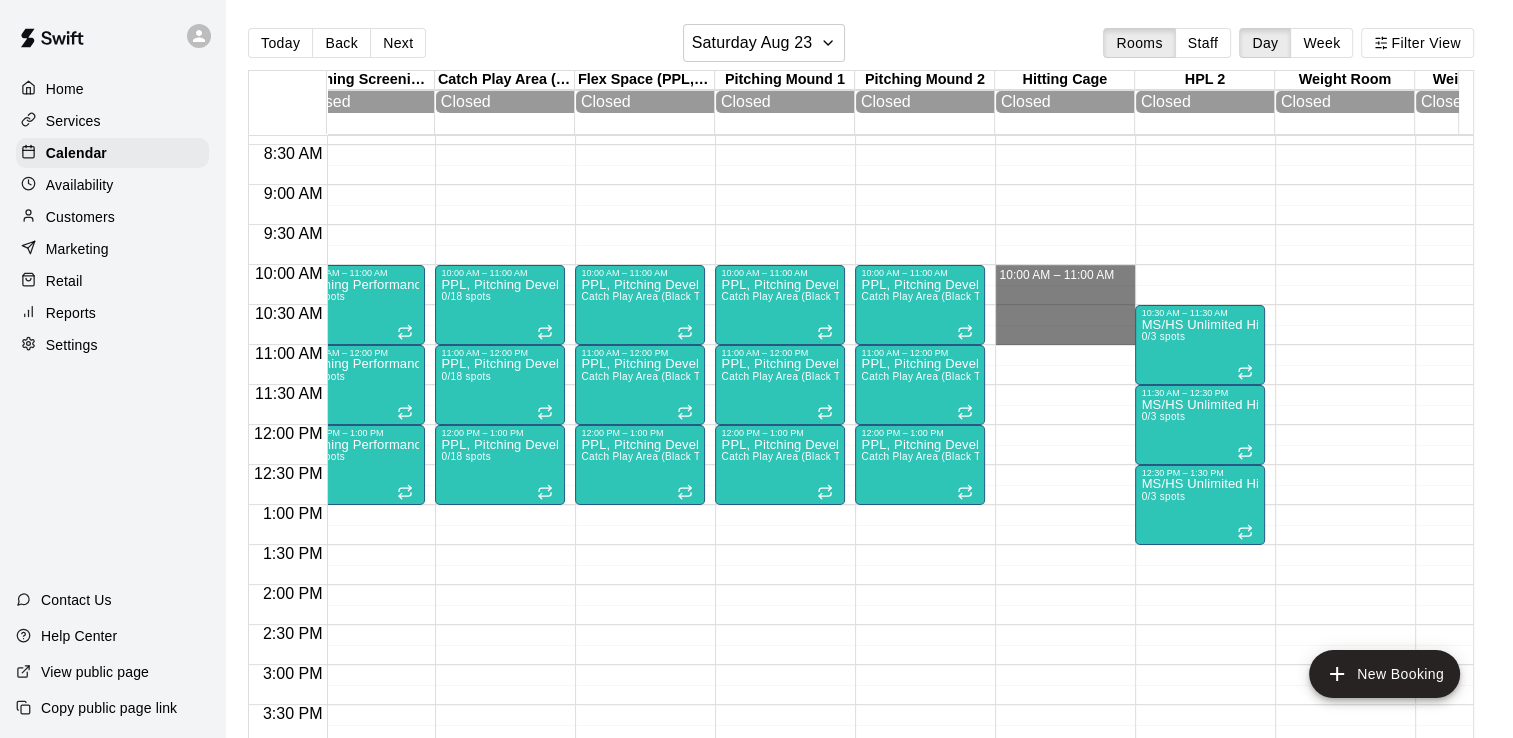 drag, startPoint x: 1081, startPoint y: 269, endPoint x: 1081, endPoint y: 338, distance: 69 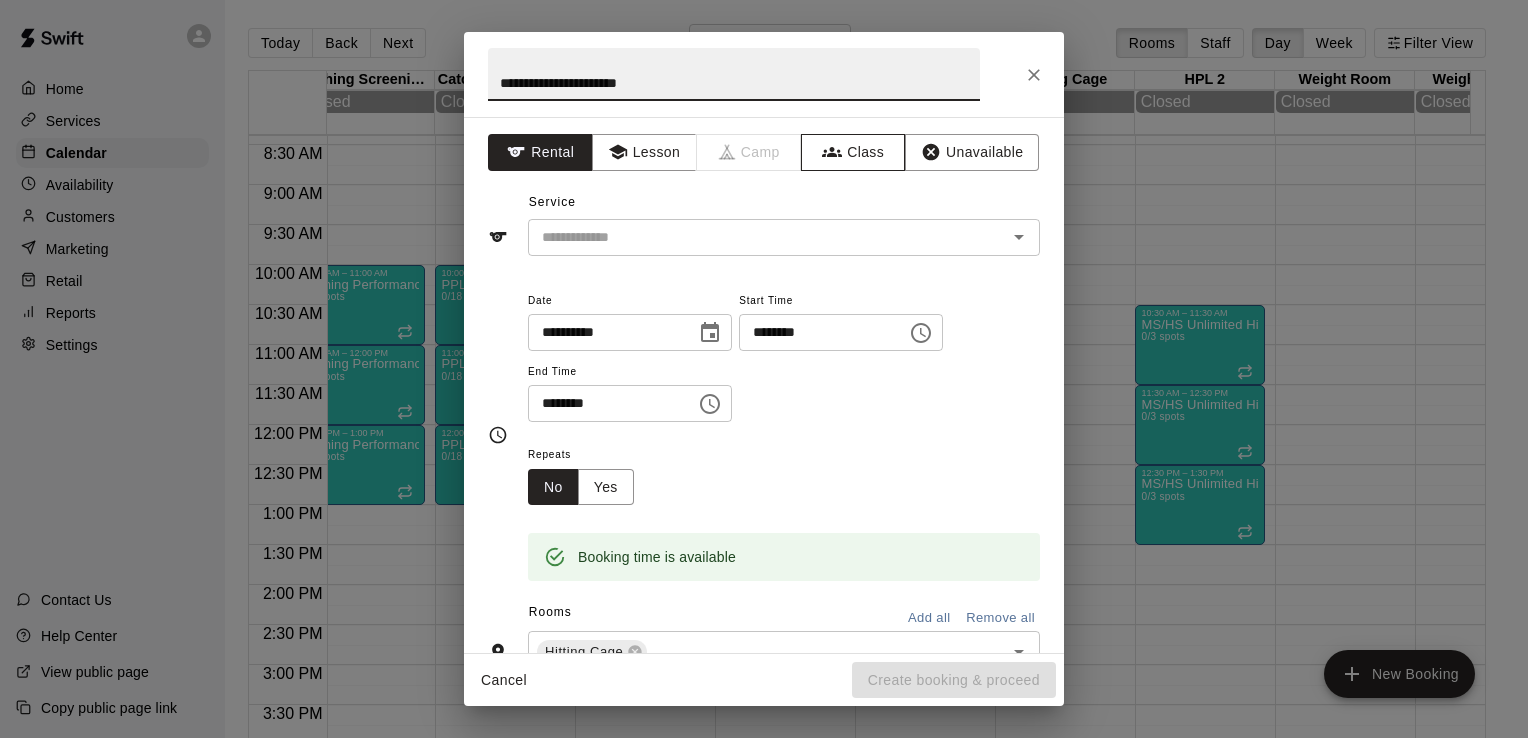 click on "Class" at bounding box center [853, 152] 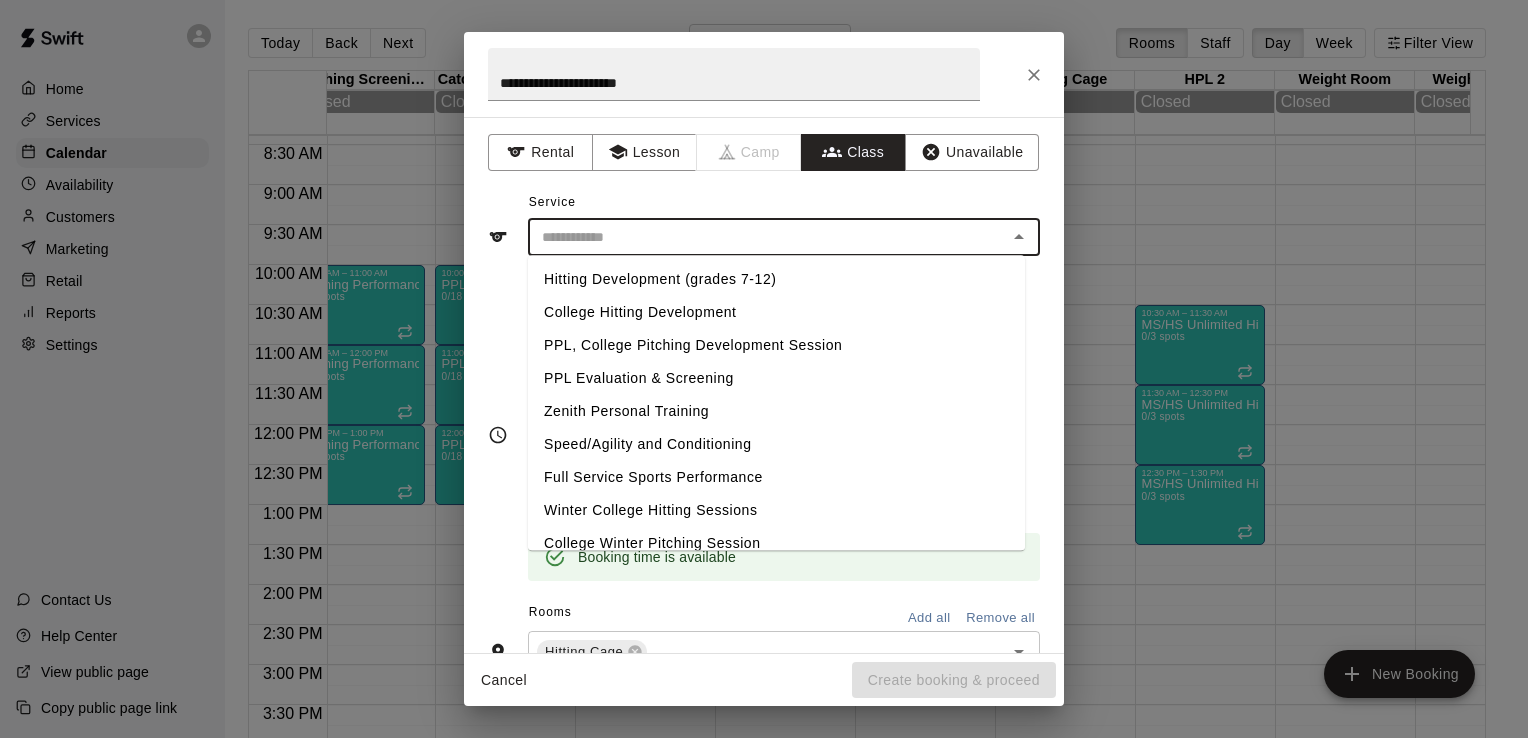 click at bounding box center [767, 237] 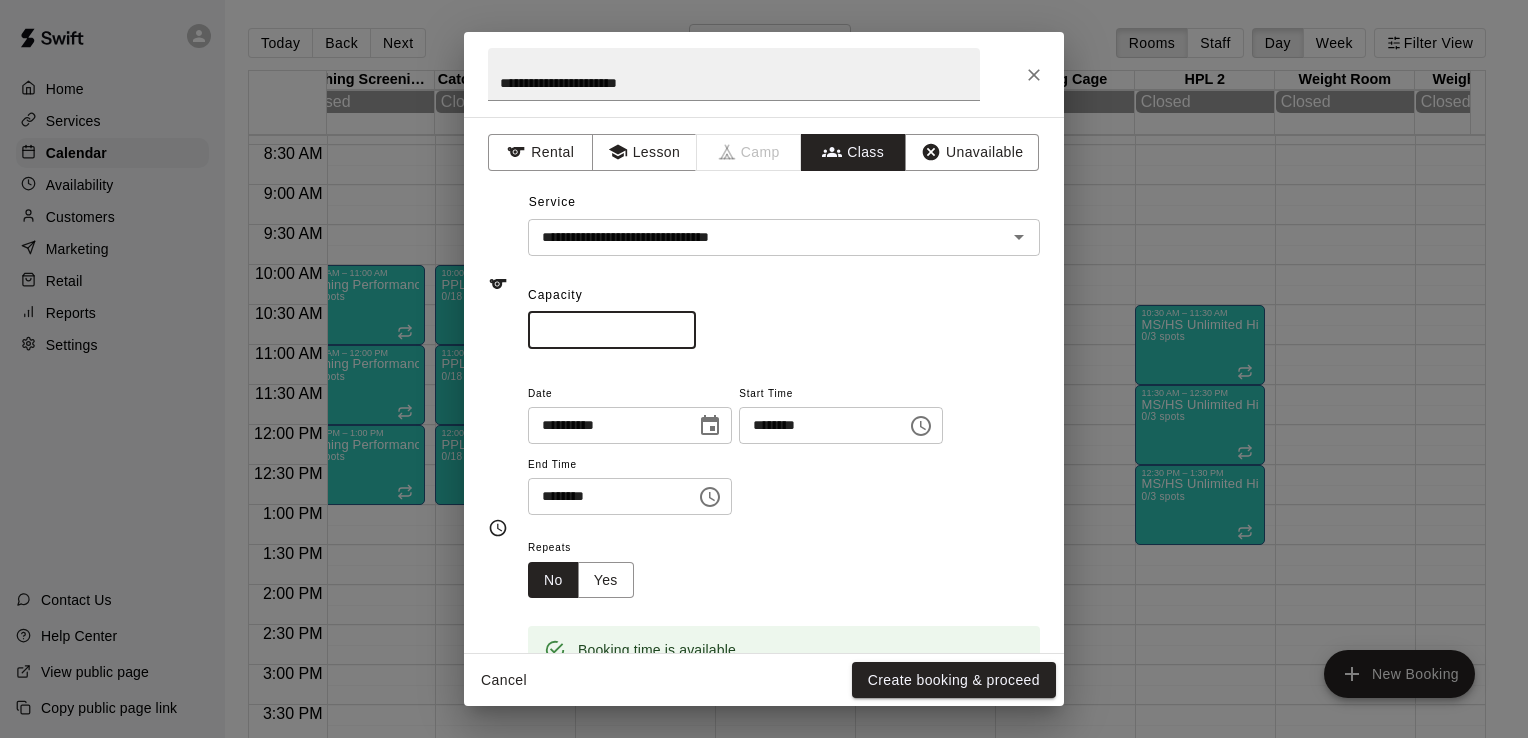click on "*" at bounding box center [612, 330] 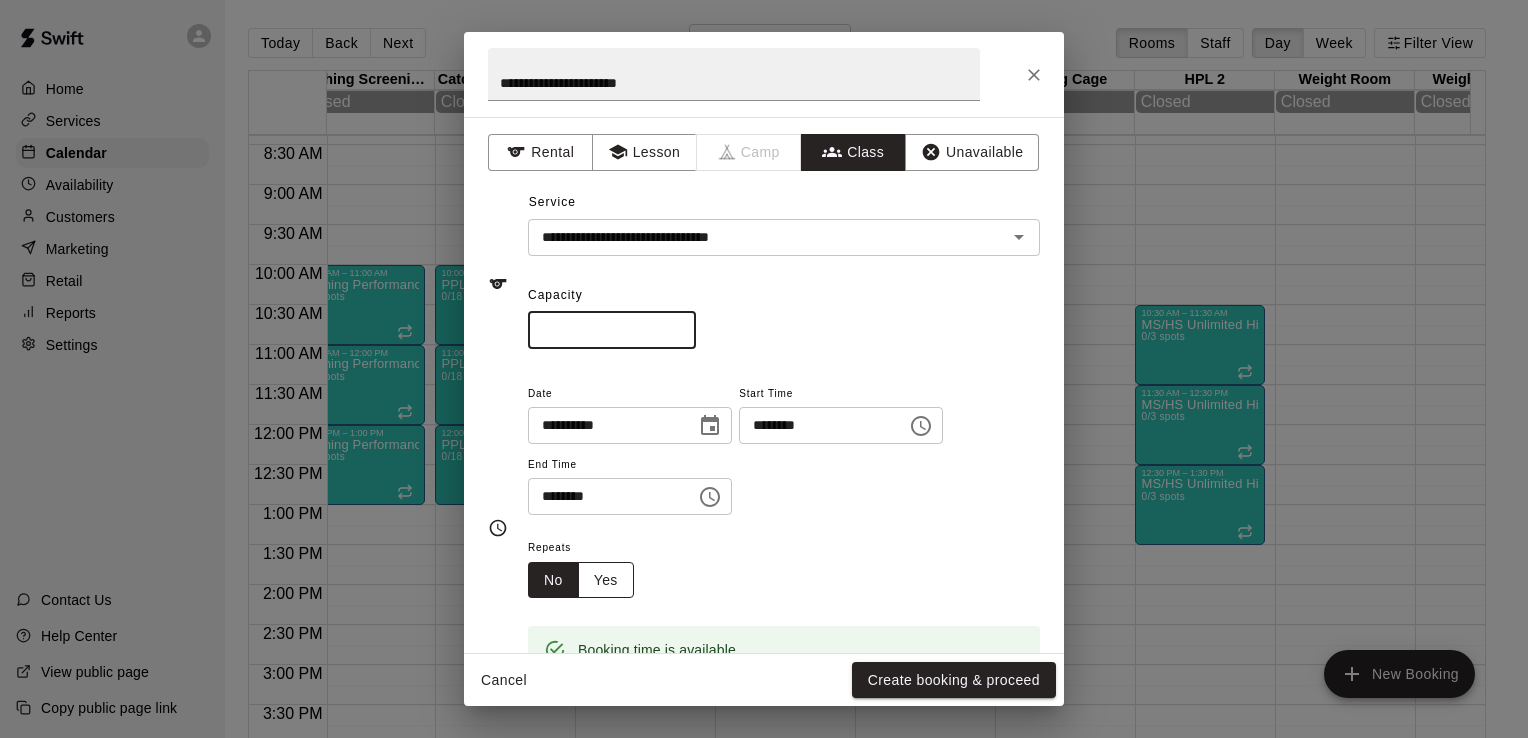click on "Yes" at bounding box center (606, 580) 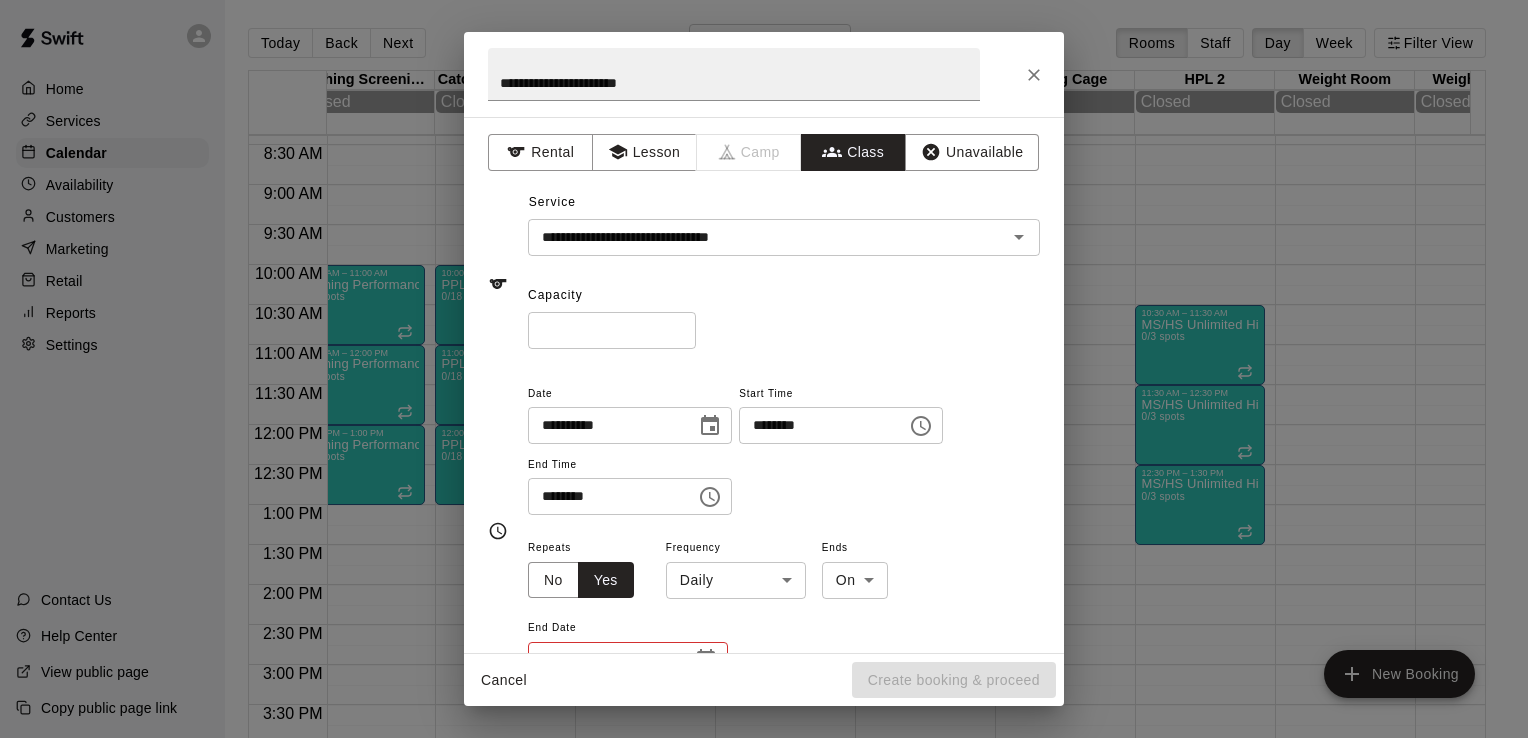 click on "Home Services Calendar Availability Customers Marketing Retail Reports Settings Contact Us Help Center View public page Copy public page link Today Back Next [DAY] [MONTH] 23 [DAY] Closed Catch Play Area (Black Turf) 23 [DAY] Closed Flex Space (PPL, Green Turf) 23 [DAY] Closed Pitching Mound 1 23 [DAY] Closed Pitching Mound 2 23 [DAY] Closed Hitting Cage 23 [DAY] Closed HPL 2 23 [DAY] Closed Weight Room 23 [DAY] Closed Weight Room 2 23 [DAY] Closed Screenings 23 [DAY] Closed Catching Lessons (PPL) 23 [DAY] Closed Nutrition Consultation Meeting 23 [DAY] Closed [PERSON] ([COMPANY] Remote Communication) 23 [DAY] Closed [PERSON], Remote Communication 23 [DAY] Closed [PERSON], Remote Communication 23 [DAY] Closed 12:00 AM 12:30 AM 1:00 AM 1:30 AM 2:00 AM 2:30 AM 3:00 AM 3:30 AM 4:00 AM 4:30 AM 5:00 AM 5:30 AM 6:00 AM 6:30 AM 7:00 AM 7:30 AM 8:00 AM 8:30 AM 9:00 AM 9:30 AM 10:00 AM 10:30 AM 11:00 AM 11:30 AM 12:00 PM 12:30 PM 1:00 PM 1:30 PM 2:00 PM 2:30 PM 3:00 PM 3:30 PM 4:00 PM" at bounding box center (764, 385) 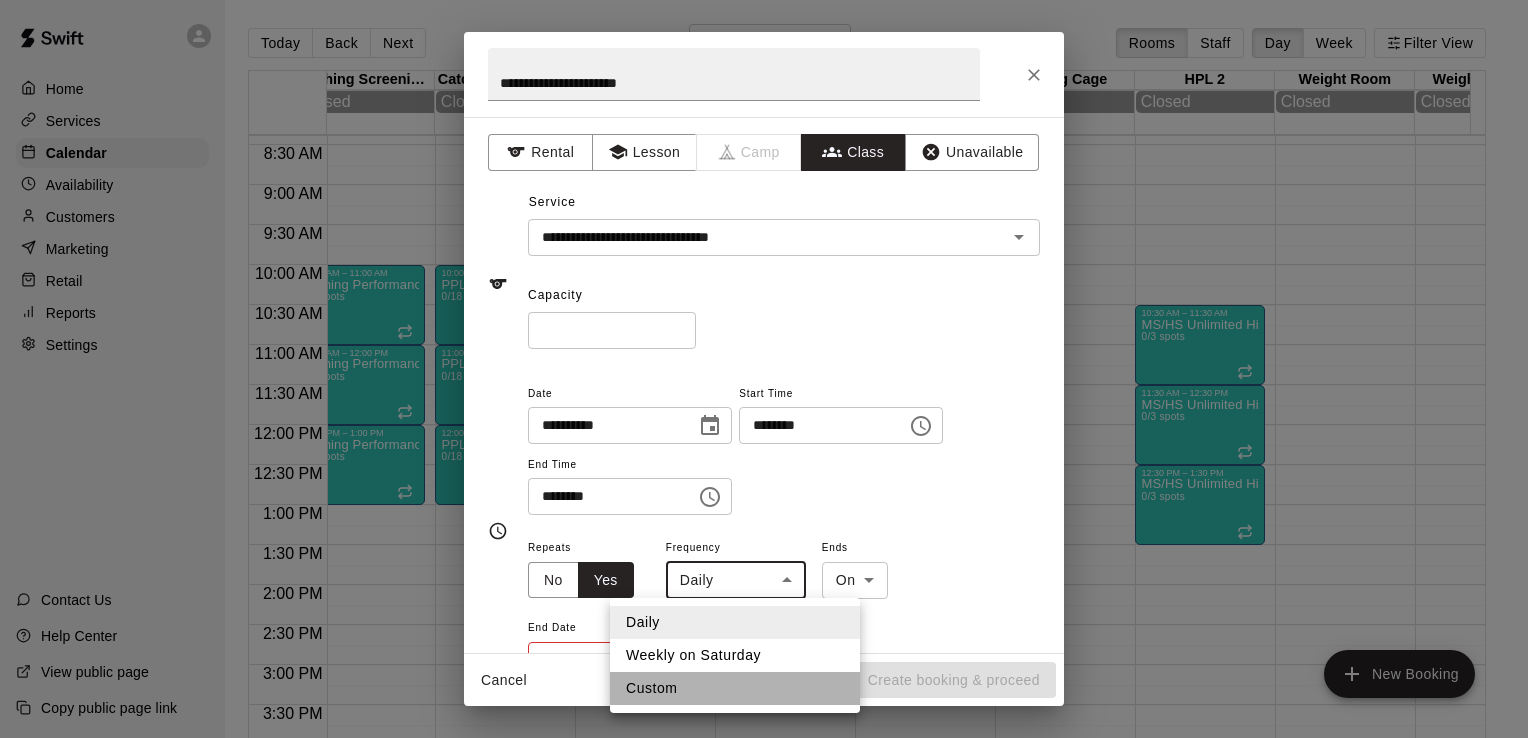 click on "Custom" at bounding box center (735, 688) 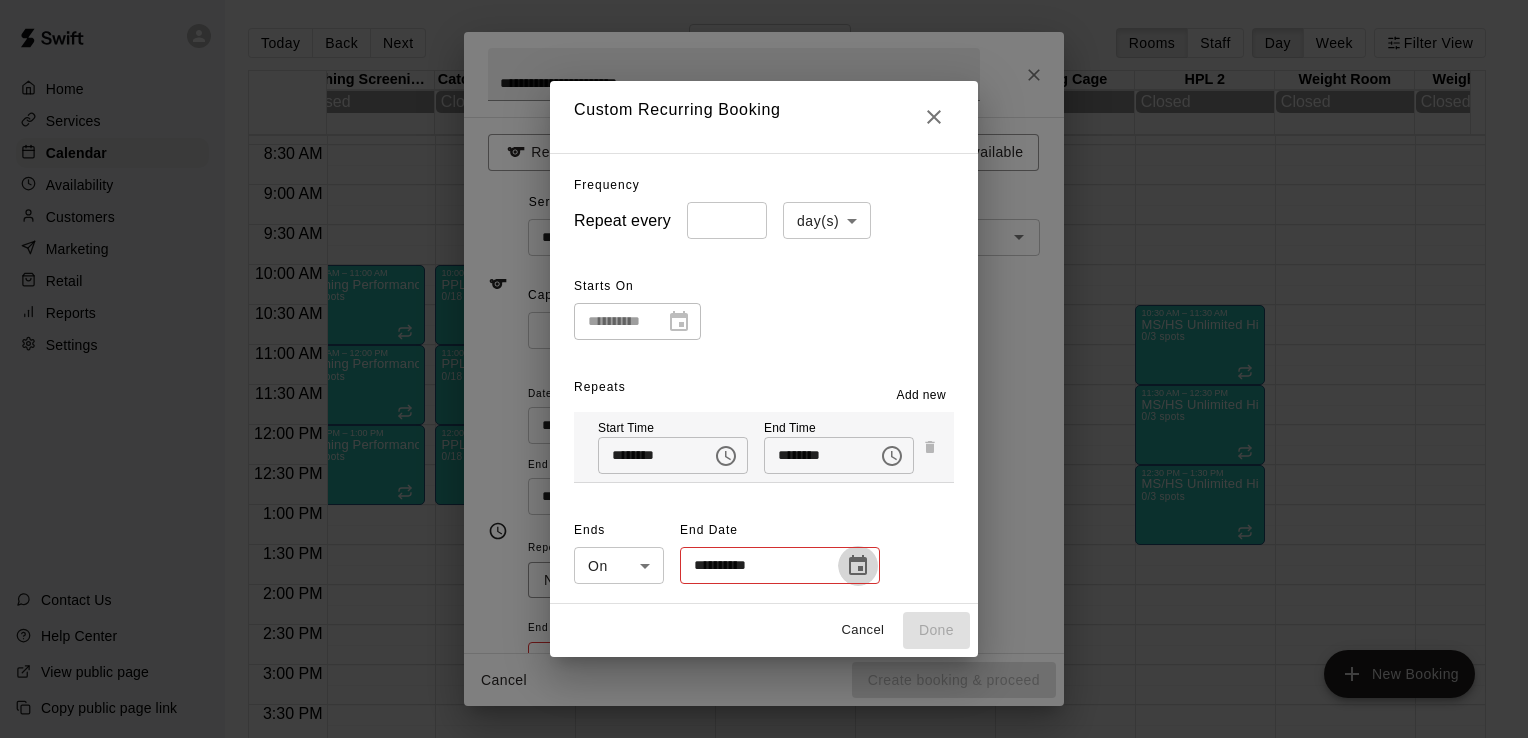 click 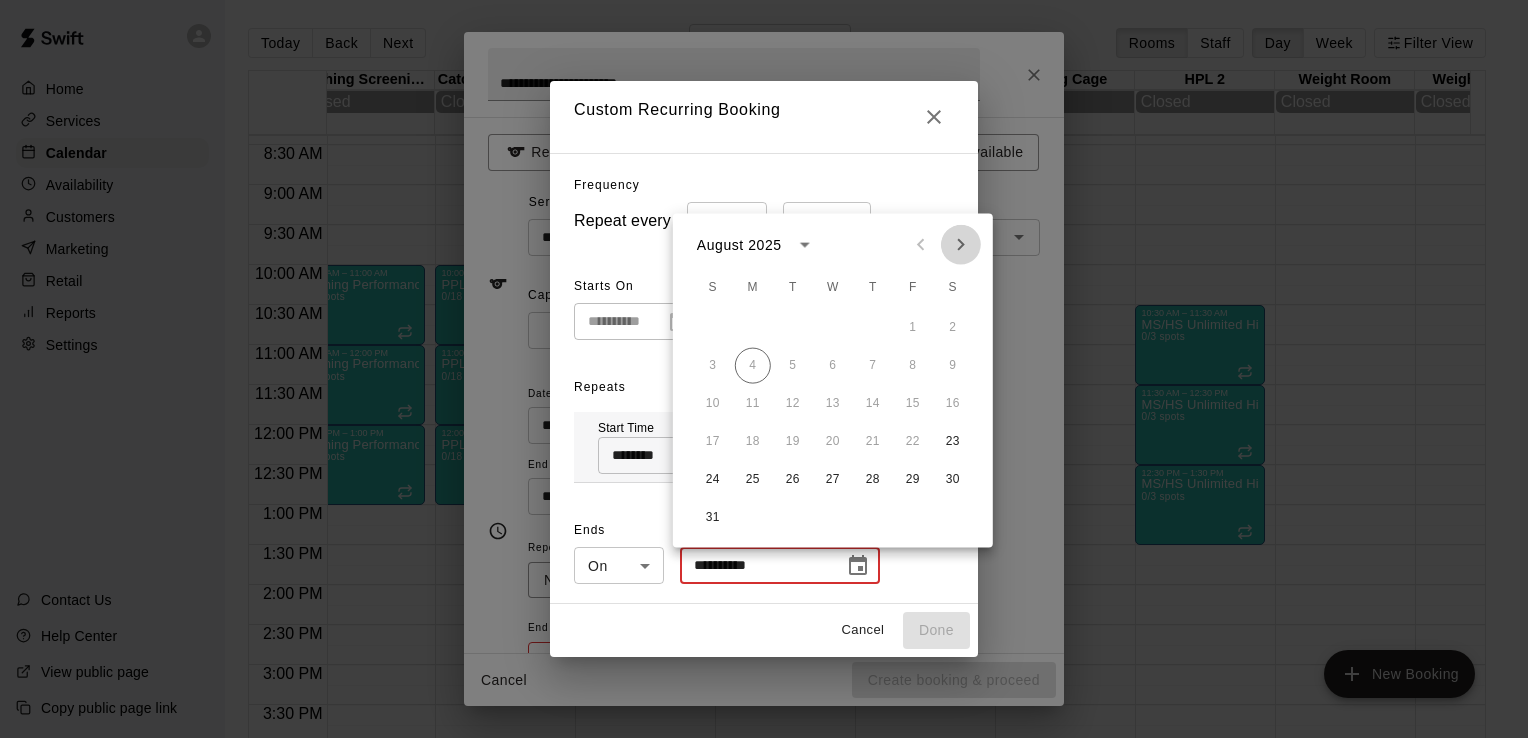 click 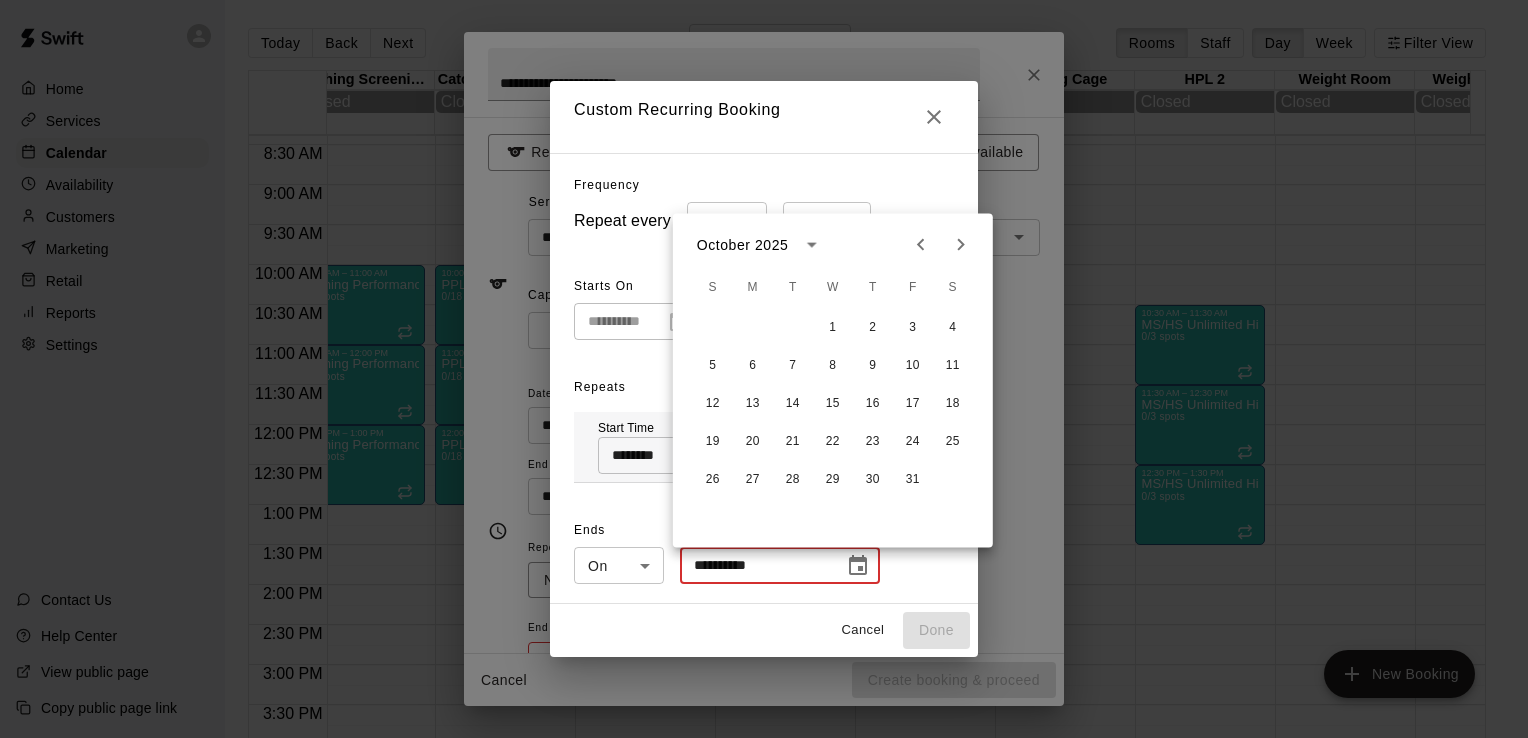 click 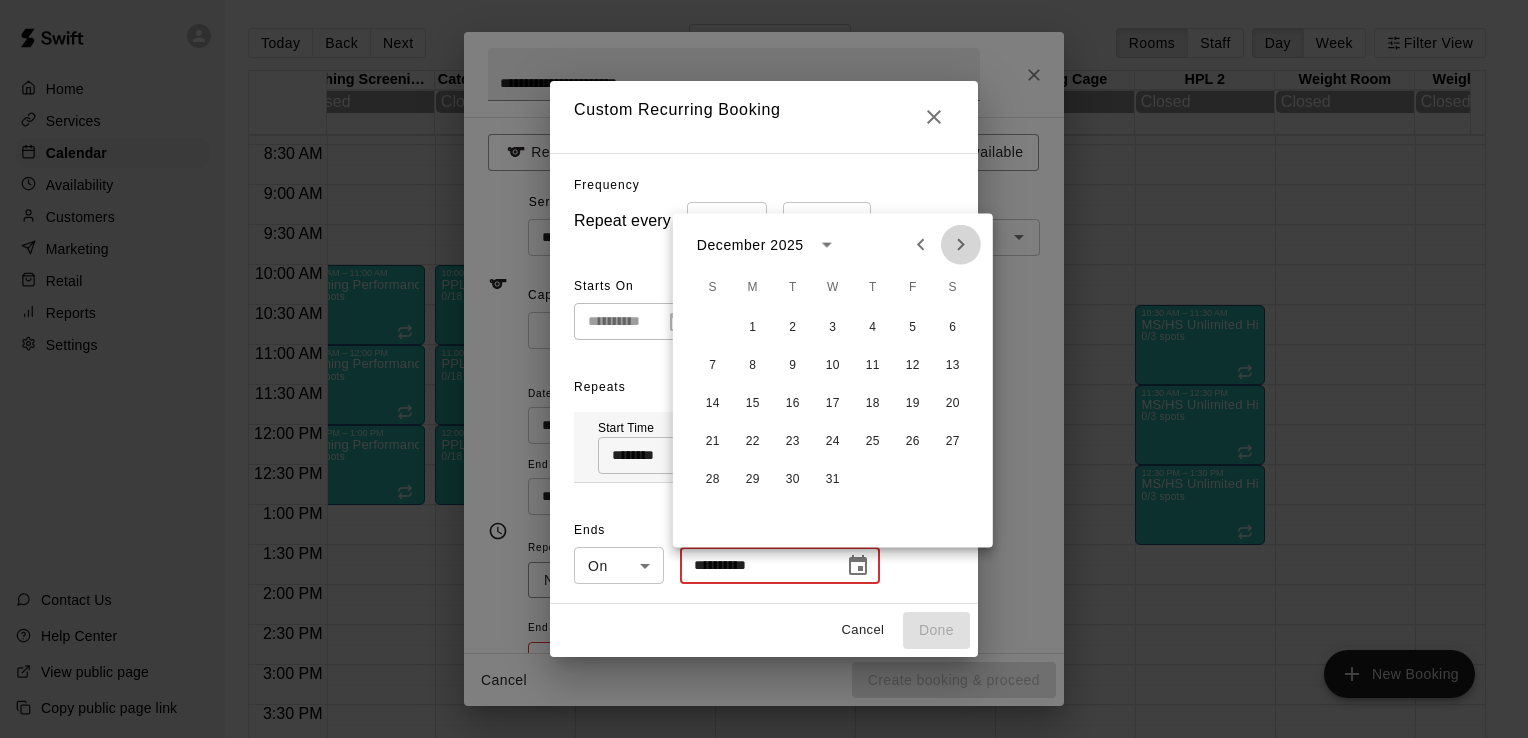click 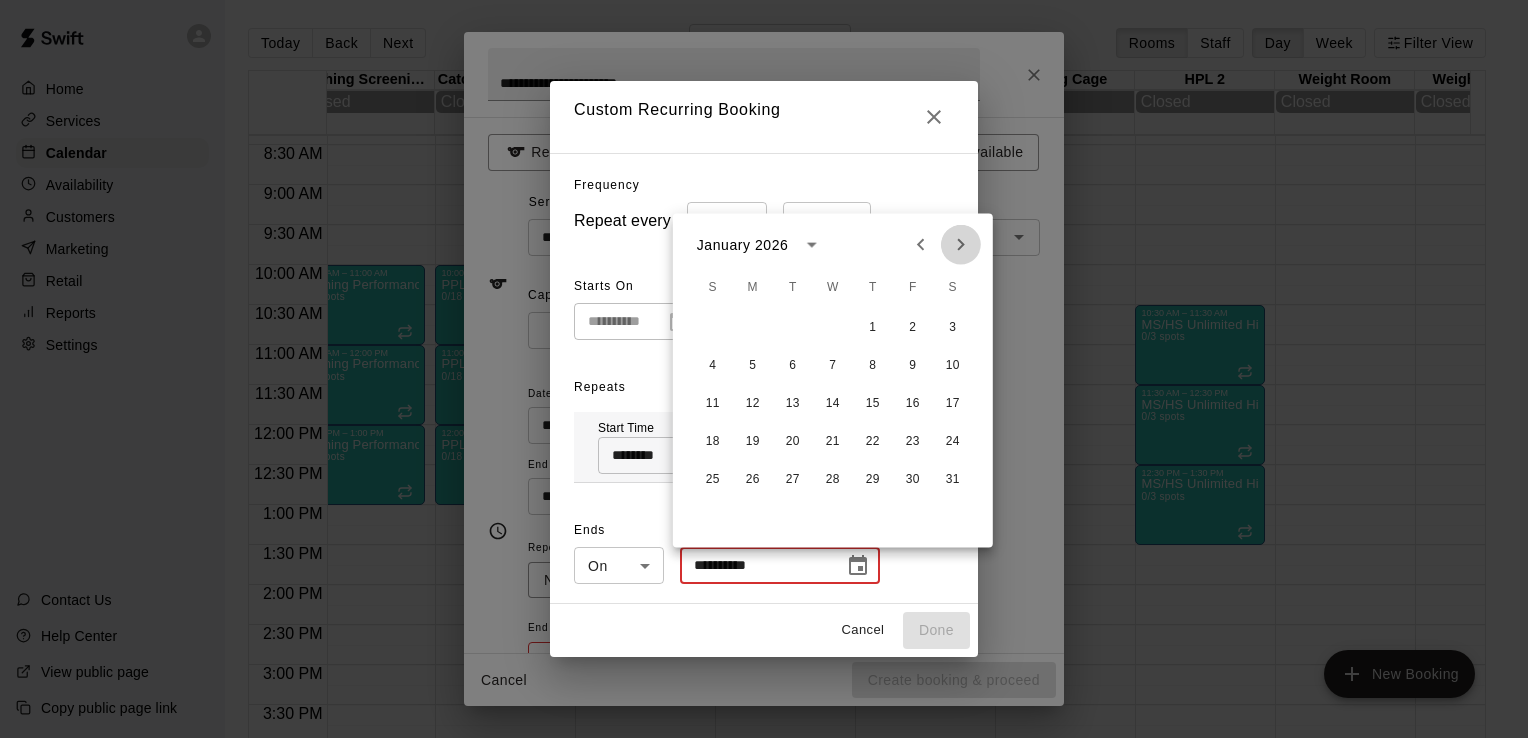 click 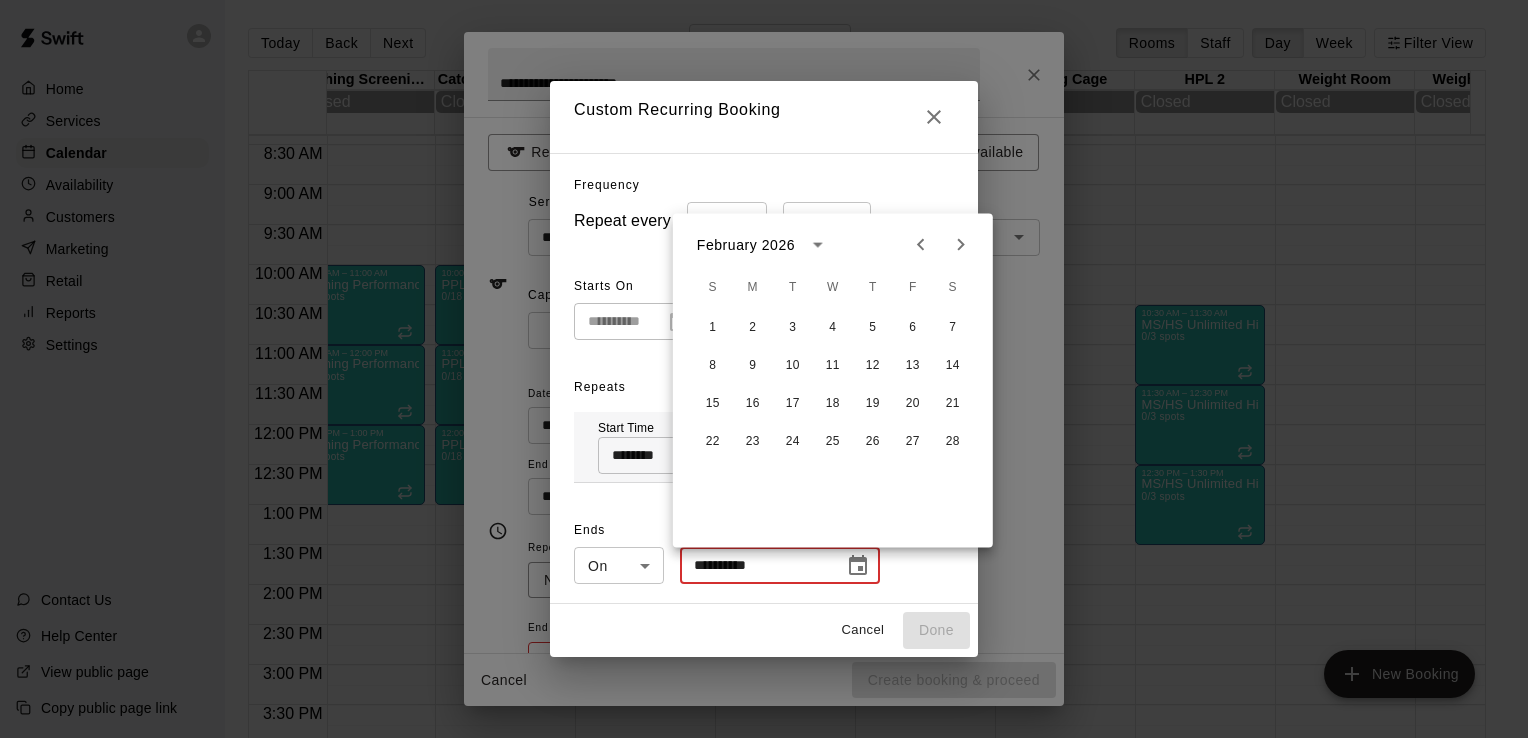 click 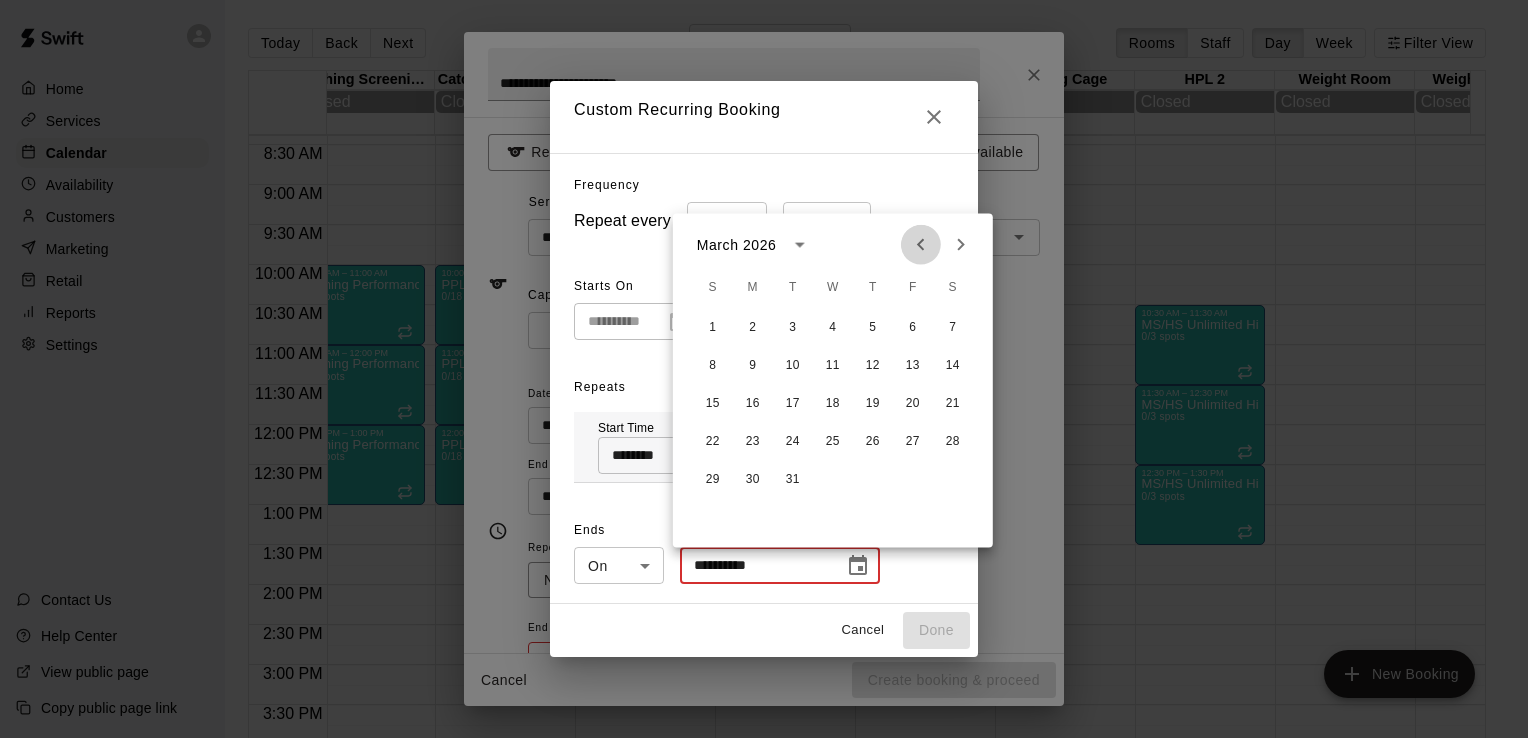 click 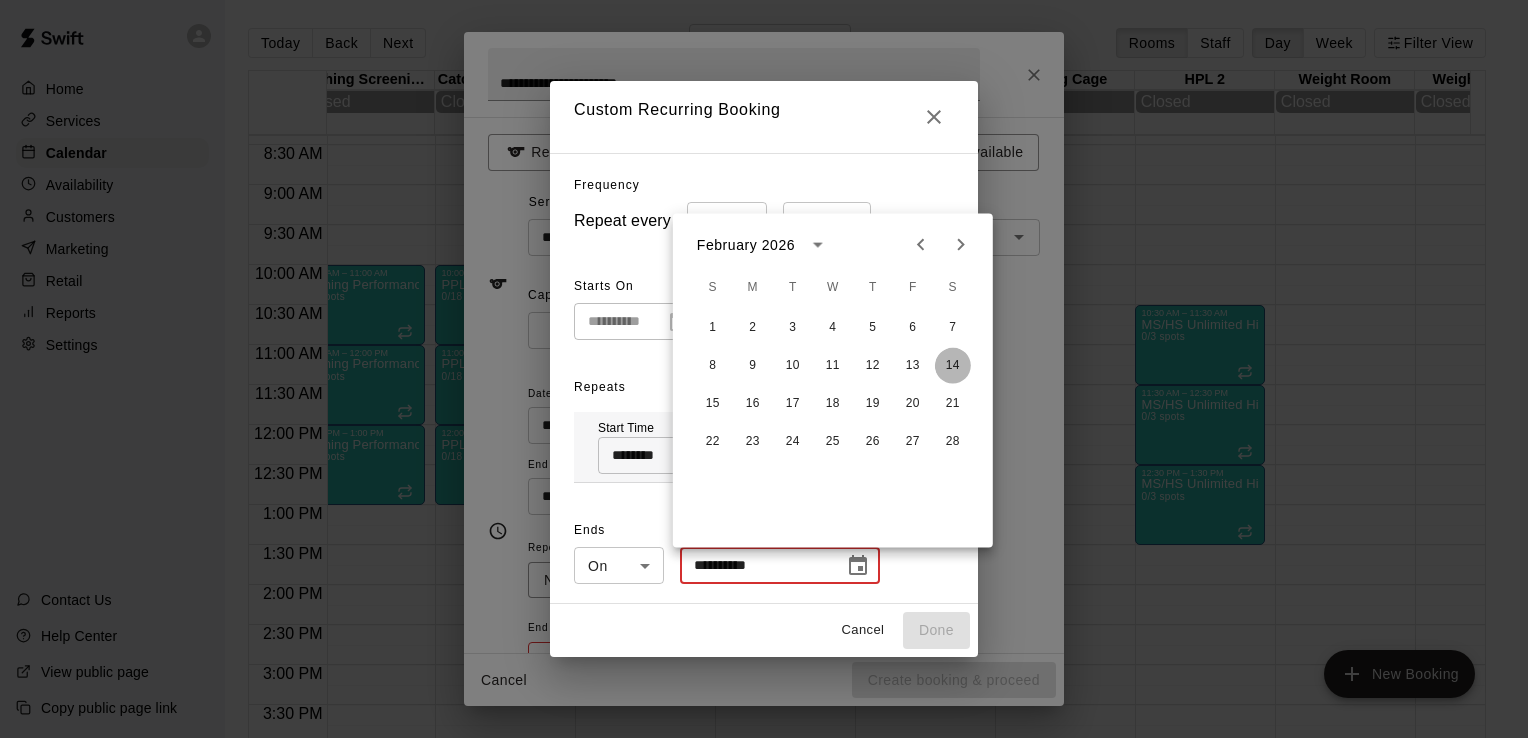 click on "14" at bounding box center [953, 366] 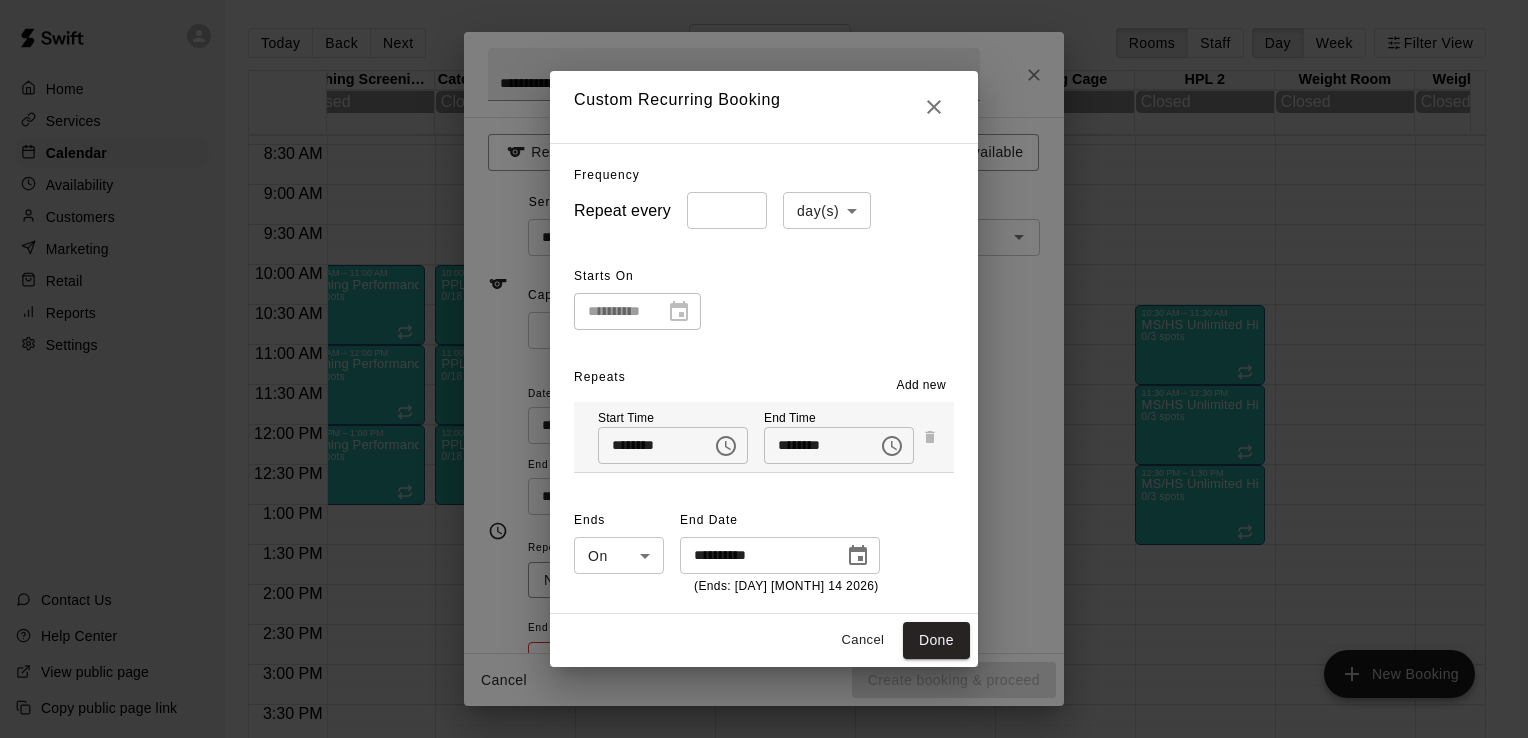 click on "Add new" at bounding box center (922, 386) 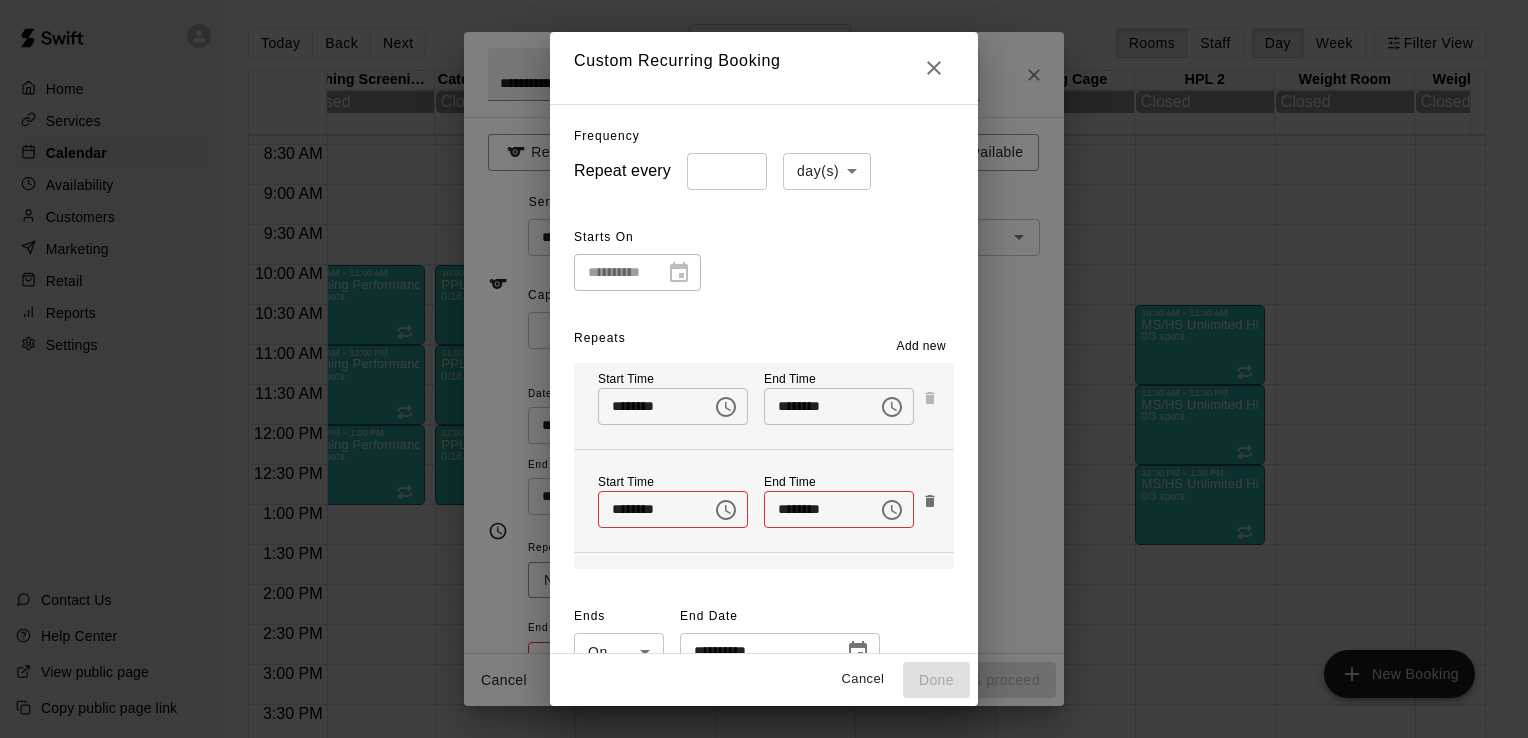 click on "Home Services Calendar Availability Customers Marketing Retail Reports Settings Contact Us Help Center View public page Copy public page link Today Back Next [DAY] [MONTH] 23 [DAY] Closed Catch Play Area (Black Turf) 23 [DAY] Closed Flex Space (PPL, Green Turf) 23 [DAY] Closed Pitching Mound 1 23 [DAY] Closed Pitching Mound 2 23 [DAY] Closed Hitting Cage 23 [DAY] Closed HPL 2 23 [DAY] Closed Weight Room 23 [DAY] Closed Weight Room 2 23 [DAY] Closed Screenings 23 [DAY] Closed Catching Lessons (PPL) 23 [DAY] Closed Nutrition Consultation Meeting 23 [DAY] Closed [PERSON] ([COMPANY] Remote Communication) 23 [DAY] Closed [PERSON], Remote Communication 23 [DAY] Closed [PERSON], Remote Communication 23 [DAY] Closed 12:00 AM 12:30 AM 1:00 AM 1:30 AM 2:00 AM 2:30 AM 3:00 AM 3:30 AM 4:00 AM 4:30 AM 5:00 AM 5:30 AM 6:00 AM 6:30 AM 7:00 AM 7:30 AM 8:00 AM 8:30 AM 9:00 AM 9:30 AM 10:00 AM 10:30 AM 11:00 AM 11:30 AM 12:00 PM 12:30 PM 1:00 PM 1:30 PM 2:00 PM 2:30 PM 3:00 PM 3:30 PM 4:00 PM" at bounding box center [764, 385] 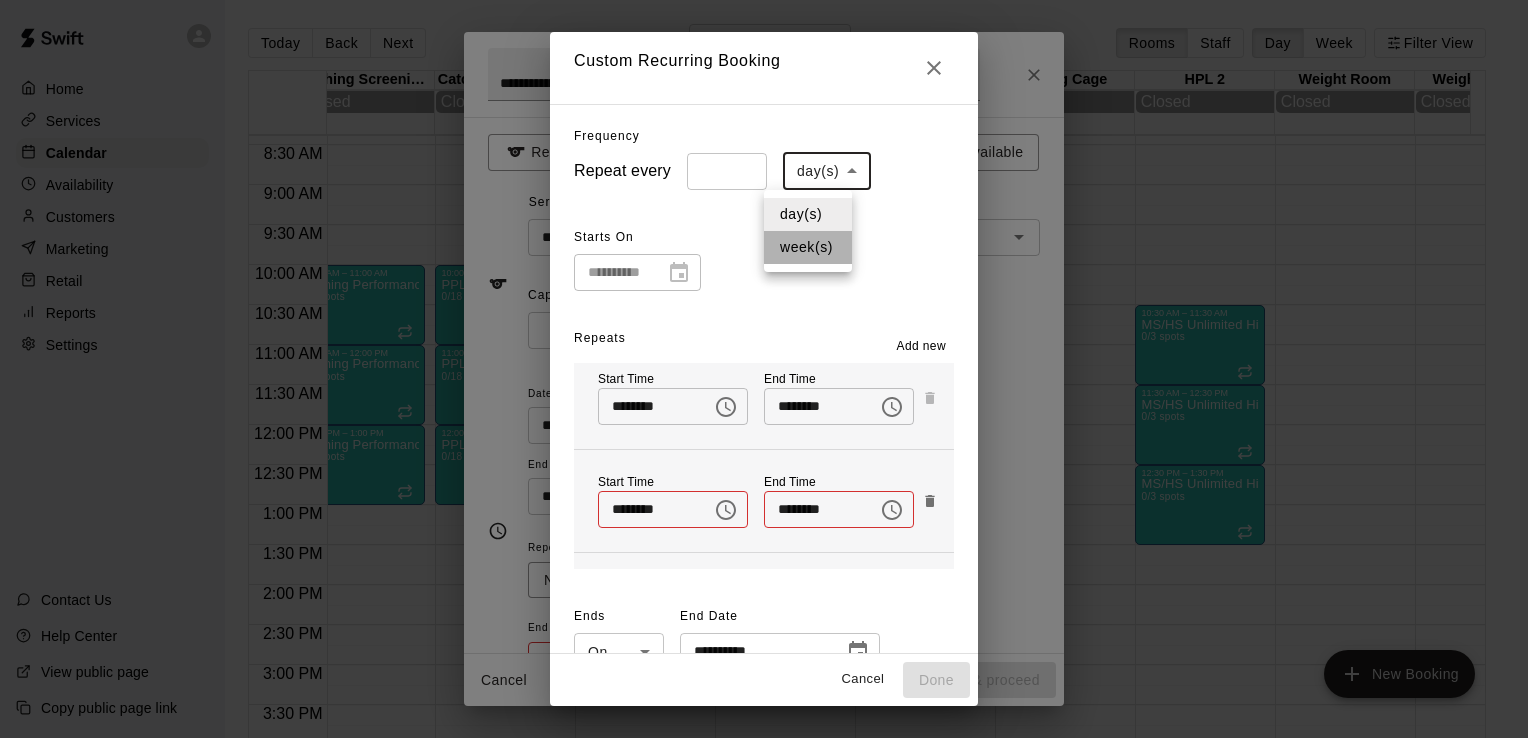 click on "week(s)" at bounding box center (808, 247) 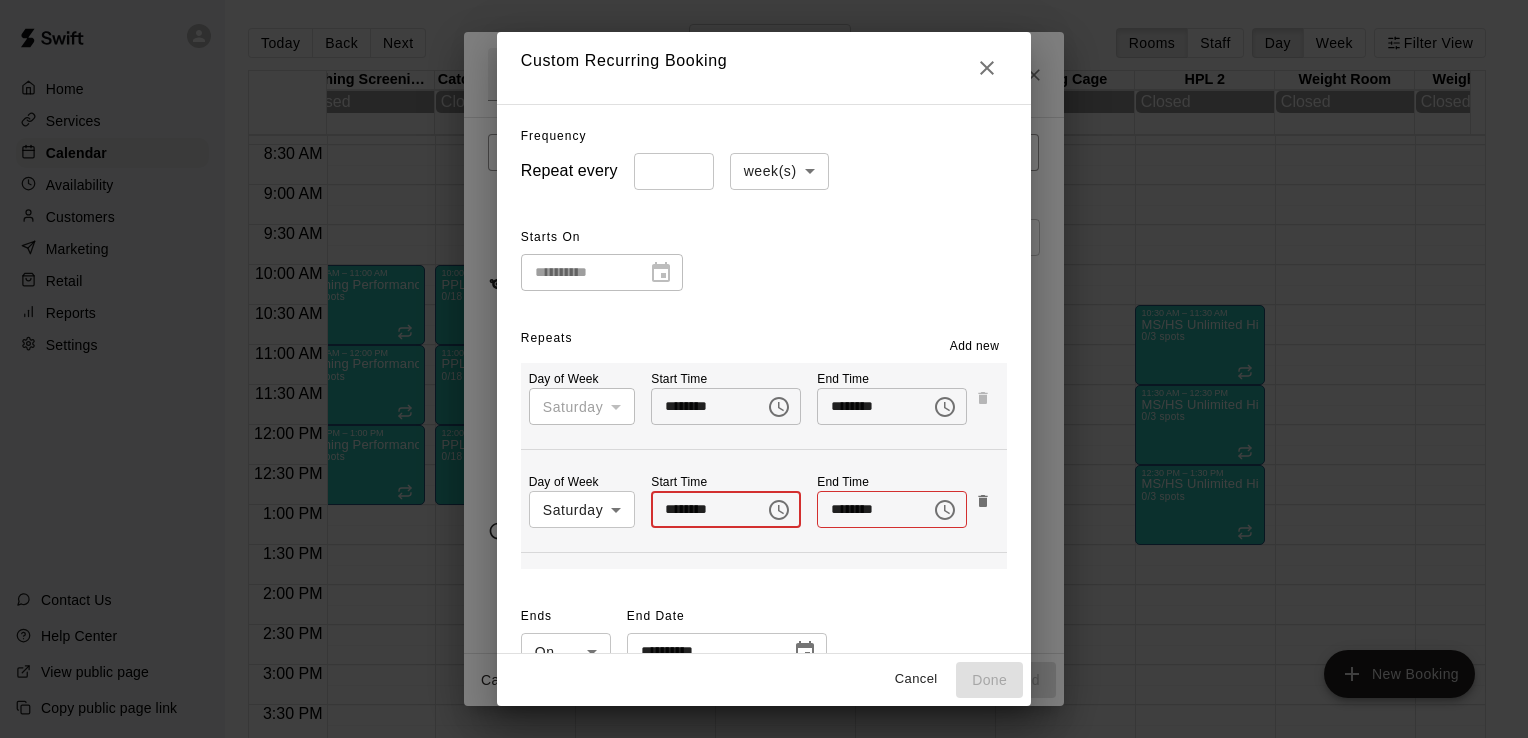 click on "********" at bounding box center (701, 509) 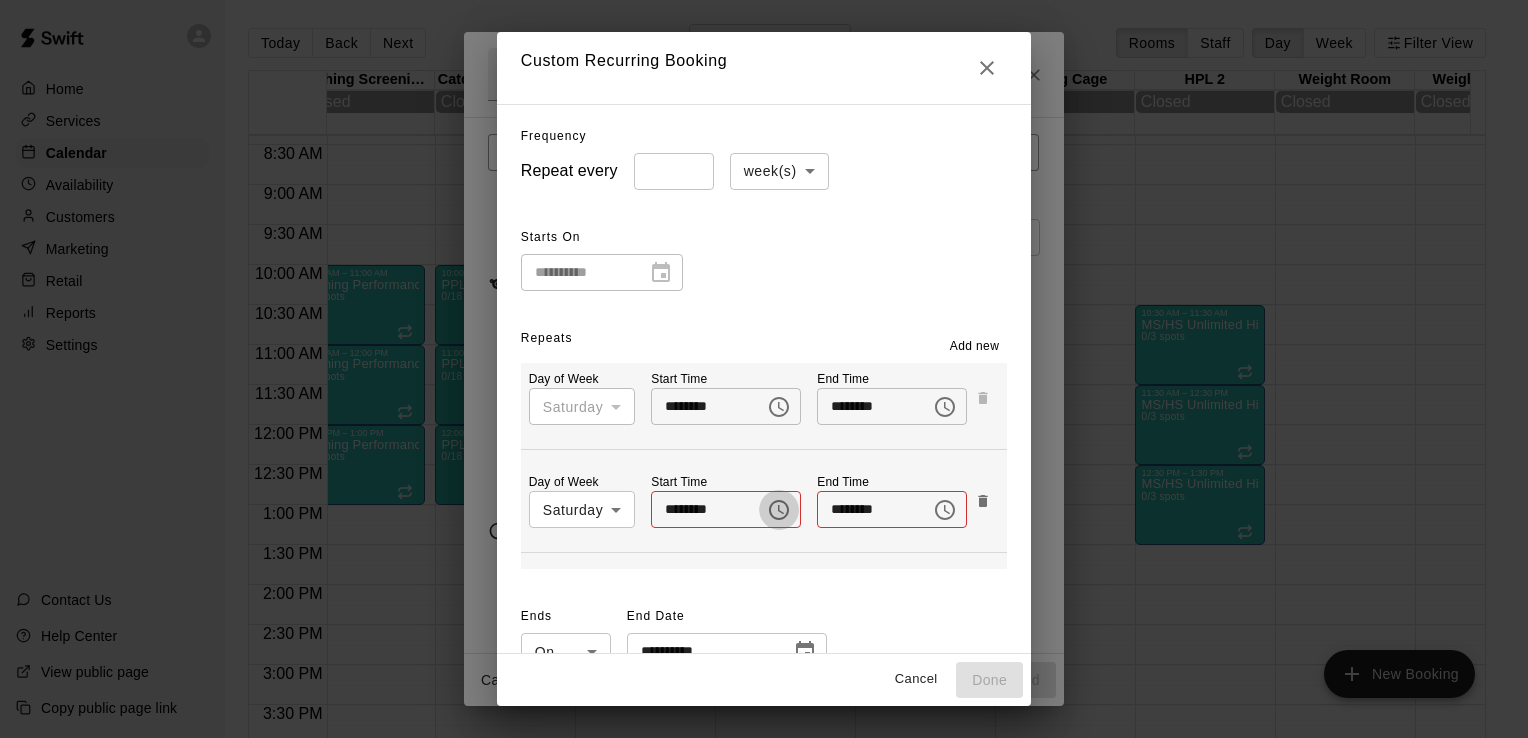 click on "********" at bounding box center (701, 509) 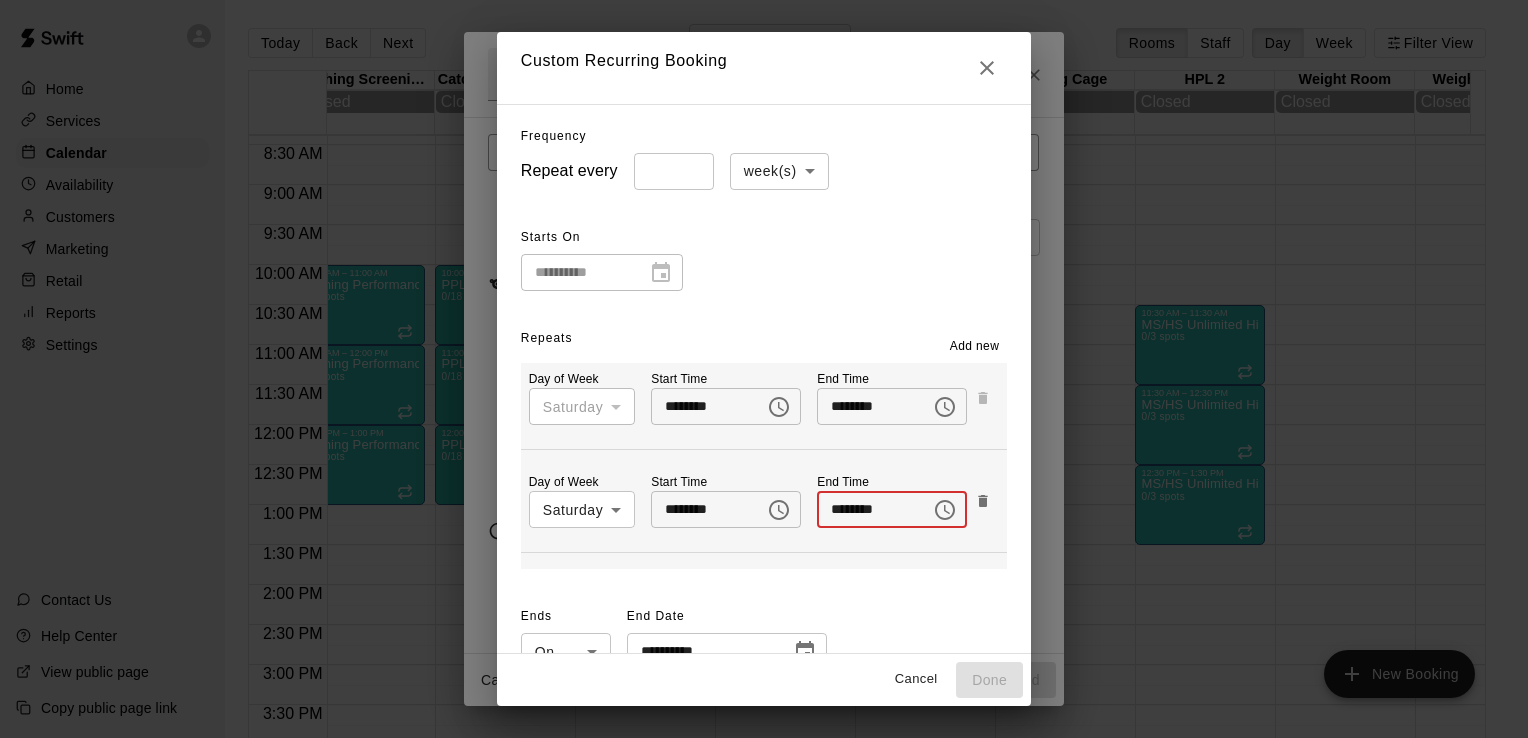 click on "********" at bounding box center [701, 509] 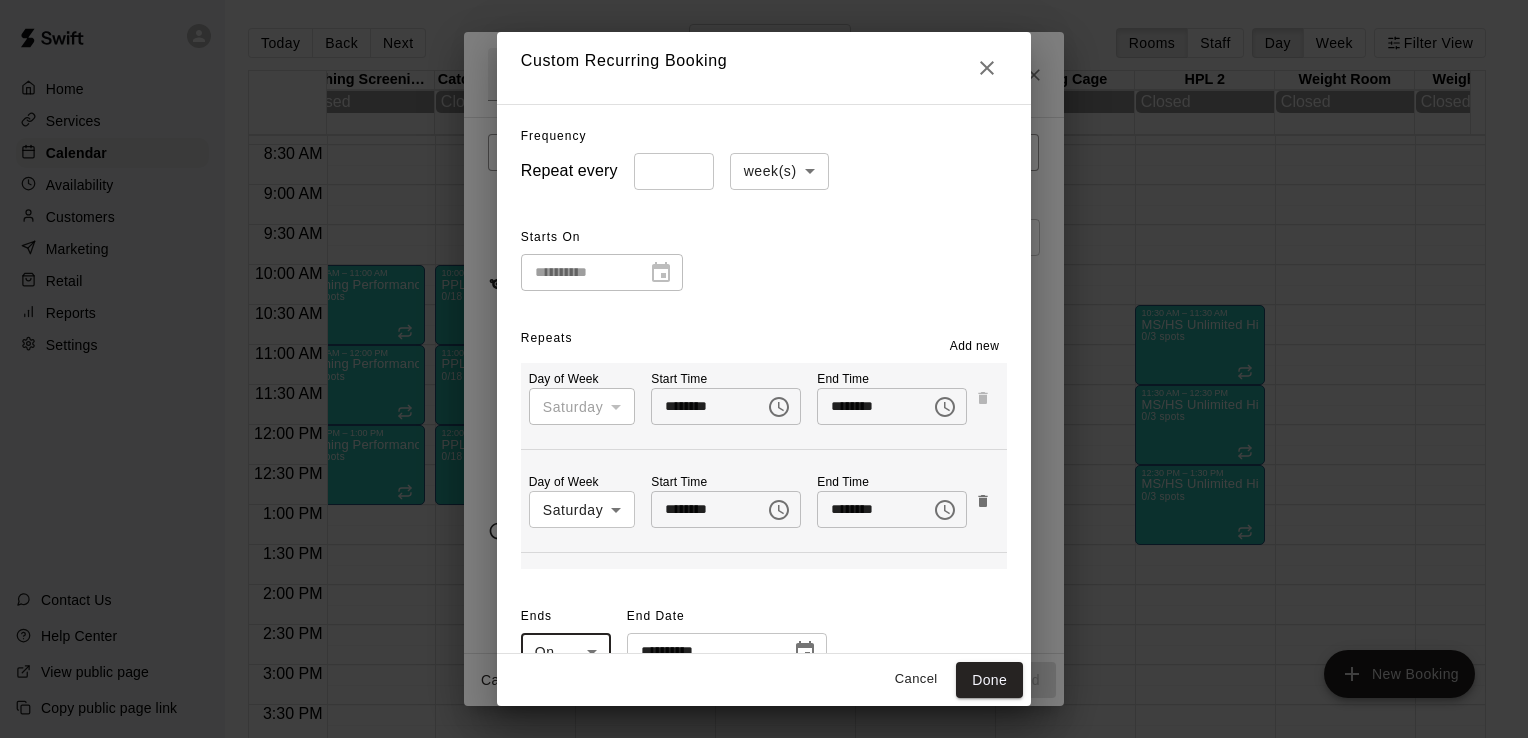 scroll, scrollTop: 16, scrollLeft: 0, axis: vertical 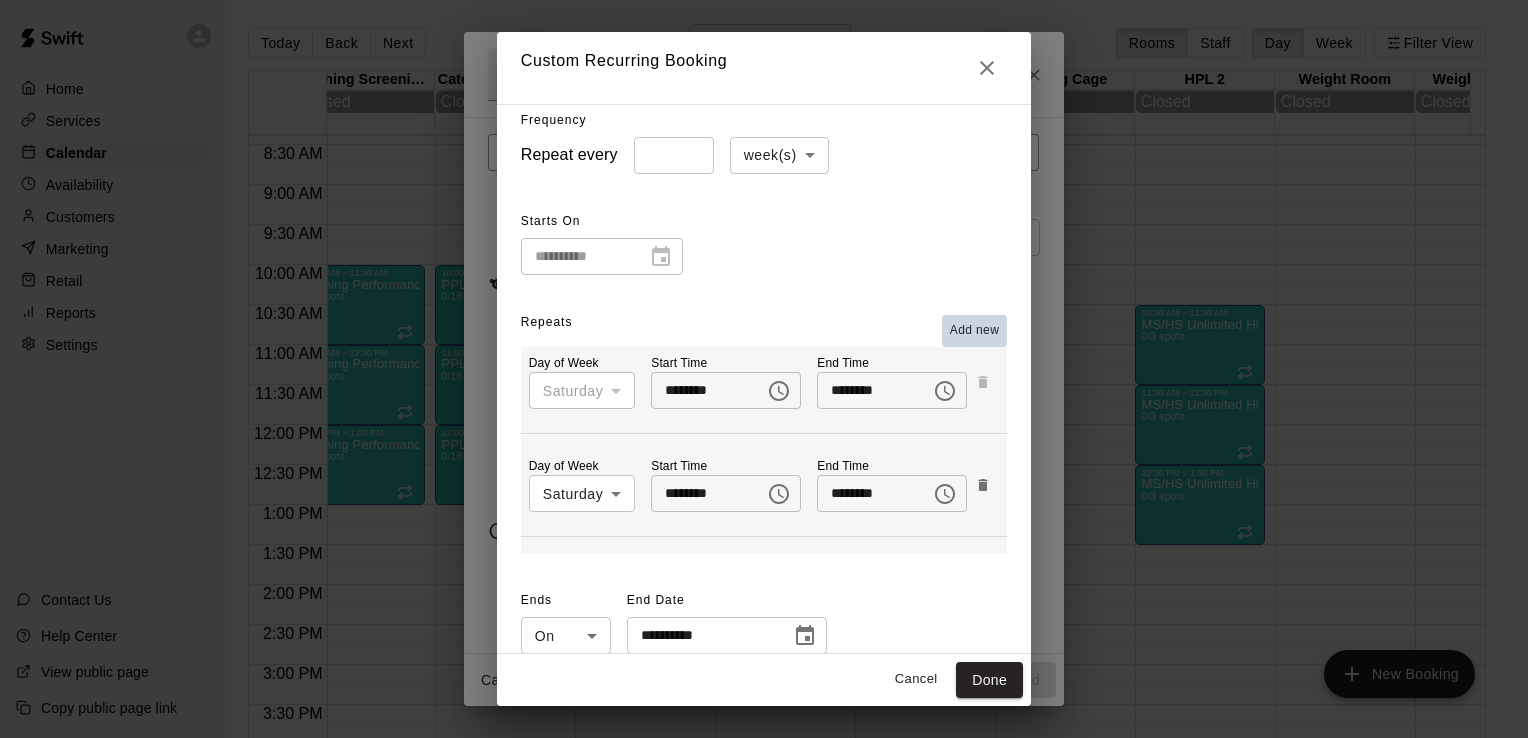 click on "Add new" at bounding box center (975, 331) 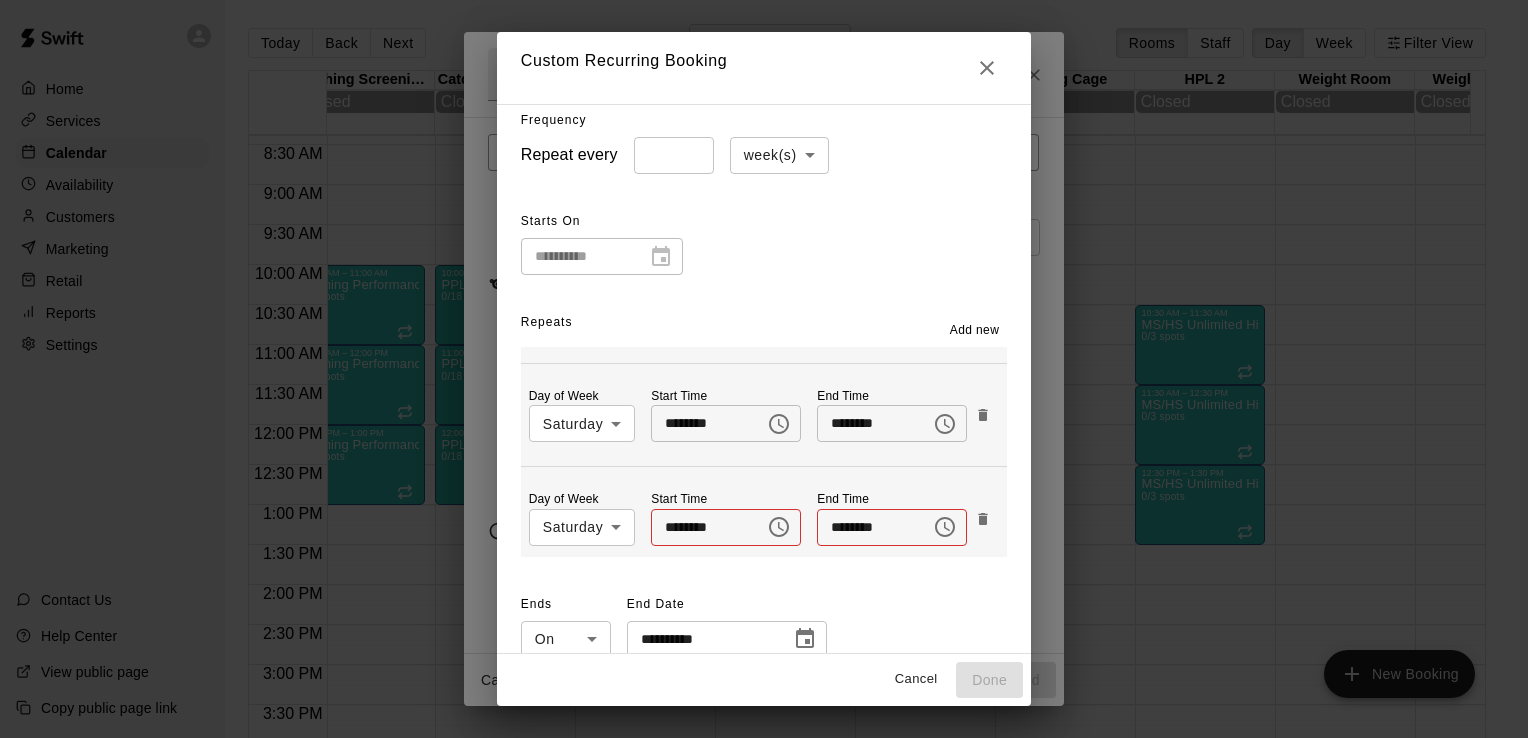scroll, scrollTop: 72, scrollLeft: 0, axis: vertical 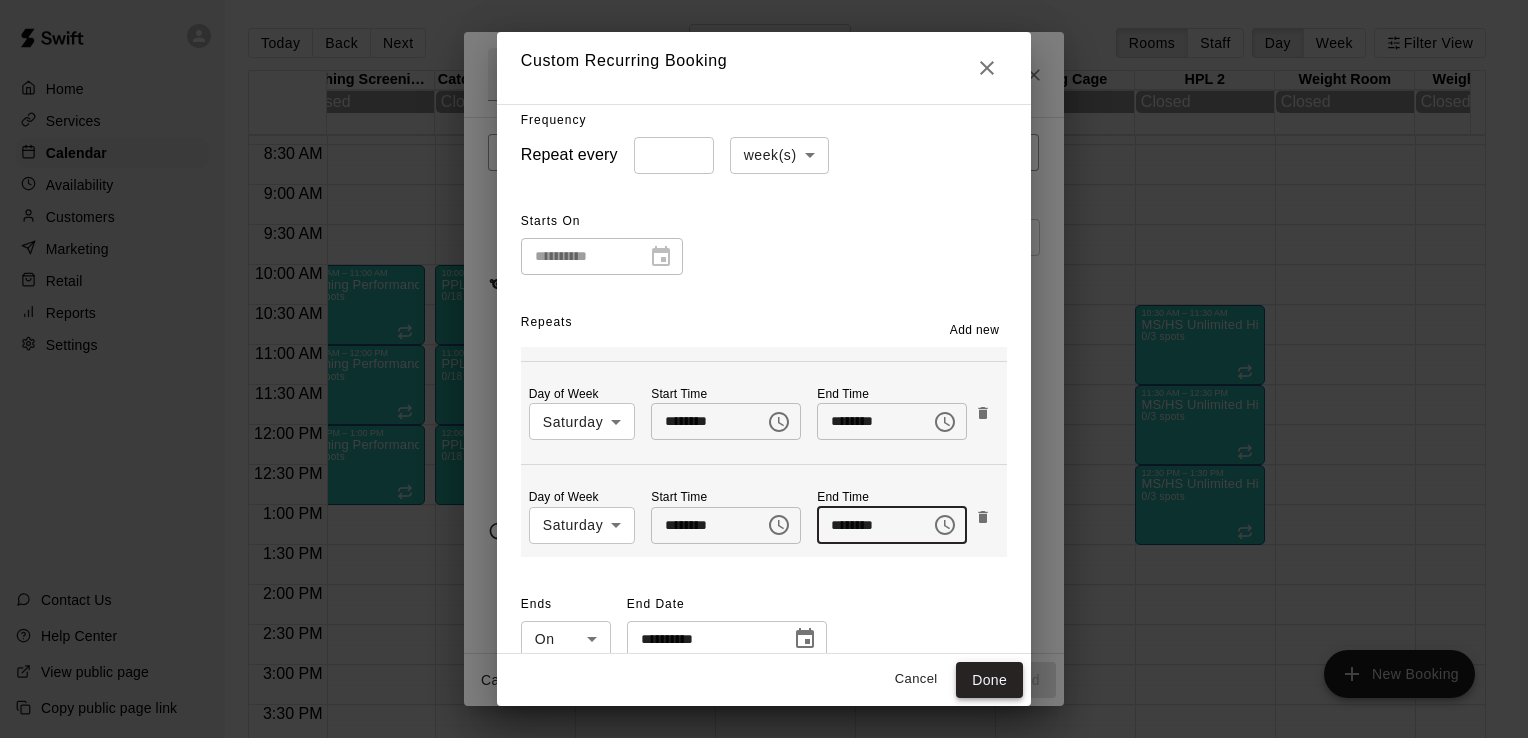 click on "Done" at bounding box center [989, 680] 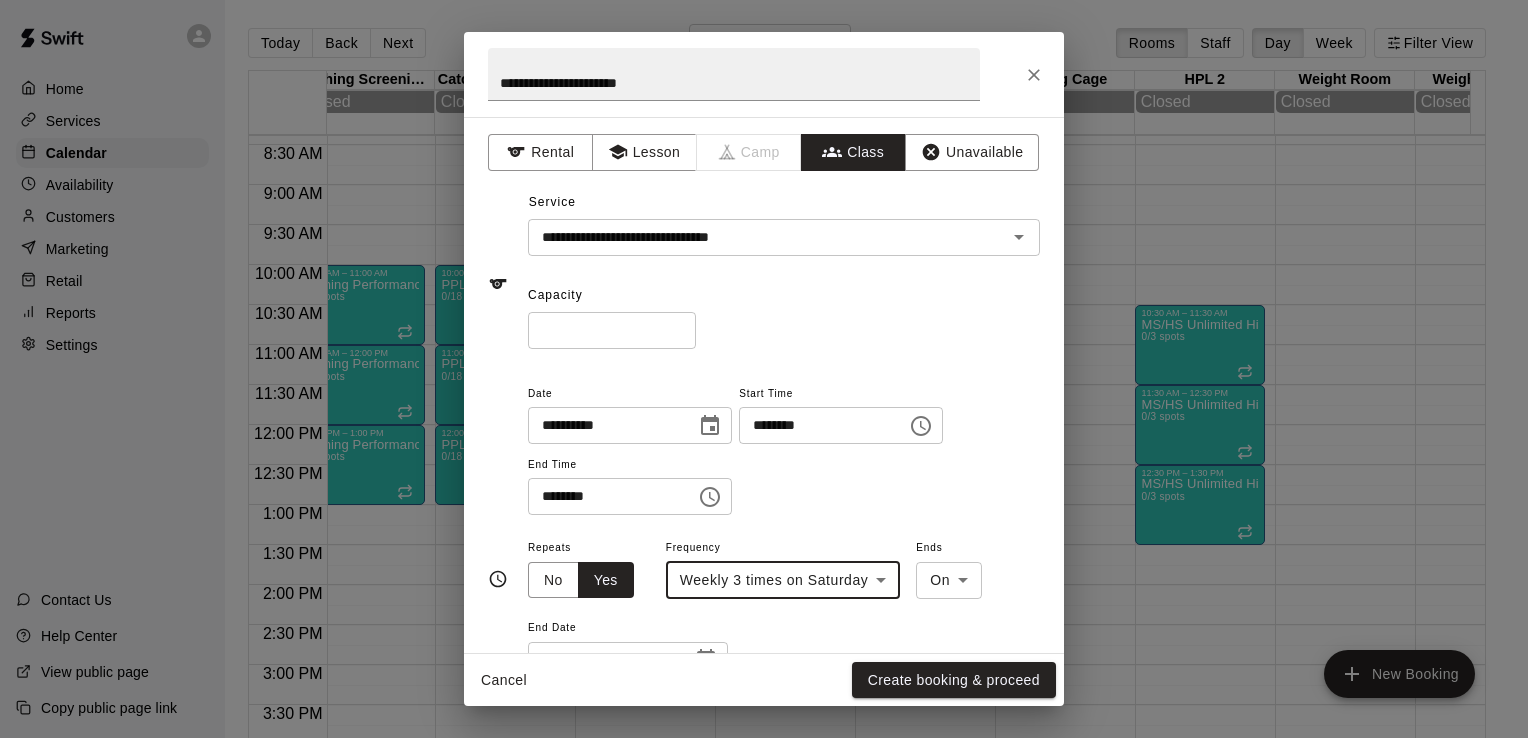click on "Create booking & proceed" at bounding box center [954, 680] 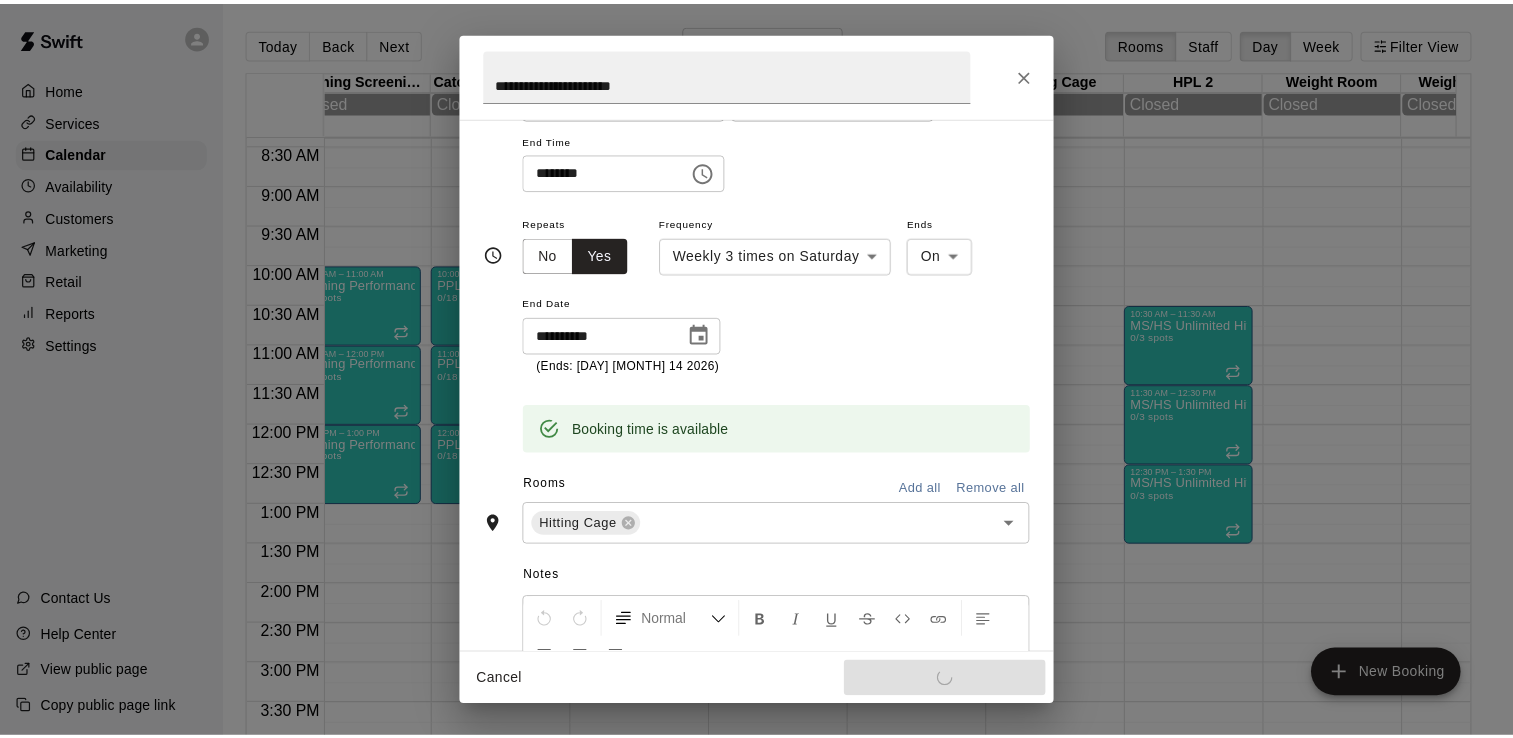 scroll, scrollTop: 339, scrollLeft: 0, axis: vertical 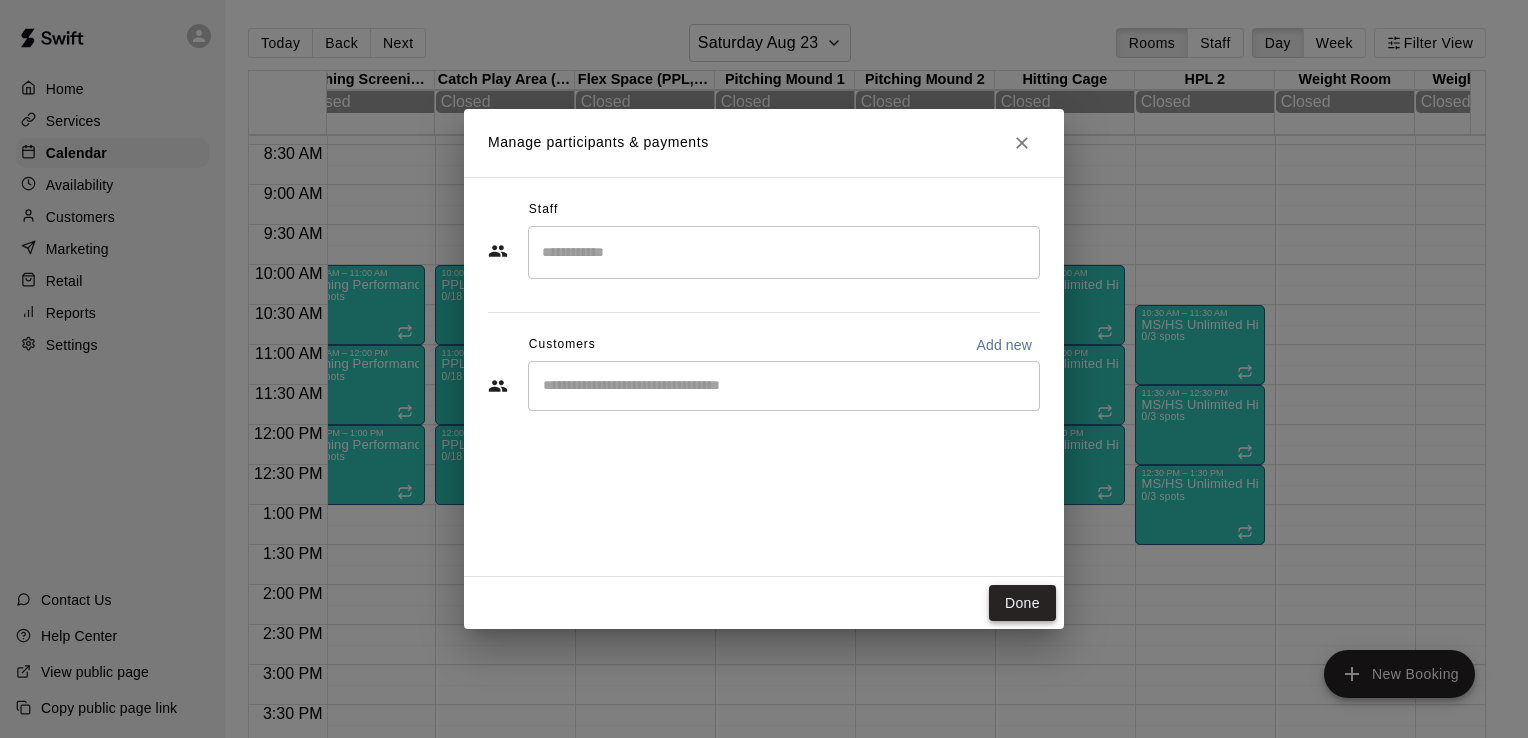 click on "Done" at bounding box center (1022, 603) 